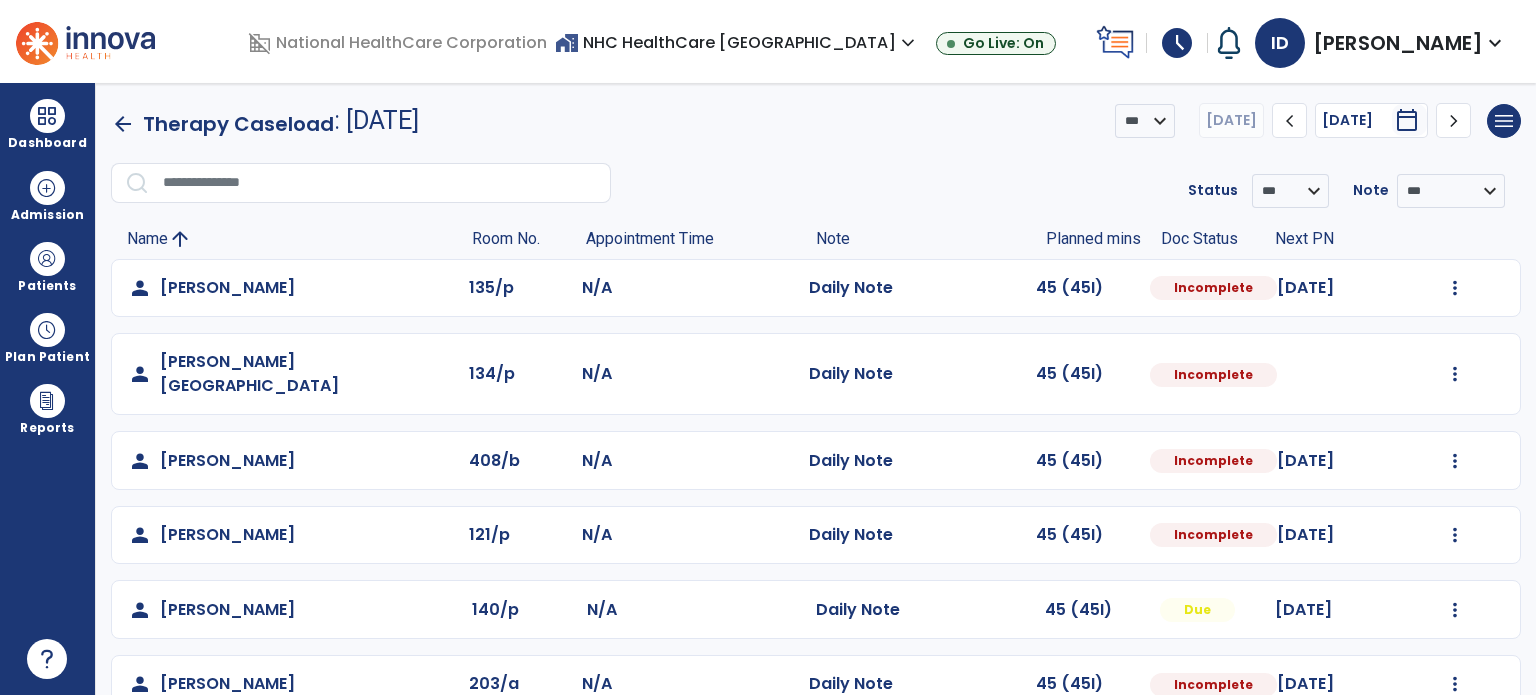 scroll, scrollTop: 0, scrollLeft: 0, axis: both 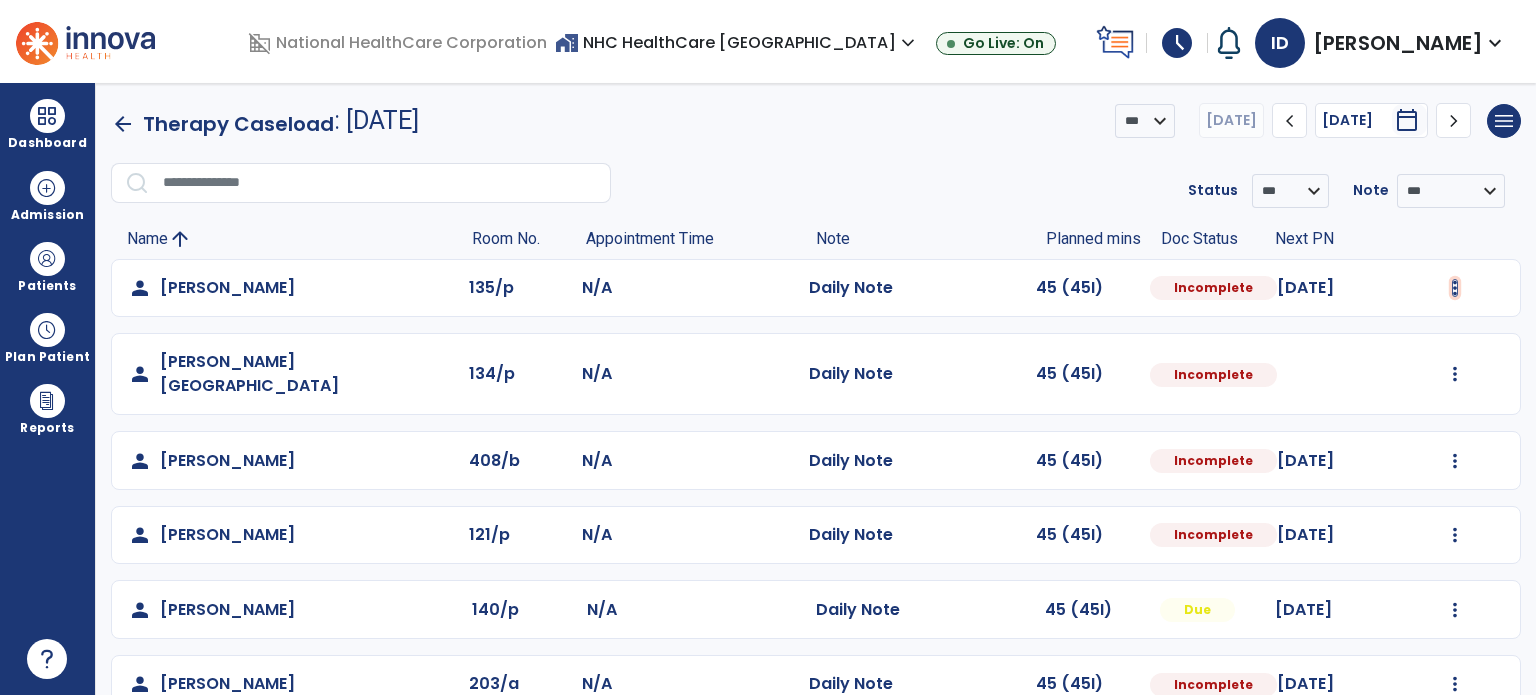 click at bounding box center [1455, 288] 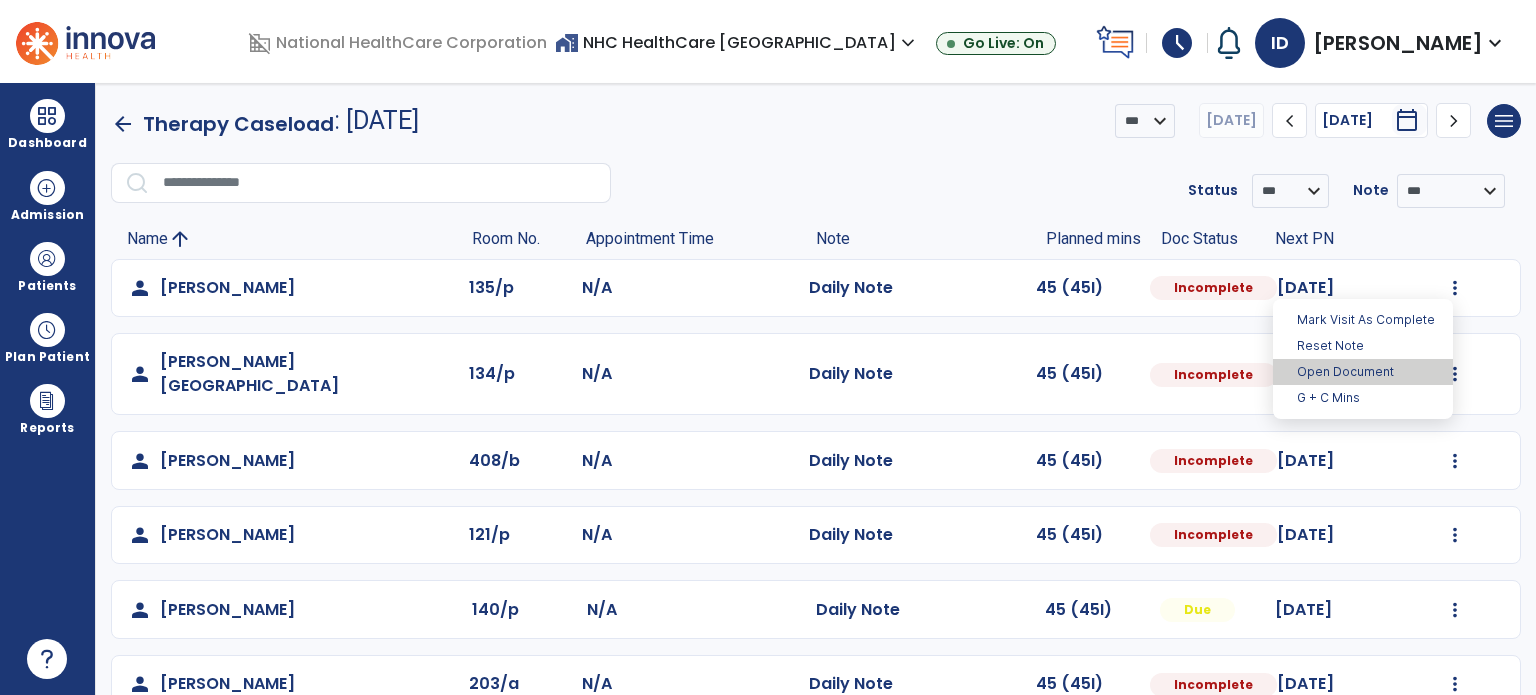 click on "Open Document" at bounding box center [1363, 372] 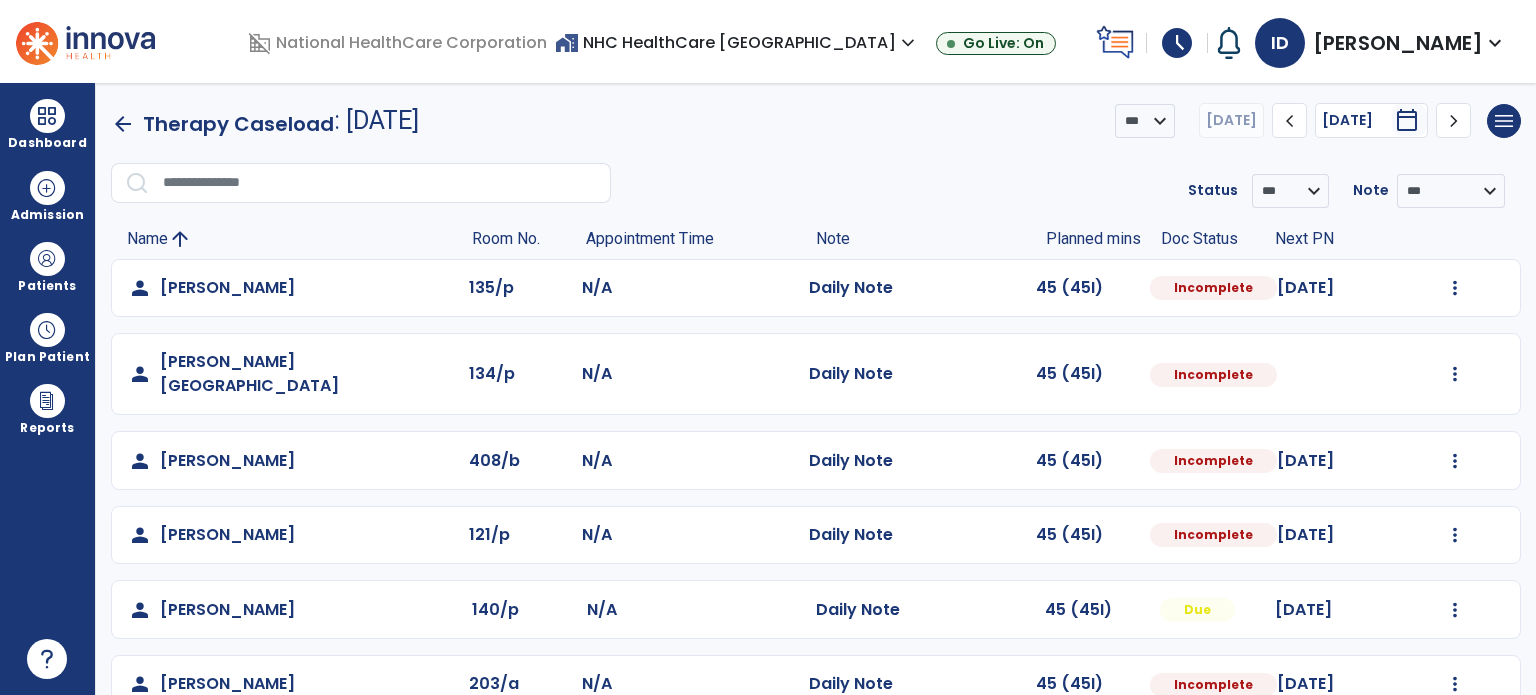 select on "*" 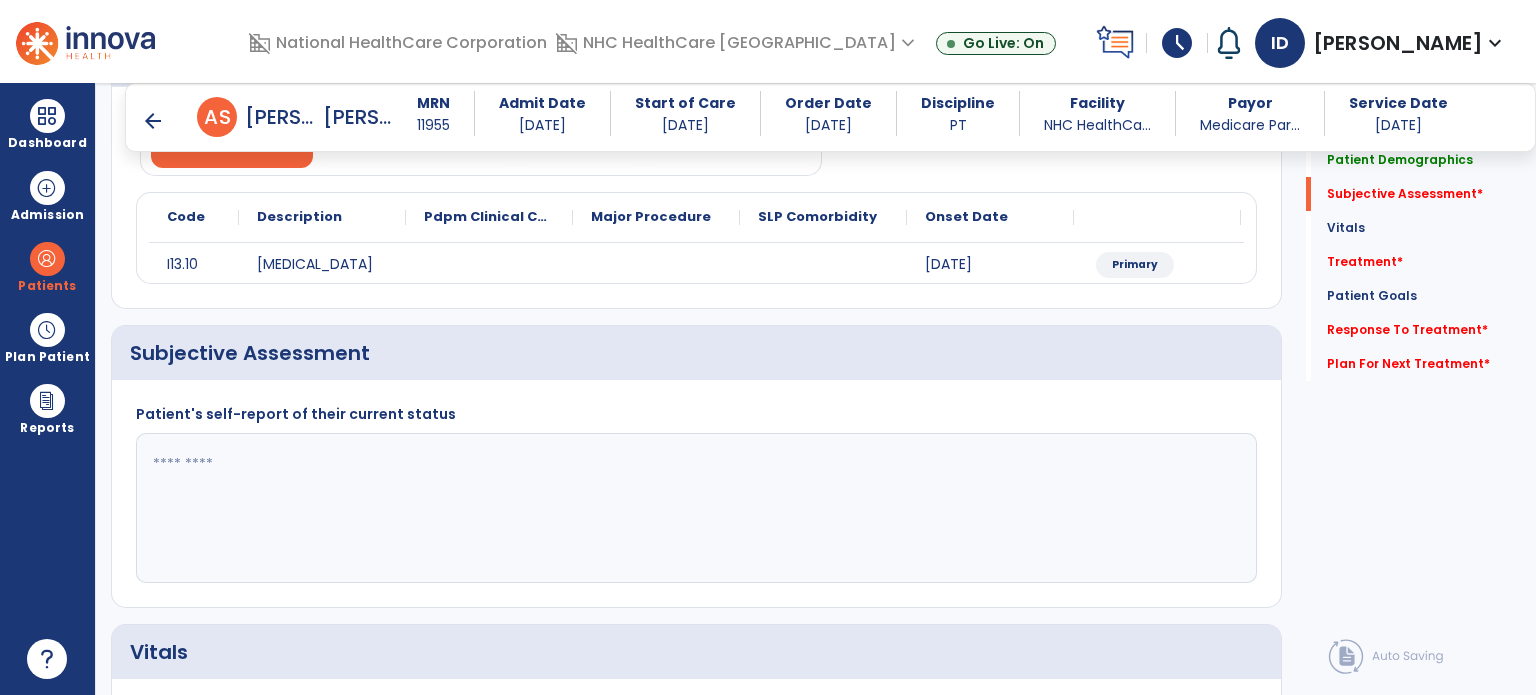 scroll, scrollTop: 204, scrollLeft: 0, axis: vertical 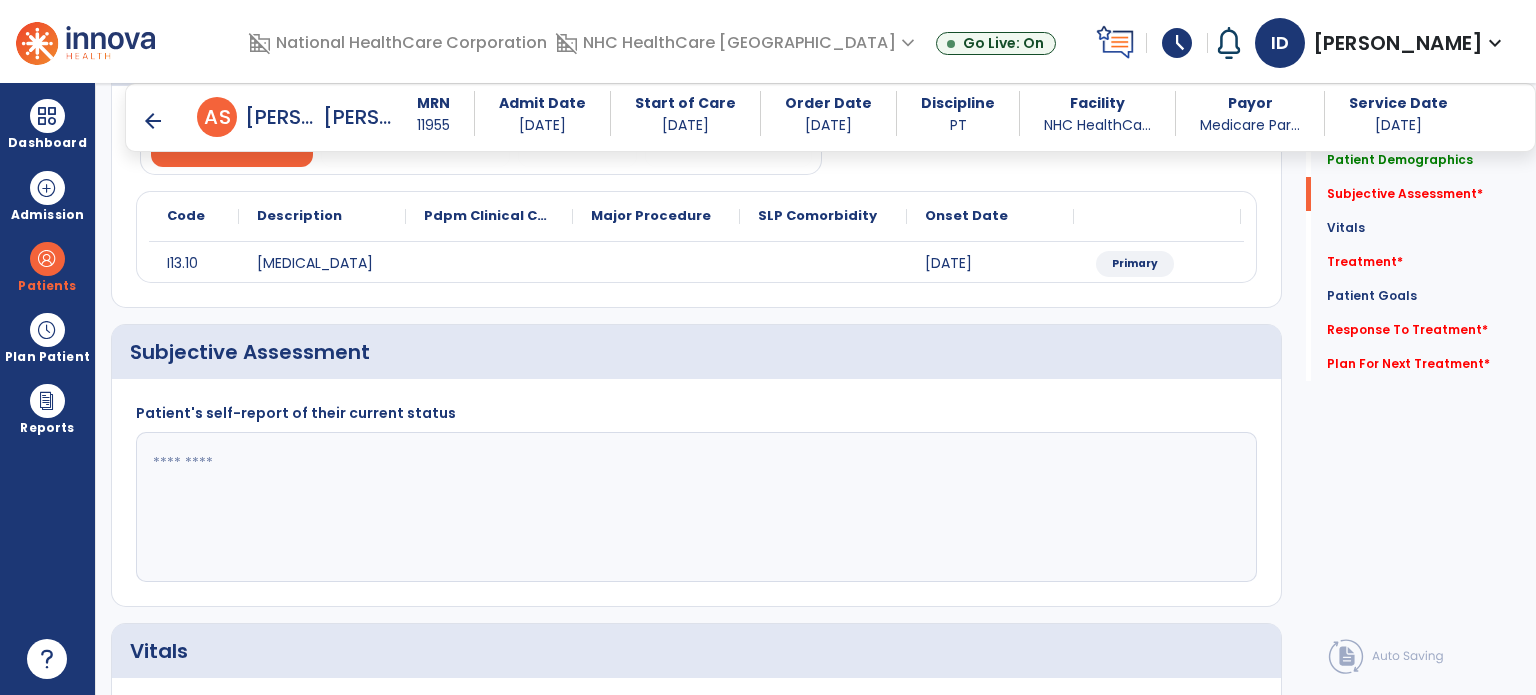 click 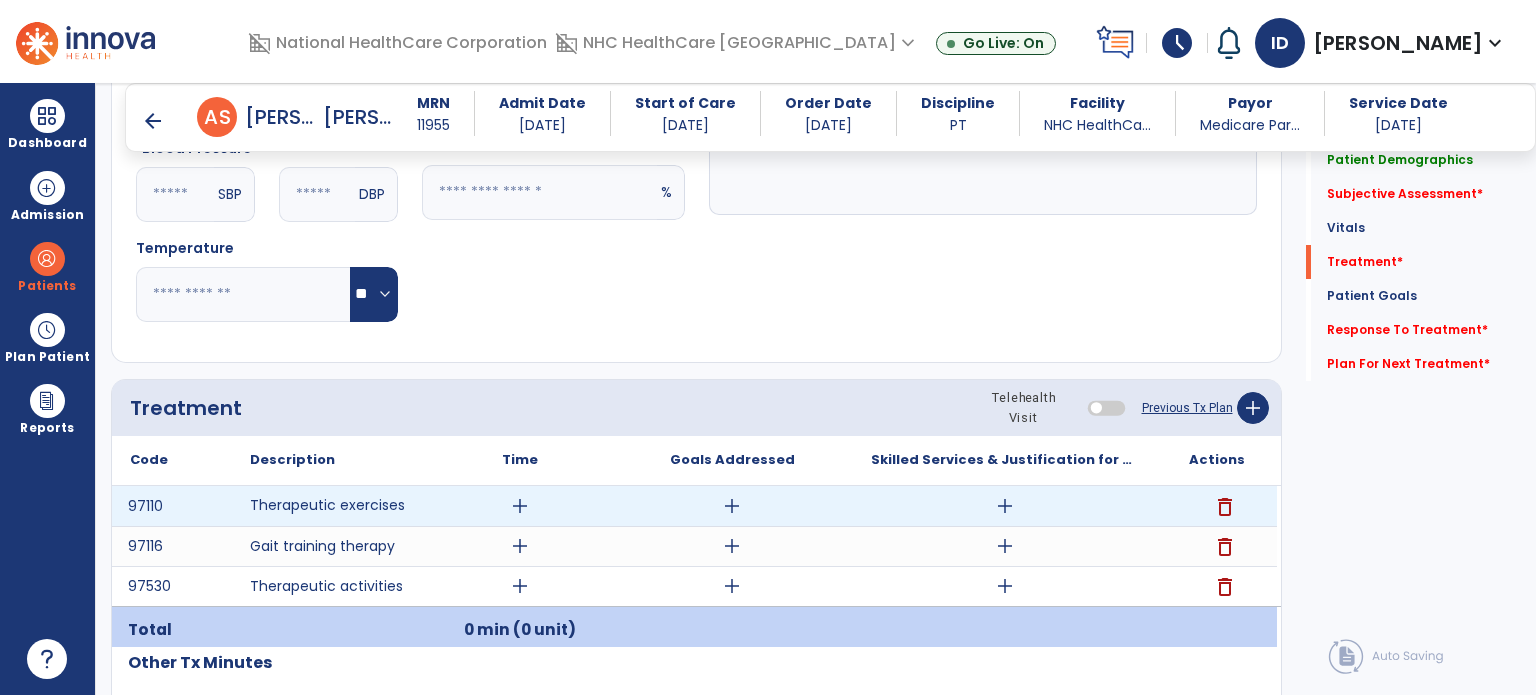 scroll, scrollTop: 916, scrollLeft: 0, axis: vertical 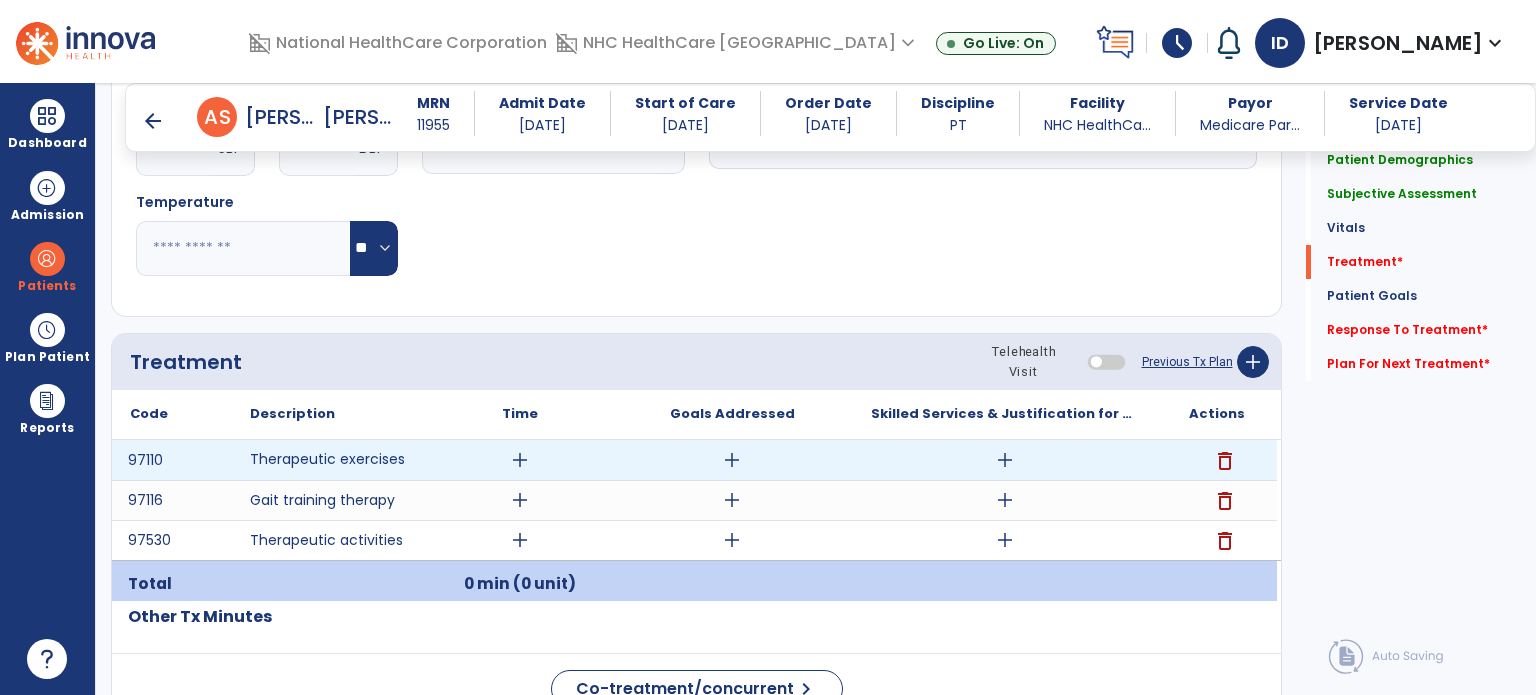 type on "**********" 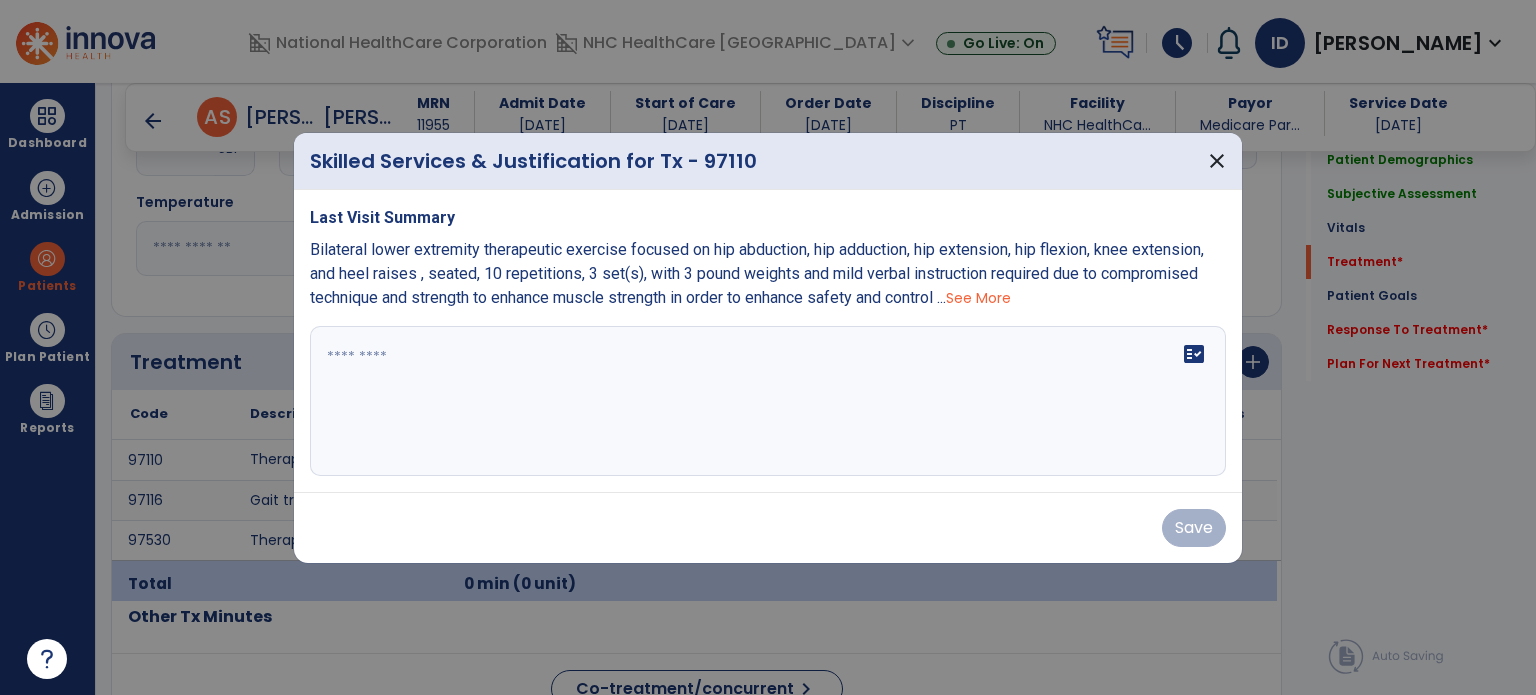 click on "See More" at bounding box center [978, 298] 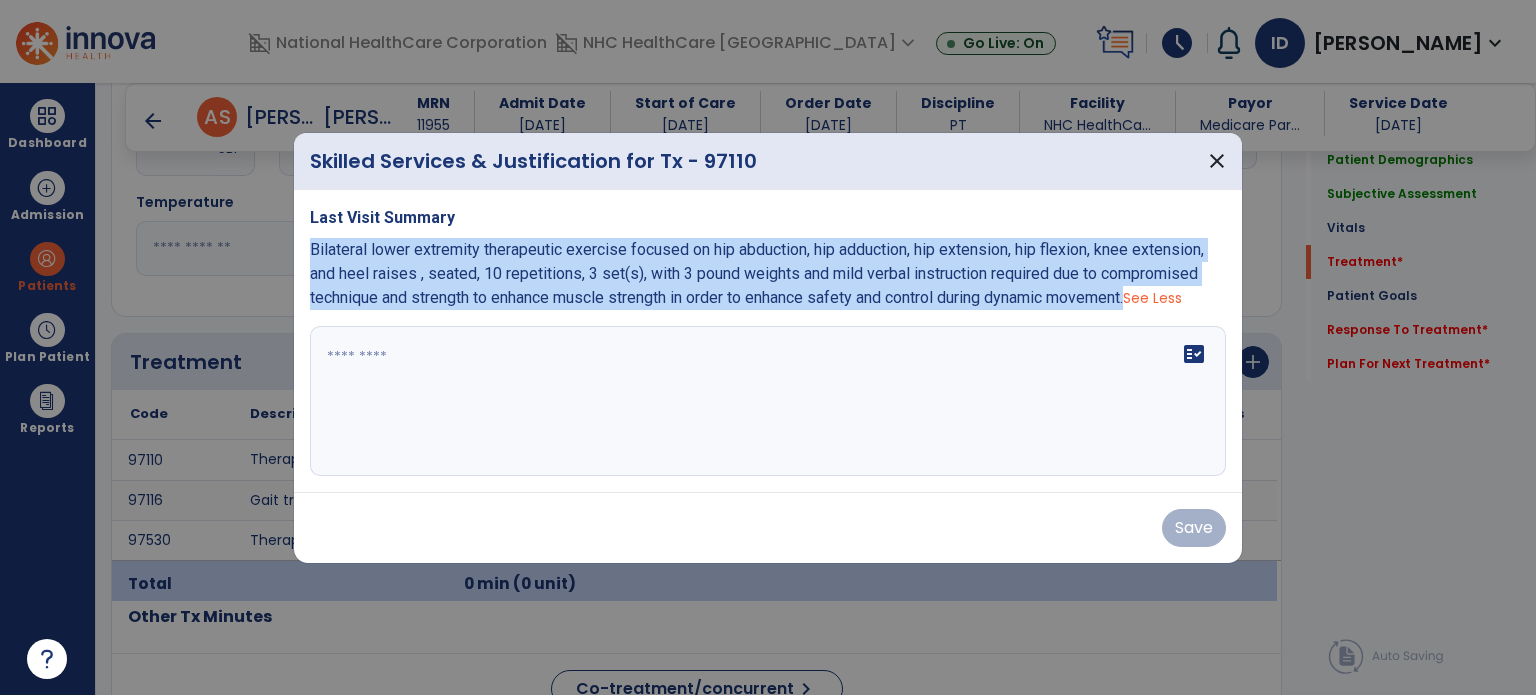 drag, startPoint x: 1145, startPoint y: 299, endPoint x: 308, endPoint y: 251, distance: 838.37524 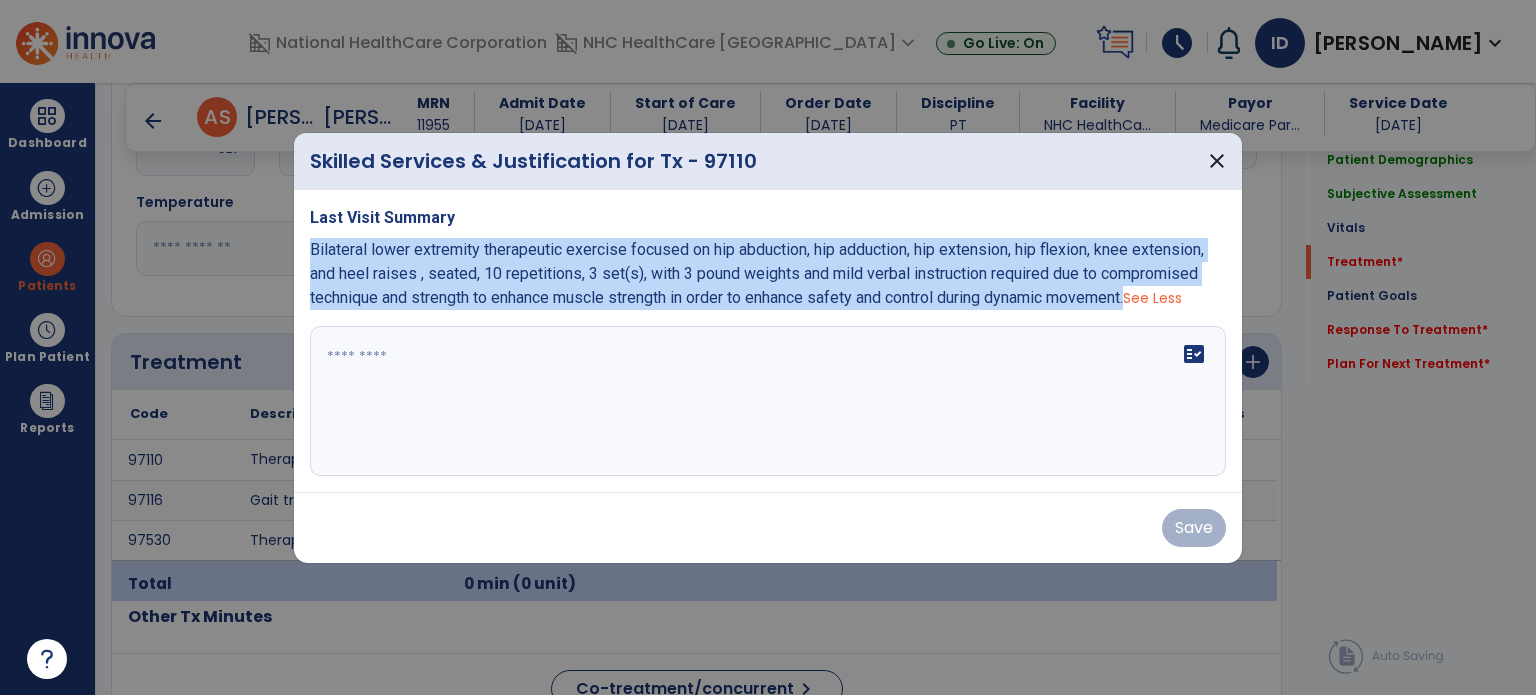 click on "Last Visit Summary Bilateral lower extremity therapeutic exercise focused on hip abduction, hip adduction, hip extension, hip flexion, knee extension, and heel raises , seated, 10 repetitions, 3 set(s), with 3 pound weights and mild verbal instruction required due to compromised technique and strength to enhance muscle strength in order to enhance safety and control during dynamic movement.
See Less   fact_check" at bounding box center [768, 341] 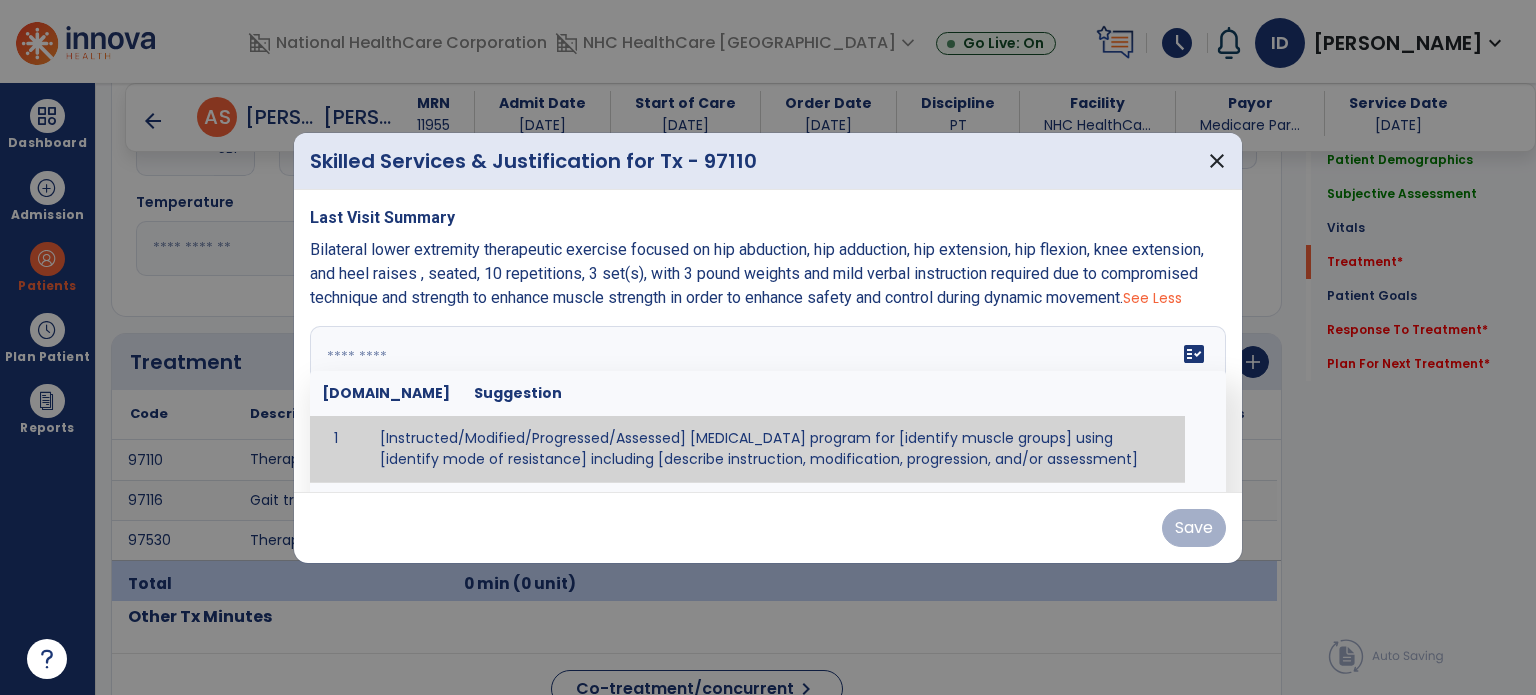 drag, startPoint x: 348, startPoint y: 343, endPoint x: 355, endPoint y: 356, distance: 14.764823 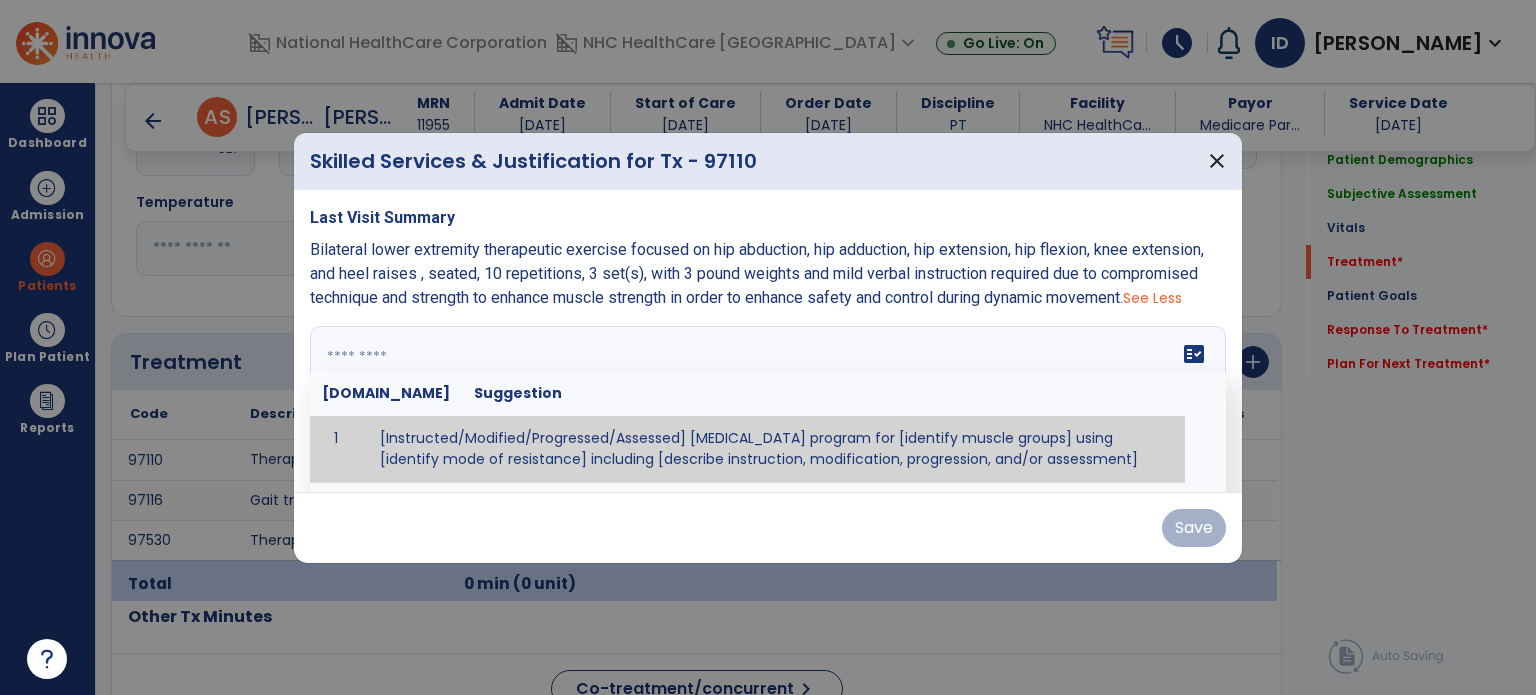 paste on "**********" 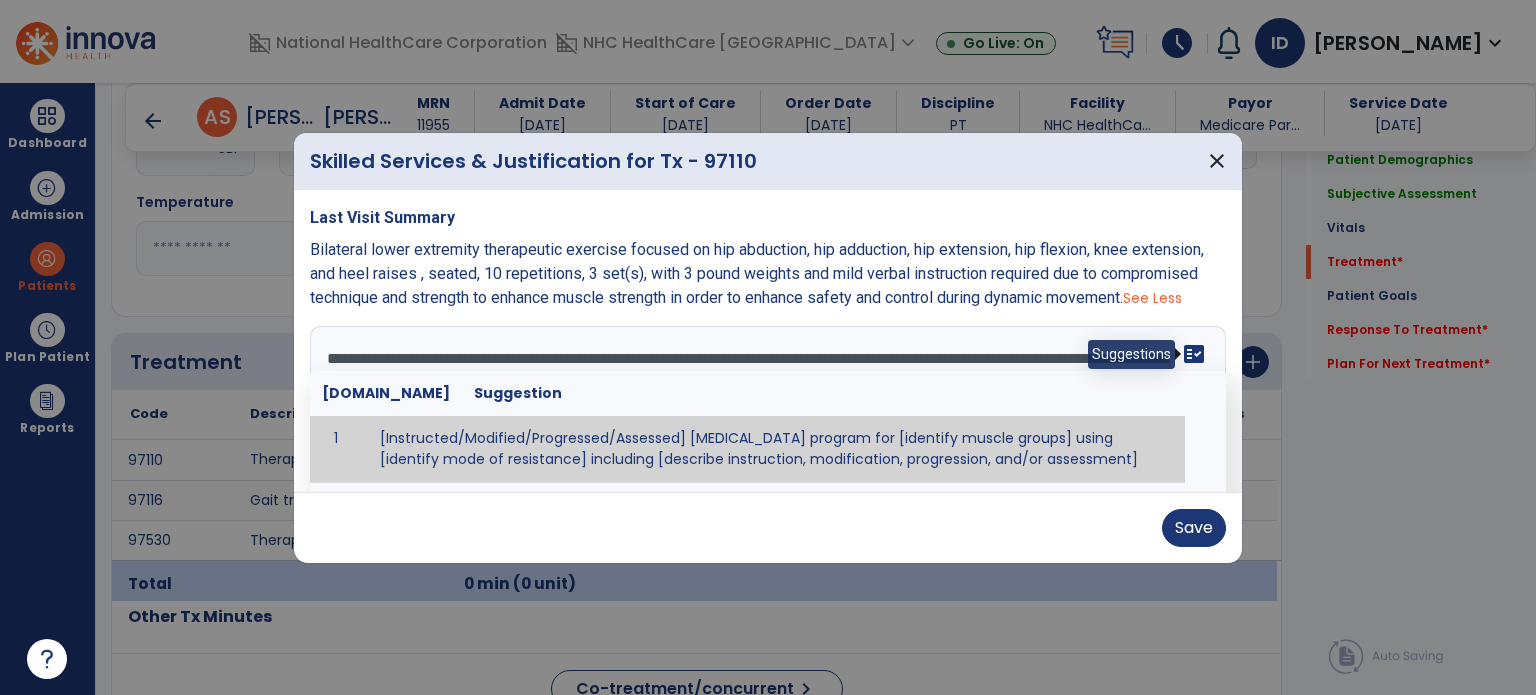click on "fact_check" at bounding box center [1194, 354] 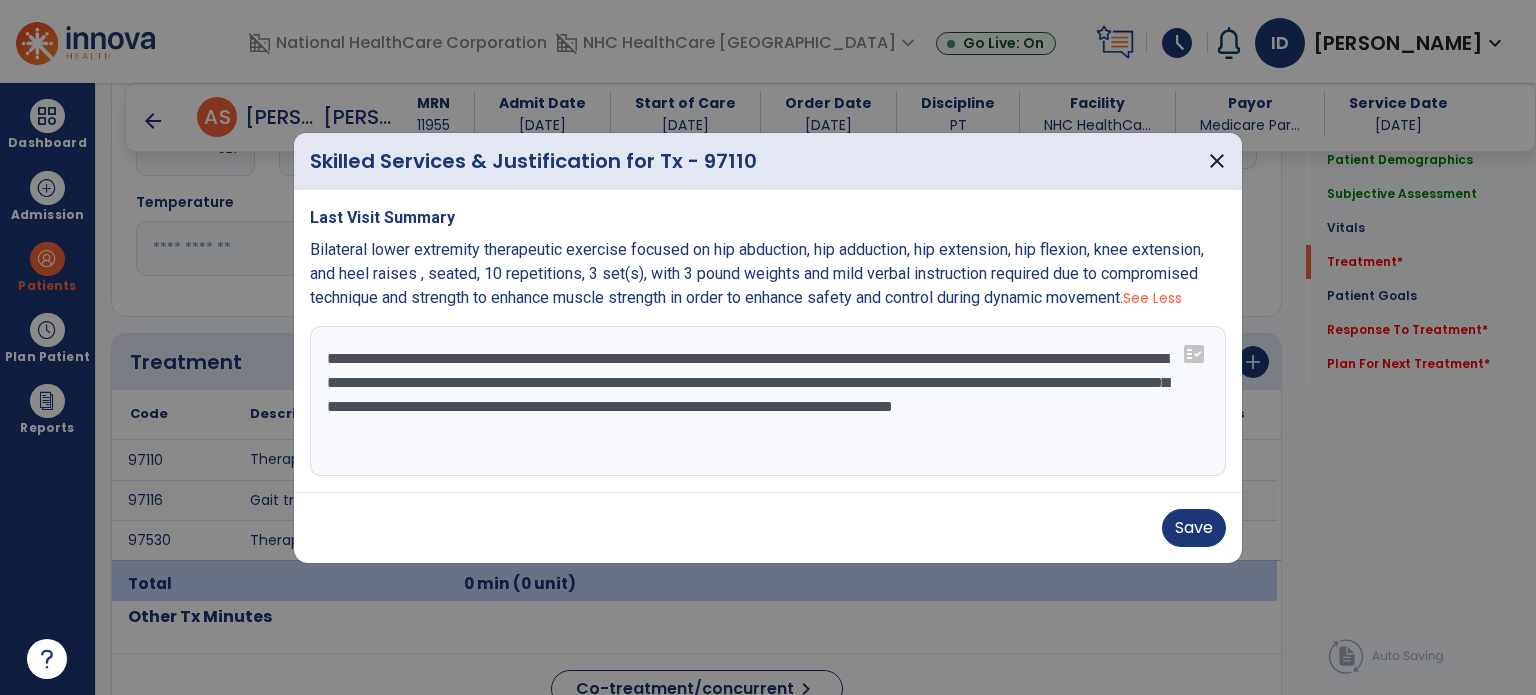 click on "**********" at bounding box center (768, 401) 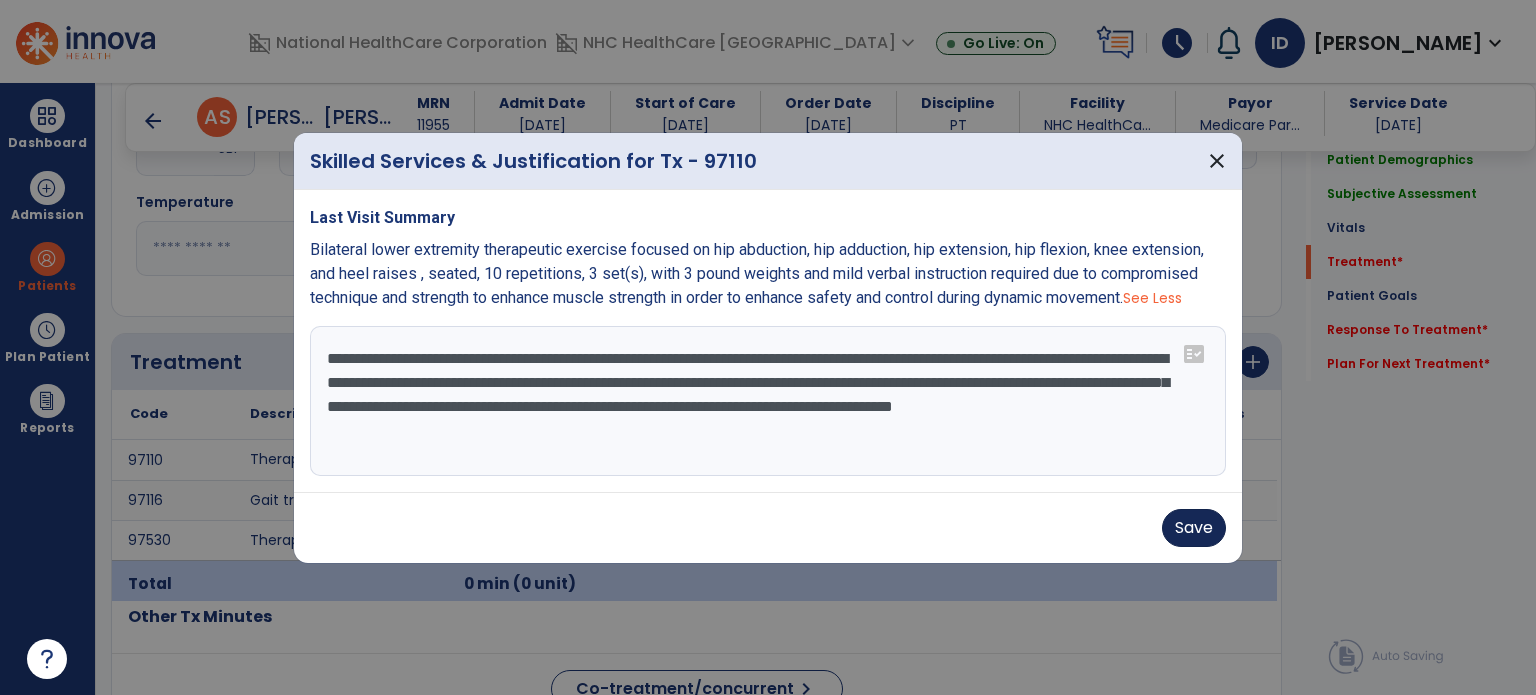 type on "**********" 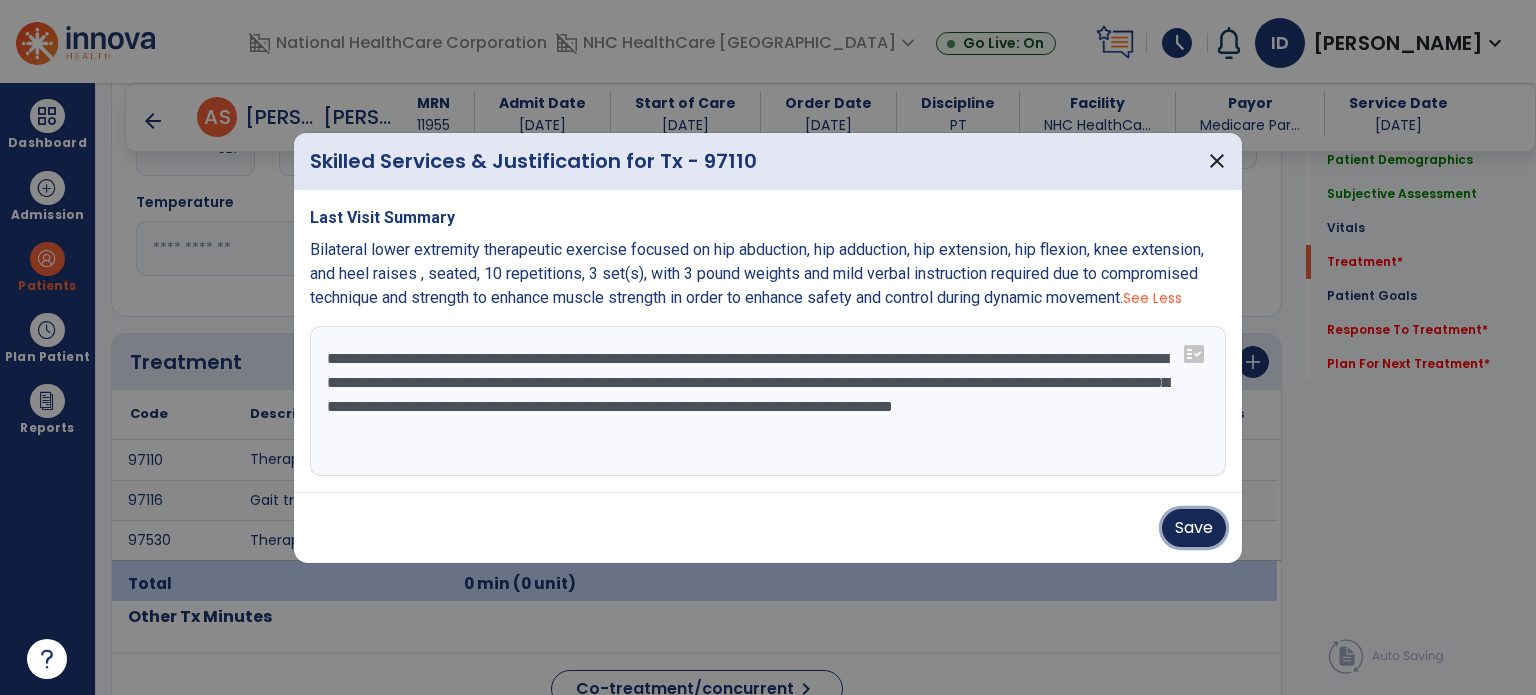 click on "Save" at bounding box center [1194, 528] 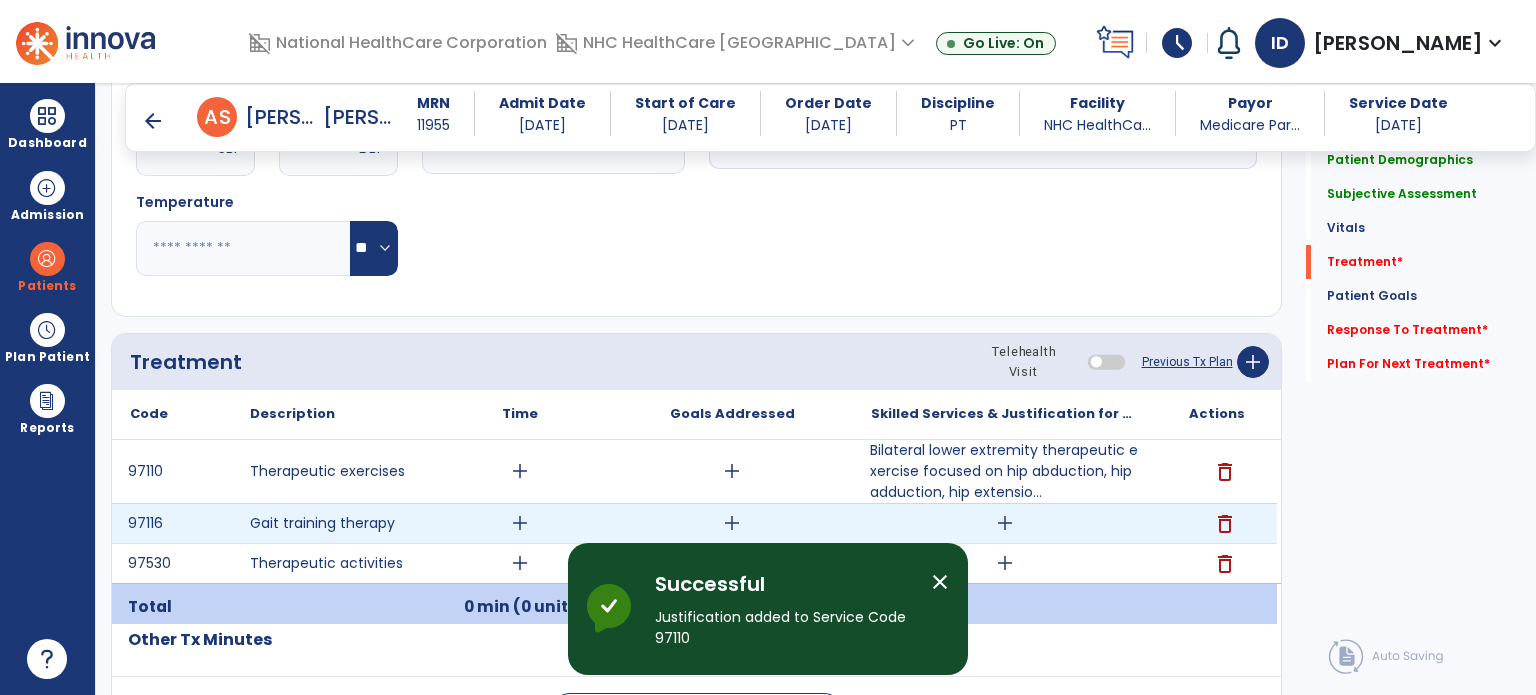 click on "add" at bounding box center (1005, 523) 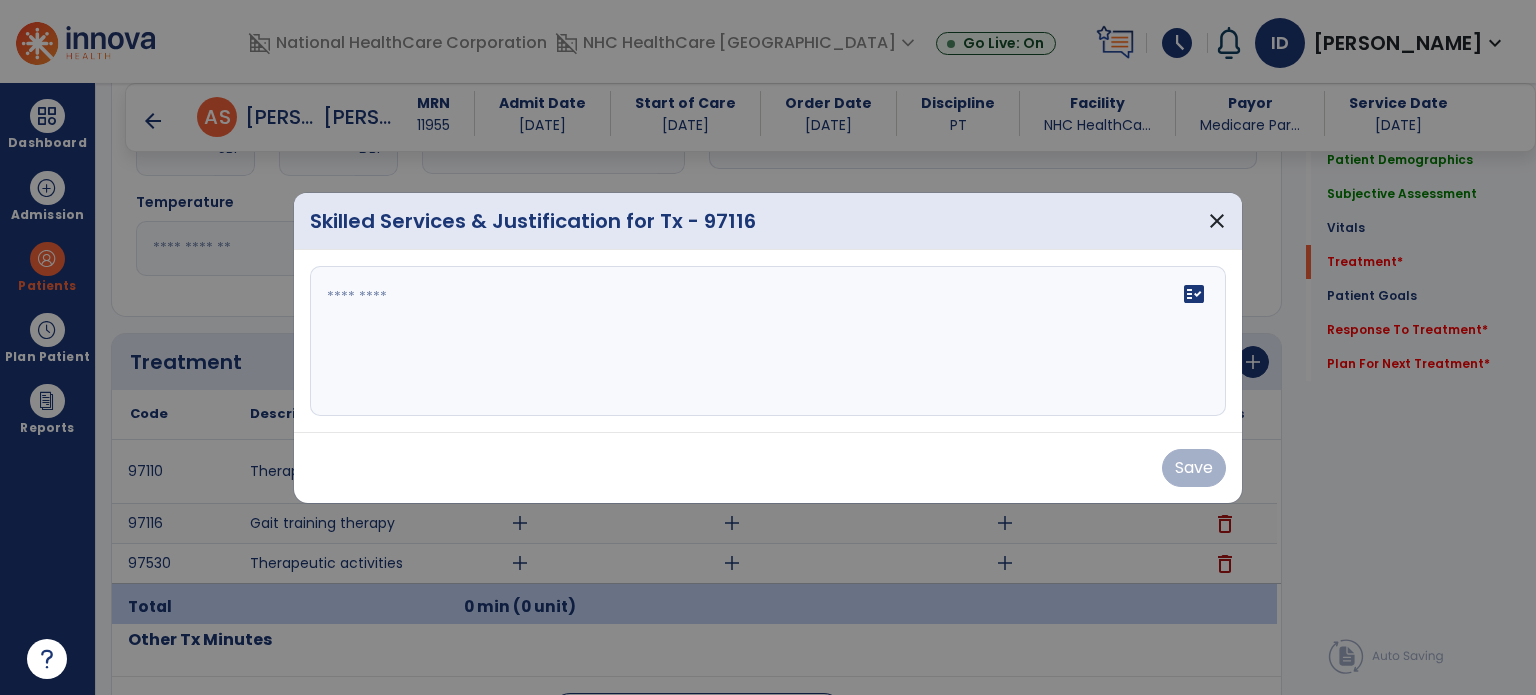 click on "fact_check" at bounding box center (768, 341) 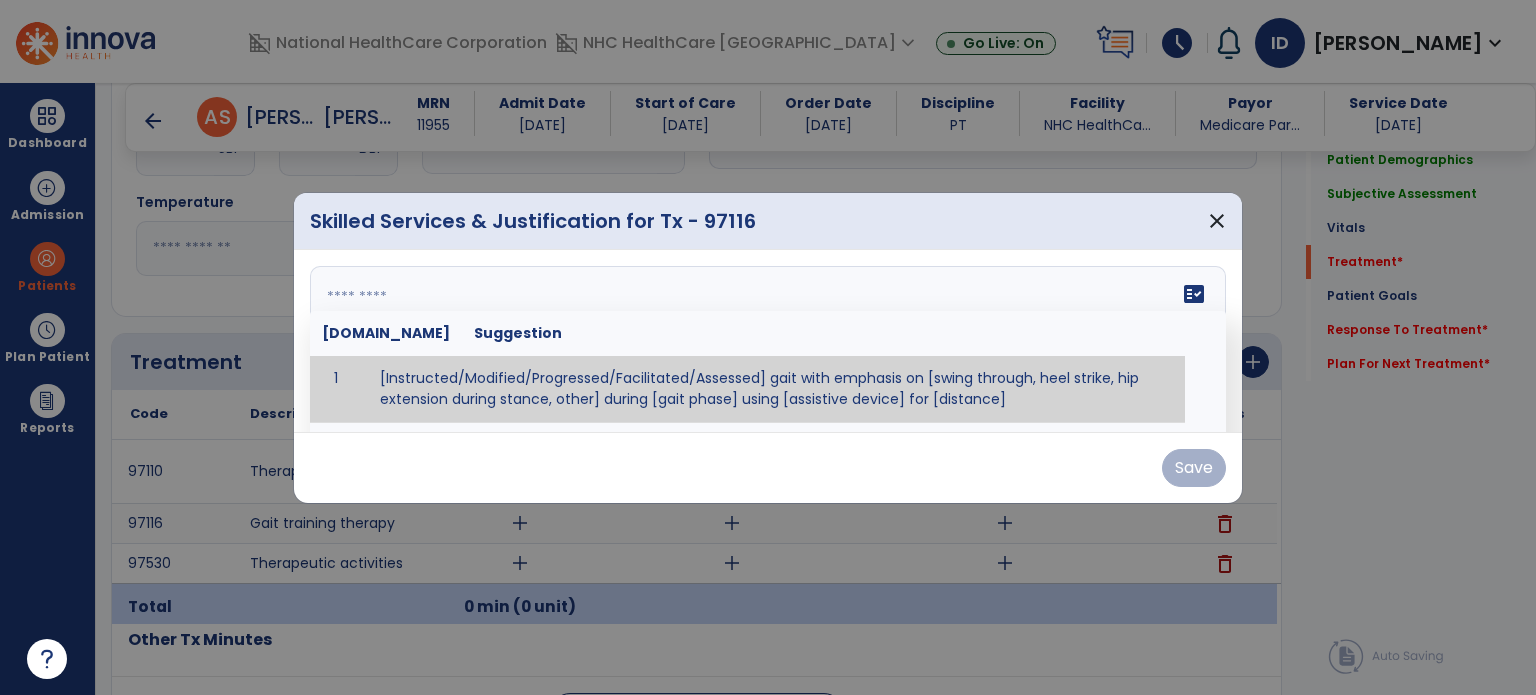 paste on "**********" 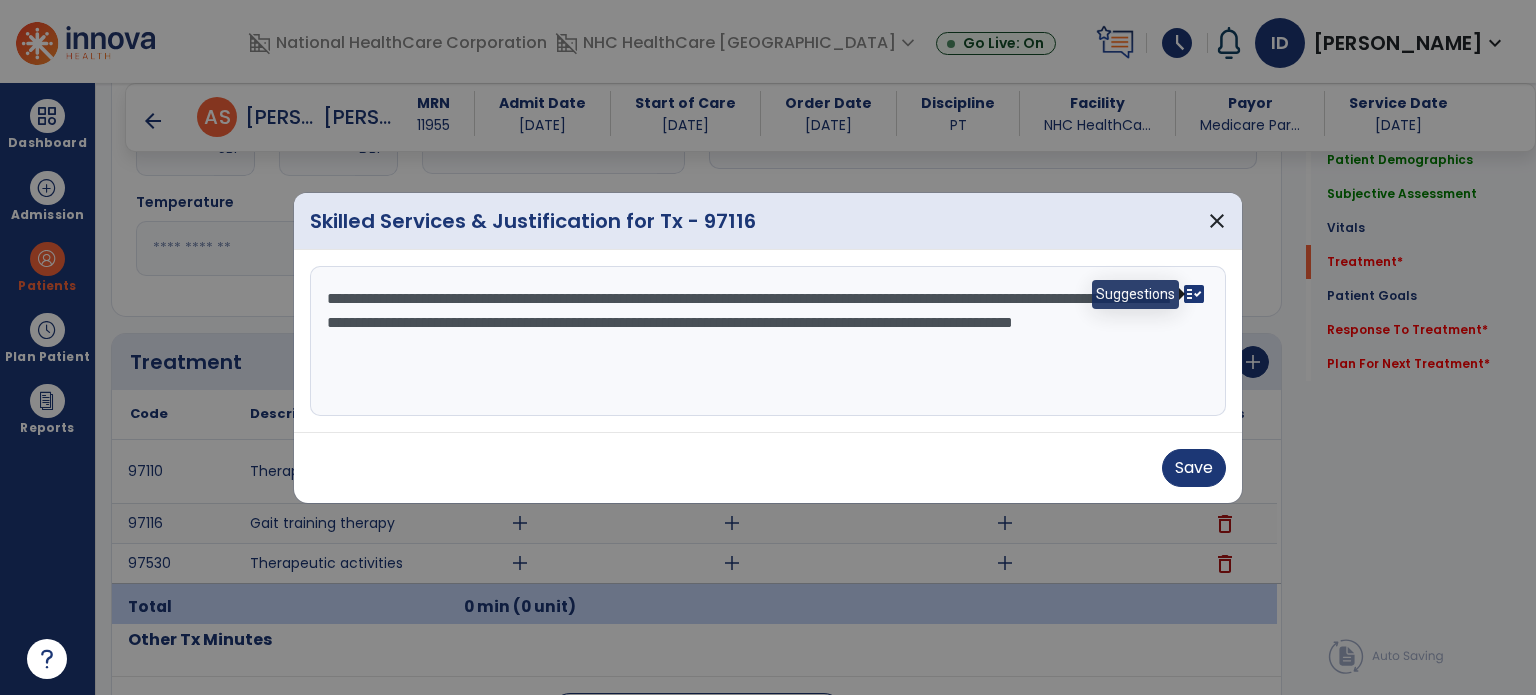 click on "fact_check" at bounding box center [1194, 294] 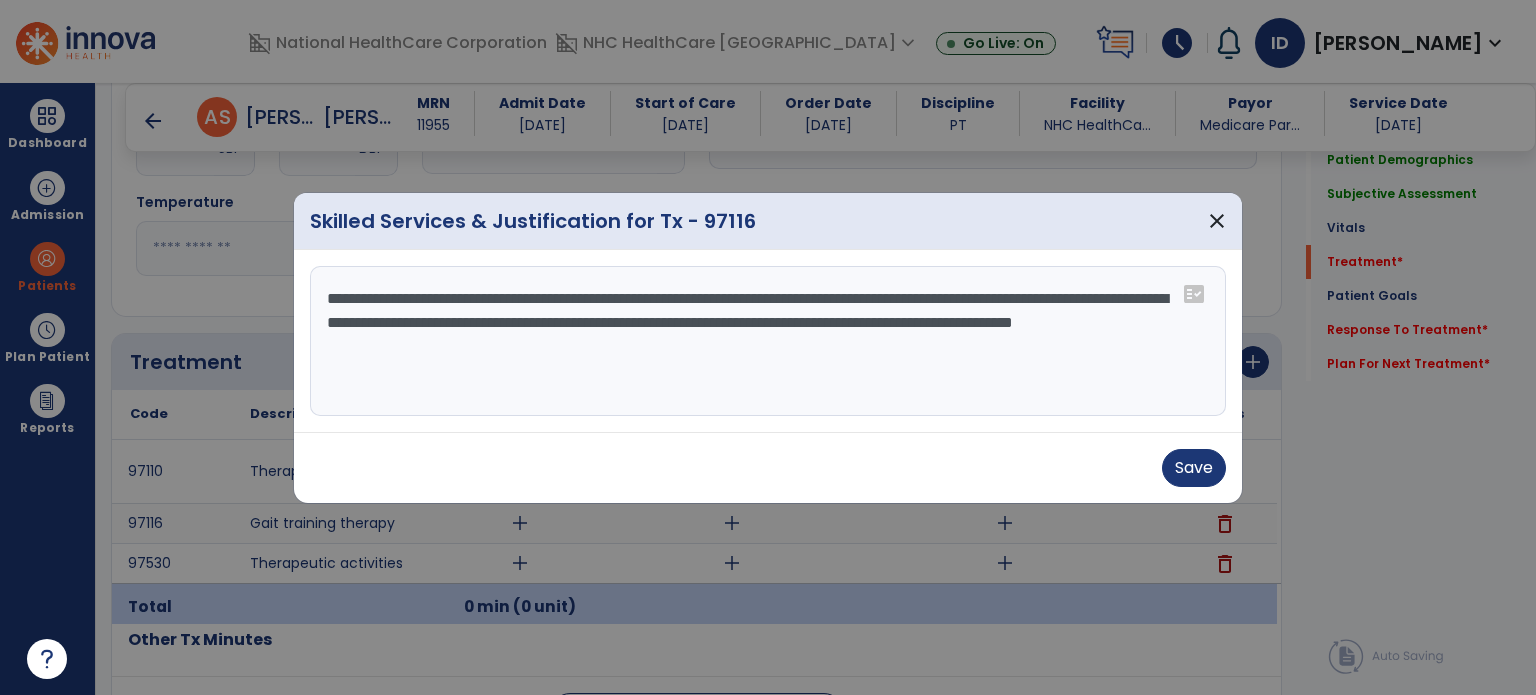 click on "**********" at bounding box center [768, 341] 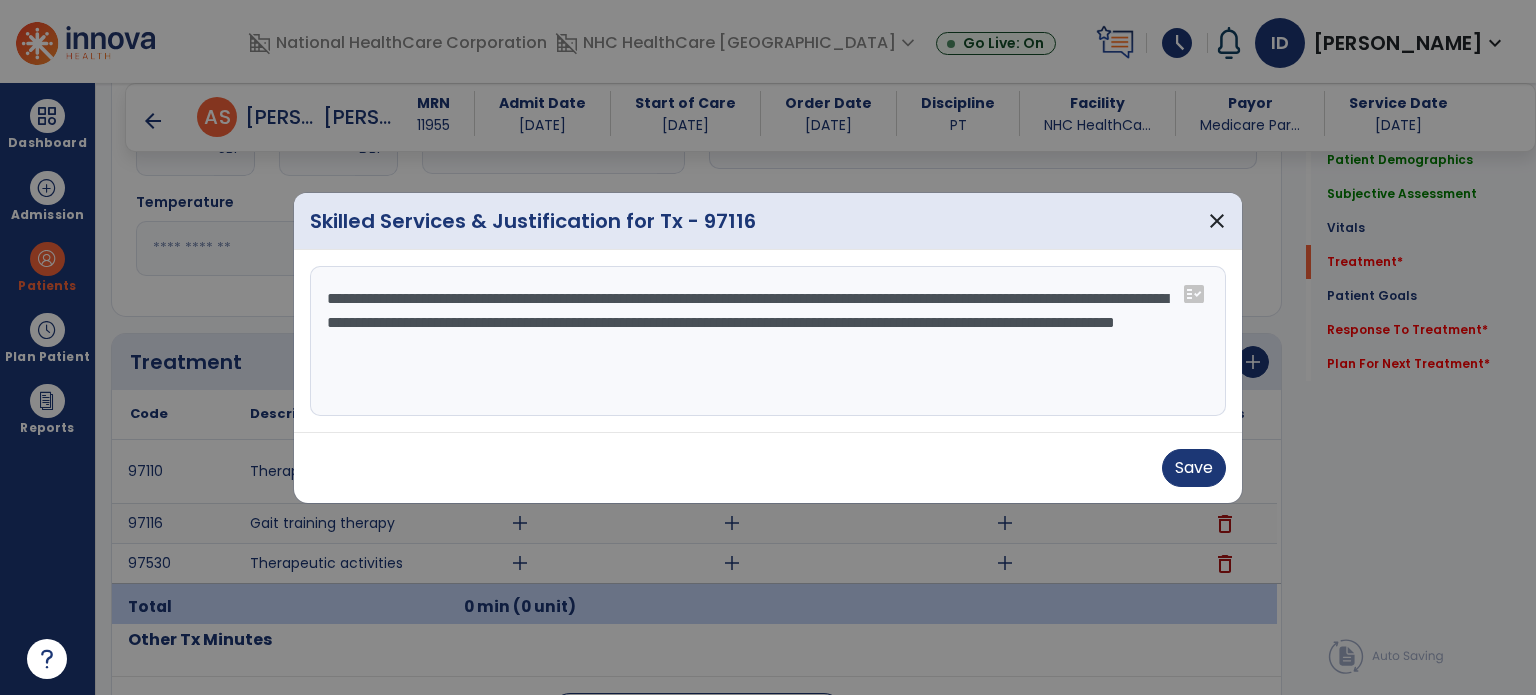 drag, startPoint x: 920, startPoint y: 297, endPoint x: 830, endPoint y: 303, distance: 90.199776 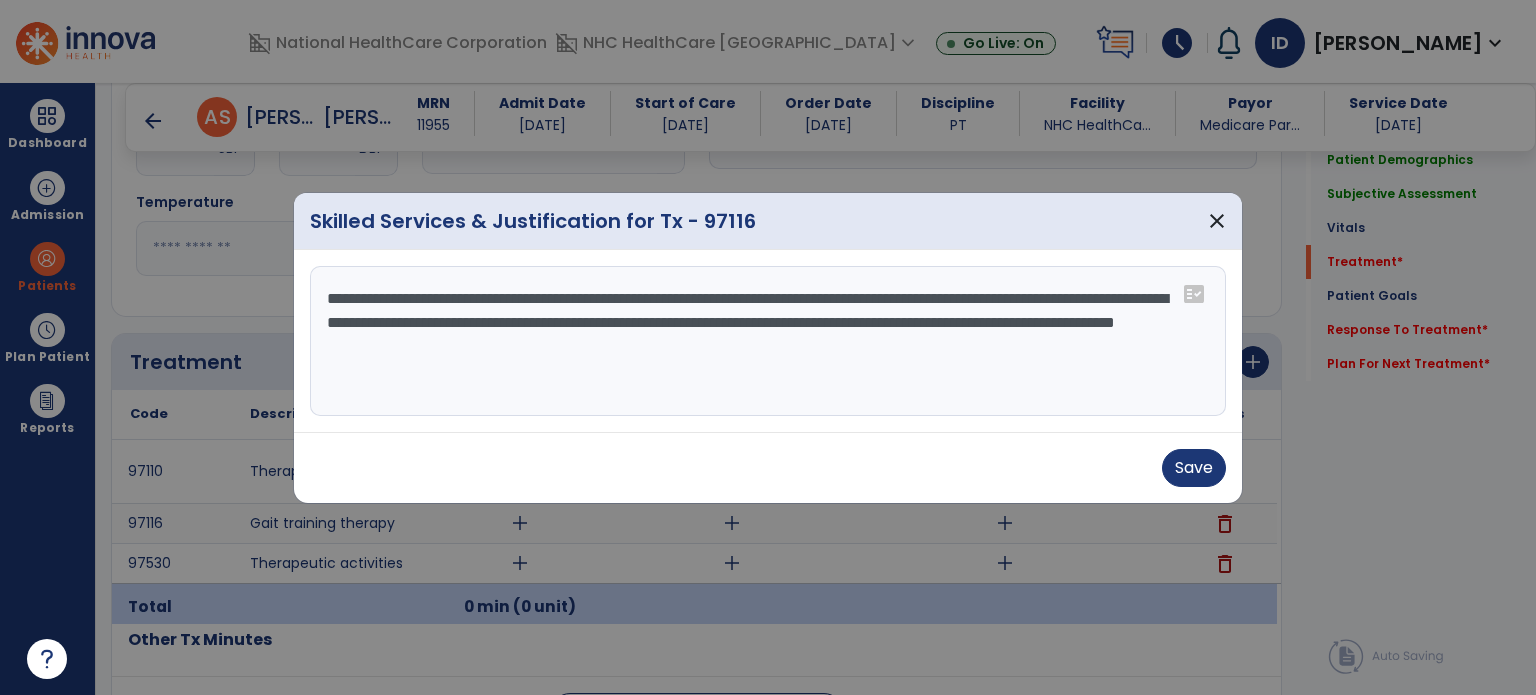 click on "**********" at bounding box center [768, 341] 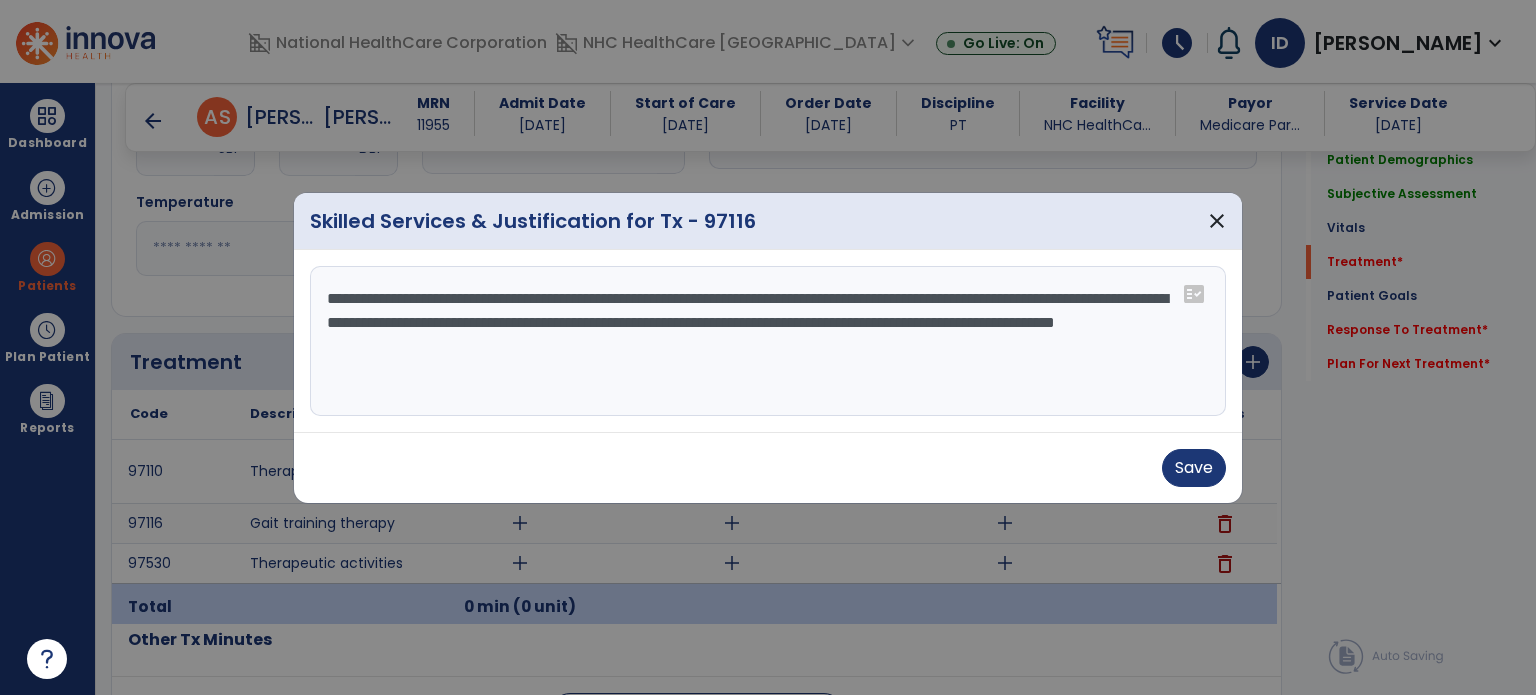 click on "**********" at bounding box center (768, 341) 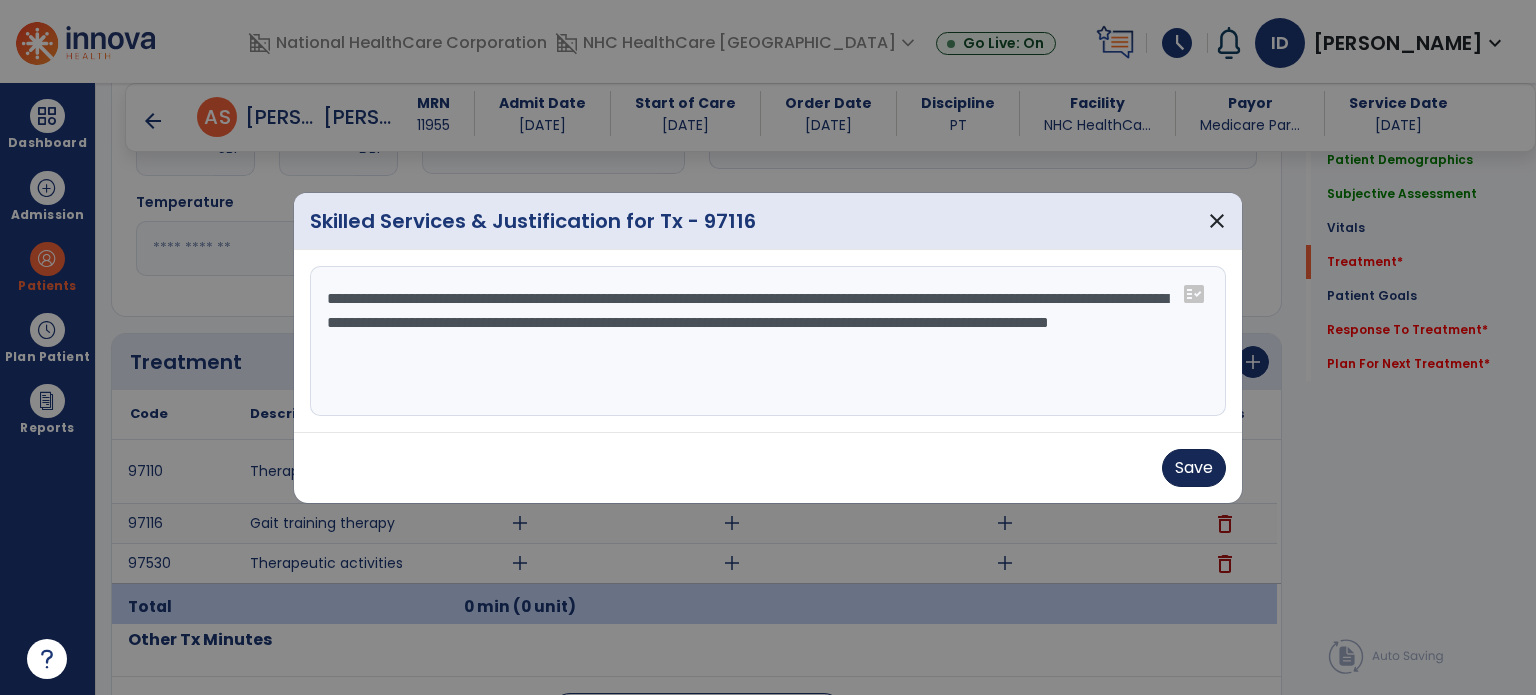 type on "**********" 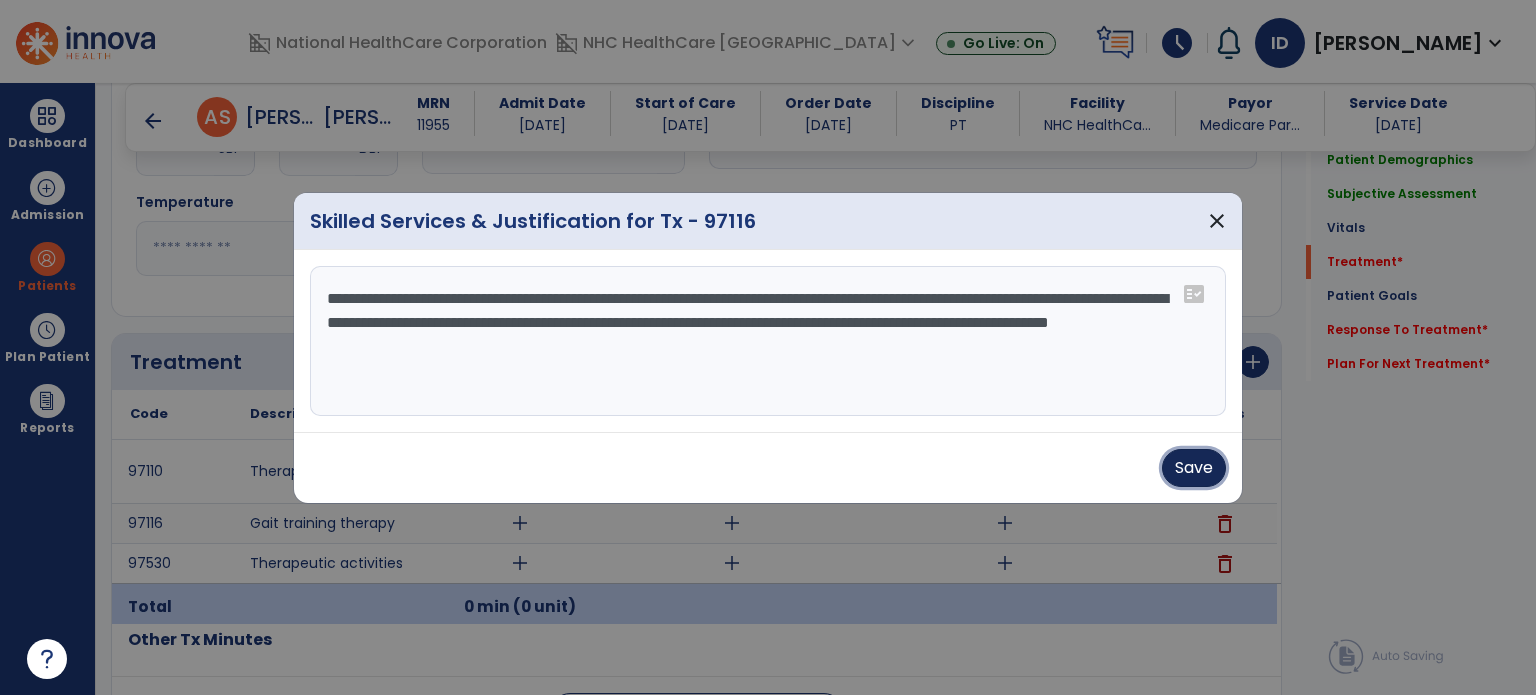 click on "Save" at bounding box center (1194, 468) 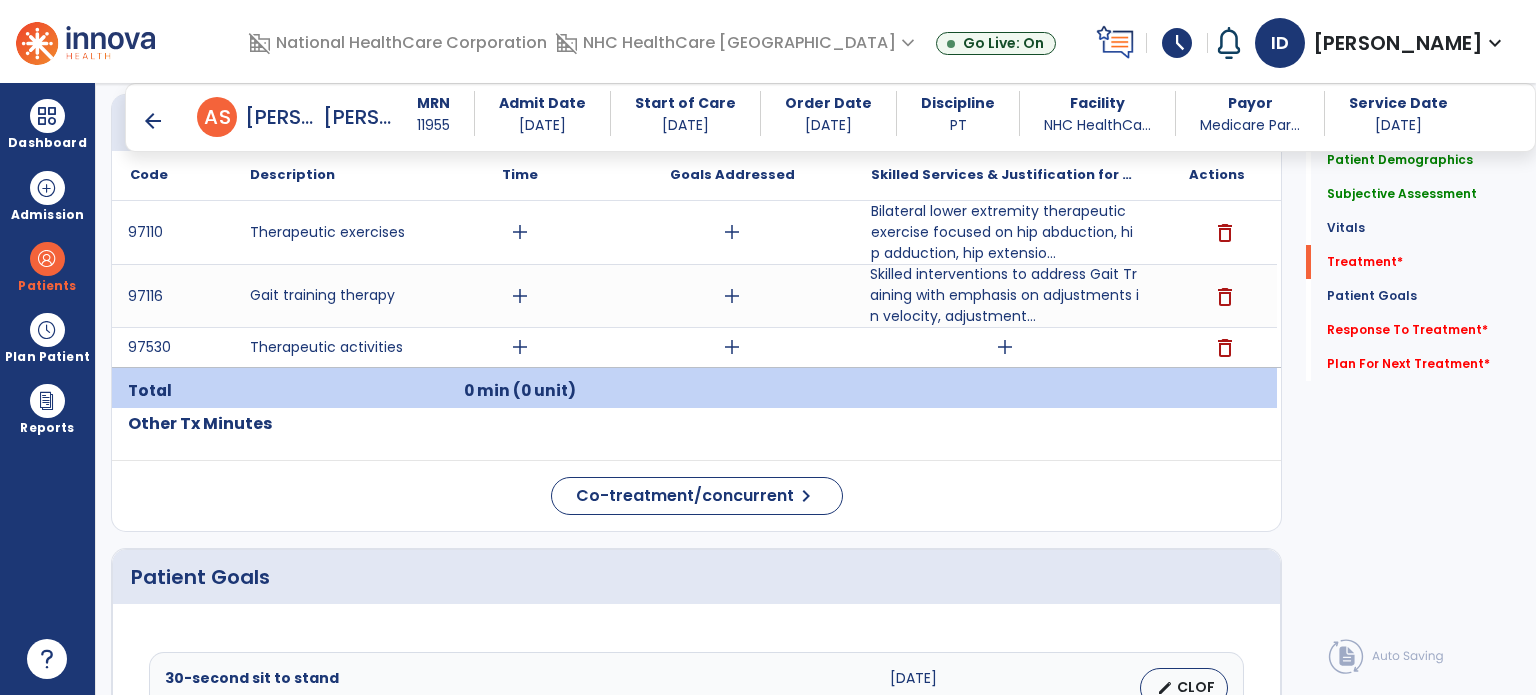 scroll, scrollTop: 1159, scrollLeft: 0, axis: vertical 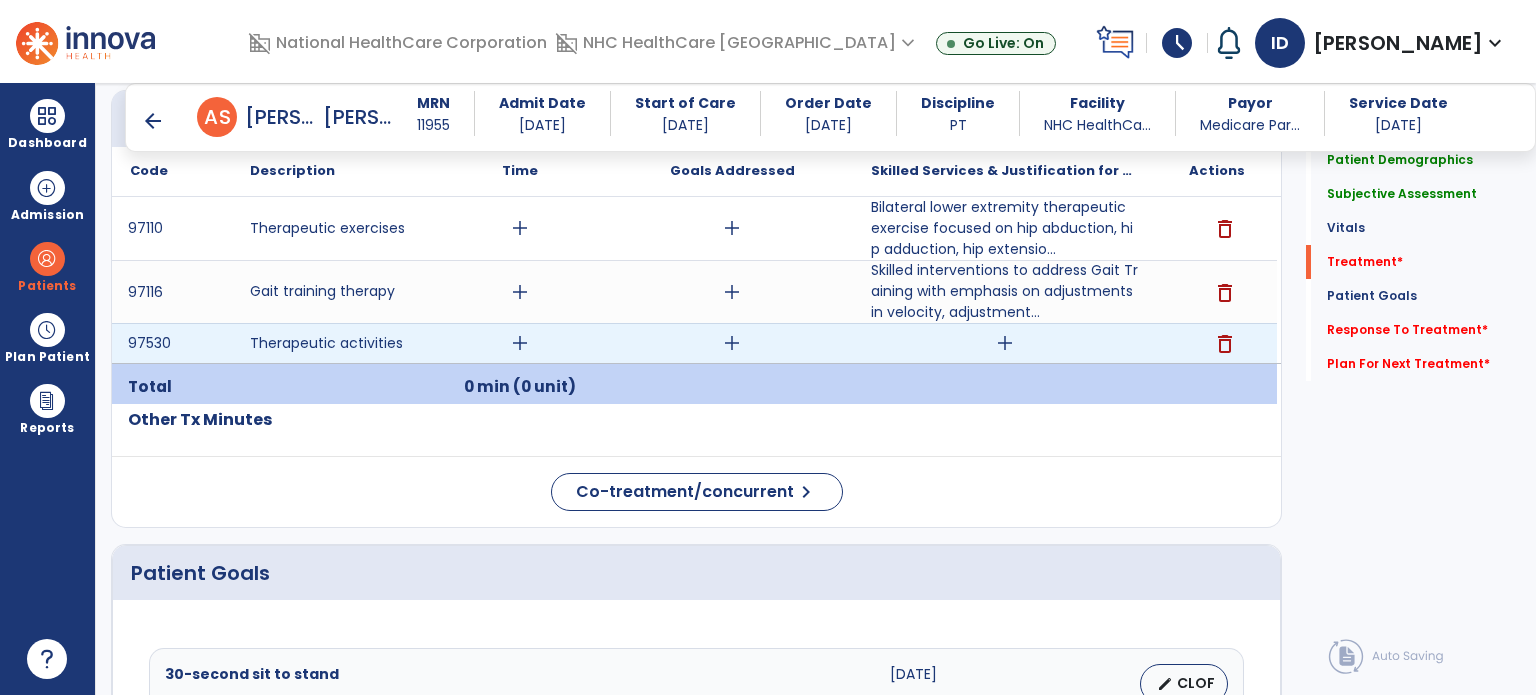 click on "add" at bounding box center (1005, 343) 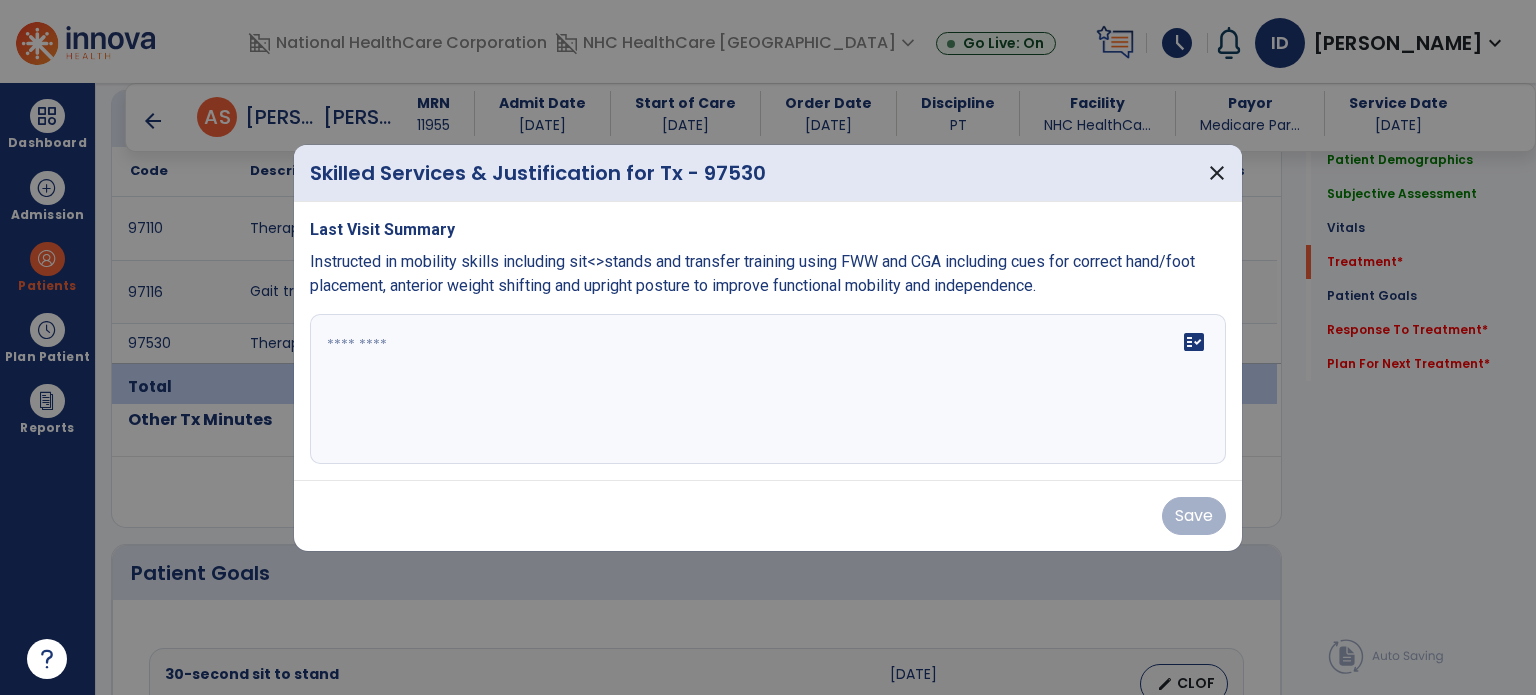 click at bounding box center [768, 389] 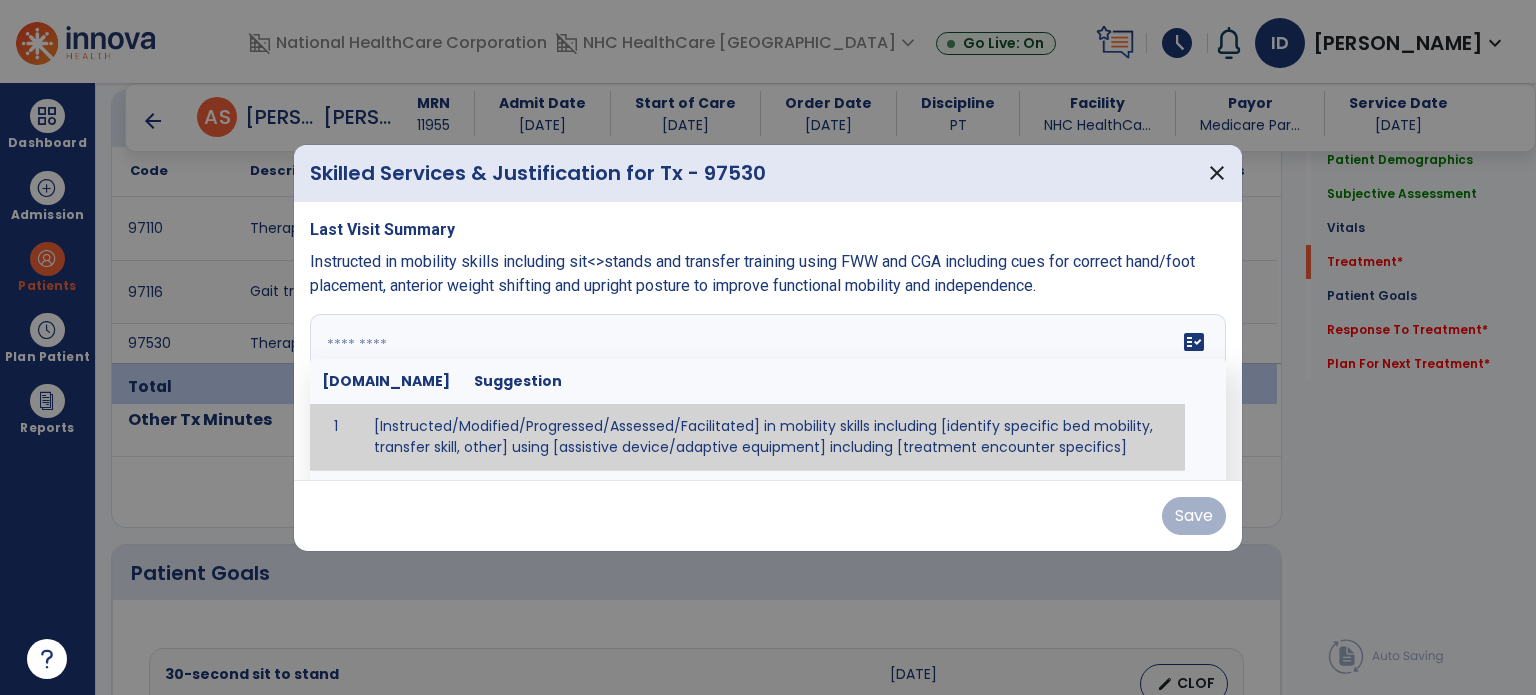 paste on "**********" 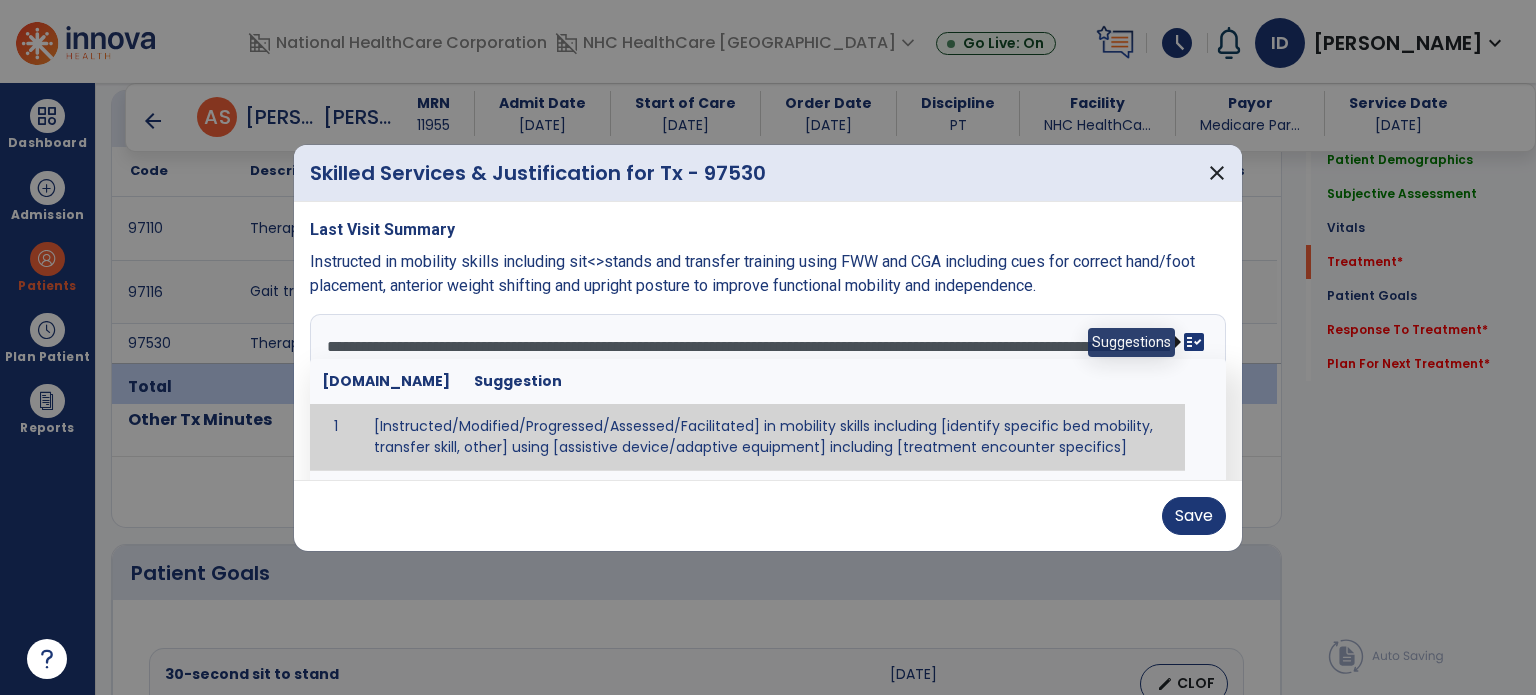 click on "fact_check" at bounding box center (1194, 342) 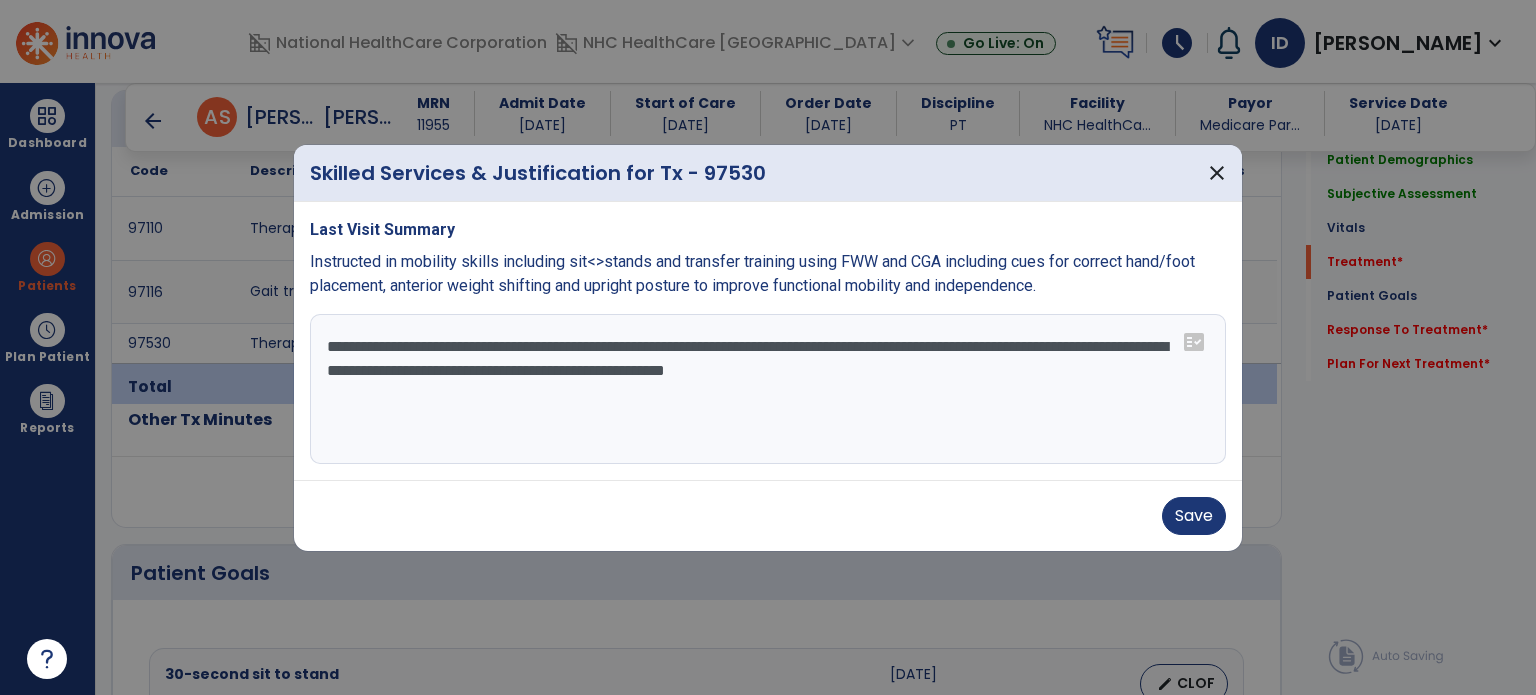 drag, startPoint x: 418, startPoint y: 347, endPoint x: 308, endPoint y: 355, distance: 110.29053 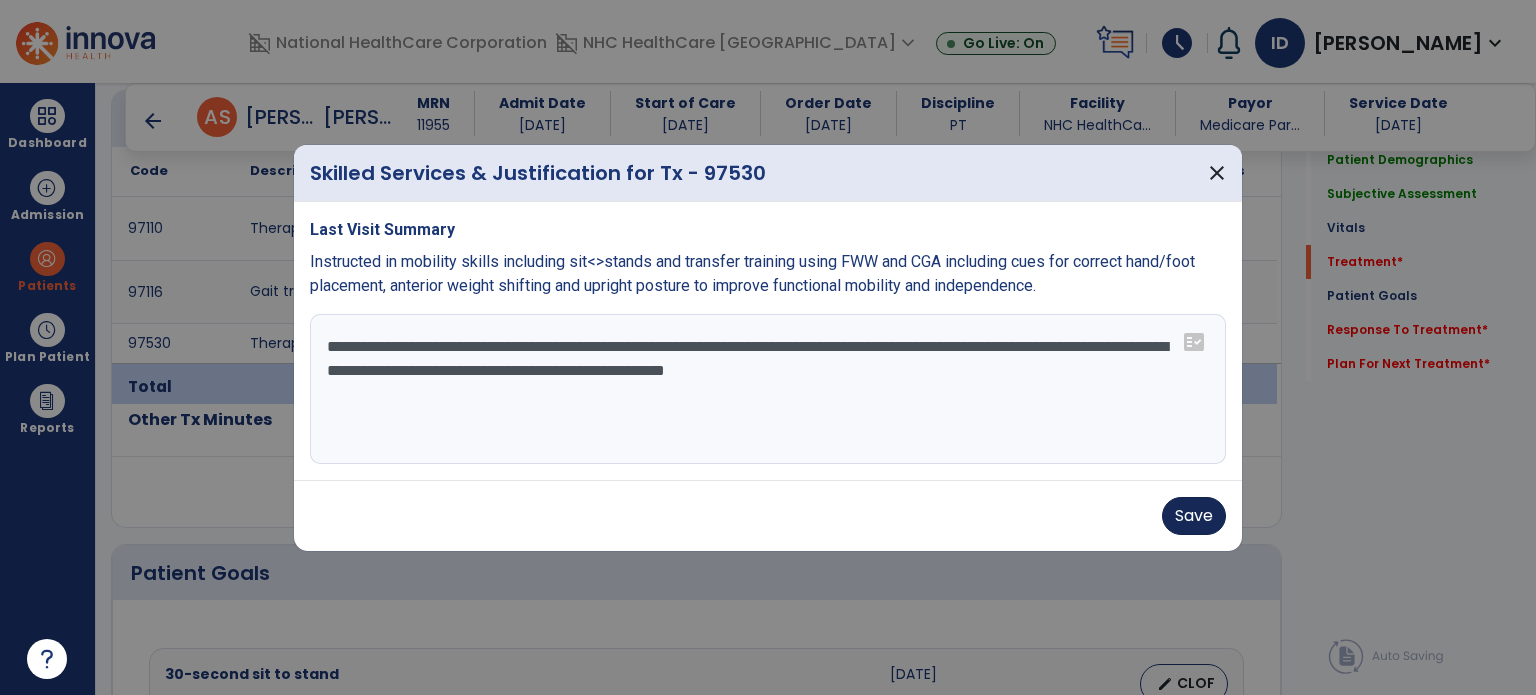 type on "**********" 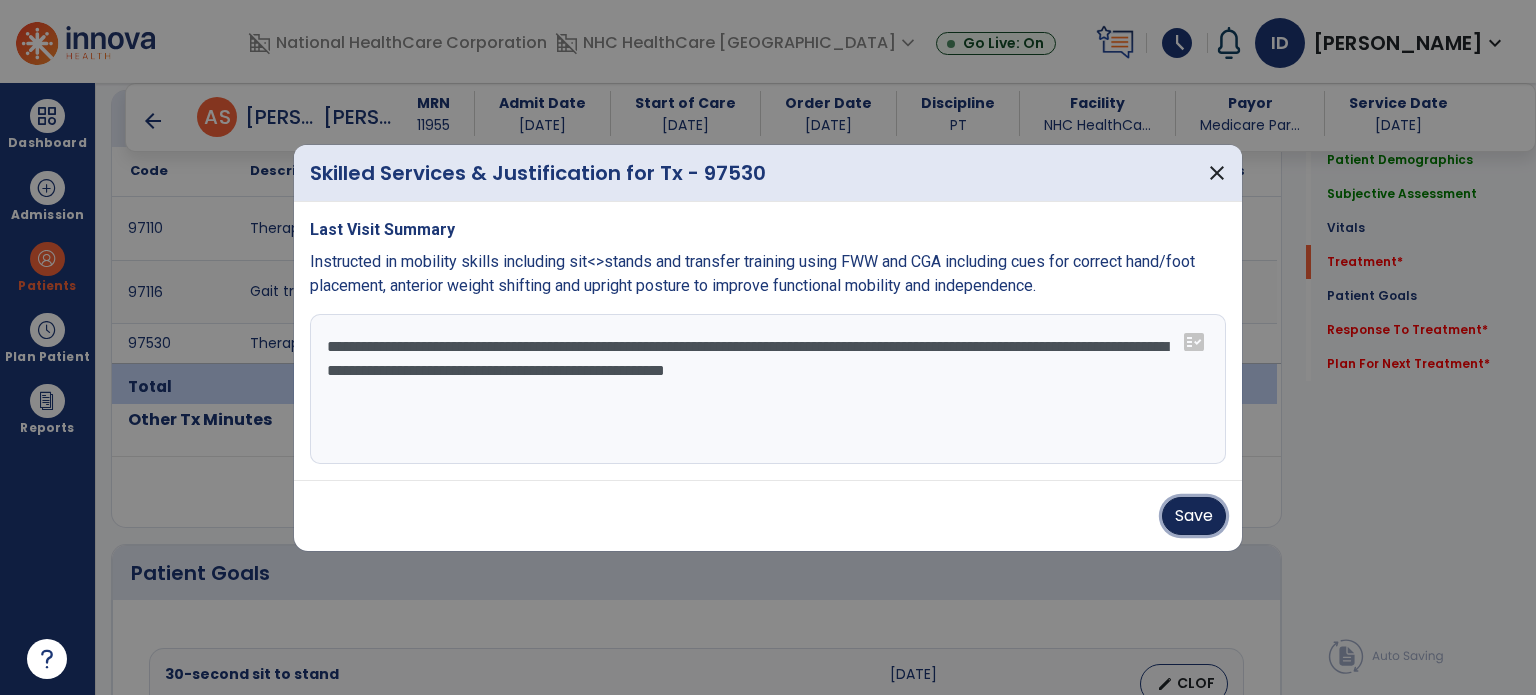 click on "Save" at bounding box center [1194, 516] 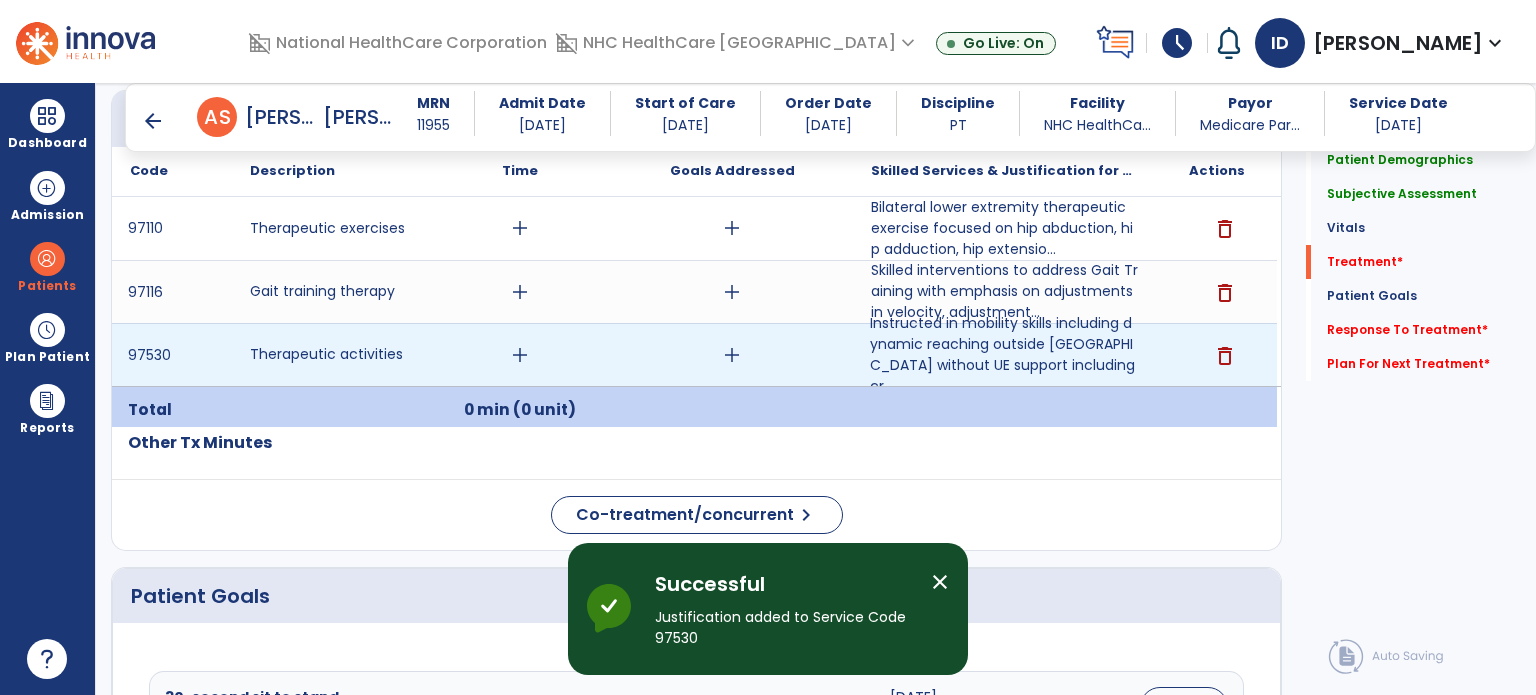 click on "add" at bounding box center (520, 355) 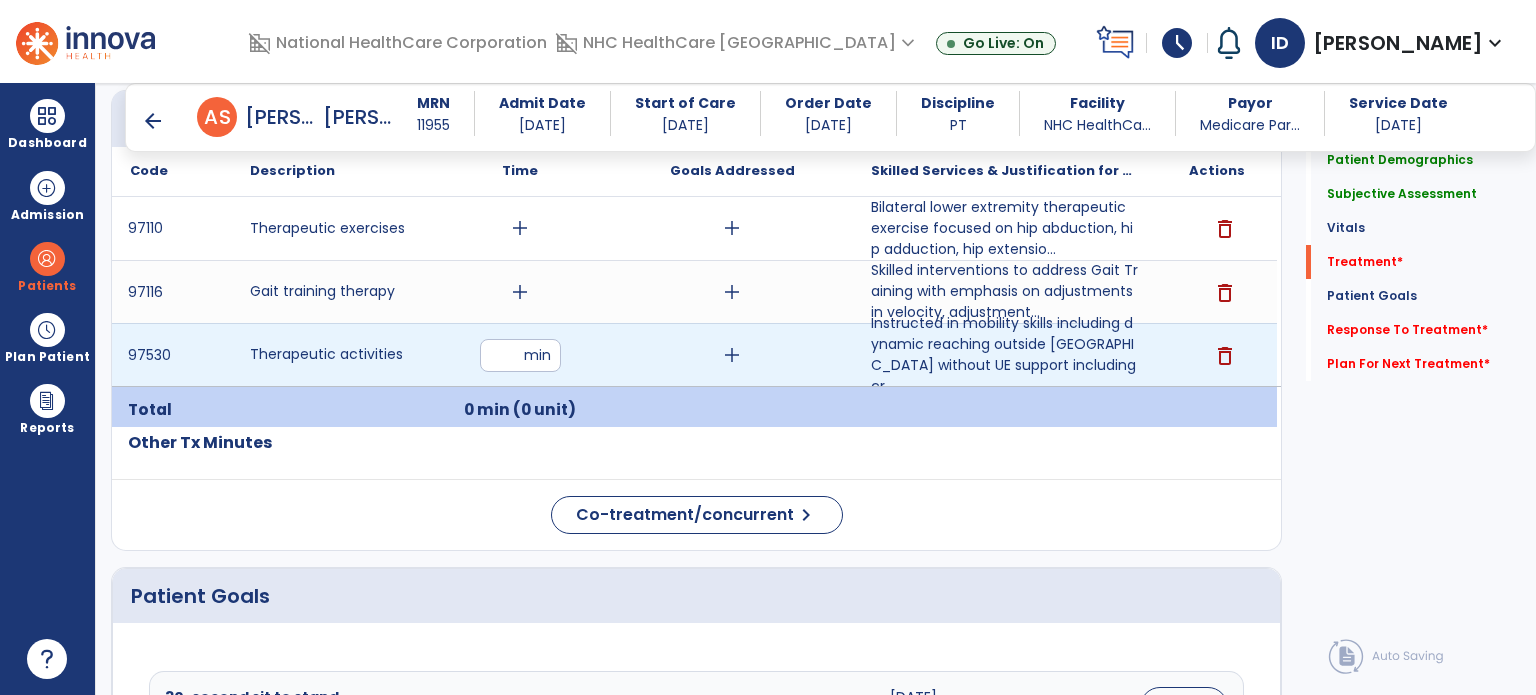 type on "**" 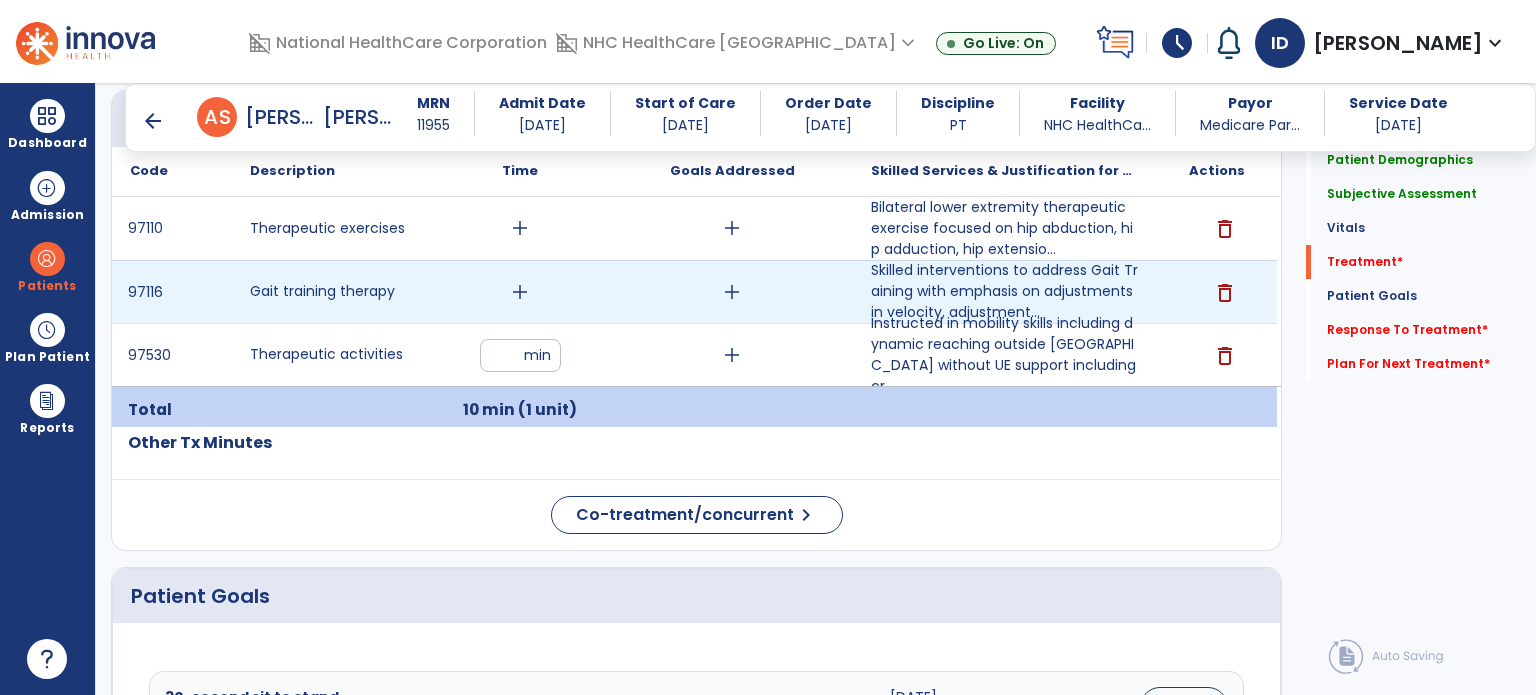 click on "add" at bounding box center (520, 292) 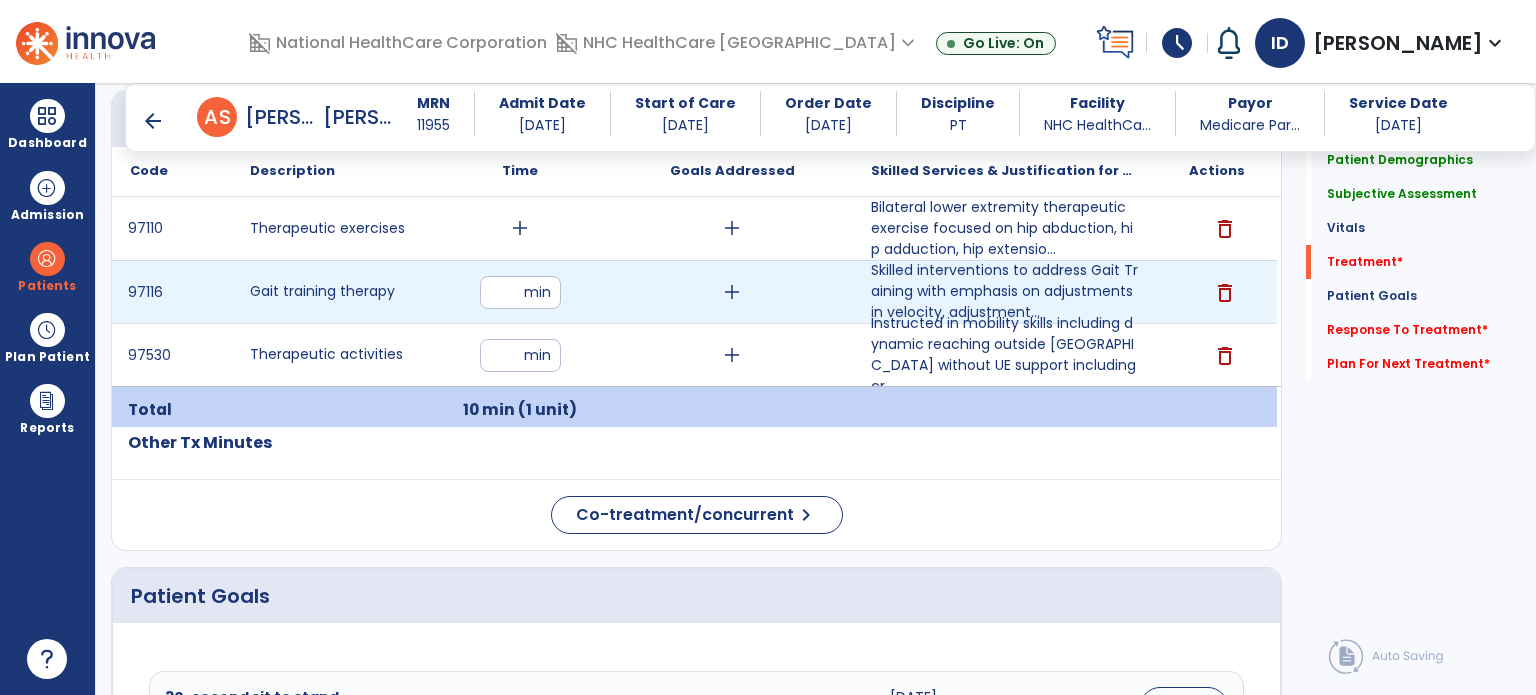 type on "**" 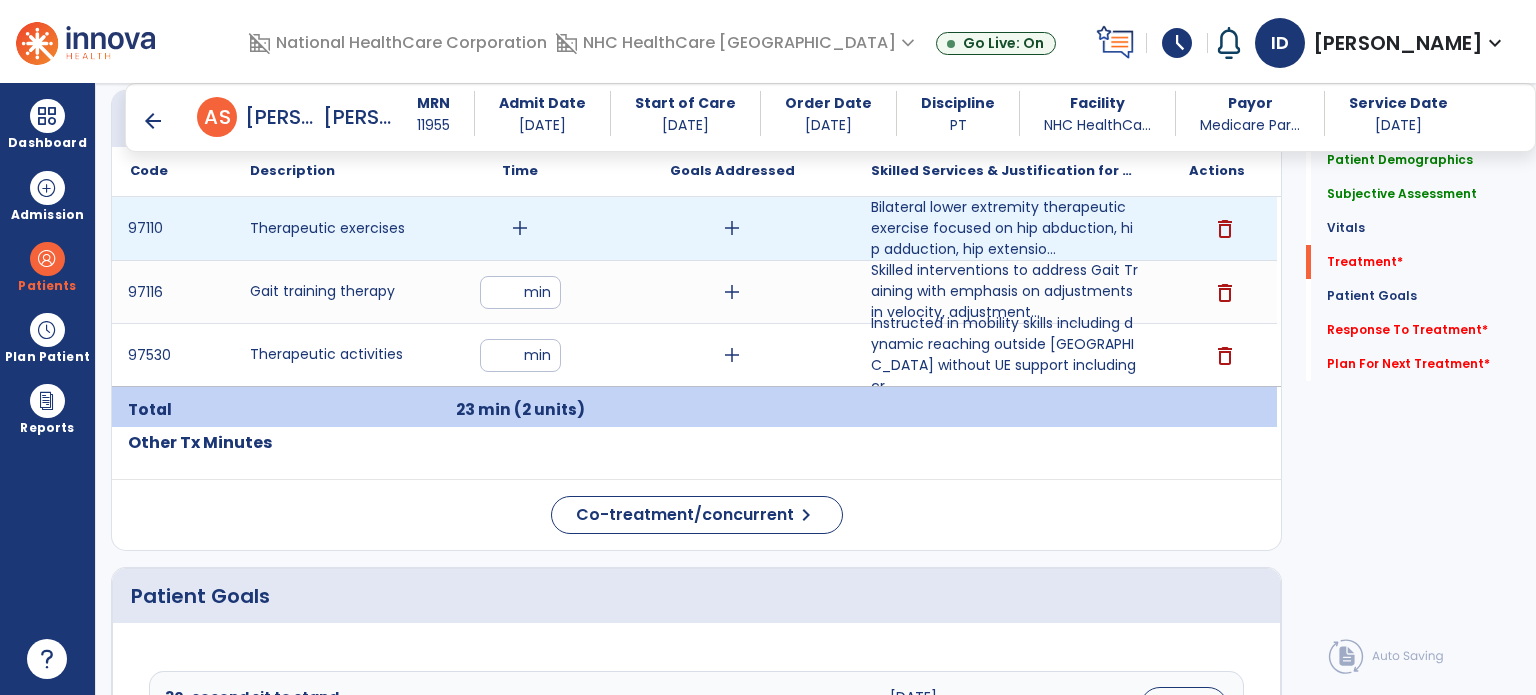 click on "add" at bounding box center [520, 228] 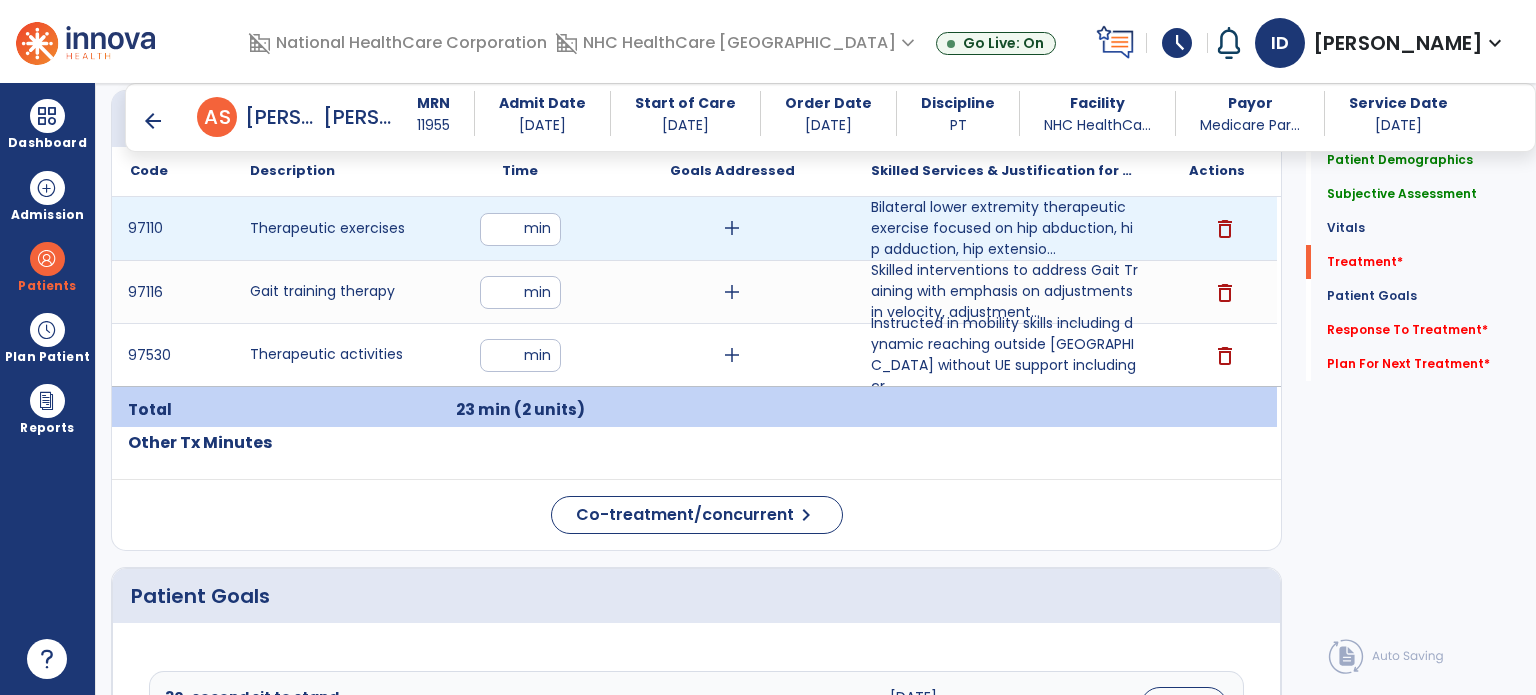 type on "**" 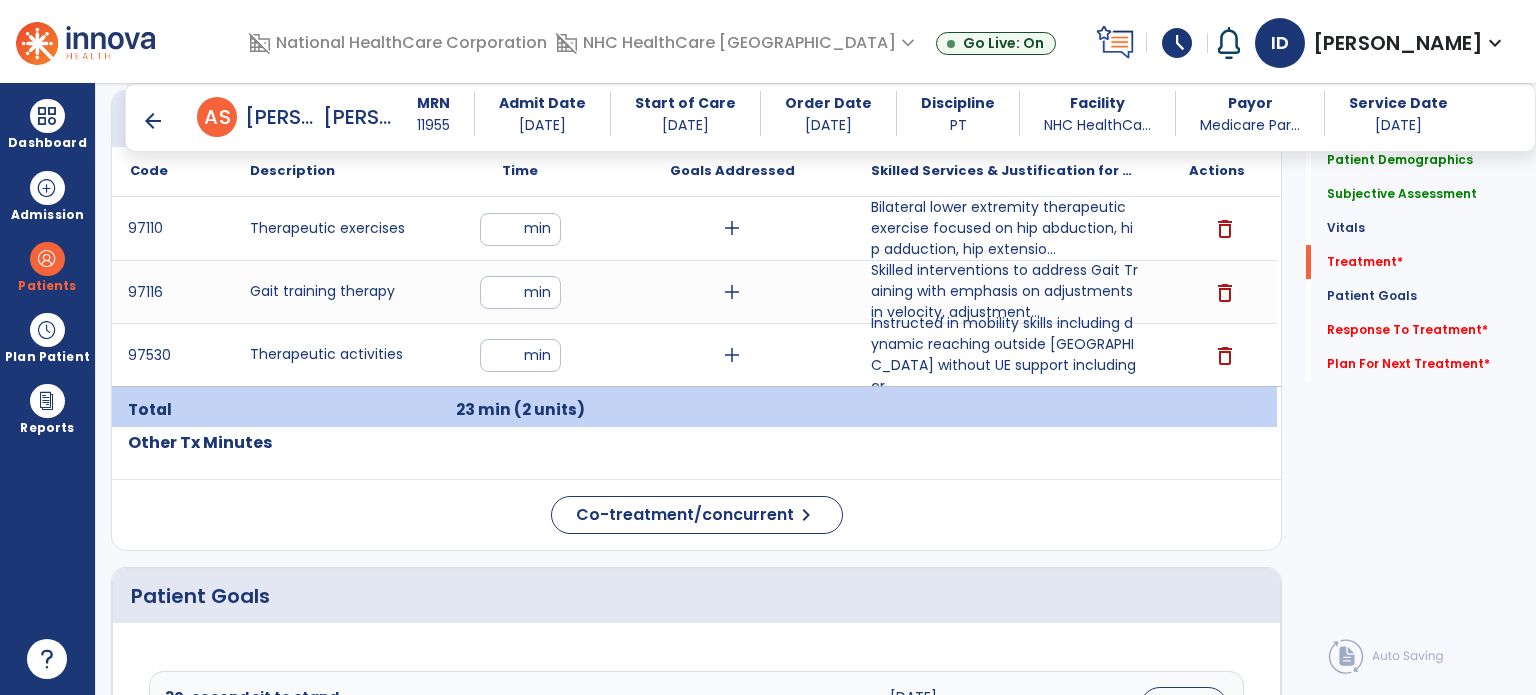 click on "Patient Demographics  Medical Diagnosis   Treatment Diagnosis   Precautions   Contraindications
Code
Description
Pdpm Clinical Category
I13.10" 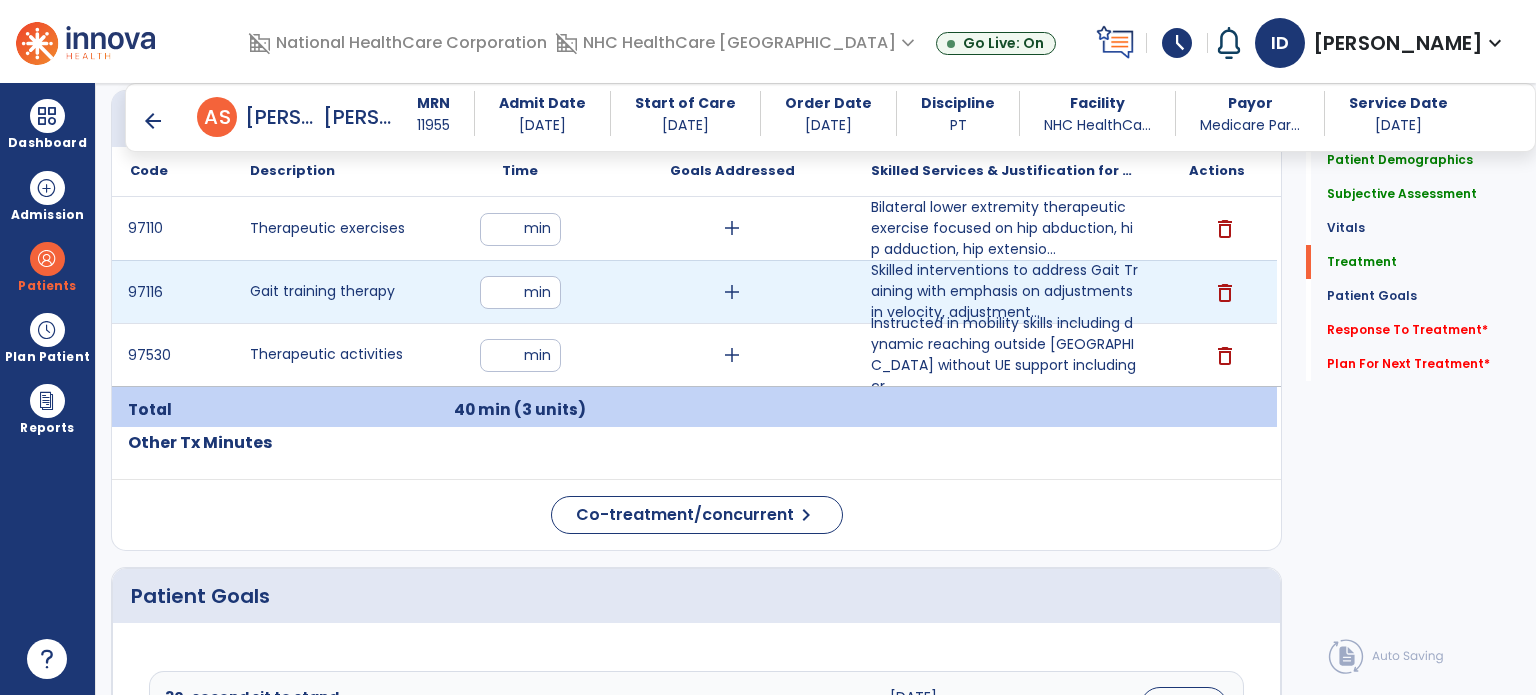 click on "add" at bounding box center [732, 292] 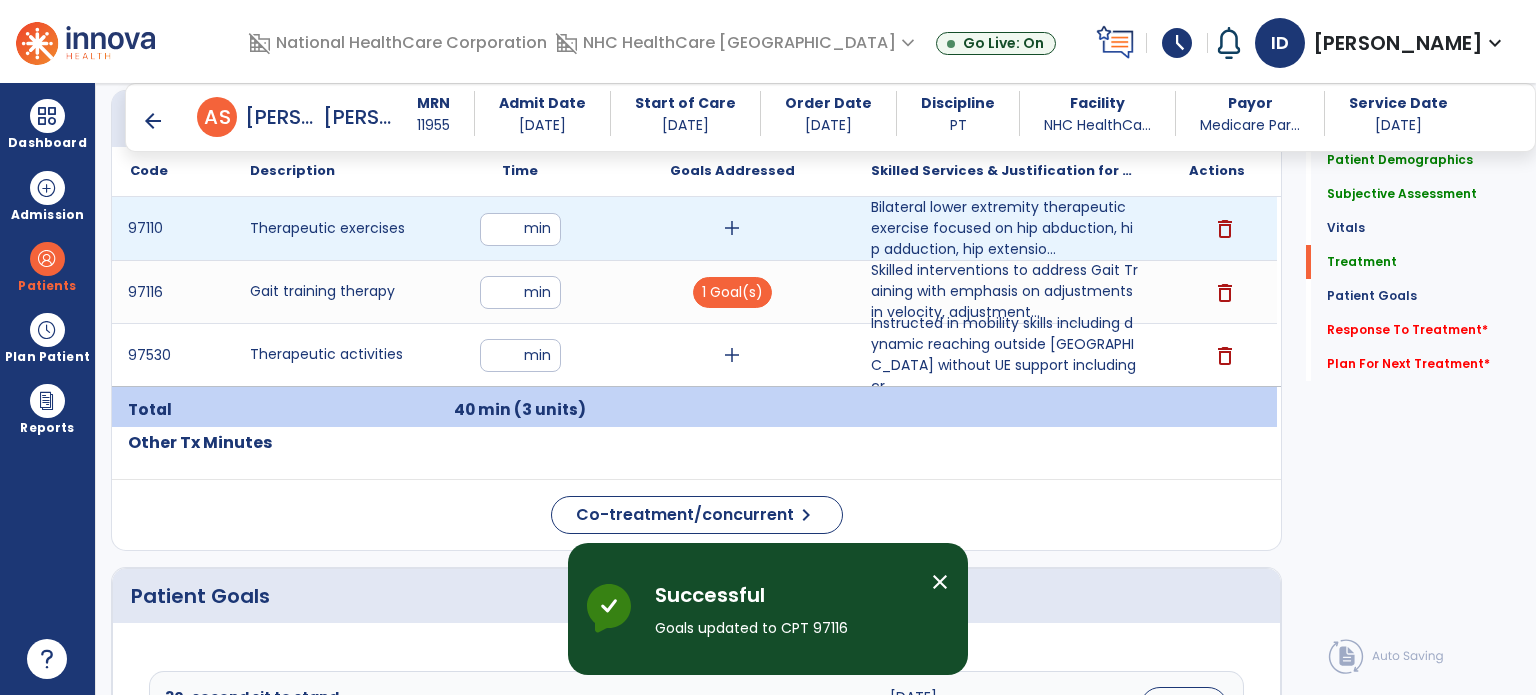 click on "add" at bounding box center [732, 228] 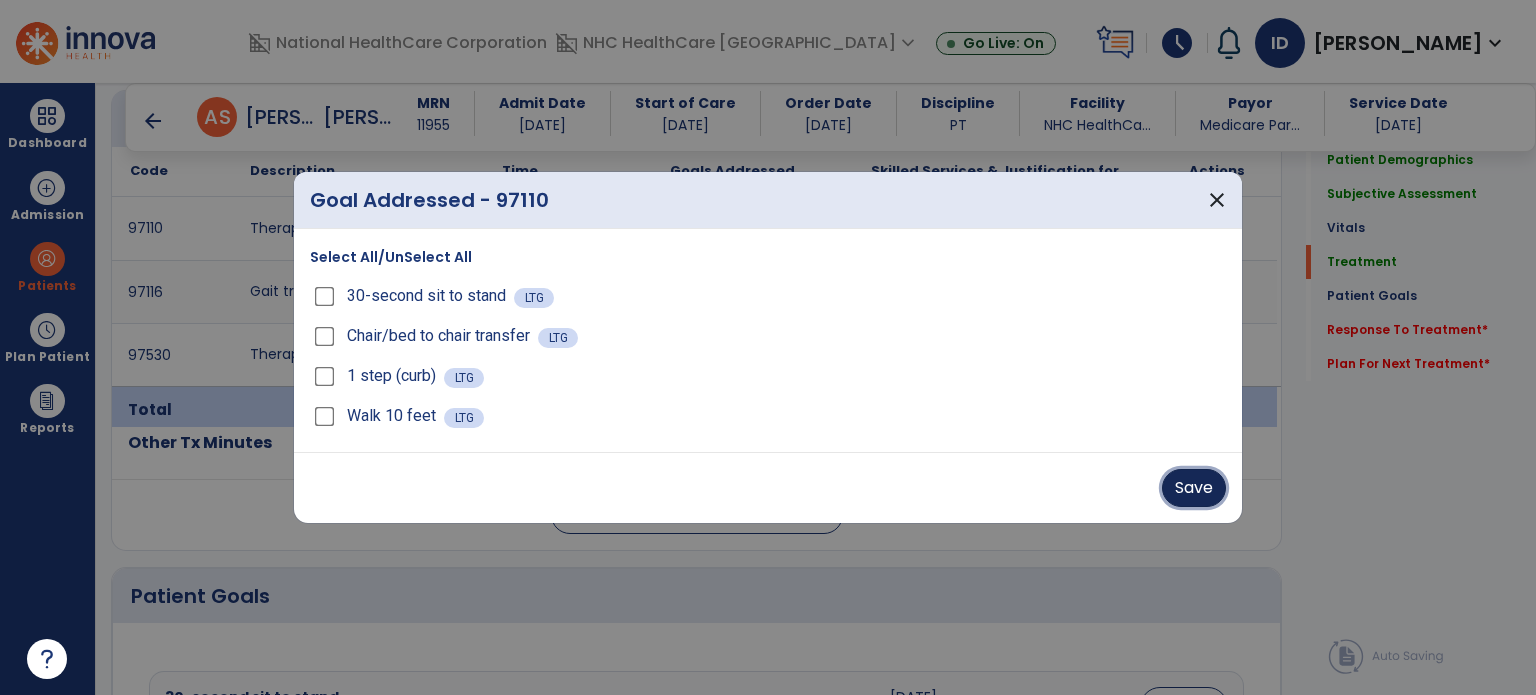click on "Save" at bounding box center [1194, 488] 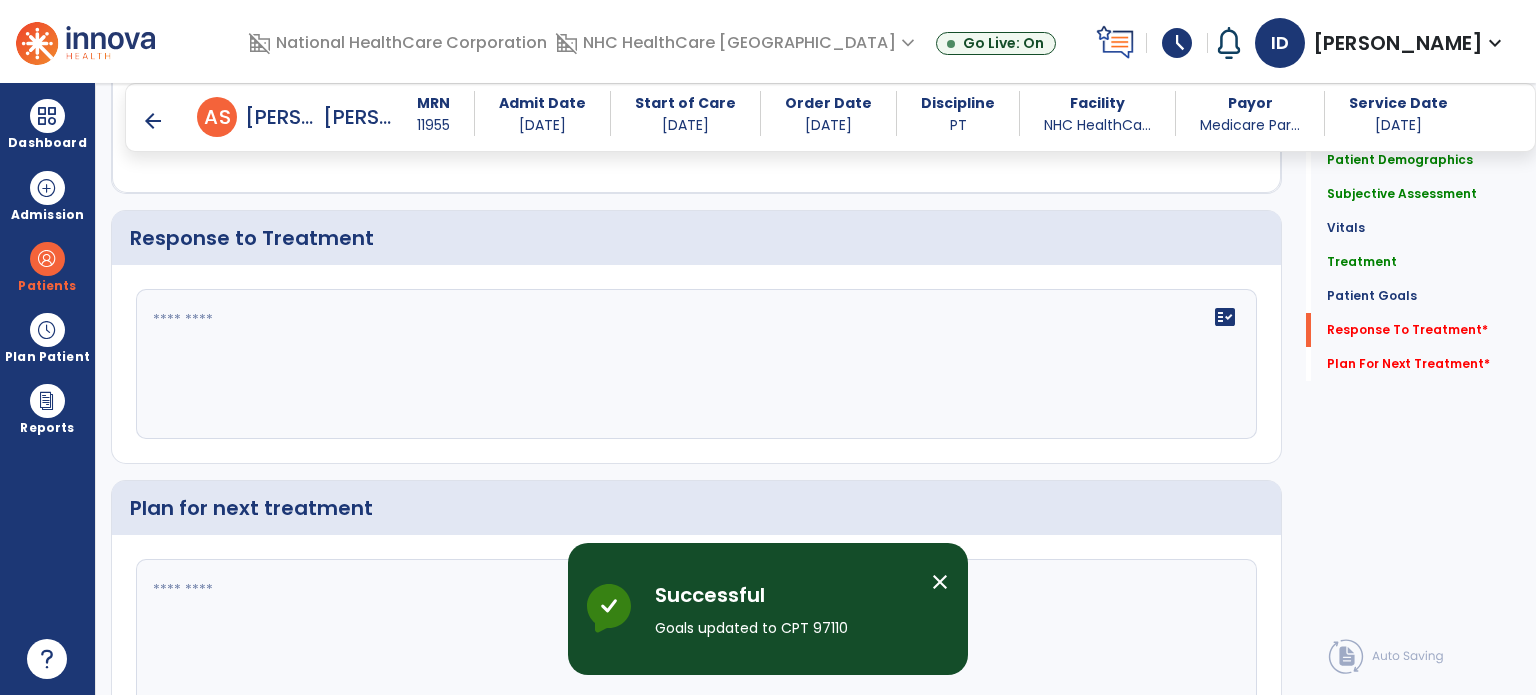 scroll, scrollTop: 2554, scrollLeft: 0, axis: vertical 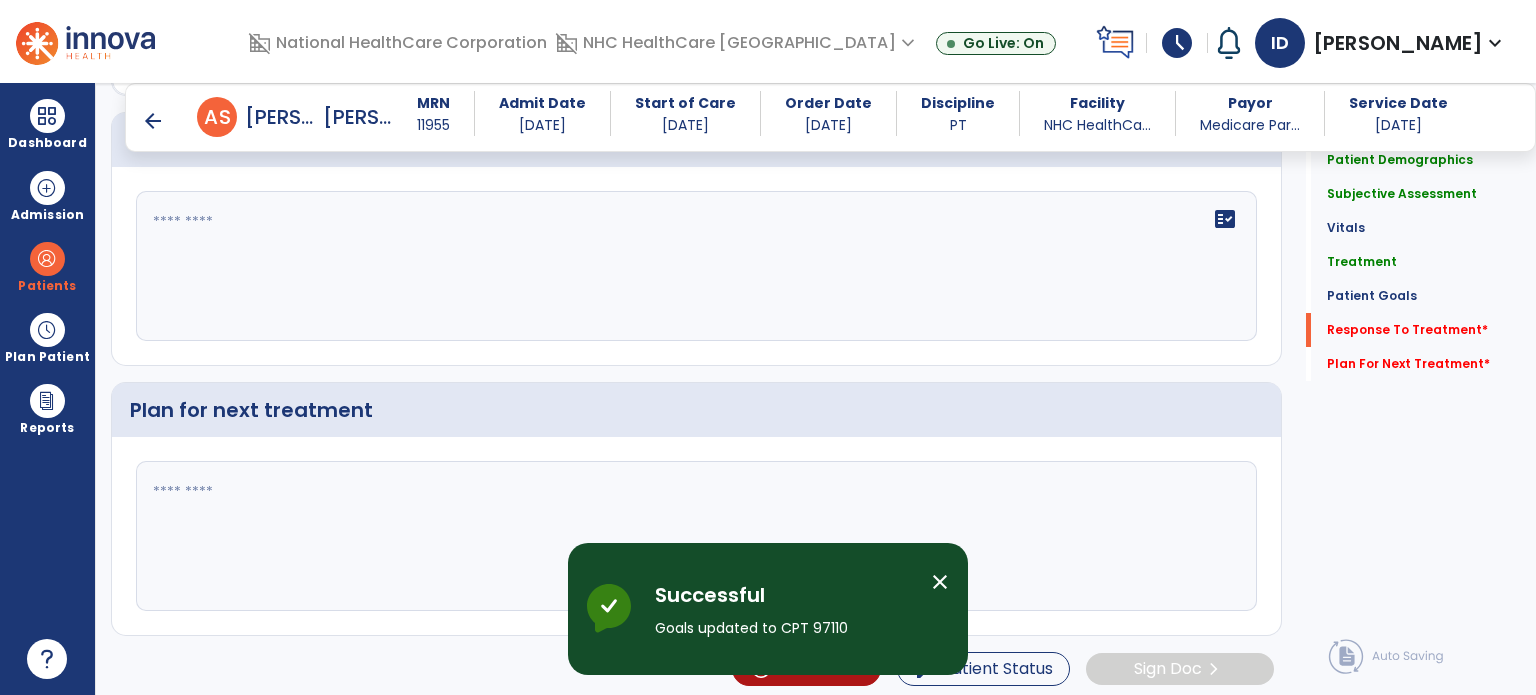 click on "fact_check" 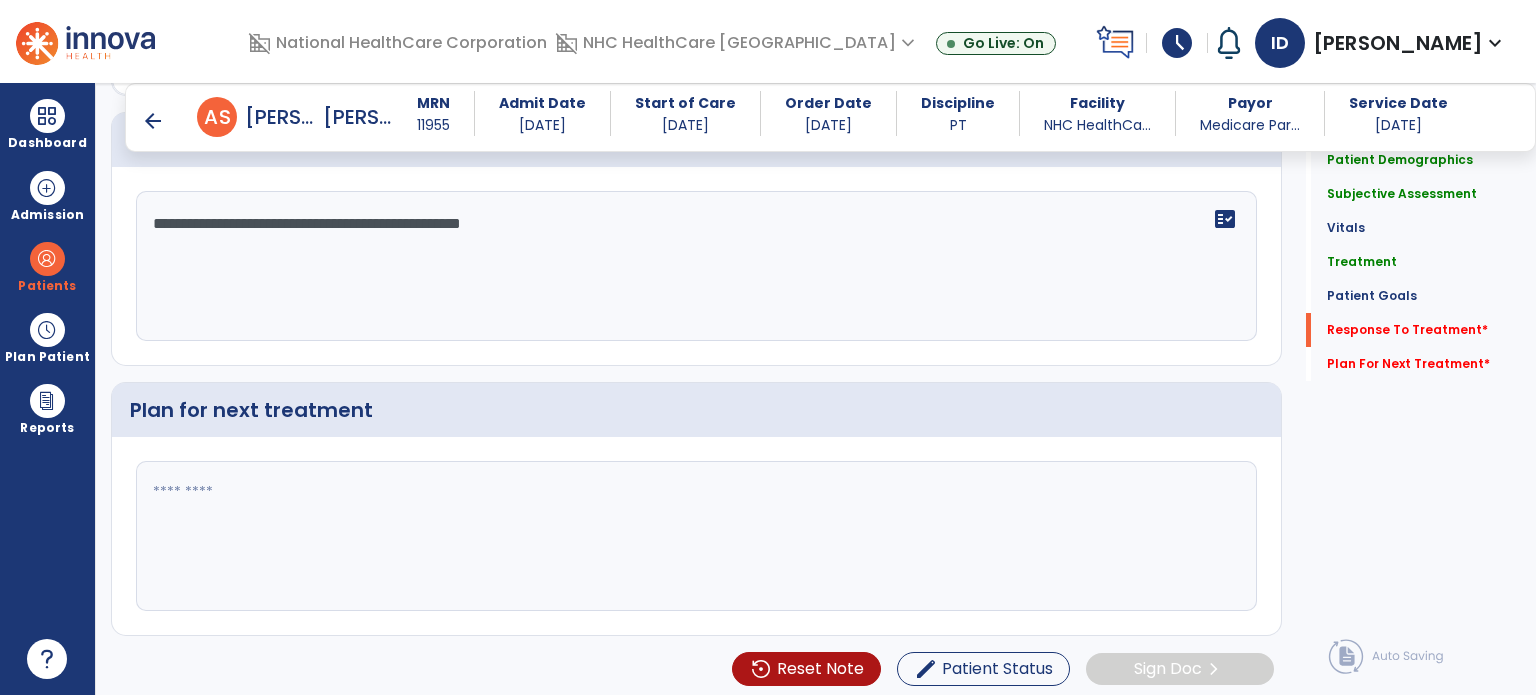 type on "**********" 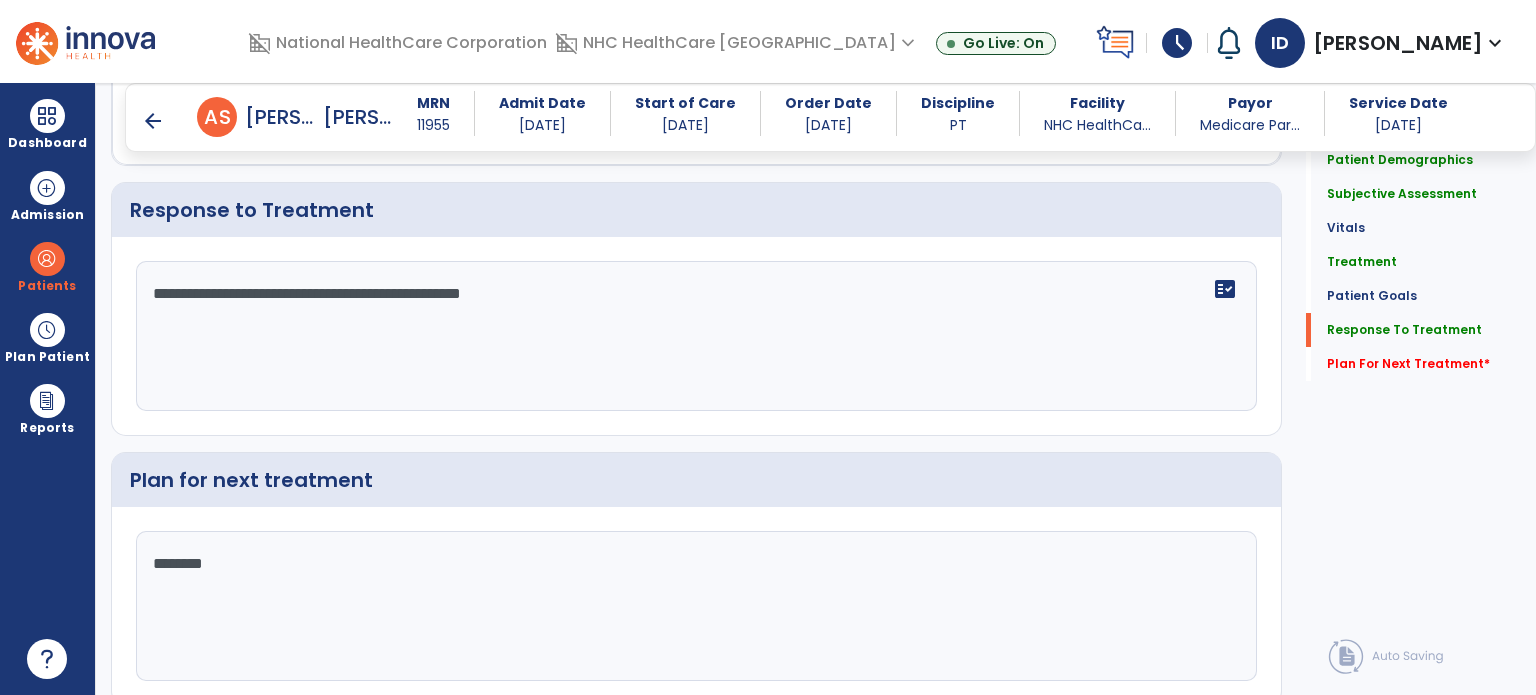 scroll, scrollTop: 2554, scrollLeft: 0, axis: vertical 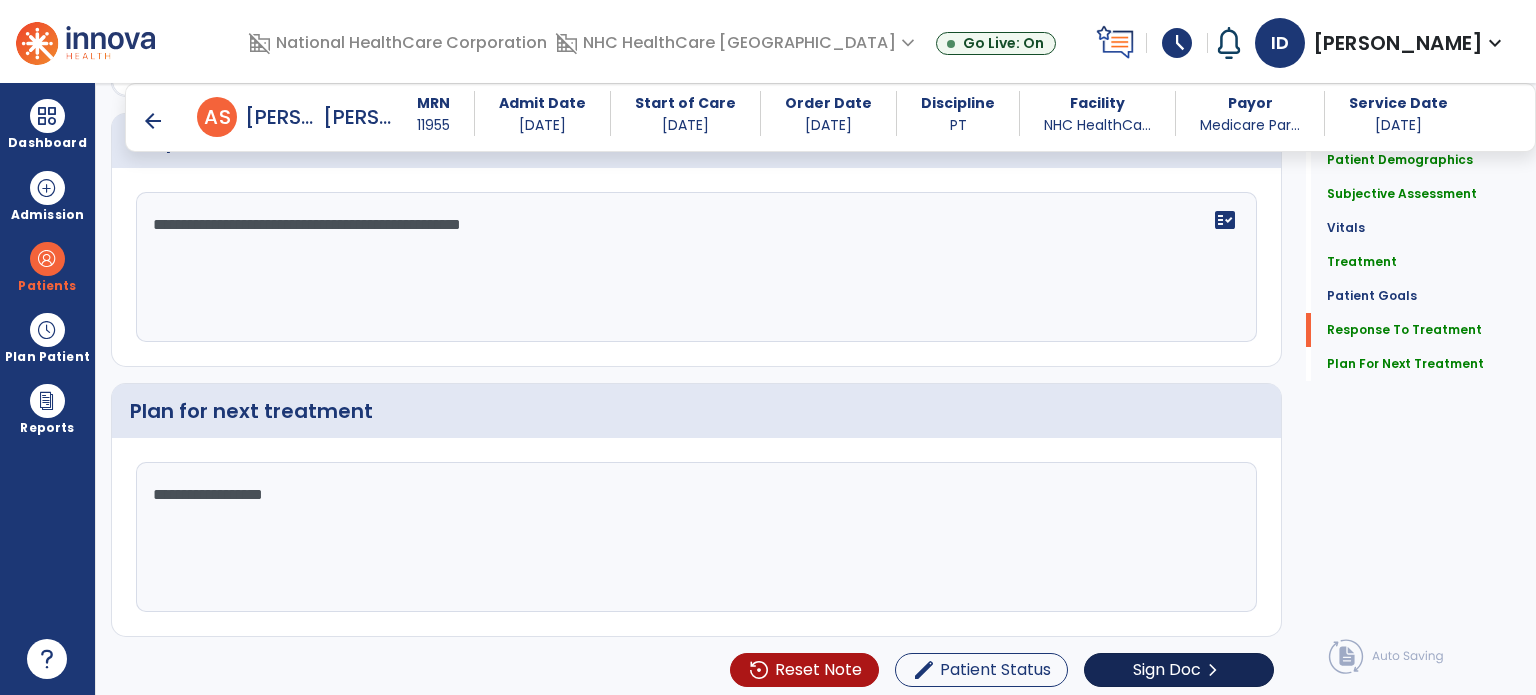 type on "**********" 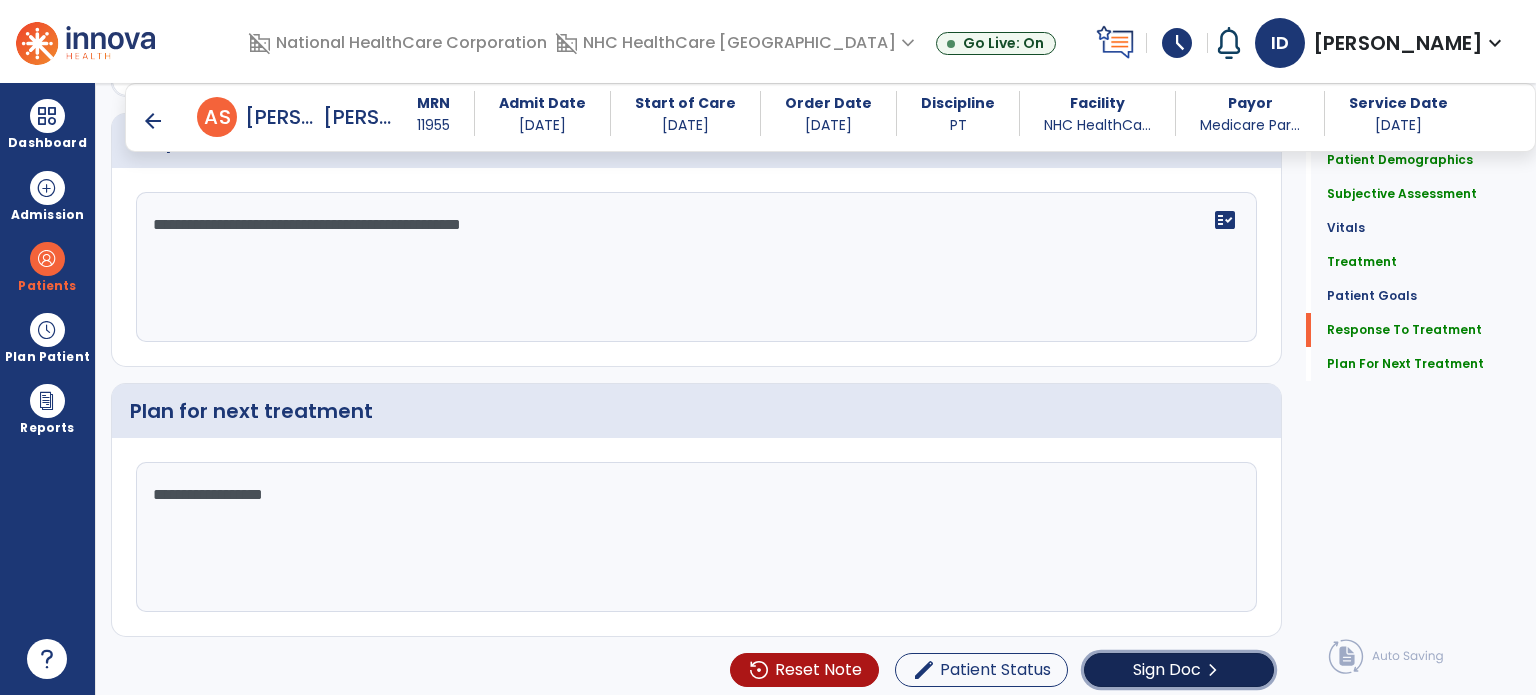 click on "Sign Doc" 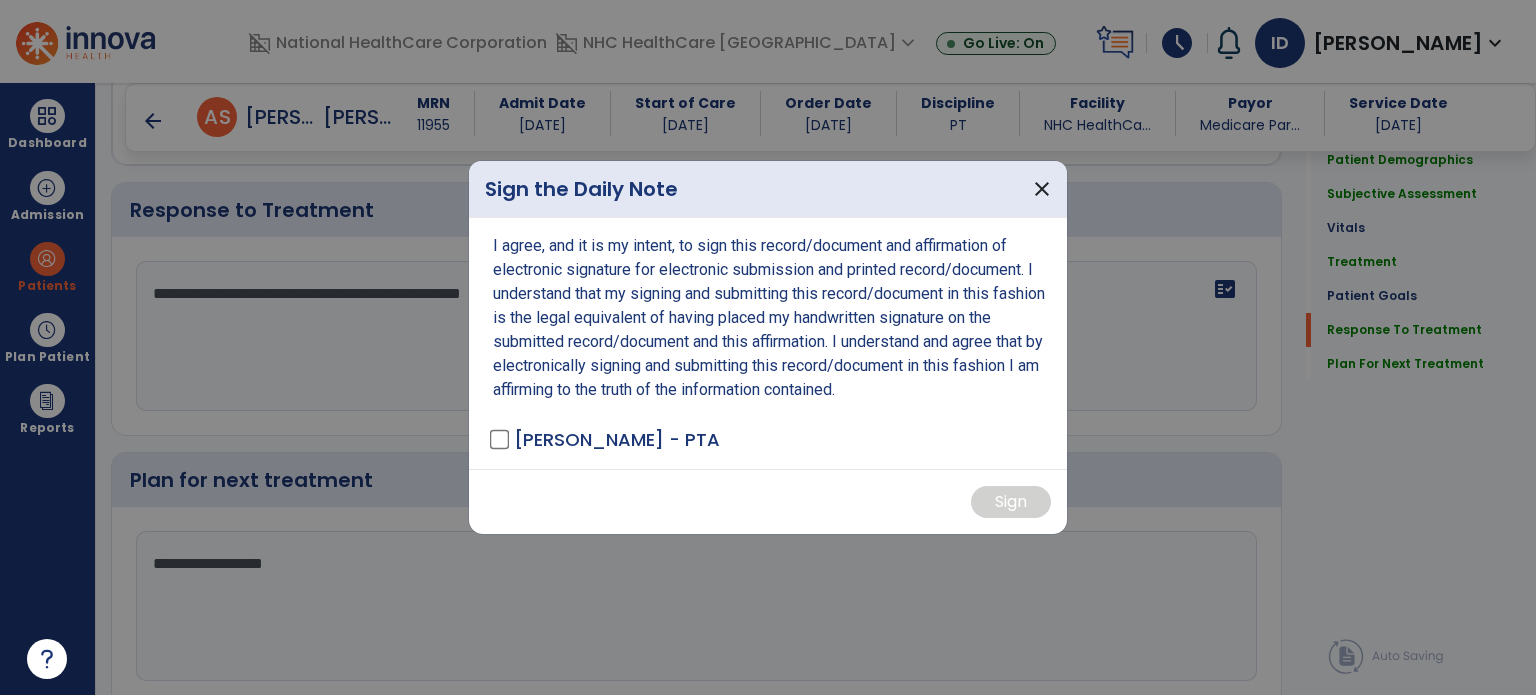scroll, scrollTop: 2554, scrollLeft: 0, axis: vertical 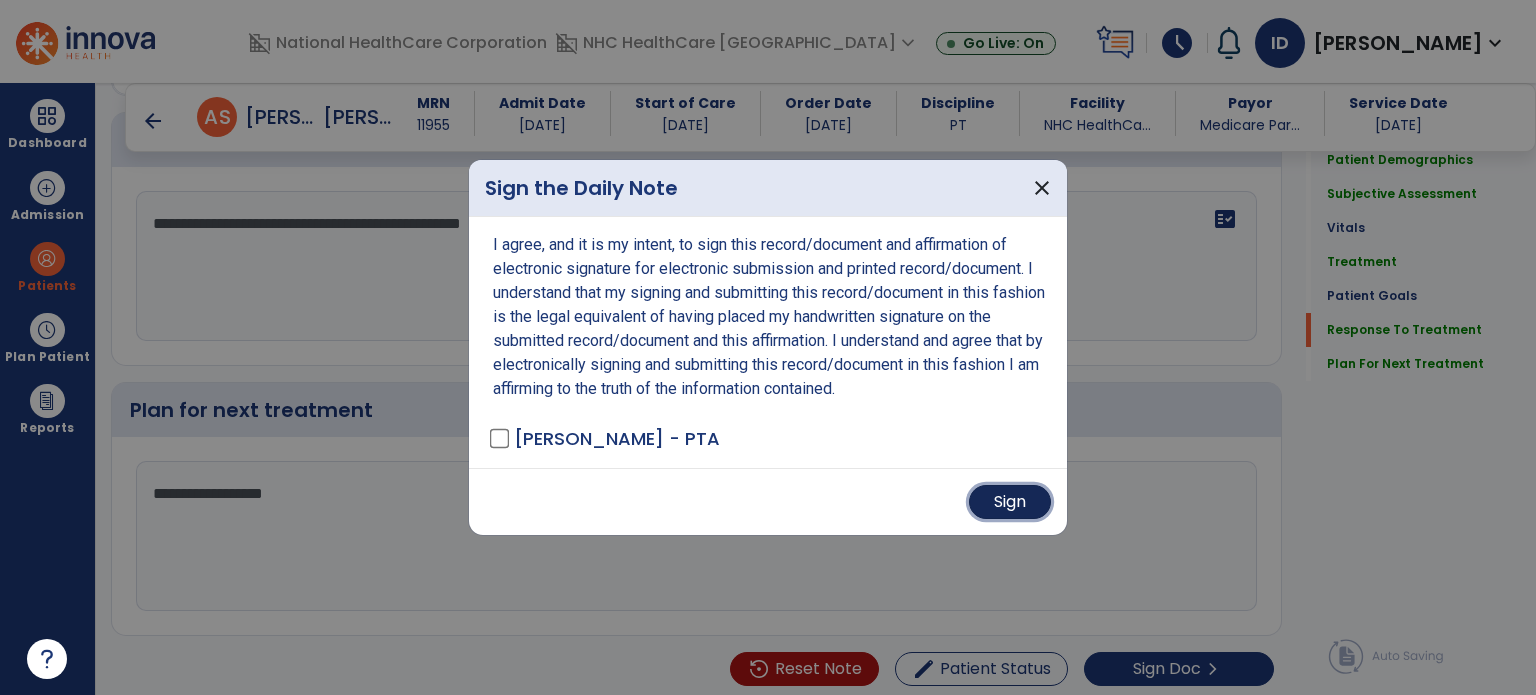 click on "Sign" at bounding box center [1010, 502] 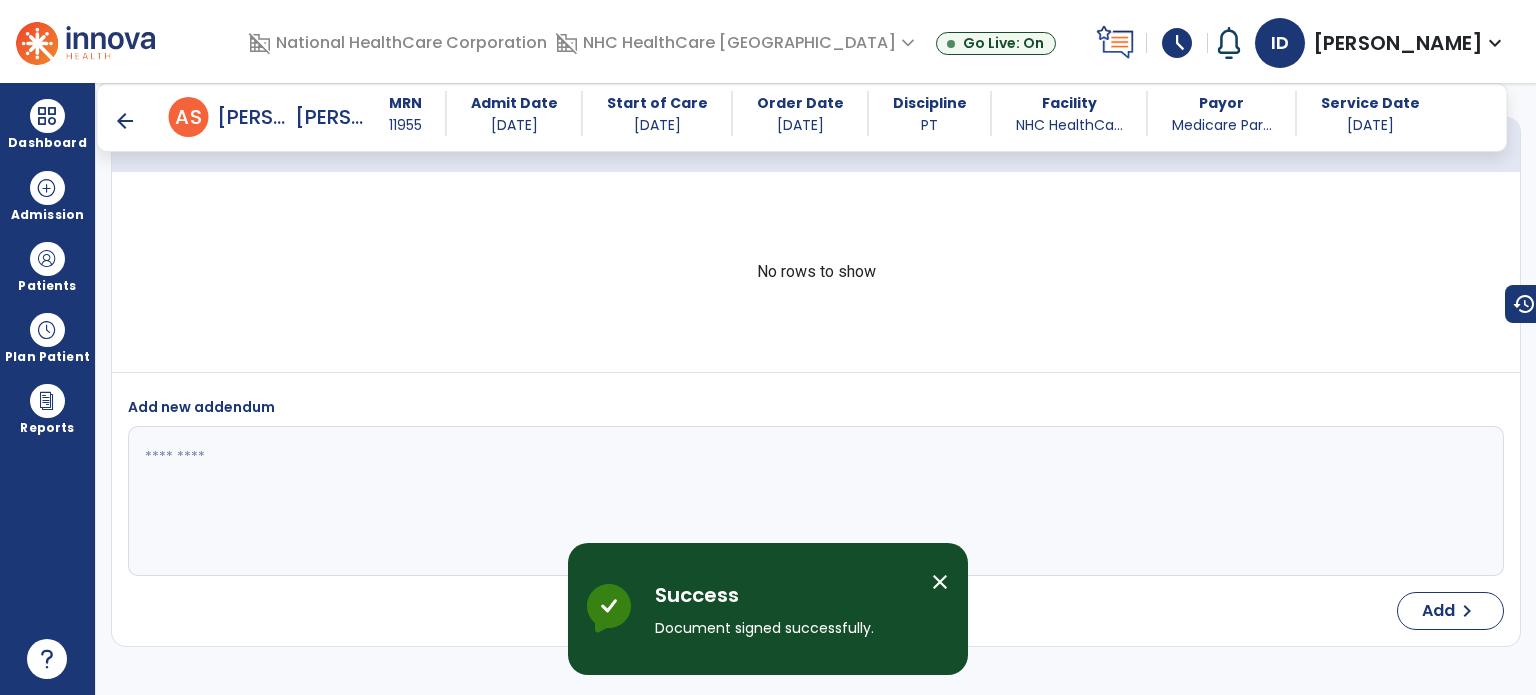 scroll, scrollTop: 3597, scrollLeft: 0, axis: vertical 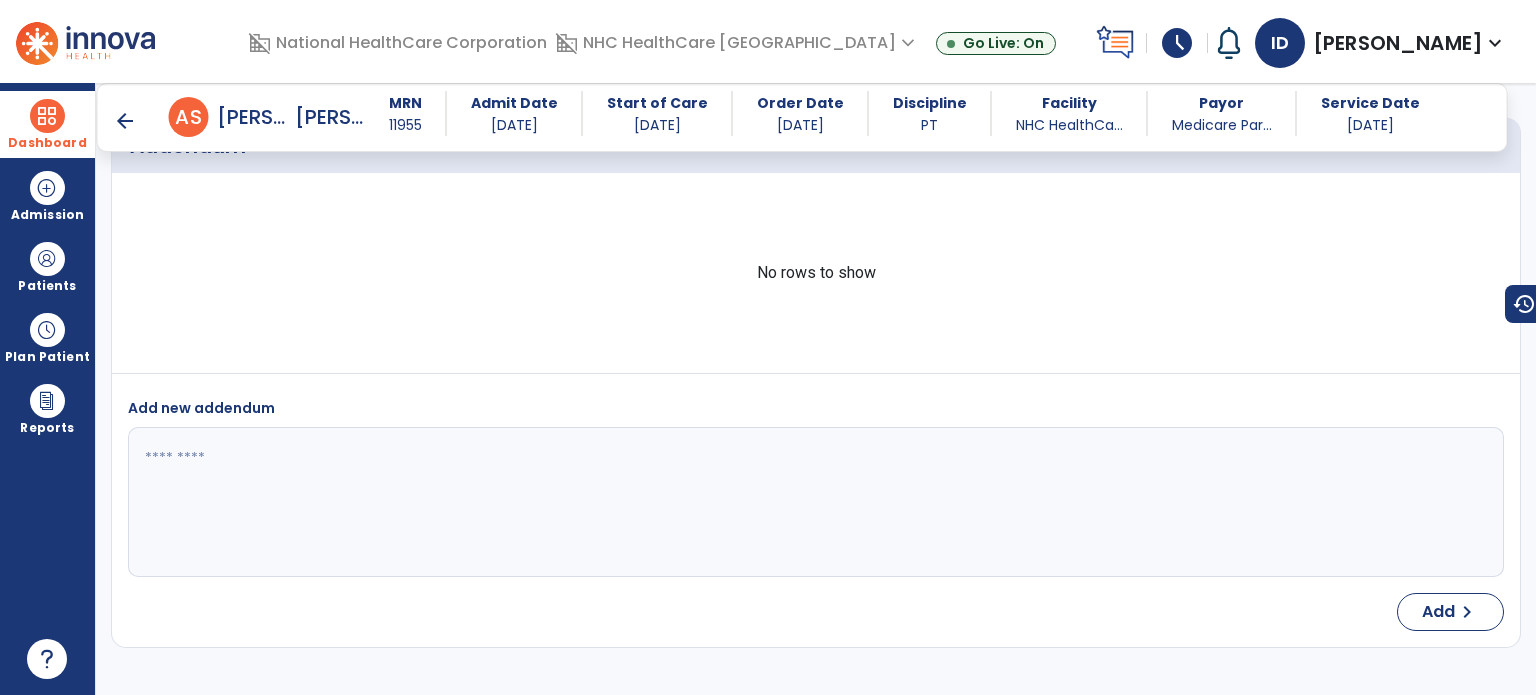 click on "Dashboard" at bounding box center (47, 124) 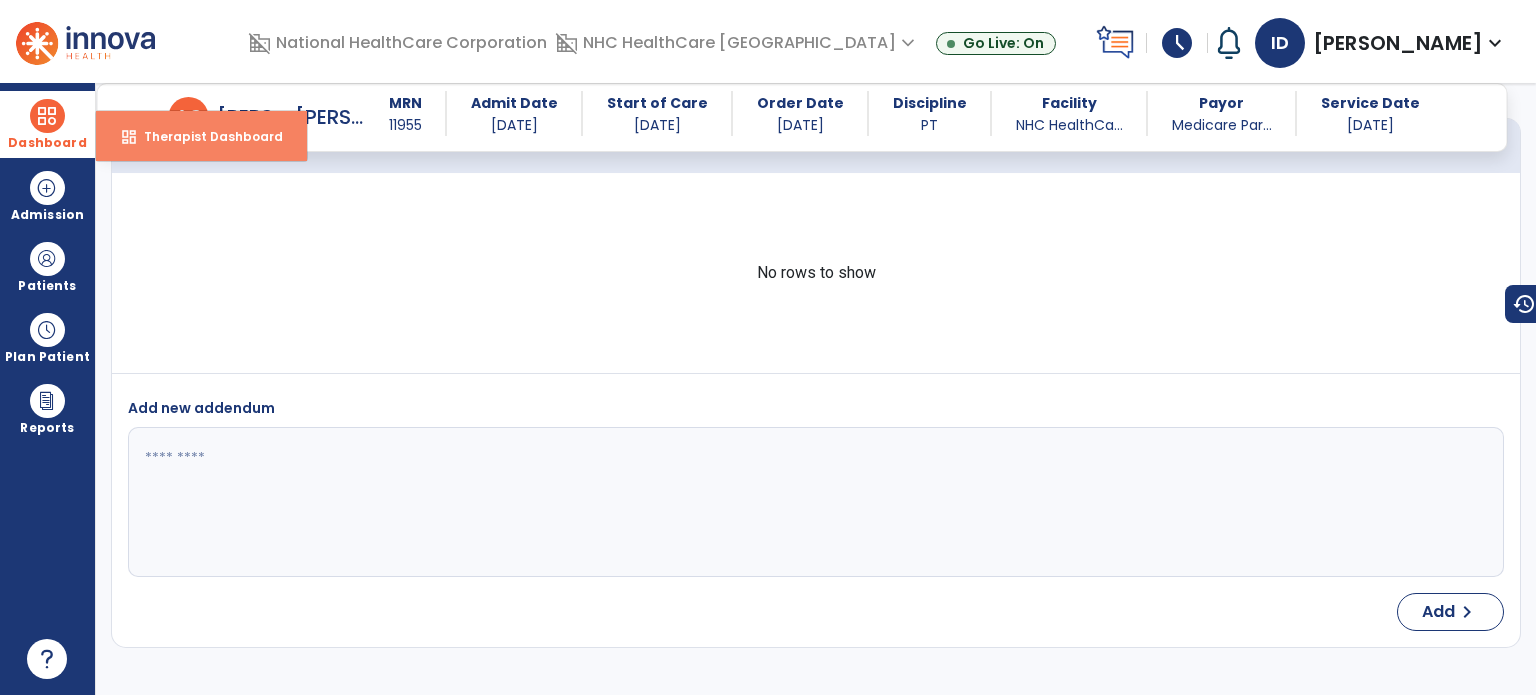 click on "Therapist Dashboard" at bounding box center (205, 136) 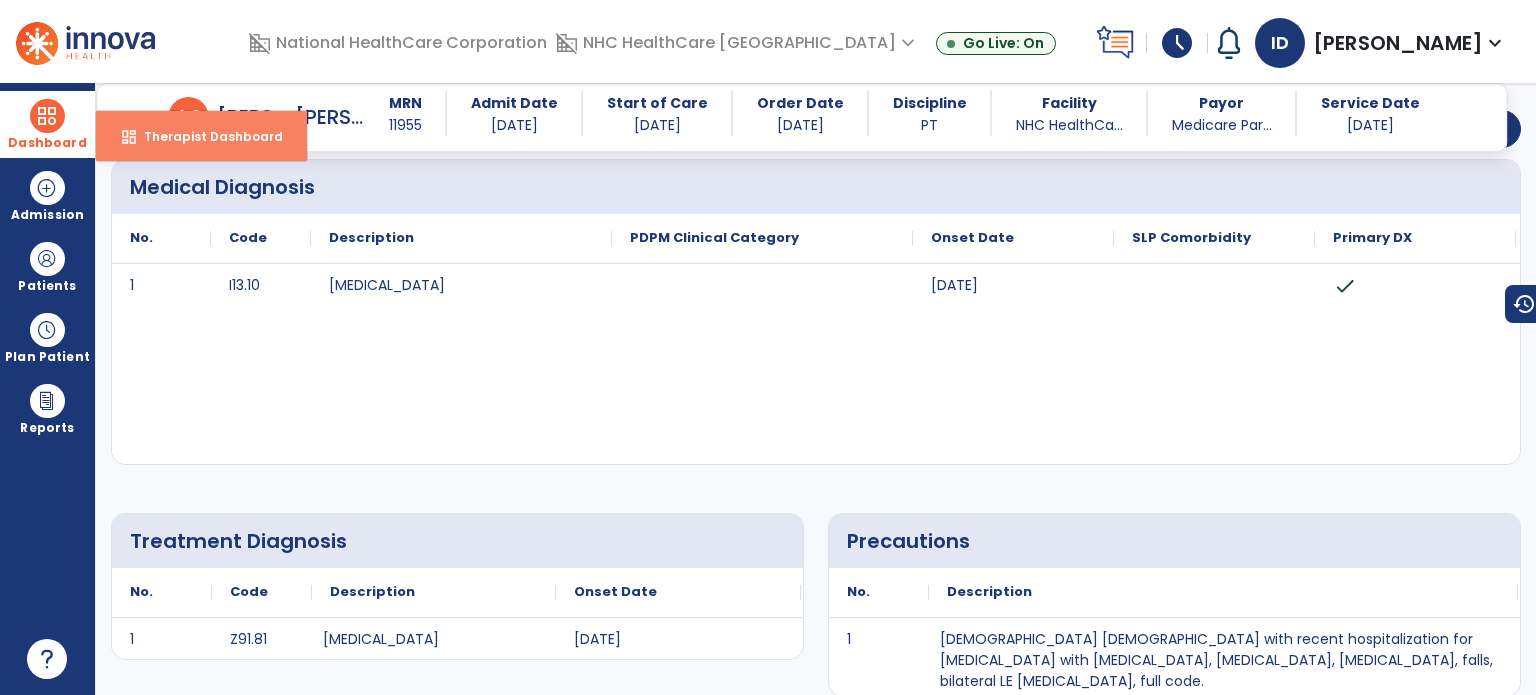 select on "****" 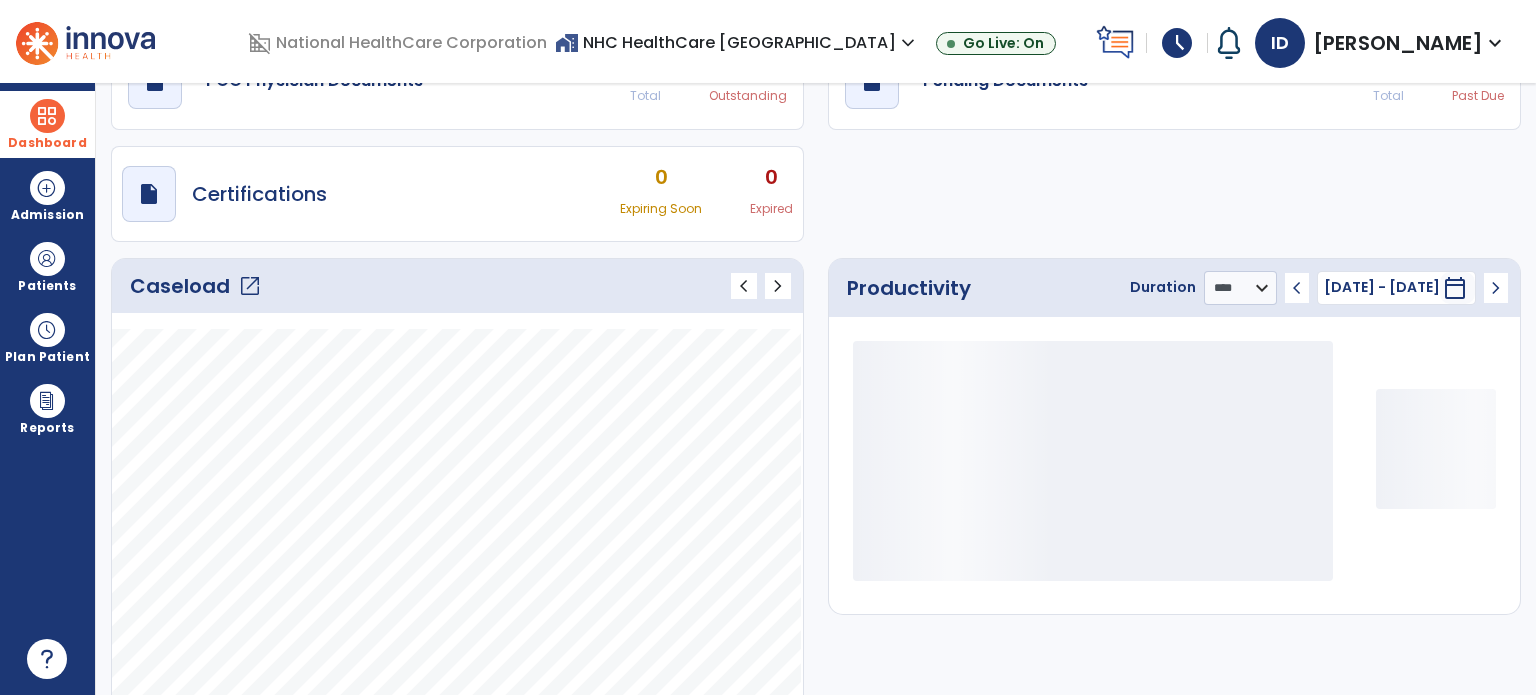 scroll, scrollTop: 49, scrollLeft: 0, axis: vertical 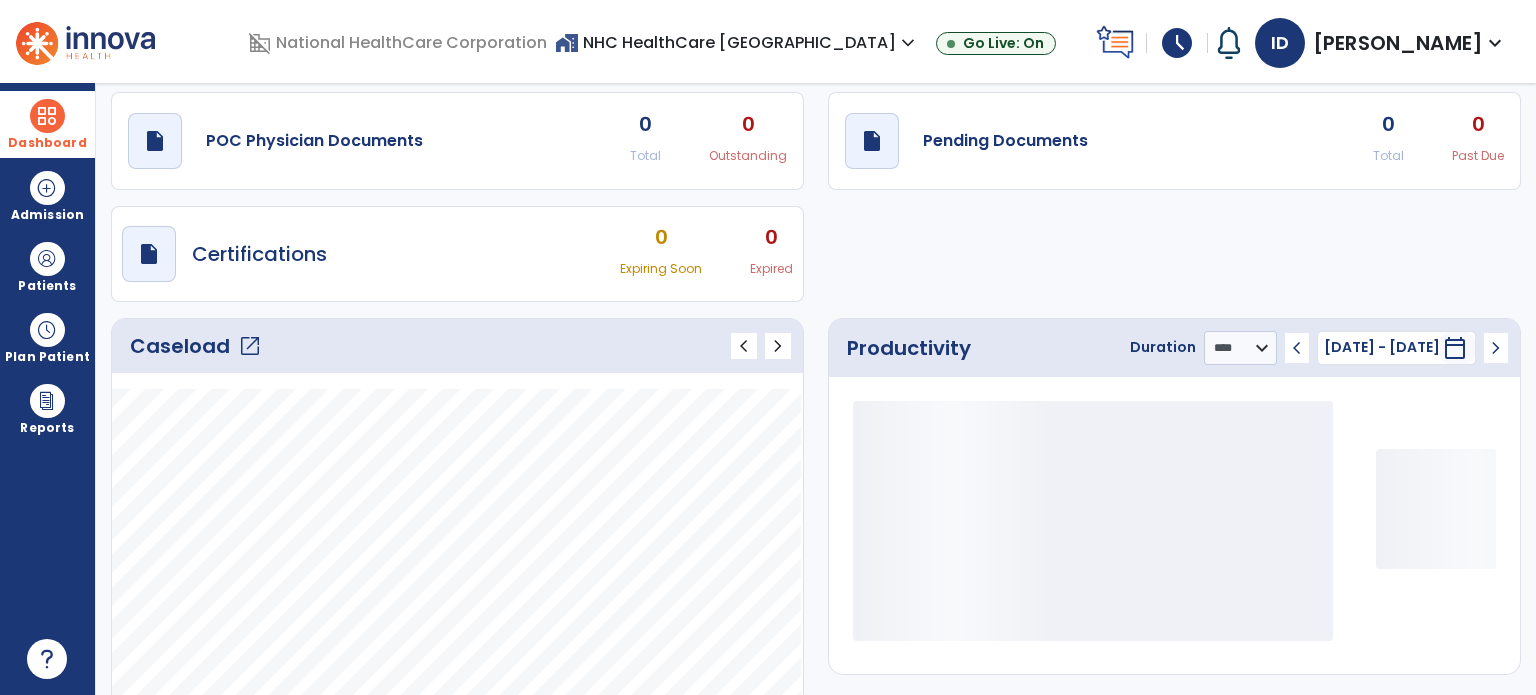 click on "Caseload   open_in_new" 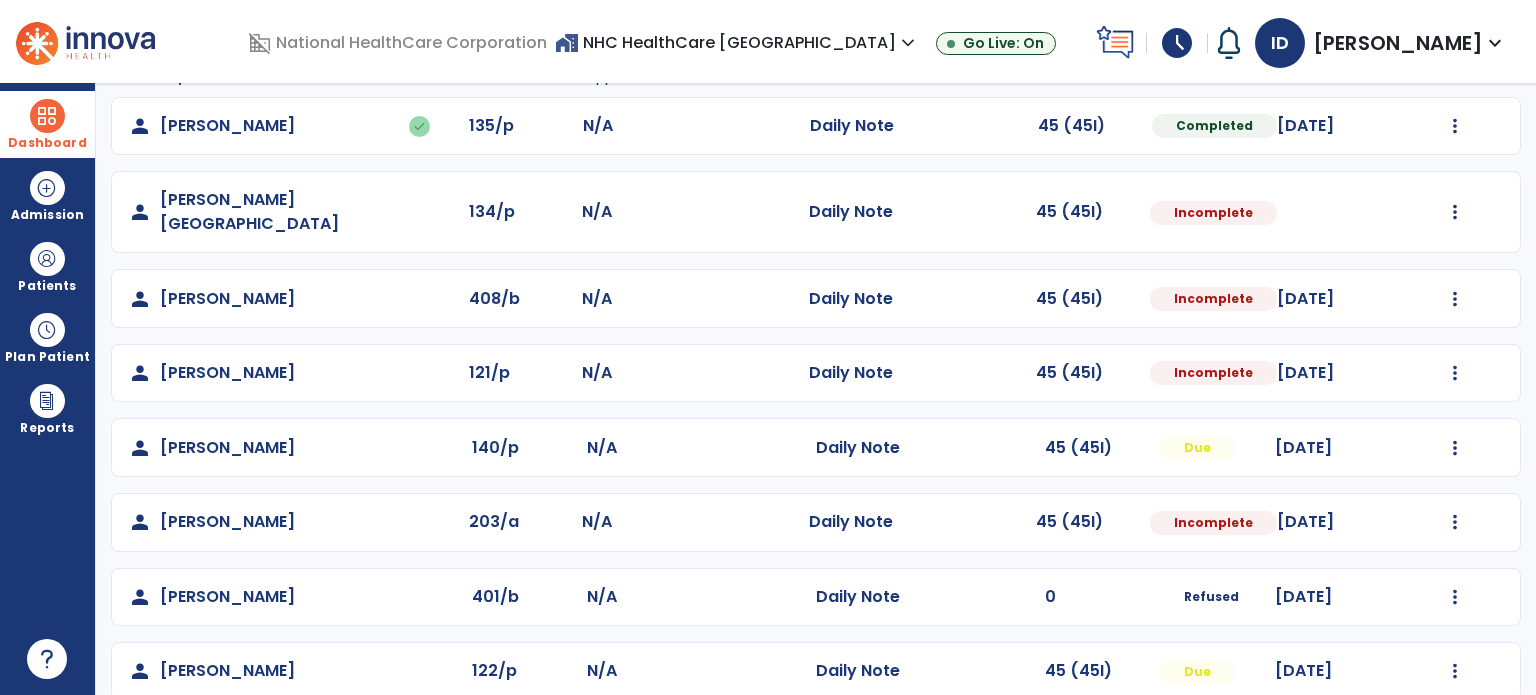 scroll, scrollTop: 49, scrollLeft: 0, axis: vertical 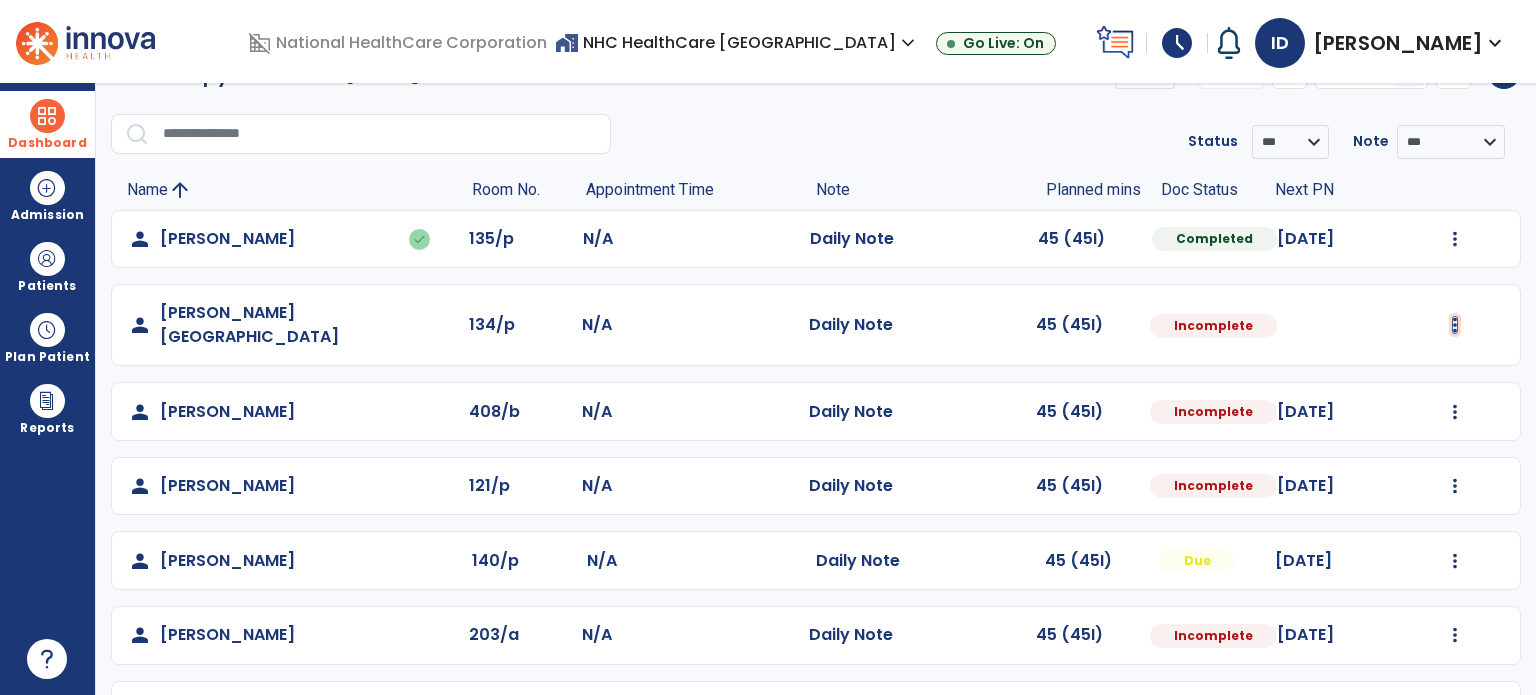 click at bounding box center [1455, 239] 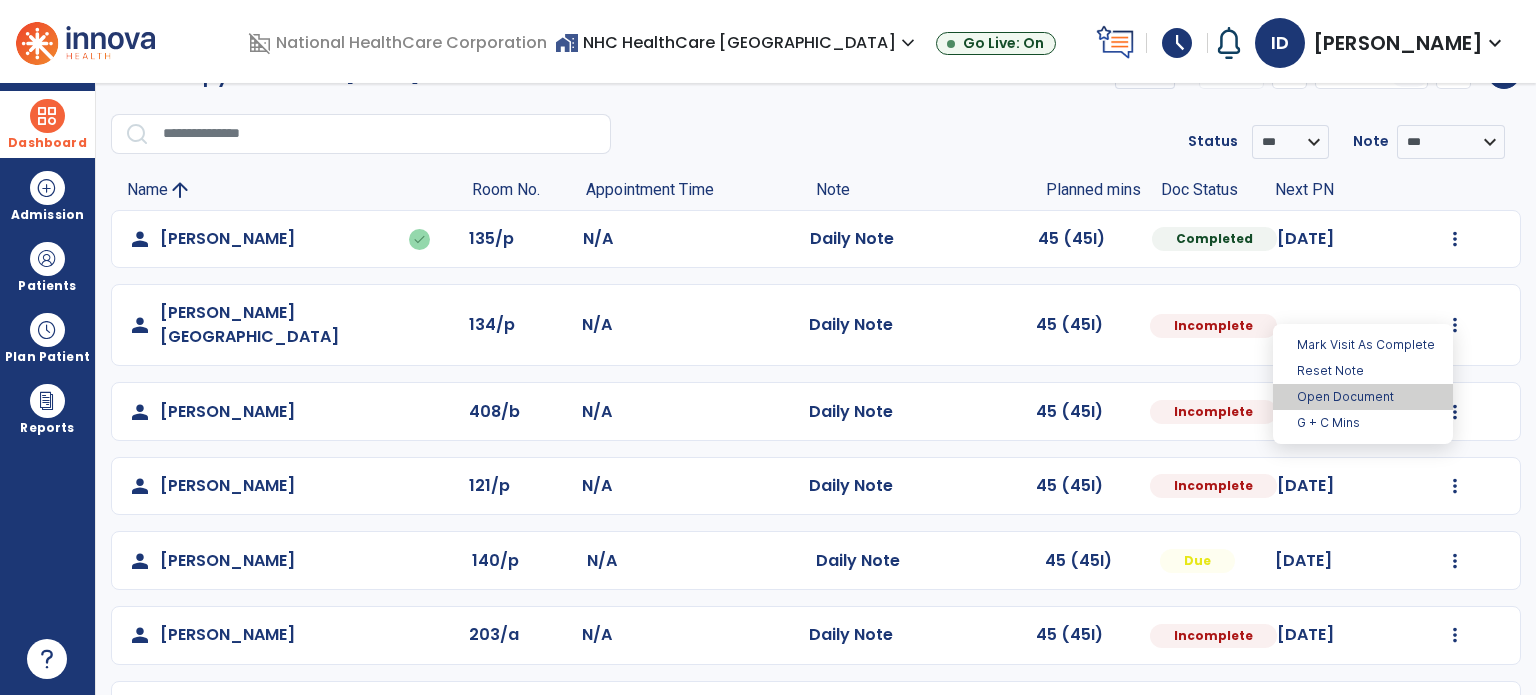 click on "Open Document" at bounding box center [1363, 397] 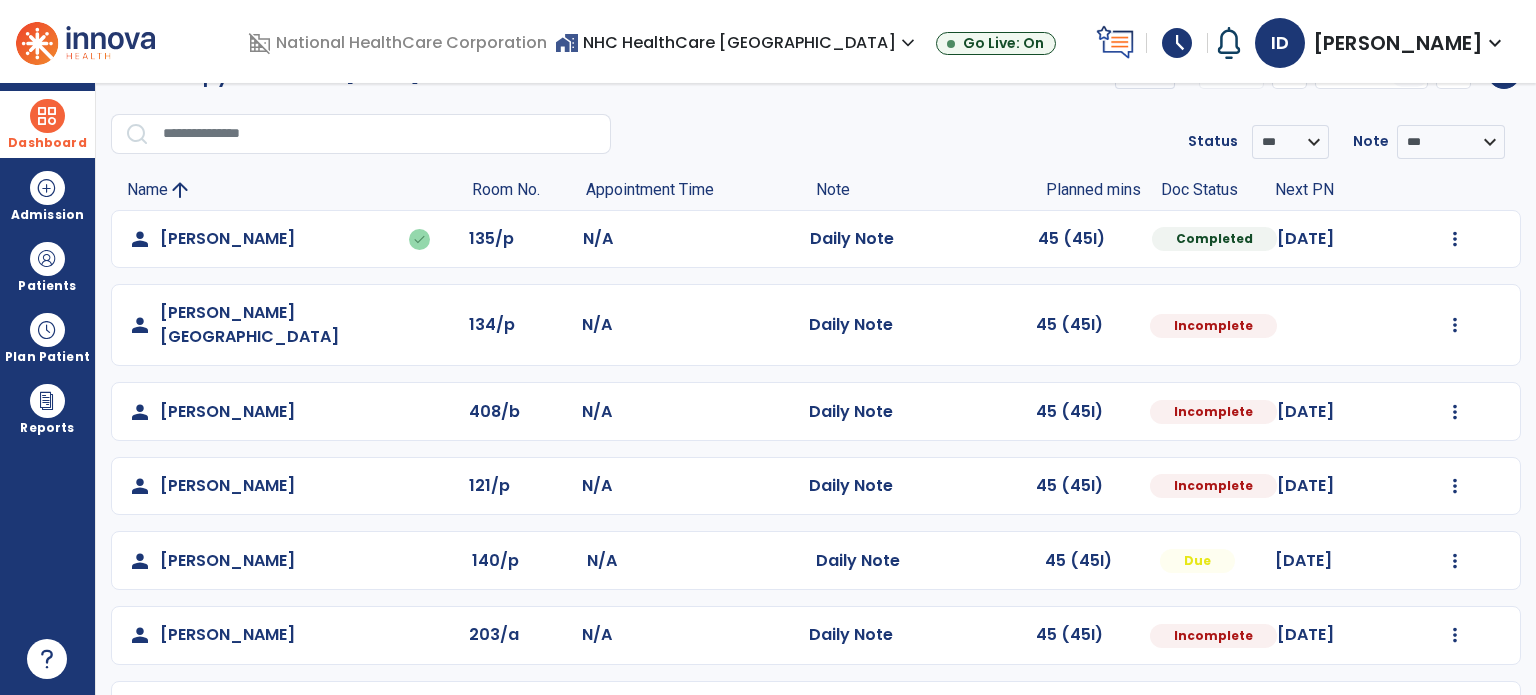 select on "*" 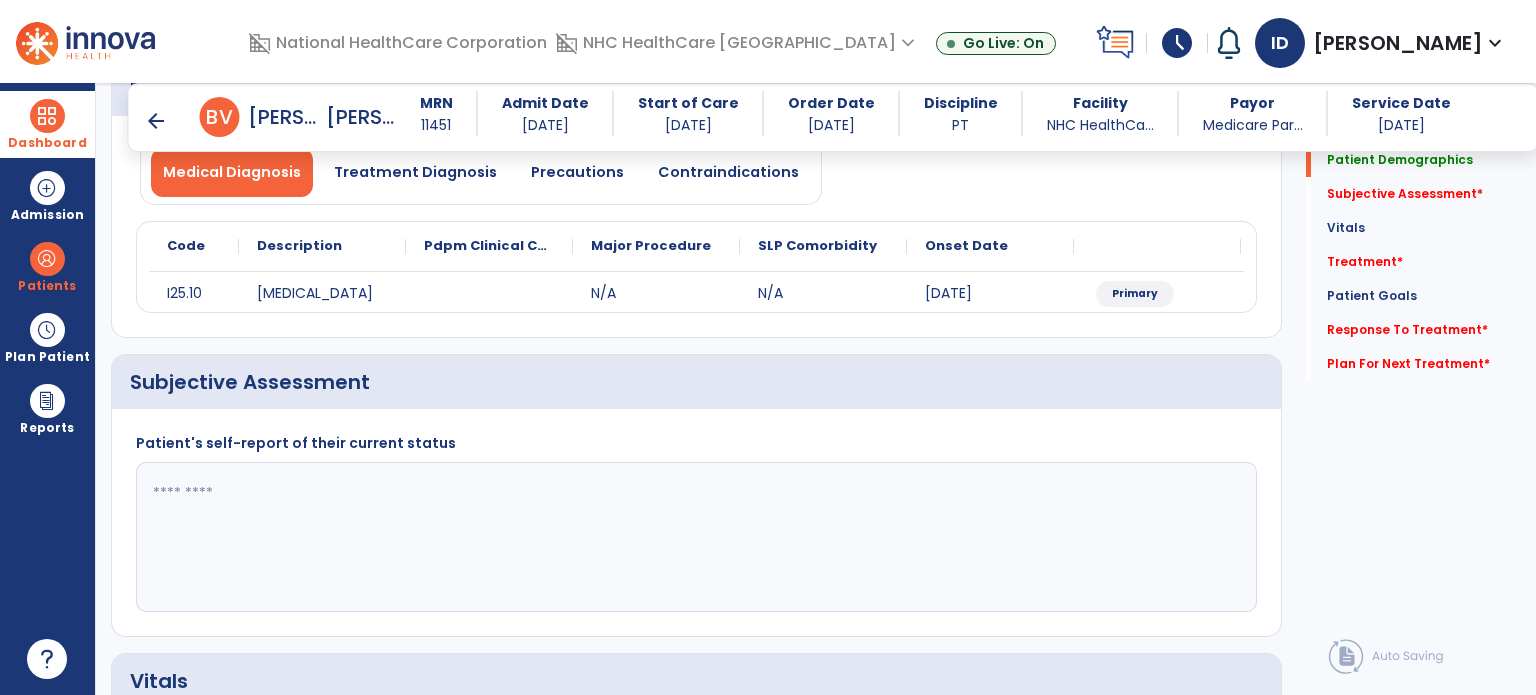 scroll, scrollTop: 177, scrollLeft: 0, axis: vertical 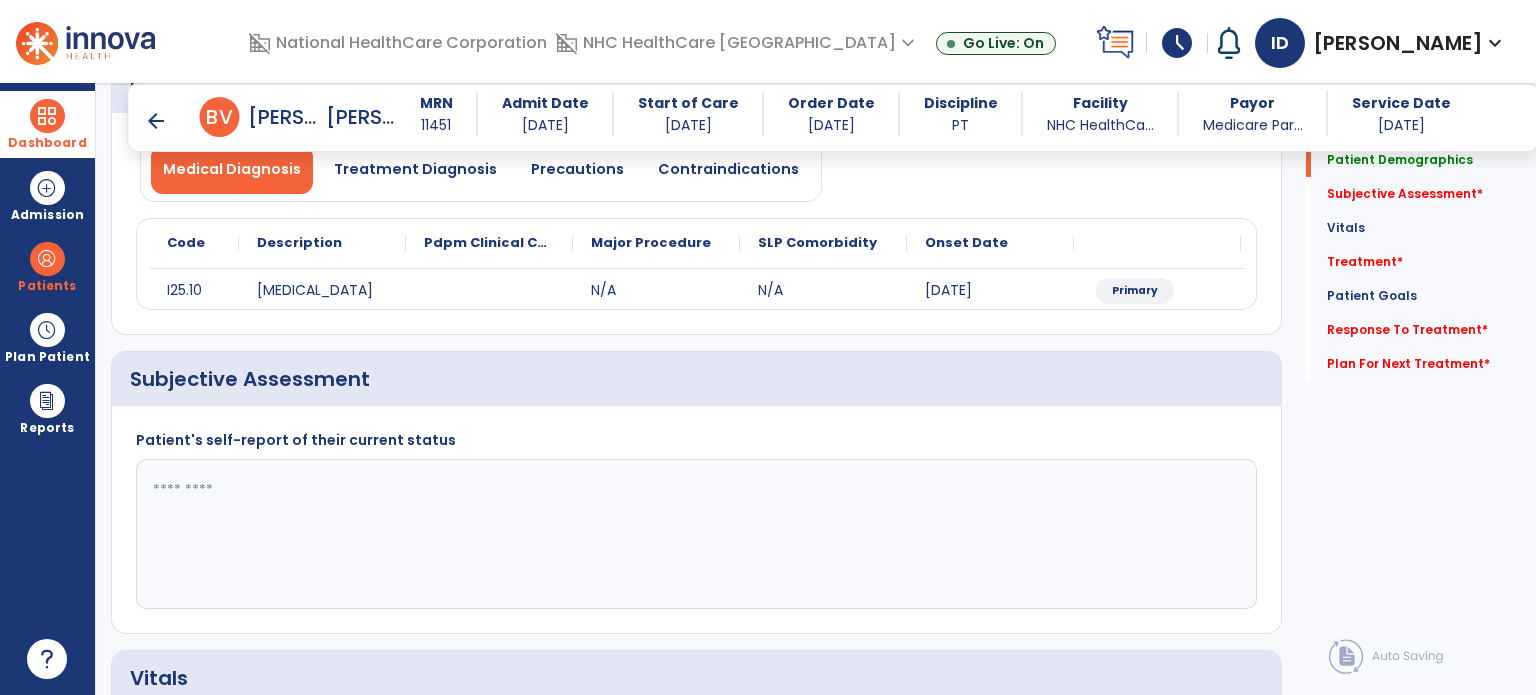 click 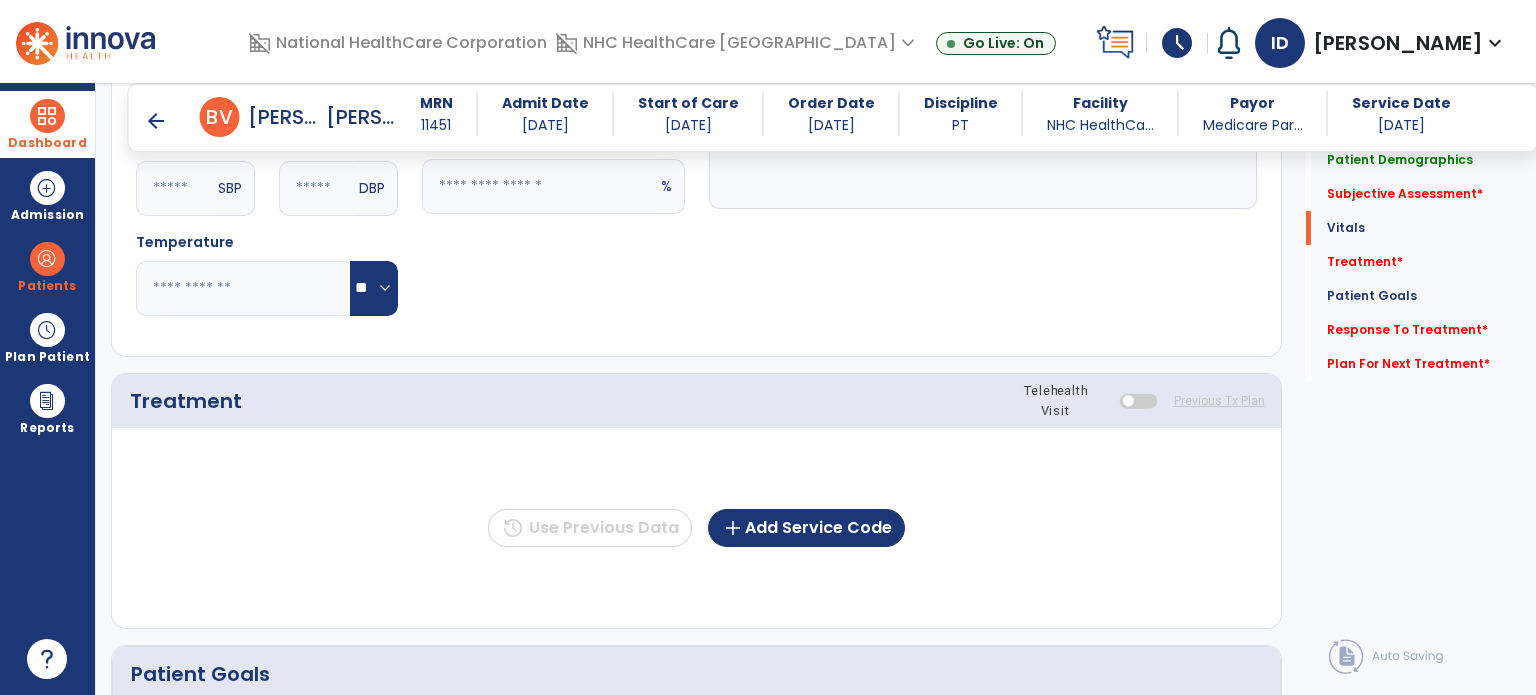 scroll, scrollTop: 880, scrollLeft: 0, axis: vertical 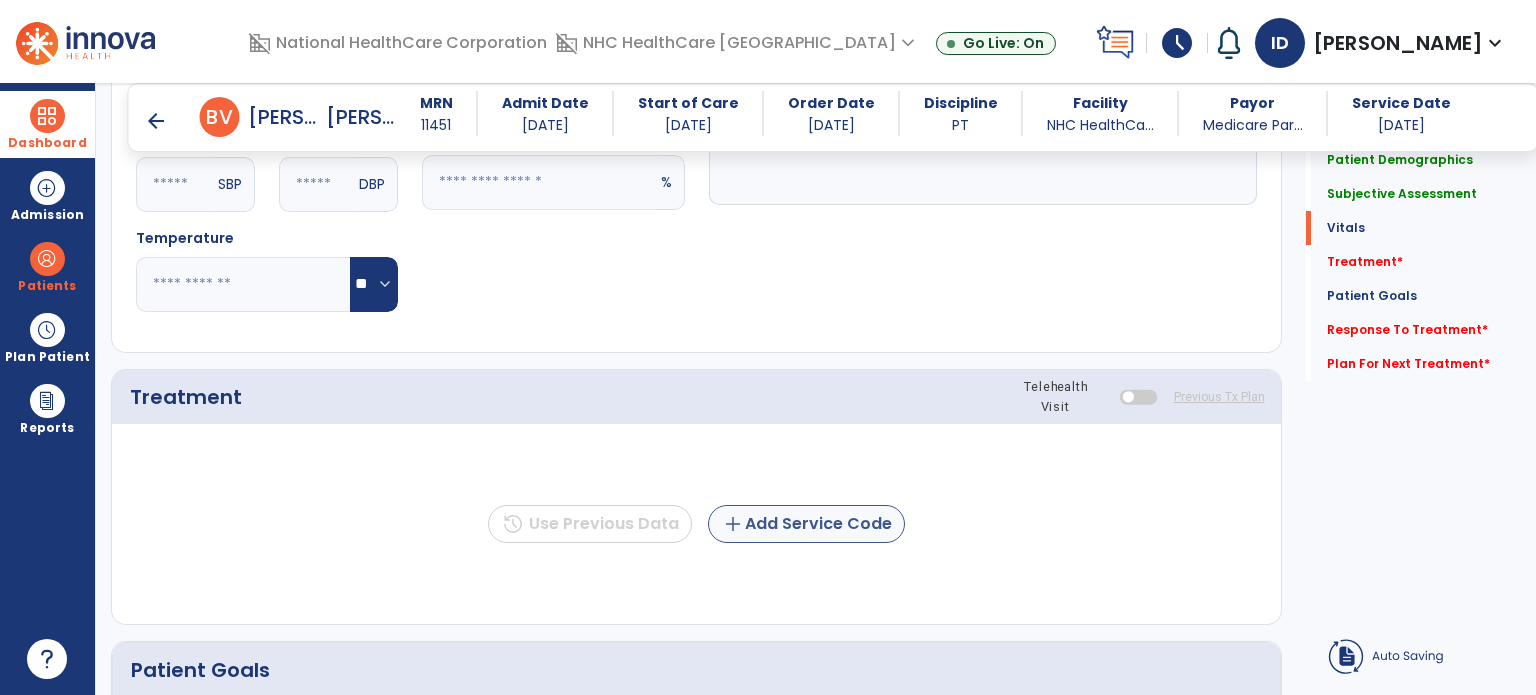 type on "**********" 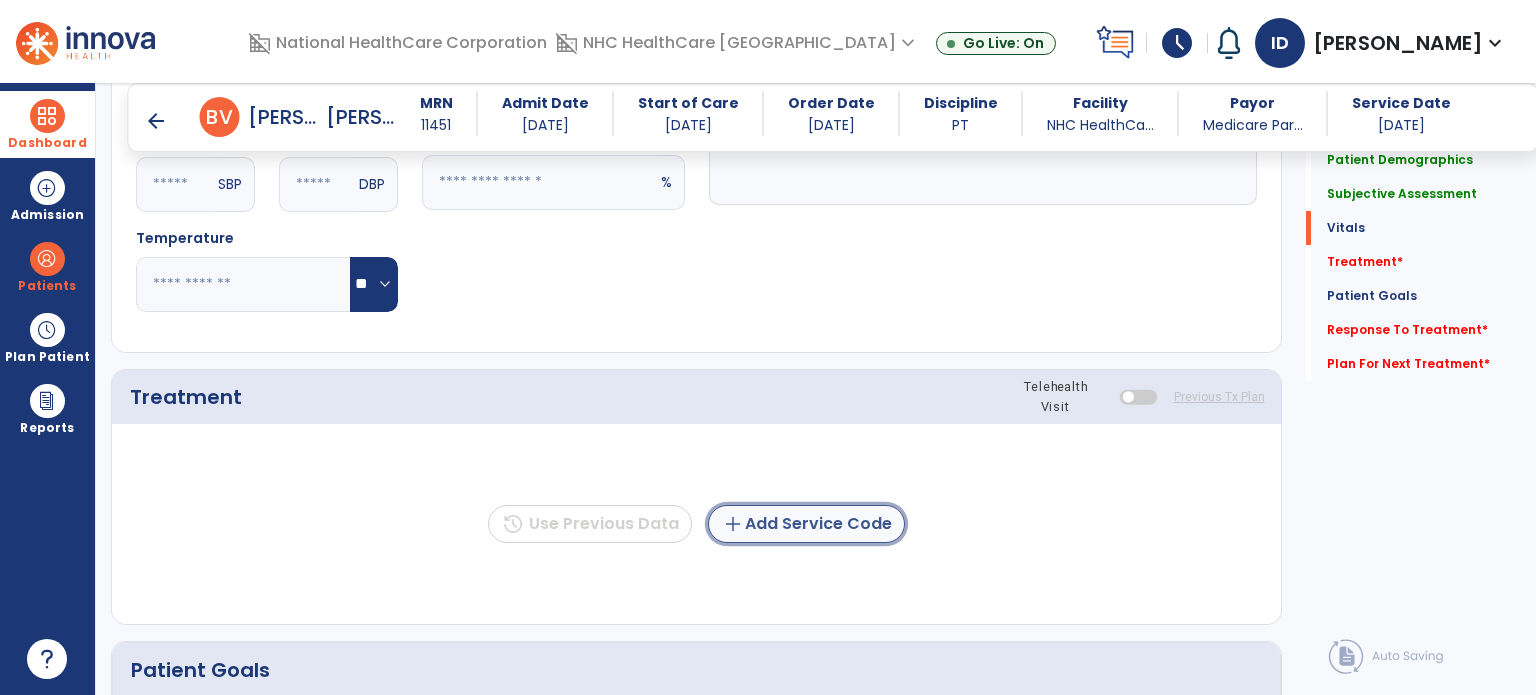 click on "add  Add Service Code" 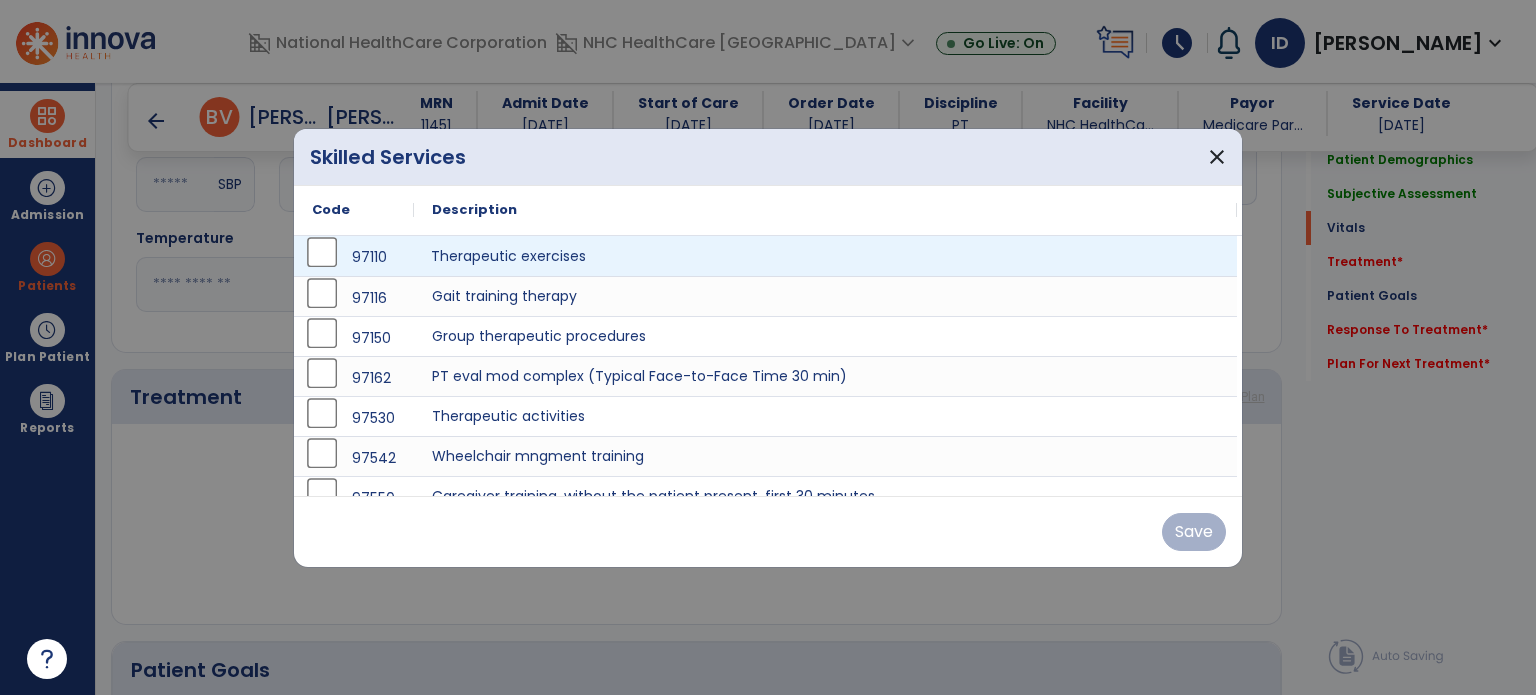 click on "Therapeutic exercises" at bounding box center [825, 256] 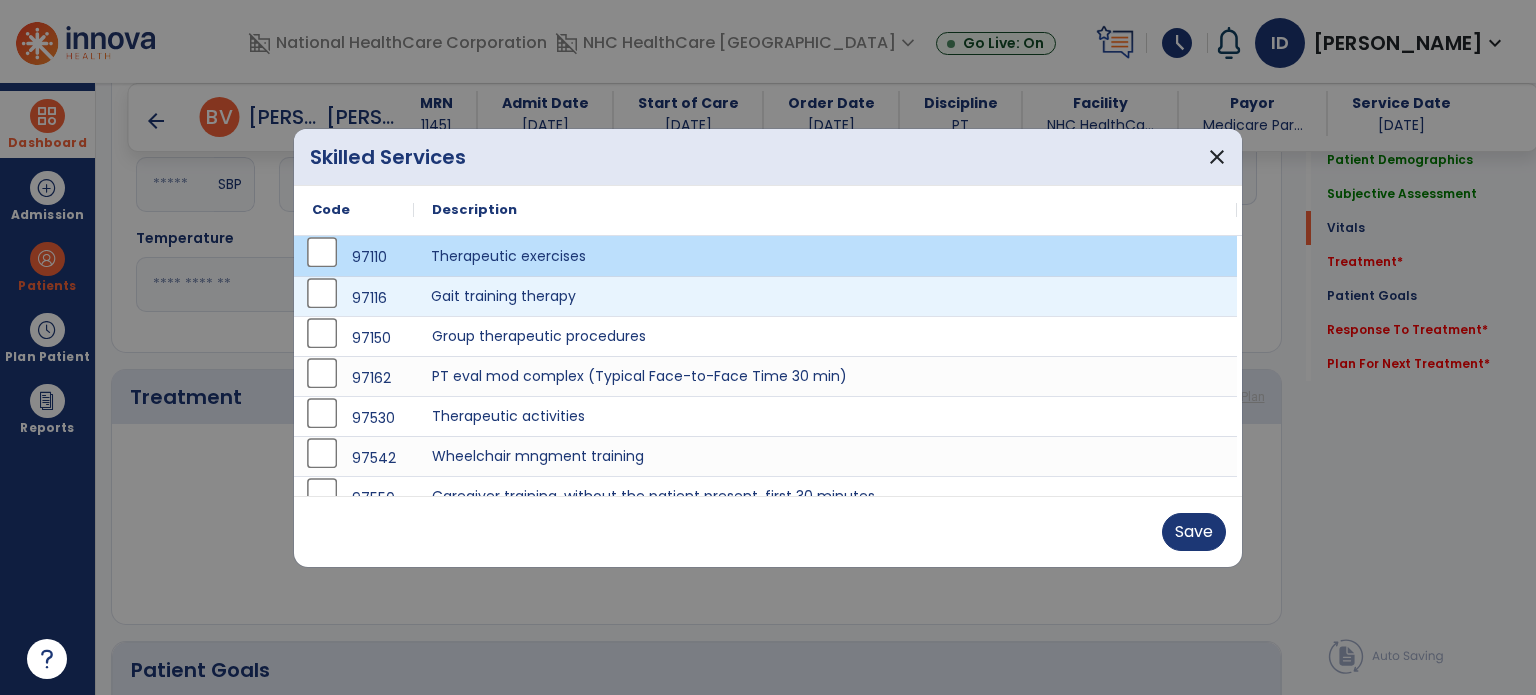 click on "Gait training therapy" at bounding box center (825, 296) 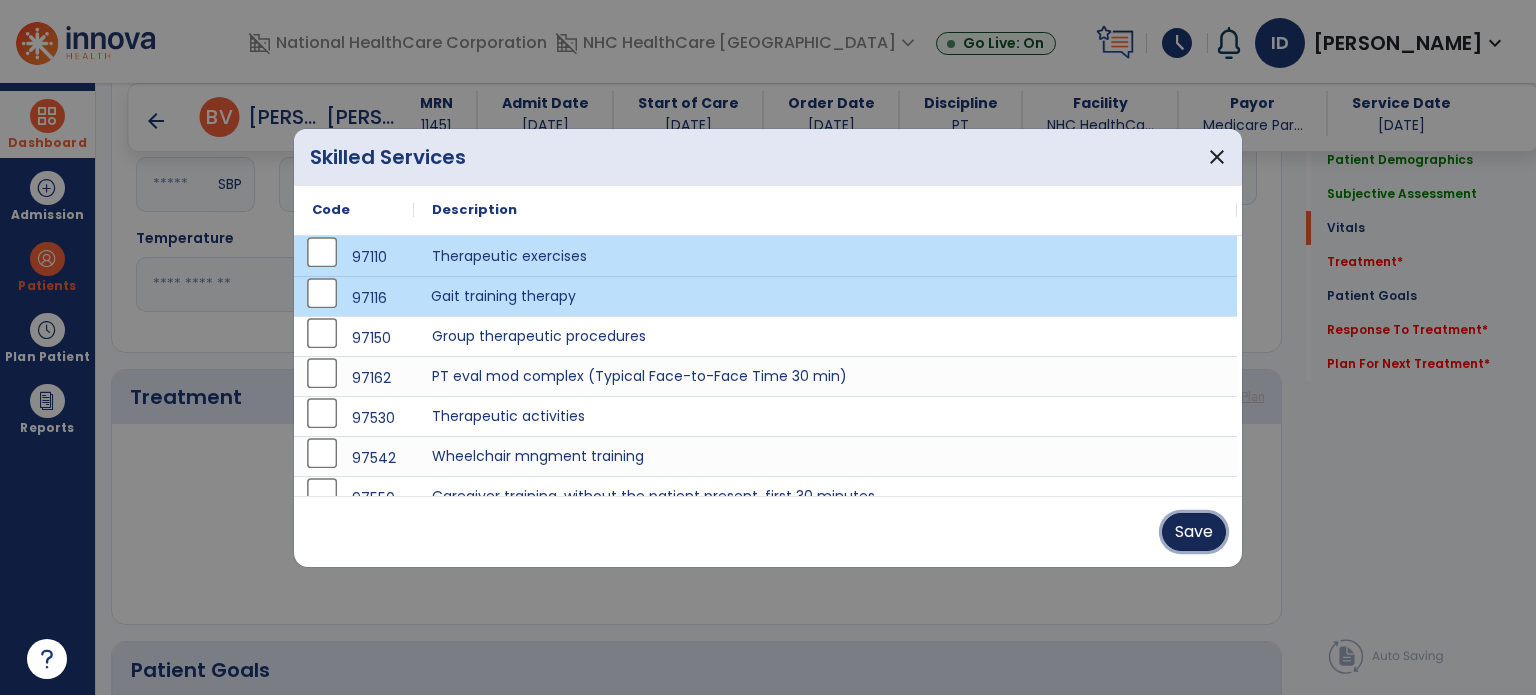 click on "Save" at bounding box center (1194, 532) 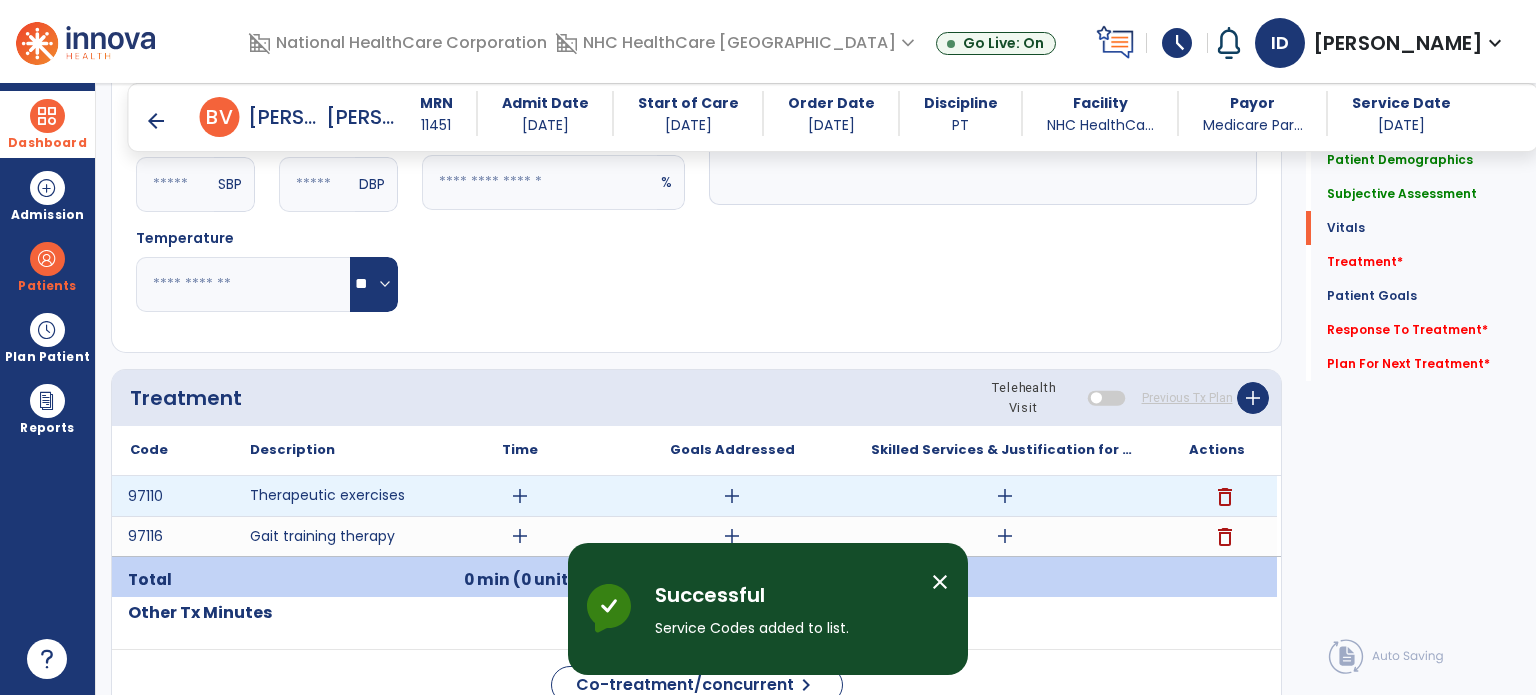 click on "add" at bounding box center (520, 496) 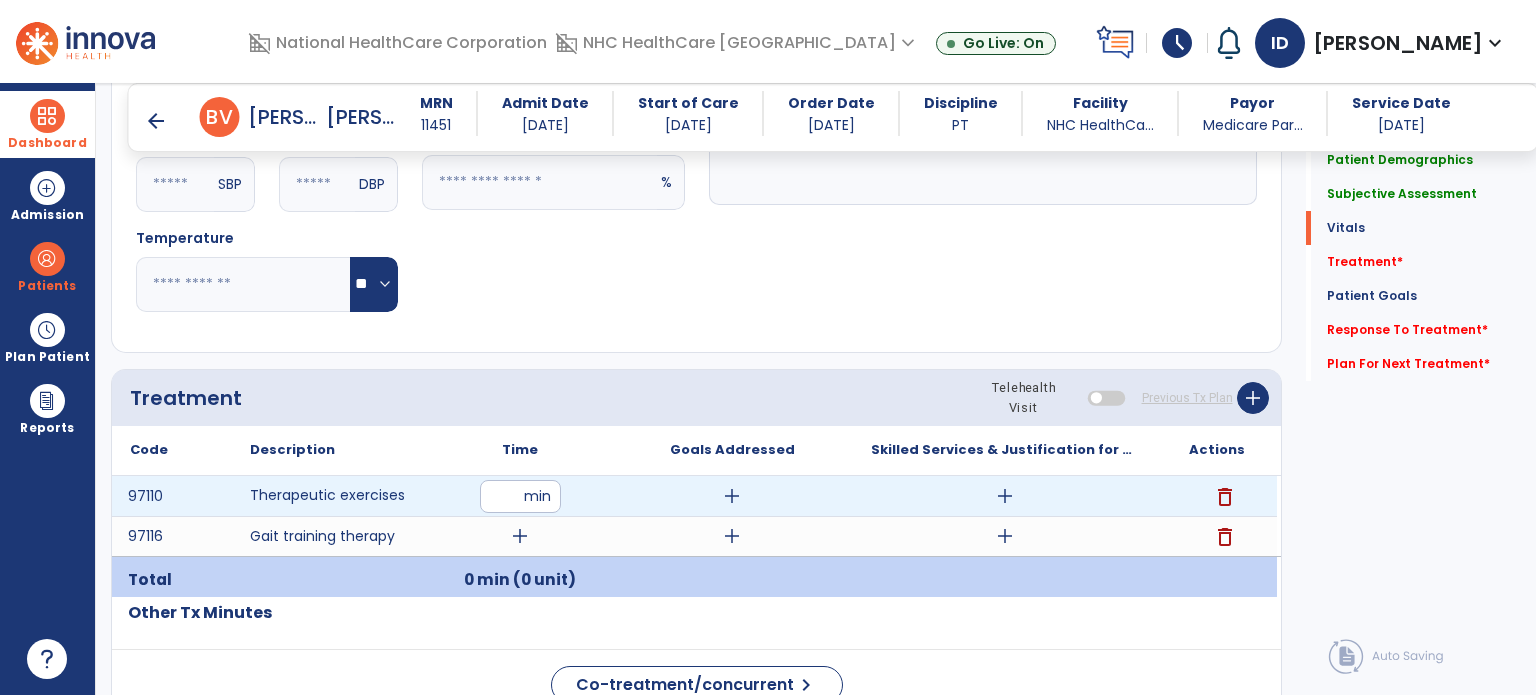 type on "**" 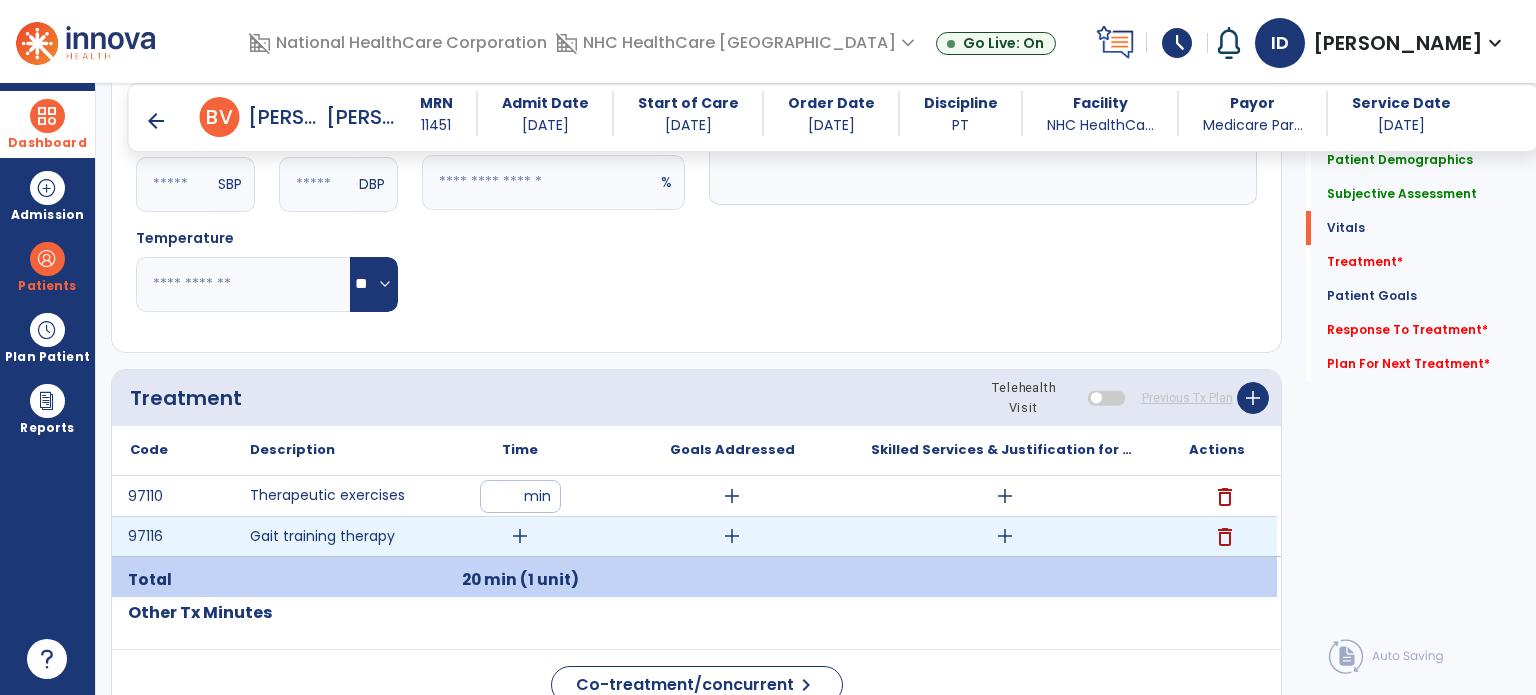 click on "add" at bounding box center (520, 536) 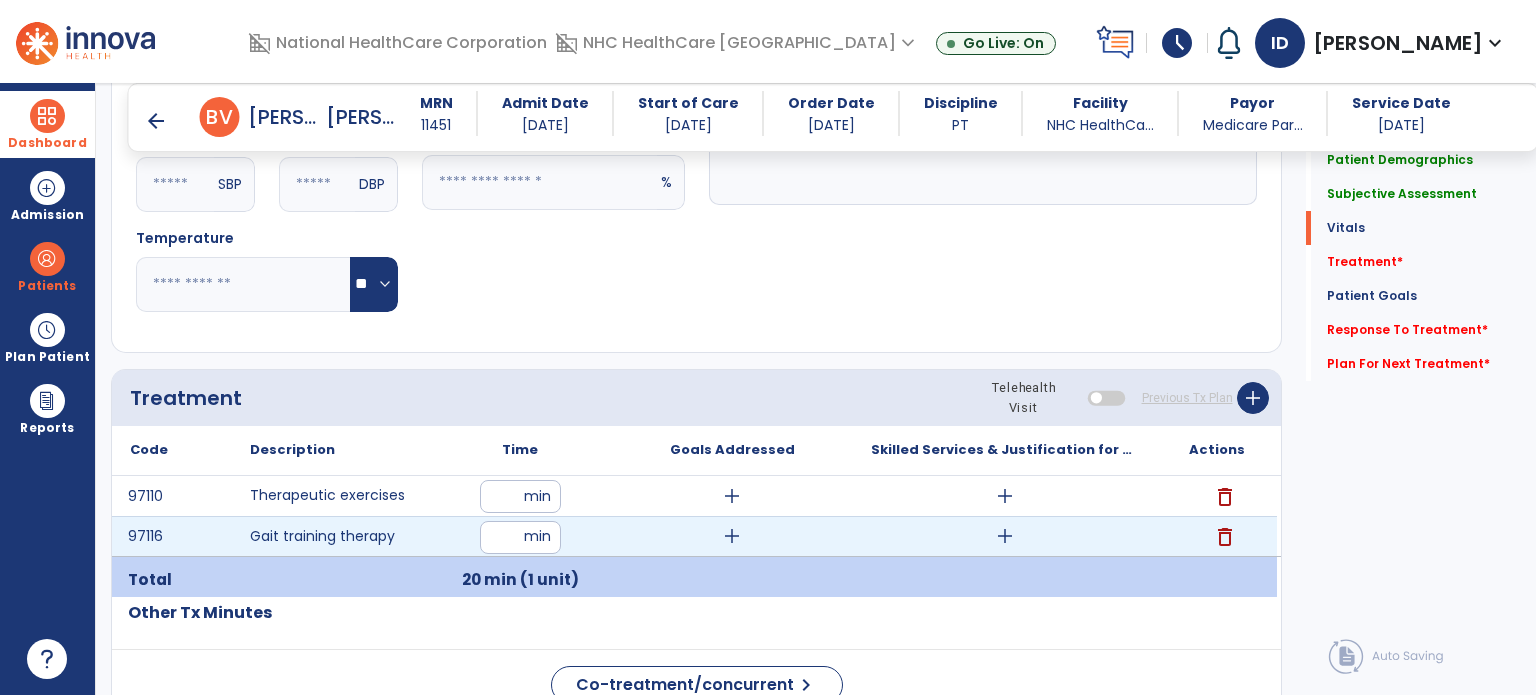 type on "**" 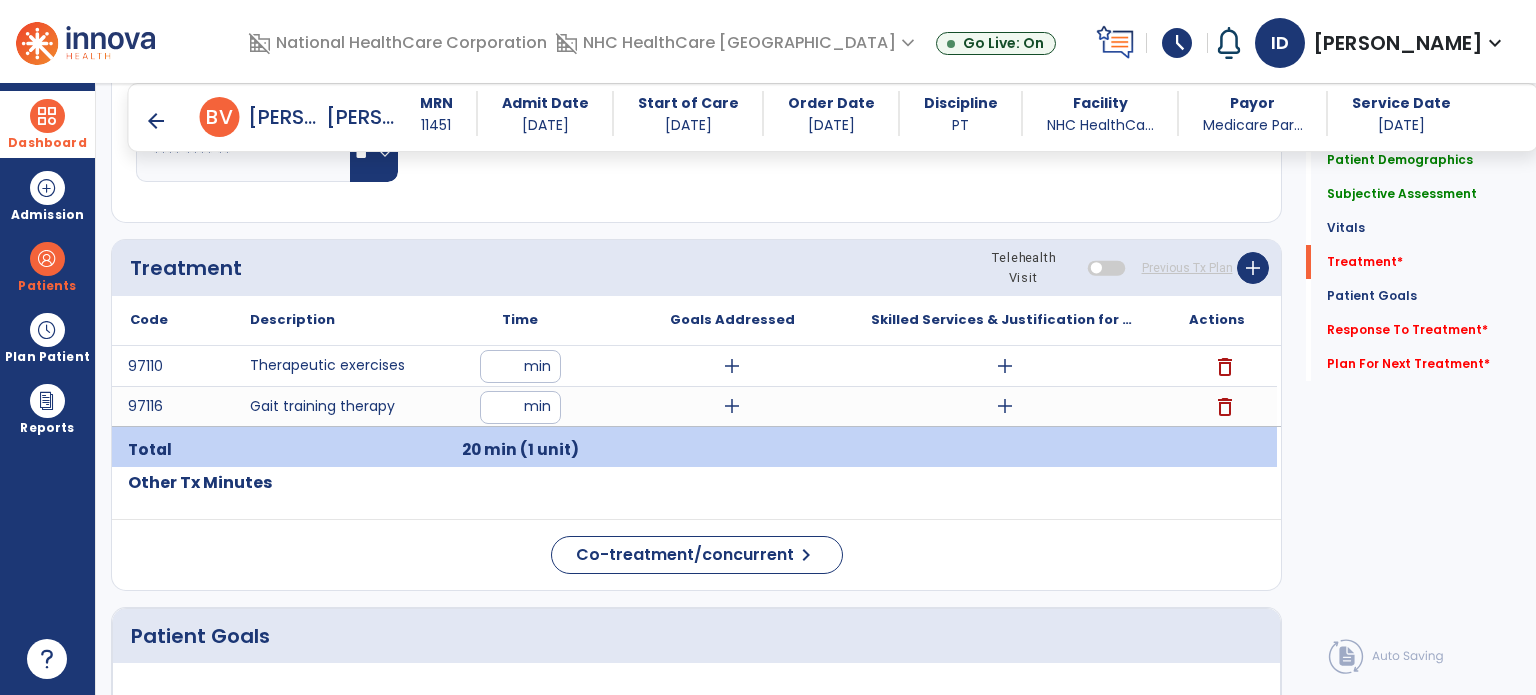 scroll, scrollTop: 1013, scrollLeft: 0, axis: vertical 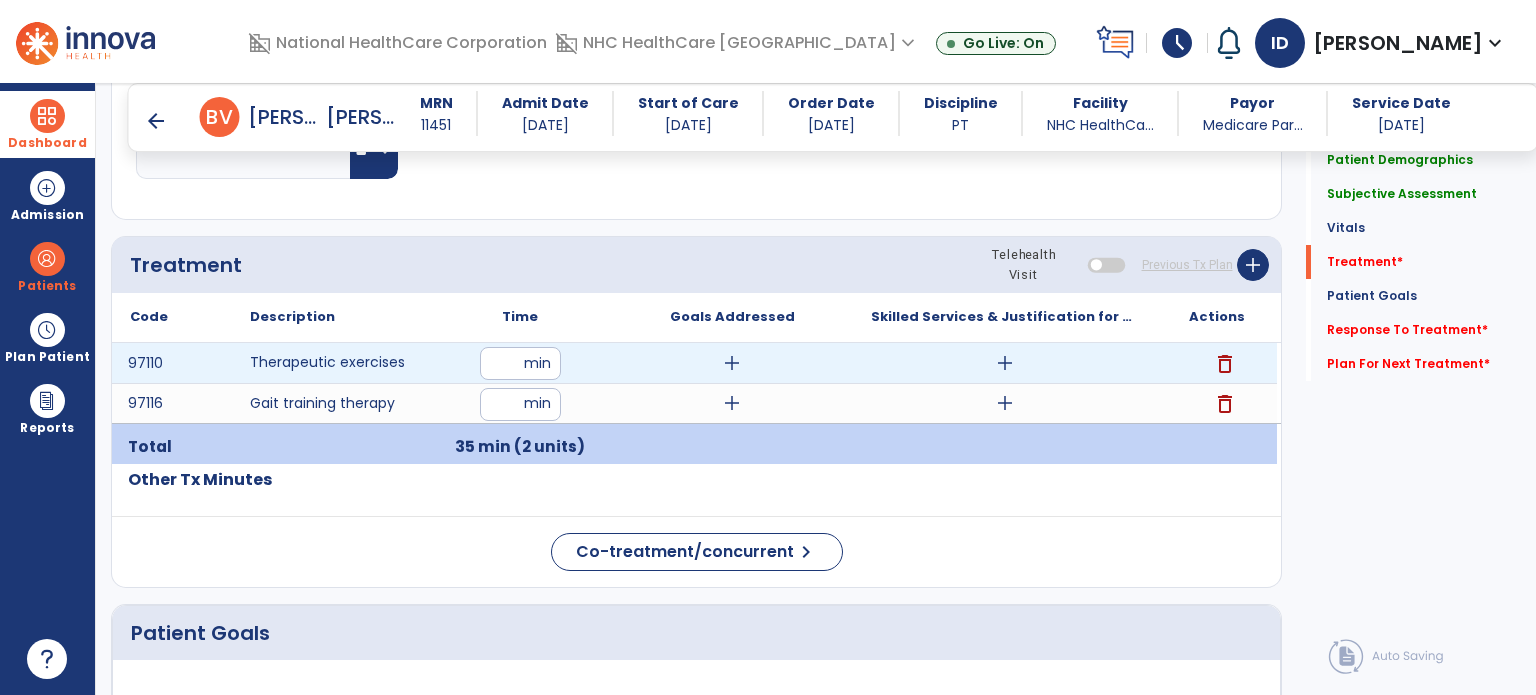 click on "add" at bounding box center (1005, 363) 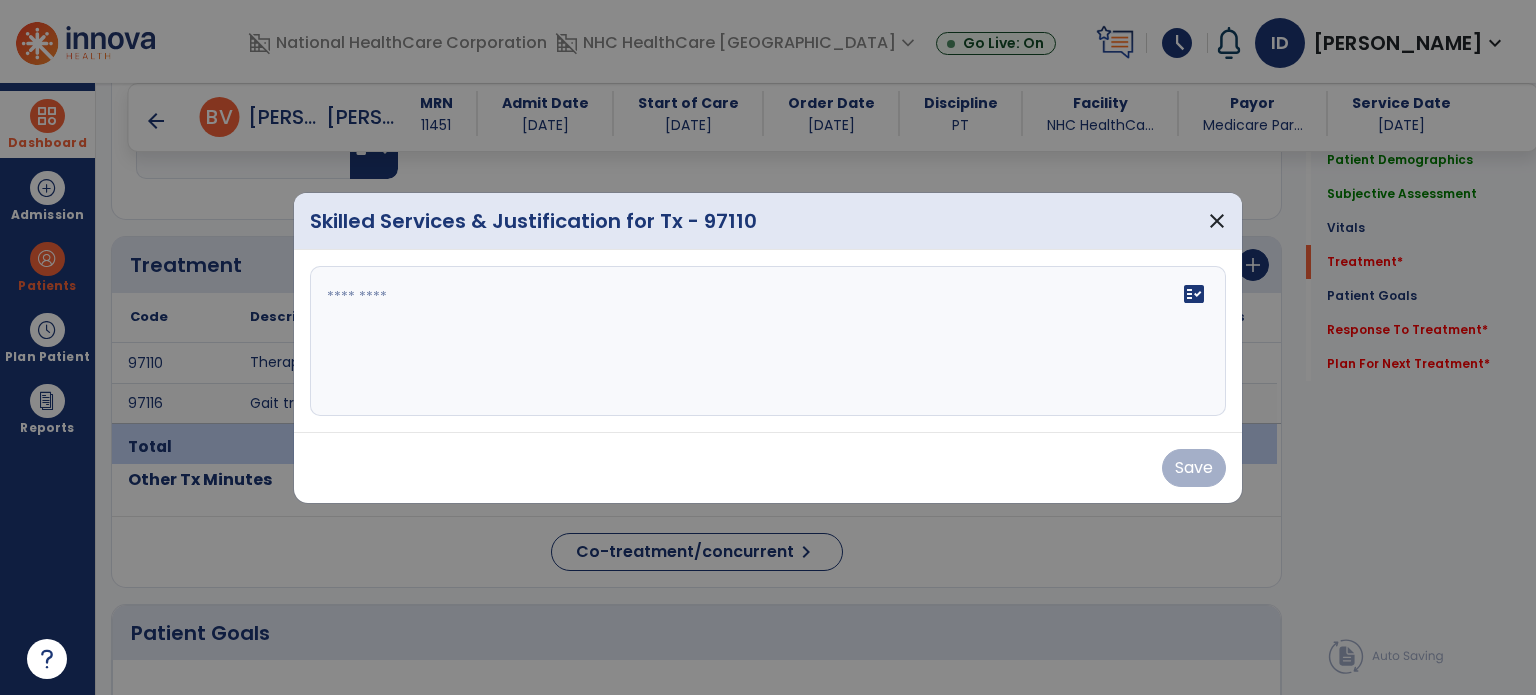 click on "fact_check" at bounding box center [768, 341] 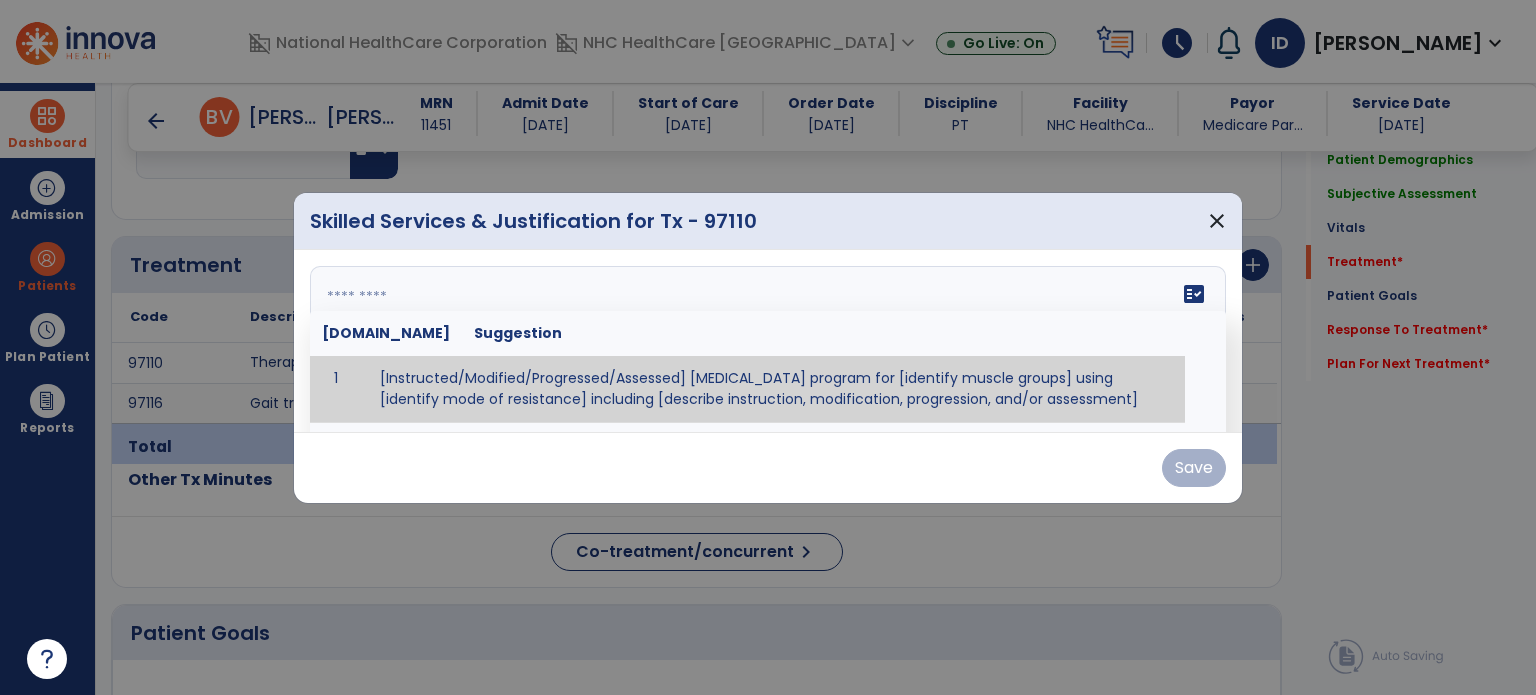 paste on "**********" 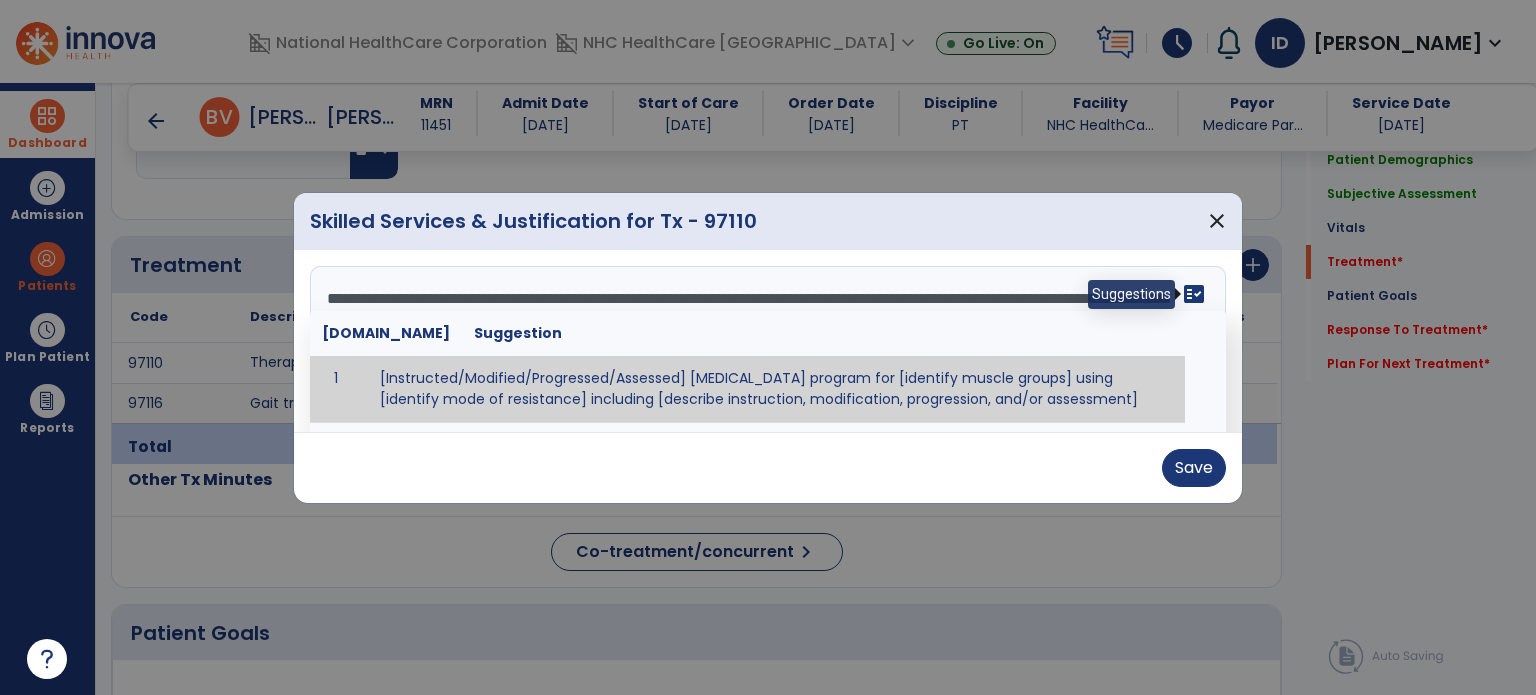 click on "fact_check" at bounding box center [1194, 294] 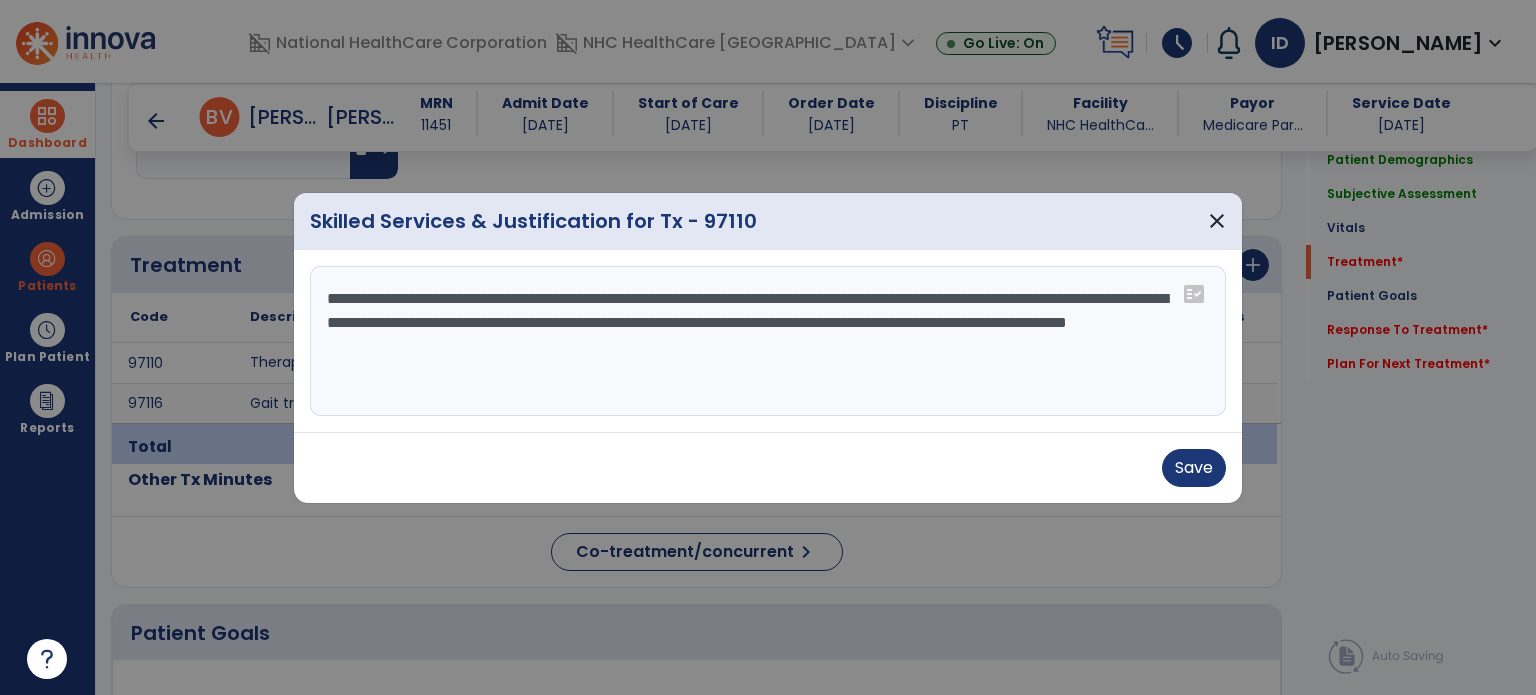 click on "**********" at bounding box center [768, 341] 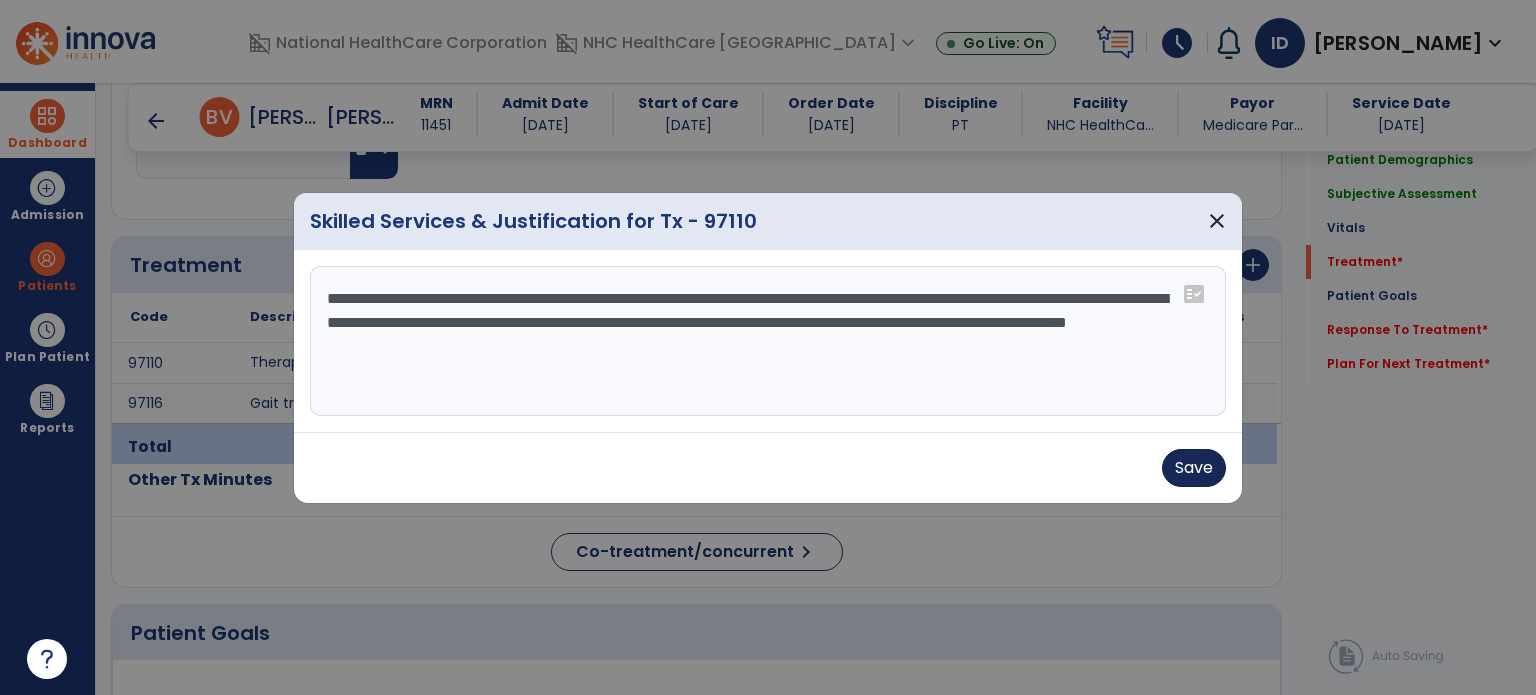 type on "**********" 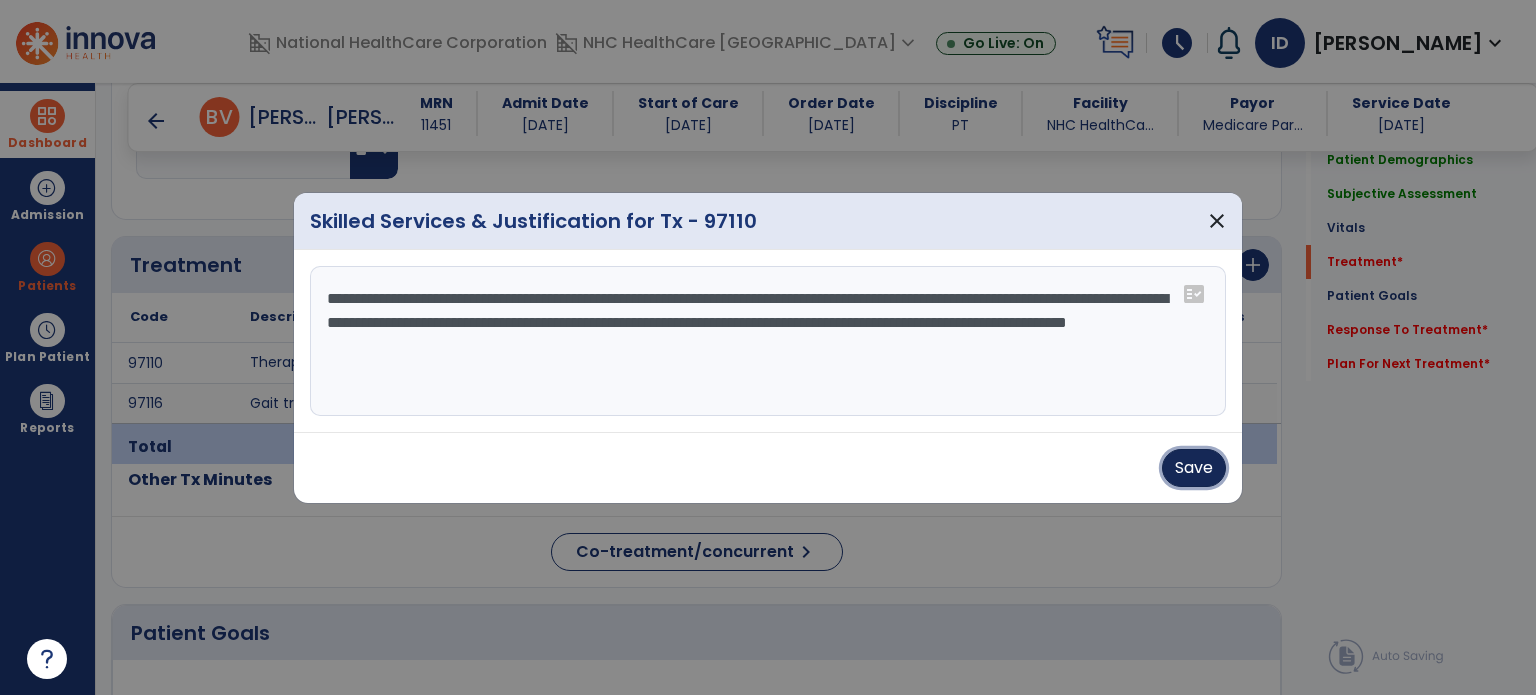 click on "Save" at bounding box center (1194, 468) 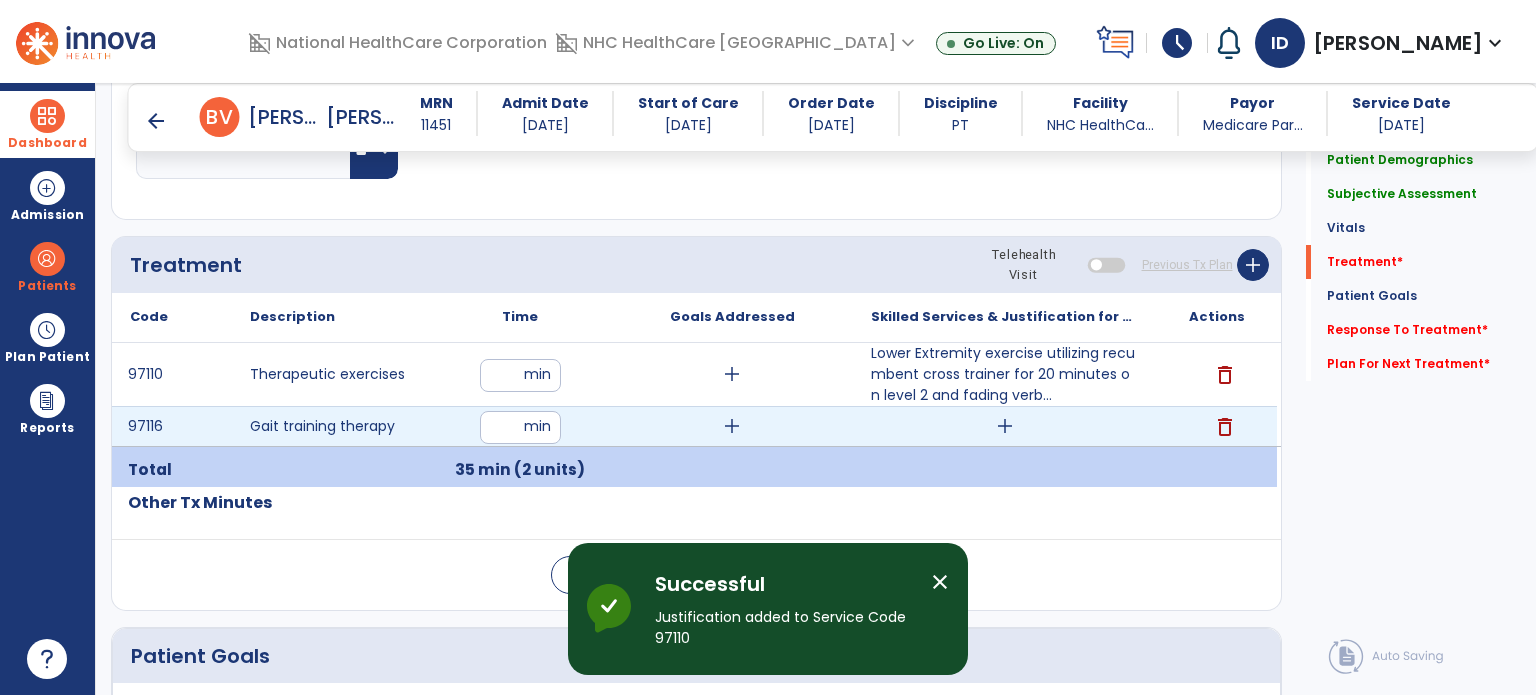 click on "add" at bounding box center (1005, 426) 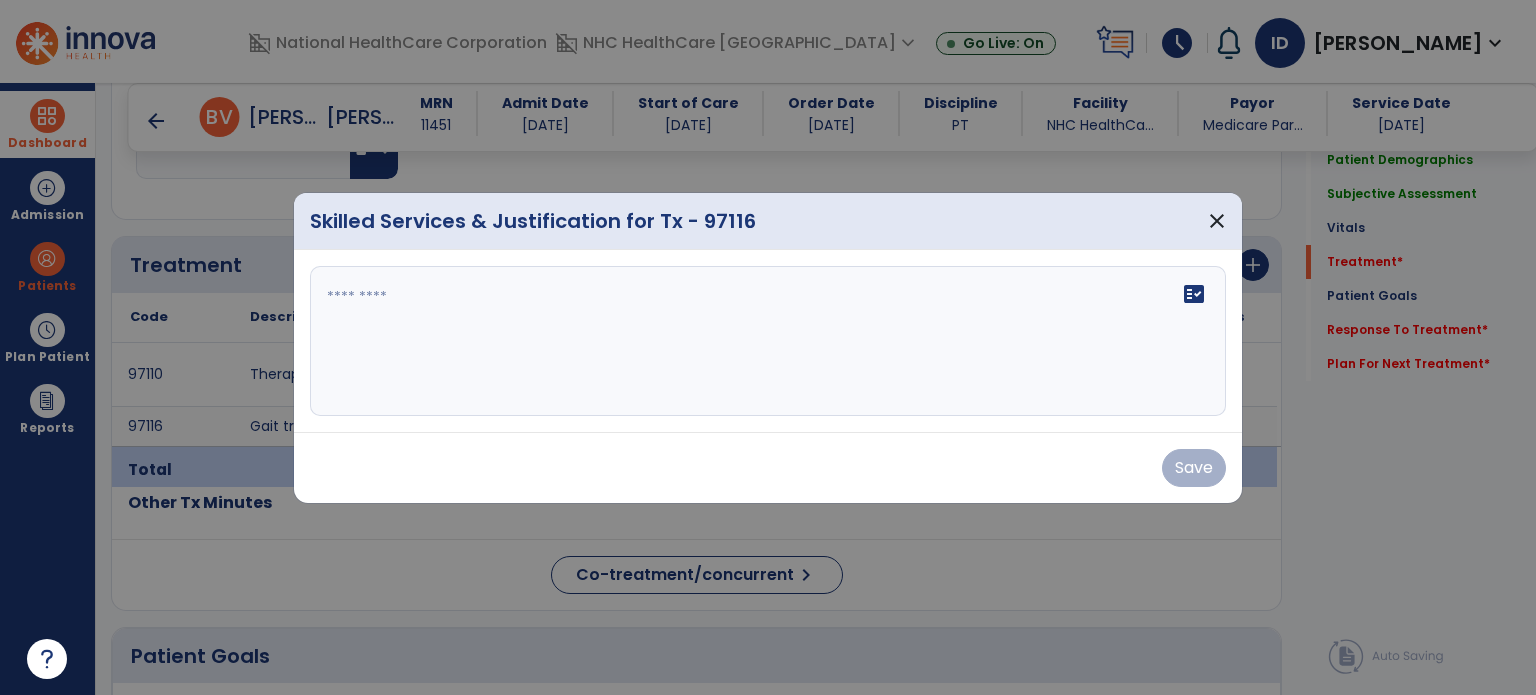 click on "fact_check" at bounding box center (768, 341) 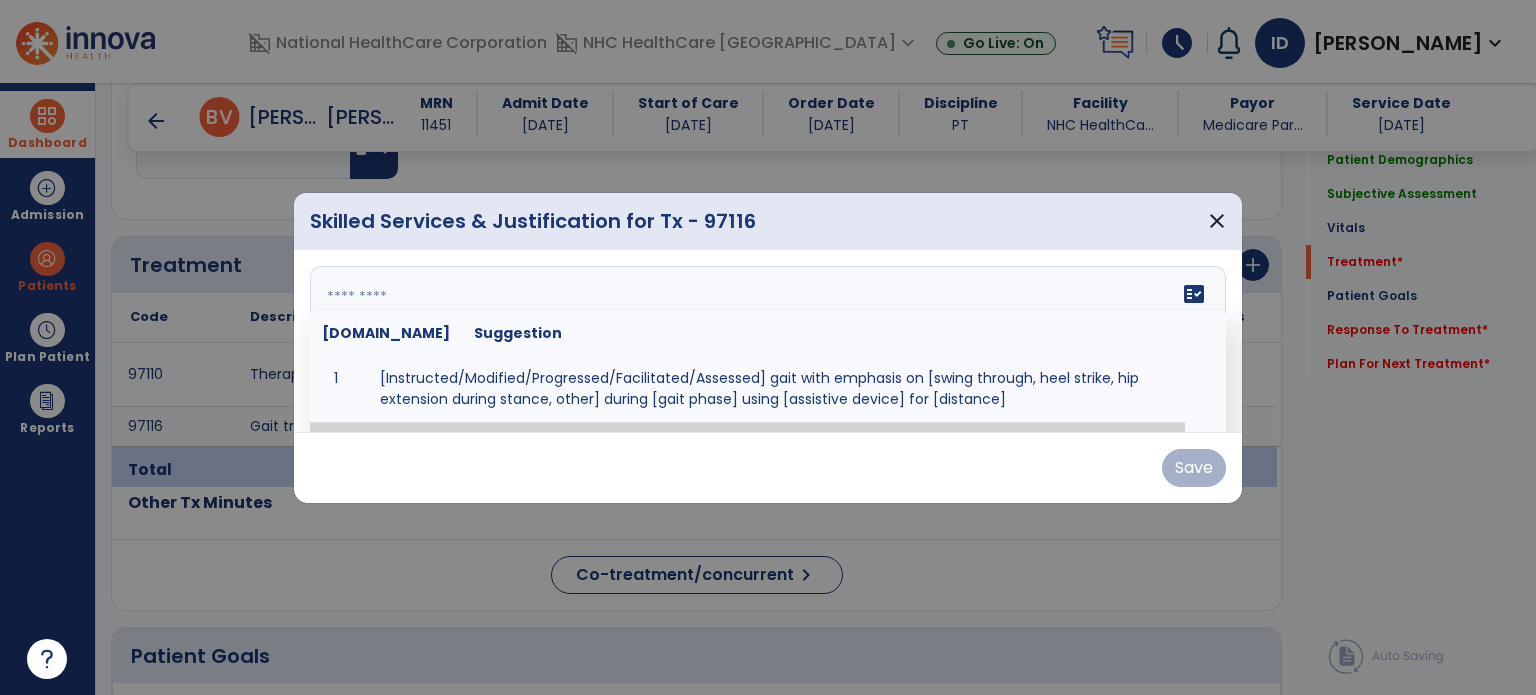 paste on "**********" 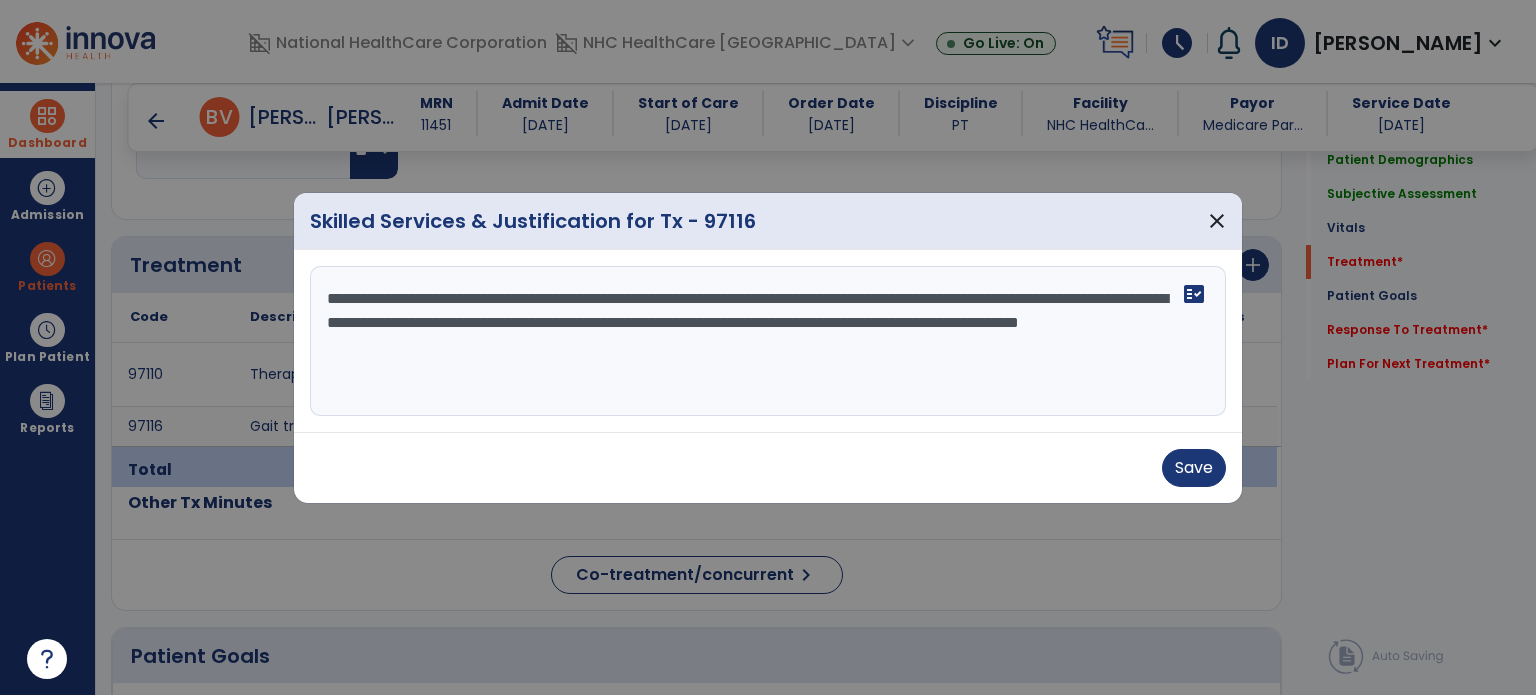 click on "**********" at bounding box center [768, 341] 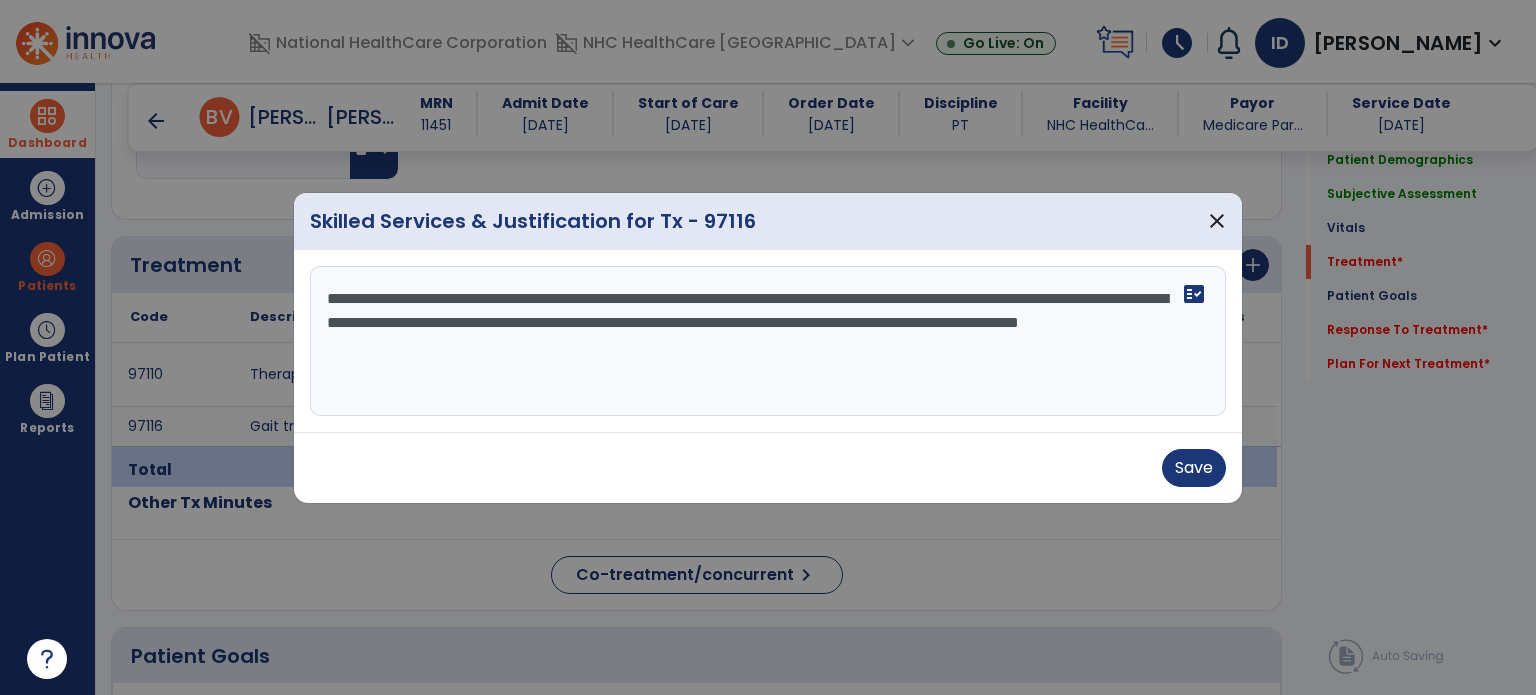 click on "**********" at bounding box center (768, 341) 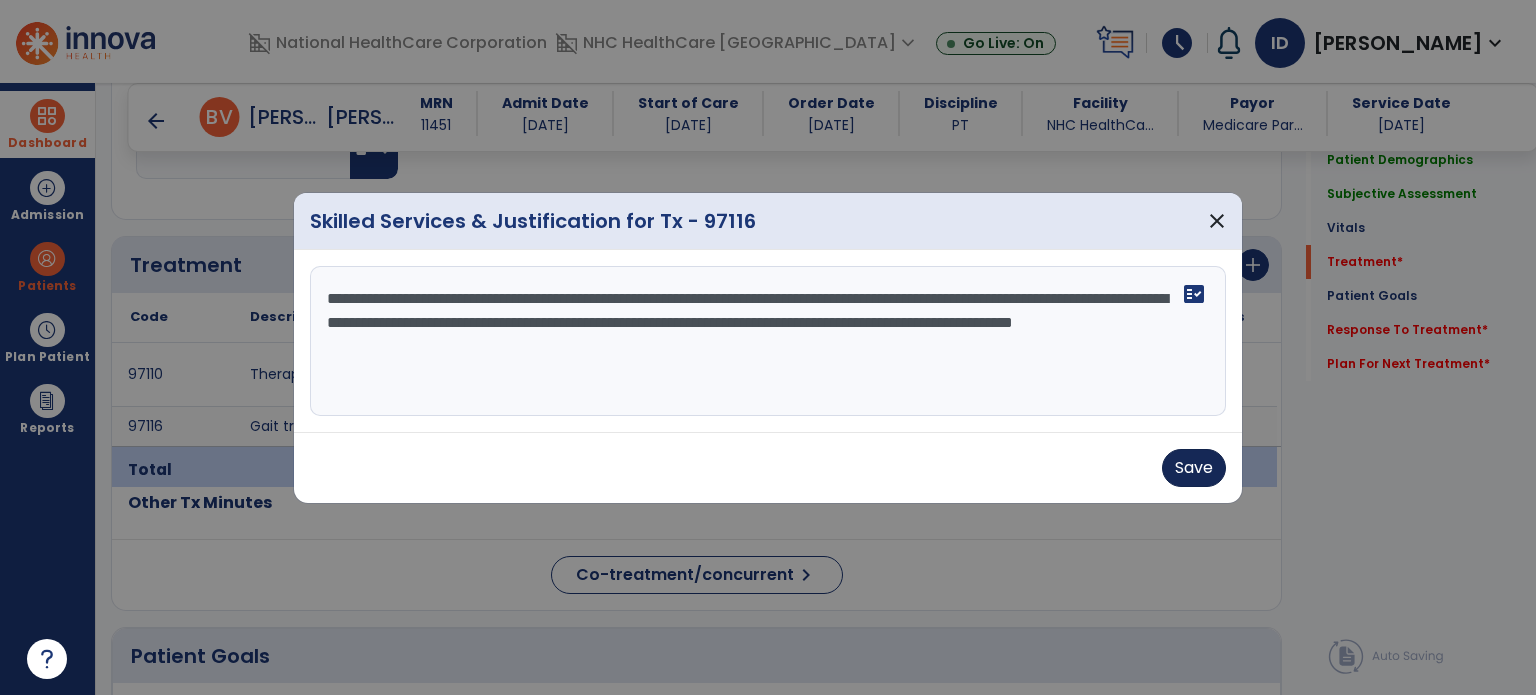 type on "**********" 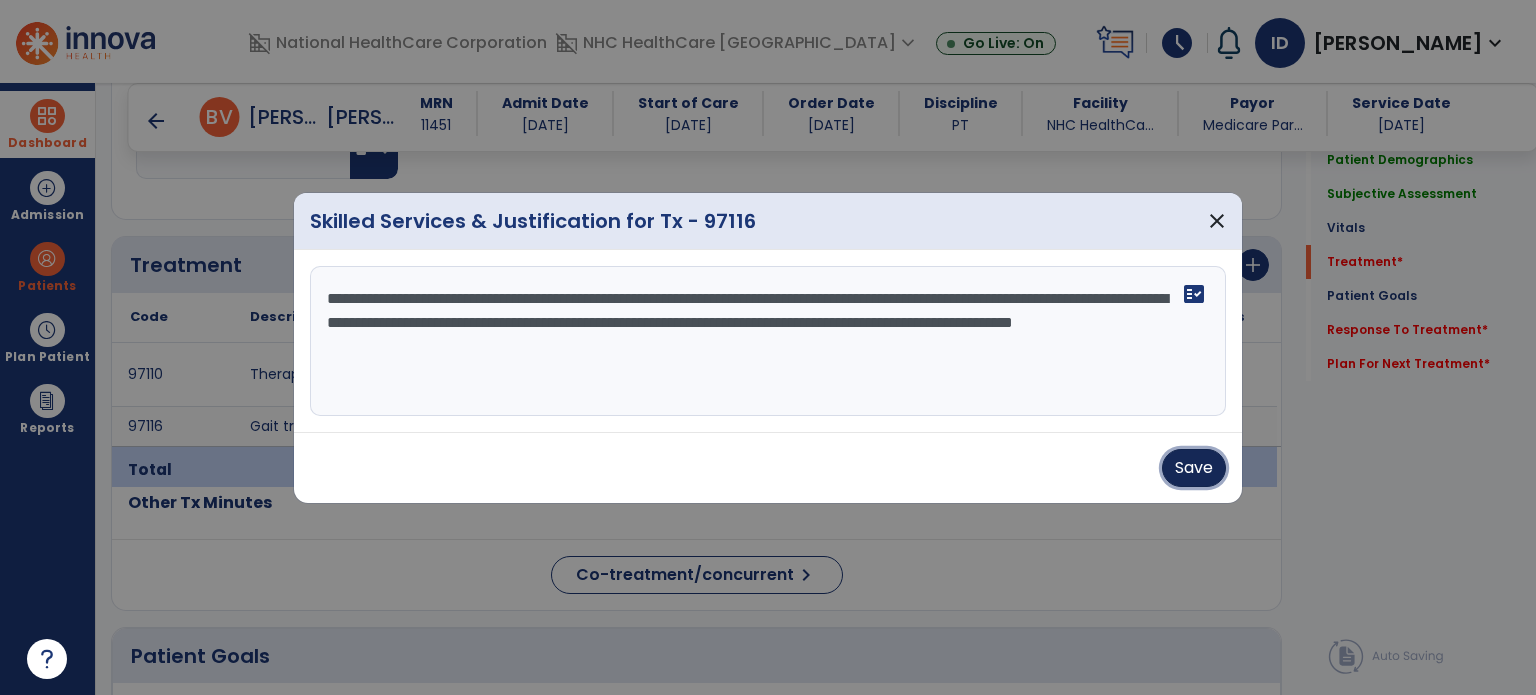 click on "Save" at bounding box center (1194, 468) 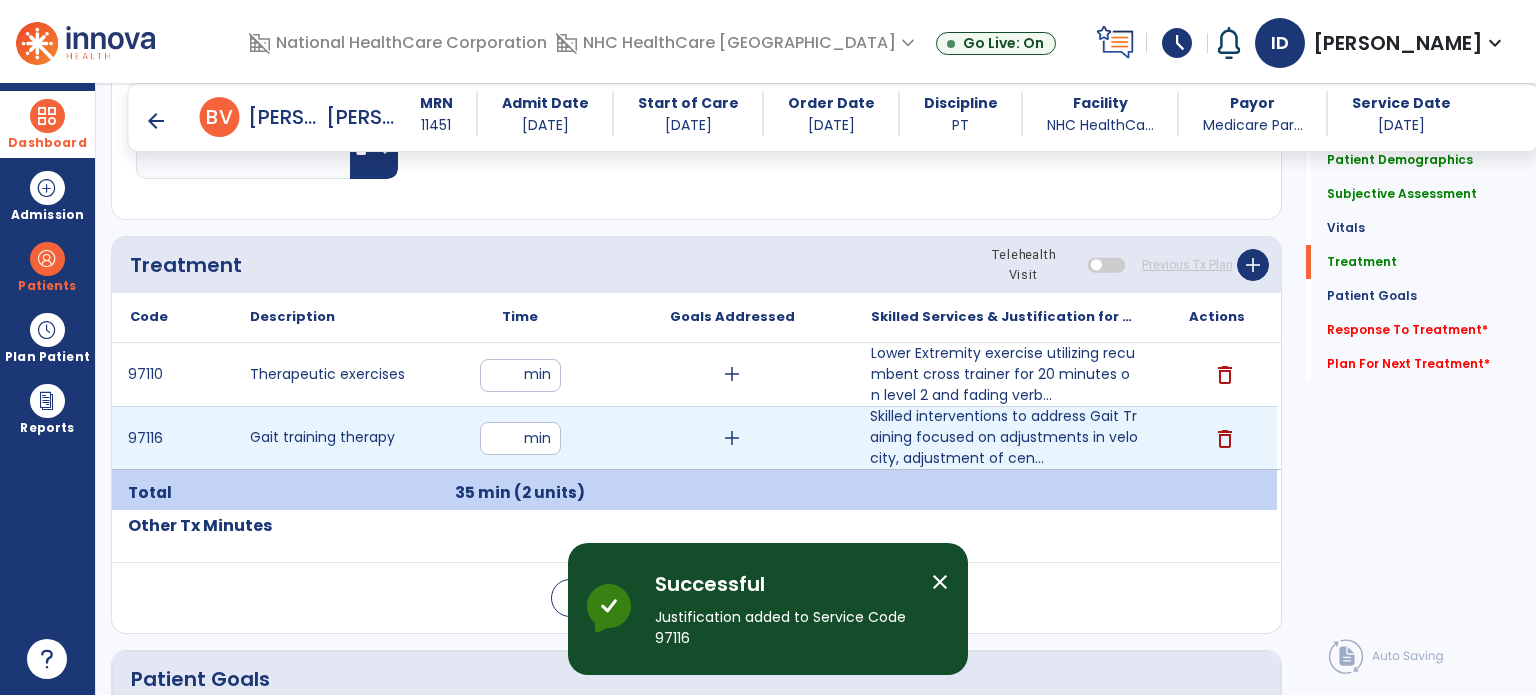 click on "add" at bounding box center [732, 438] 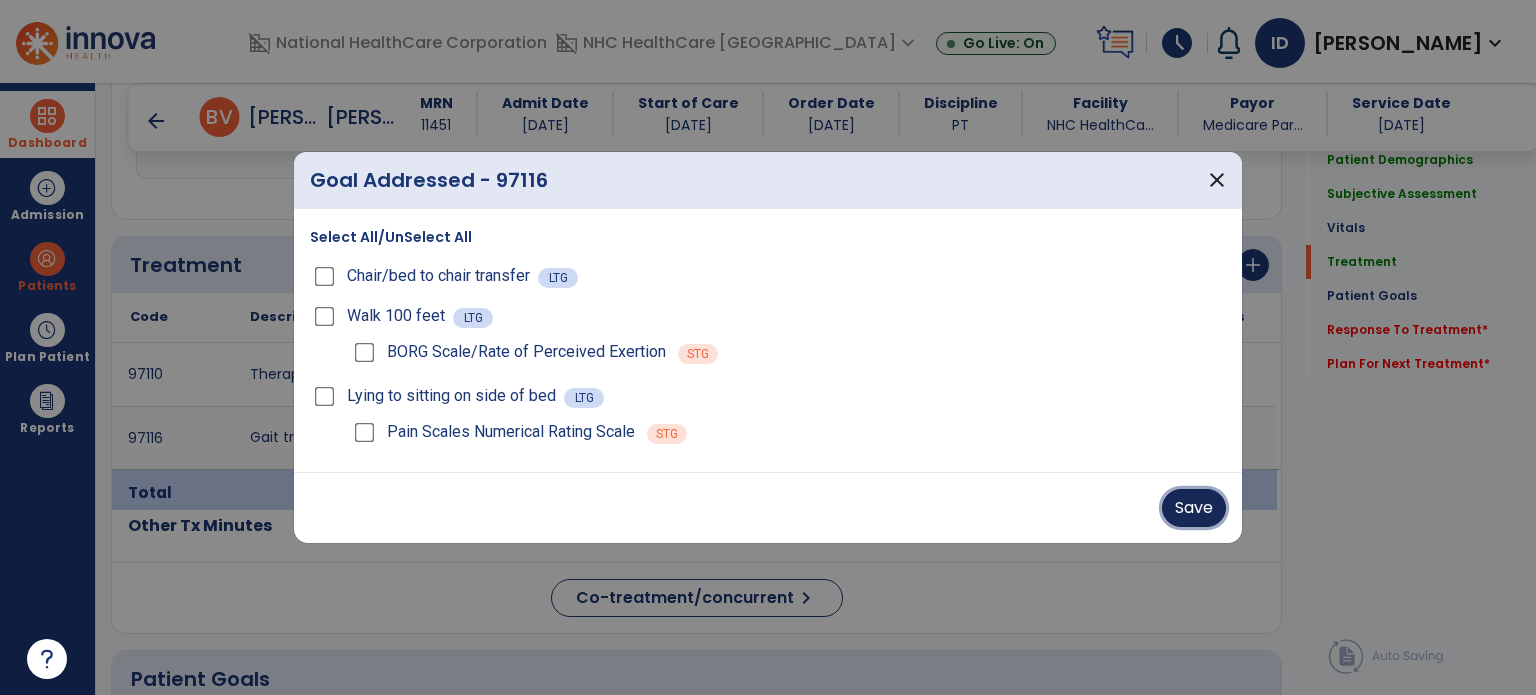 click on "Save" at bounding box center (1194, 508) 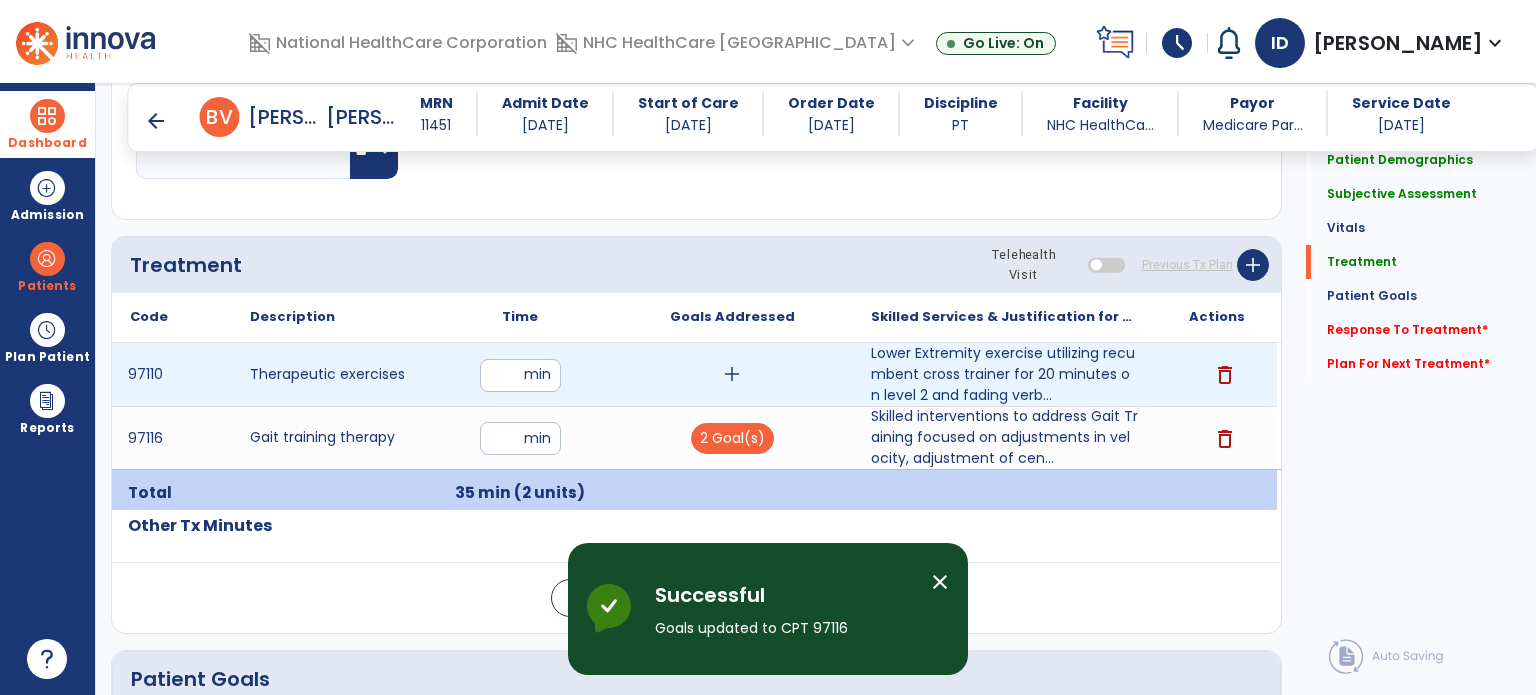 click on "add" at bounding box center (732, 374) 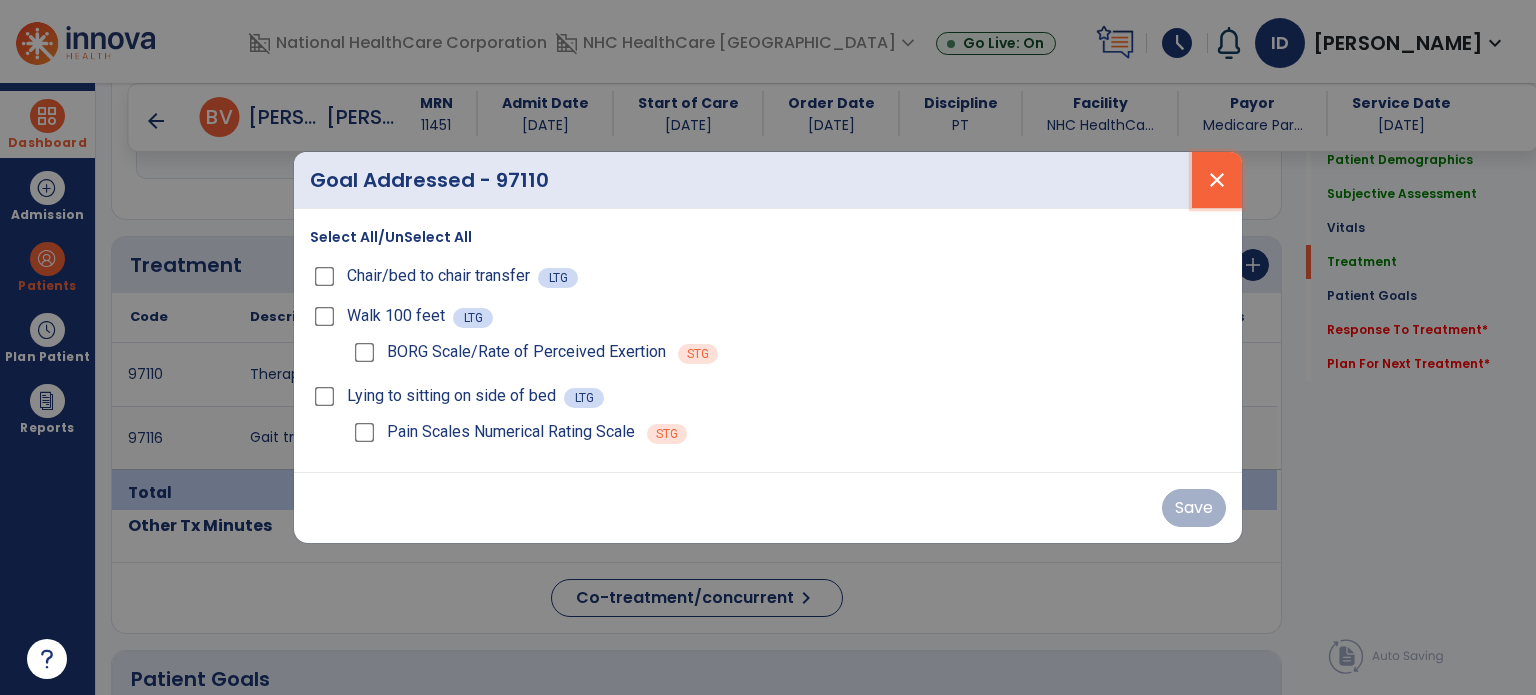 click on "close" at bounding box center [1217, 180] 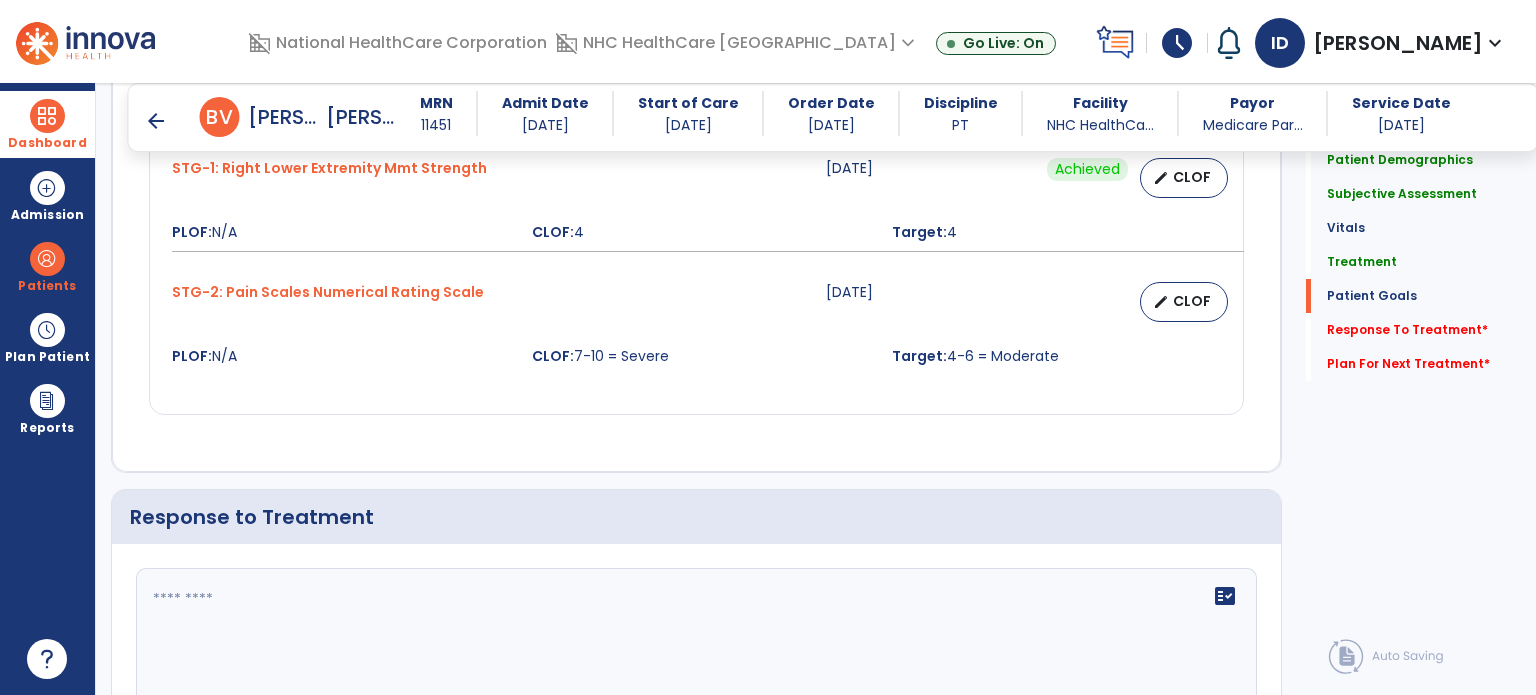 scroll, scrollTop: 2929, scrollLeft: 0, axis: vertical 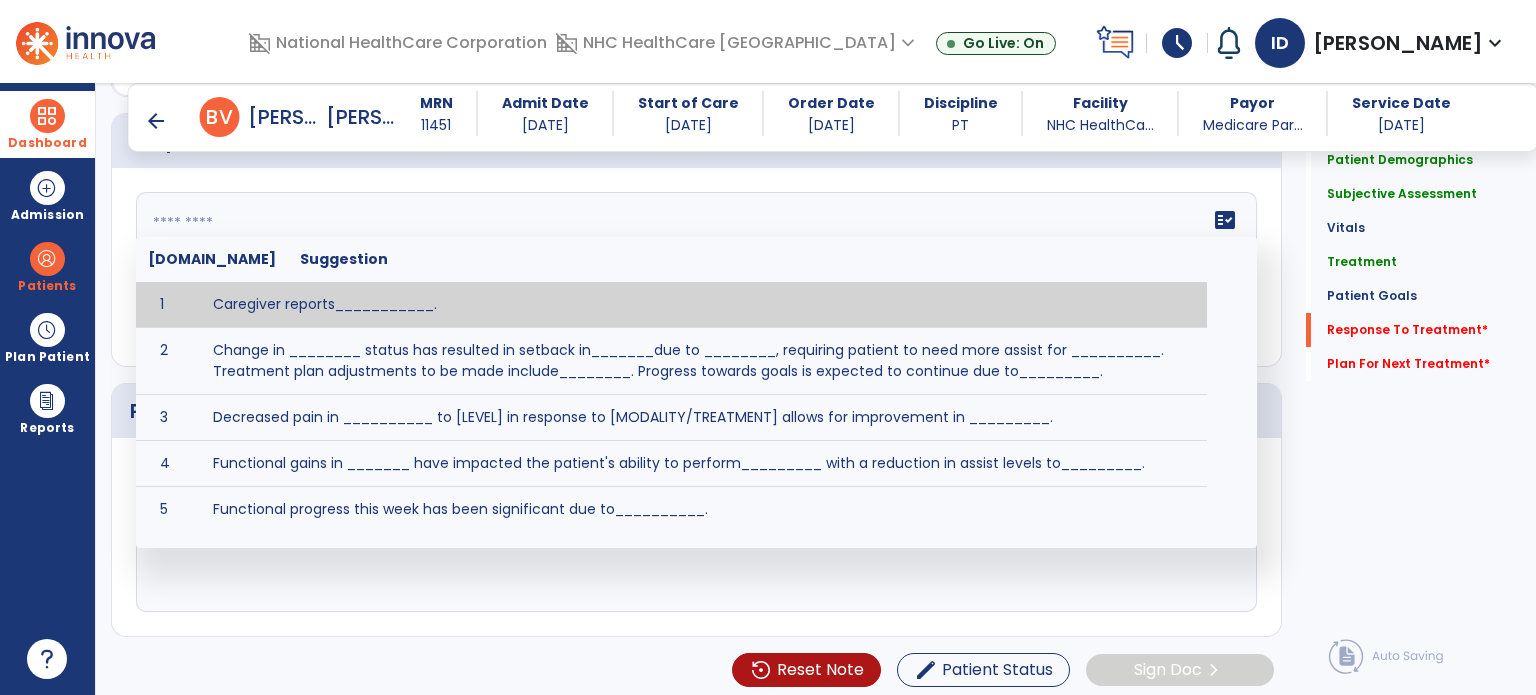 click on "fact_check  [DOMAIN_NAME] Suggestion 1 Caregiver reports___________. 2 Change in ________ status has resulted in setback in_______due to ________, requiring patient to need more assist for __________.   Treatment plan adjustments to be made include________.  Progress towards goals is expected to continue due to_________. 3 Decreased pain in __________ to [LEVEL] in response to [MODALITY/TREATMENT] allows for improvement in _________. 4 Functional gains in _______ have impacted the patient's ability to perform_________ with a reduction in assist levels to_________. 5 Functional progress this week has been significant due to__________. 6 Gains in ________ have improved the patient's ability to perform ______with decreased levels of assist to___________. 7 Improvement in ________allows patient to tolerate higher levels of challenges in_________. 8 Pain in [AREA] has decreased to [LEVEL] in response to [TREATMENT/MODALITY], allowing fore ease in completing__________. 9 10 11 12 13 14 15 16 17 18 19 20 21" 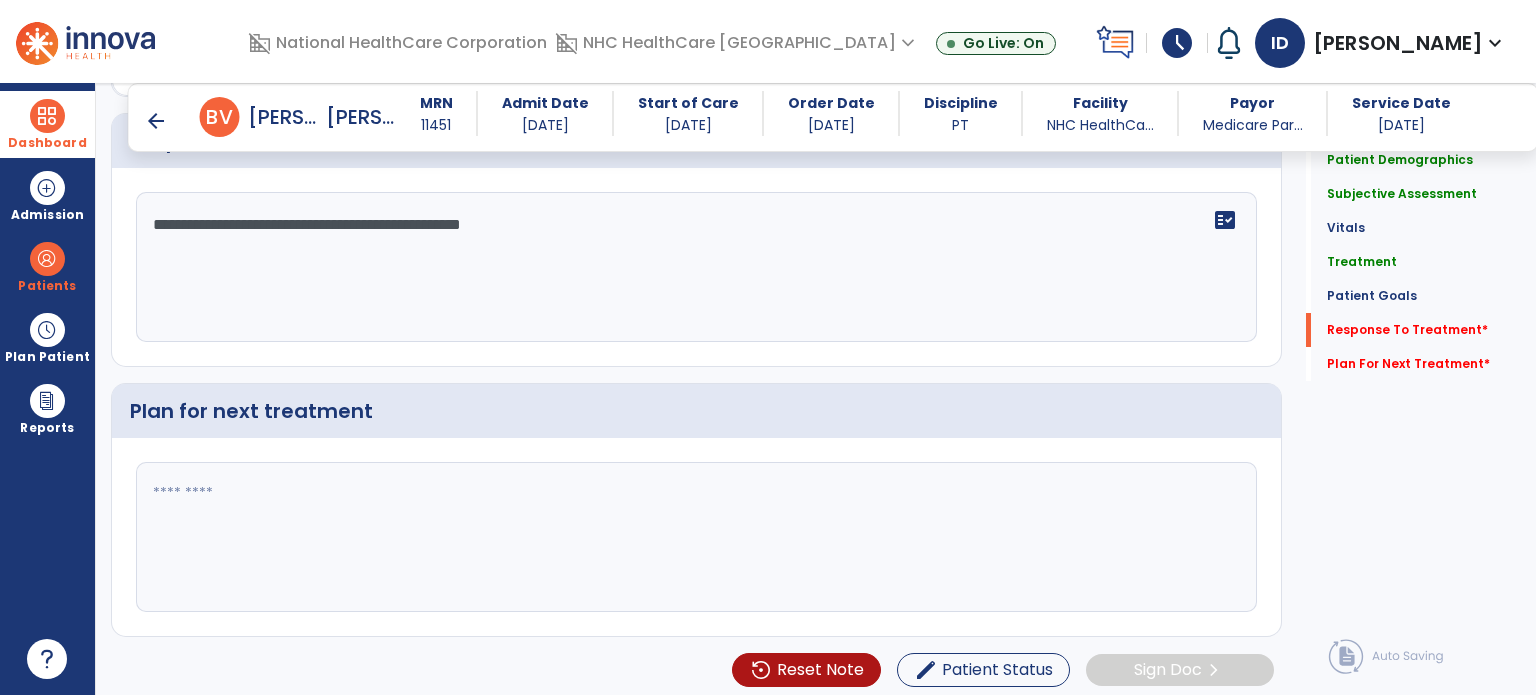 type on "**********" 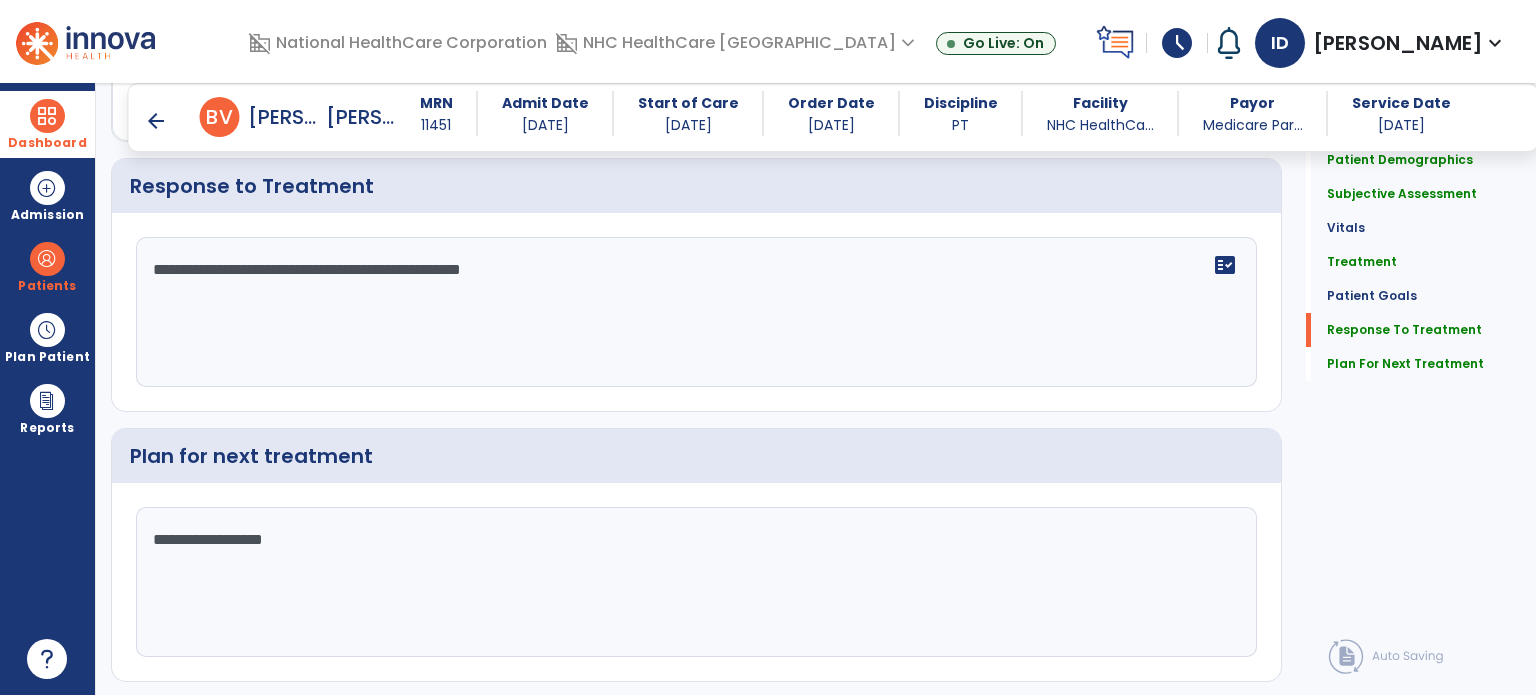 scroll, scrollTop: 2929, scrollLeft: 0, axis: vertical 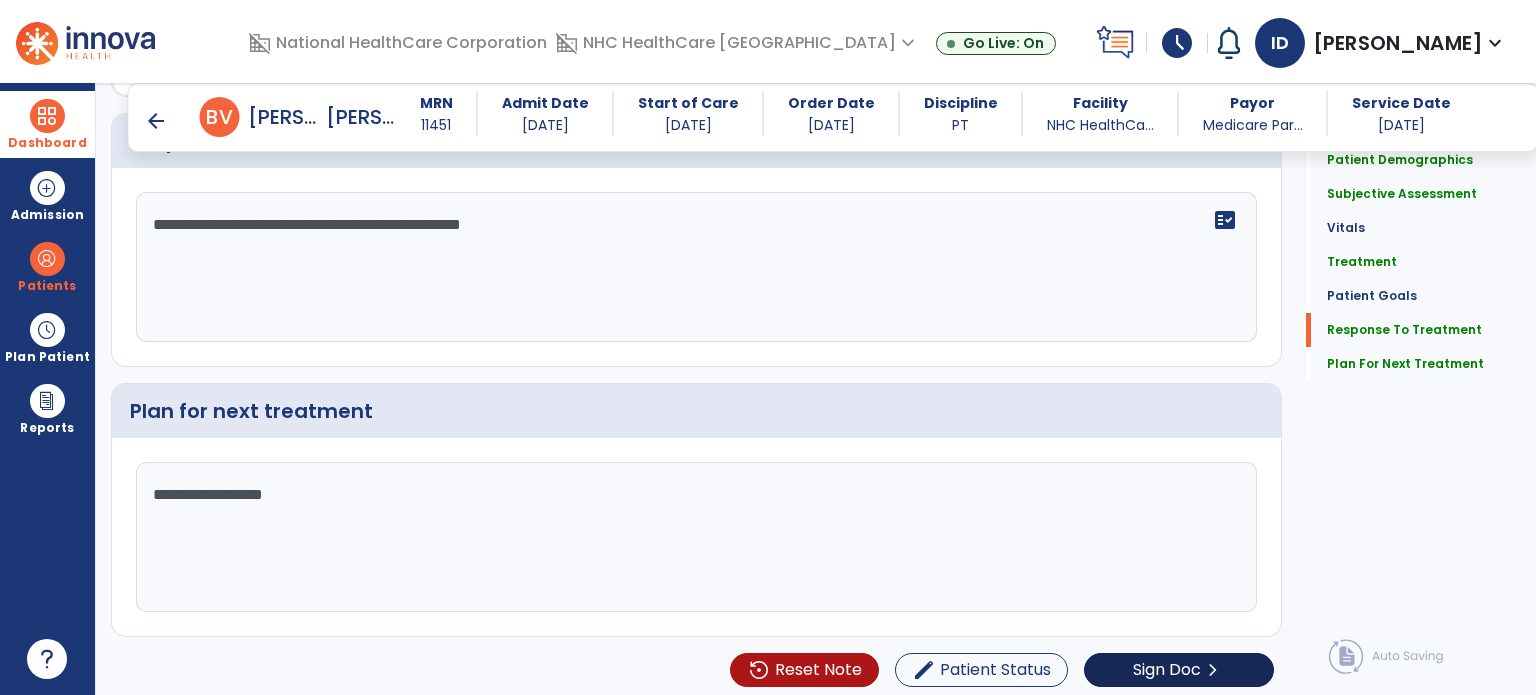 type on "**********" 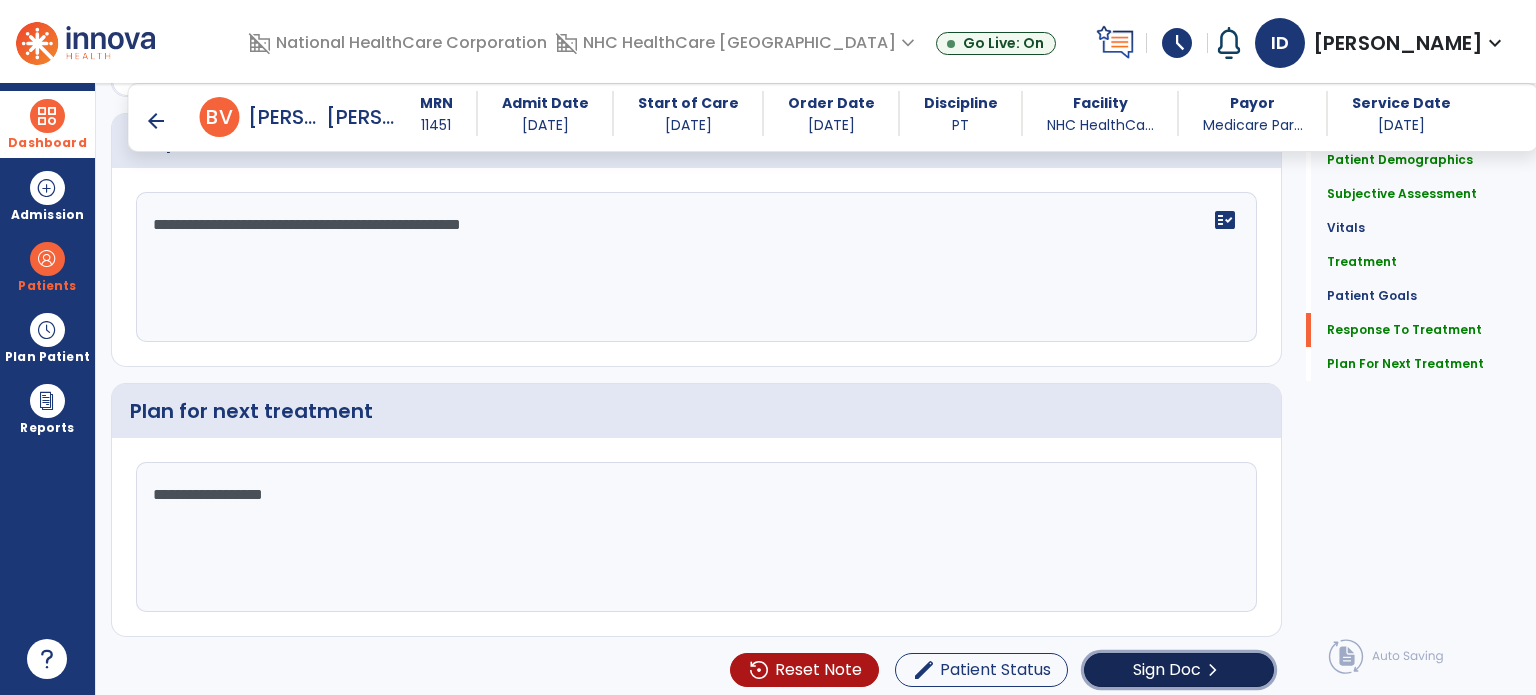 click on "Sign Doc" 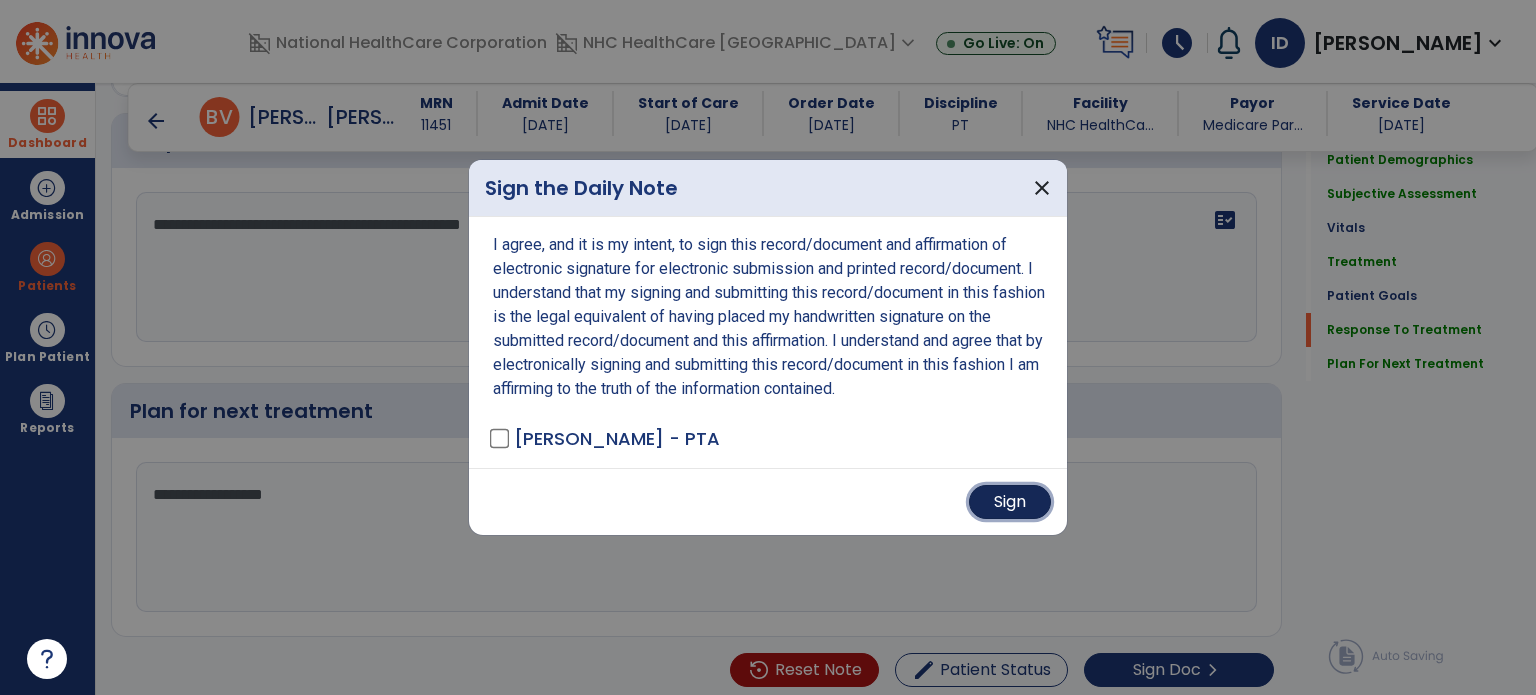 click on "Sign" at bounding box center [1010, 502] 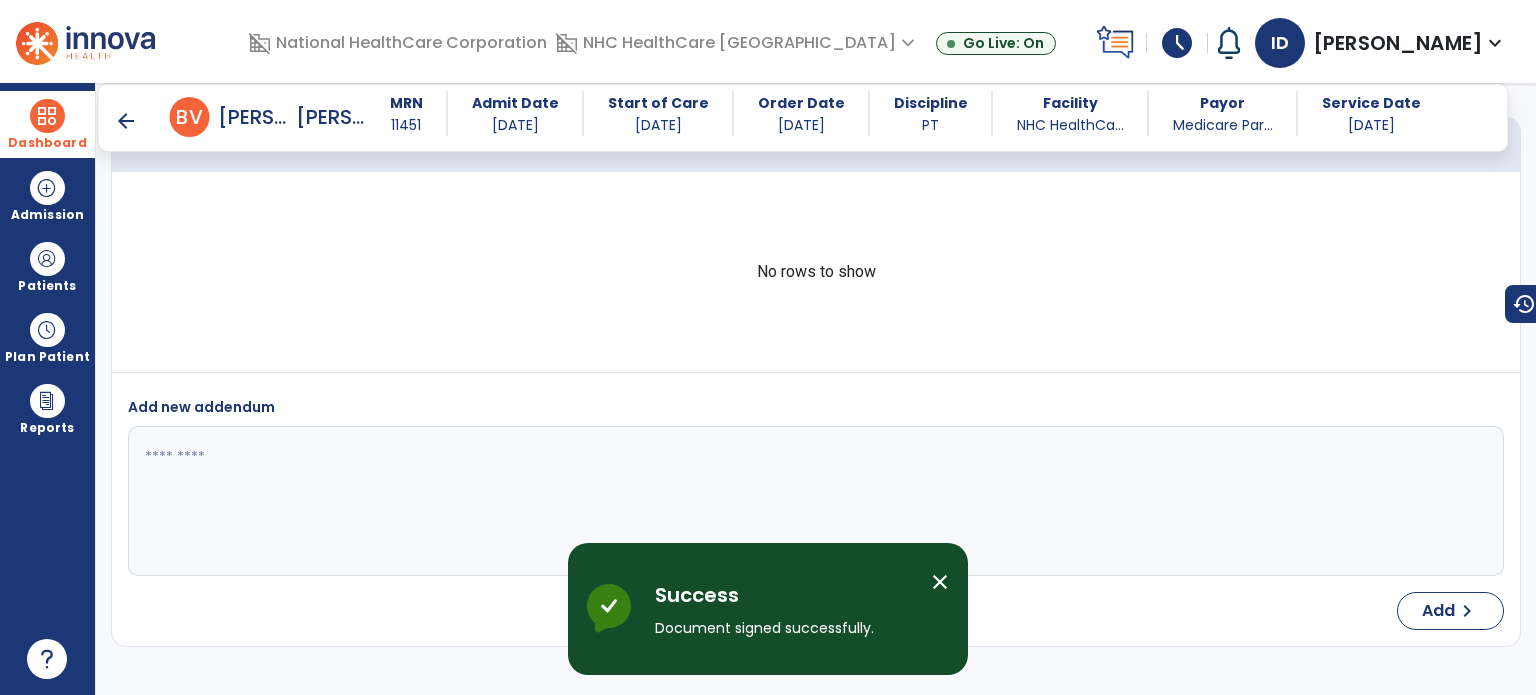 scroll, scrollTop: 4367, scrollLeft: 0, axis: vertical 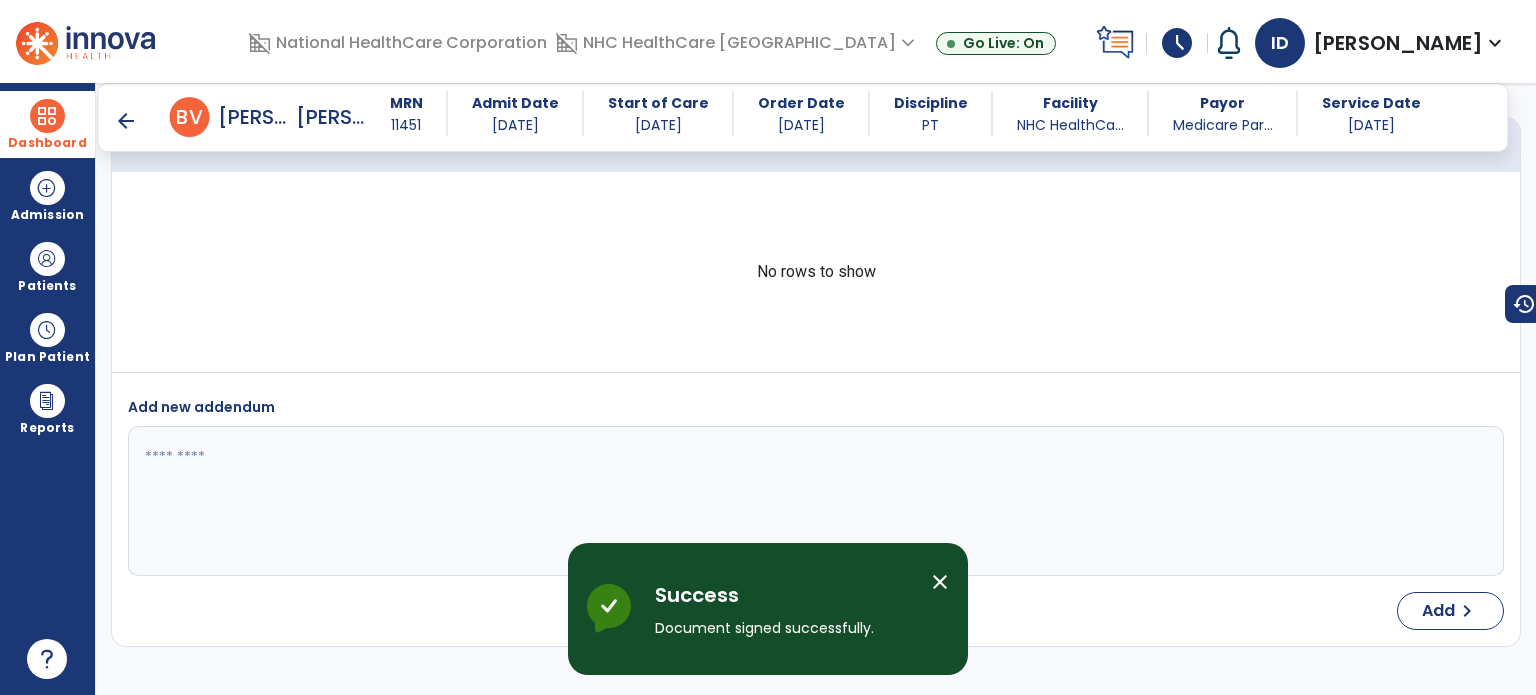 click at bounding box center (47, 116) 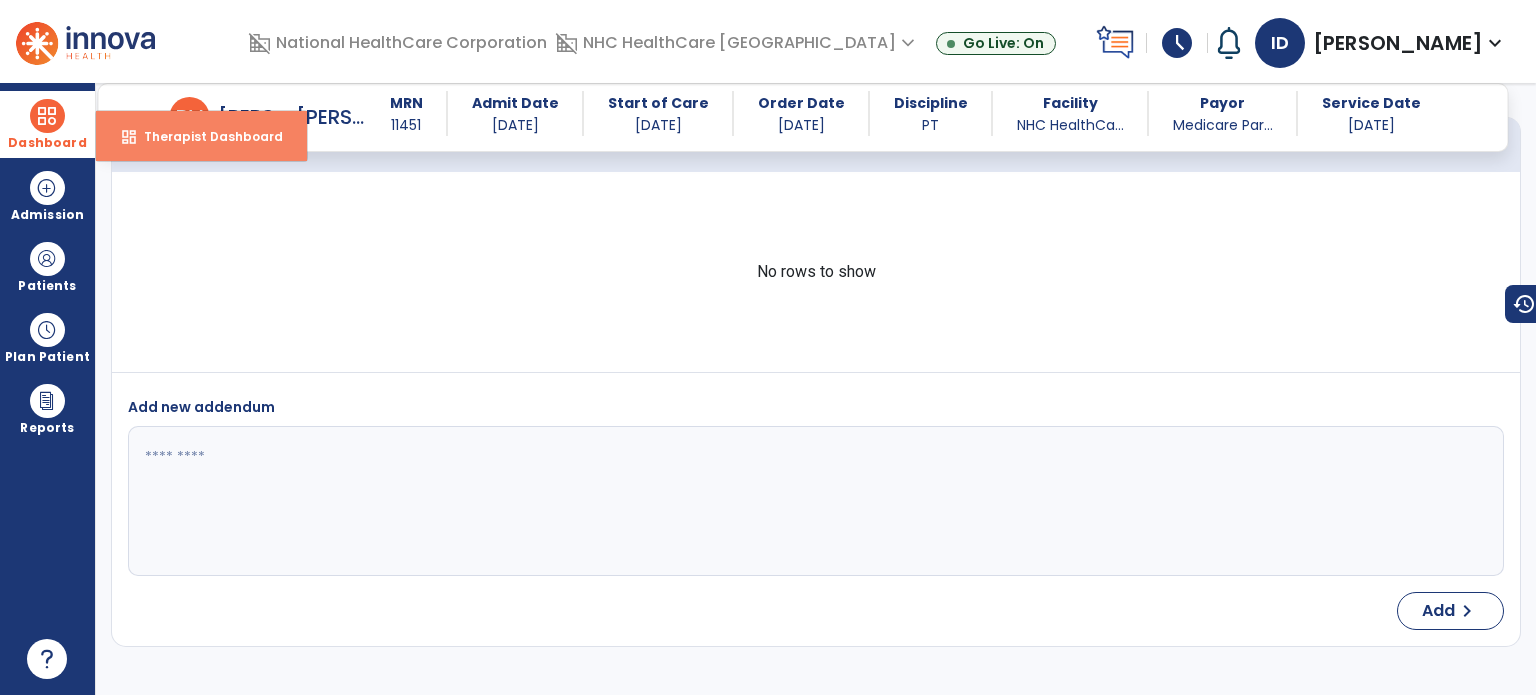 click on "dashboard  Therapist Dashboard" at bounding box center (201, 136) 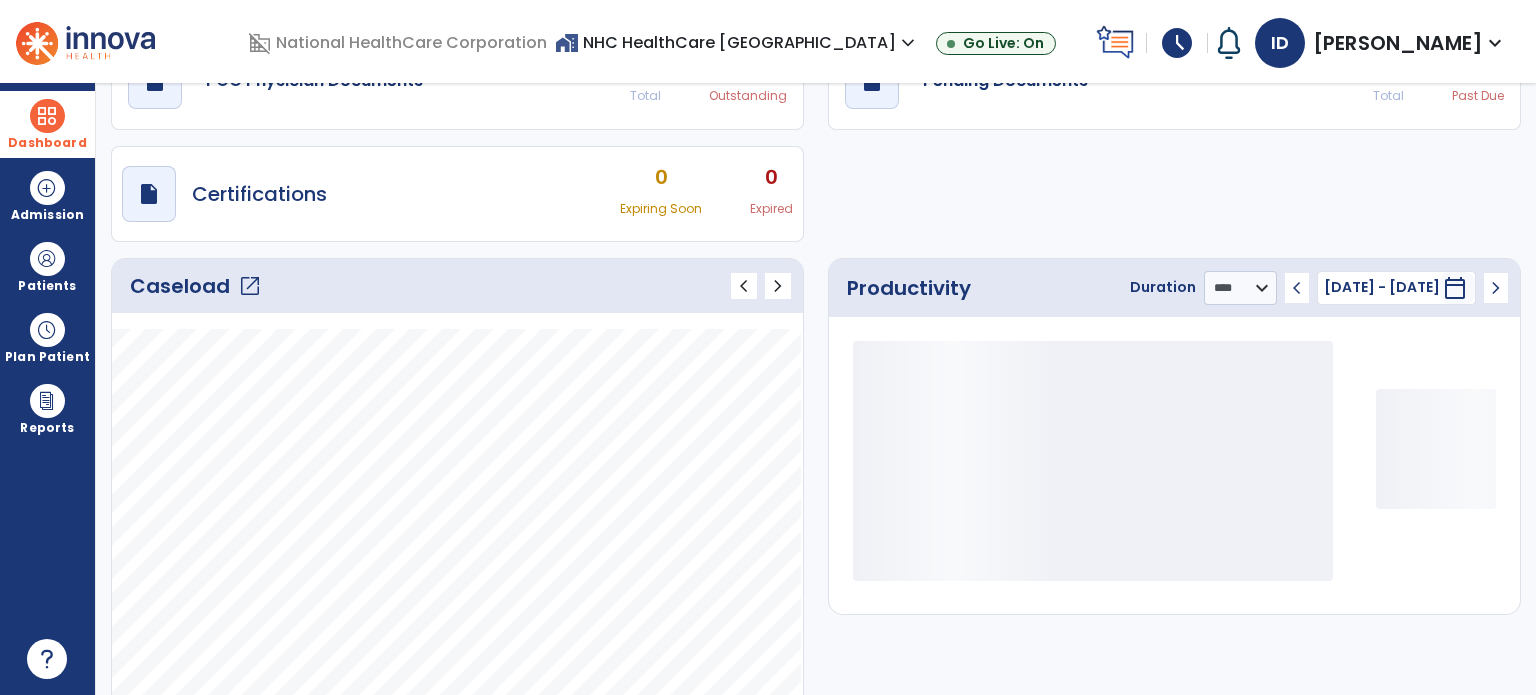 scroll, scrollTop: 49, scrollLeft: 0, axis: vertical 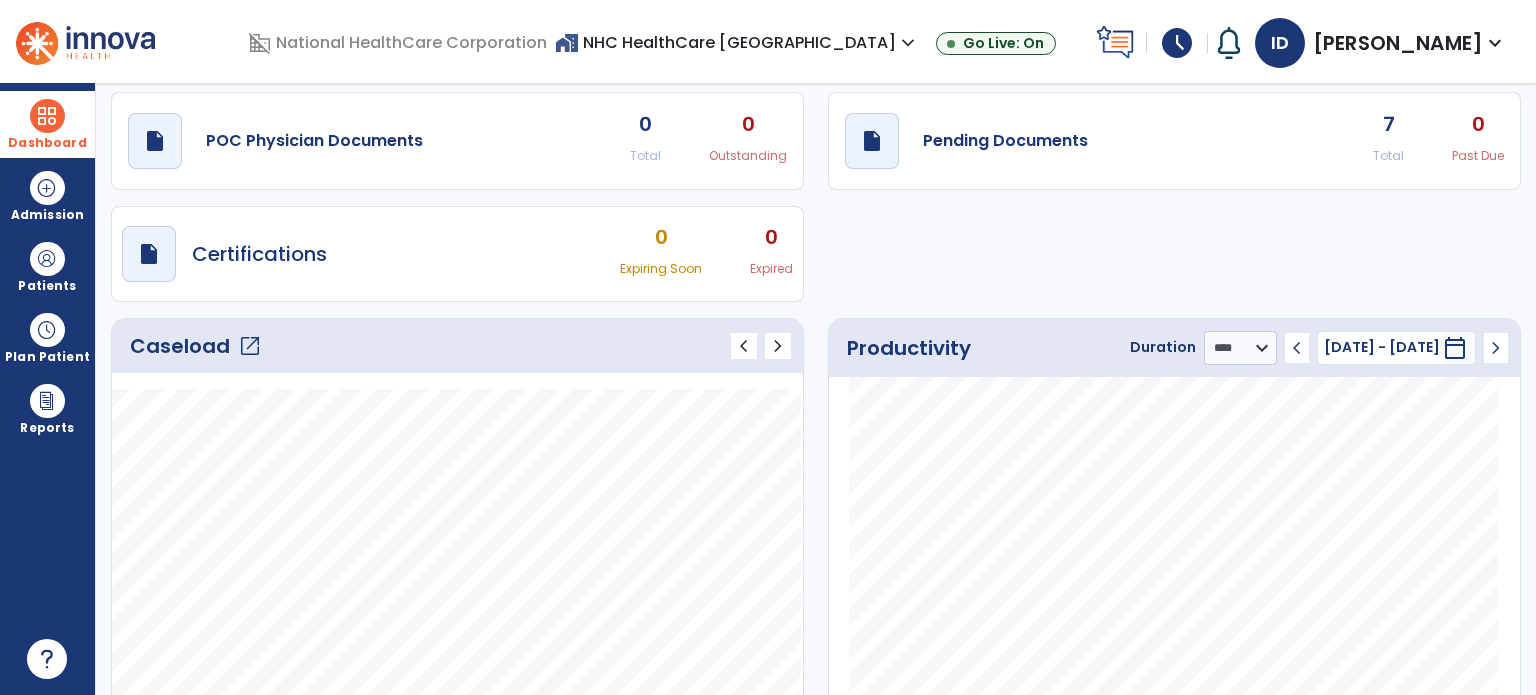 click on "Caseload   open_in_new" 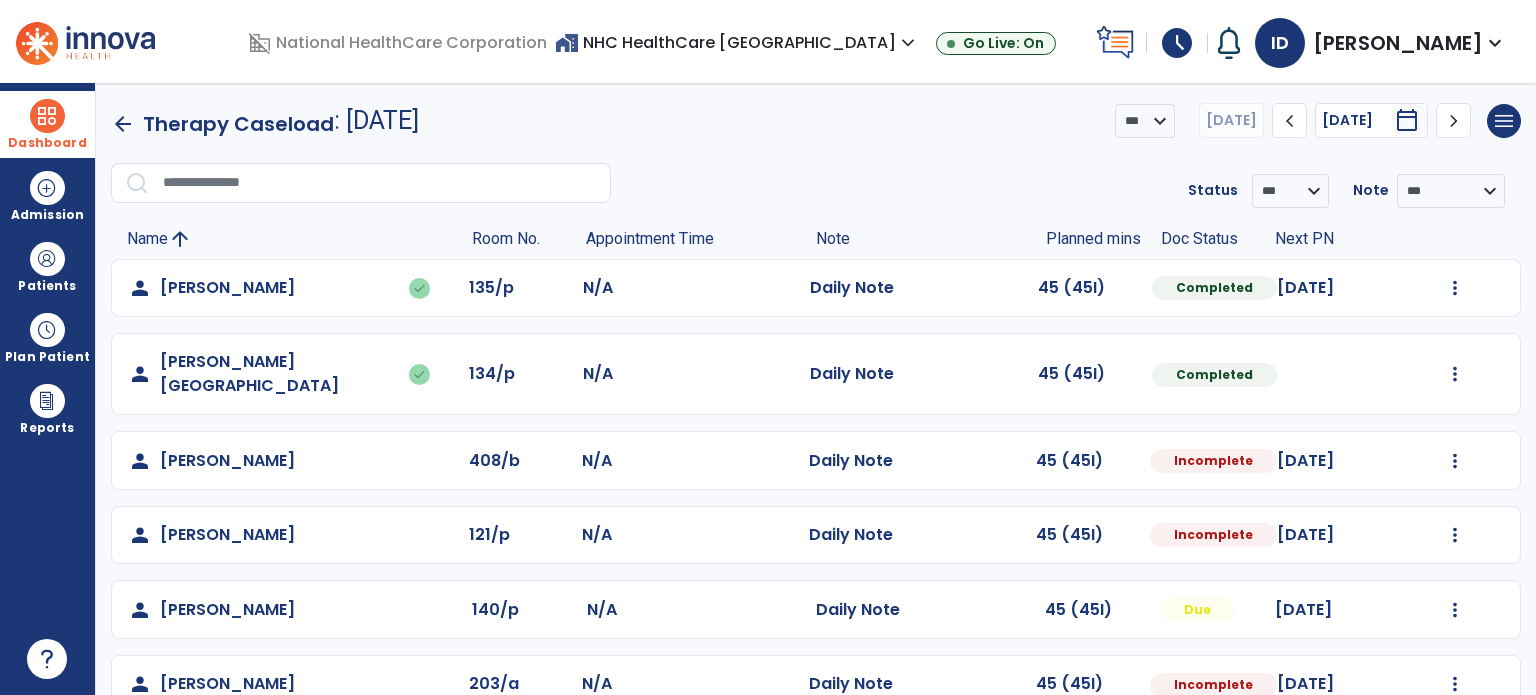 scroll, scrollTop: 50, scrollLeft: 0, axis: vertical 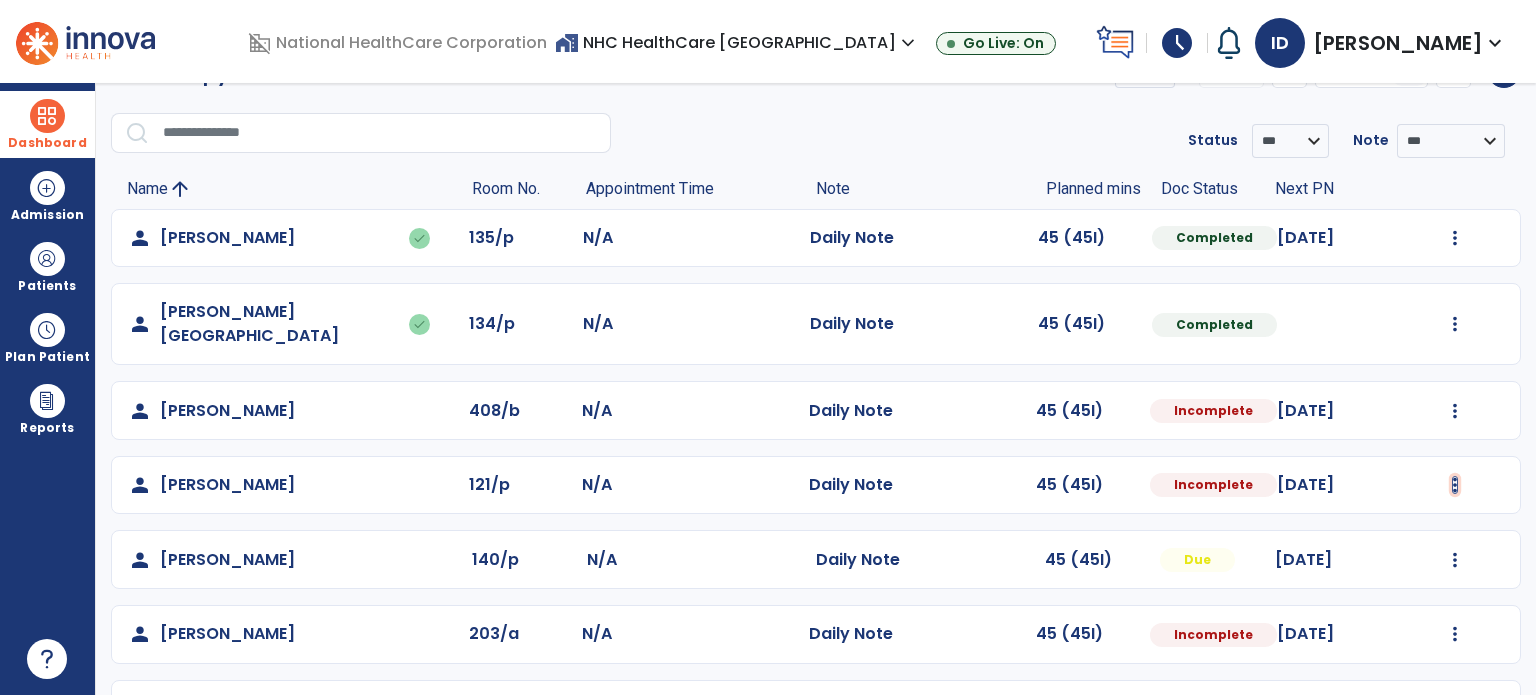 click at bounding box center (1455, 238) 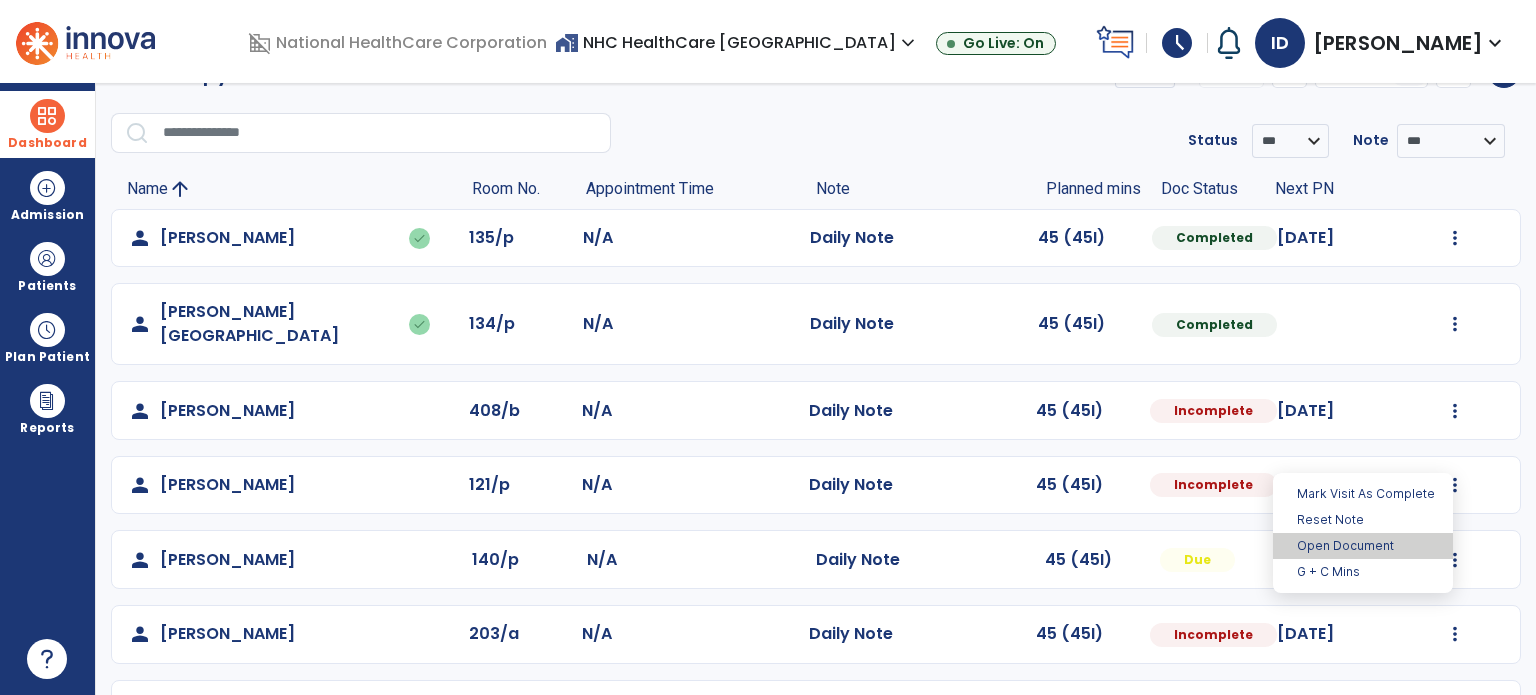 click on "Open Document" at bounding box center [1363, 546] 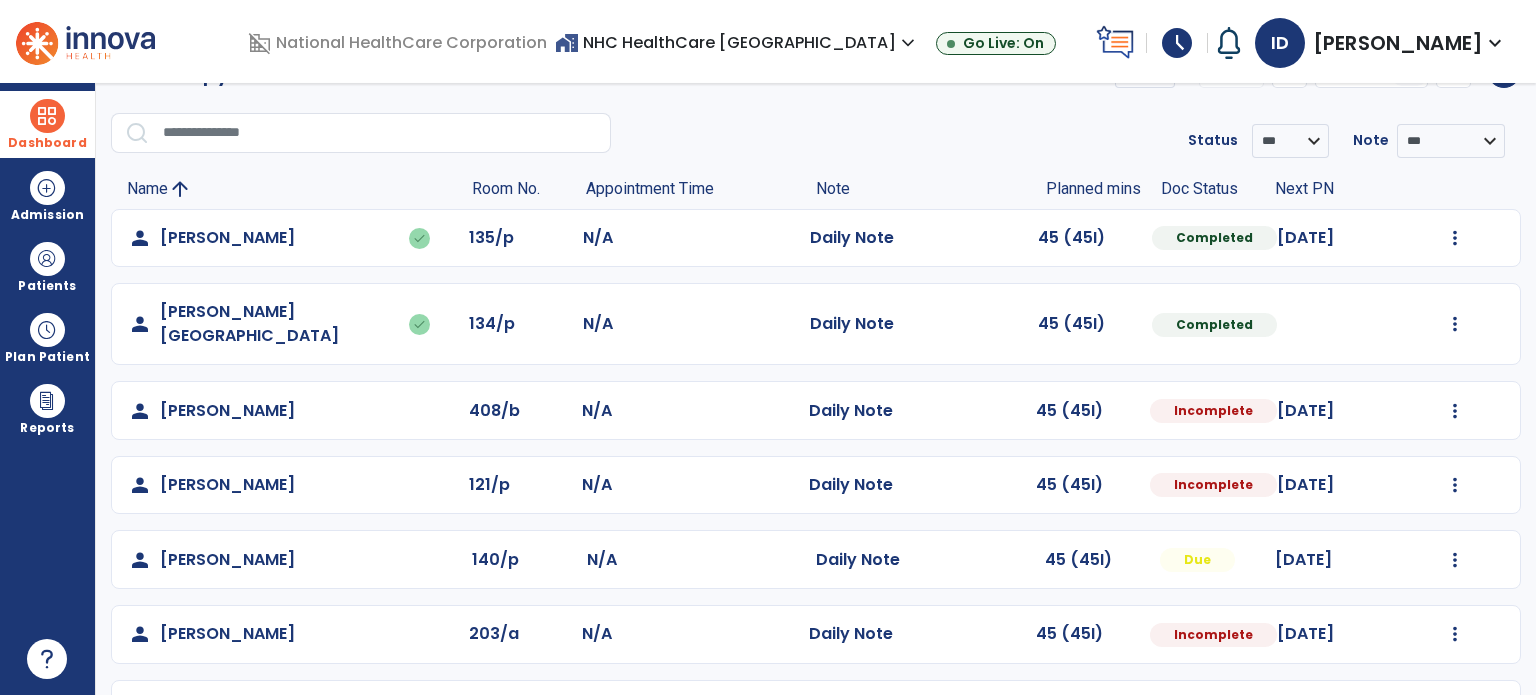 select on "*" 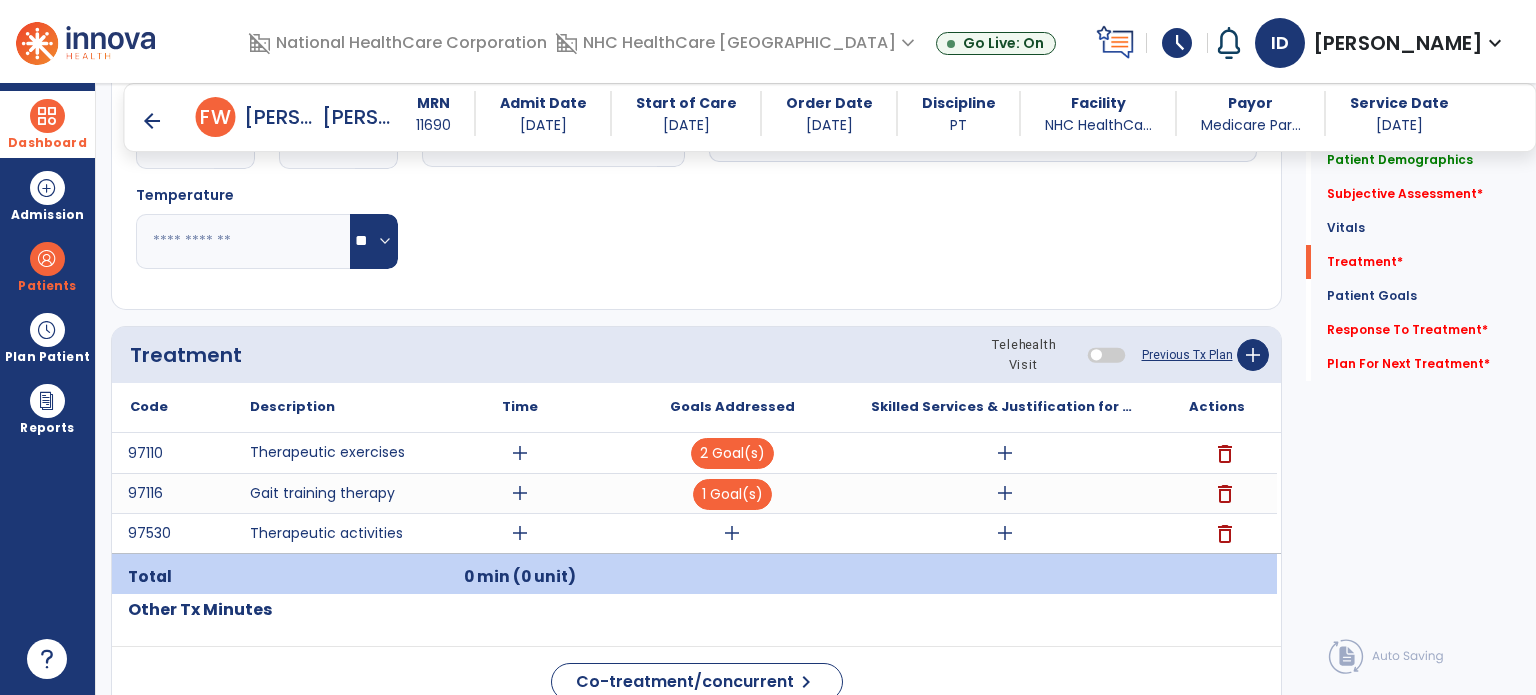 scroll, scrollTop: 927, scrollLeft: 0, axis: vertical 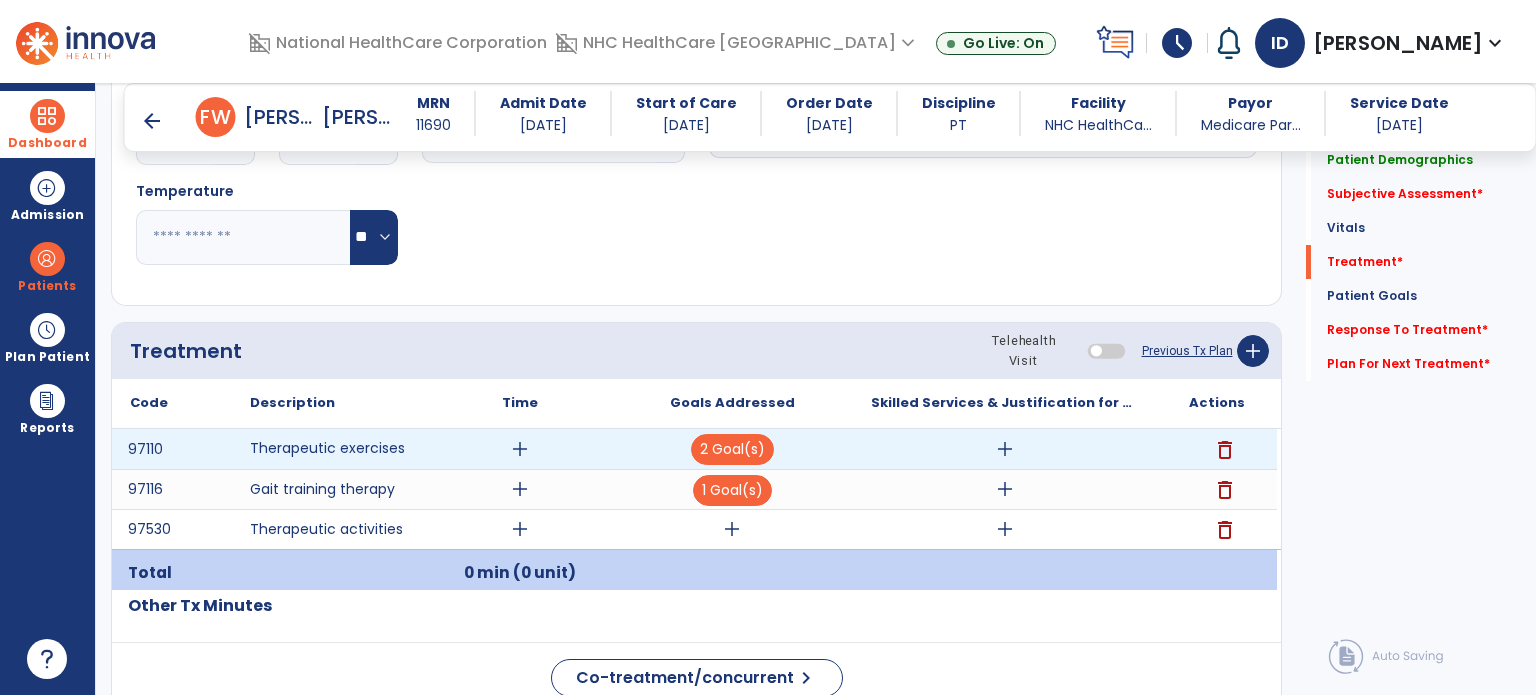 click on "add" at bounding box center [1005, 449] 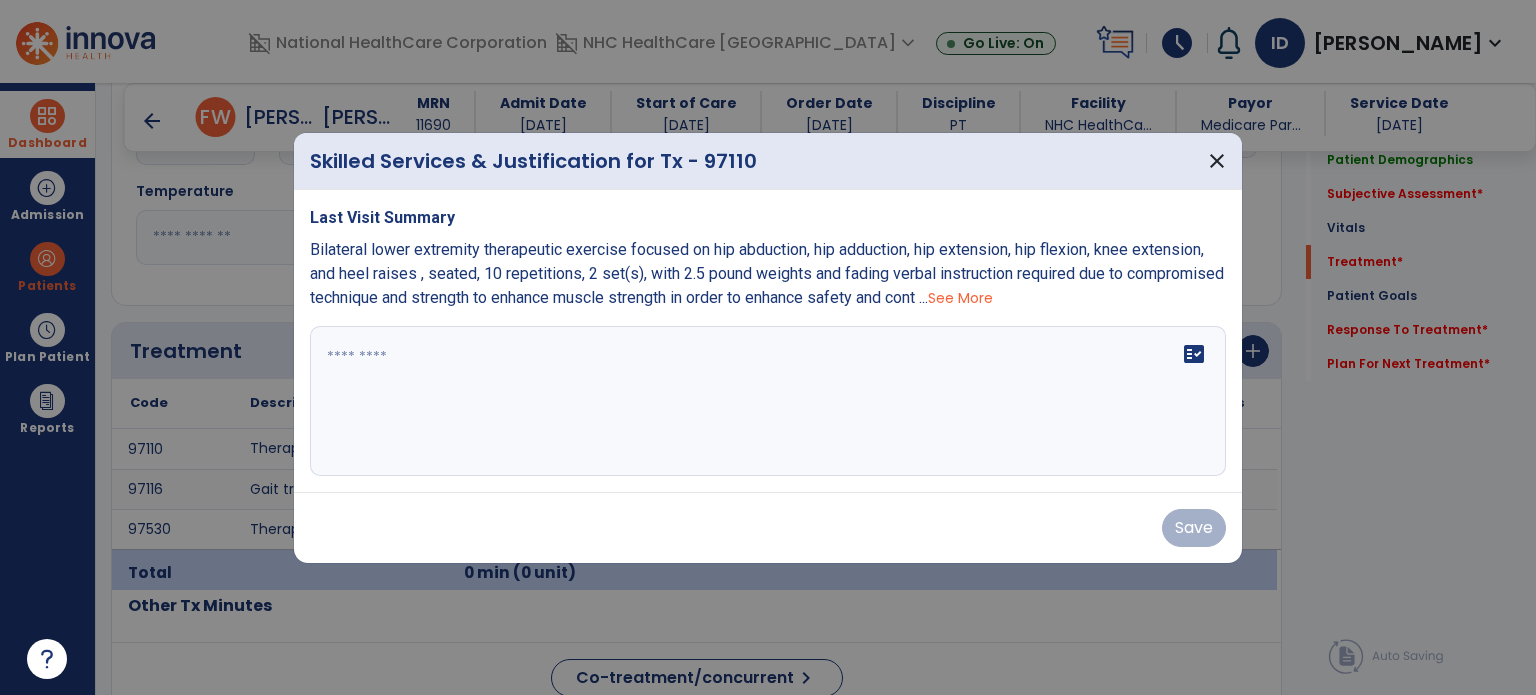 click on "fact_check" at bounding box center [768, 401] 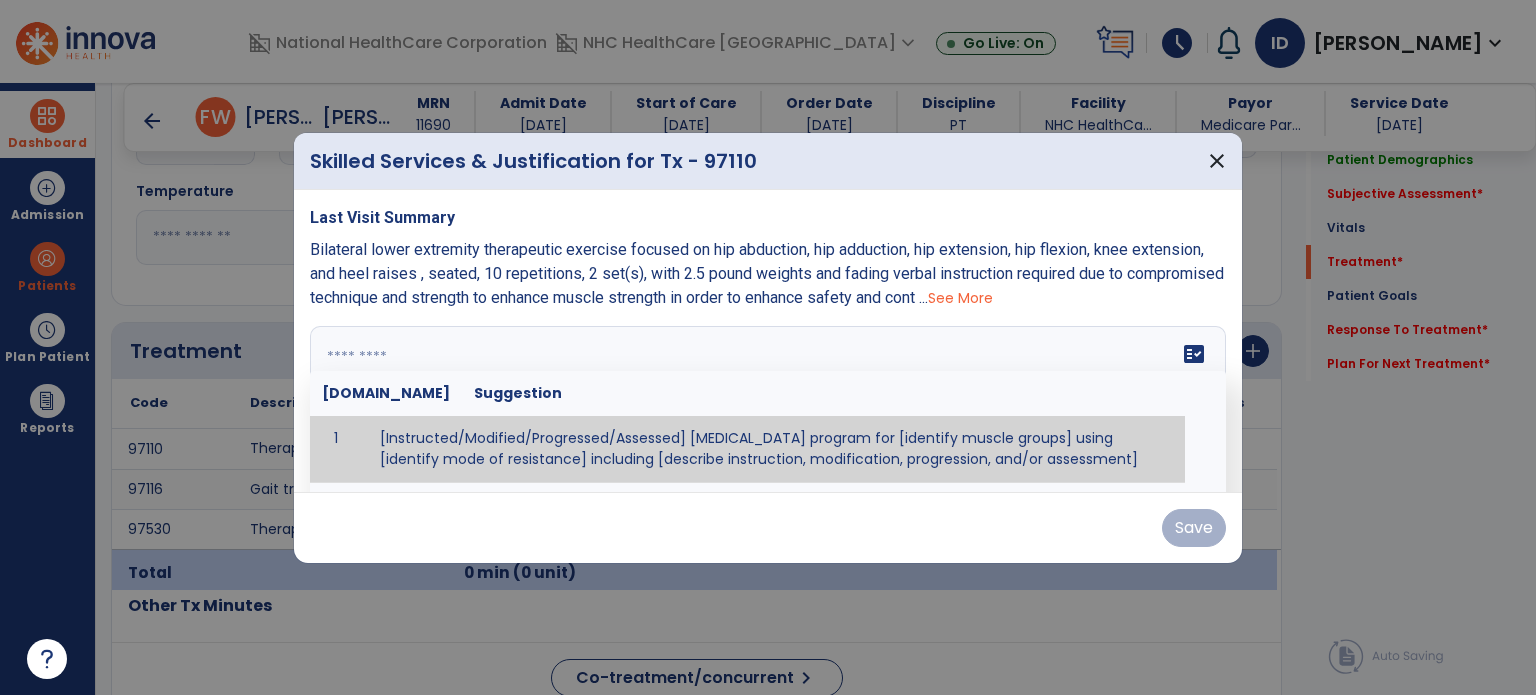 paste on "**********" 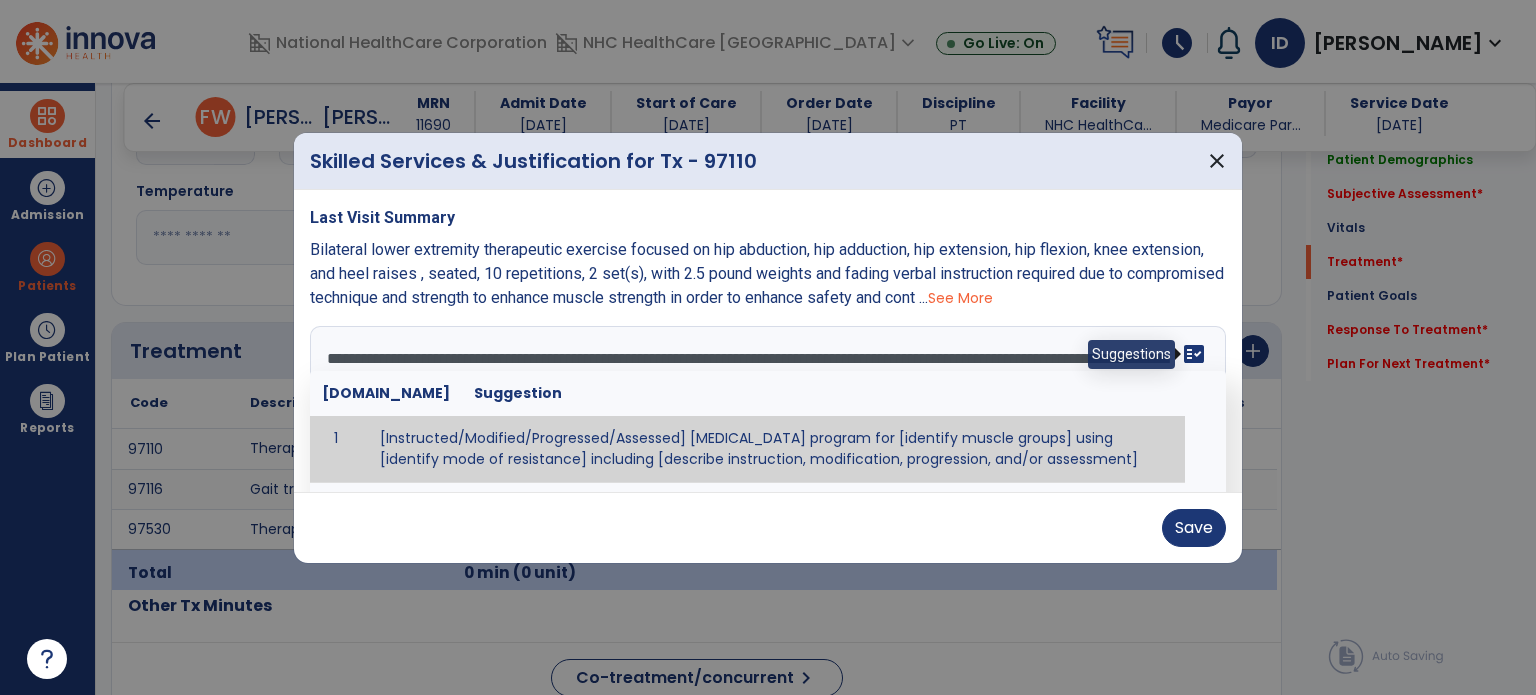 click on "fact_check" at bounding box center [1194, 354] 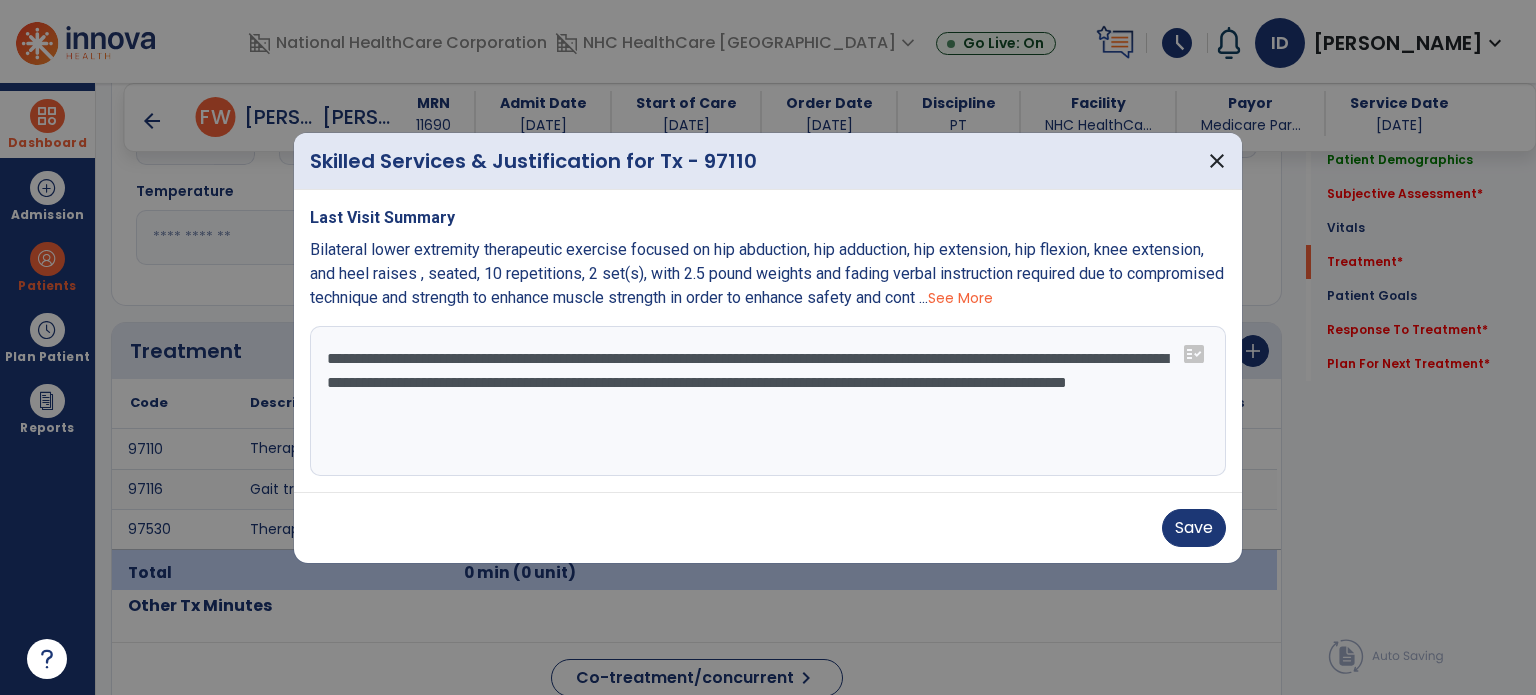 click on "**********" at bounding box center (768, 401) 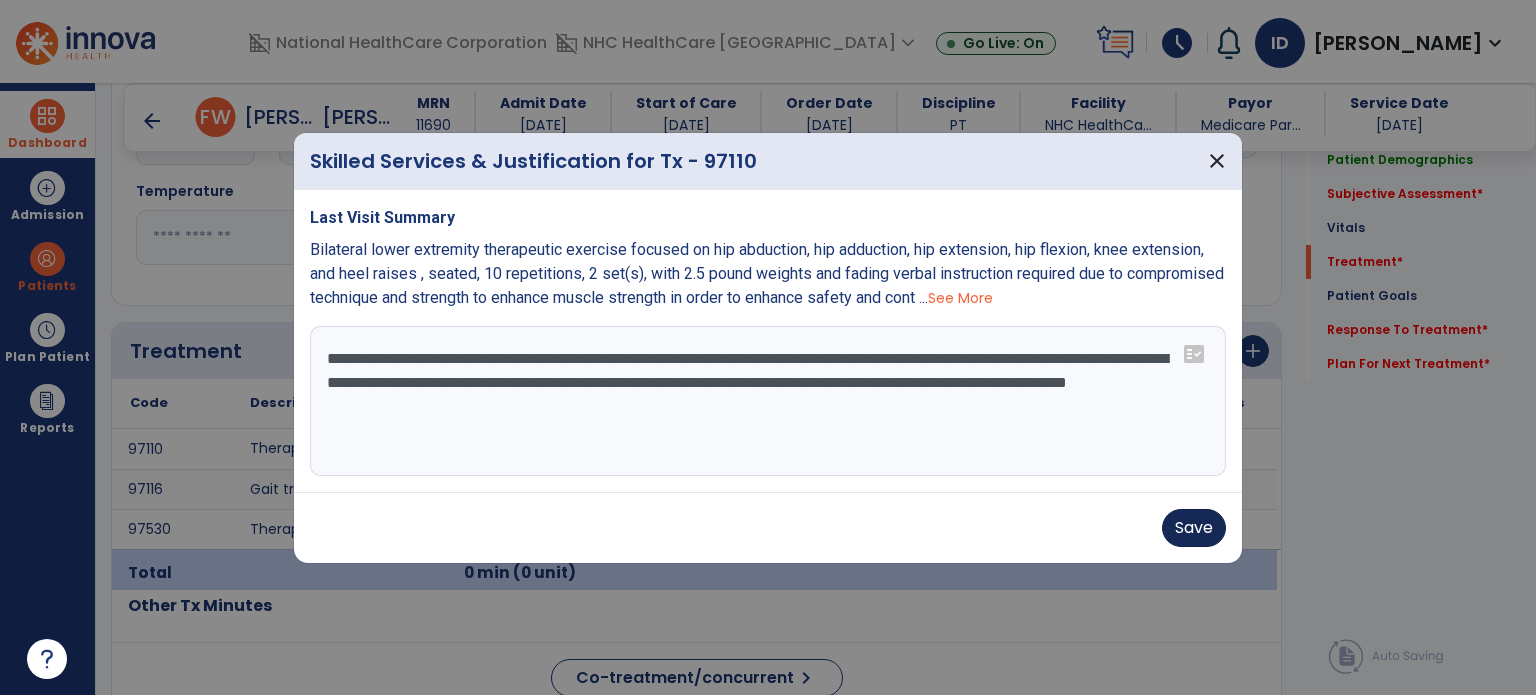 type on "**********" 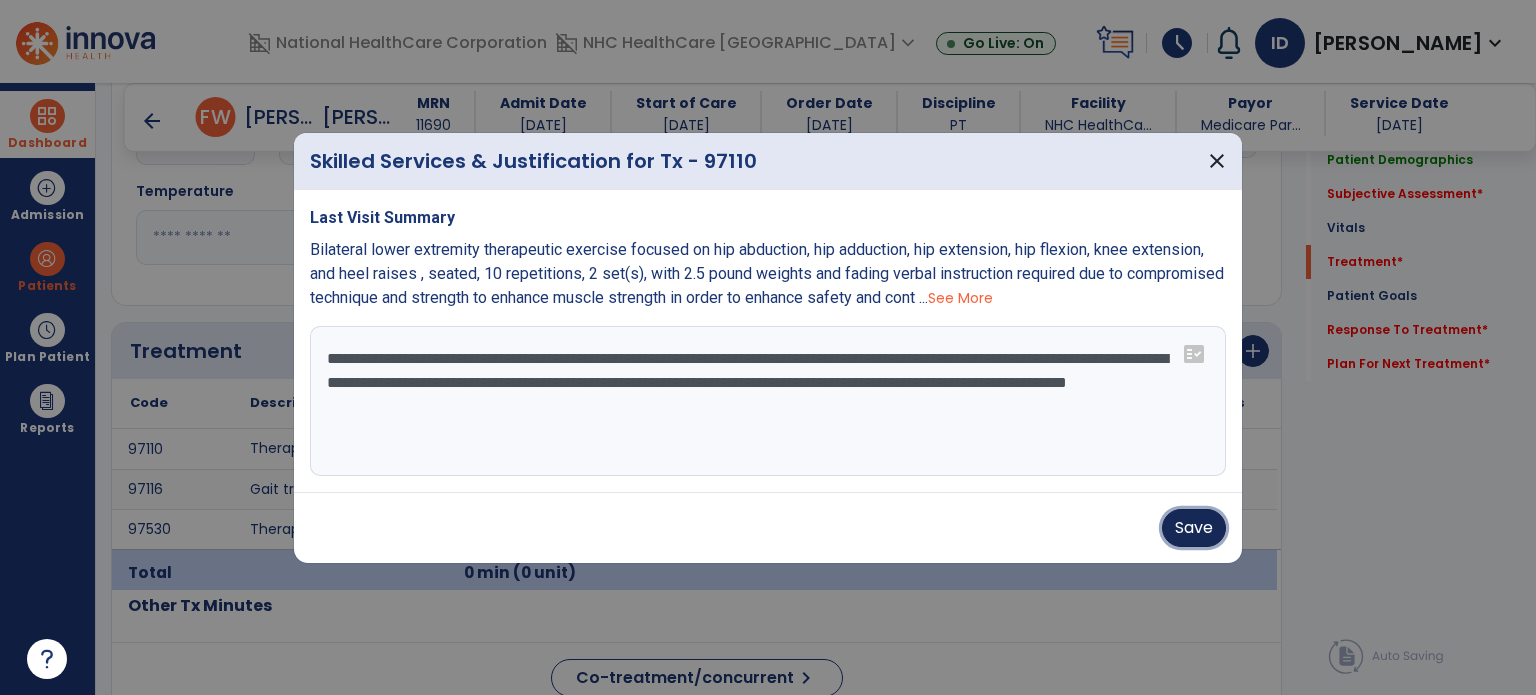 click on "Save" at bounding box center [1194, 528] 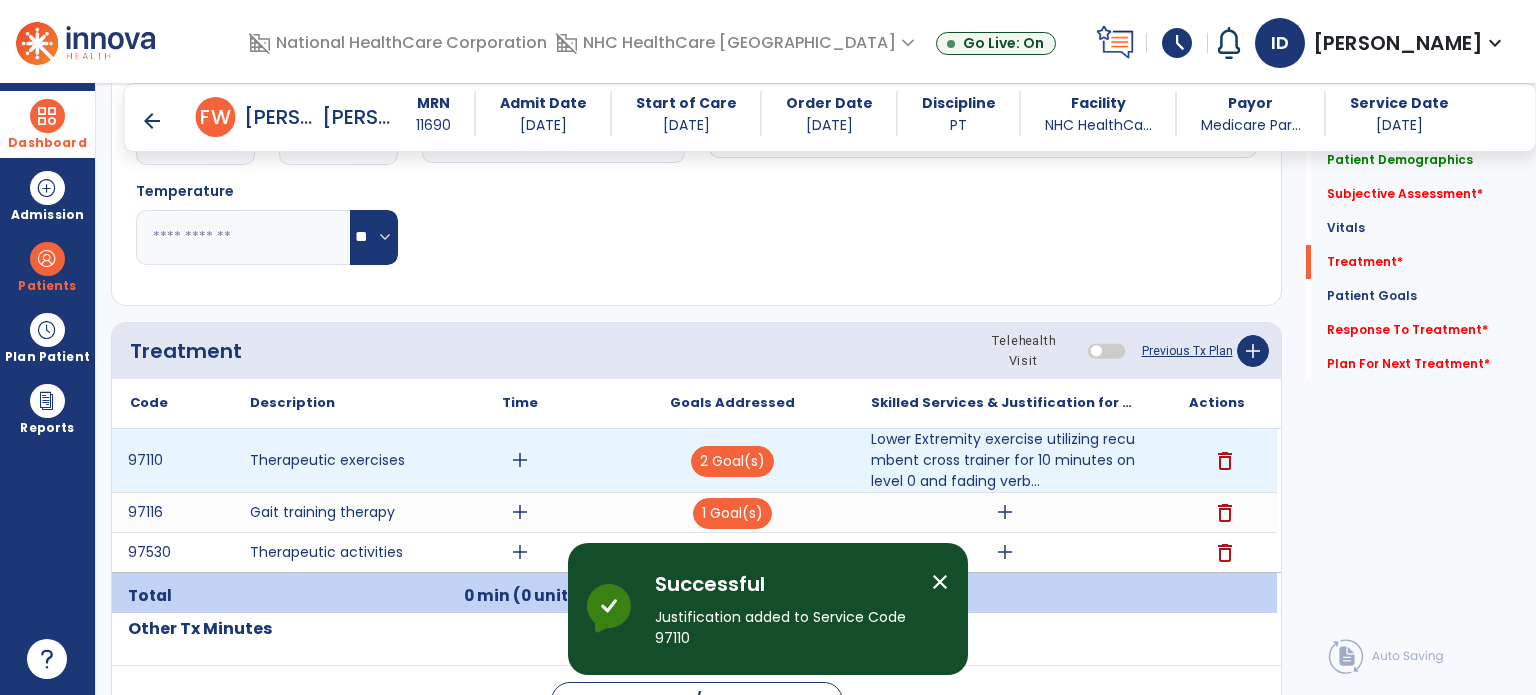 click on "add" at bounding box center [520, 460] 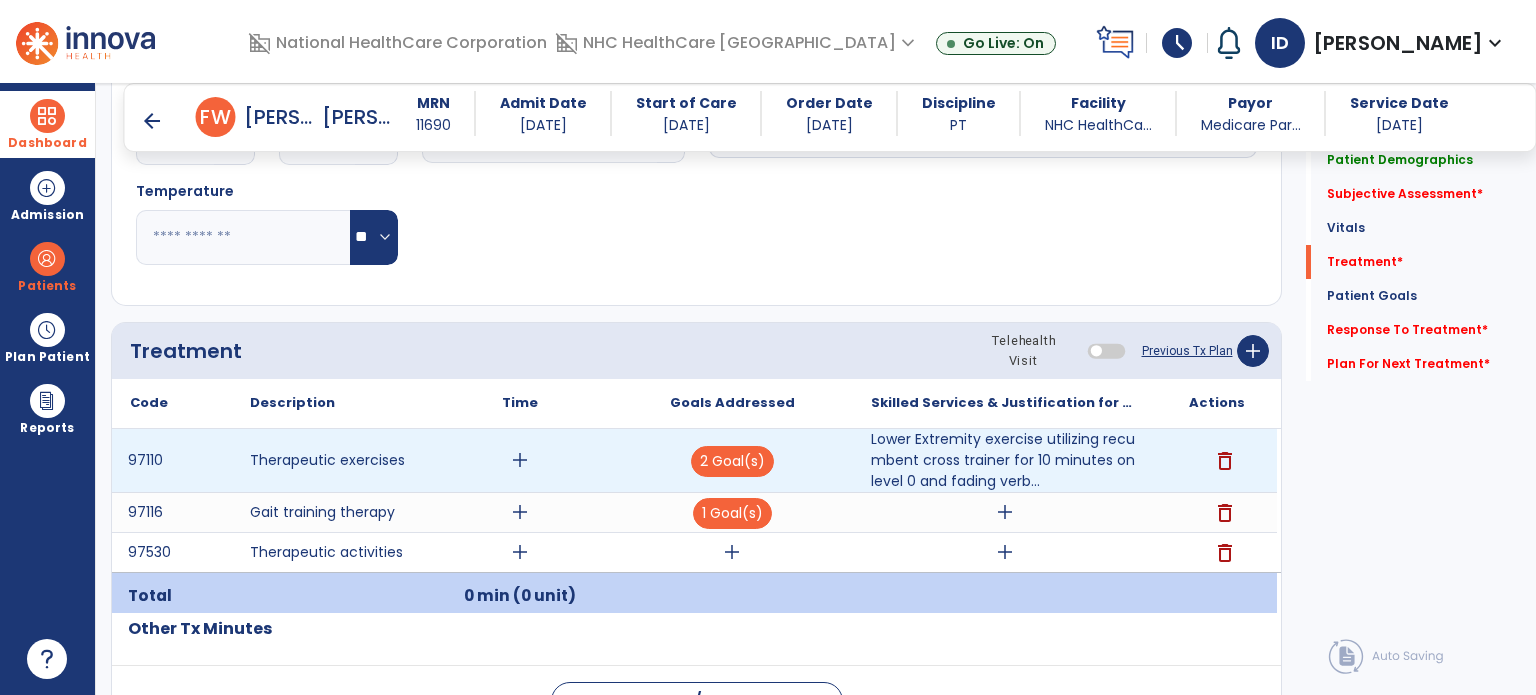 click on "add" at bounding box center (520, 460) 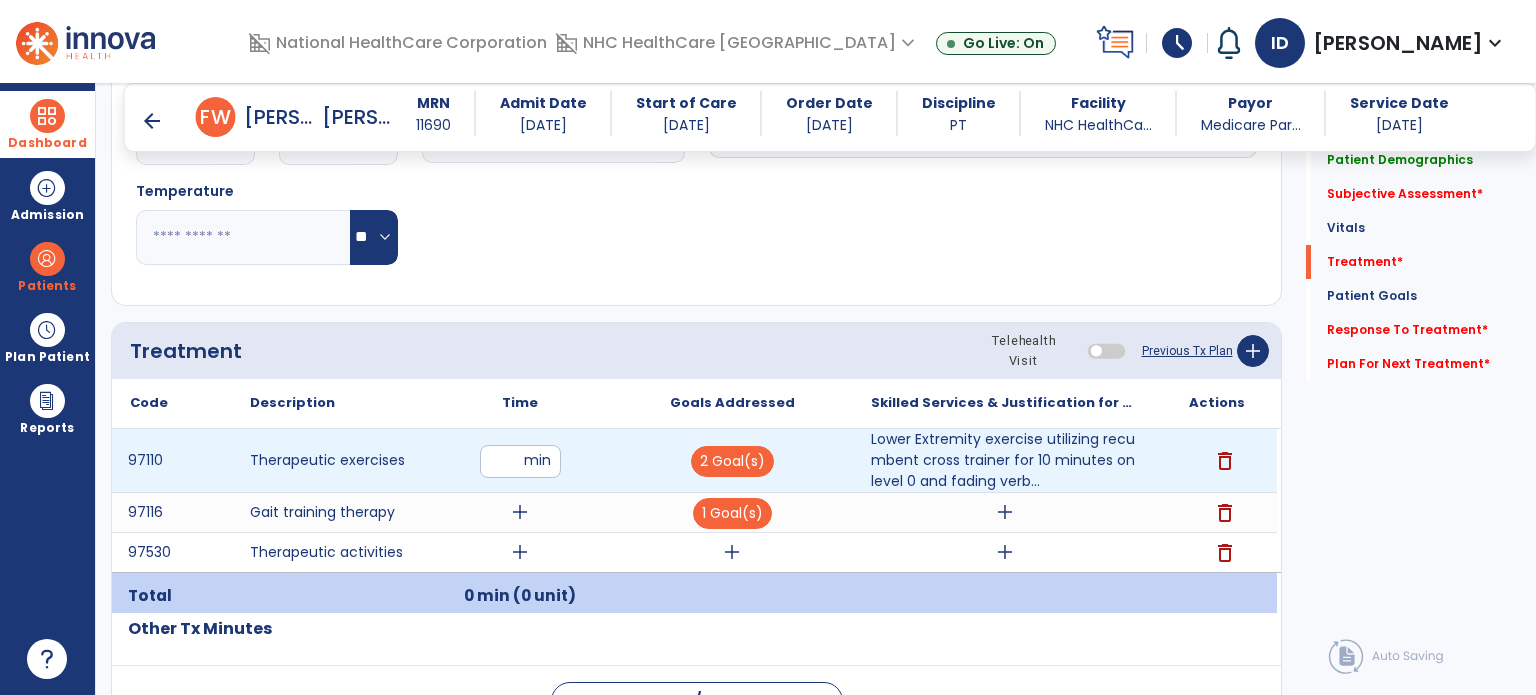 type on "**" 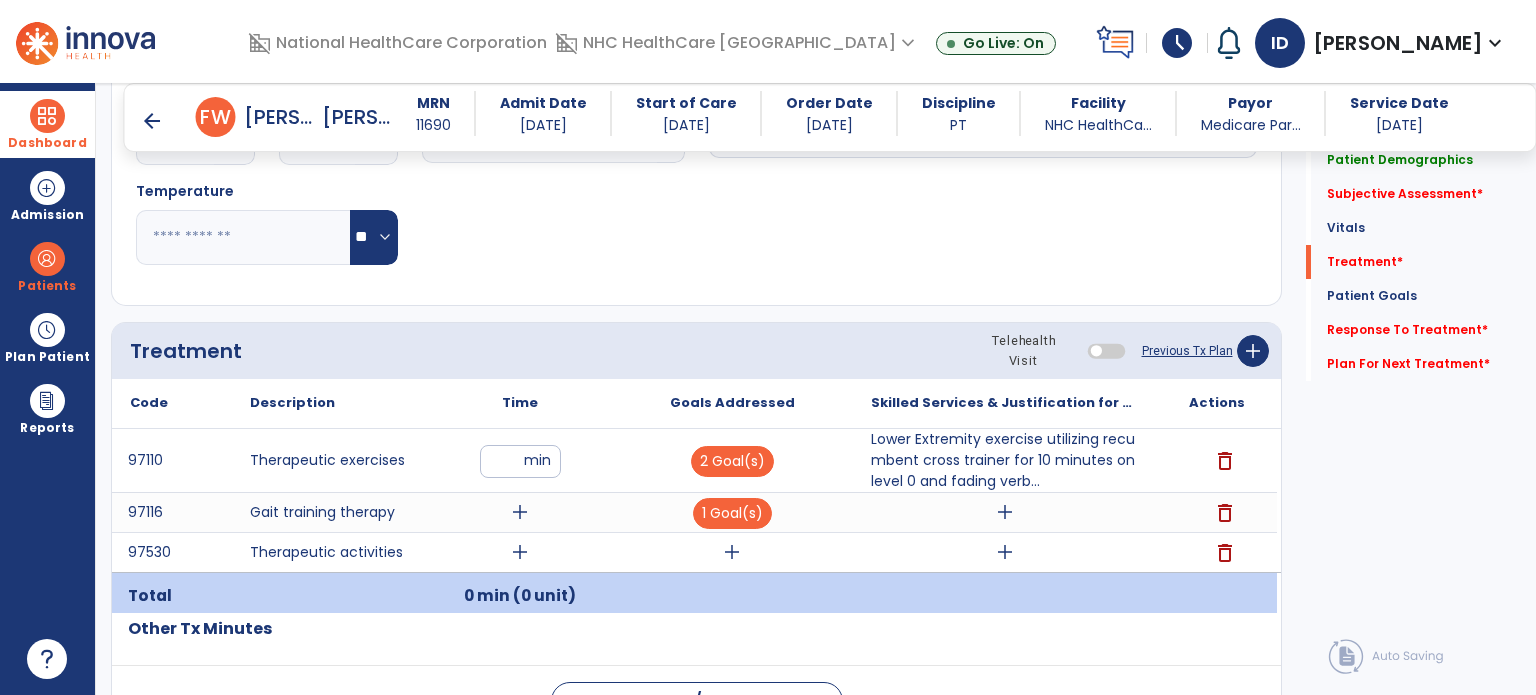 click on "Treatment Telehealth Visit  Previous Tx Plan   add" 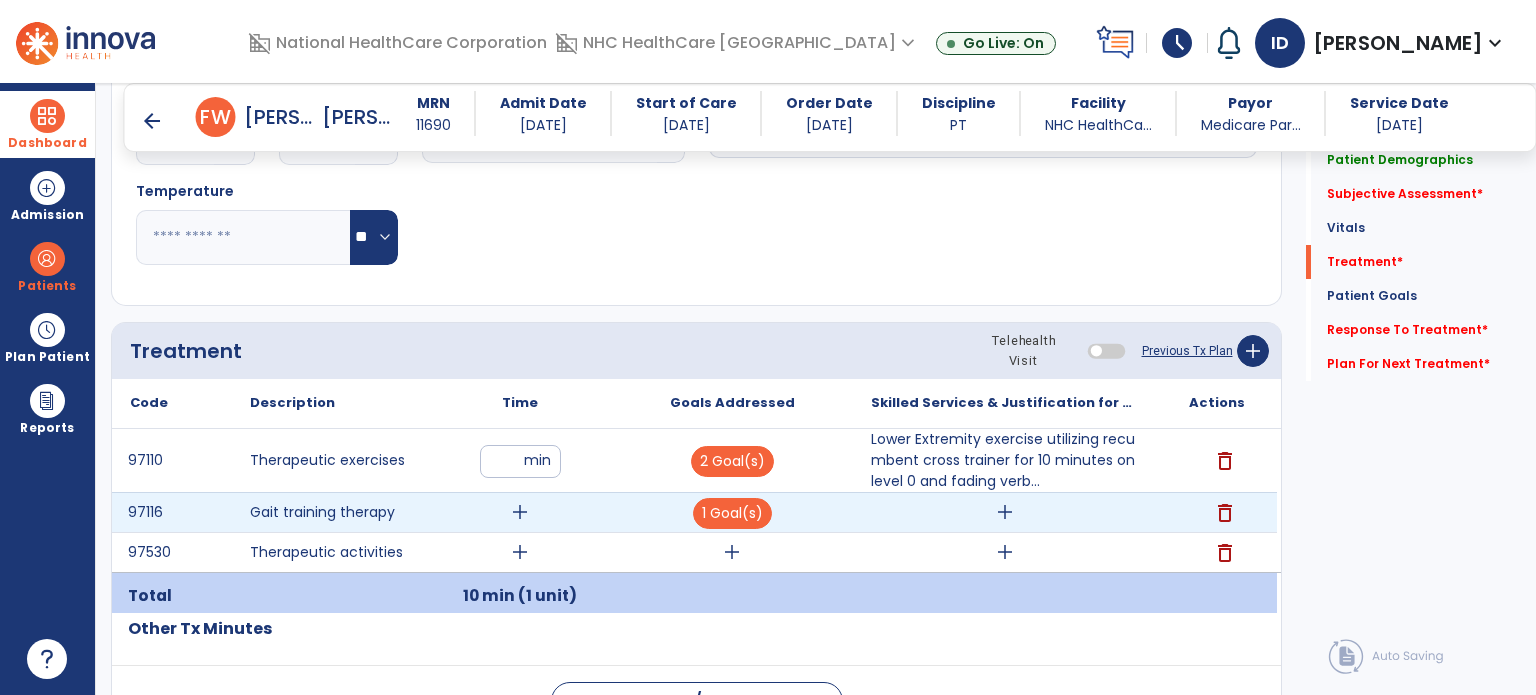 click on "add" at bounding box center (1005, 512) 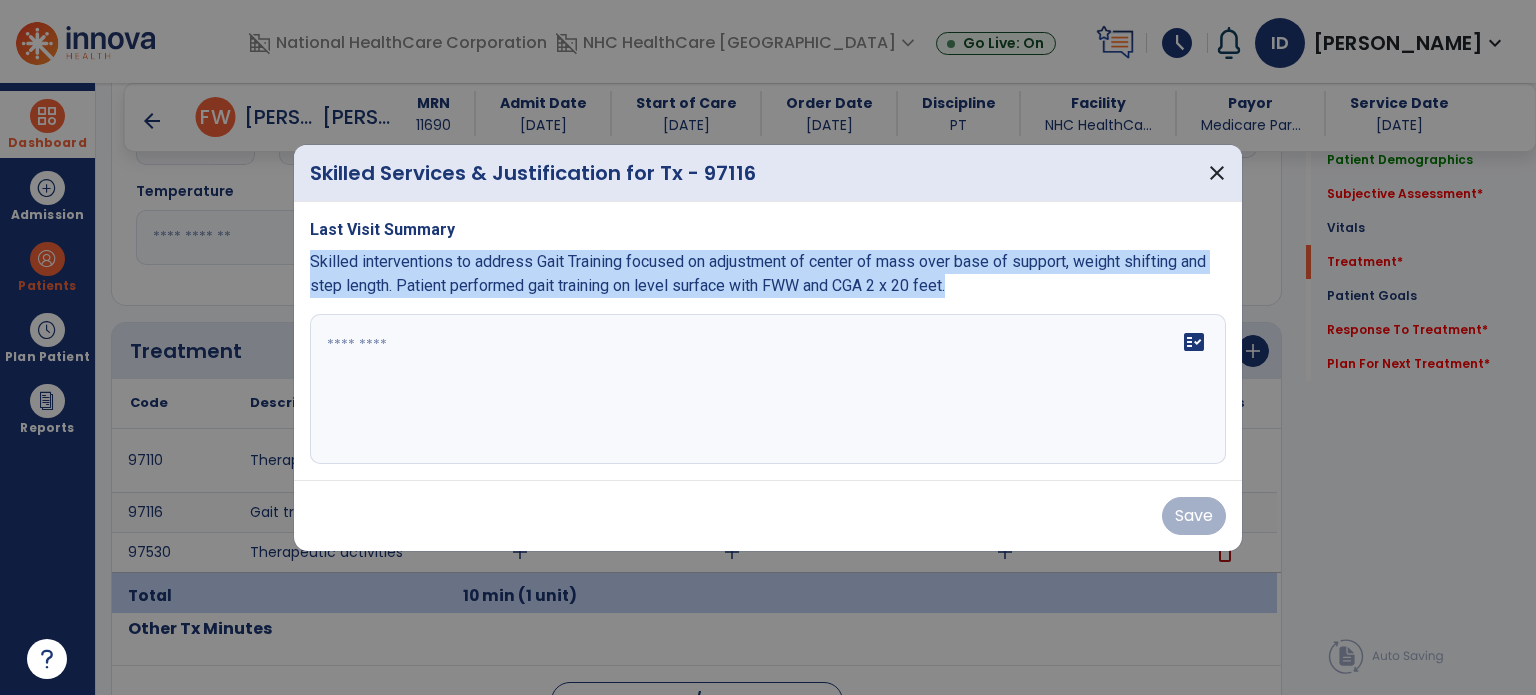 drag, startPoint x: 969, startPoint y: 289, endPoint x: 298, endPoint y: 271, distance: 671.2414 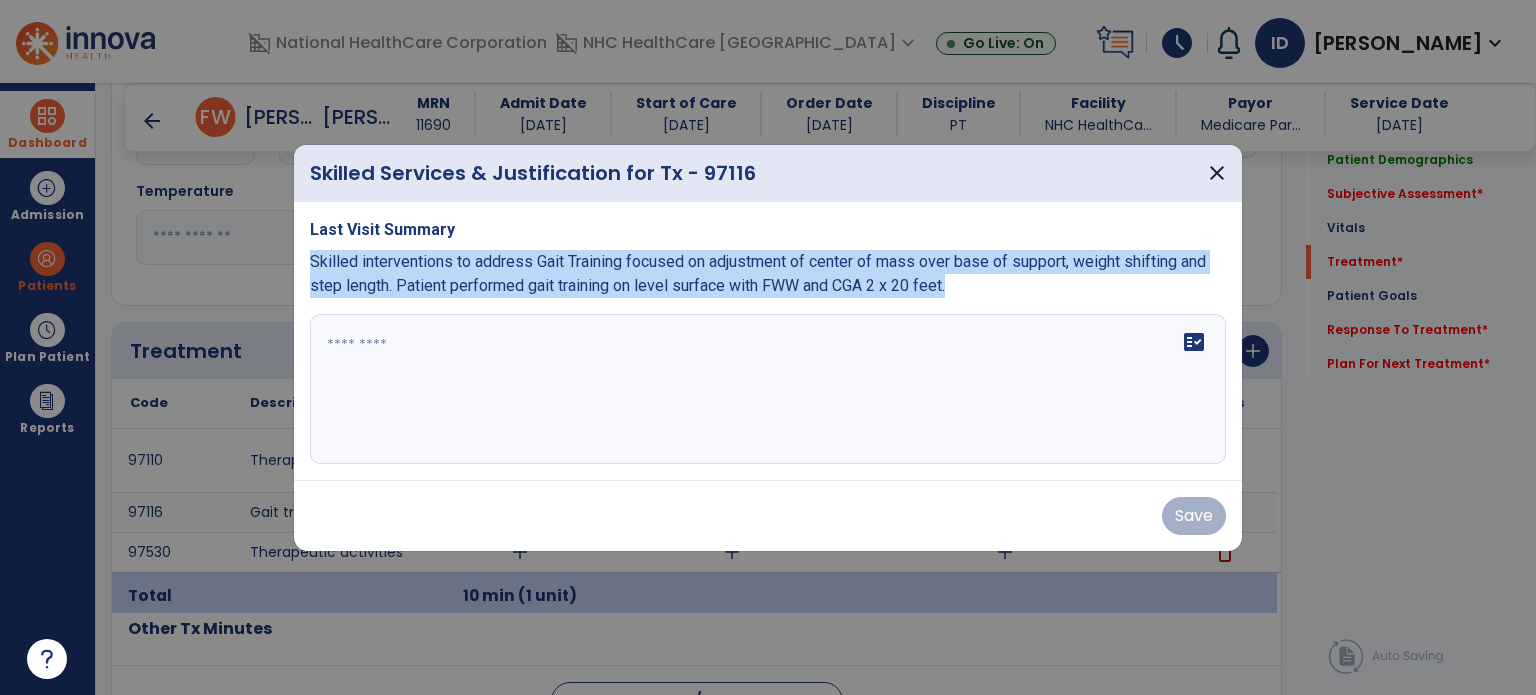 click on "Last Visit Summary Skilled interventions to address Gait Training focused on adjustment of center of mass over base of support, weight shifting and step length. Patient performed gait training on level surface with FWW and CGA 2 x 20 feet.
fact_check" at bounding box center (768, 341) 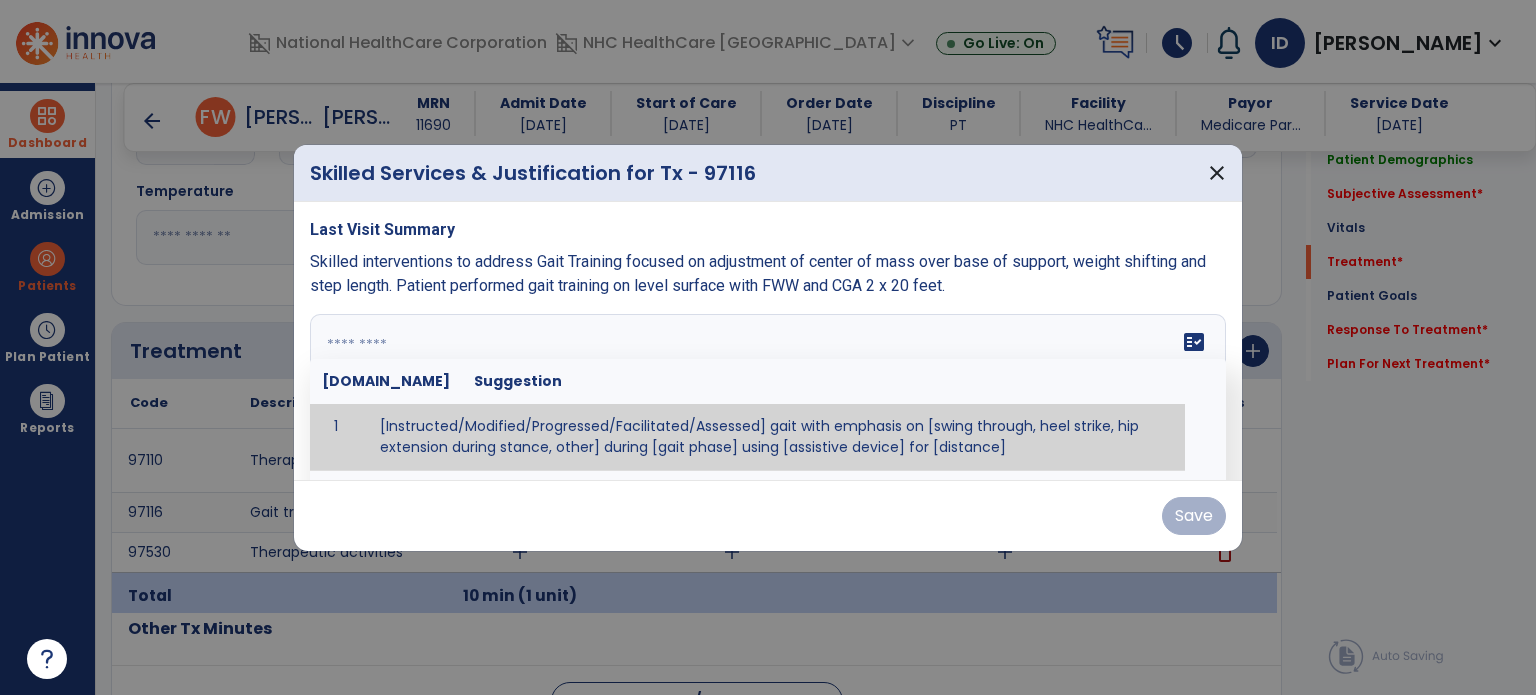 paste on "**********" 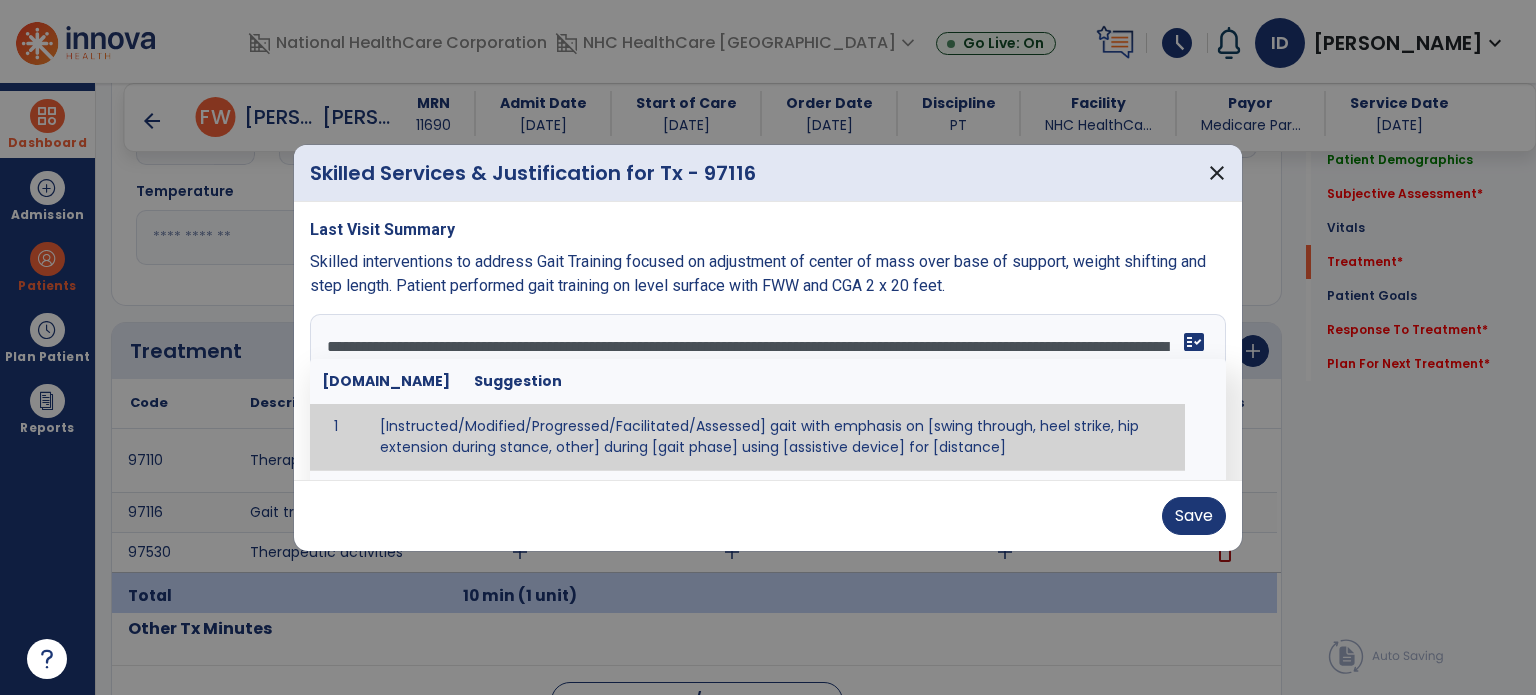 click on "fact_check" at bounding box center (1194, 342) 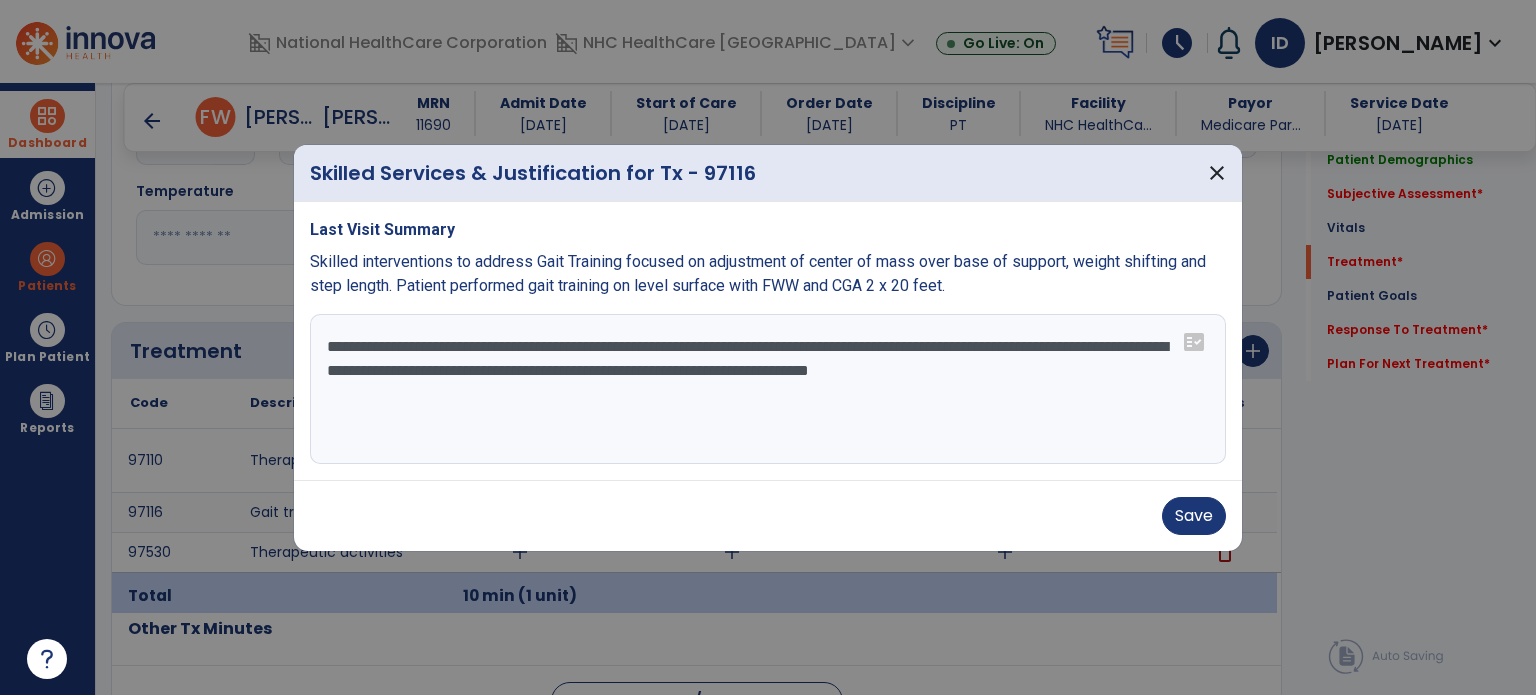 click on "**********" at bounding box center (768, 389) 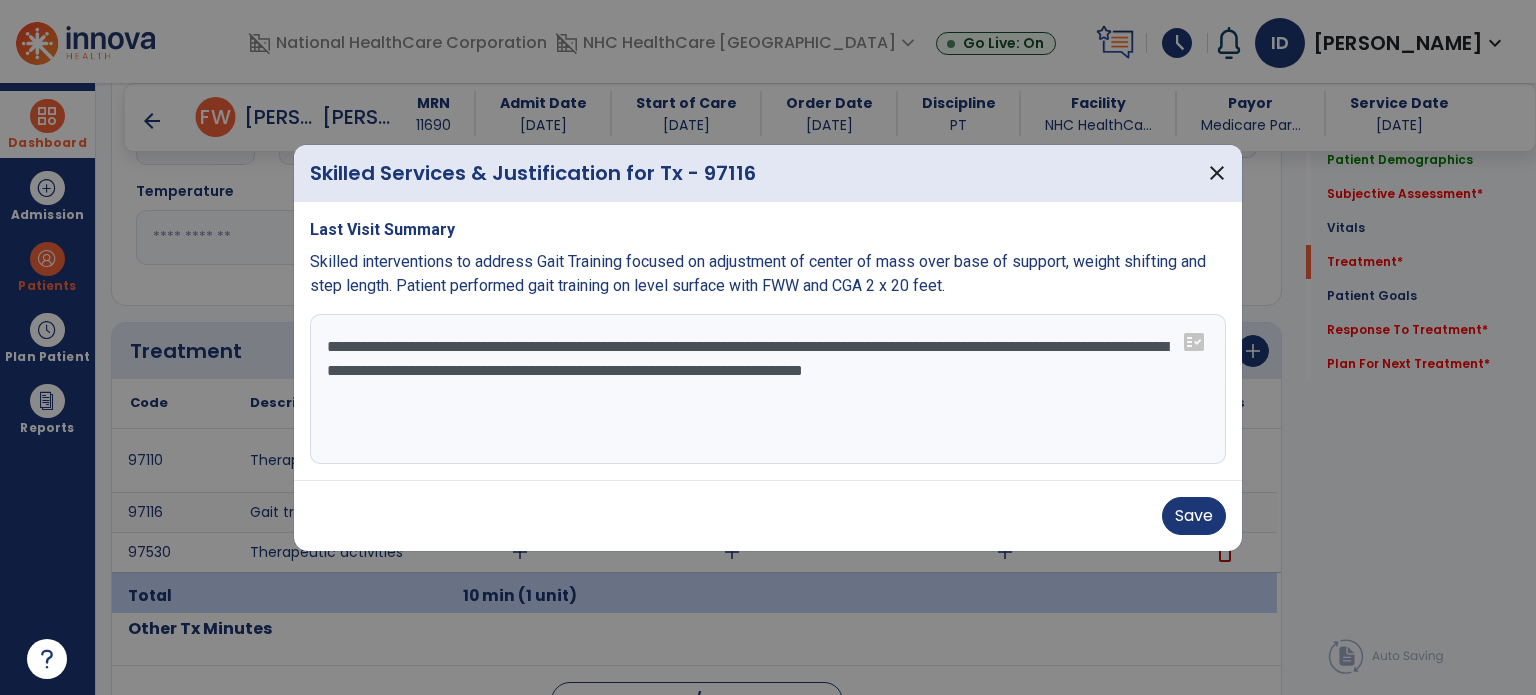 click on "**********" at bounding box center [768, 389] 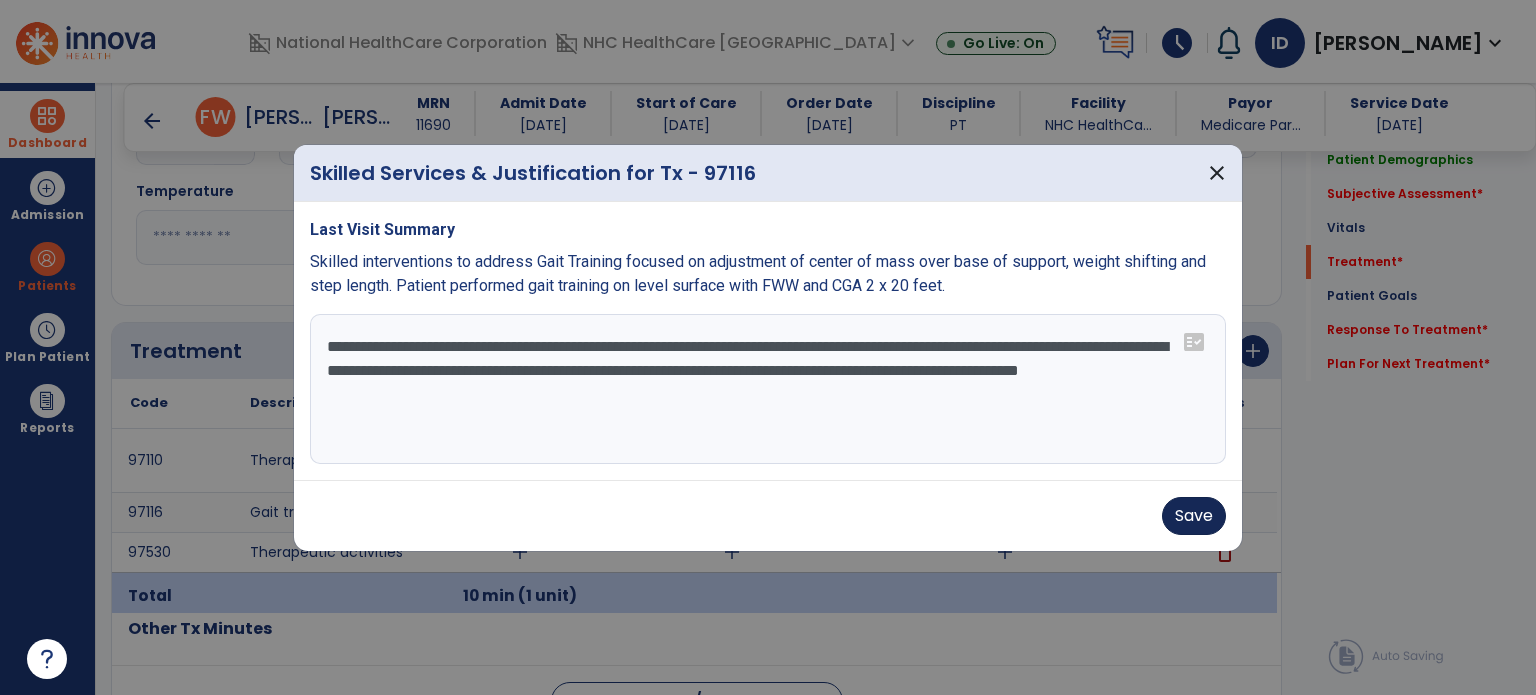 type on "**********" 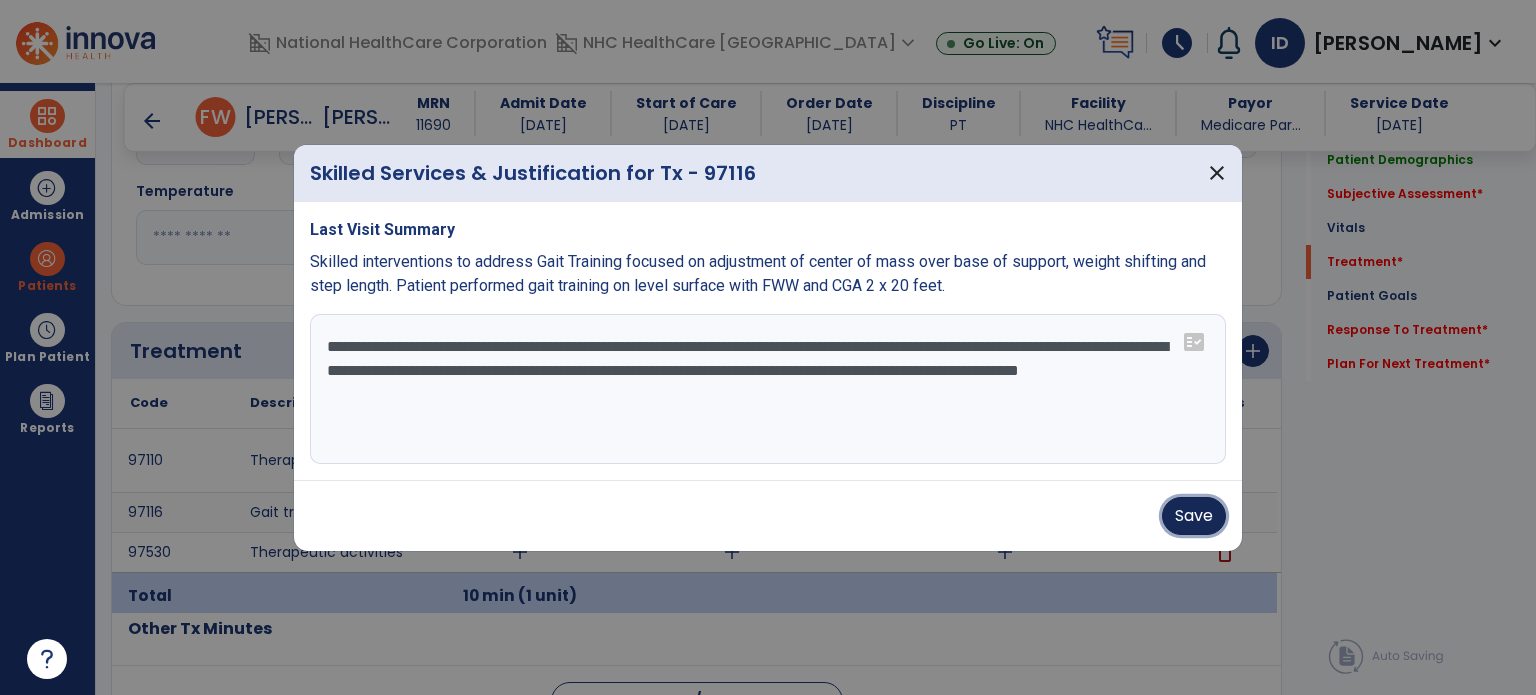 click on "Save" at bounding box center (1194, 516) 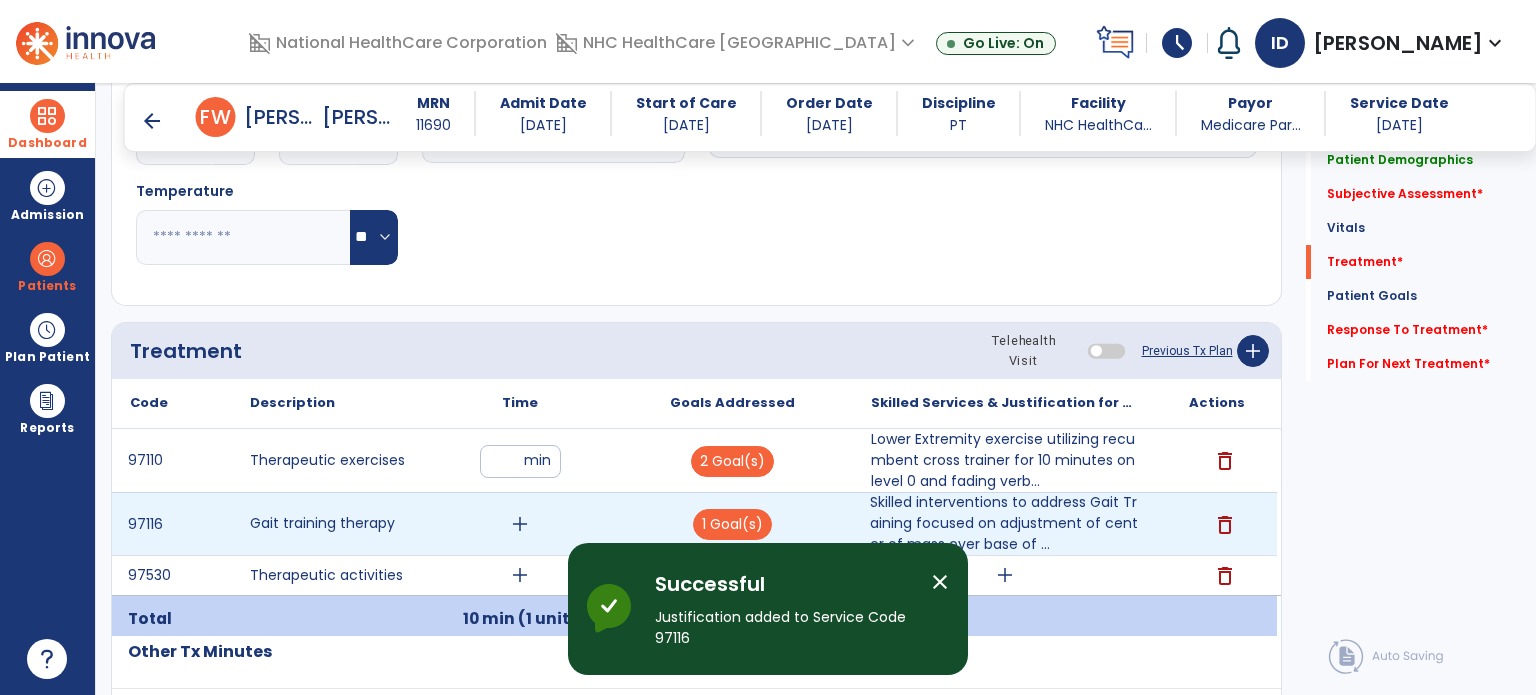 click on "add" at bounding box center [520, 524] 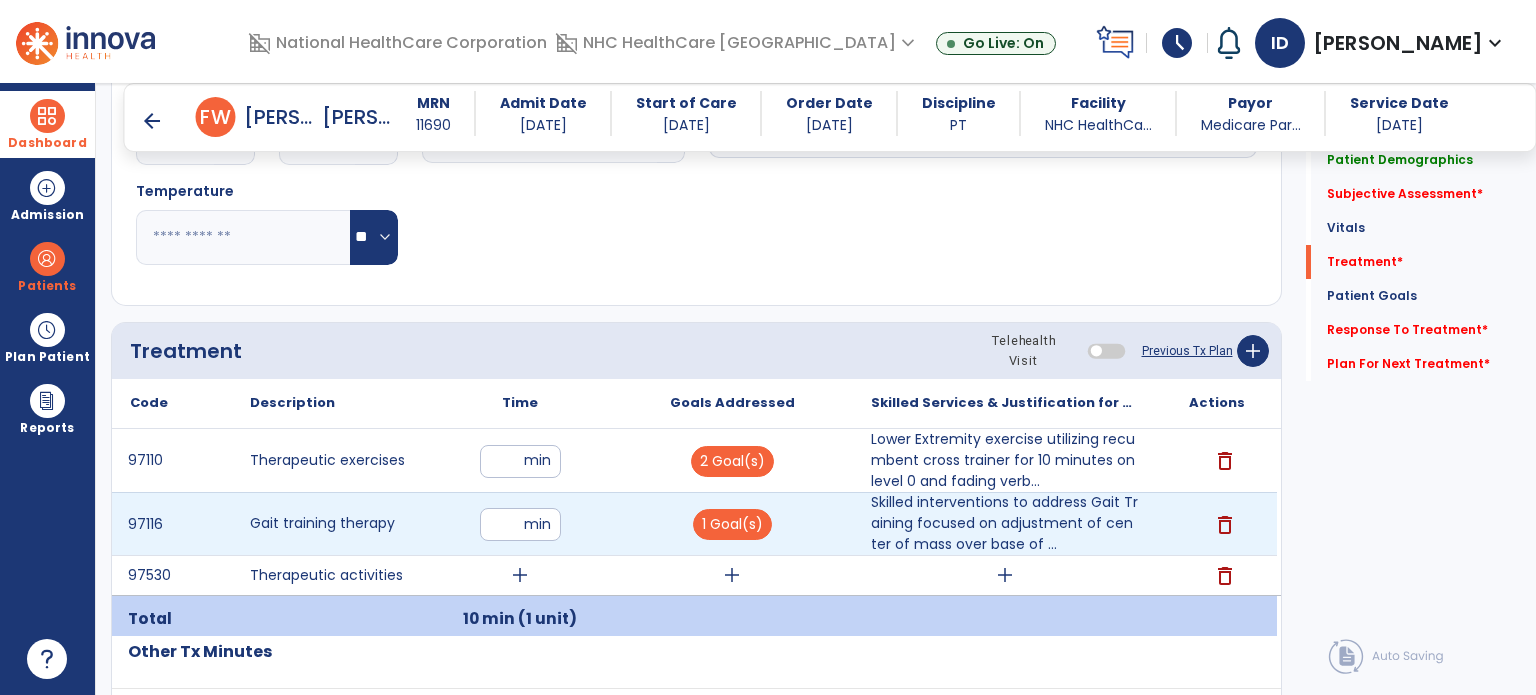 type on "**" 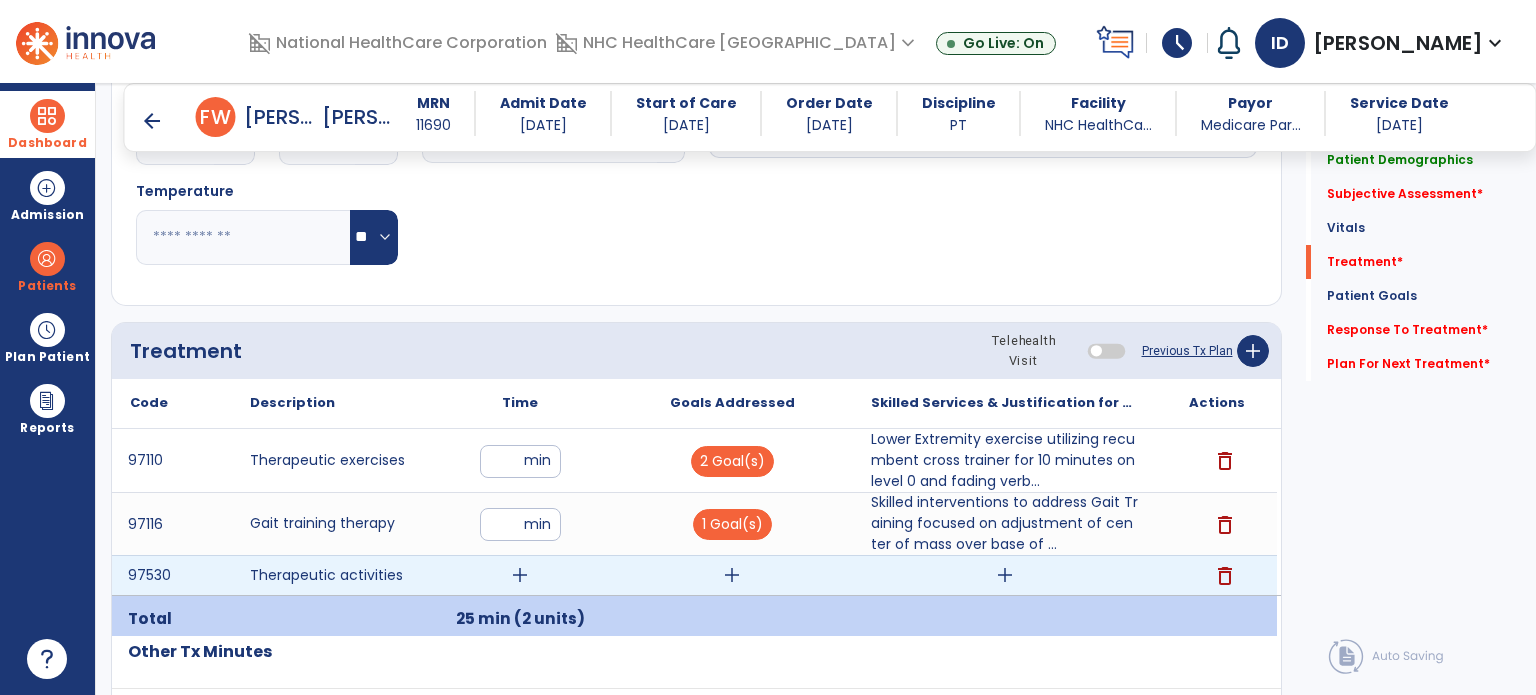 click on "add" at bounding box center [520, 575] 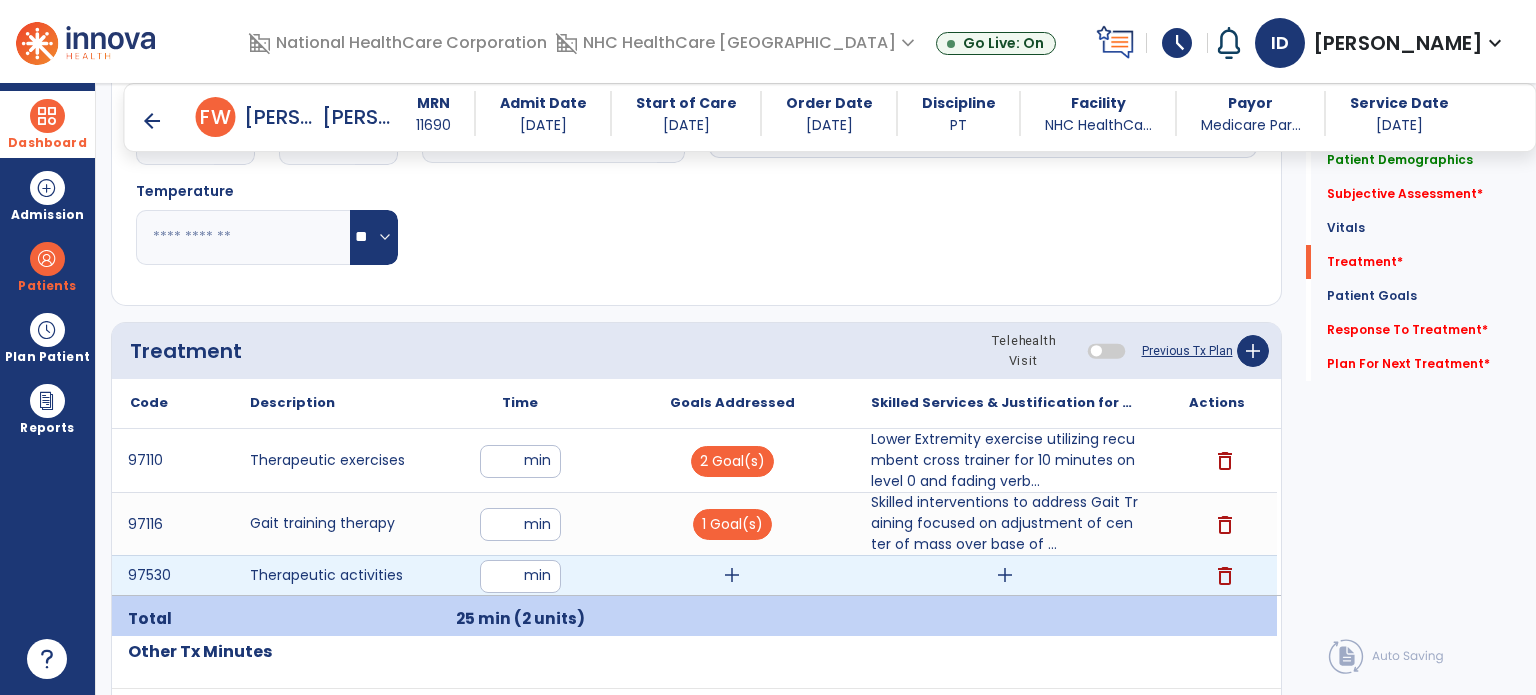 type on "**" 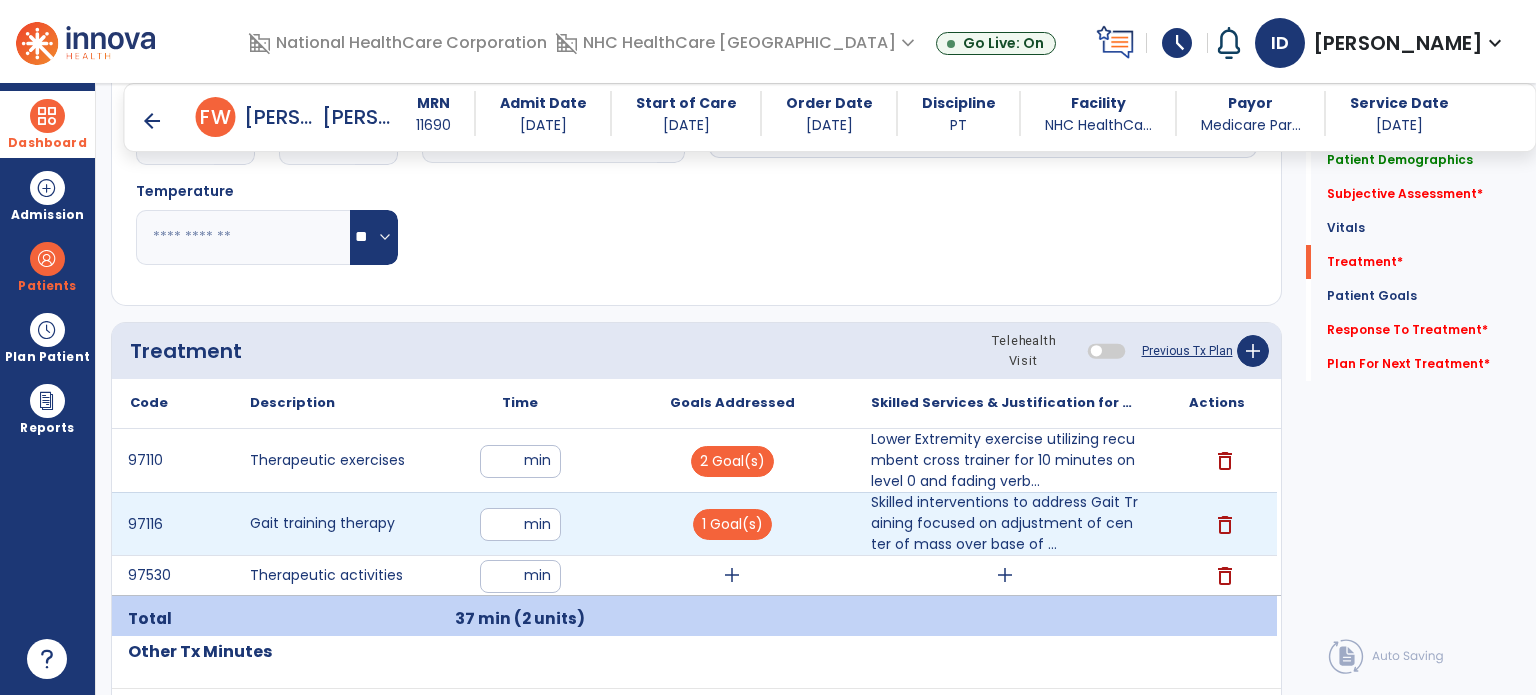 click on "**" at bounding box center [520, 524] 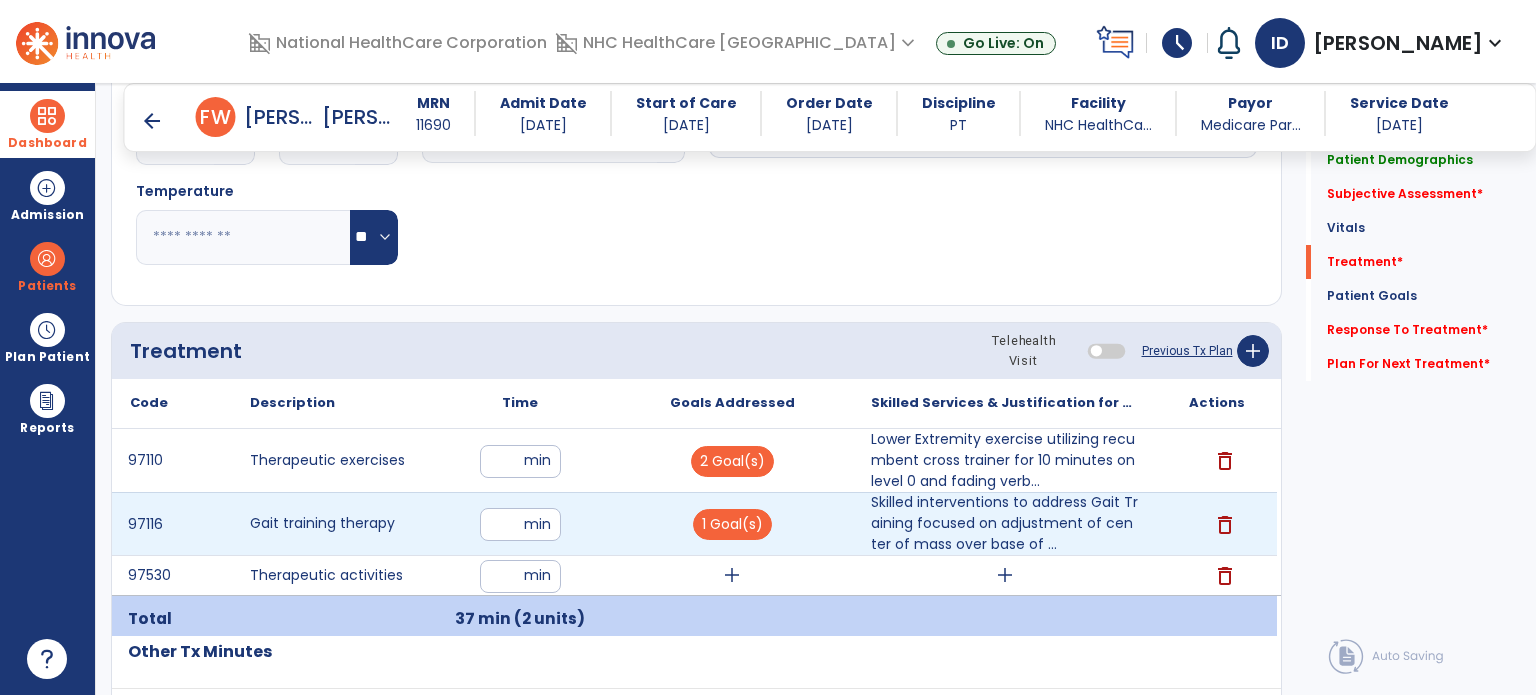 type on "**" 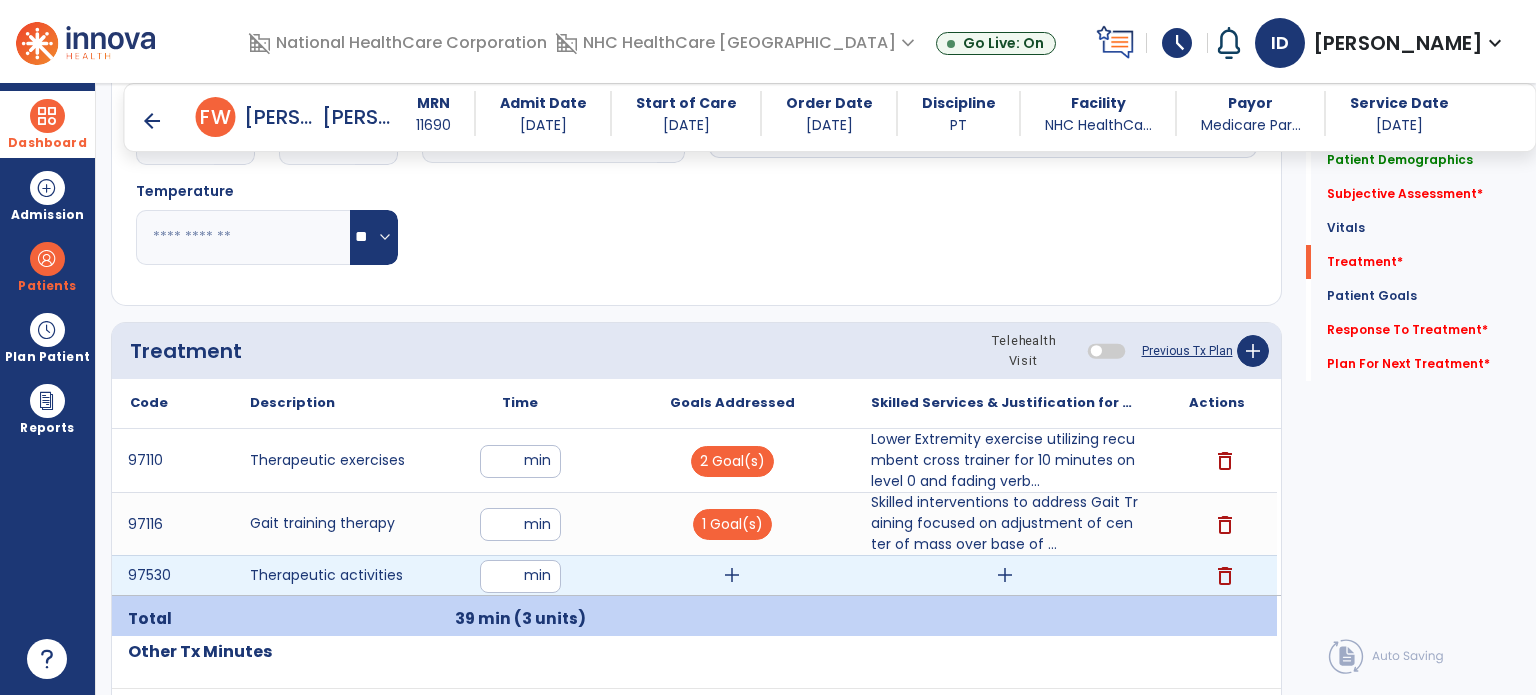 click on "add" at bounding box center (1005, 575) 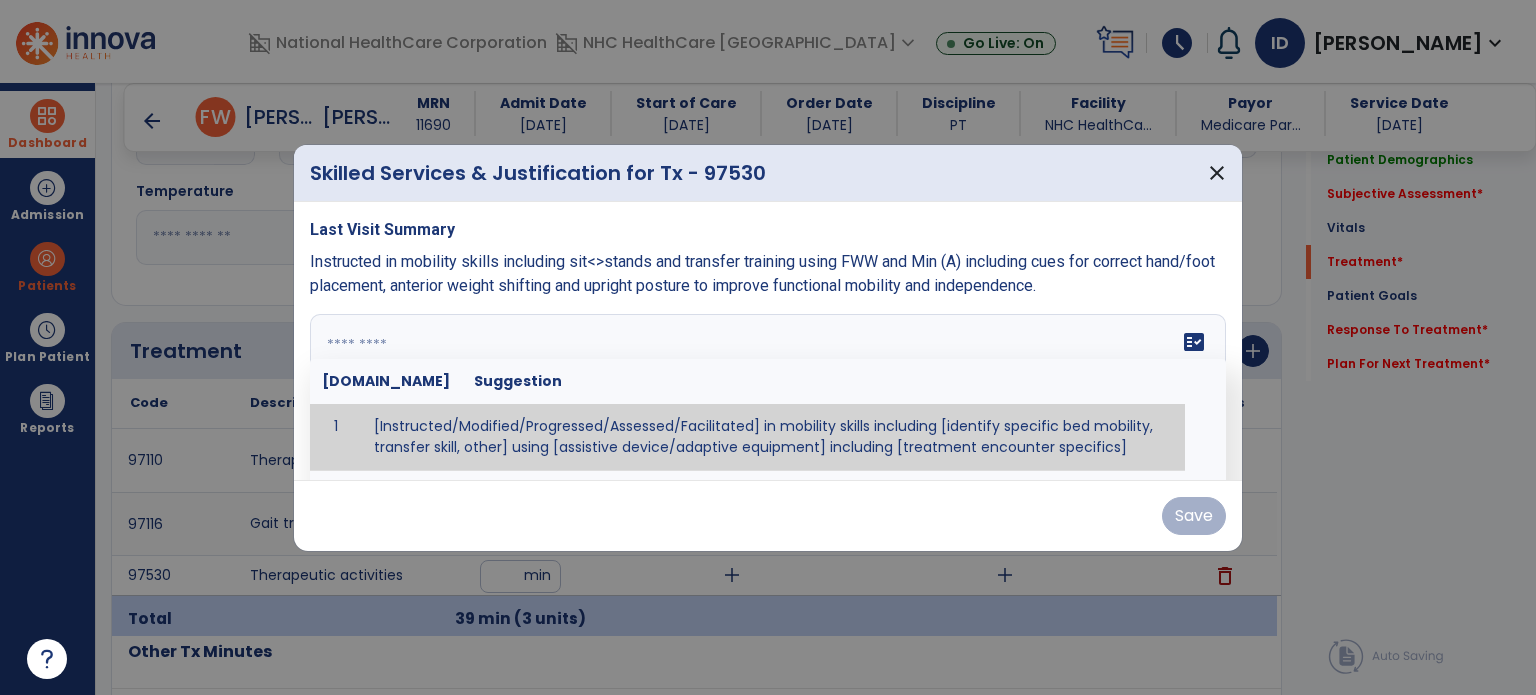 click at bounding box center [766, 389] 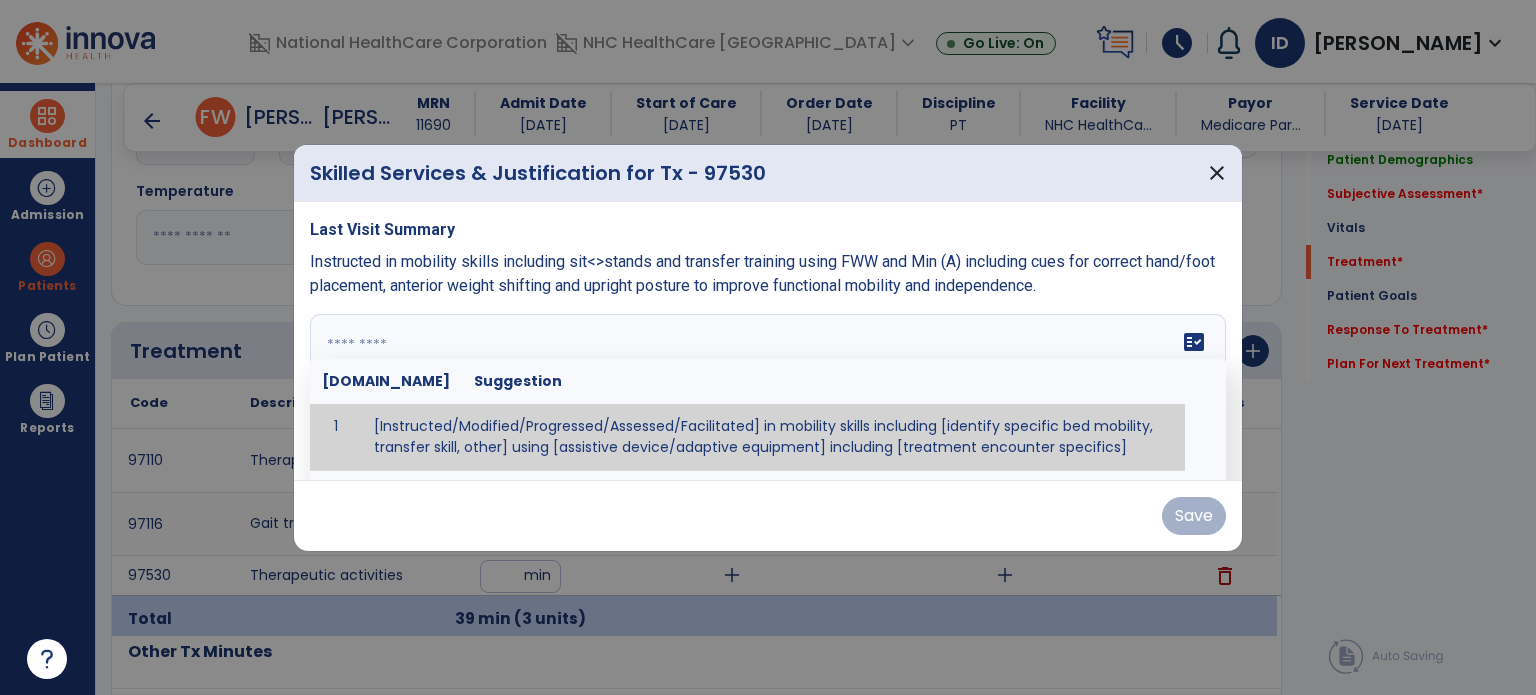 paste on "**********" 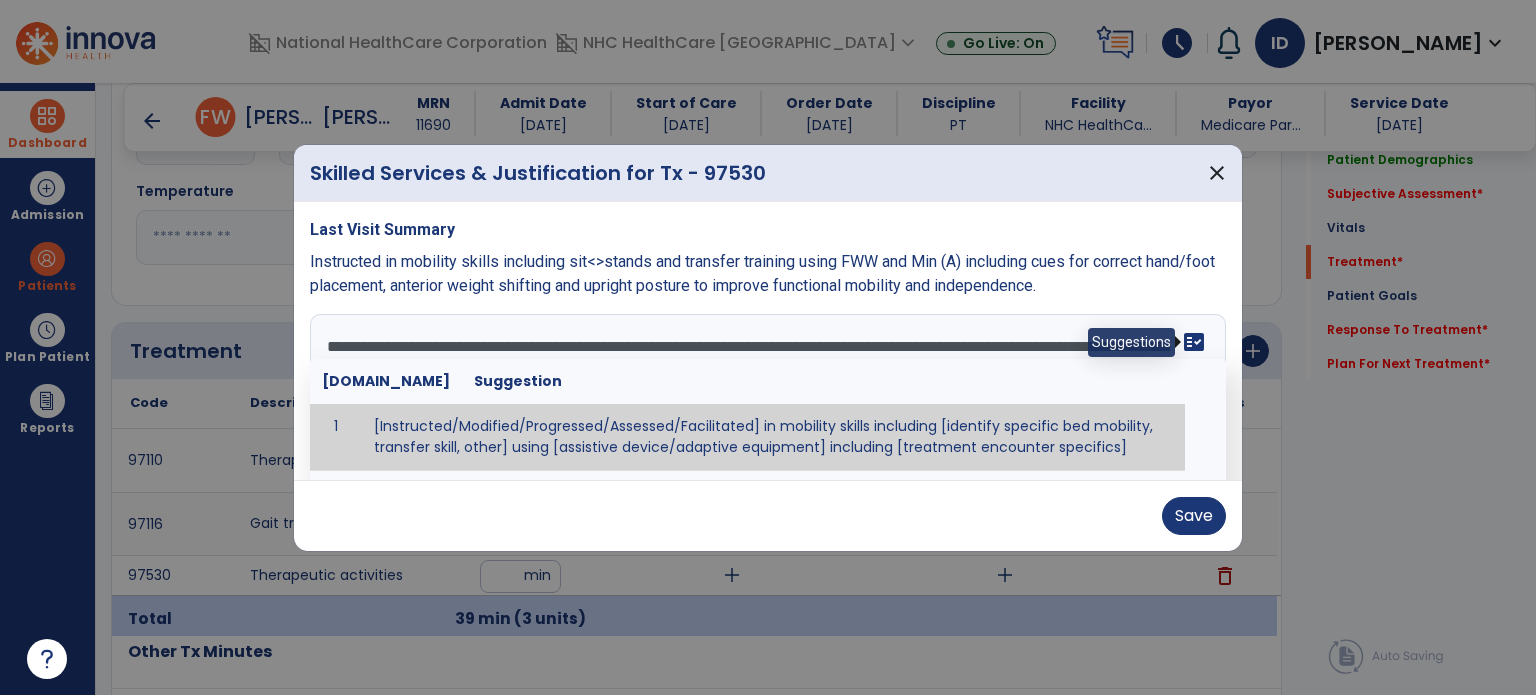 click on "fact_check" at bounding box center (1194, 342) 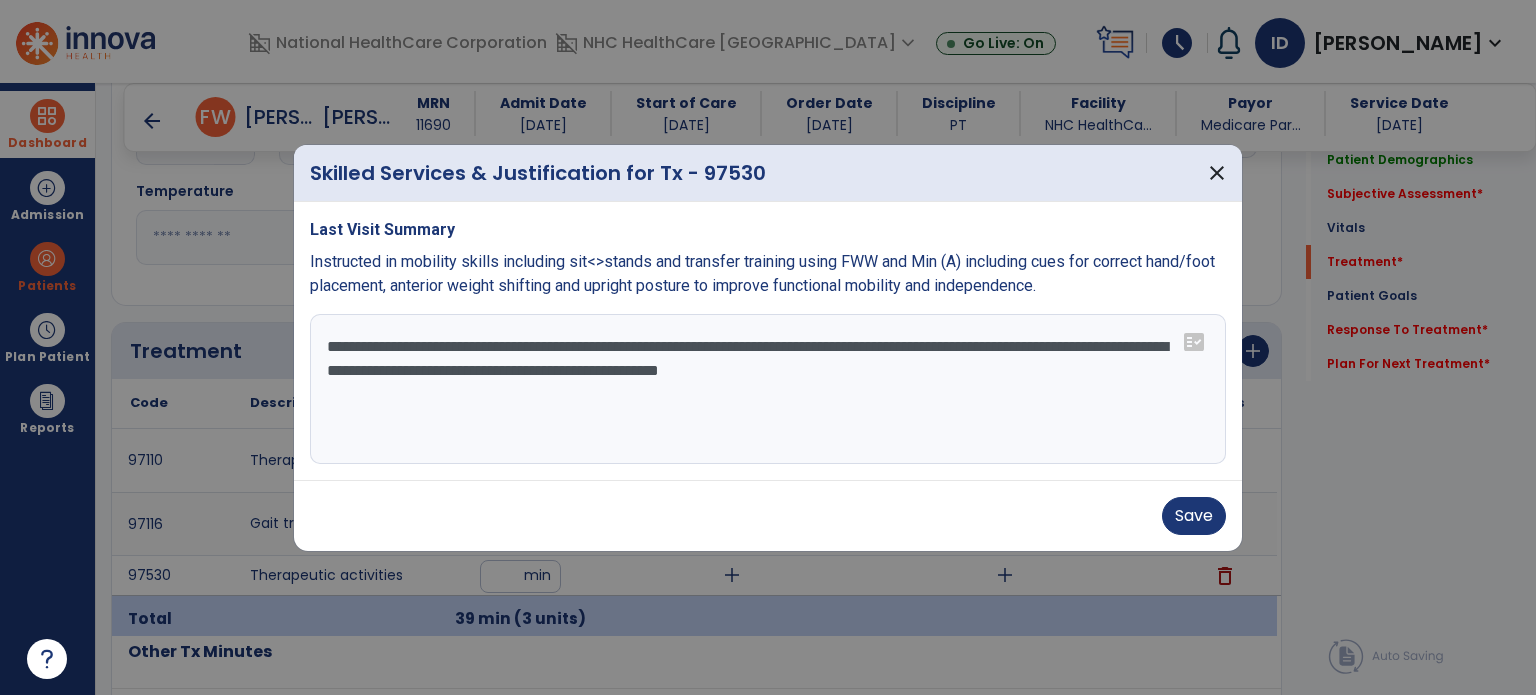 drag, startPoint x: 419, startPoint y: 343, endPoint x: 315, endPoint y: 347, distance: 104.0769 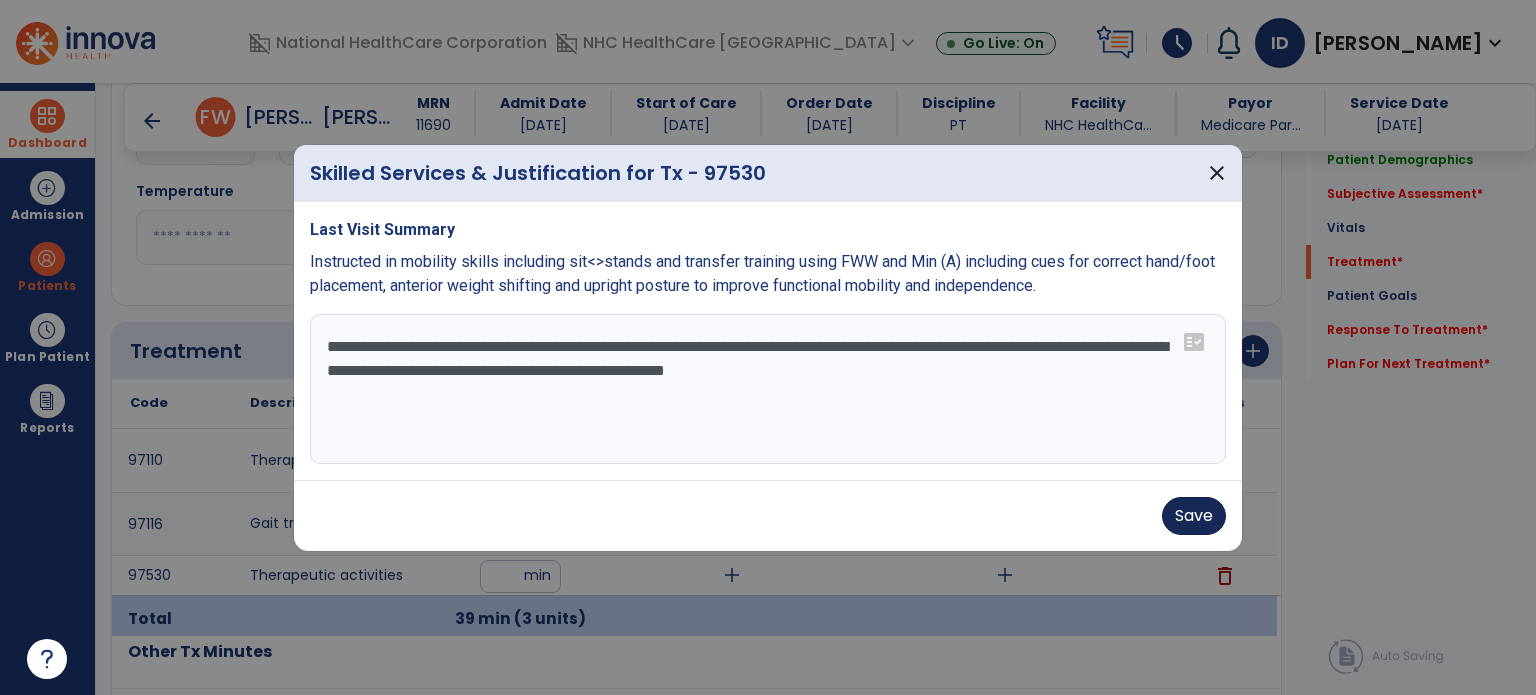 type on "**********" 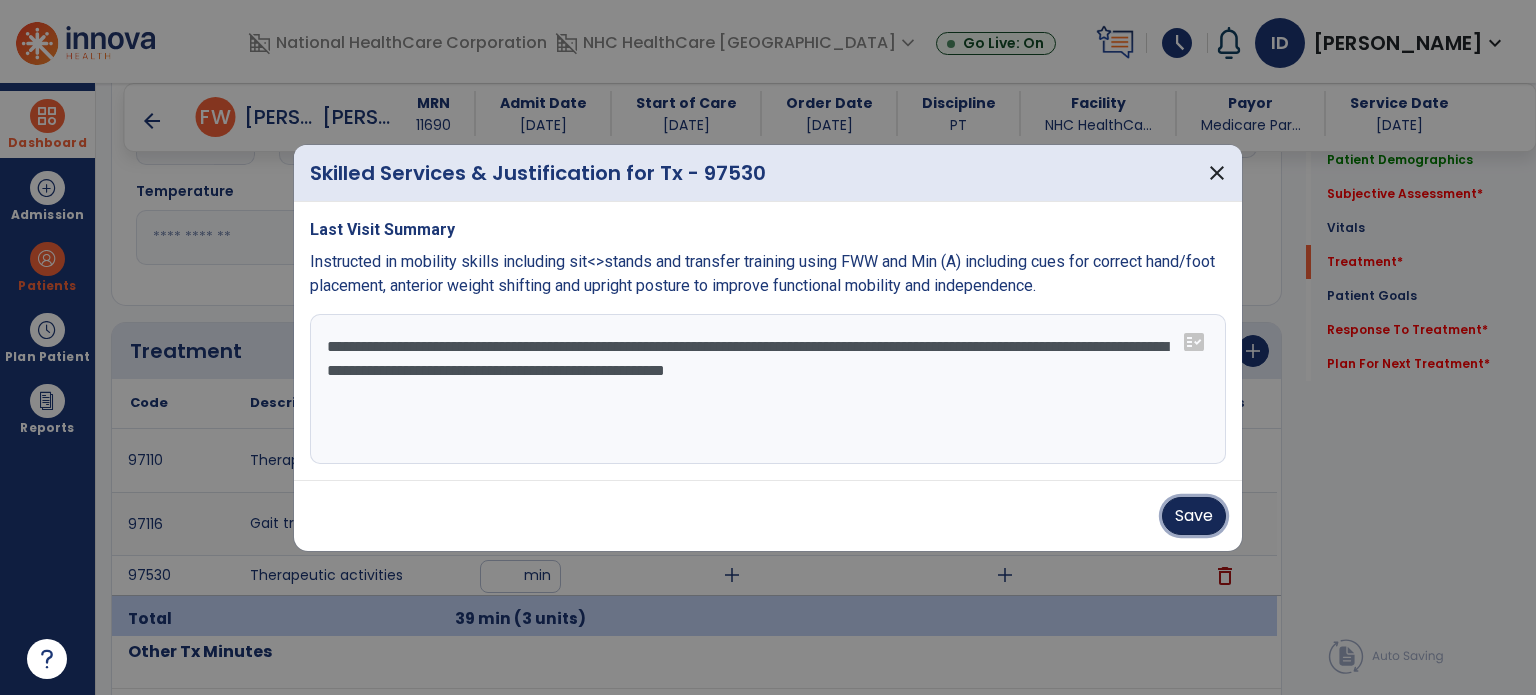 click on "Save" at bounding box center (1194, 516) 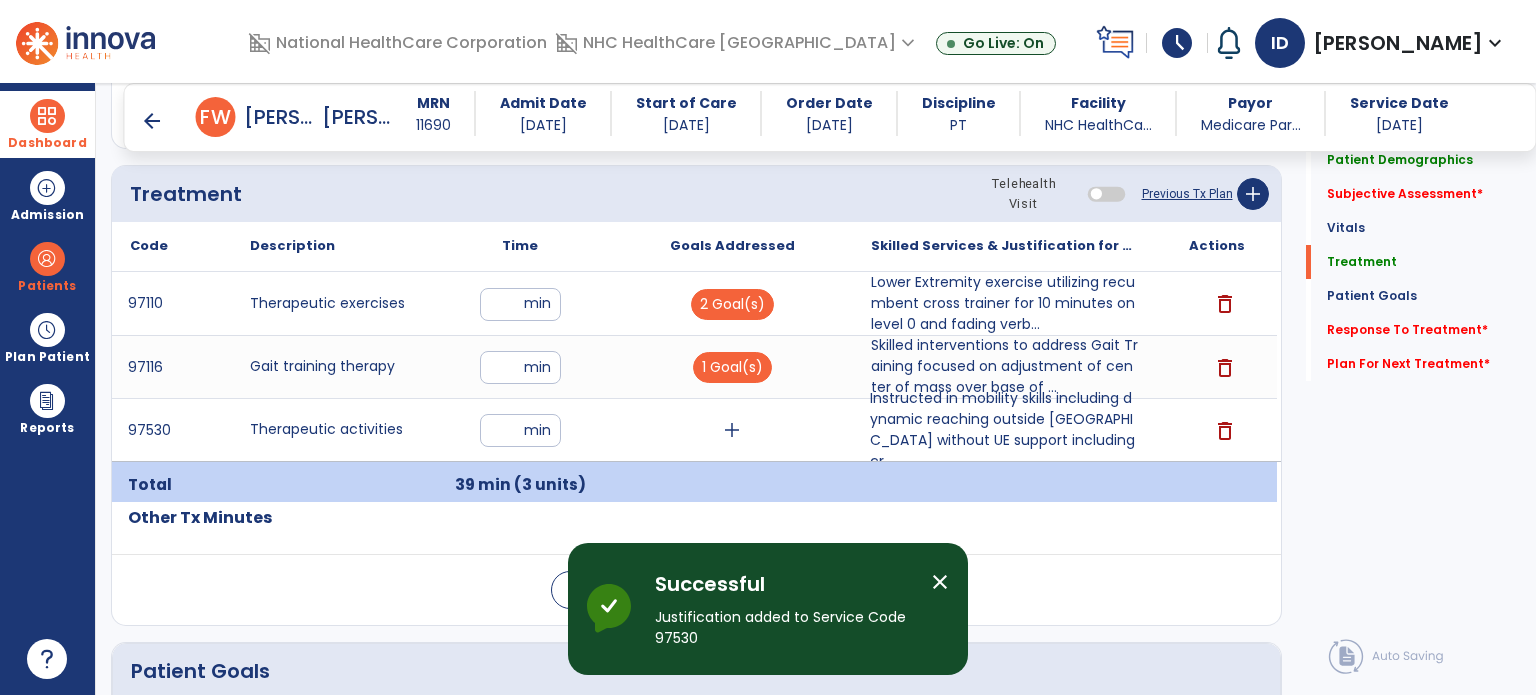 scroll, scrollTop: 1087, scrollLeft: 0, axis: vertical 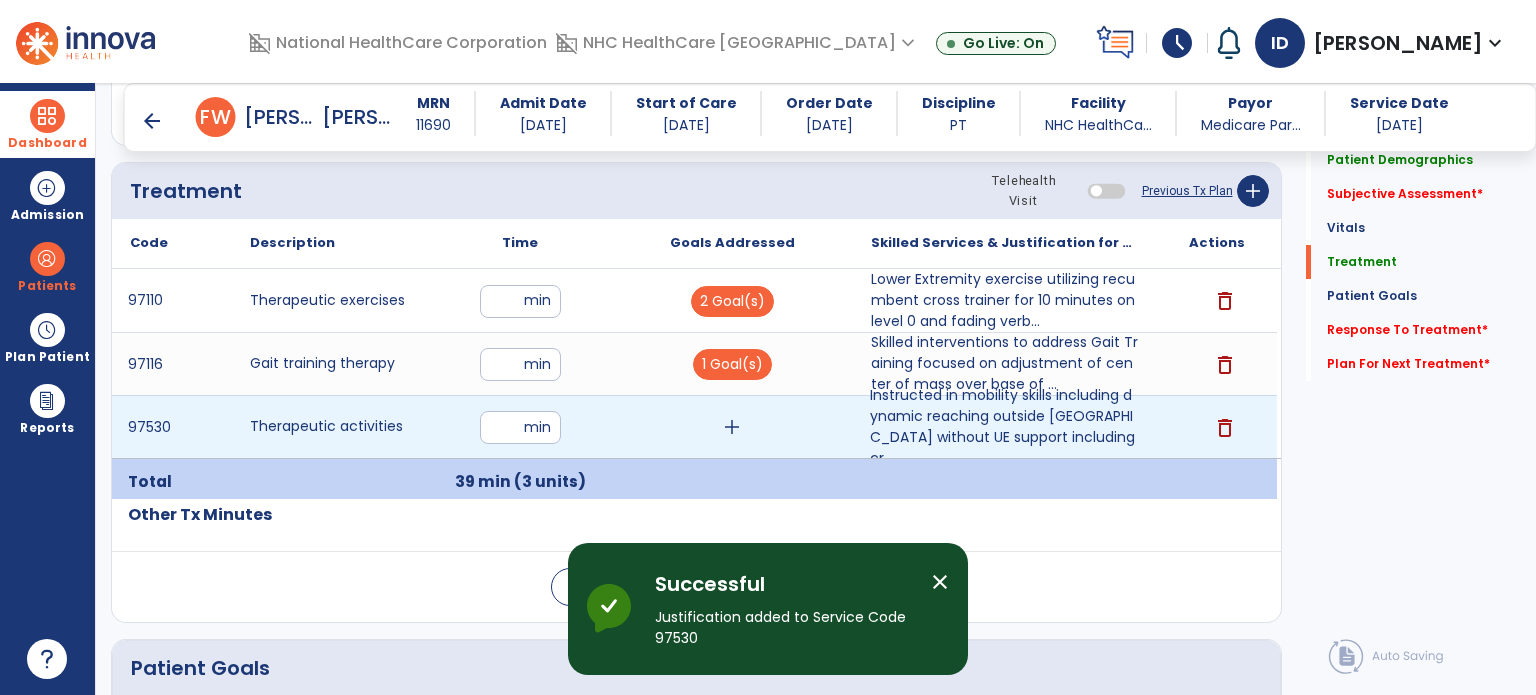 click on "add" at bounding box center [732, 427] 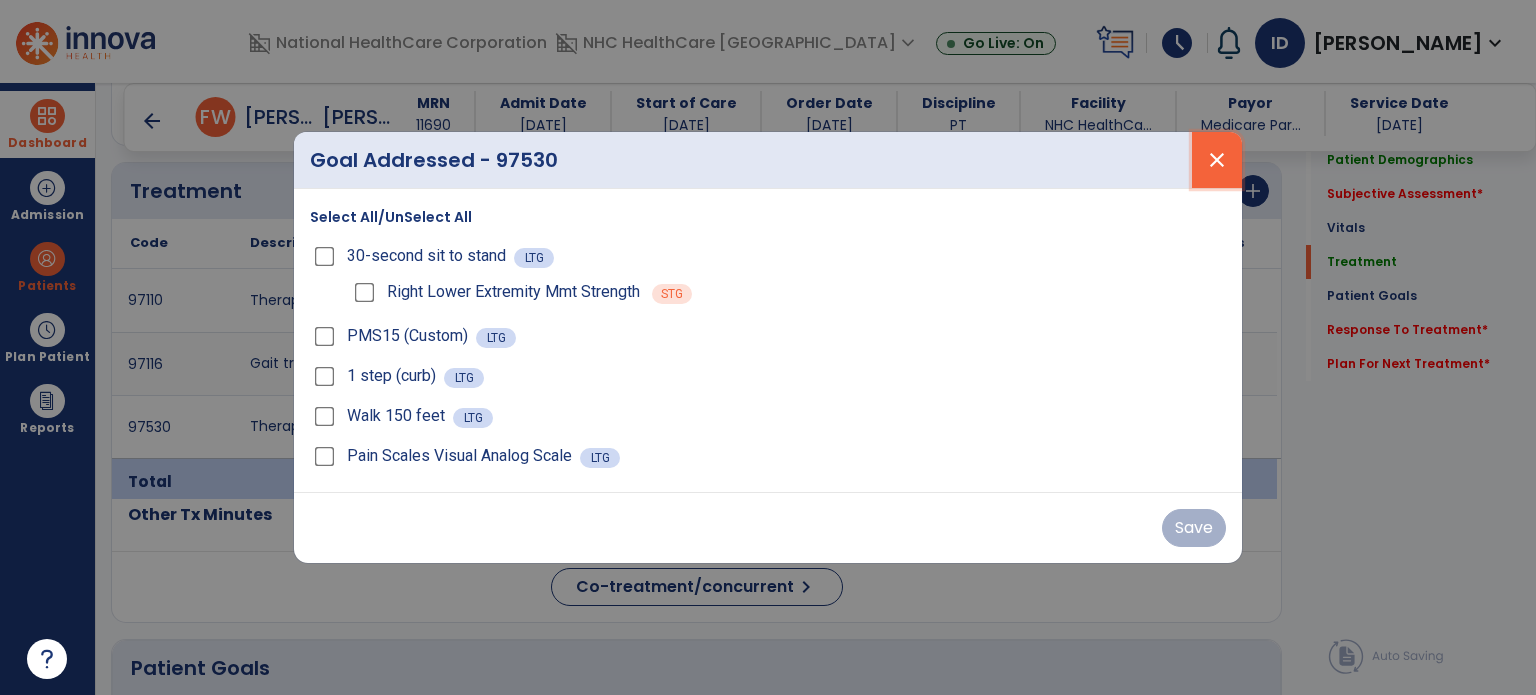 click on "close" at bounding box center [1217, 160] 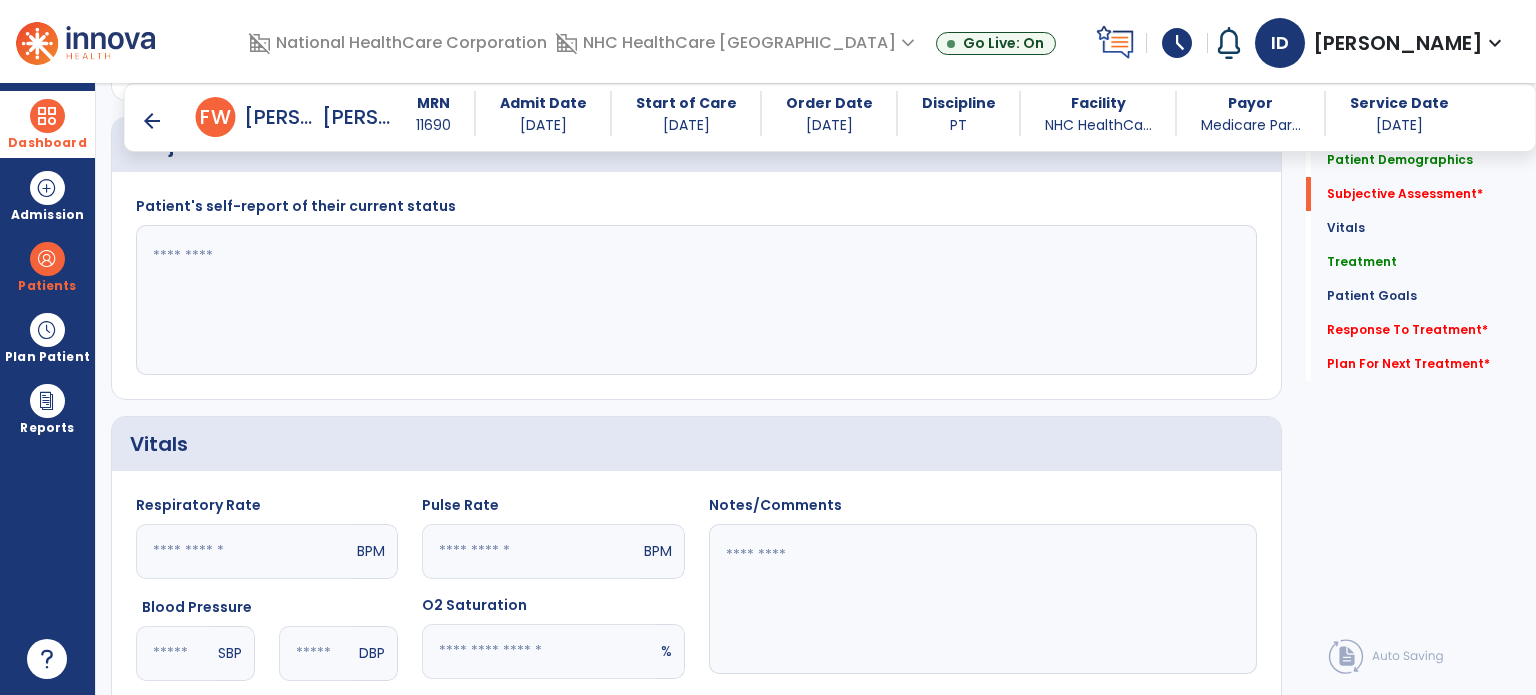scroll, scrollTop: 408, scrollLeft: 0, axis: vertical 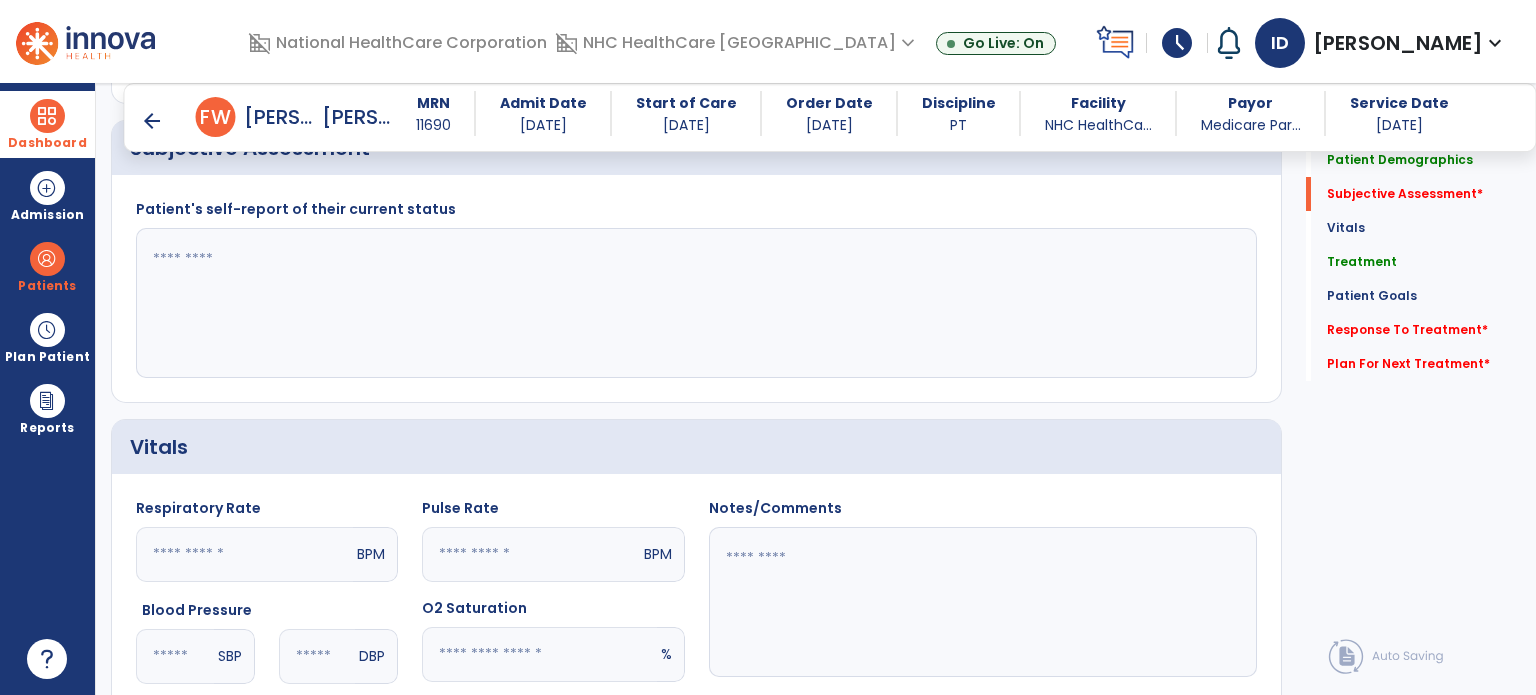 click 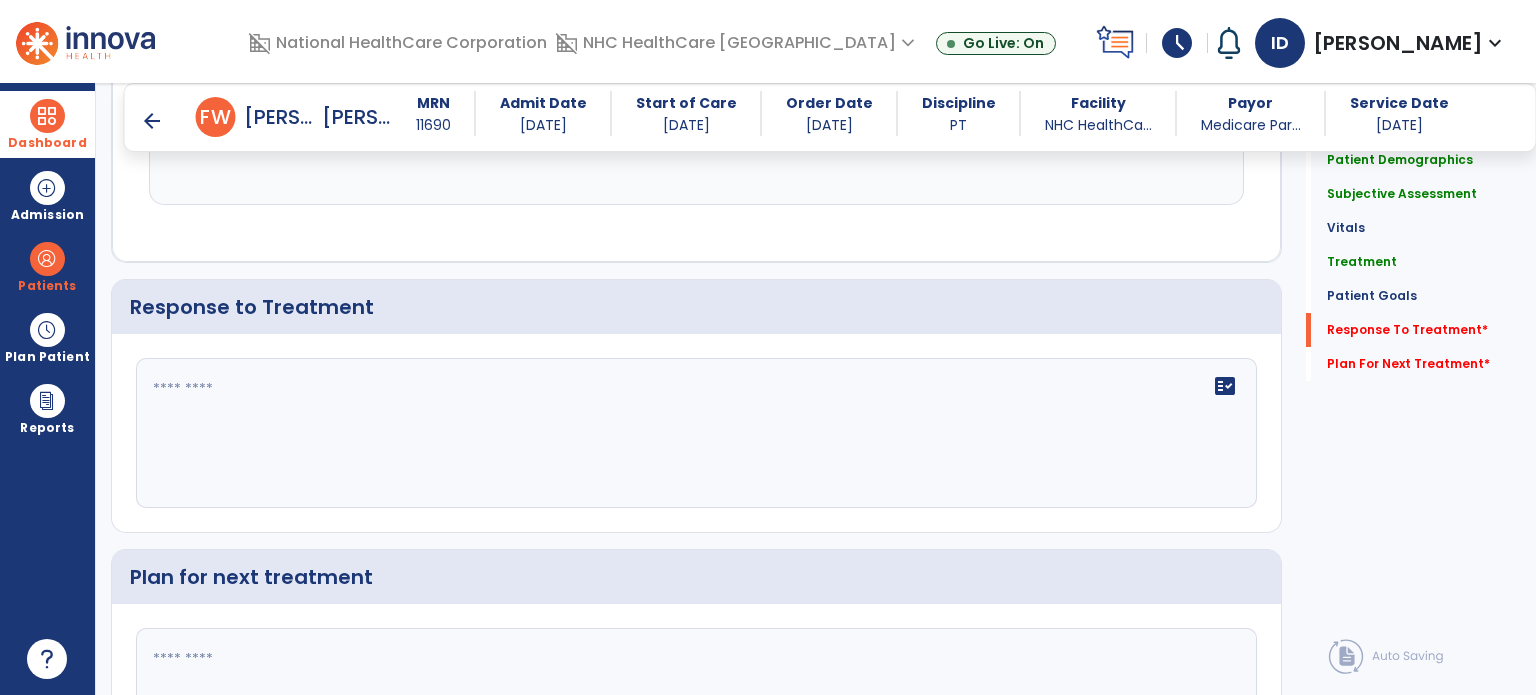 scroll, scrollTop: 2707, scrollLeft: 0, axis: vertical 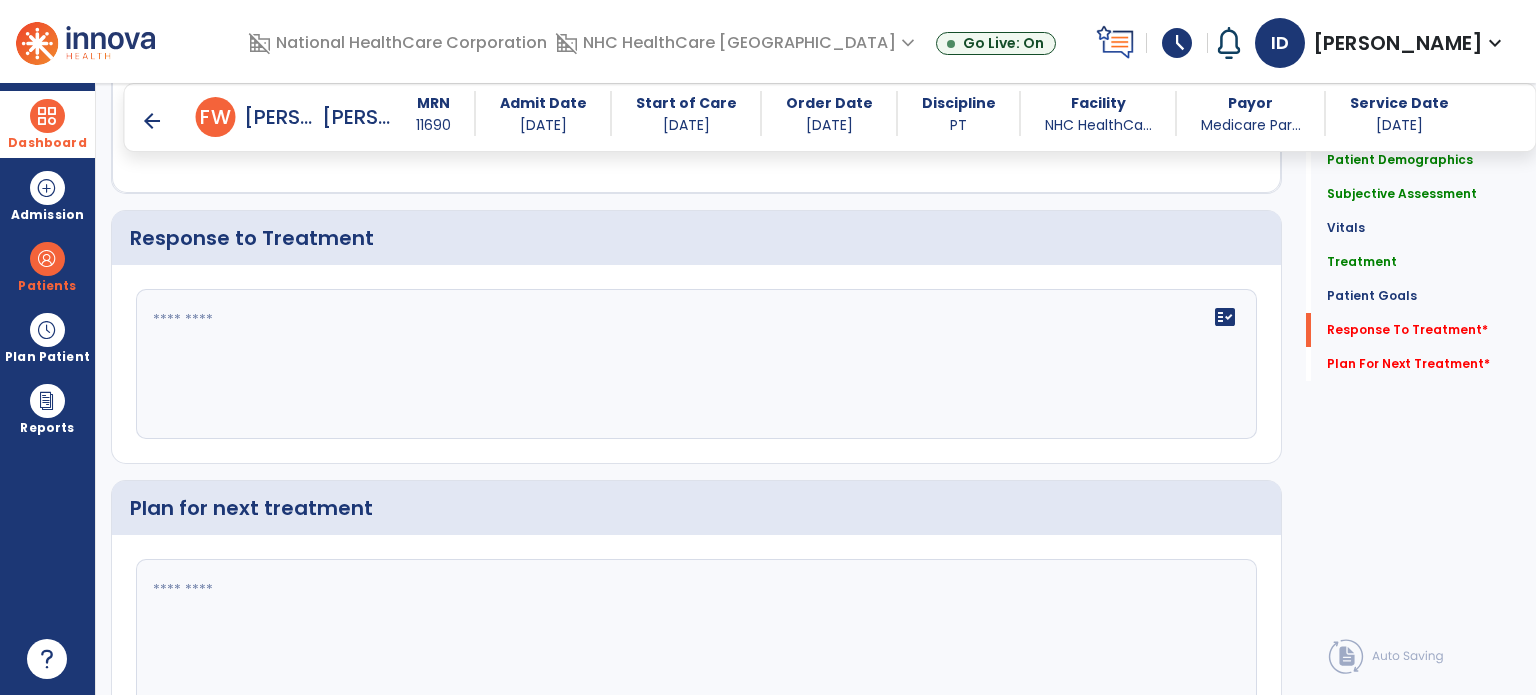 type on "**********" 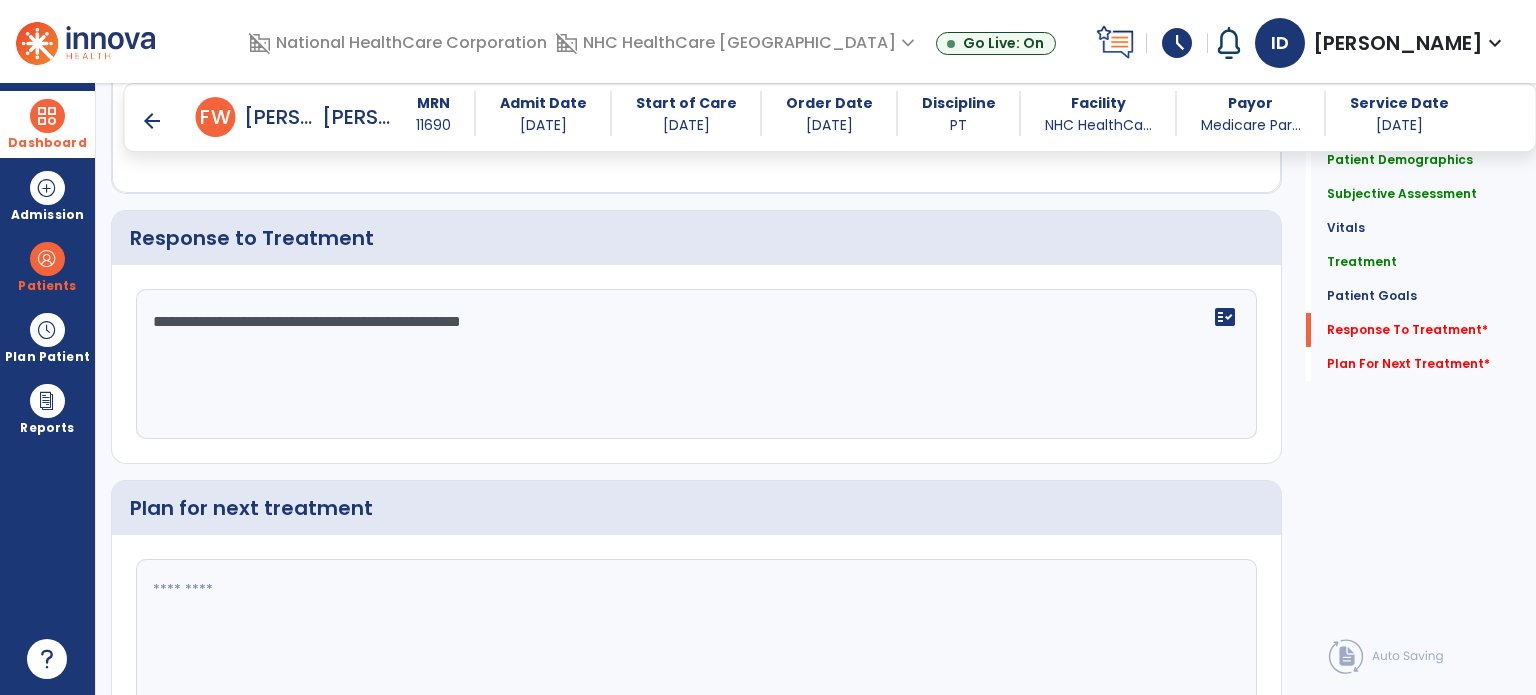 type on "**********" 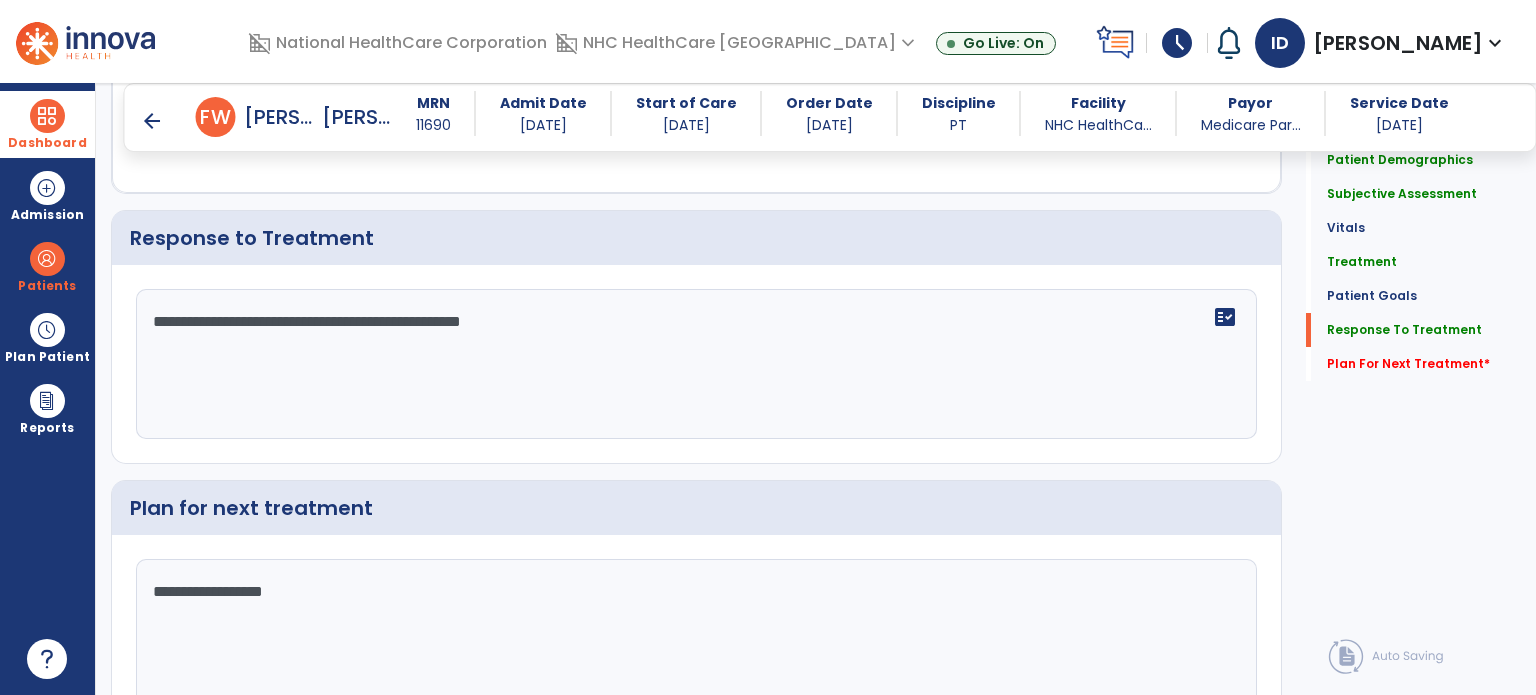 scroll, scrollTop: 2804, scrollLeft: 0, axis: vertical 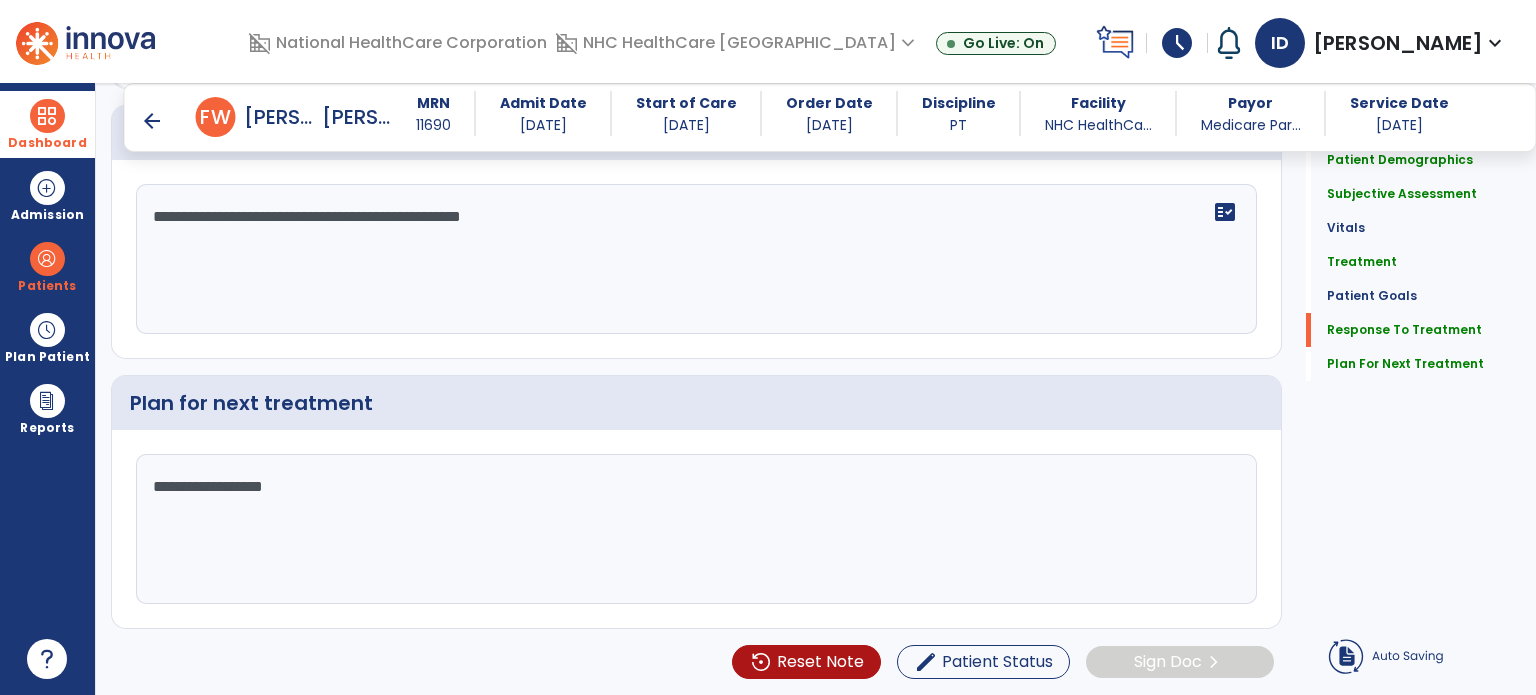 type on "**********" 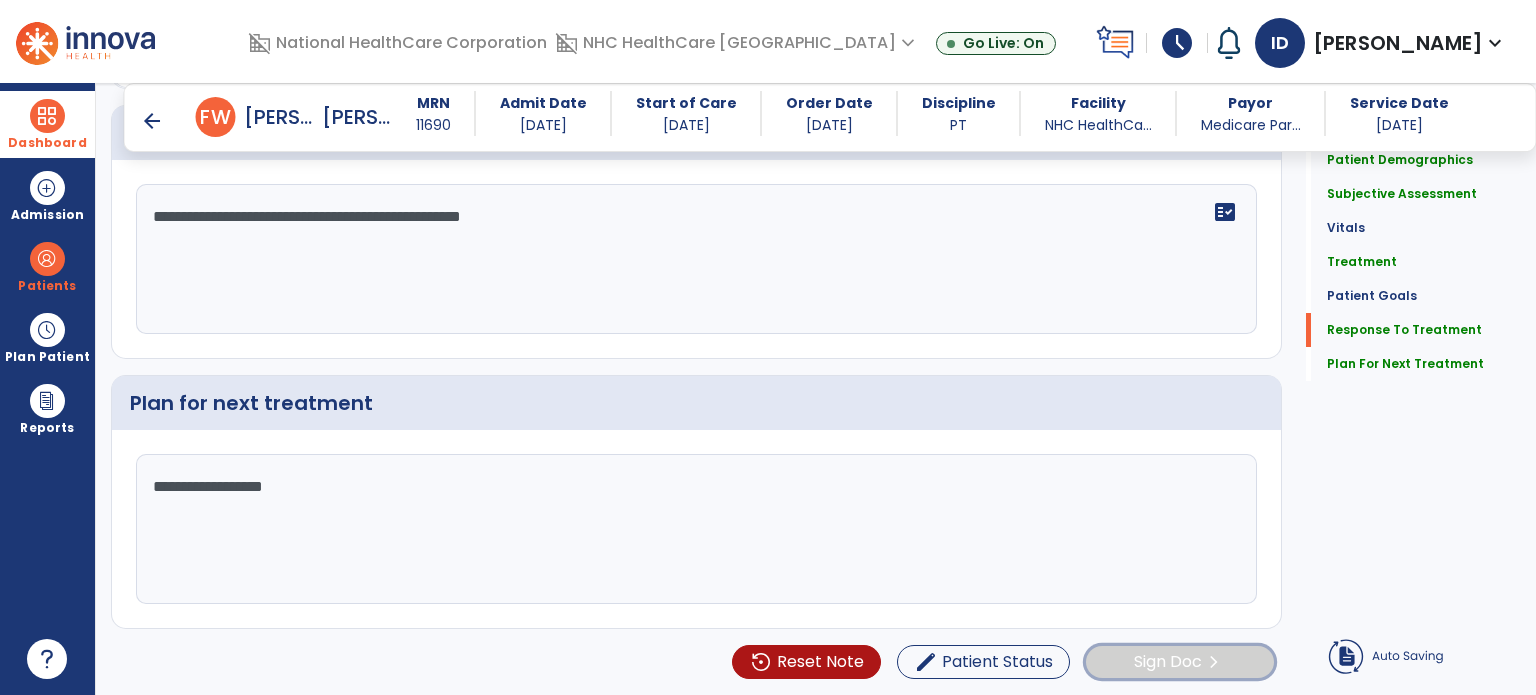click on "Sign Doc" 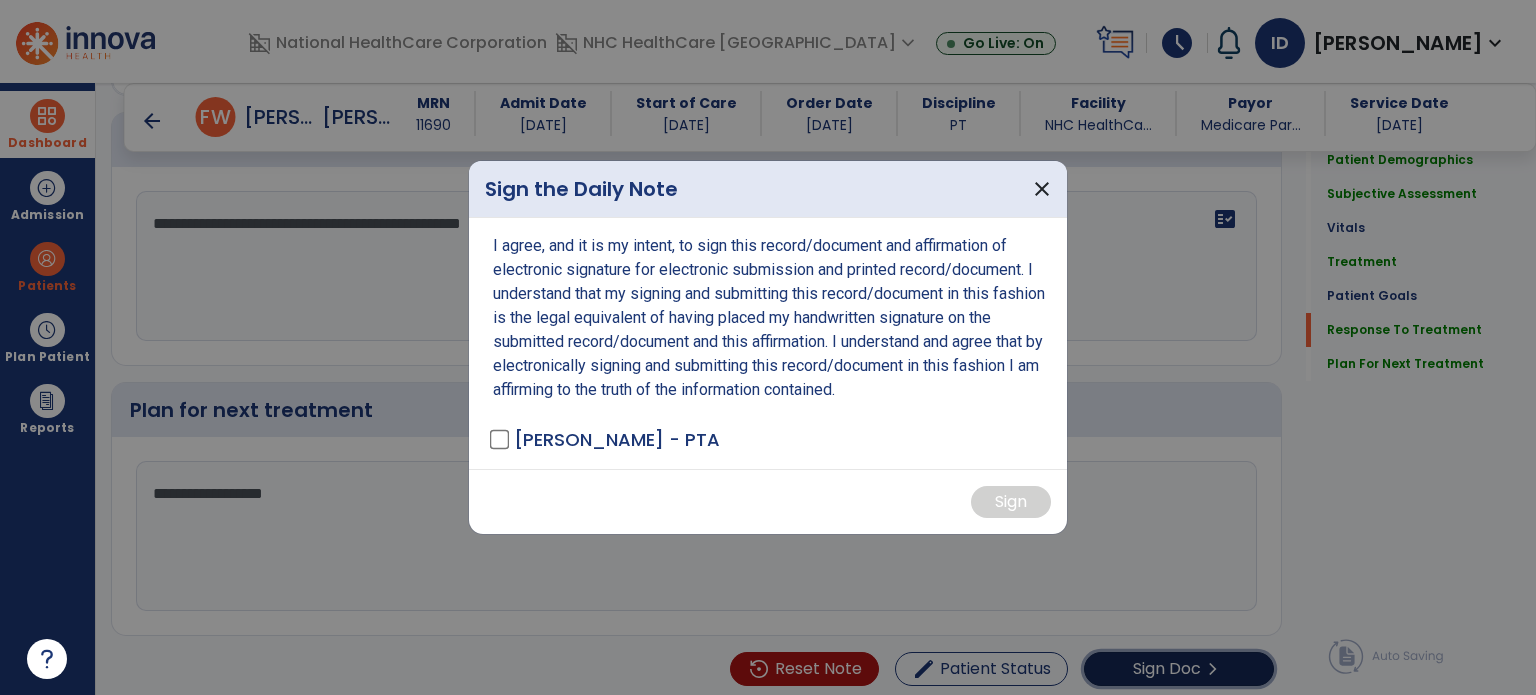 scroll, scrollTop: 2804, scrollLeft: 0, axis: vertical 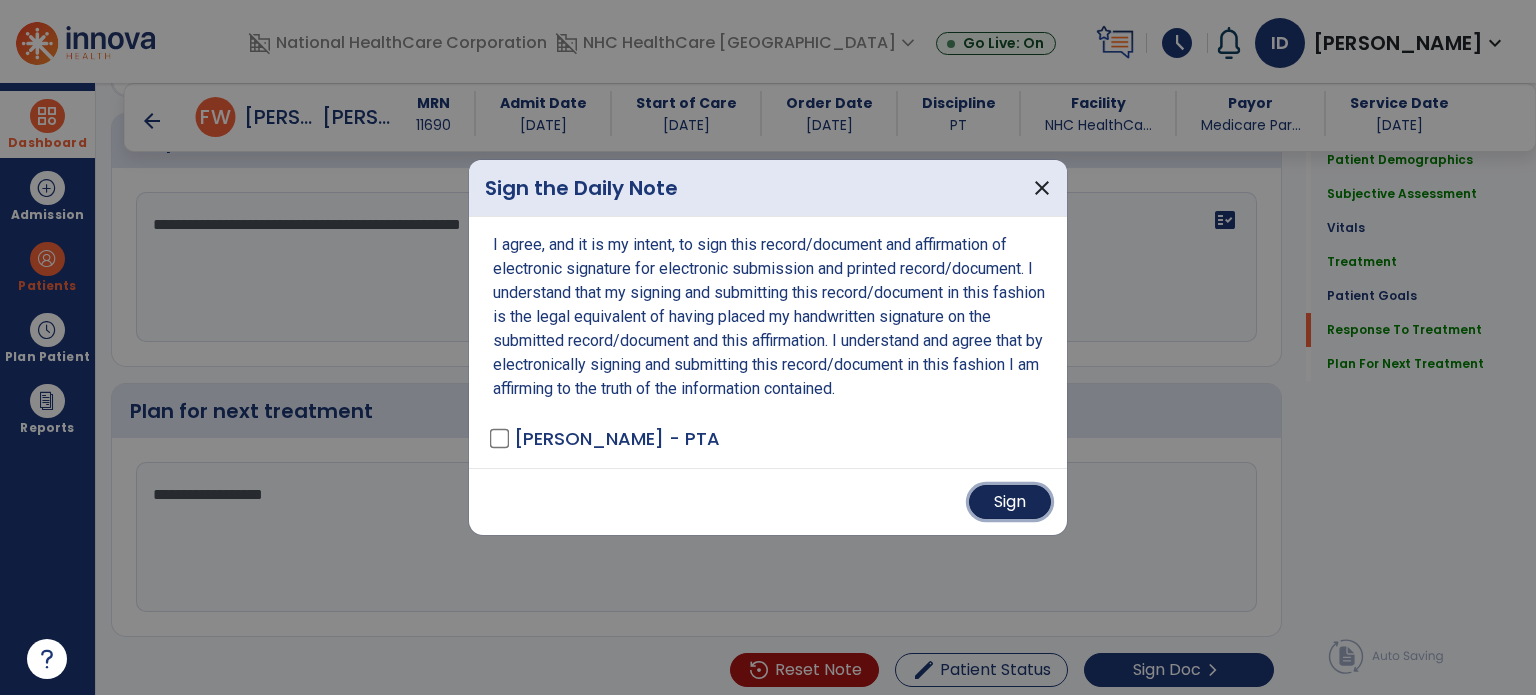 click on "Sign" at bounding box center (1010, 502) 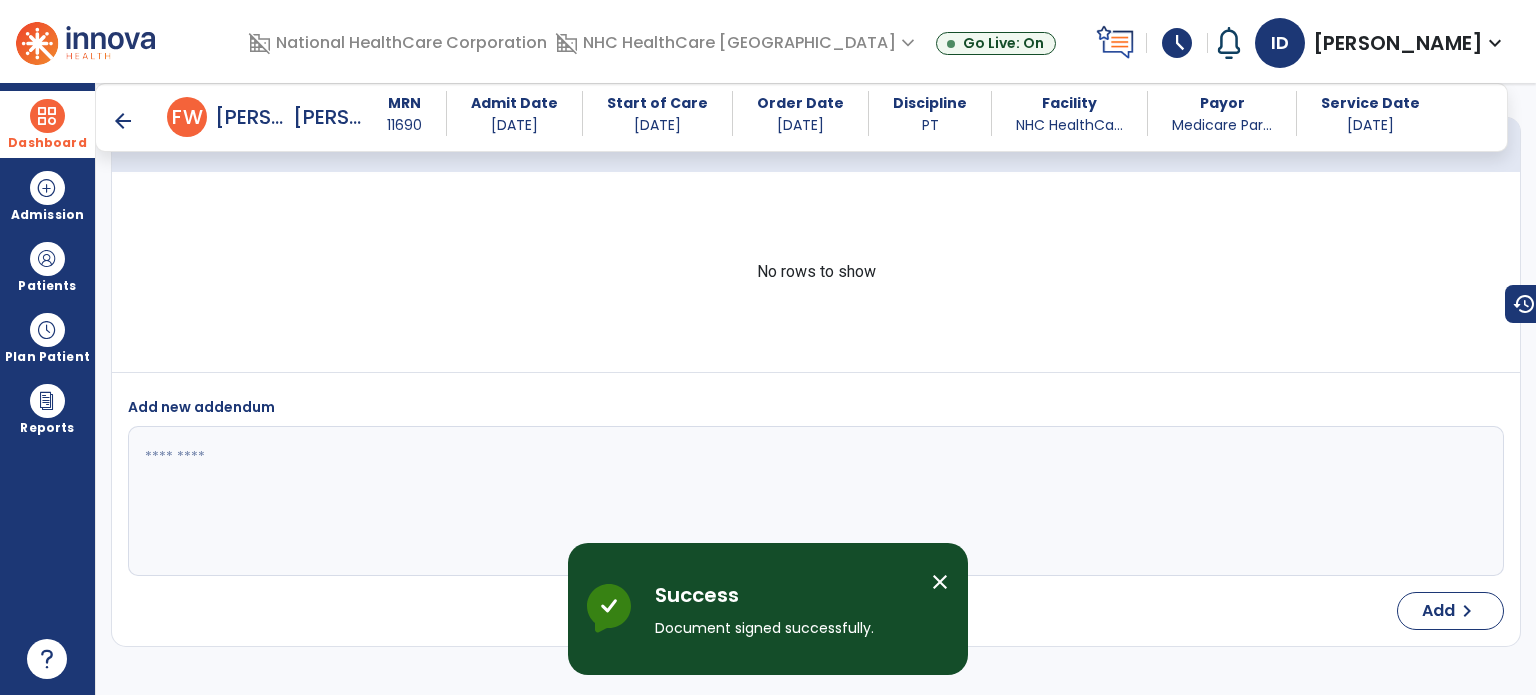 scroll, scrollTop: 3747, scrollLeft: 0, axis: vertical 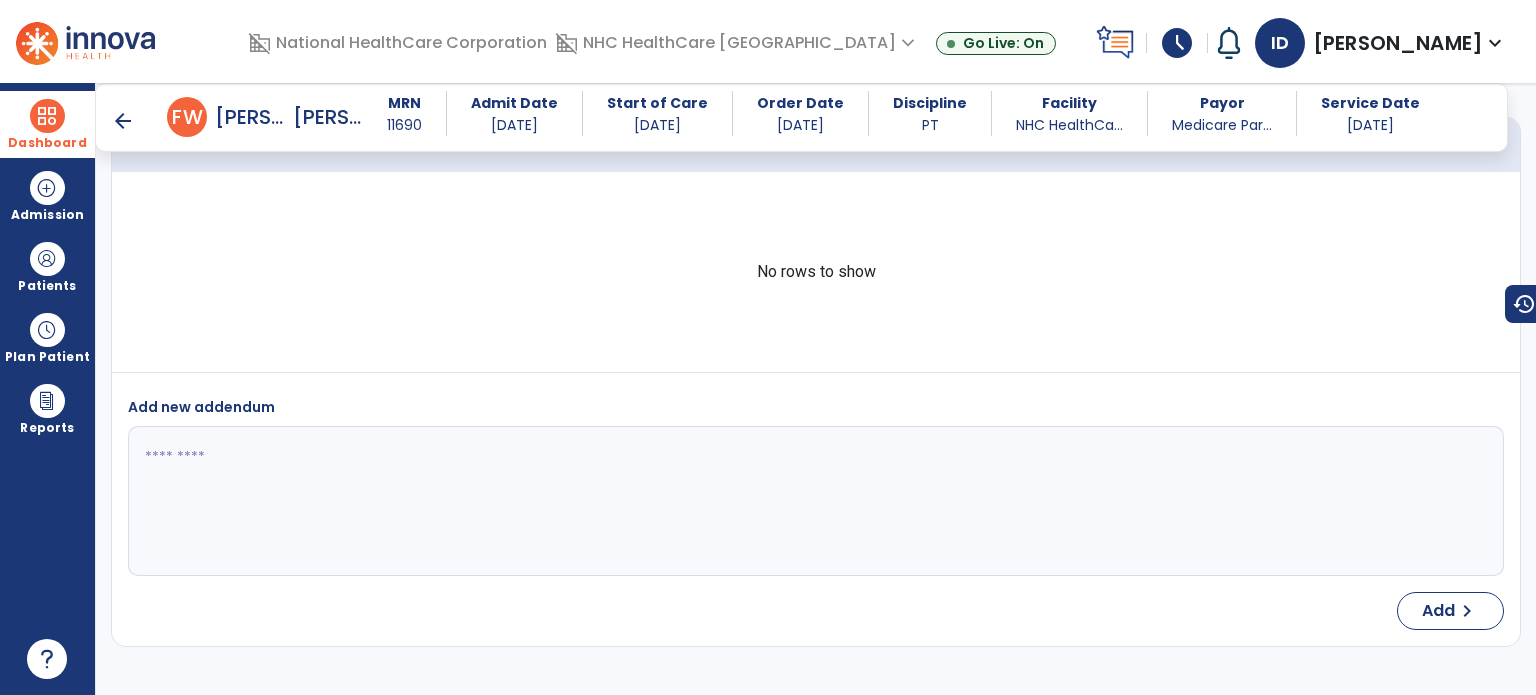 click at bounding box center [47, 116] 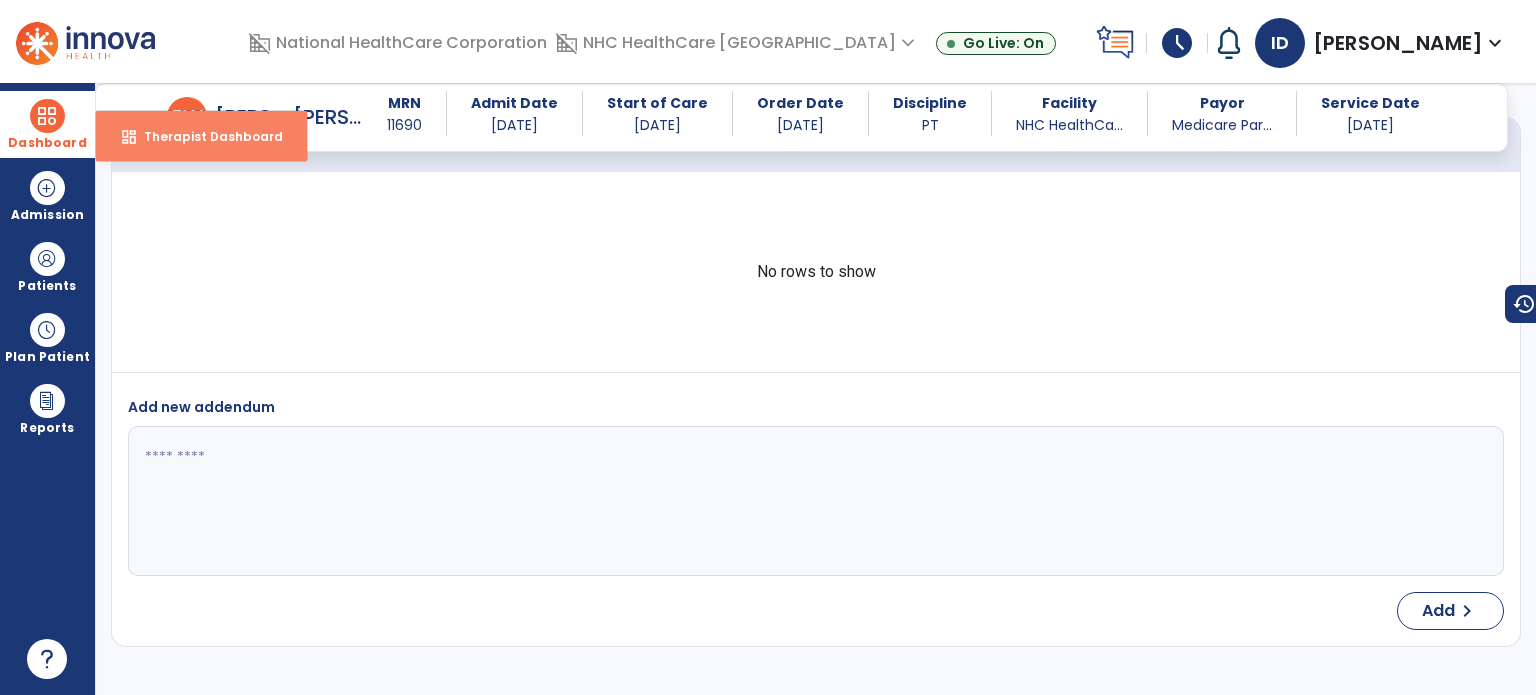 click on "dashboard  Therapist Dashboard" at bounding box center [201, 136] 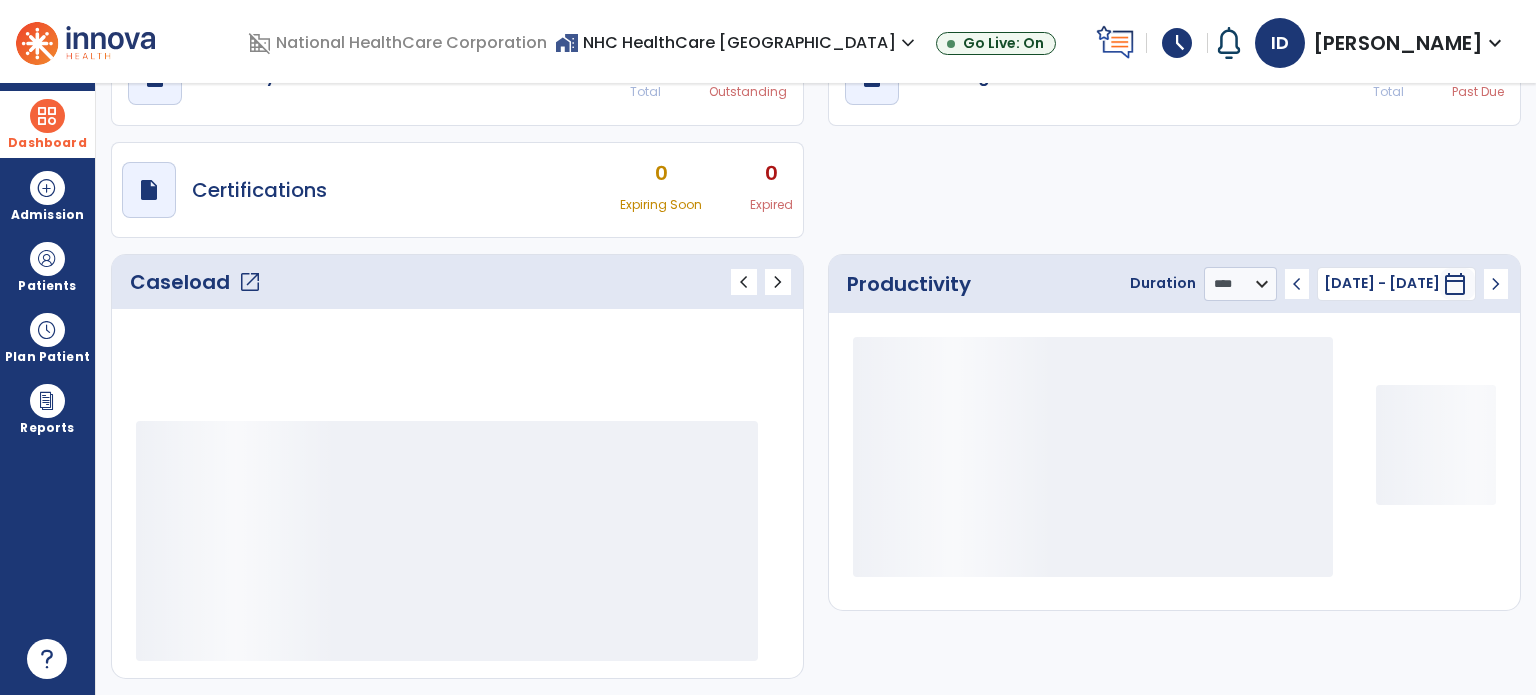 scroll, scrollTop: 109, scrollLeft: 0, axis: vertical 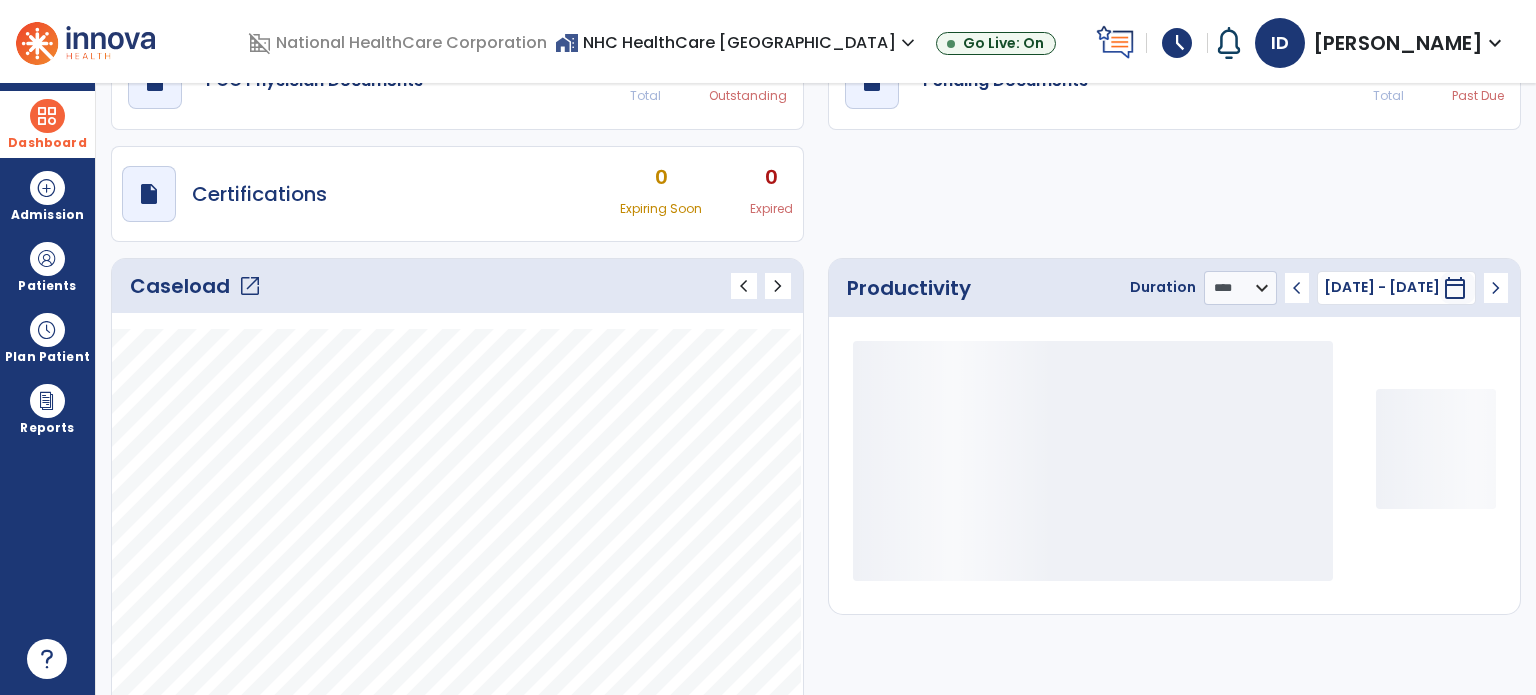 click on "Caseload   open_in_new" 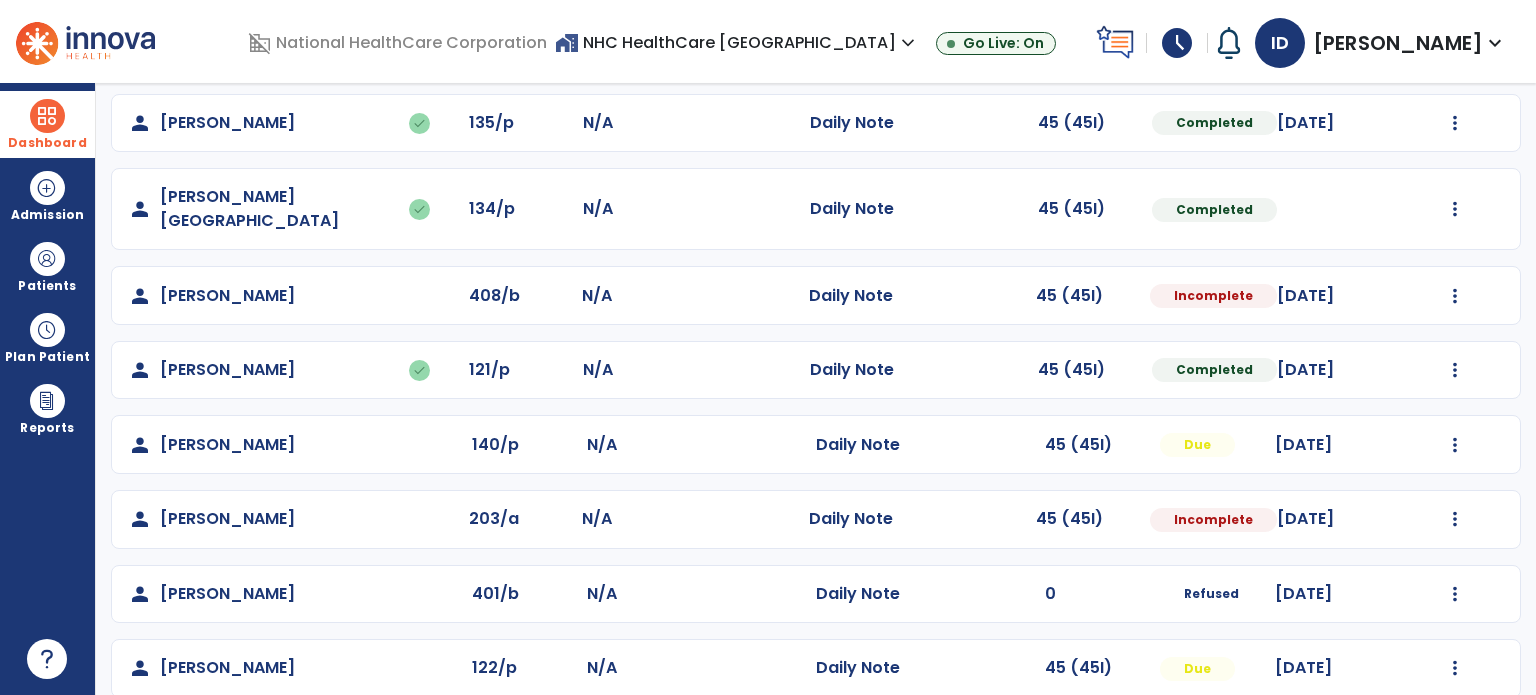 scroll, scrollTop: 164, scrollLeft: 0, axis: vertical 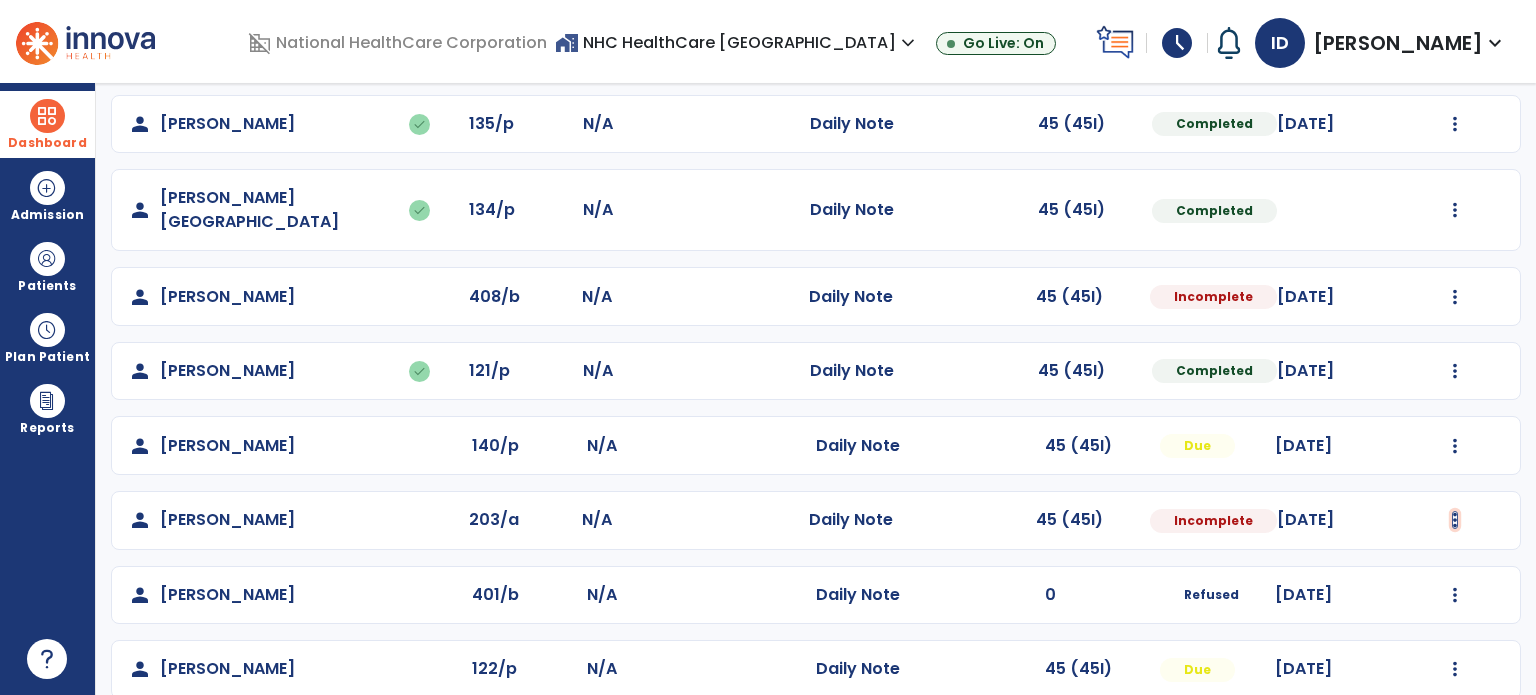 click at bounding box center [1455, 124] 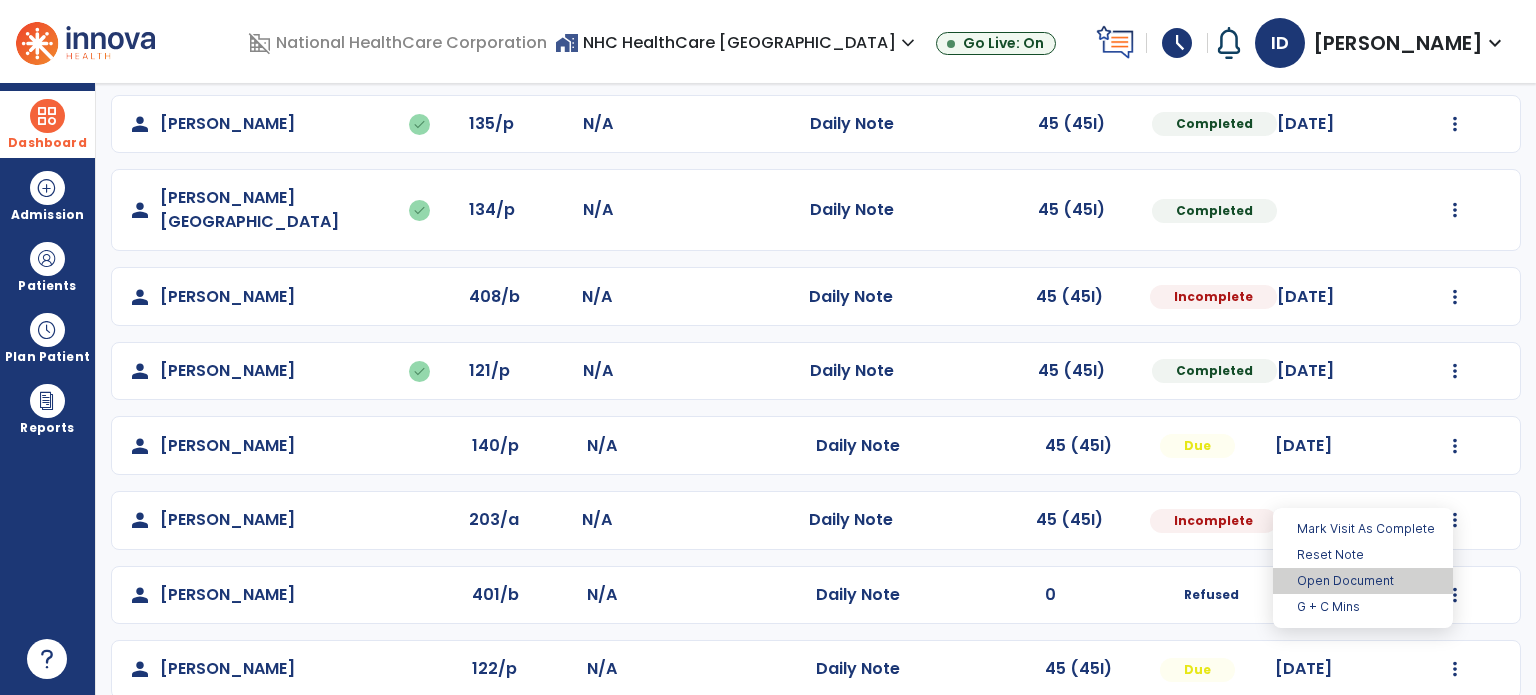click on "Open Document" at bounding box center (1363, 581) 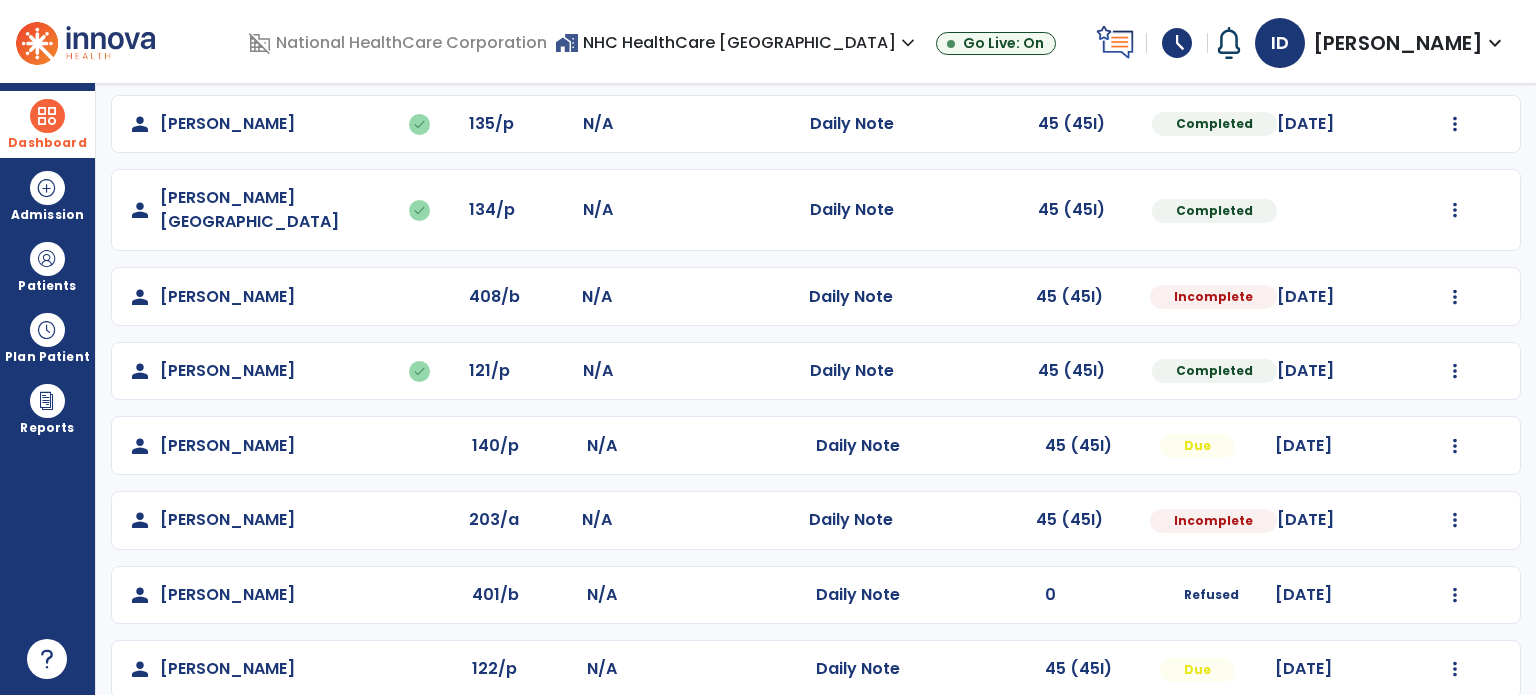 select on "*" 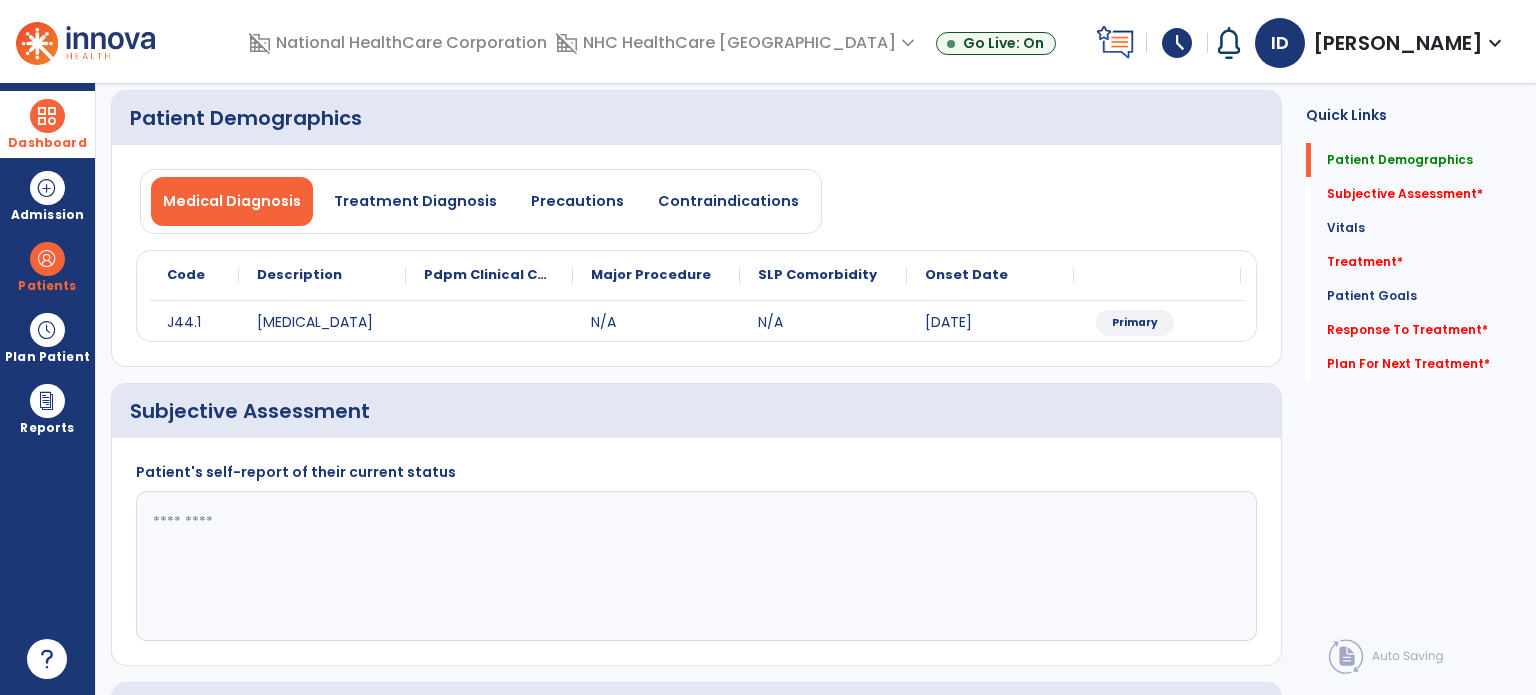 click 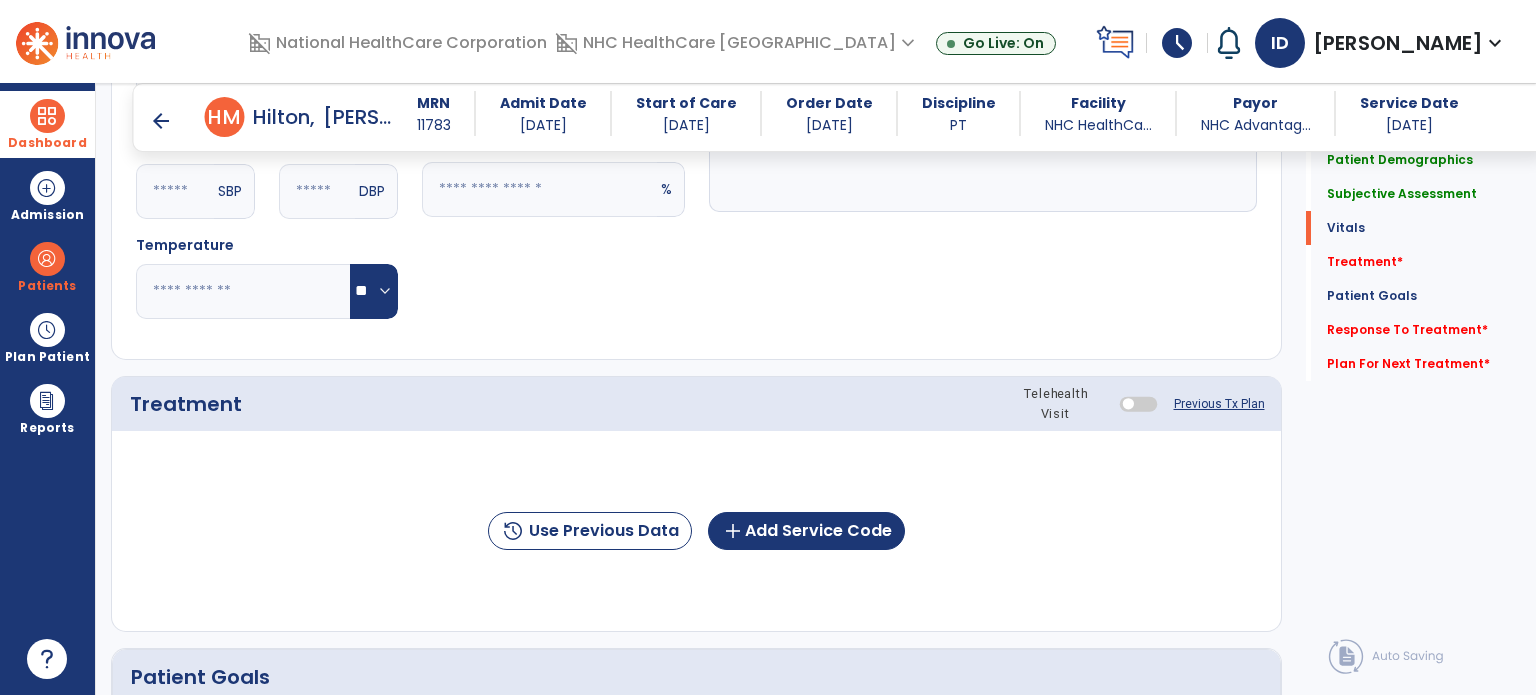 scroll, scrollTop: 960, scrollLeft: 0, axis: vertical 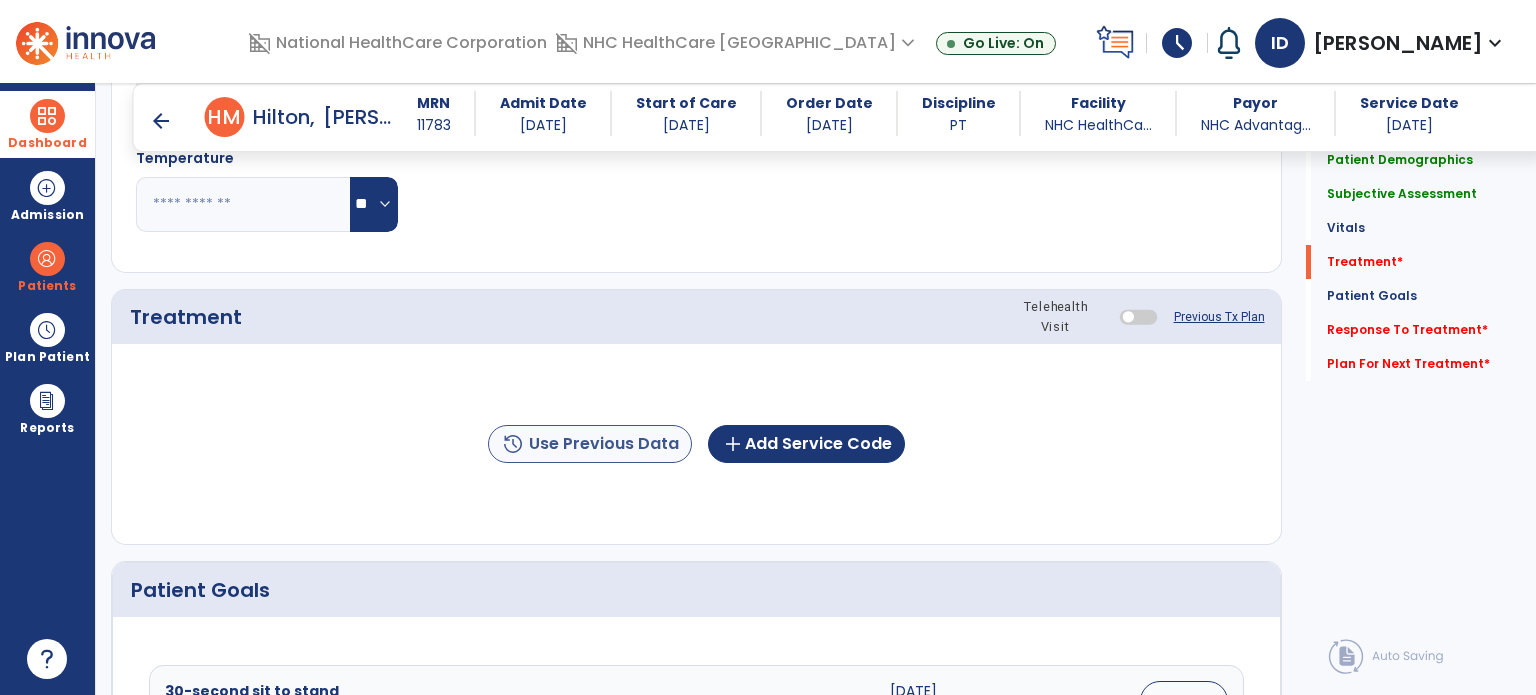 type on "**********" 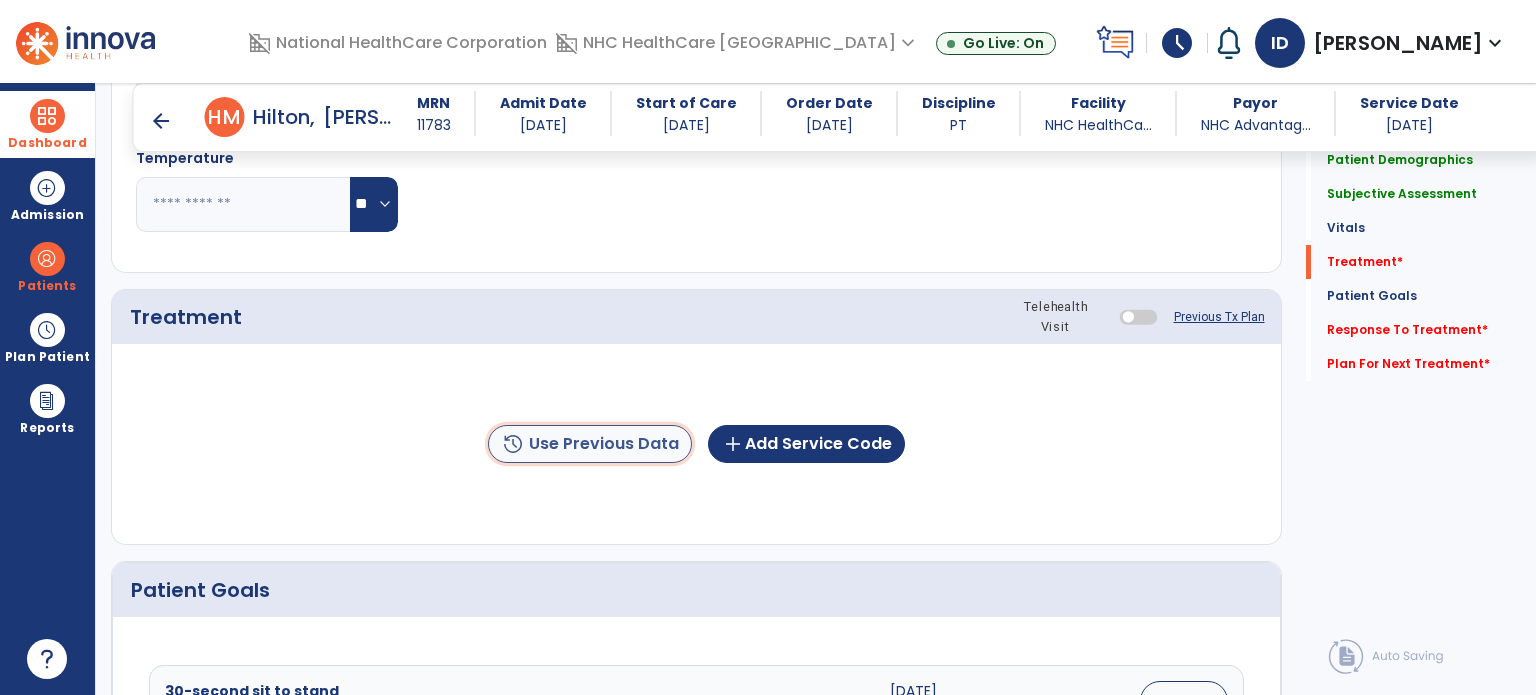 click on "history  Use Previous Data" 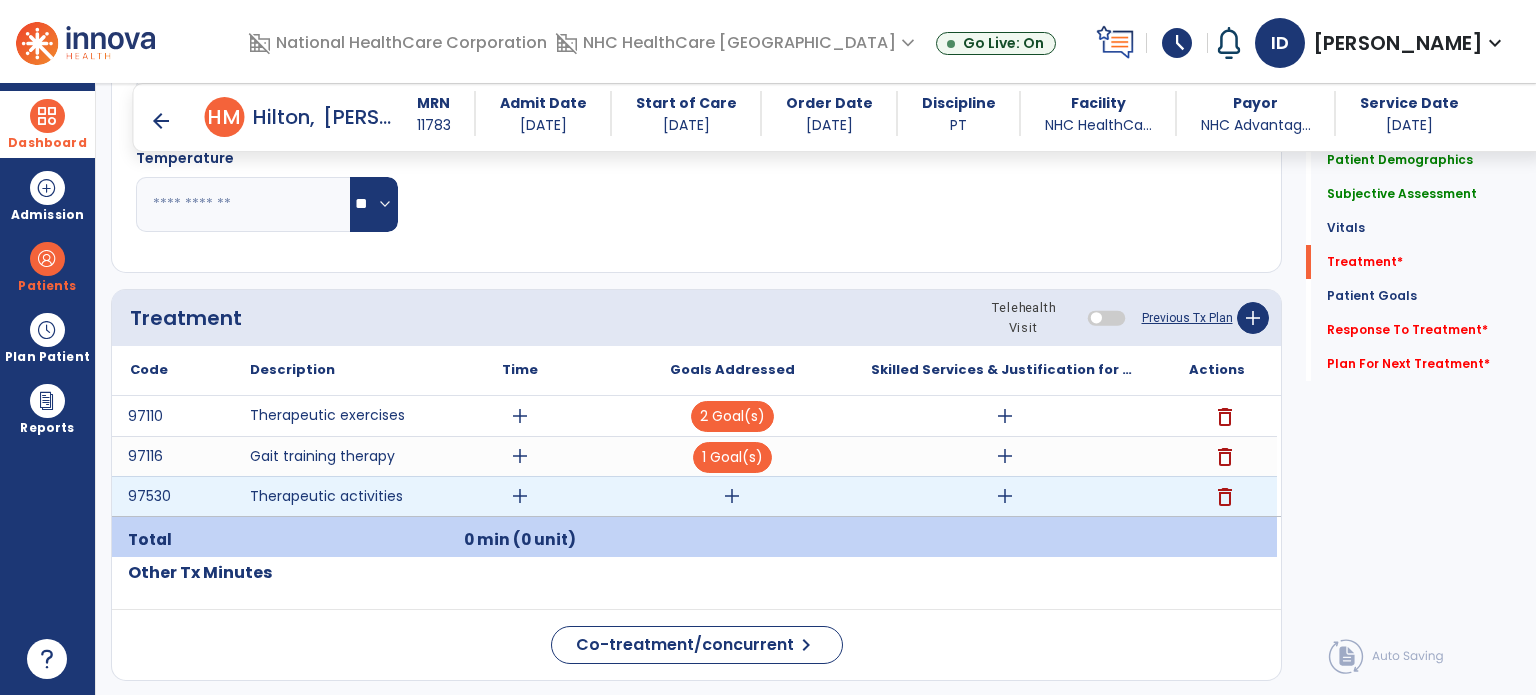 click on "add" at bounding box center [1005, 496] 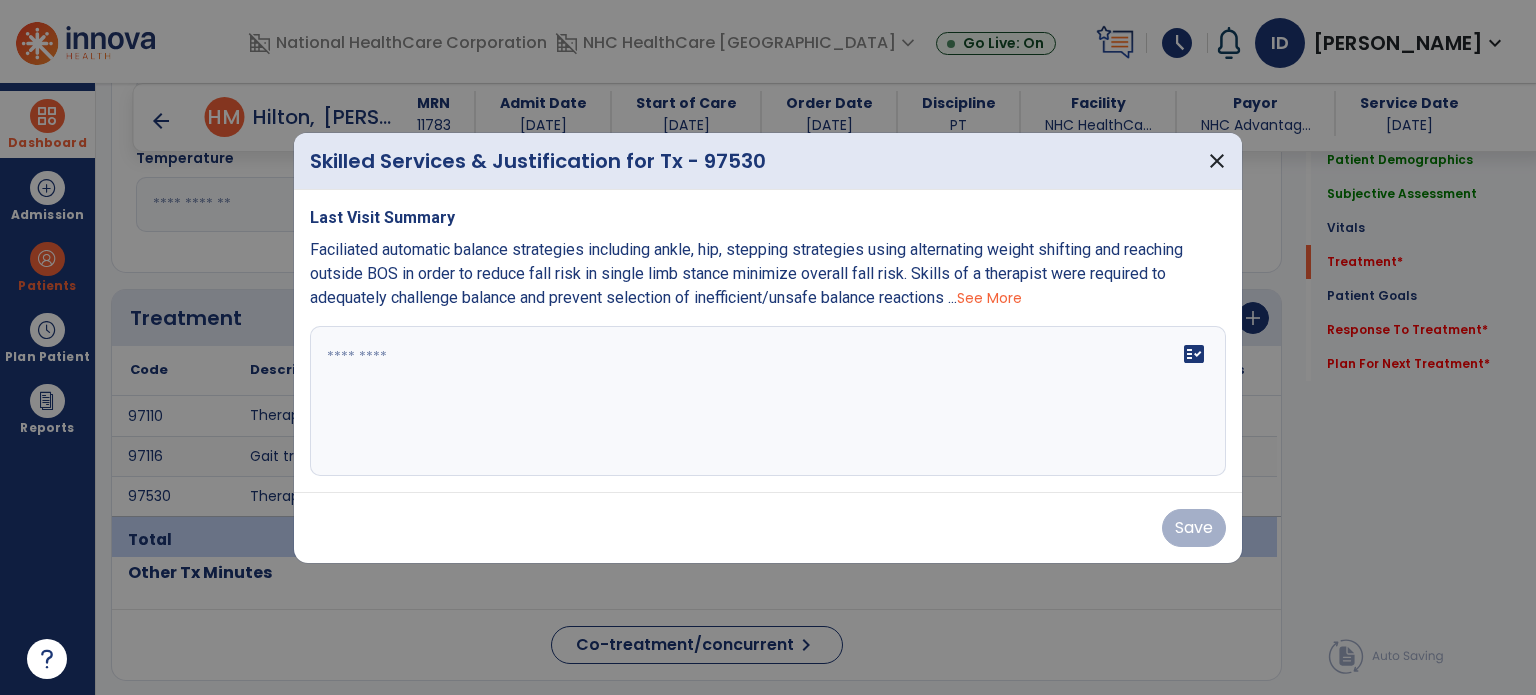click on "See More" at bounding box center (989, 298) 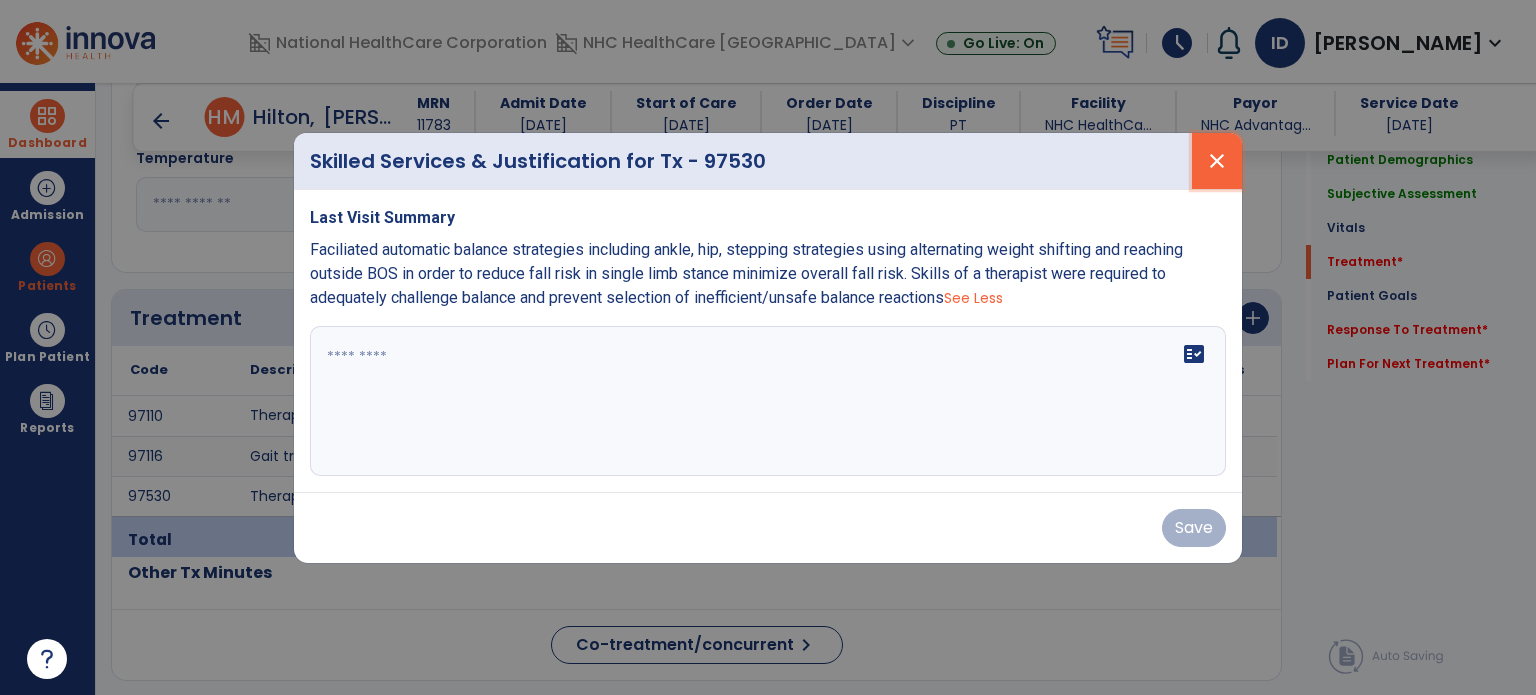 click on "close" at bounding box center (1217, 161) 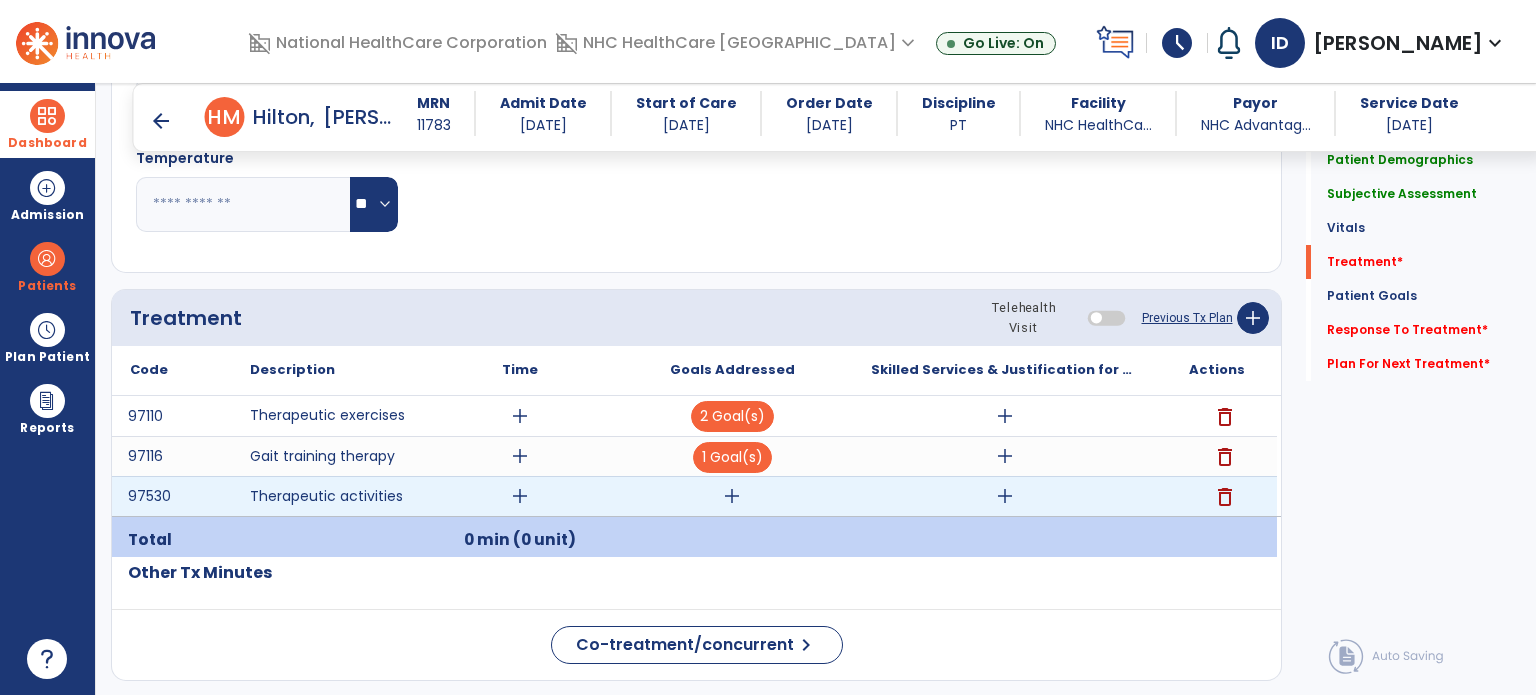 click on "delete" at bounding box center (1225, 497) 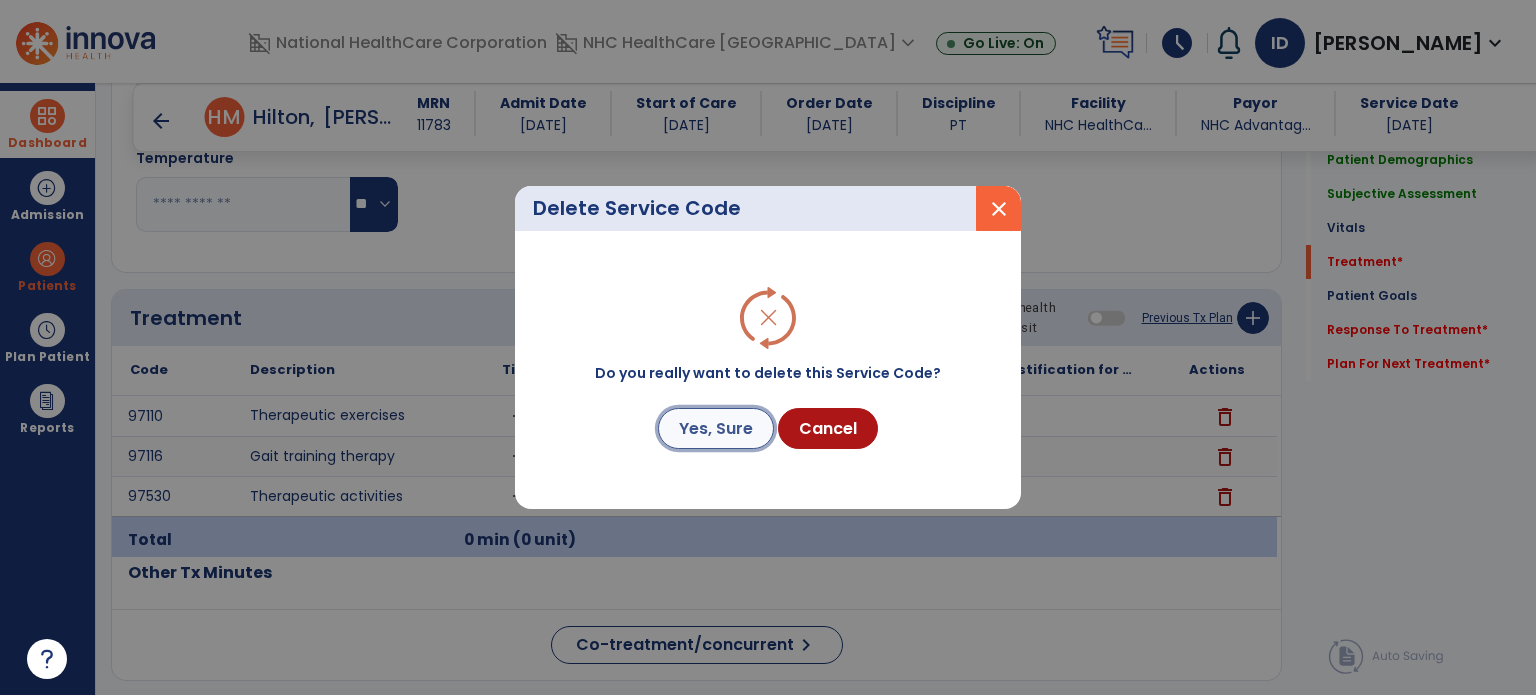click on "Yes, Sure" at bounding box center (716, 428) 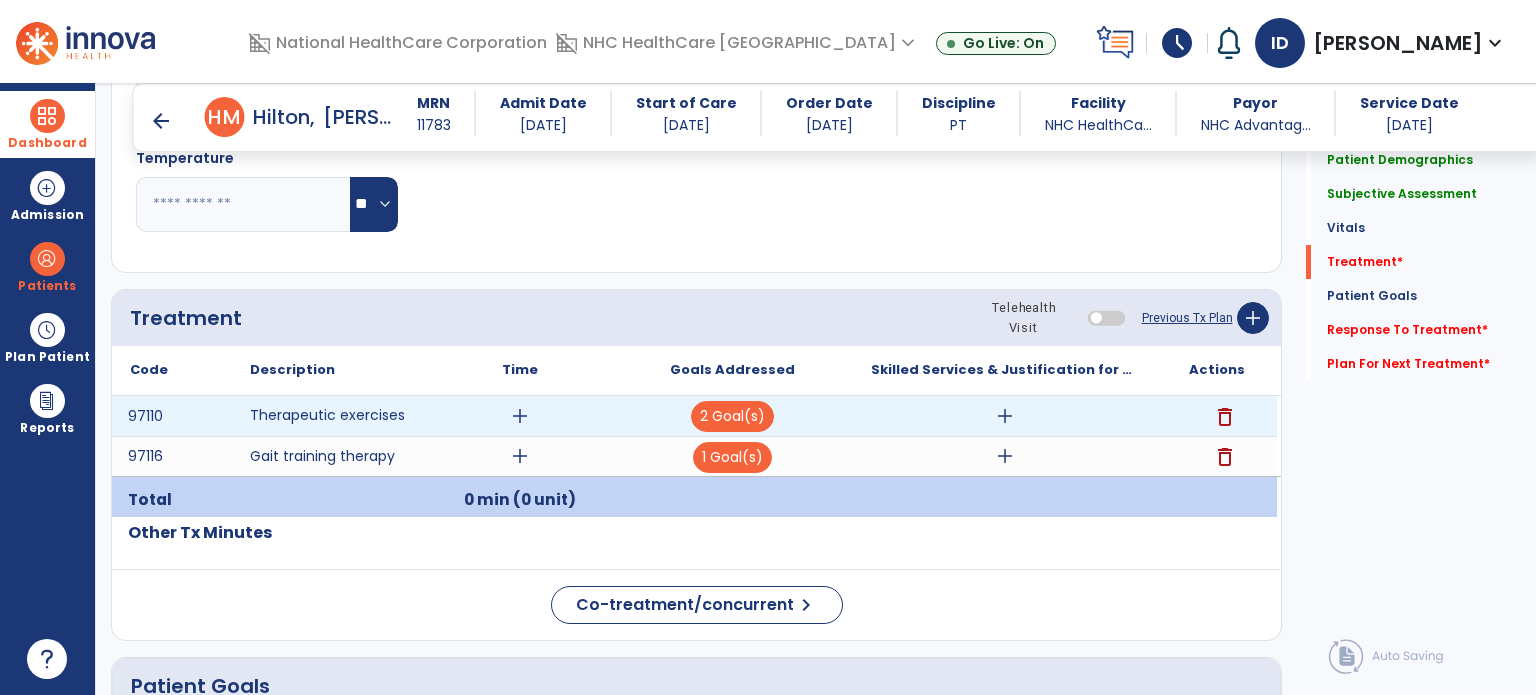 click on "add" at bounding box center (1005, 416) 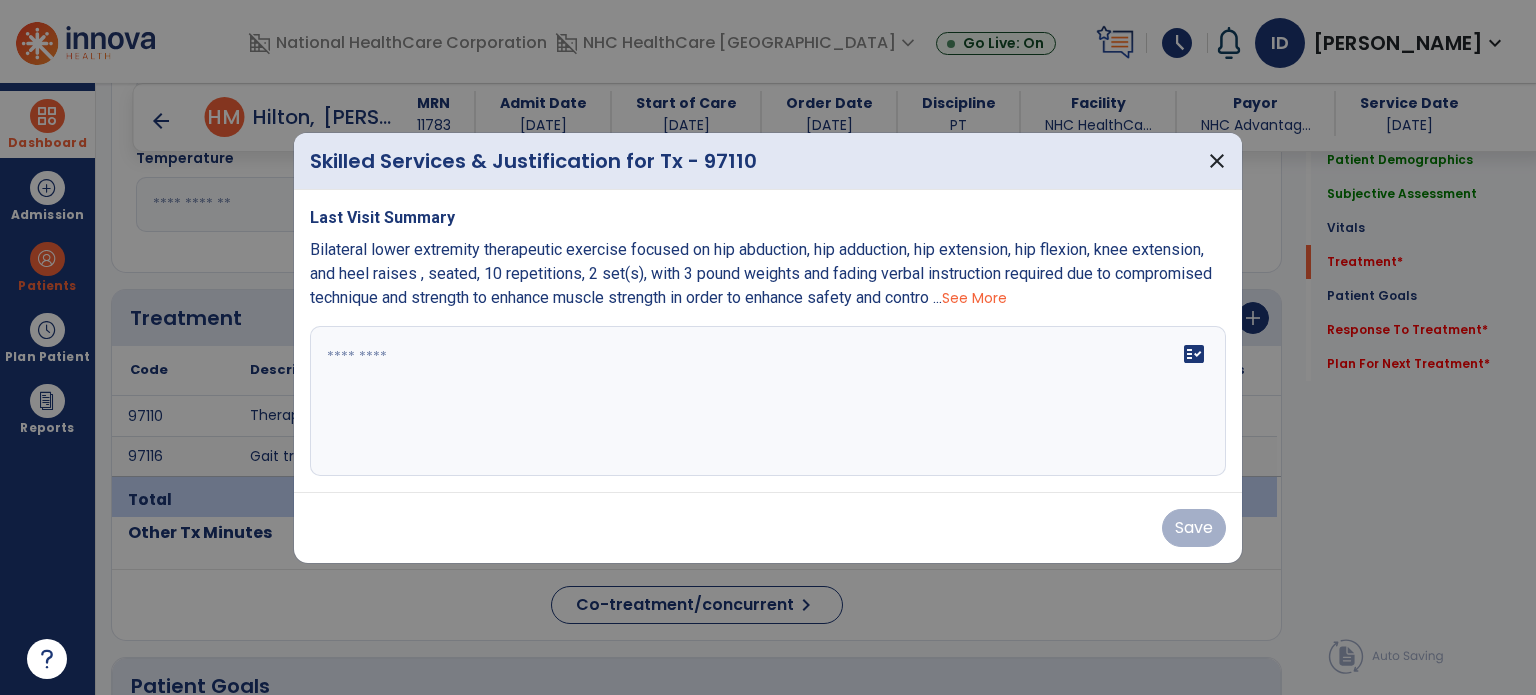 click on "See More" at bounding box center [974, 298] 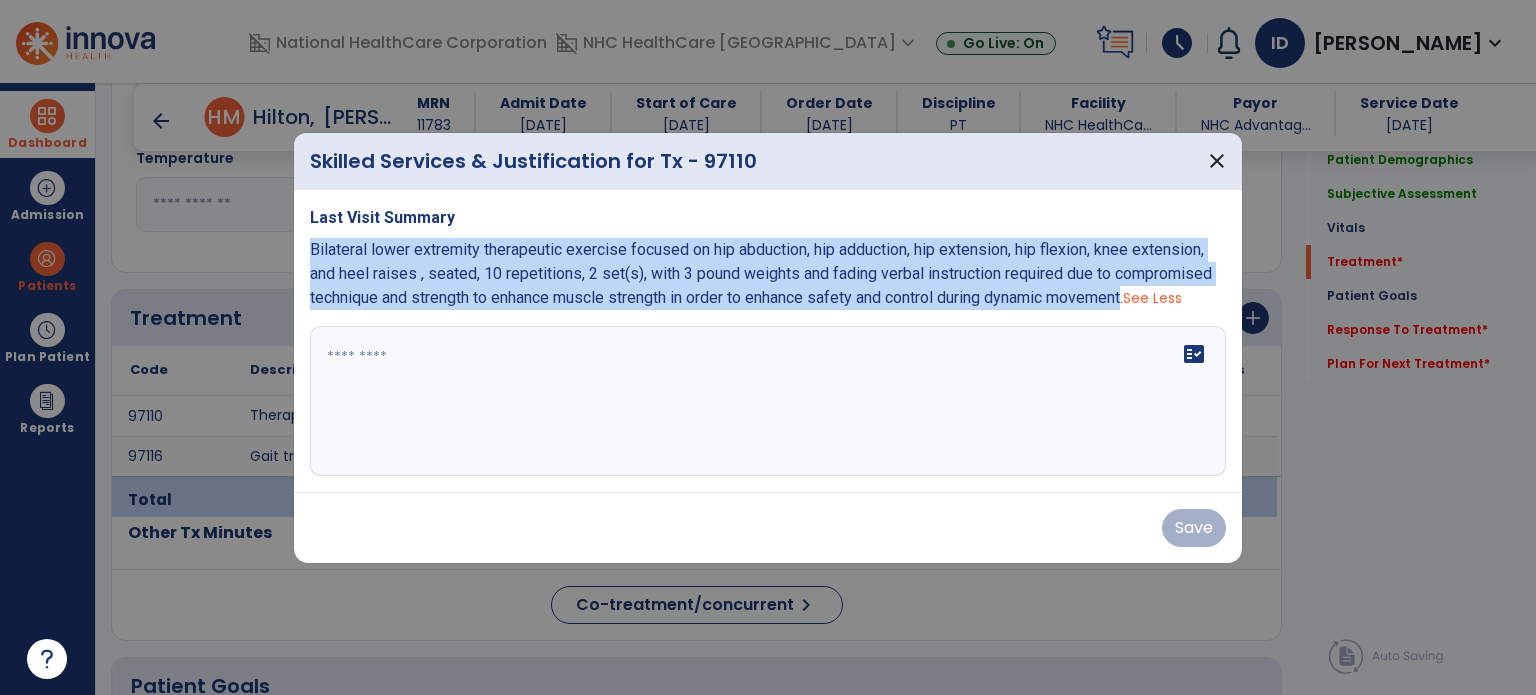 drag, startPoint x: 1141, startPoint y: 297, endPoint x: 304, endPoint y: 255, distance: 838.0531 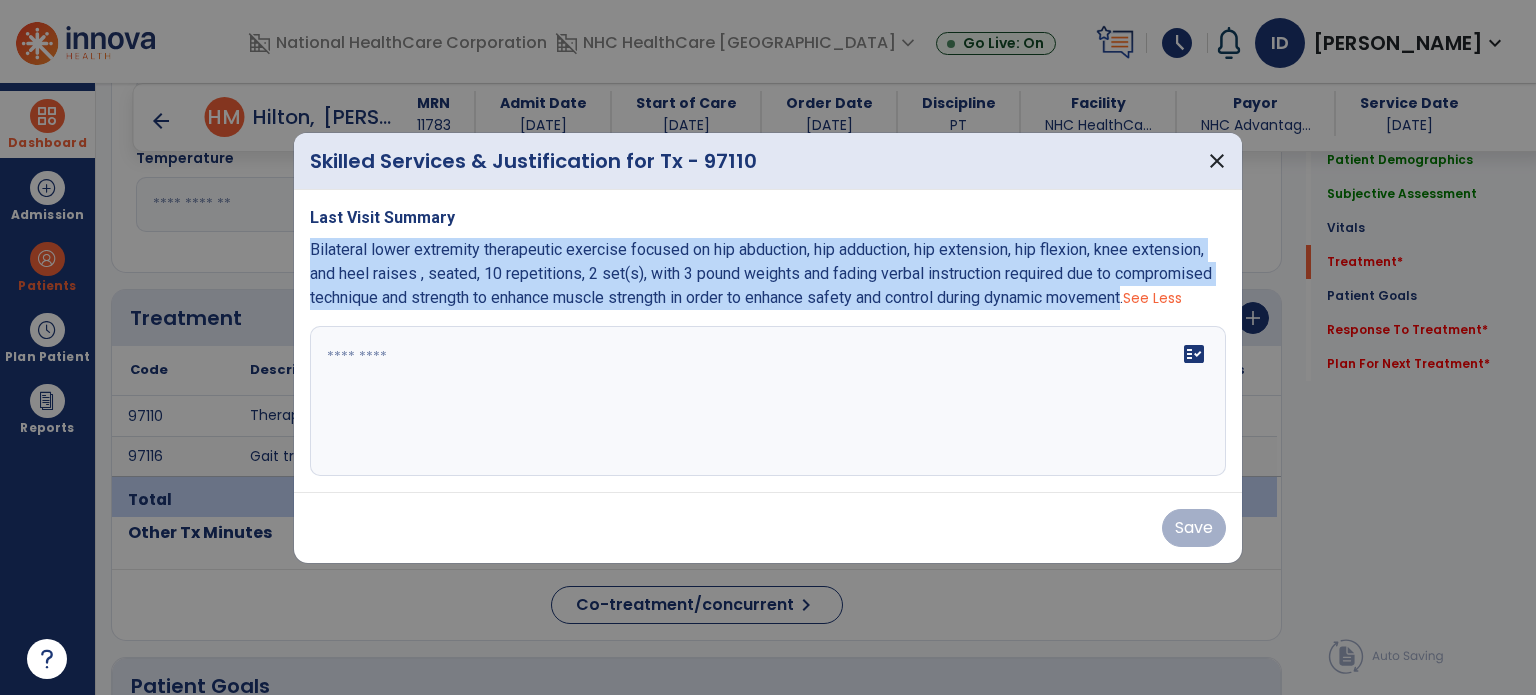 click on "Last Visit Summary Bilateral lower extremity therapeutic exercise focused on hip abduction, hip adduction, hip extension, hip flexion, knee extension, and heel raises , seated, 10 repetitions, 2 set(s), with 3 pound weights and fading verbal instruction required due to compromised technique and strength to enhance muscle strength in order to enhance safety and control during dynamic movement.  See Less   fact_check" at bounding box center [768, 341] 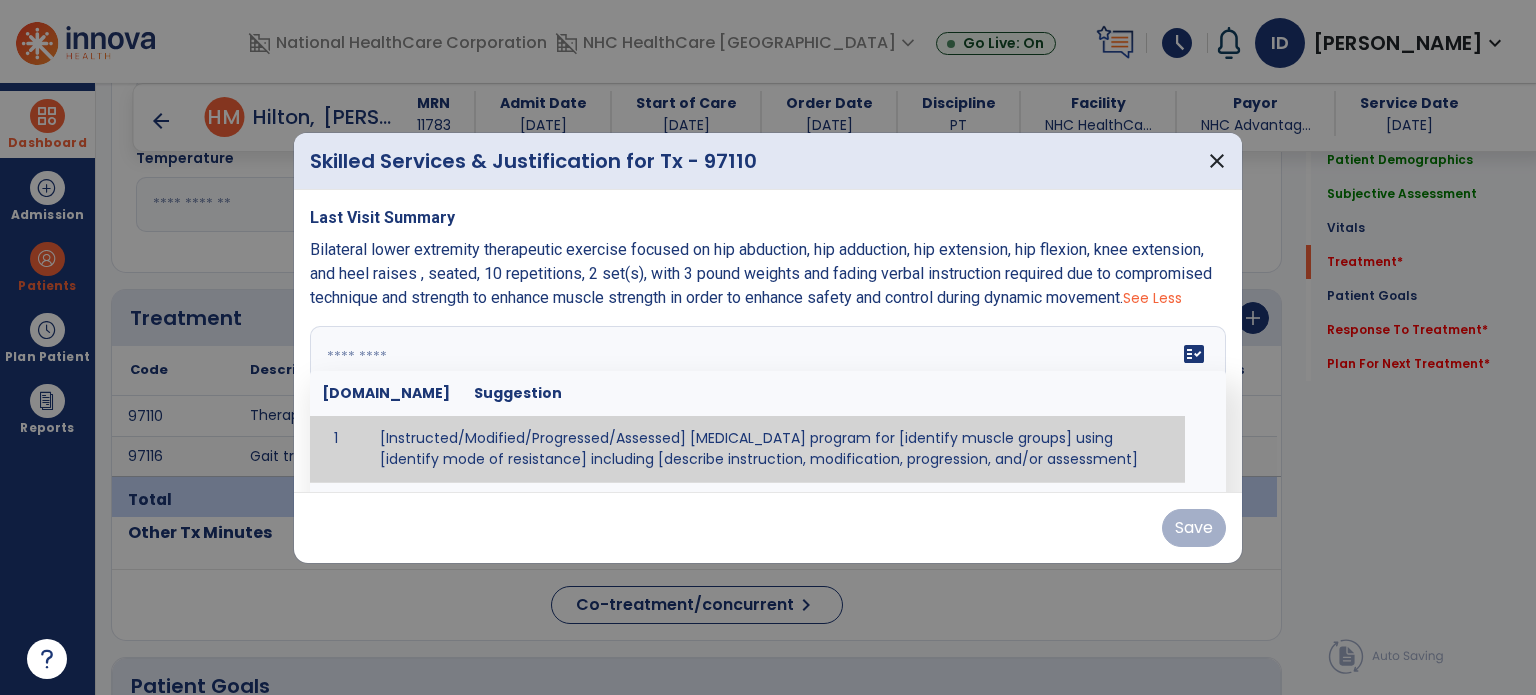 paste on "**********" 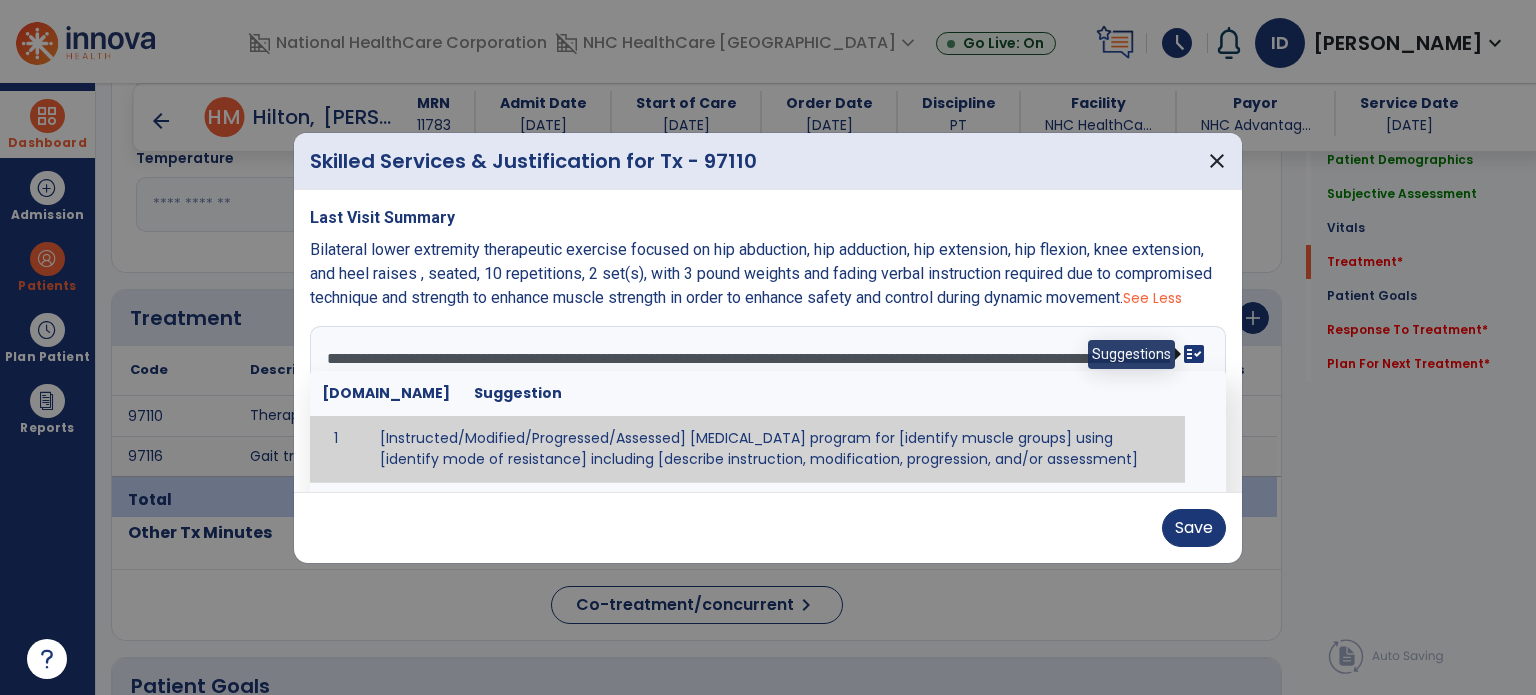 click on "fact_check" at bounding box center (1194, 354) 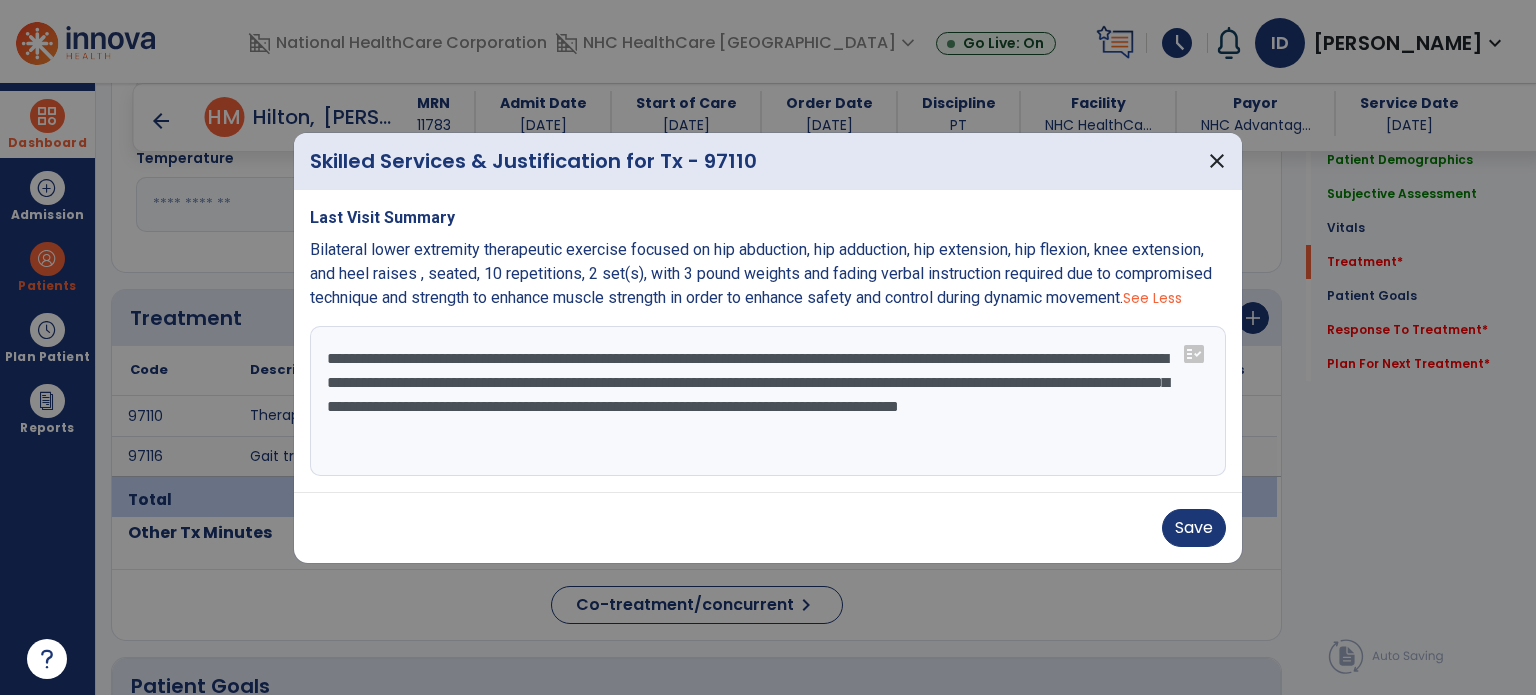 click on "**********" at bounding box center (768, 401) 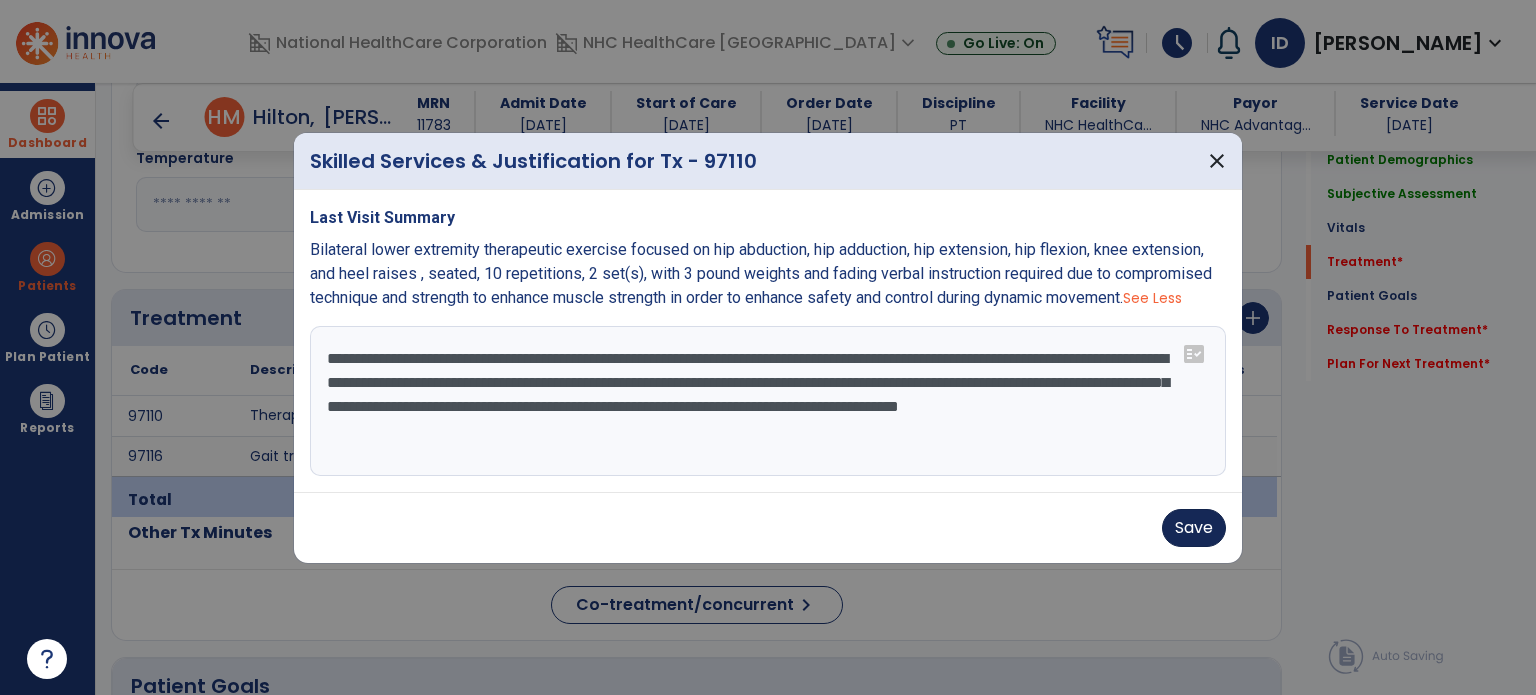 type on "**********" 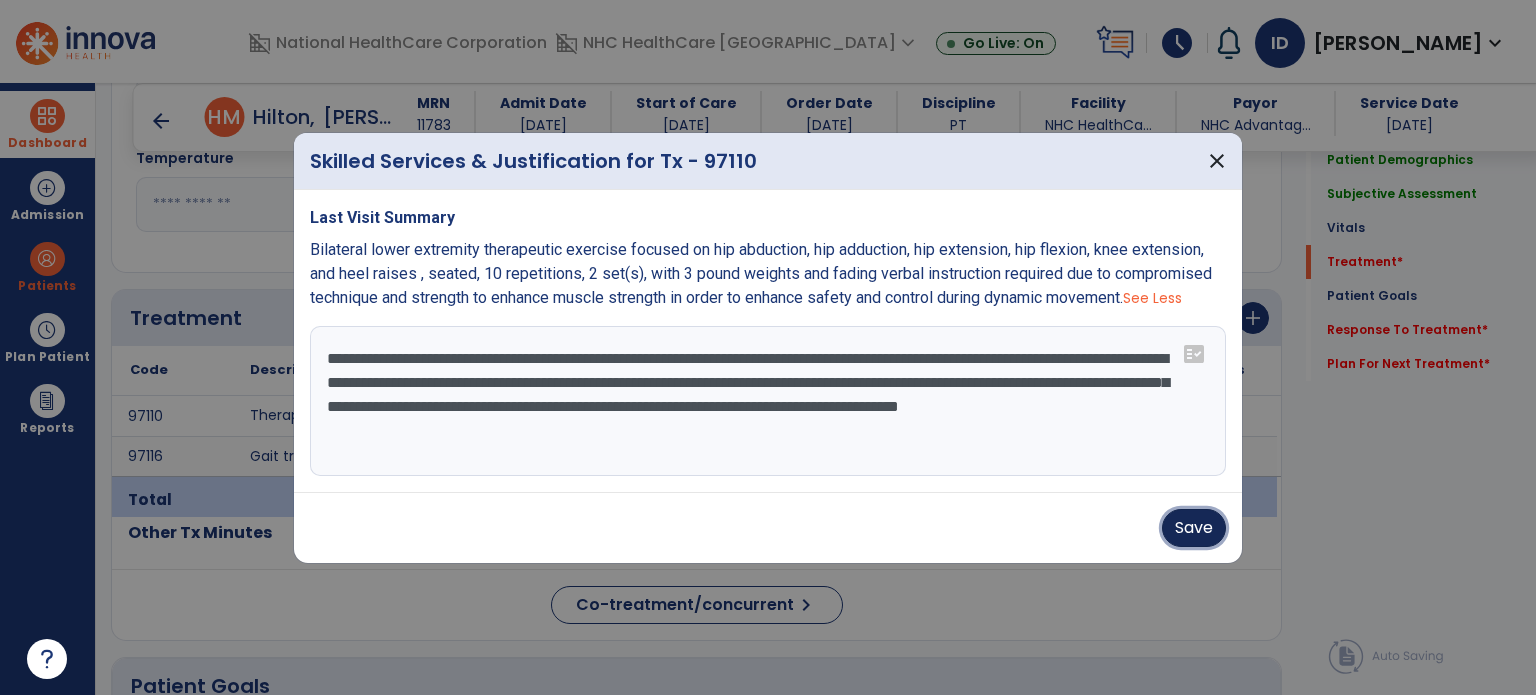 click on "Save" at bounding box center [1194, 528] 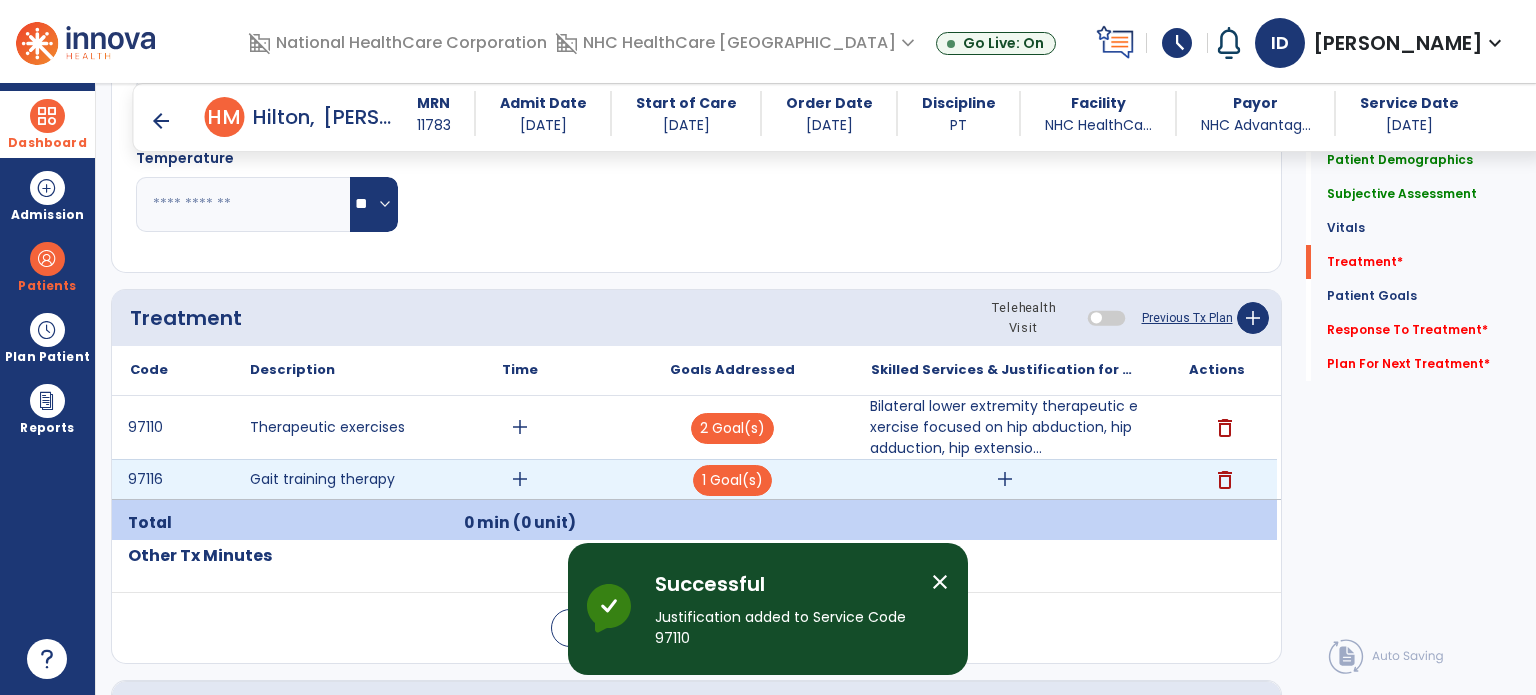 click on "add" at bounding box center (1005, 479) 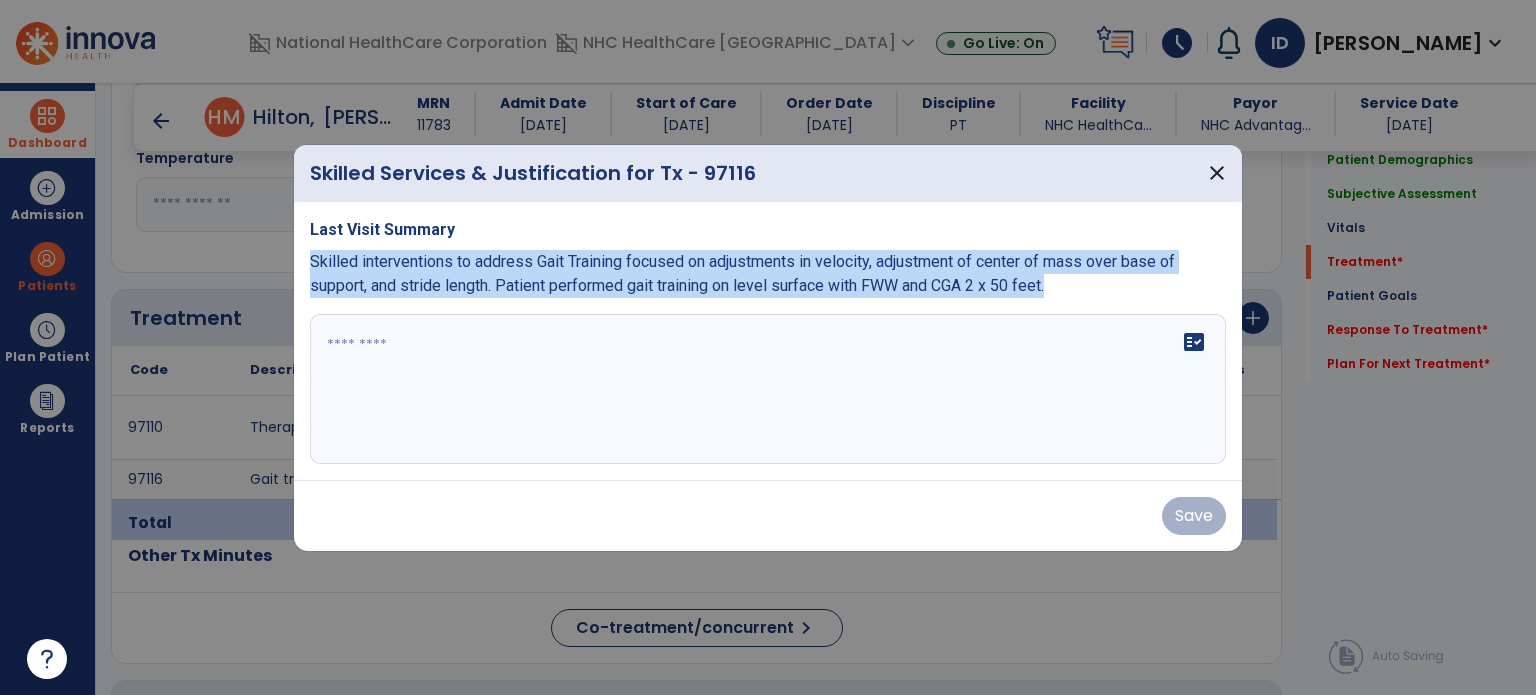 drag, startPoint x: 1072, startPoint y: 289, endPoint x: 306, endPoint y: 264, distance: 766.40784 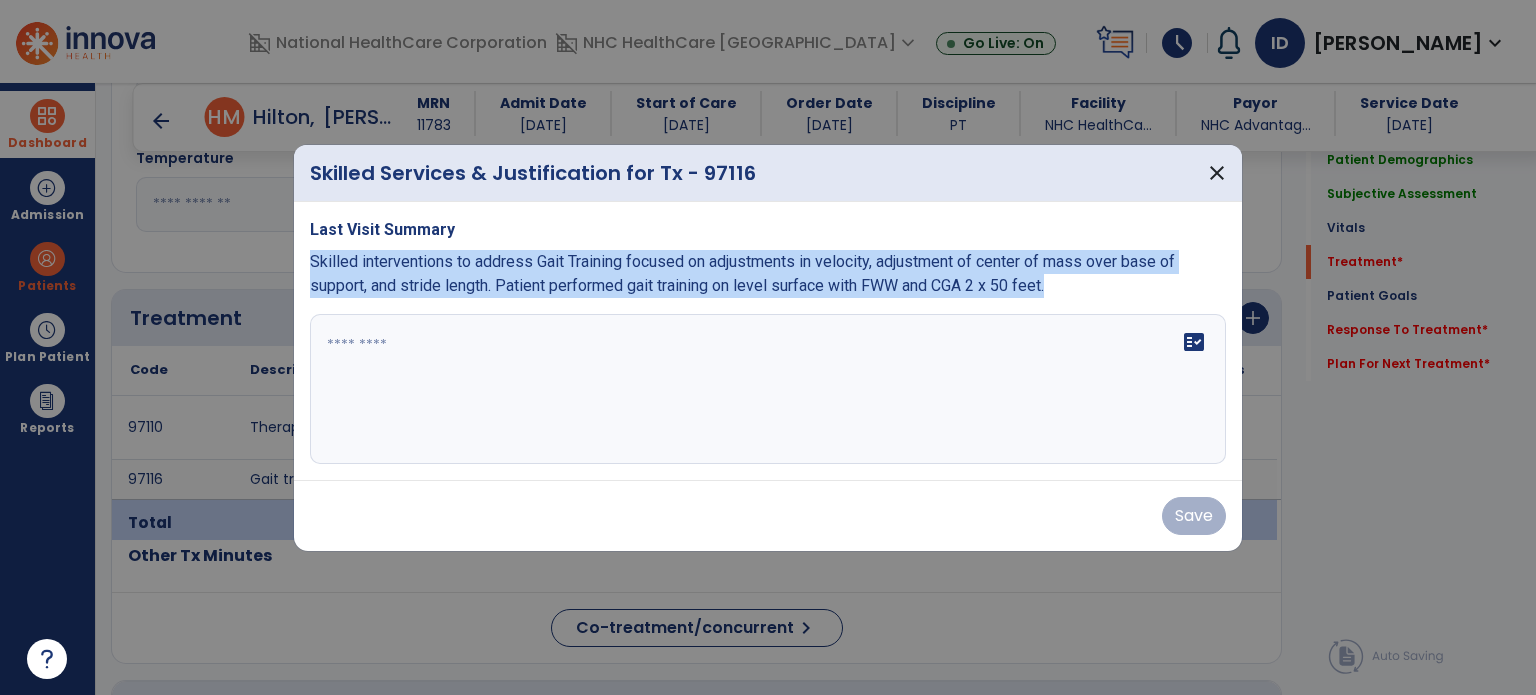 click on "Last Visit Summary Skilled interventions to address Gait Training focused on adjustments in velocity, adjustment of center of mass over base of support, and stride length. Patient performed gait training on level surface with FWW and CGA 2 x 50 feet.   fact_check" at bounding box center [768, 341] 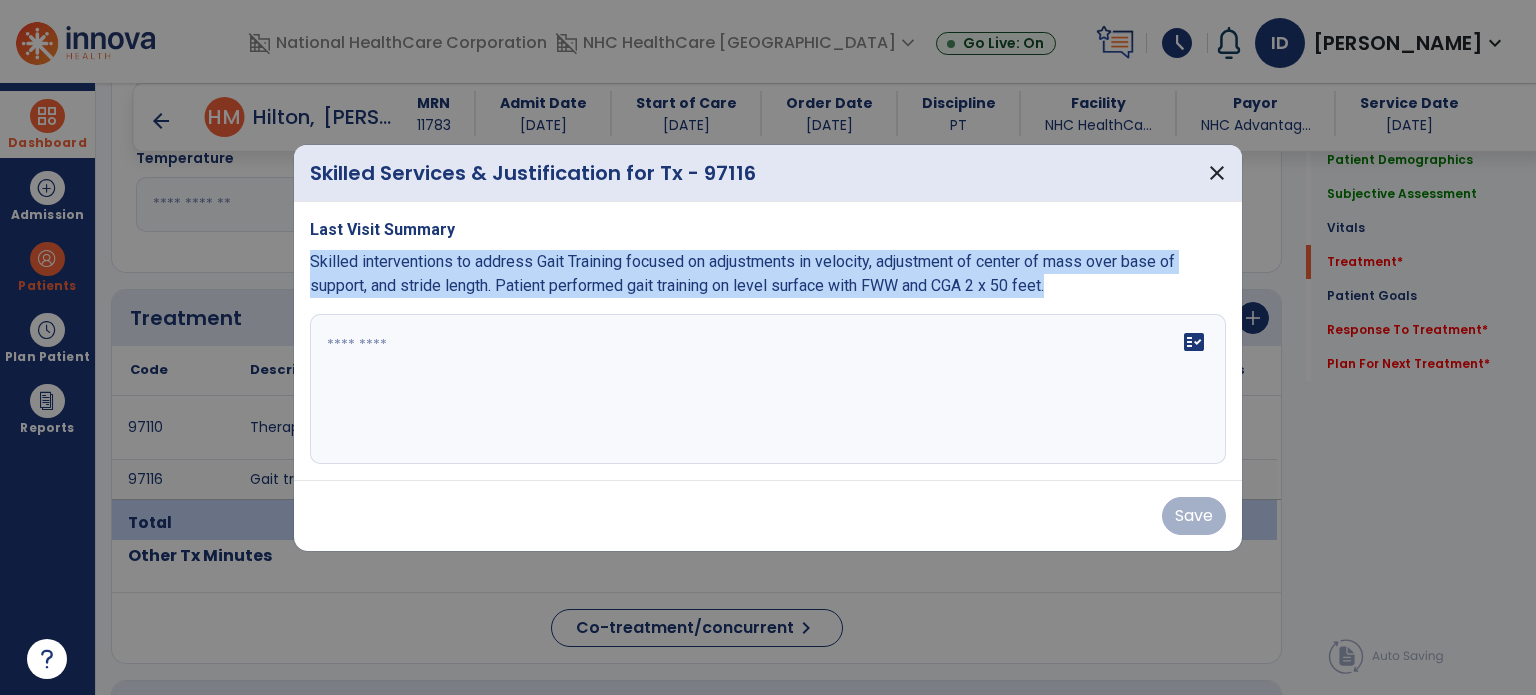copy on "Skilled interventions to address Gait Training focused on adjustments in velocity, adjustment of center of mass over base of support, and stride length. Patient performed gait training on level surface with FWW and CGA 2 x 50 feet." 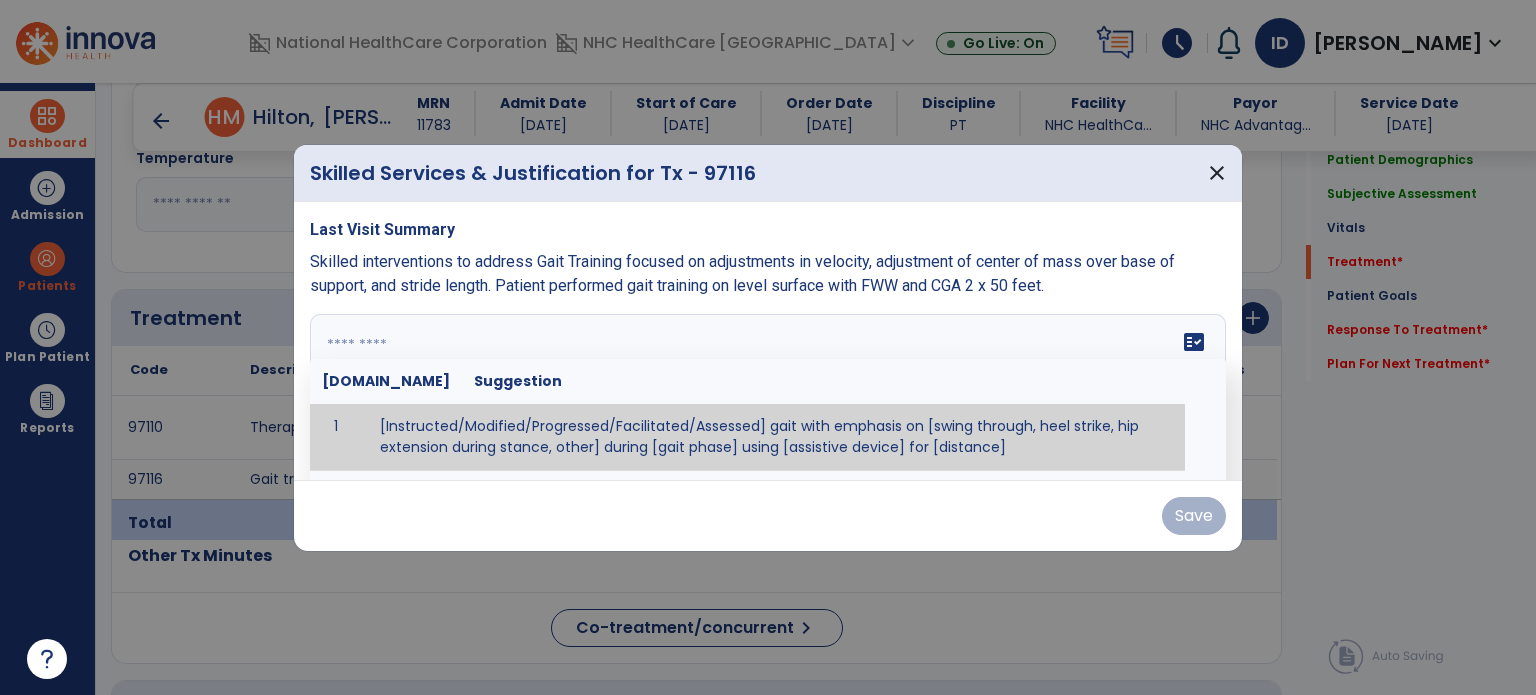 paste on "**********" 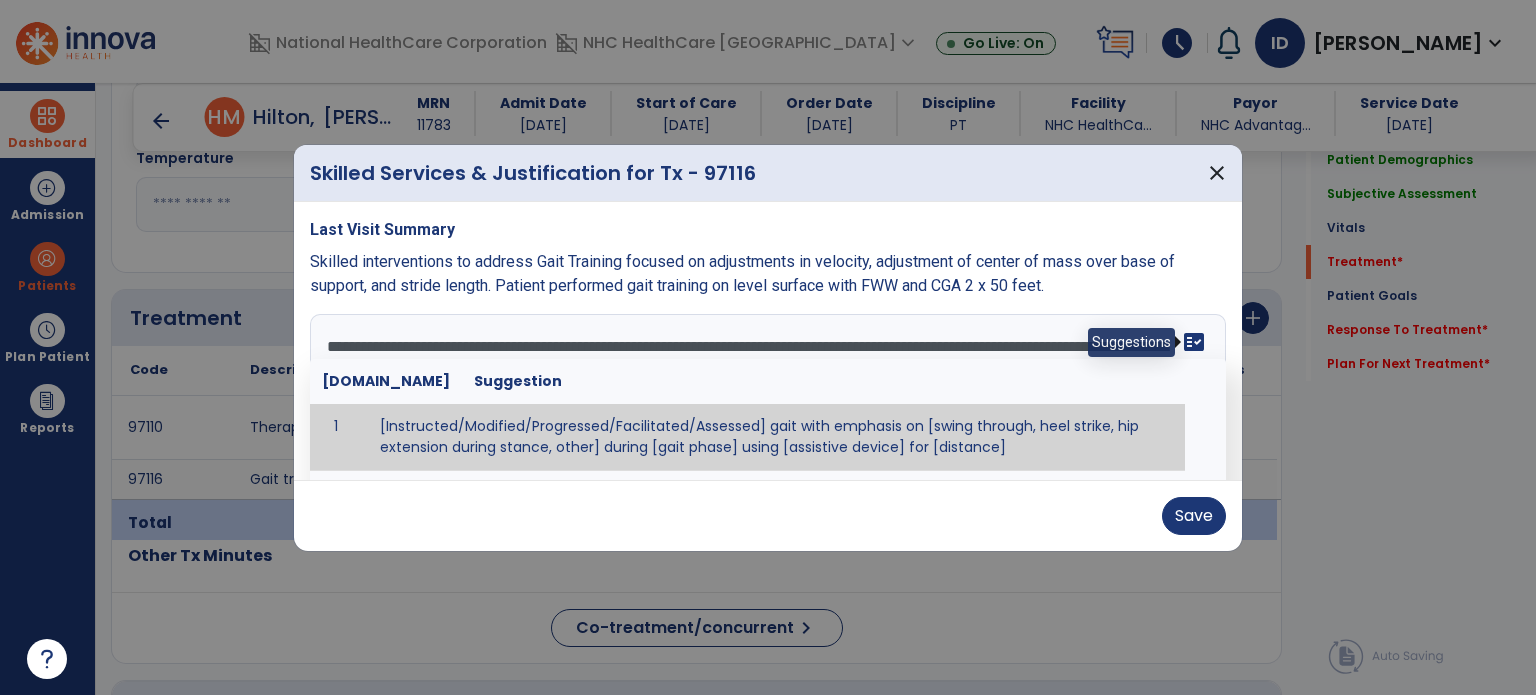 click on "fact_check" at bounding box center (1194, 342) 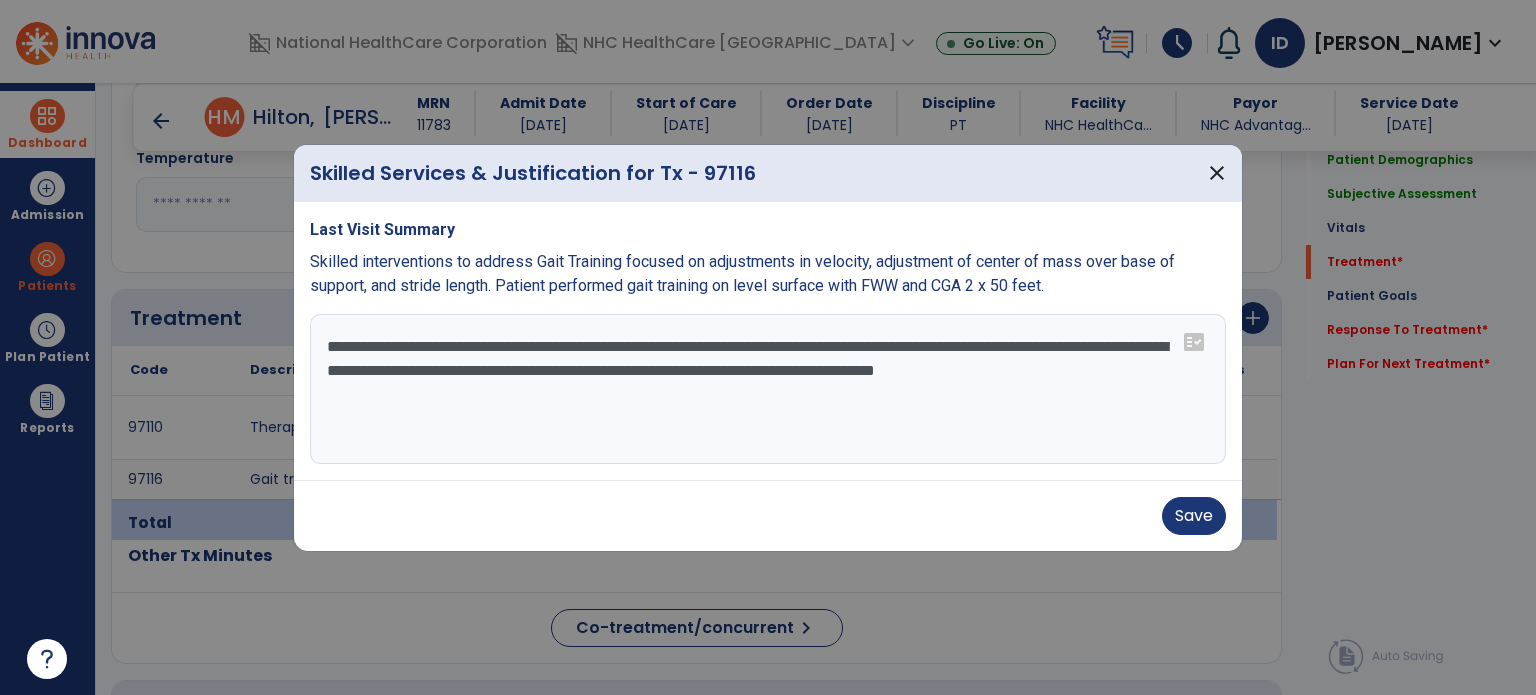 click on "**********" at bounding box center [768, 389] 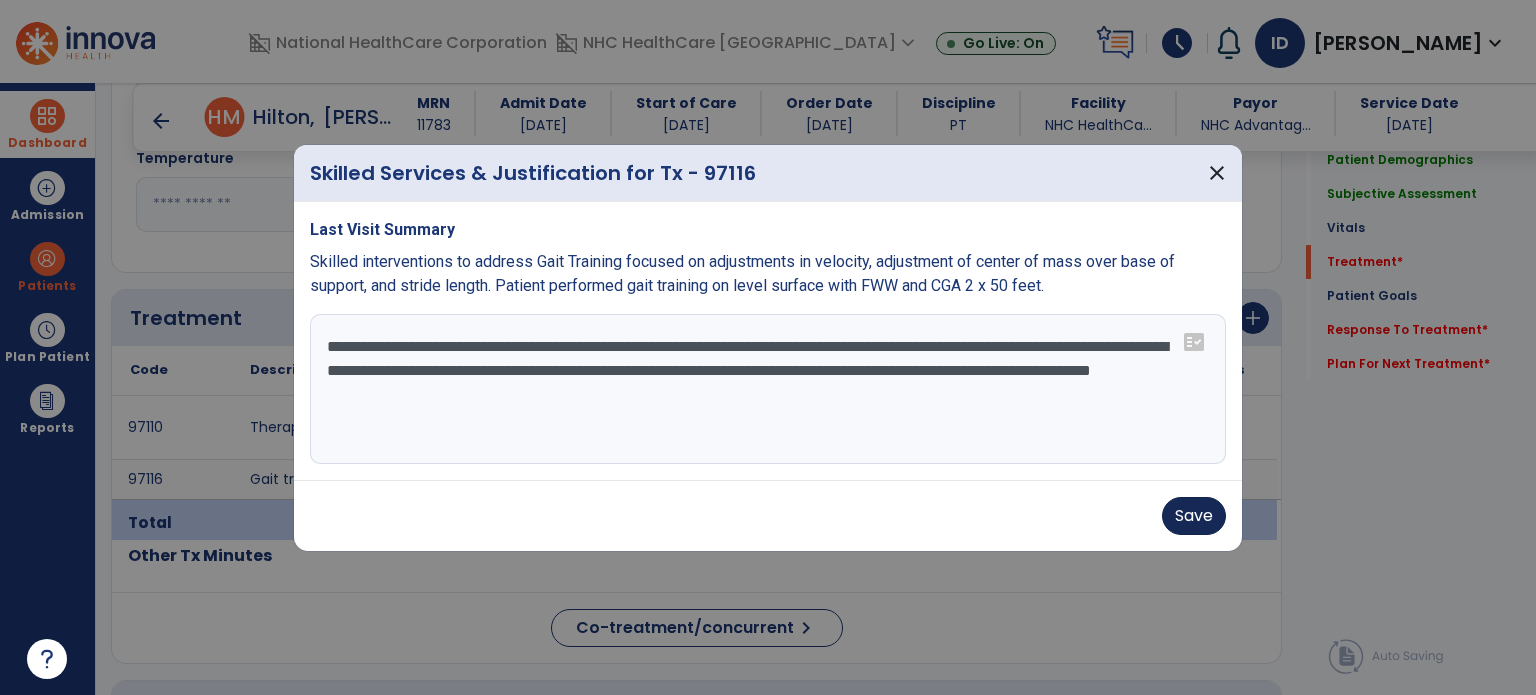type on "**********" 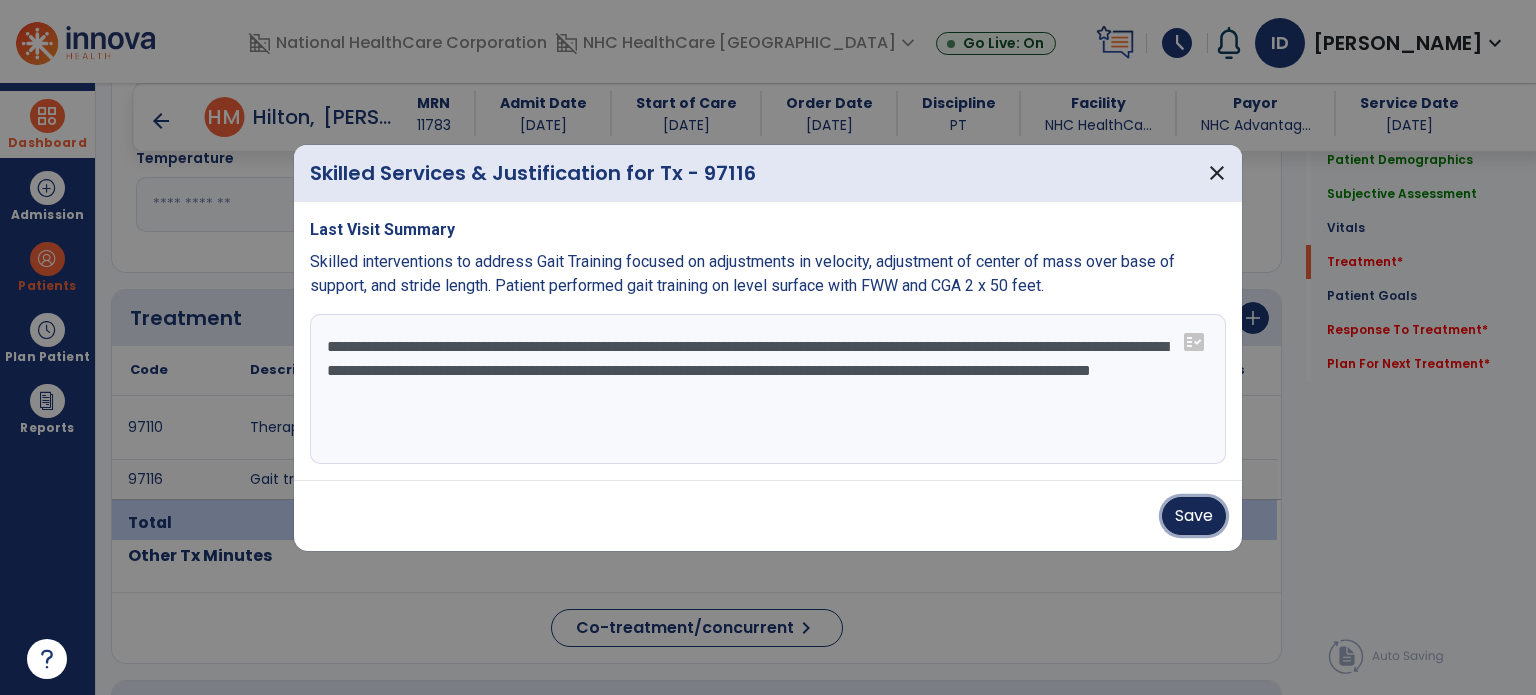 click on "Save" at bounding box center (1194, 516) 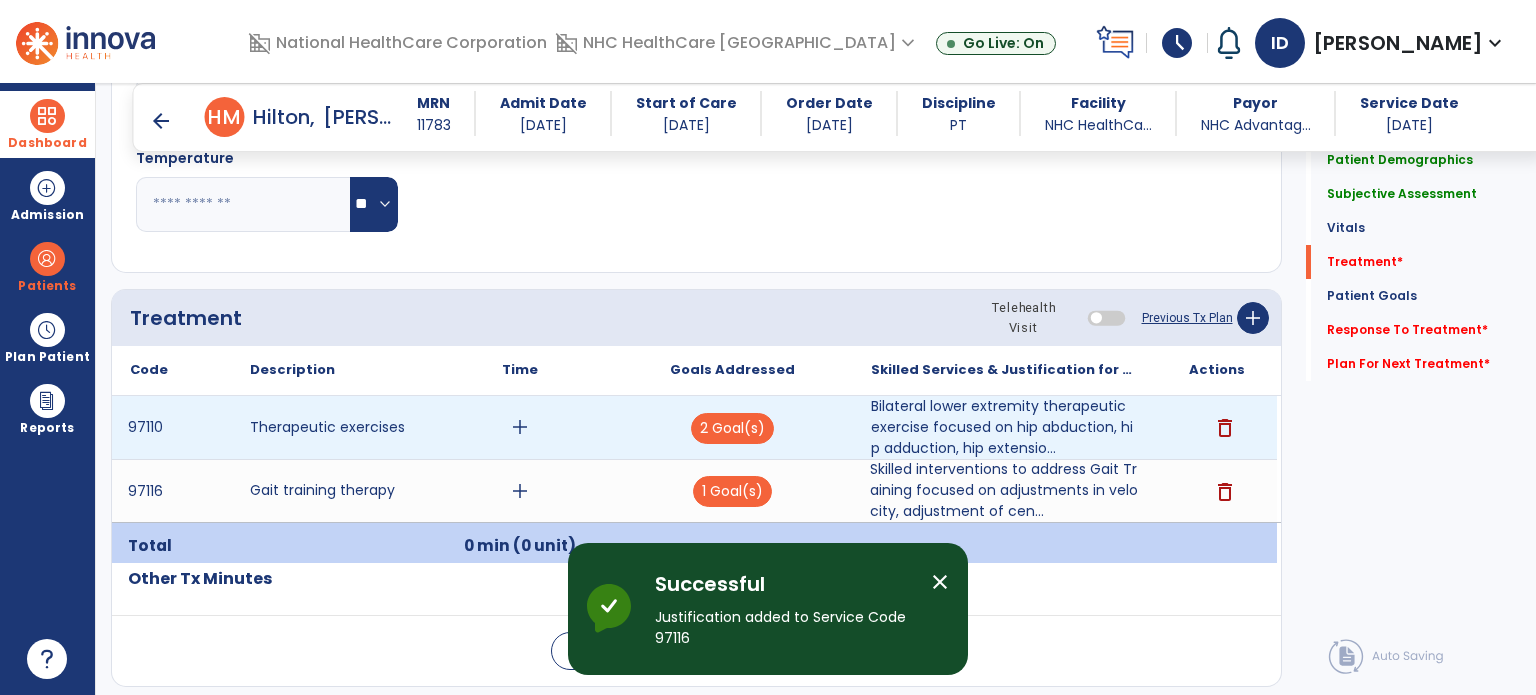 click on "add" at bounding box center (520, 427) 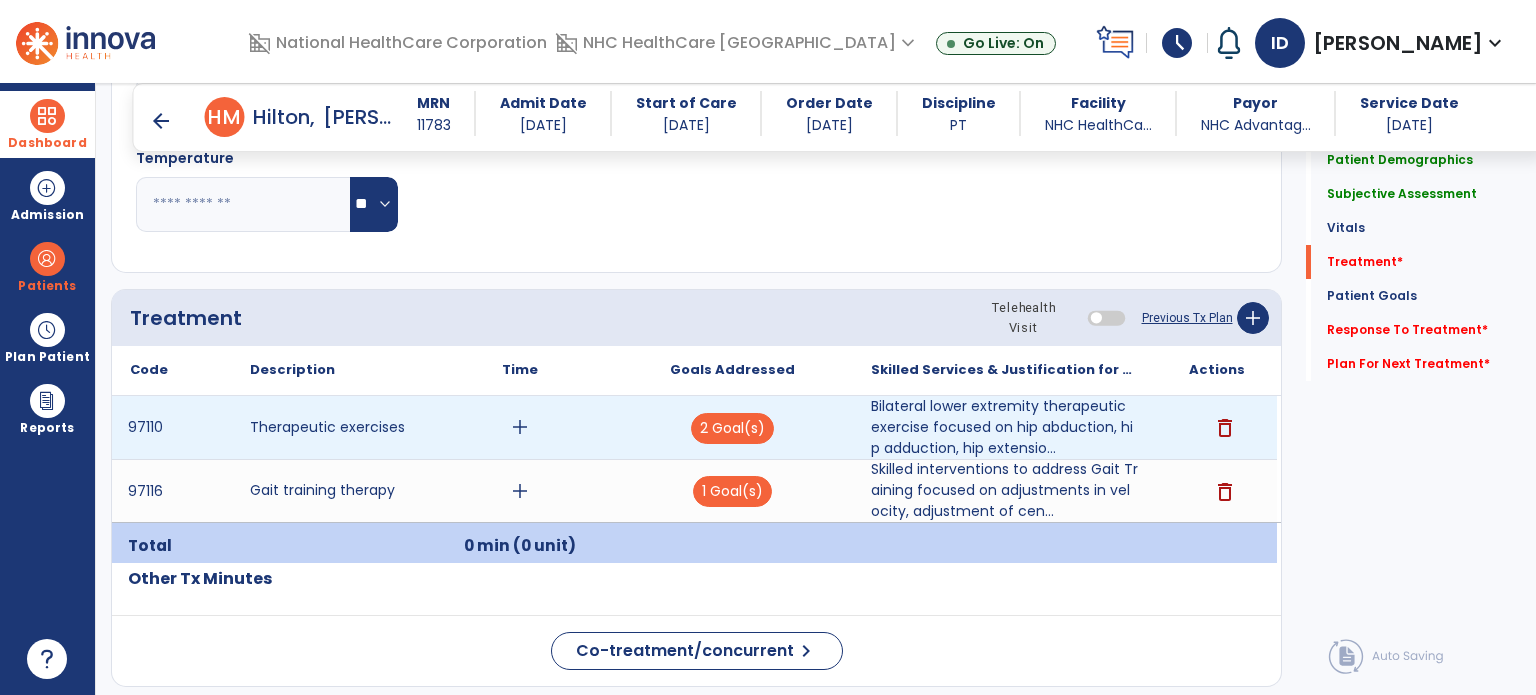 click on "add" at bounding box center [520, 427] 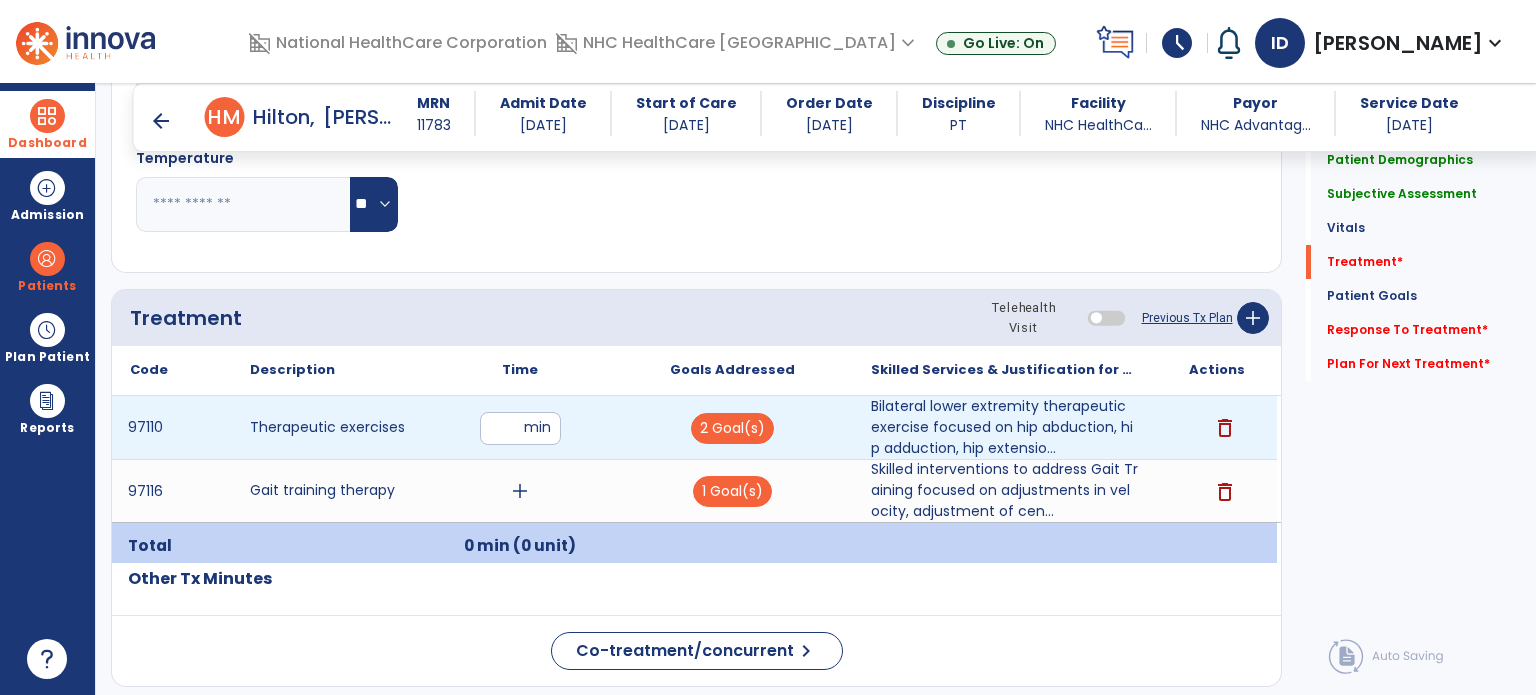 type on "**" 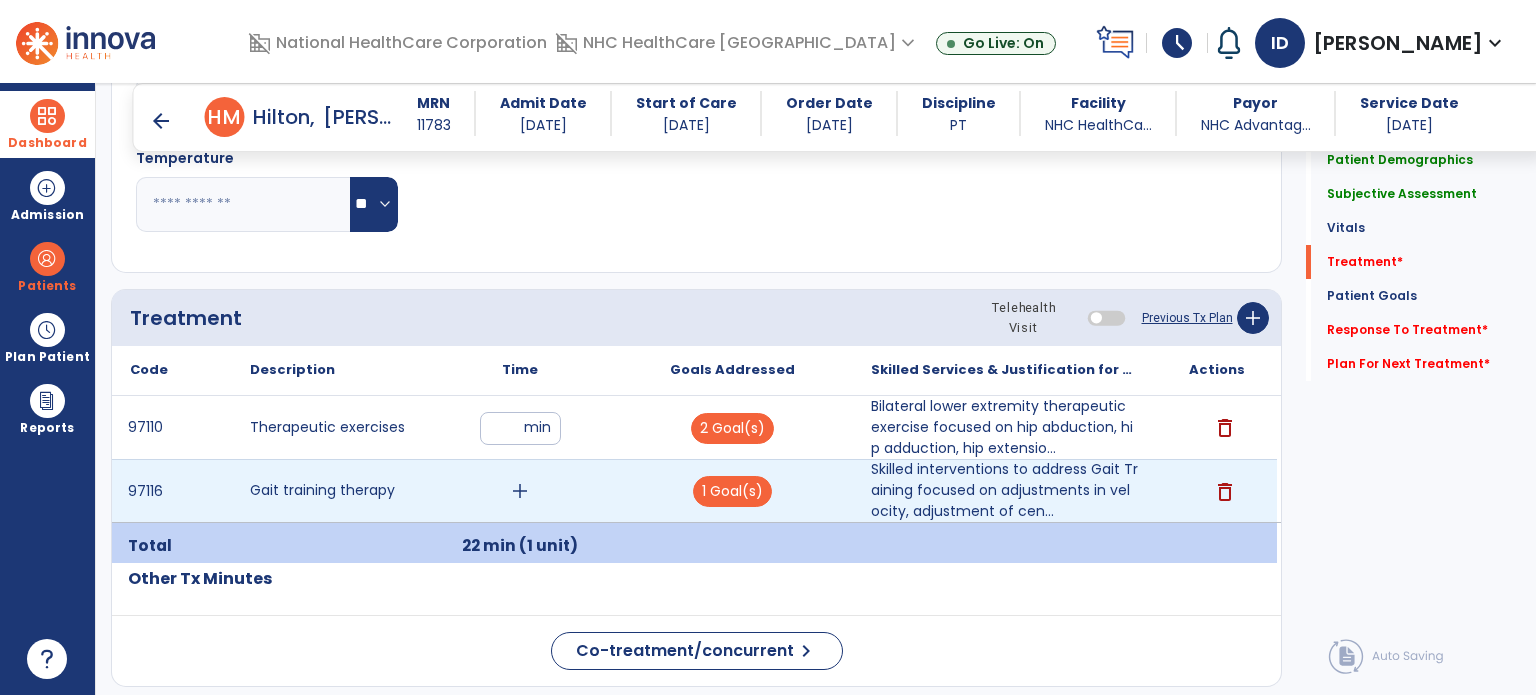 click on "add" at bounding box center (520, 491) 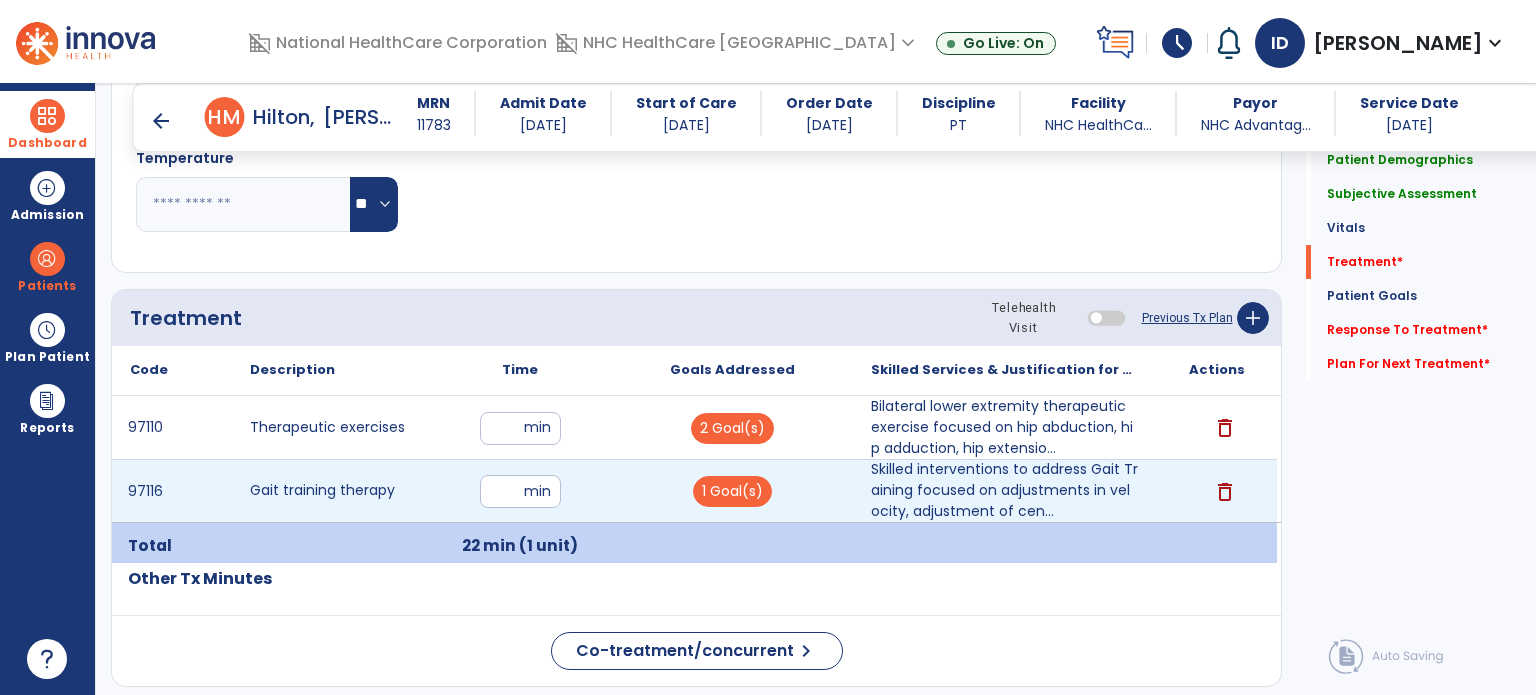 type on "**" 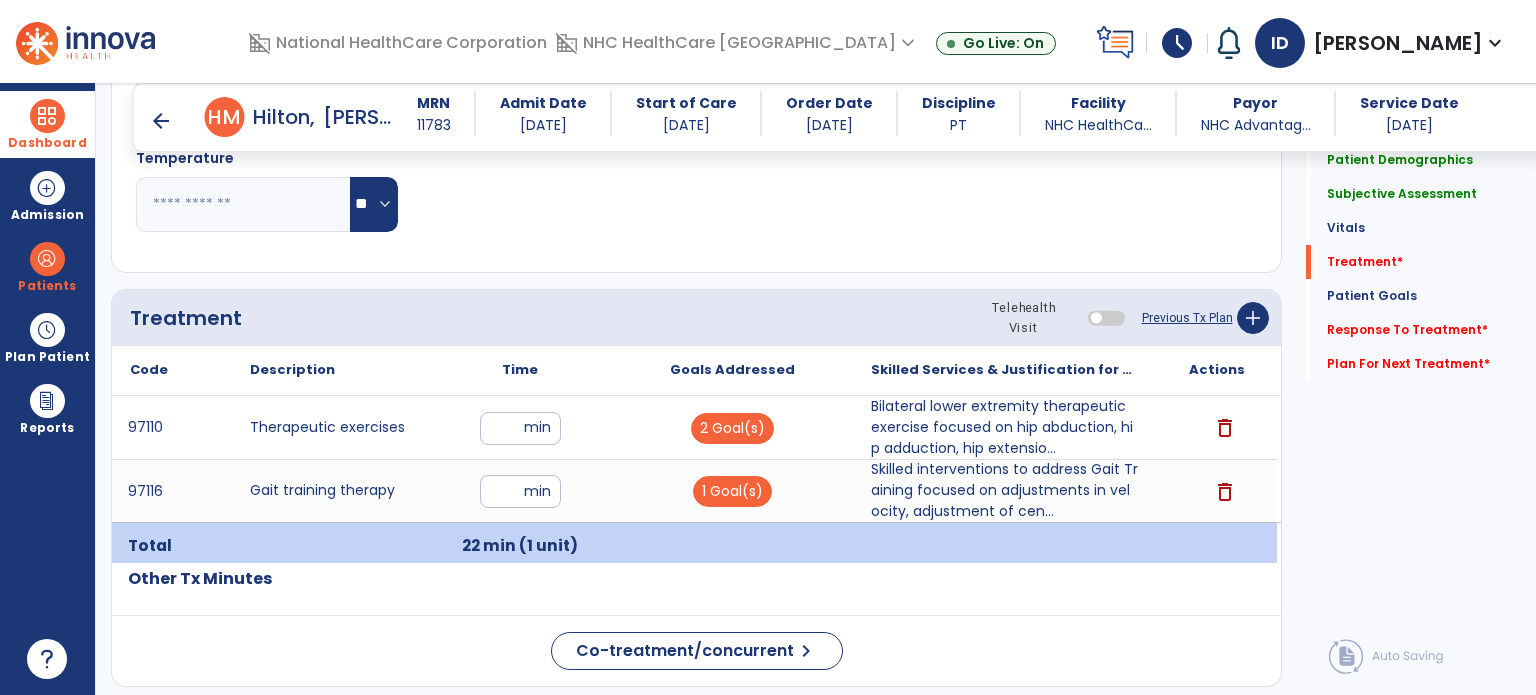 click on "Code
Description
Time" 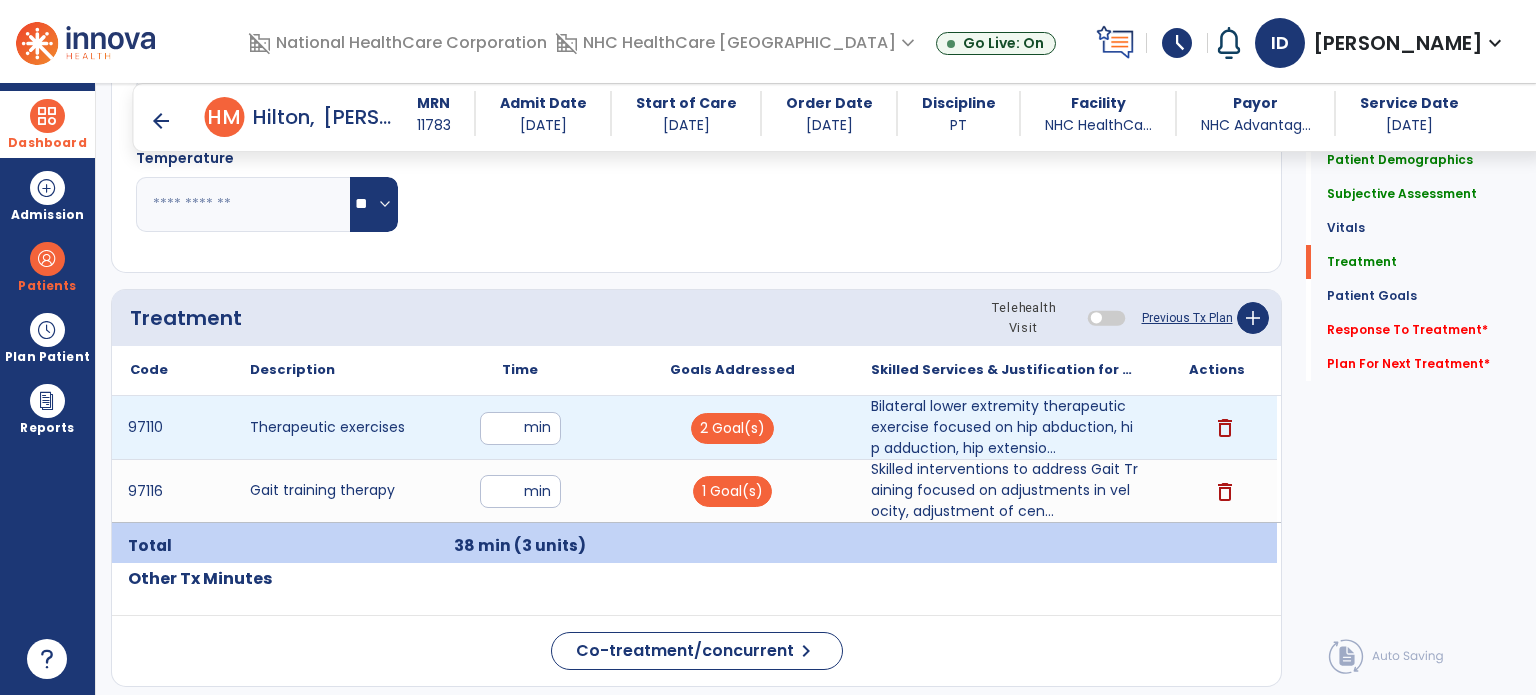click on "**" at bounding box center [520, 428] 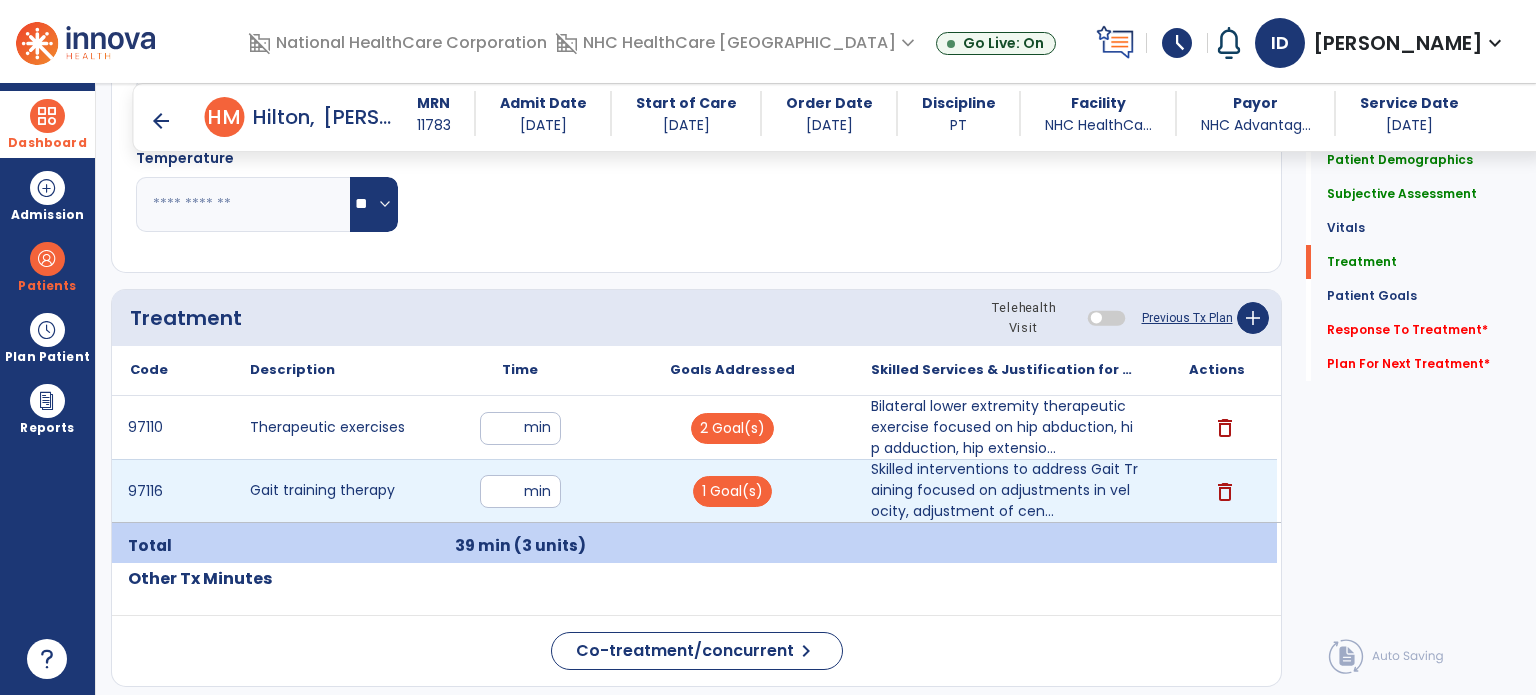 click on "**" at bounding box center (520, 491) 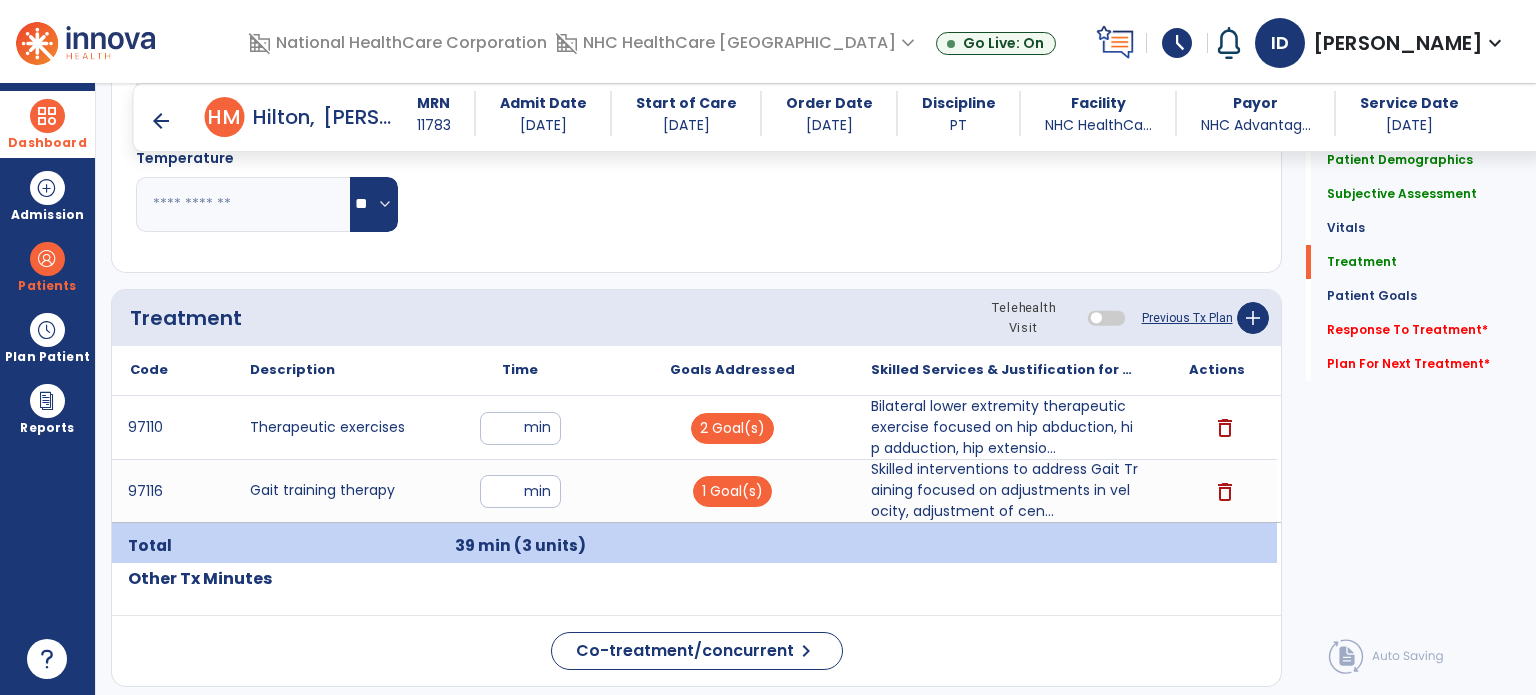 click on "Code
Description
Time" 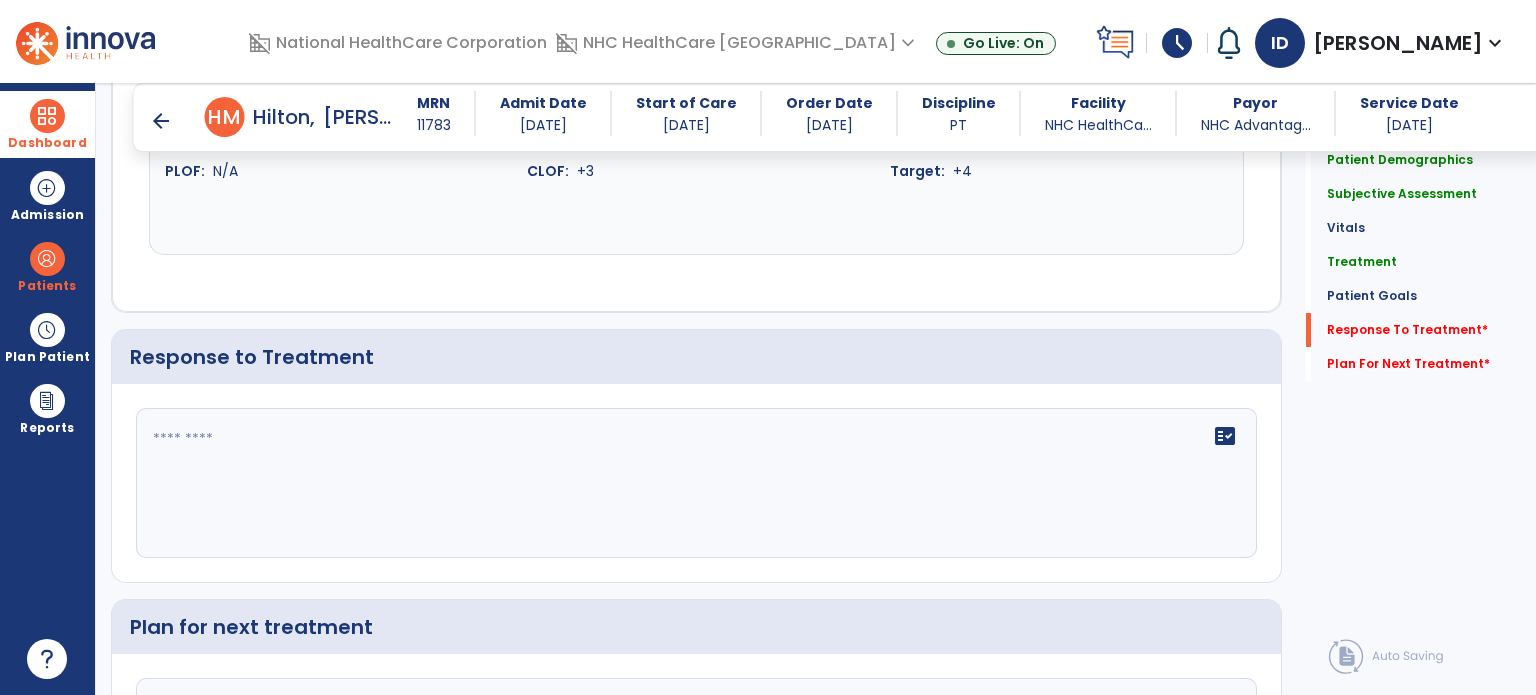 click on "fact_check" 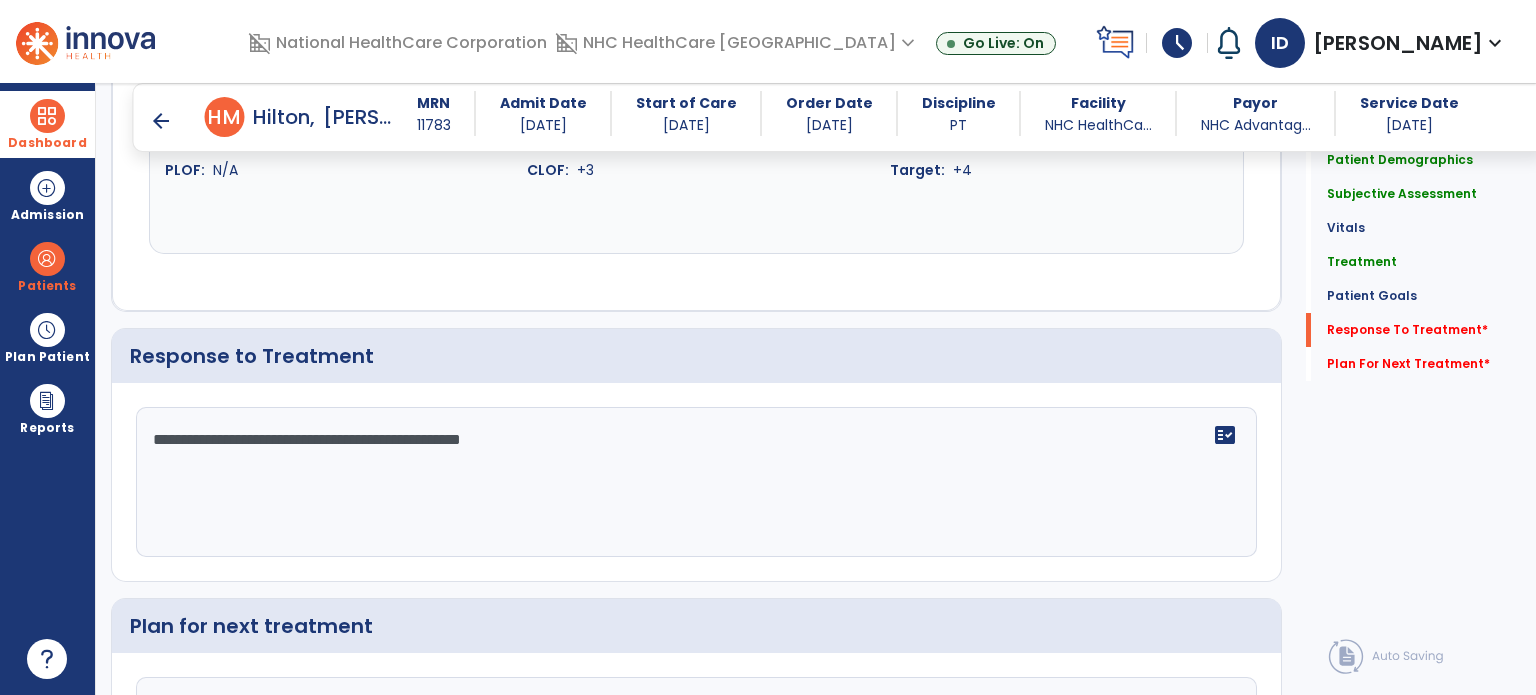type on "**********" 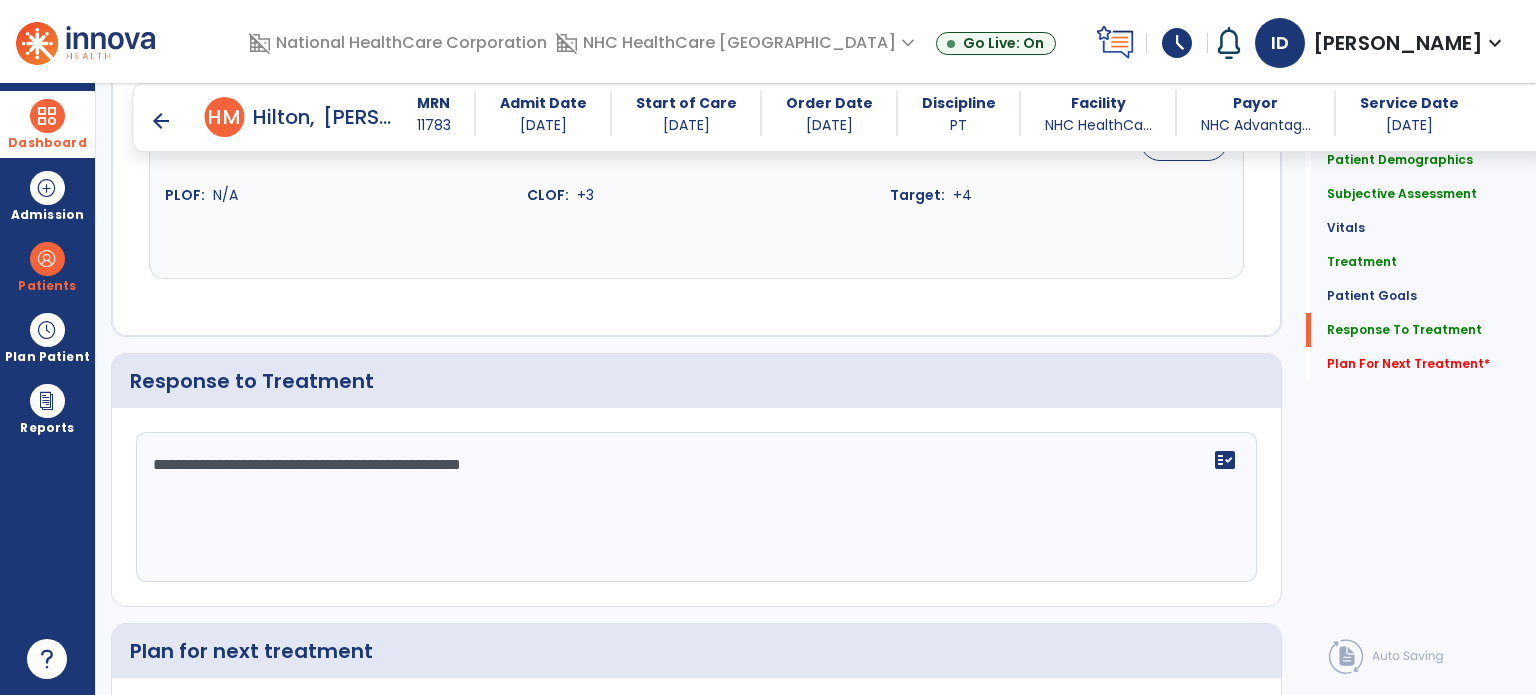 scroll, scrollTop: 2253, scrollLeft: 0, axis: vertical 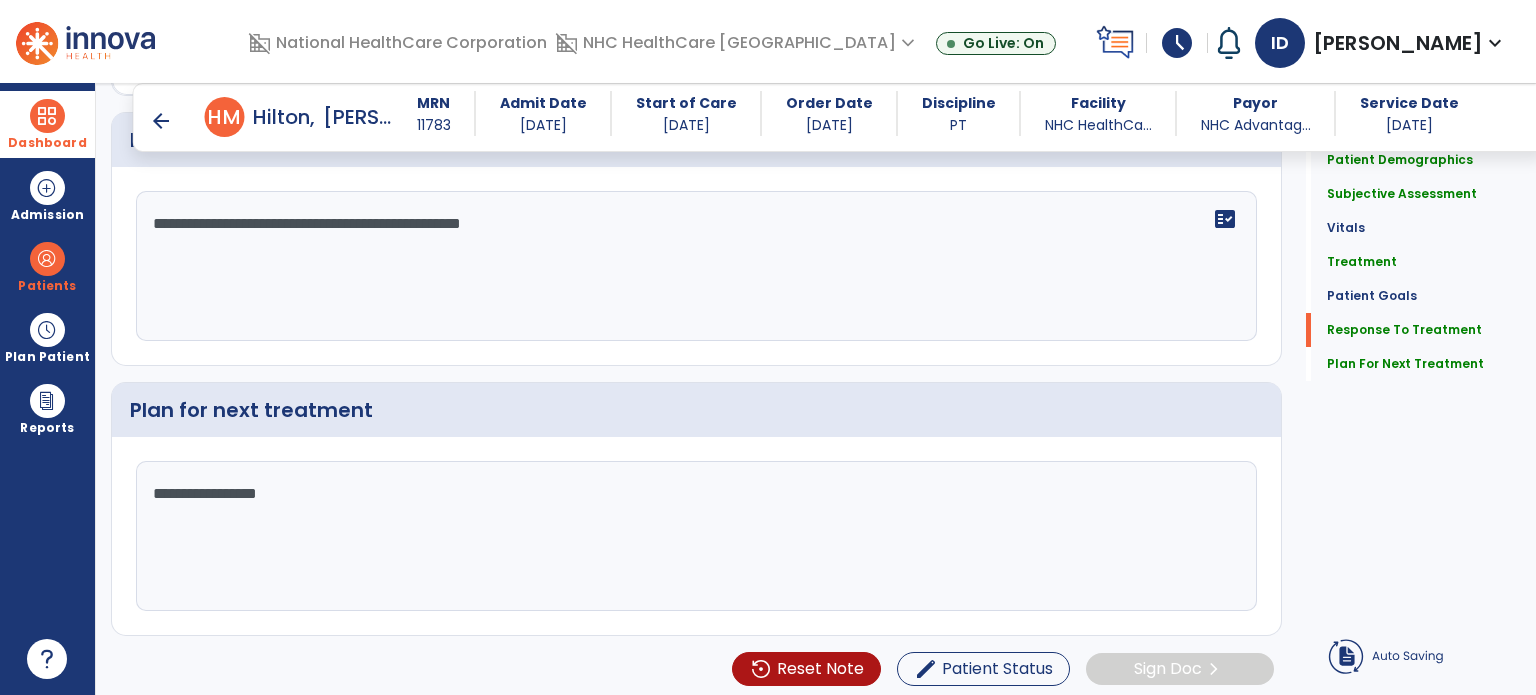 type on "**********" 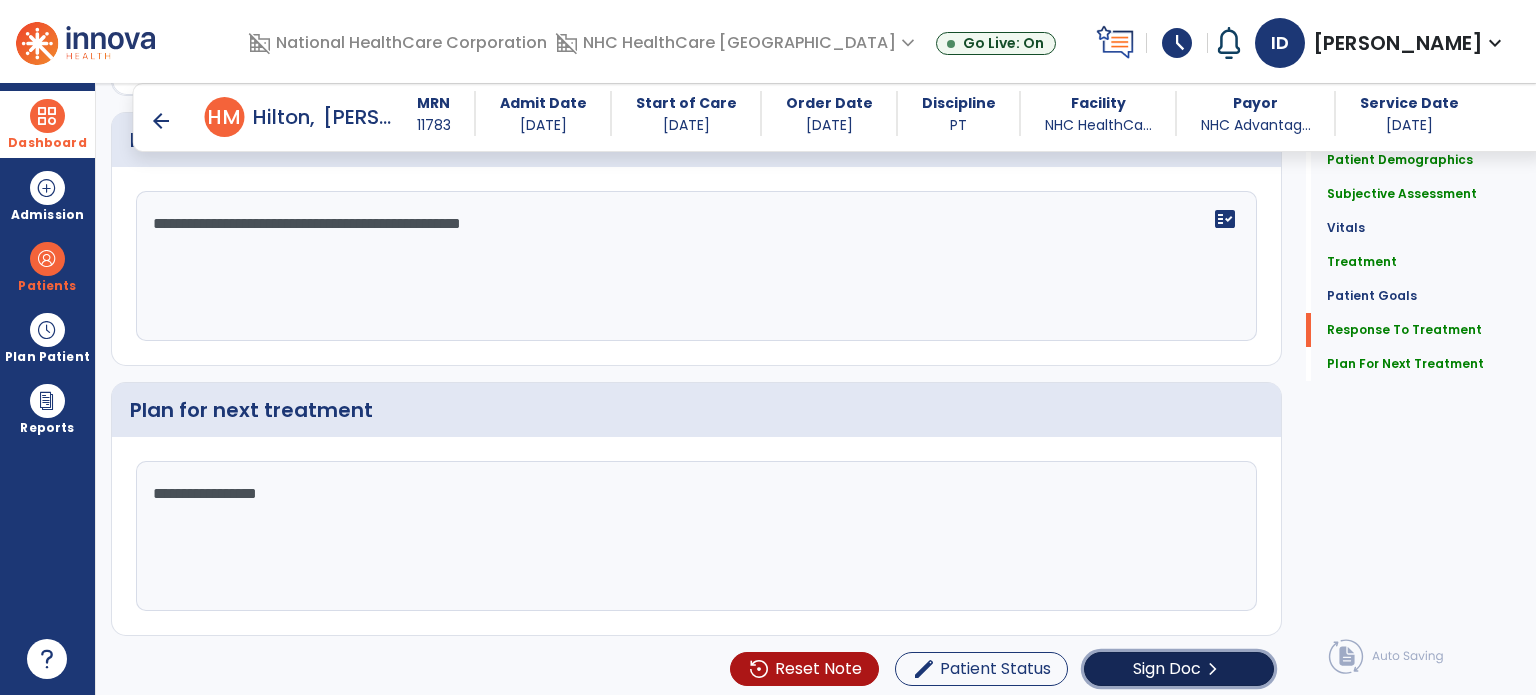 click on "Sign Doc" 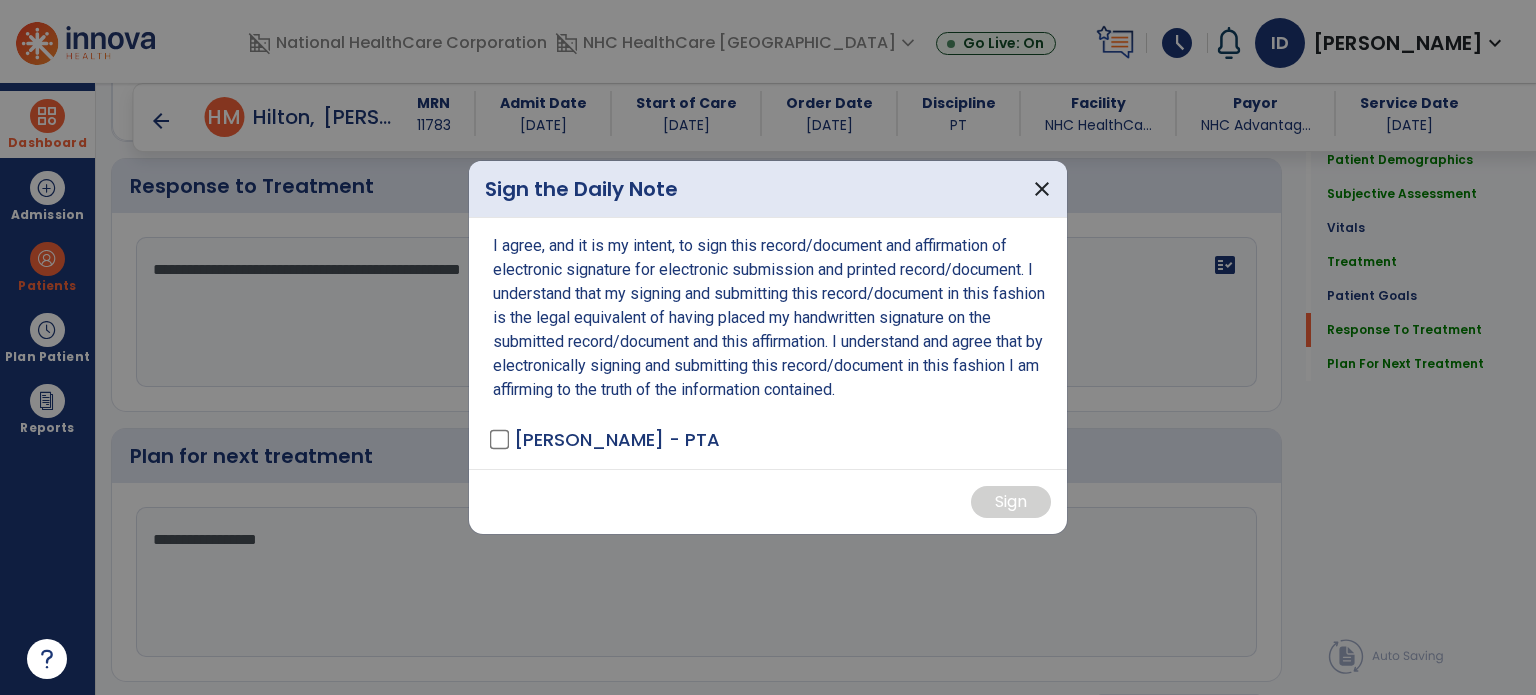 scroll, scrollTop: 2448, scrollLeft: 0, axis: vertical 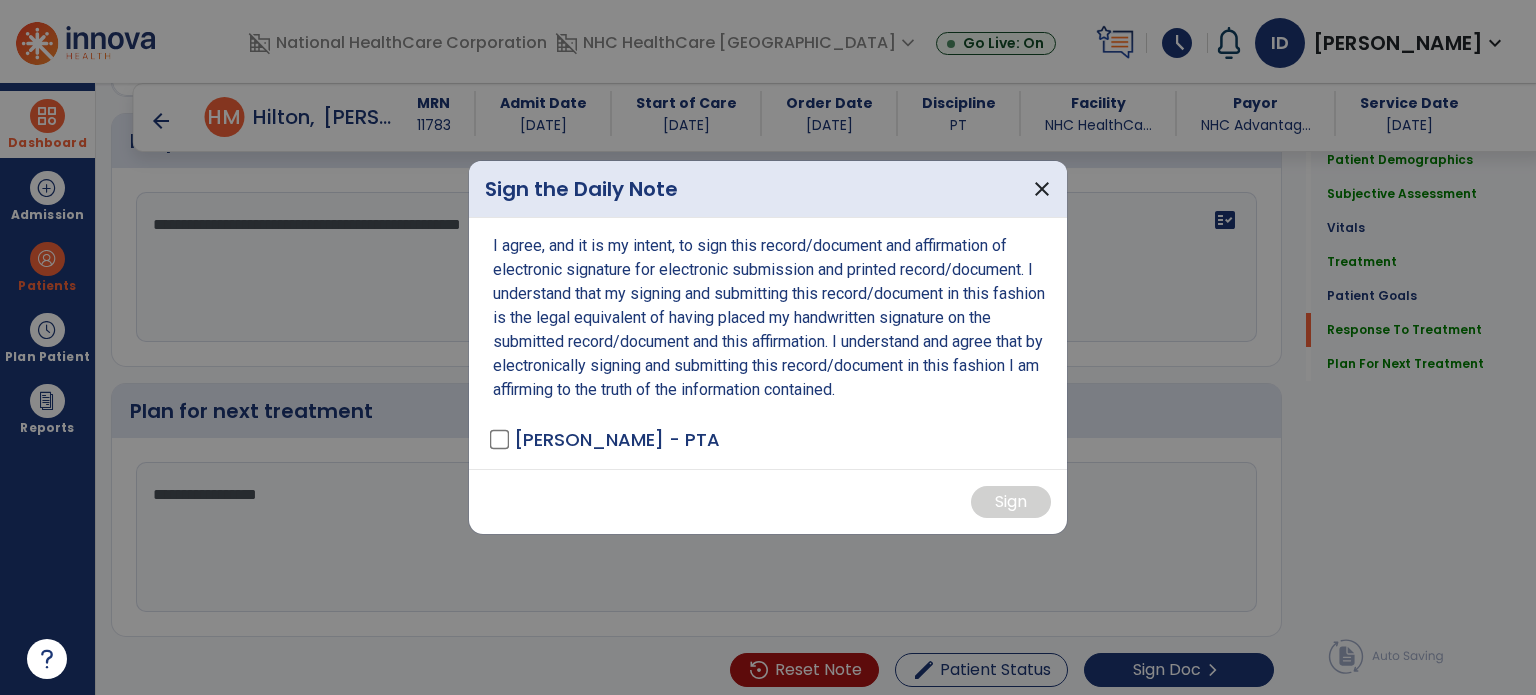 click on "[PERSON_NAME]  - PTA" at bounding box center [617, 439] 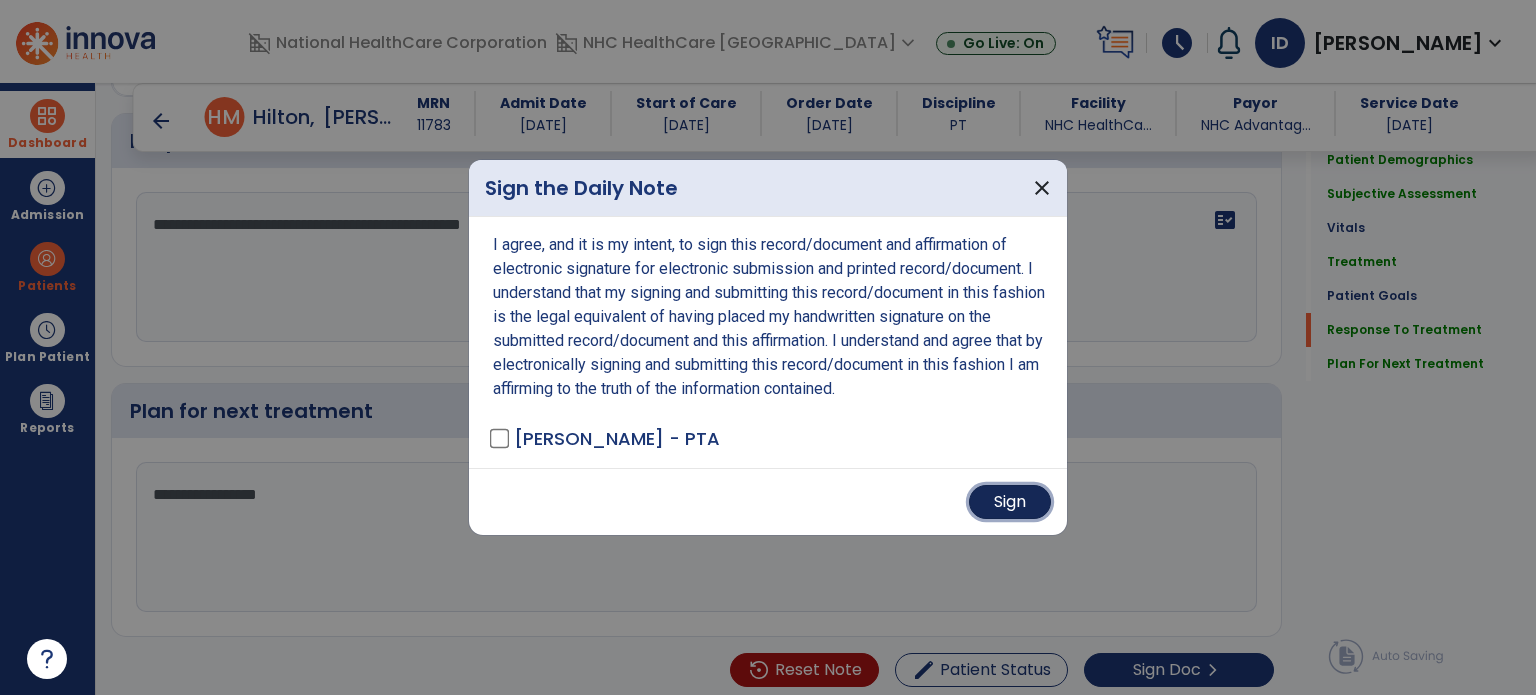 click on "Sign" at bounding box center [1010, 502] 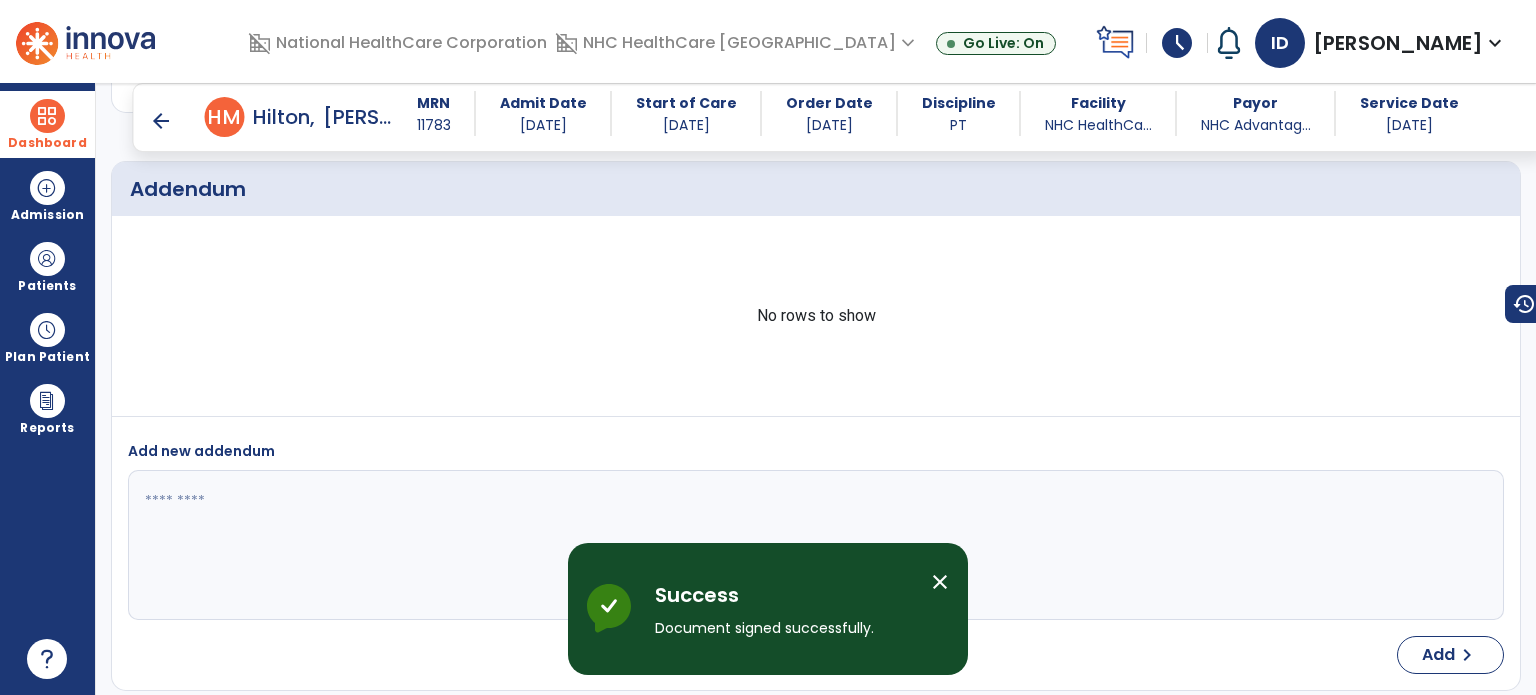 scroll, scrollTop: 3329, scrollLeft: 0, axis: vertical 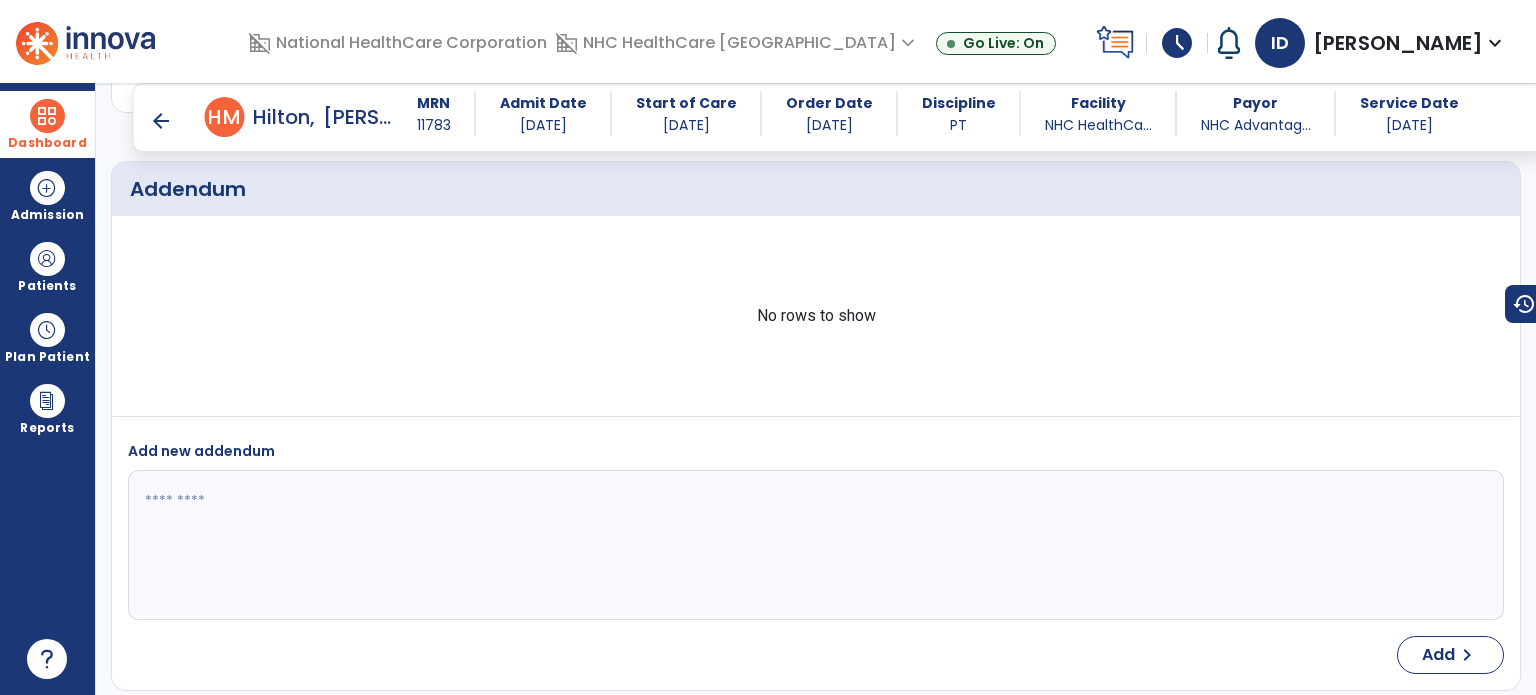 click on "Dashboard" at bounding box center (47, 143) 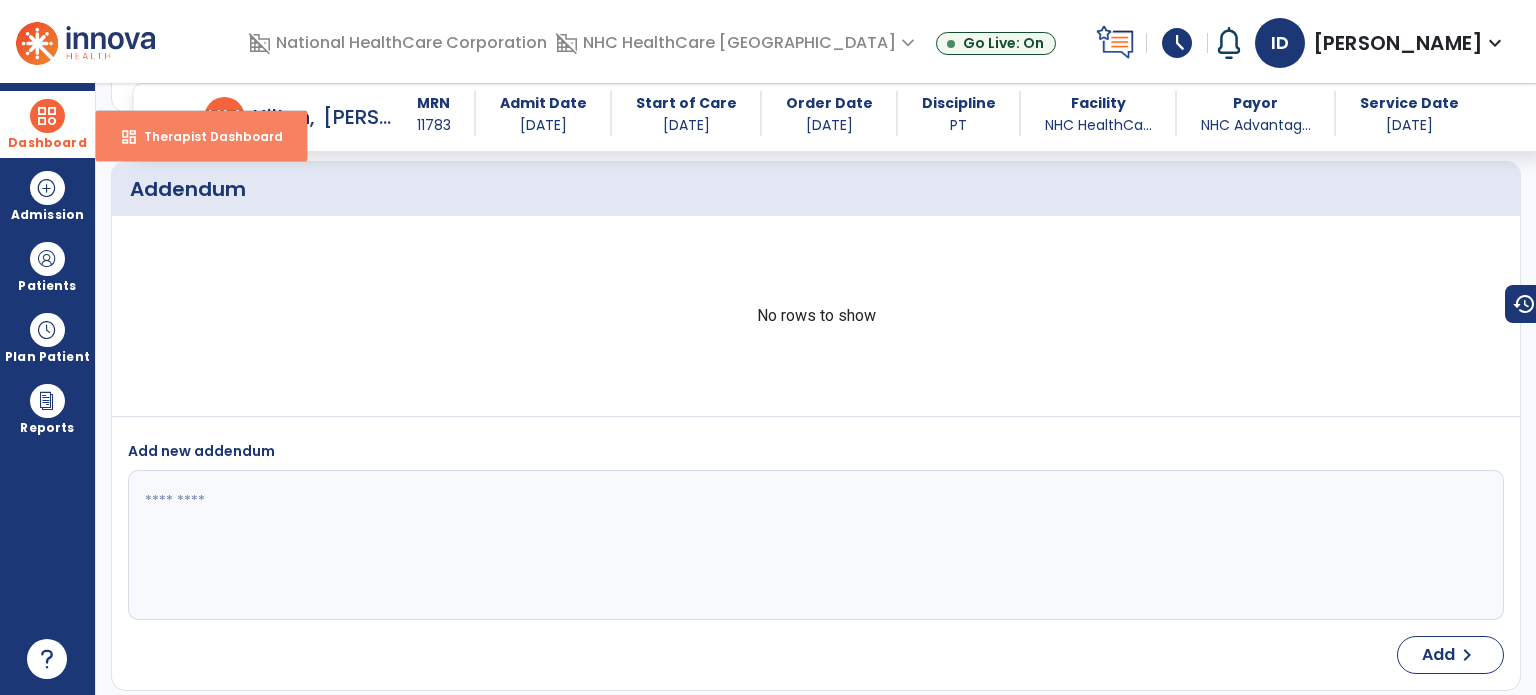 click on "dashboard  Therapist Dashboard" at bounding box center [201, 136] 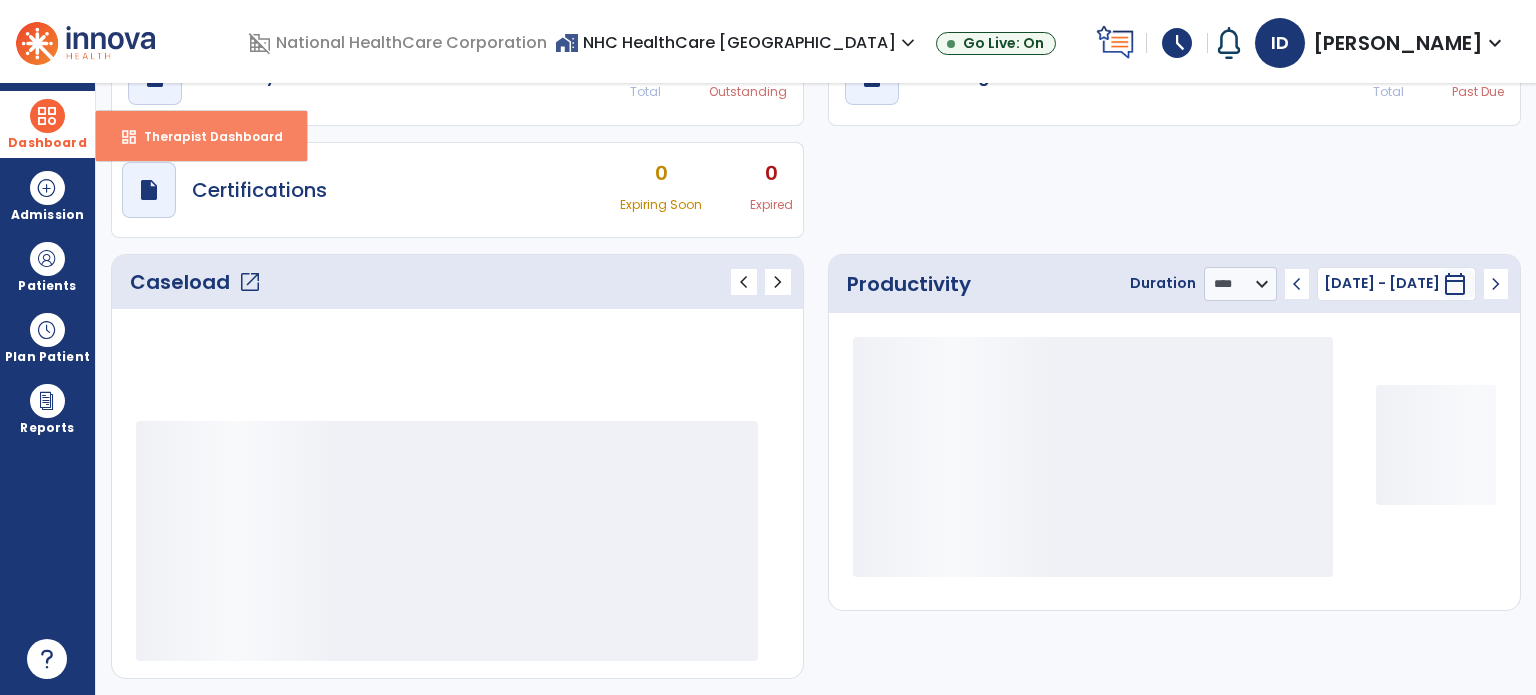 scroll, scrollTop: 109, scrollLeft: 0, axis: vertical 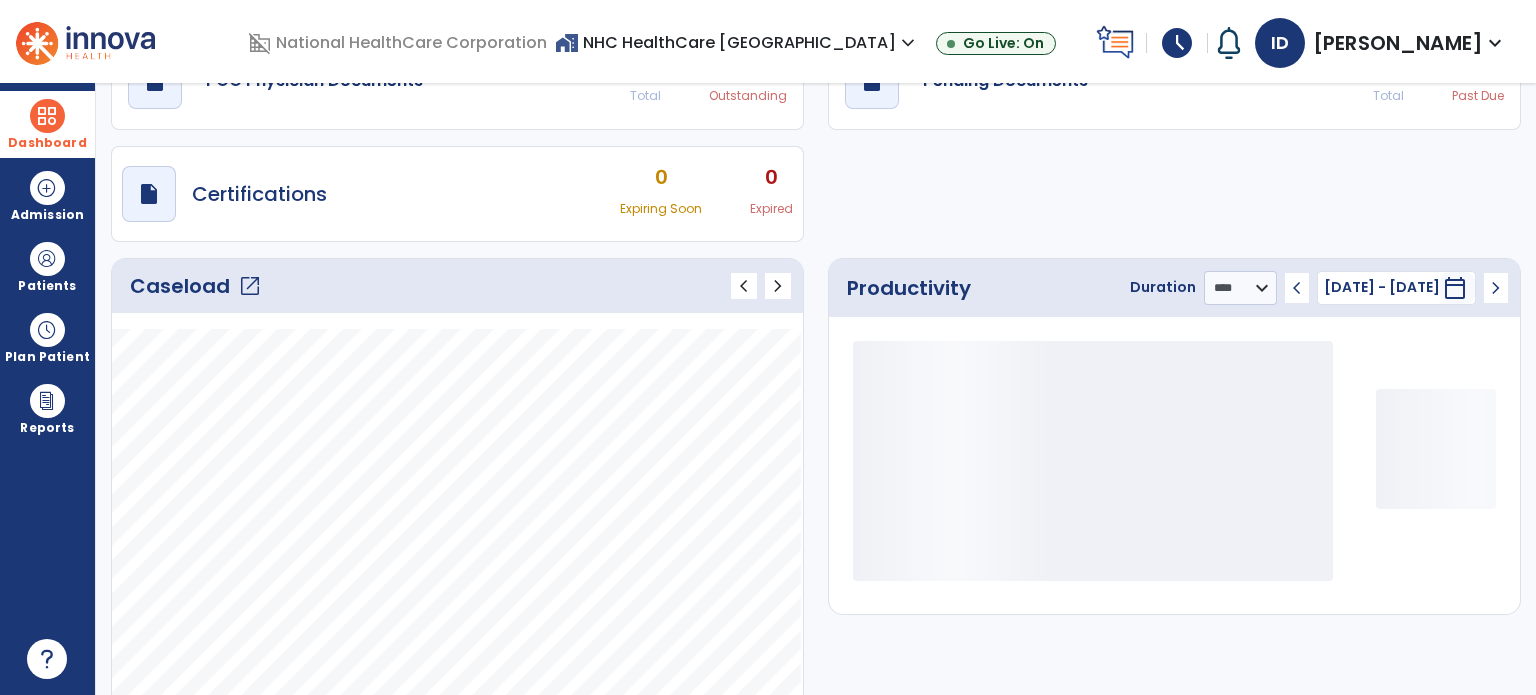 click on "Caseload   open_in_new" 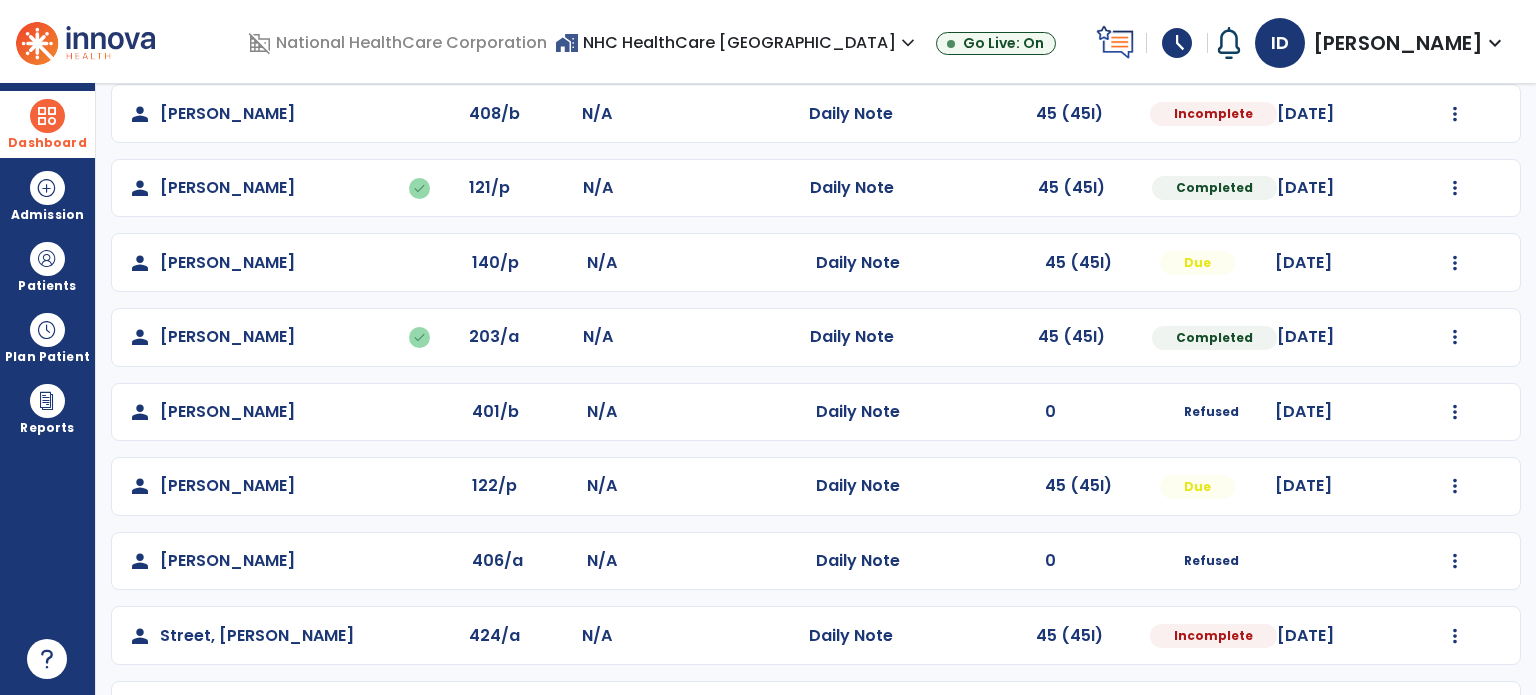 scroll, scrollTop: 393, scrollLeft: 0, axis: vertical 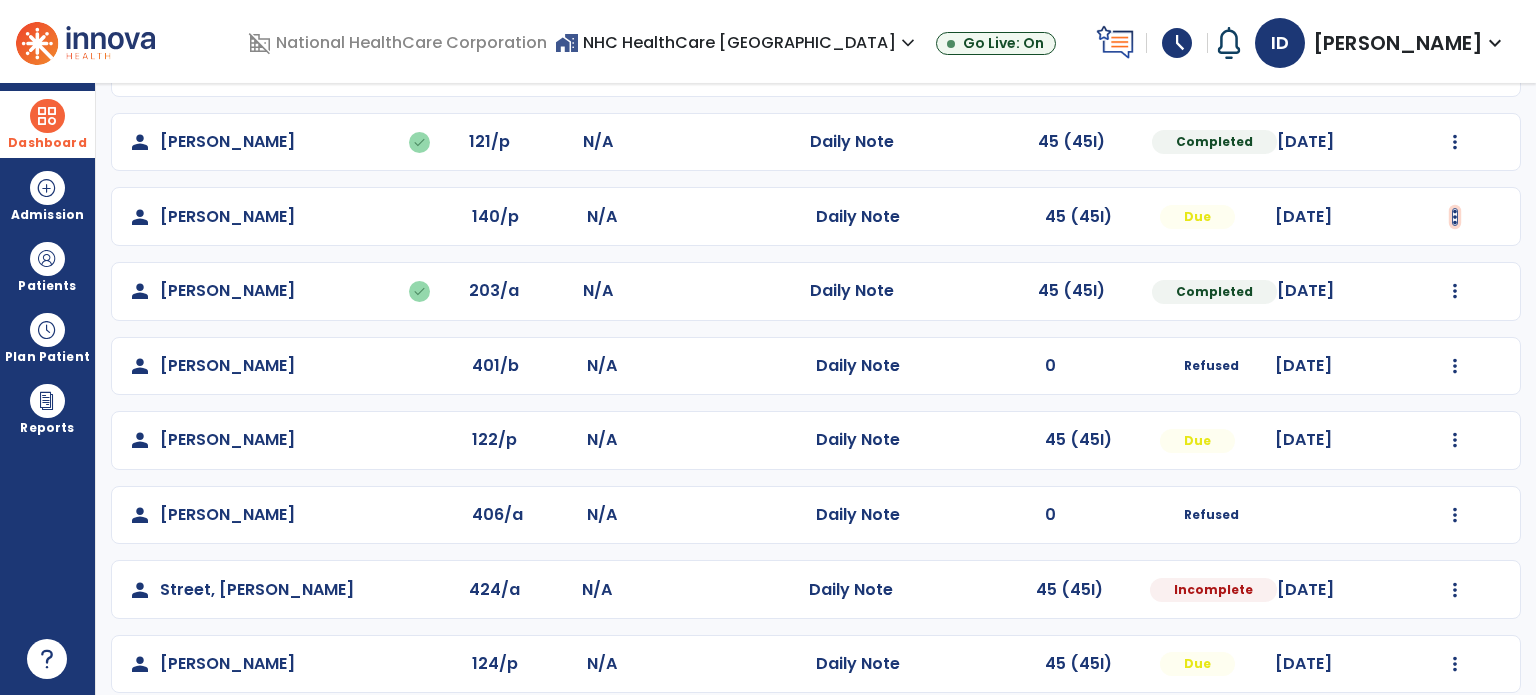 click at bounding box center (1455, -105) 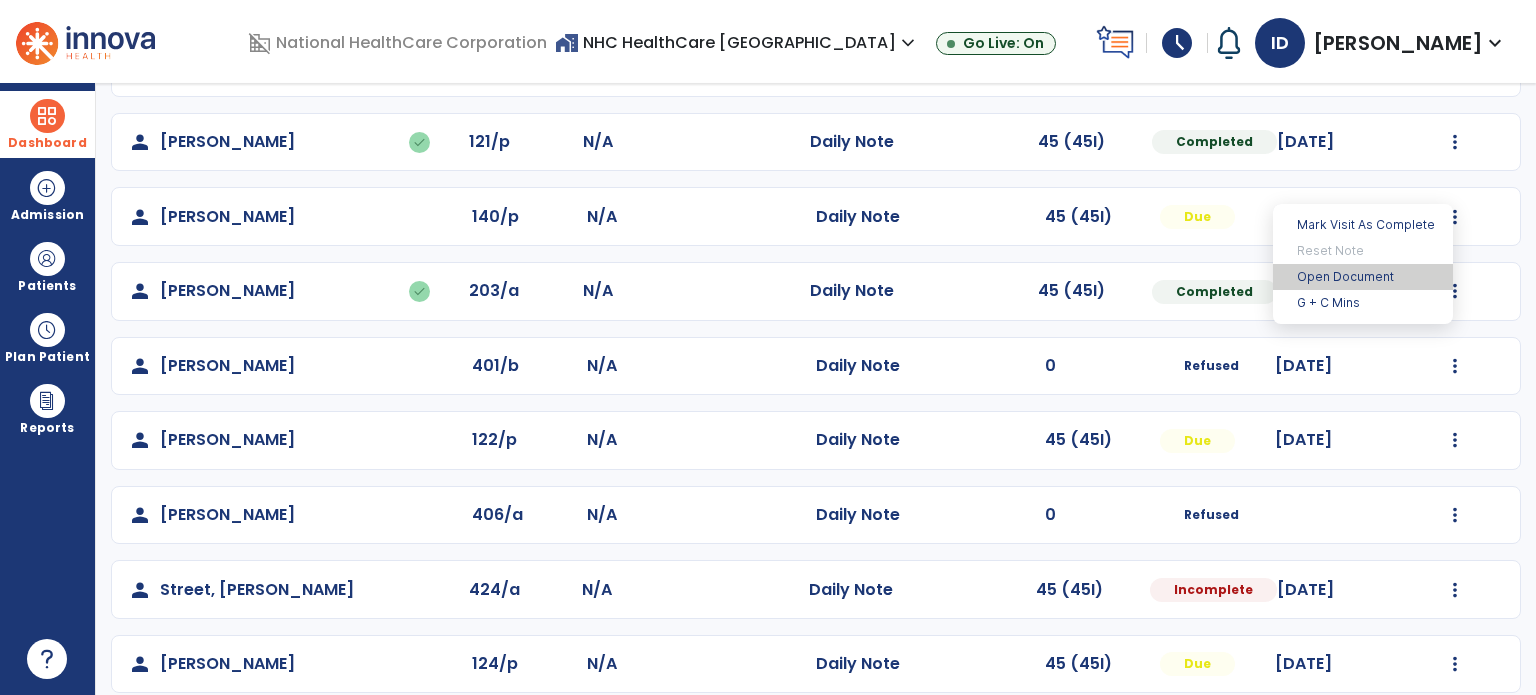 click on "Open Document" at bounding box center (1363, 277) 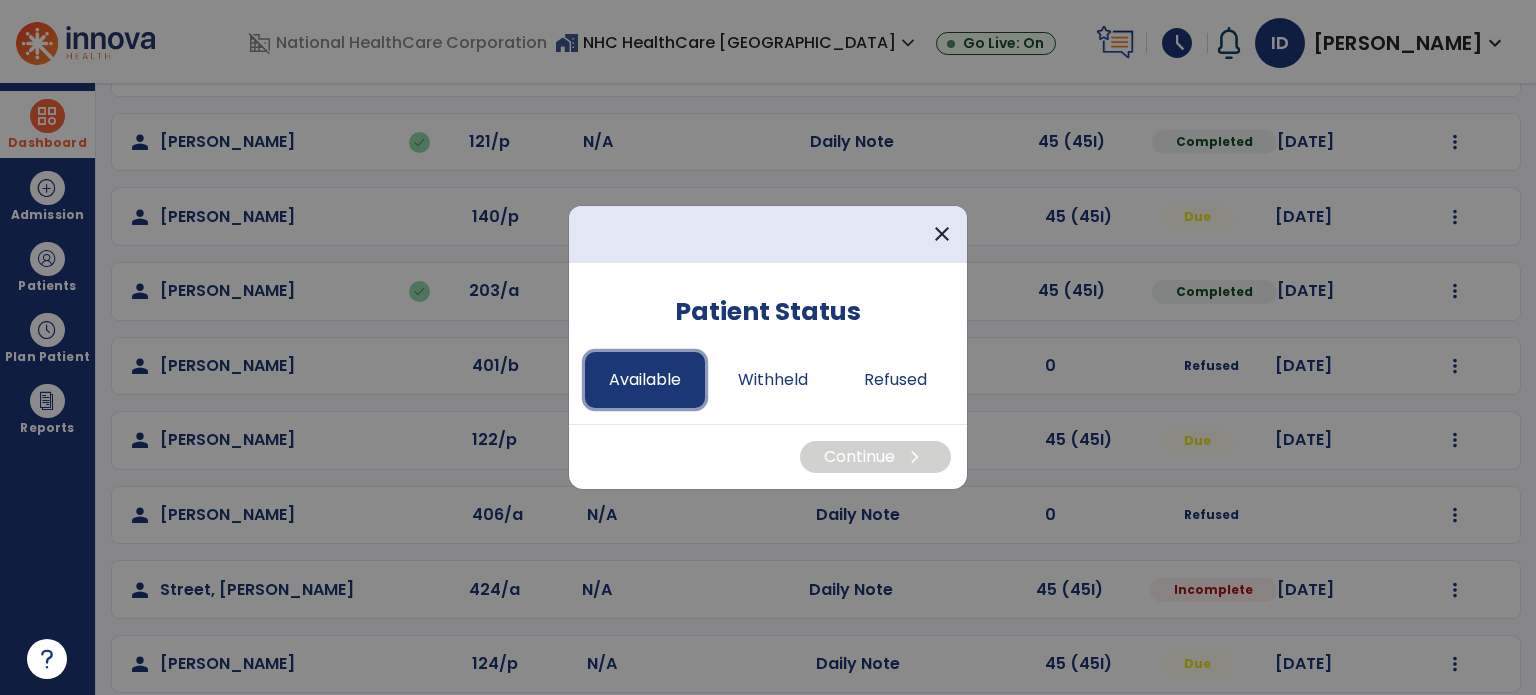 click on "Available" at bounding box center (645, 380) 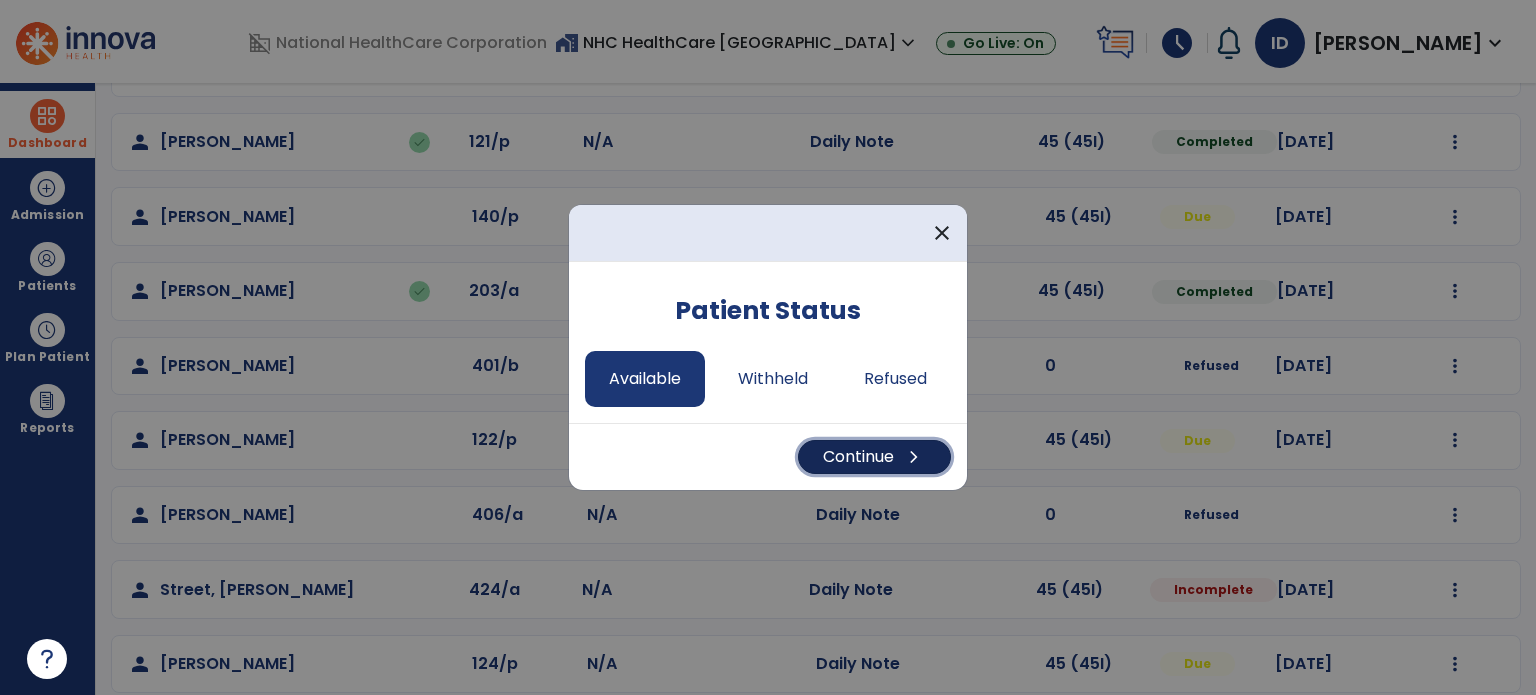 click on "Continue   chevron_right" at bounding box center (874, 457) 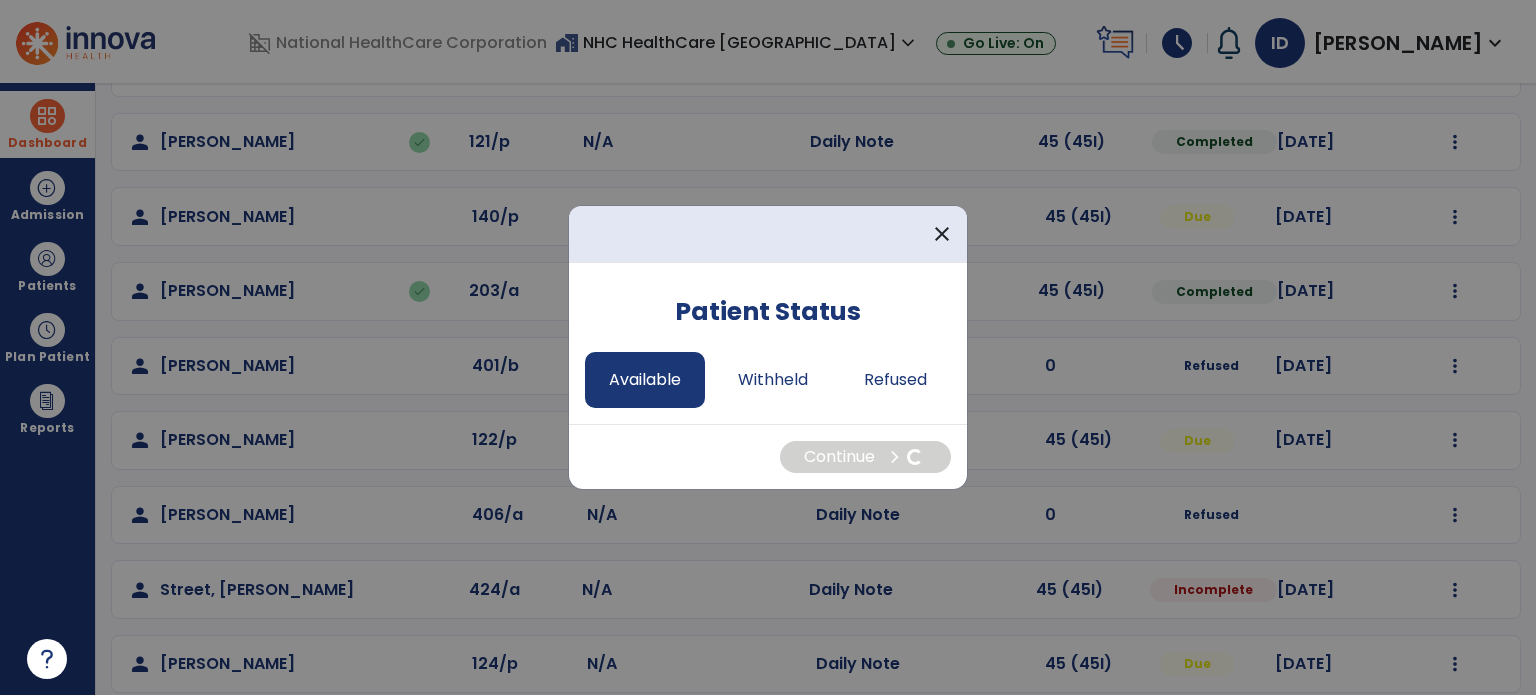 select on "*" 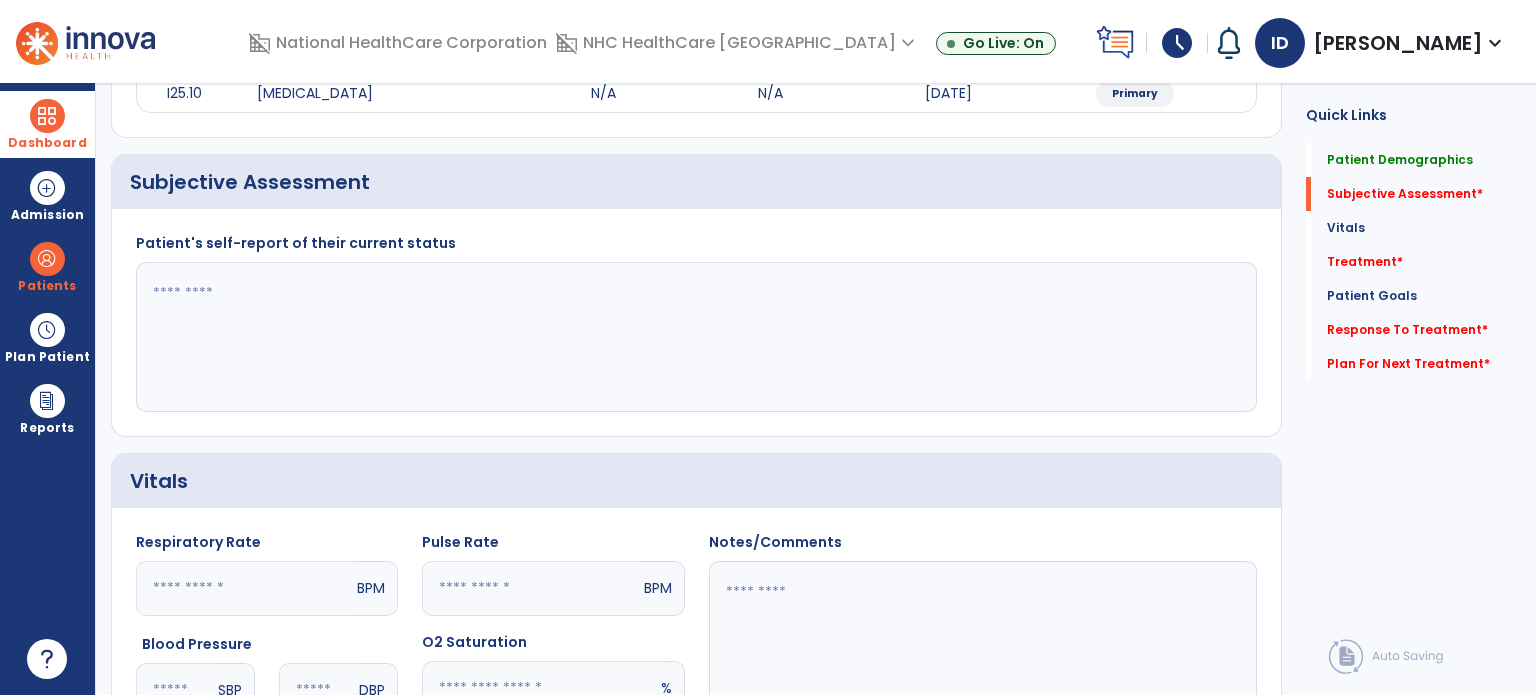 click at bounding box center [47, 116] 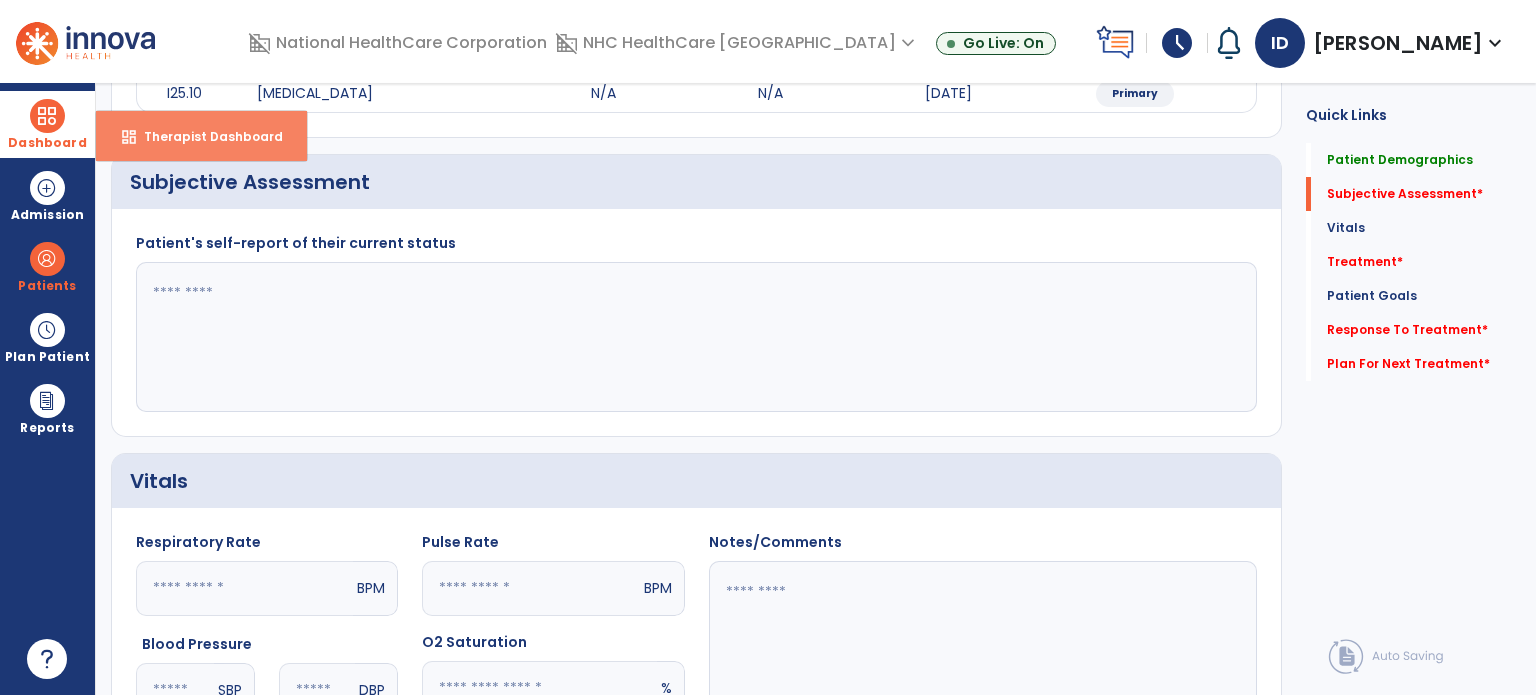 click on "dashboard  Therapist Dashboard" at bounding box center (201, 136) 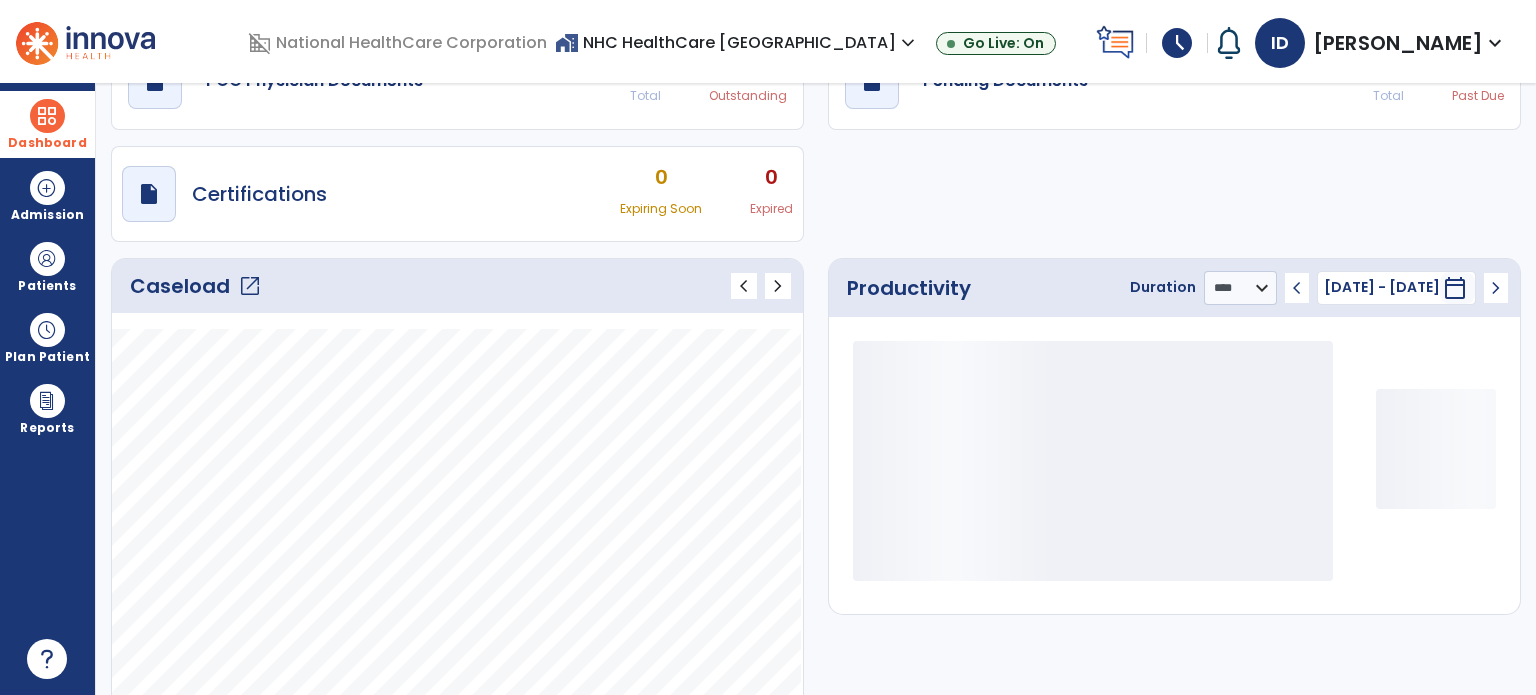 scroll, scrollTop: 109, scrollLeft: 0, axis: vertical 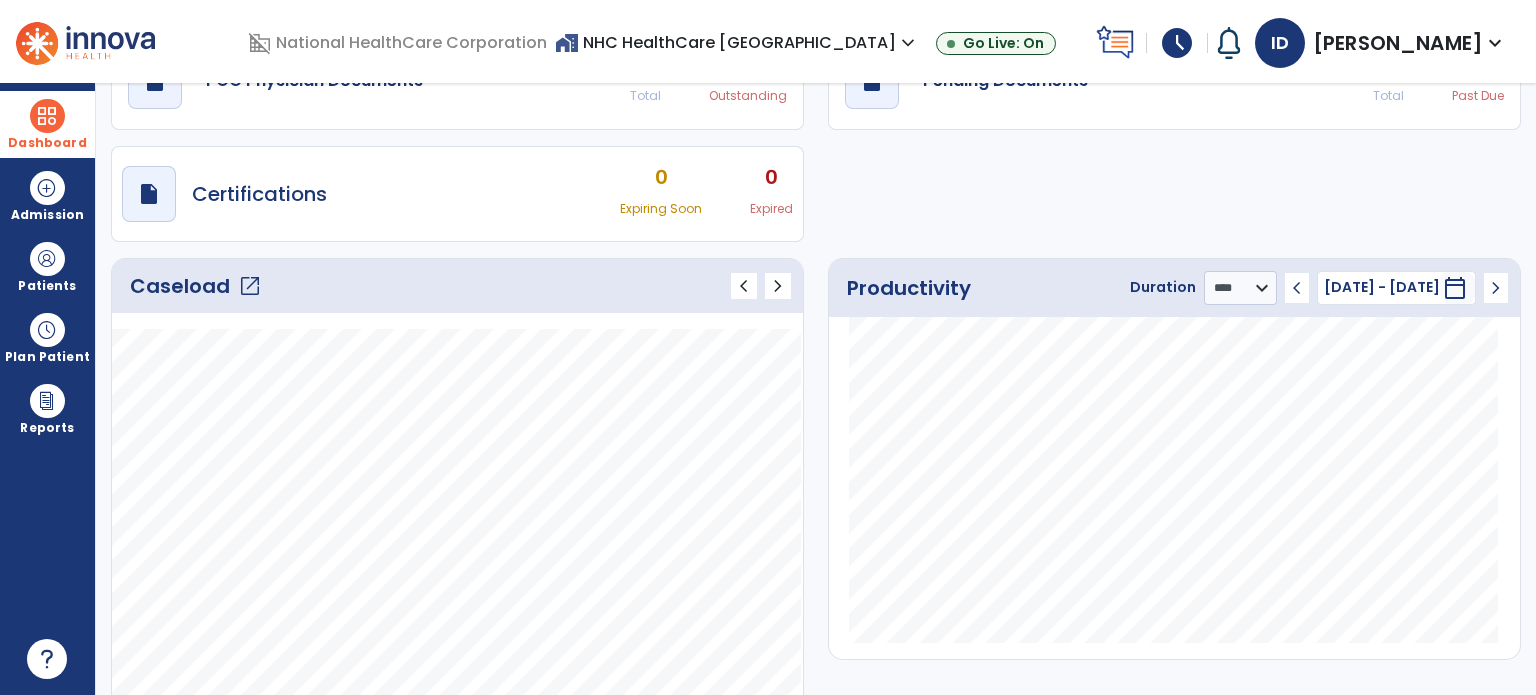 click on "Caseload   open_in_new" 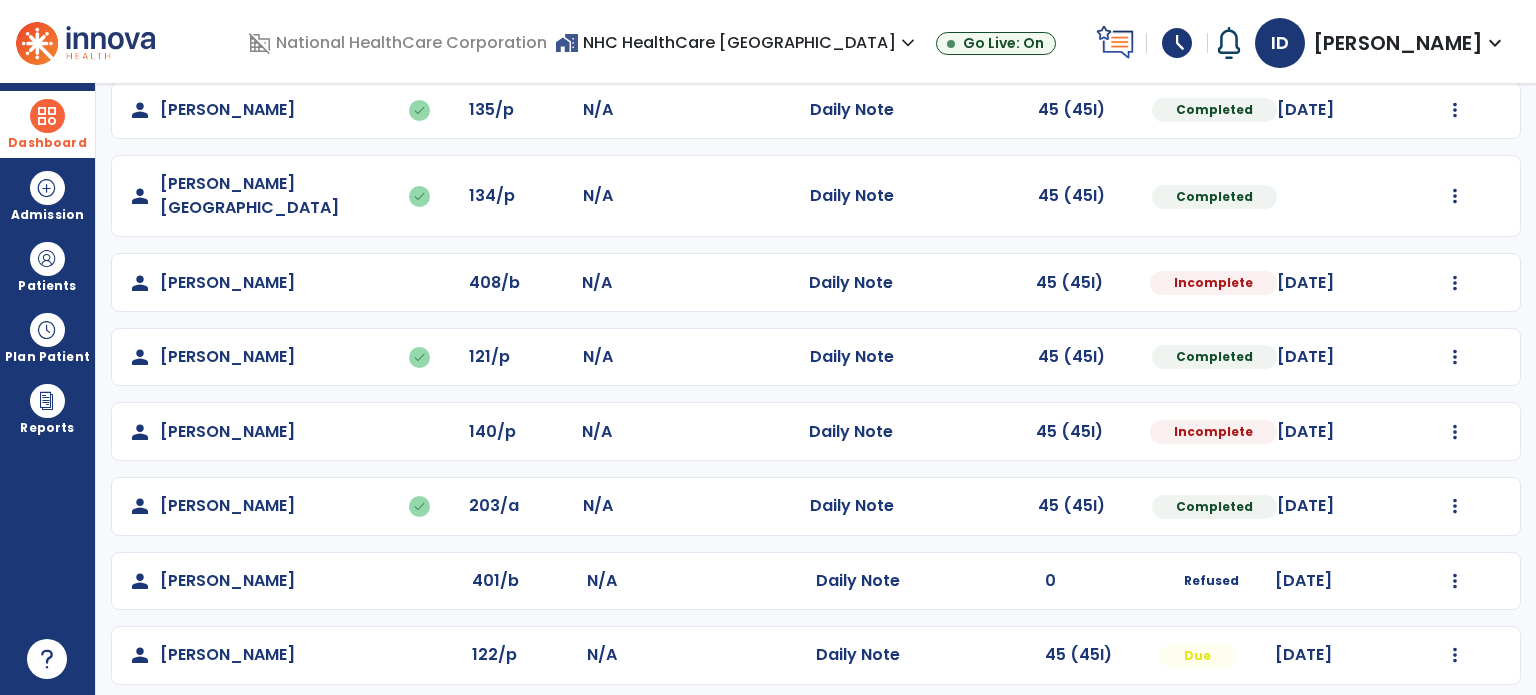 scroll, scrollTop: 177, scrollLeft: 0, axis: vertical 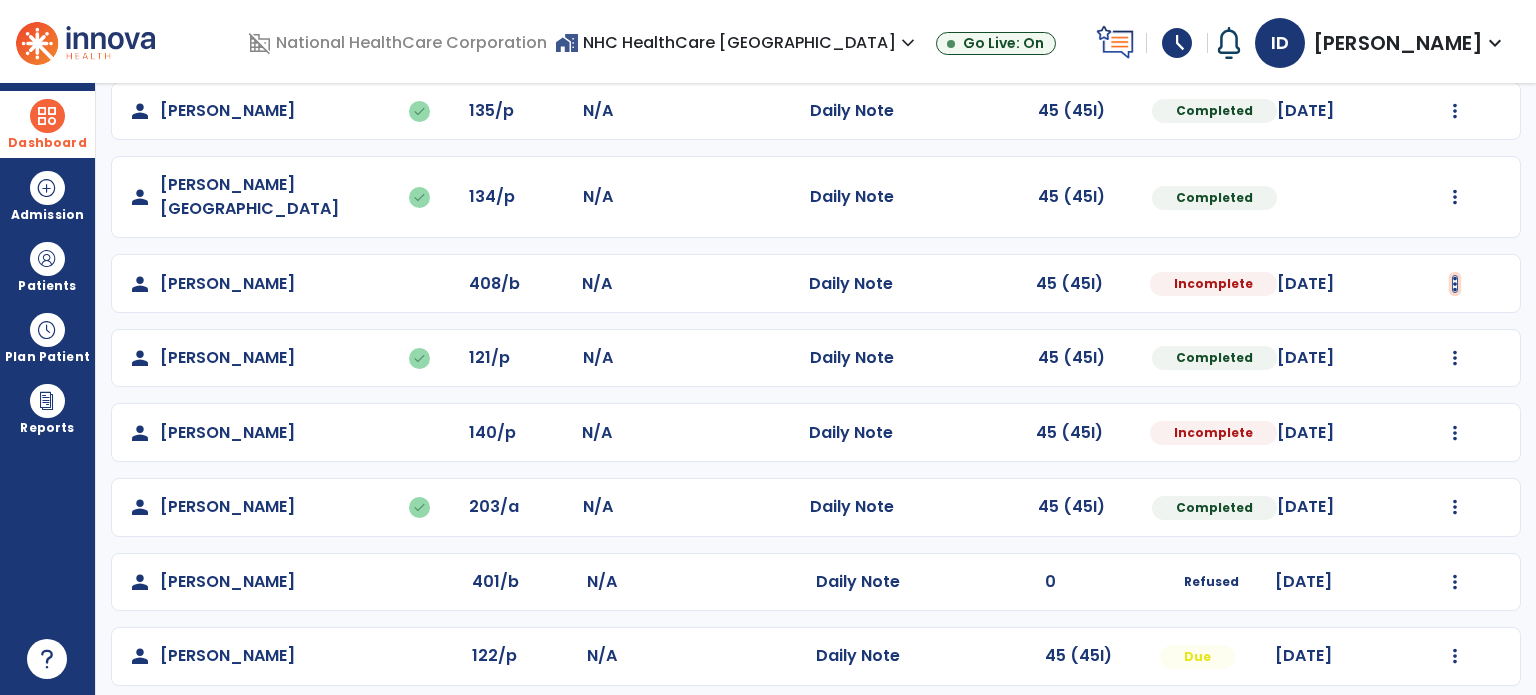 click at bounding box center (1455, 111) 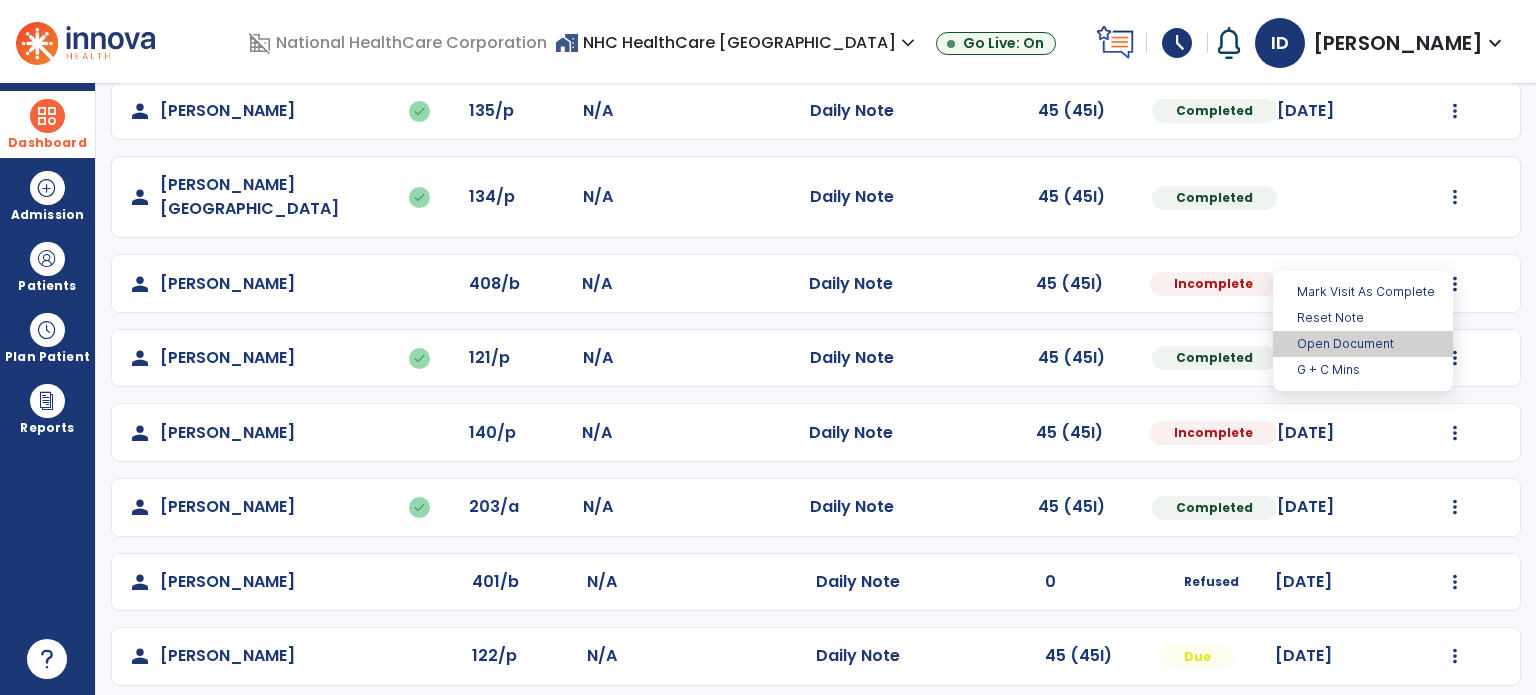 click on "Open Document" at bounding box center (1363, 344) 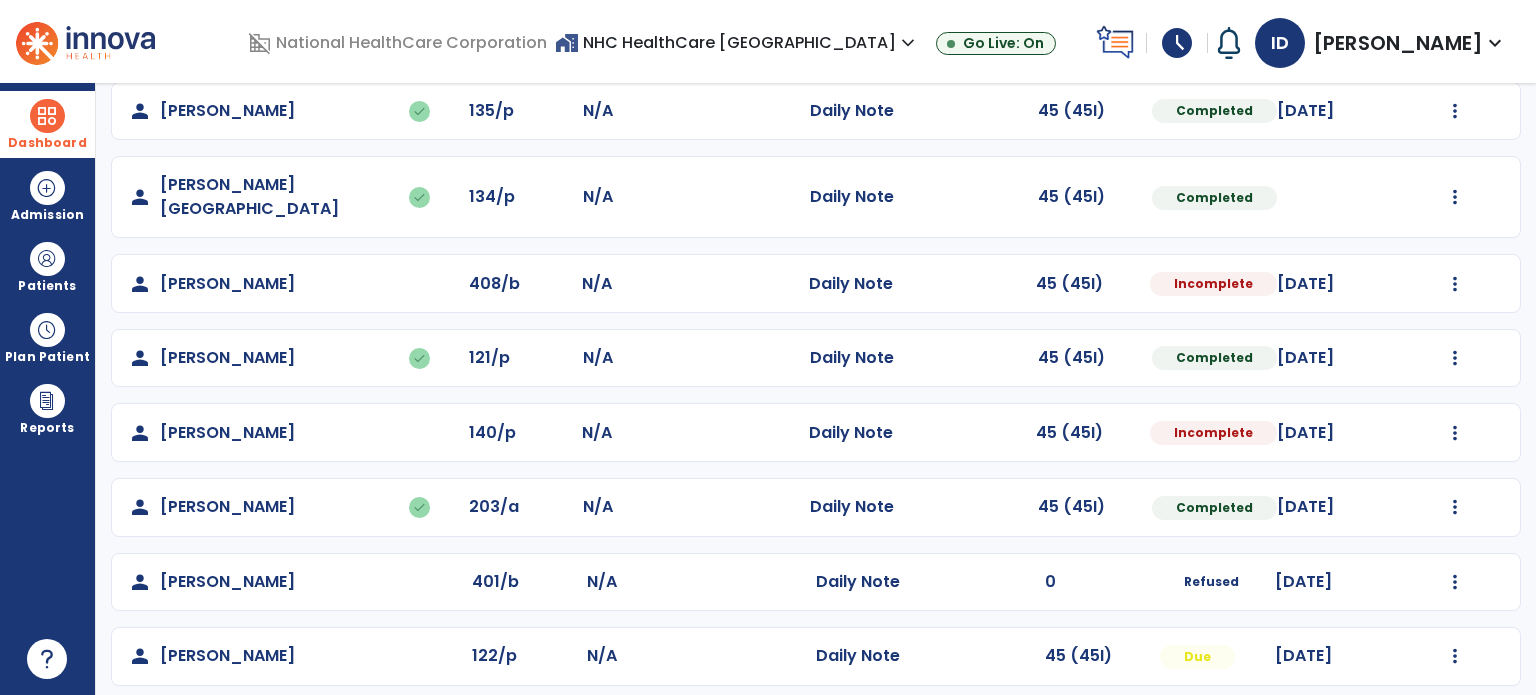 select on "*" 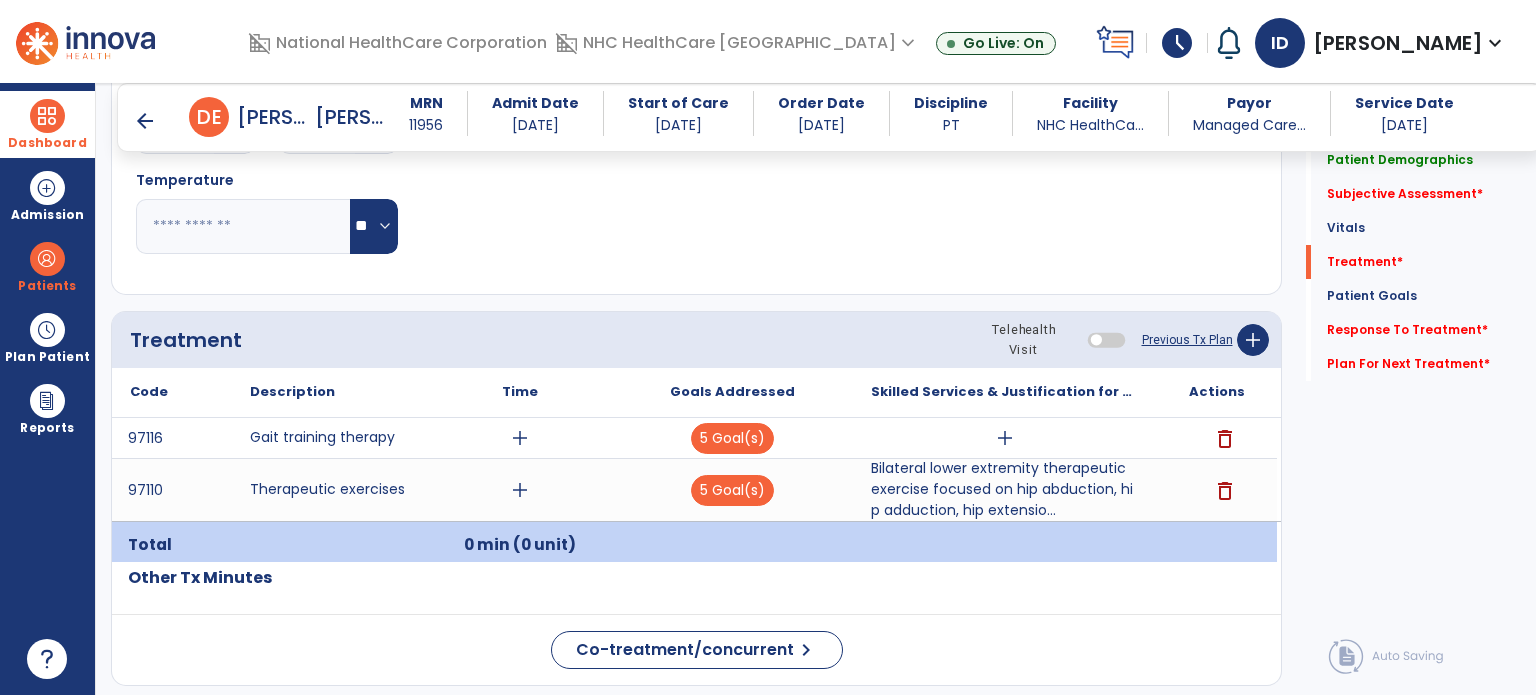 scroll, scrollTop: 942, scrollLeft: 0, axis: vertical 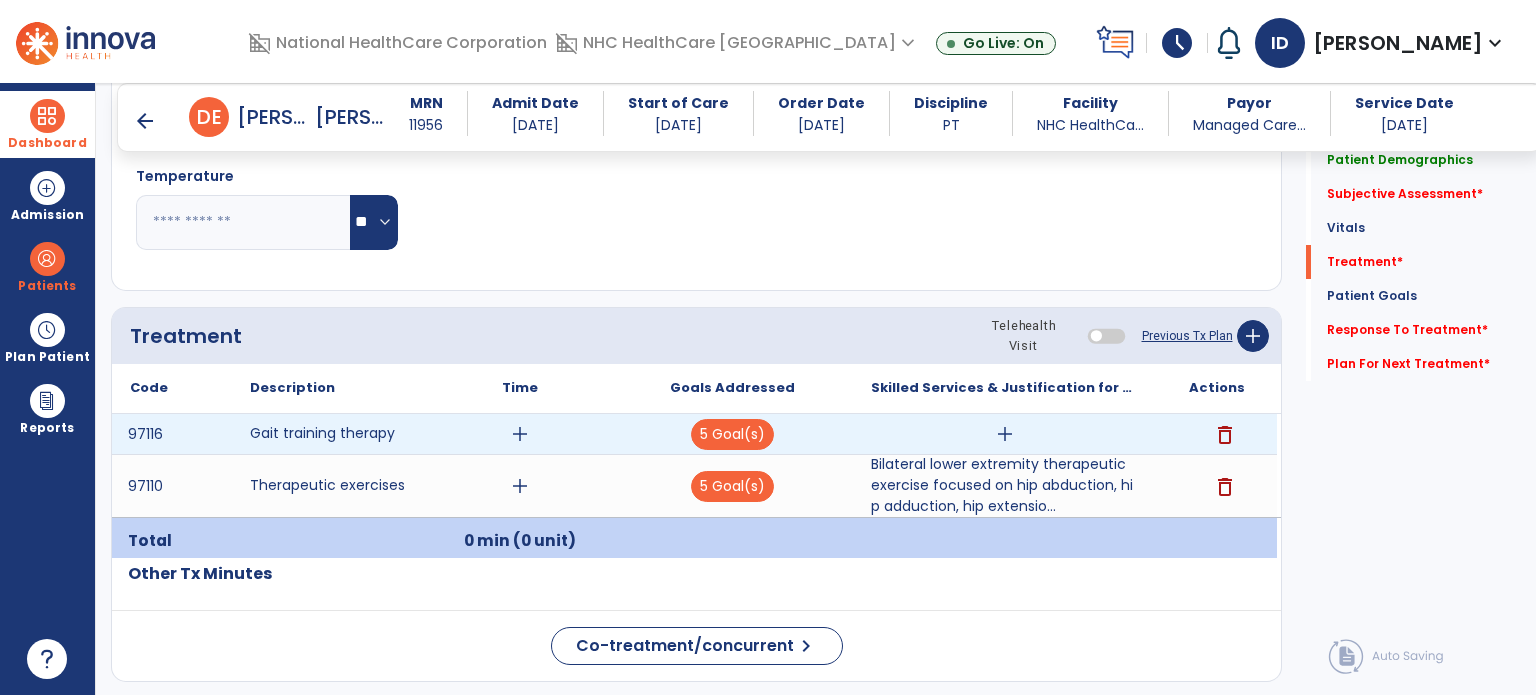 click on "add" at bounding box center [1005, 434] 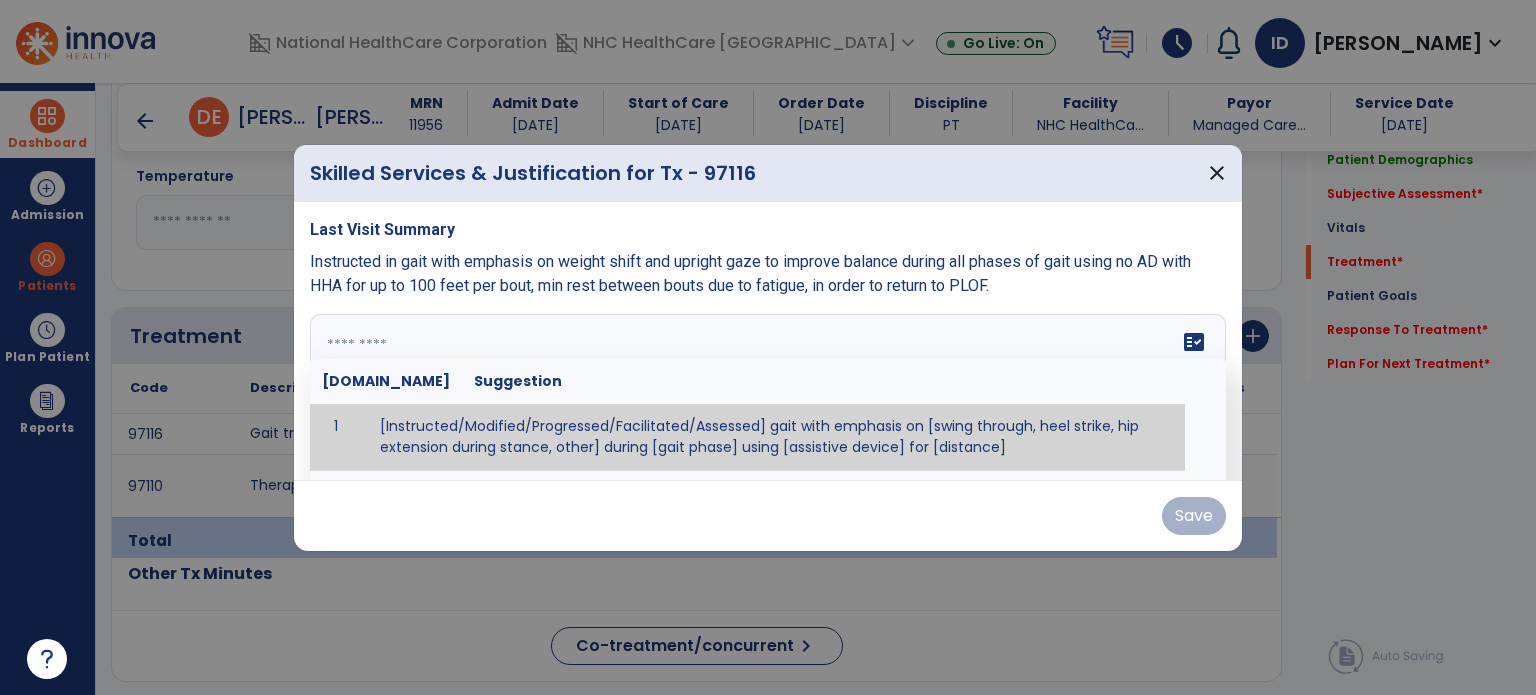 click on "fact_check  [DOMAIN_NAME] Suggestion 1 [Instructed/Modified/Progressed/Facilitated/Assessed] gait with emphasis on [swing through, heel strike, hip extension during stance, other] during [gait phase] using [assistive device] for [distance] 2 [Instructed/Modified/Progressed/Facilitated/Assessed] use of [assistive device] and [NWB, PWB, step-to gait pattern, step through gait pattern] 3 [Instructed/Modified/Progressed/Facilitated/Assessed] patient's ability to [ascend/descend # of steps, perform directional changes, walk on even/uneven surfaces, pick-up objects off floor, velocity changes, other] using [assistive device]. 4 [Instructed/Modified/Progressed/Facilitated/Assessed] pre-gait activities including [identify exercise] in order to prepare for gait training. 5" at bounding box center [768, 389] 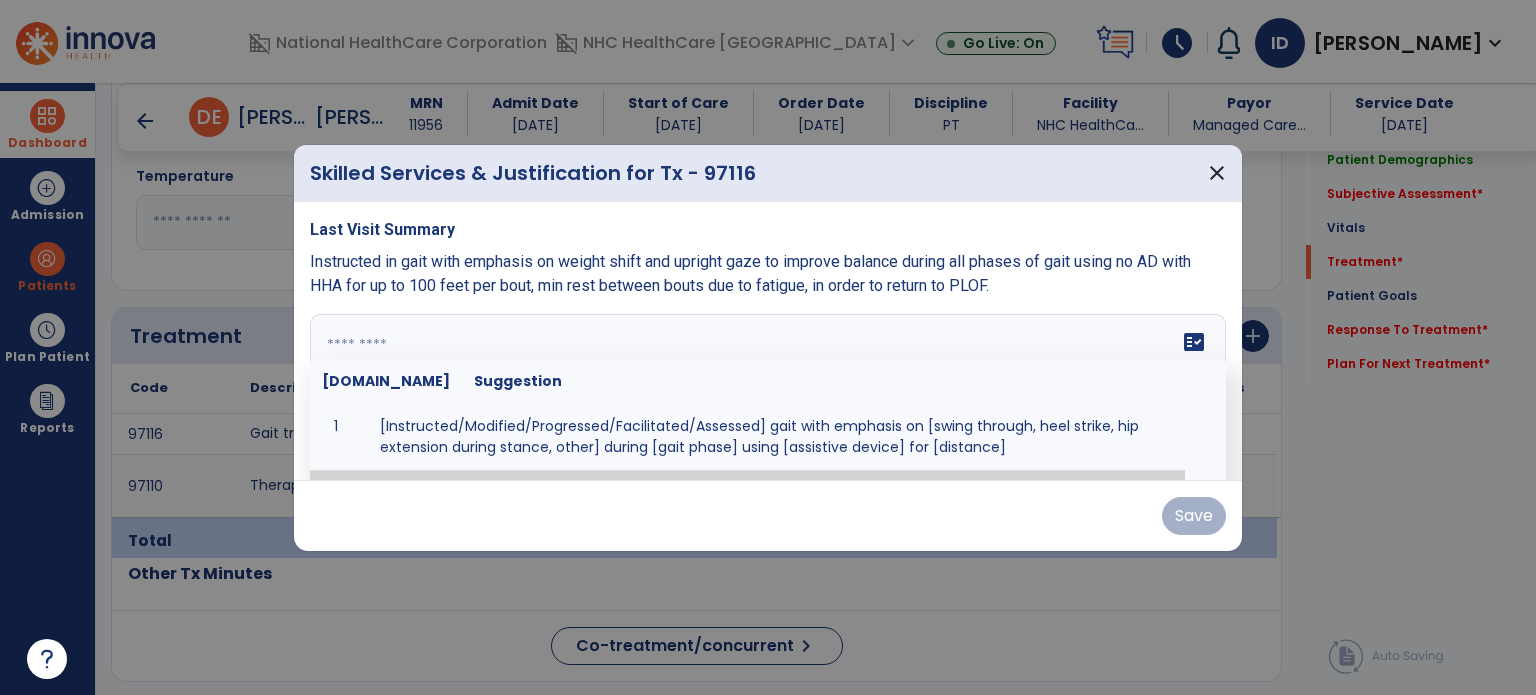 paste on "**********" 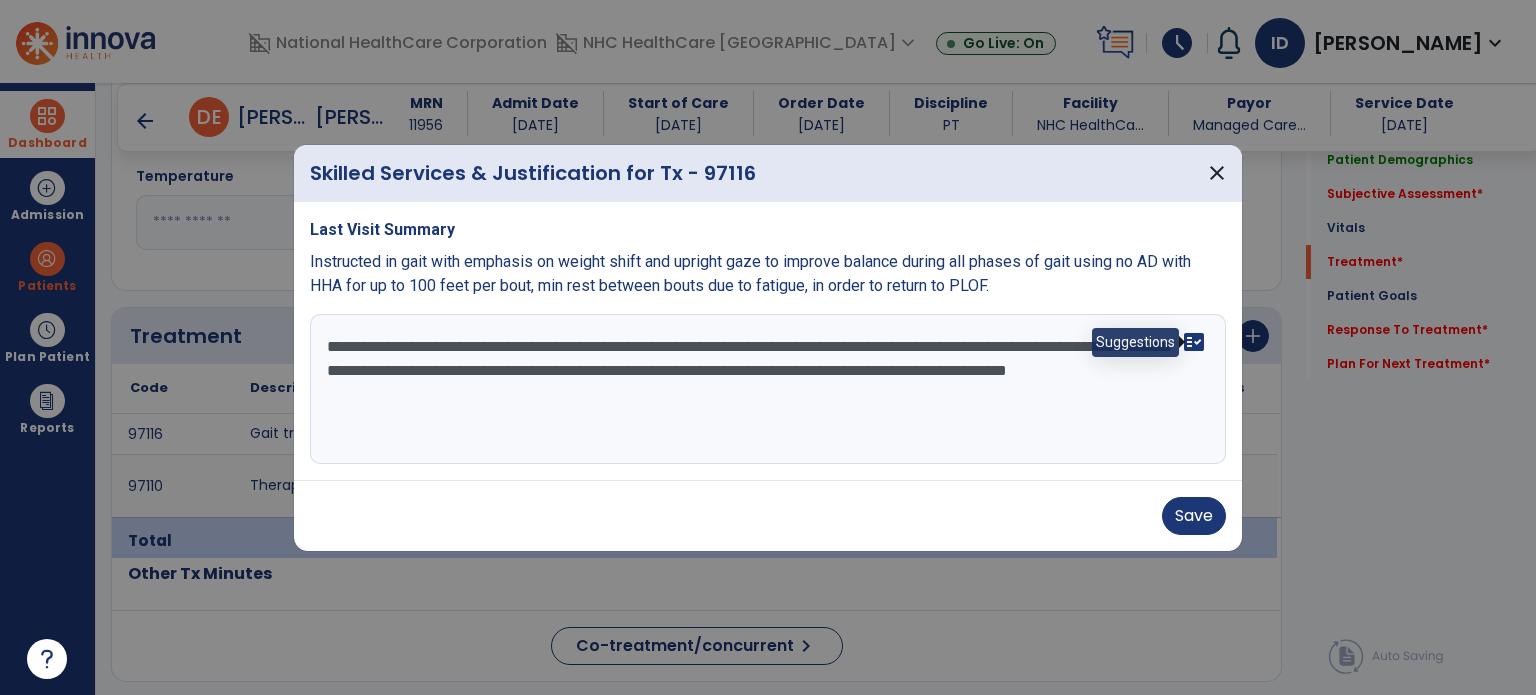 click on "fact_check" at bounding box center [1194, 342] 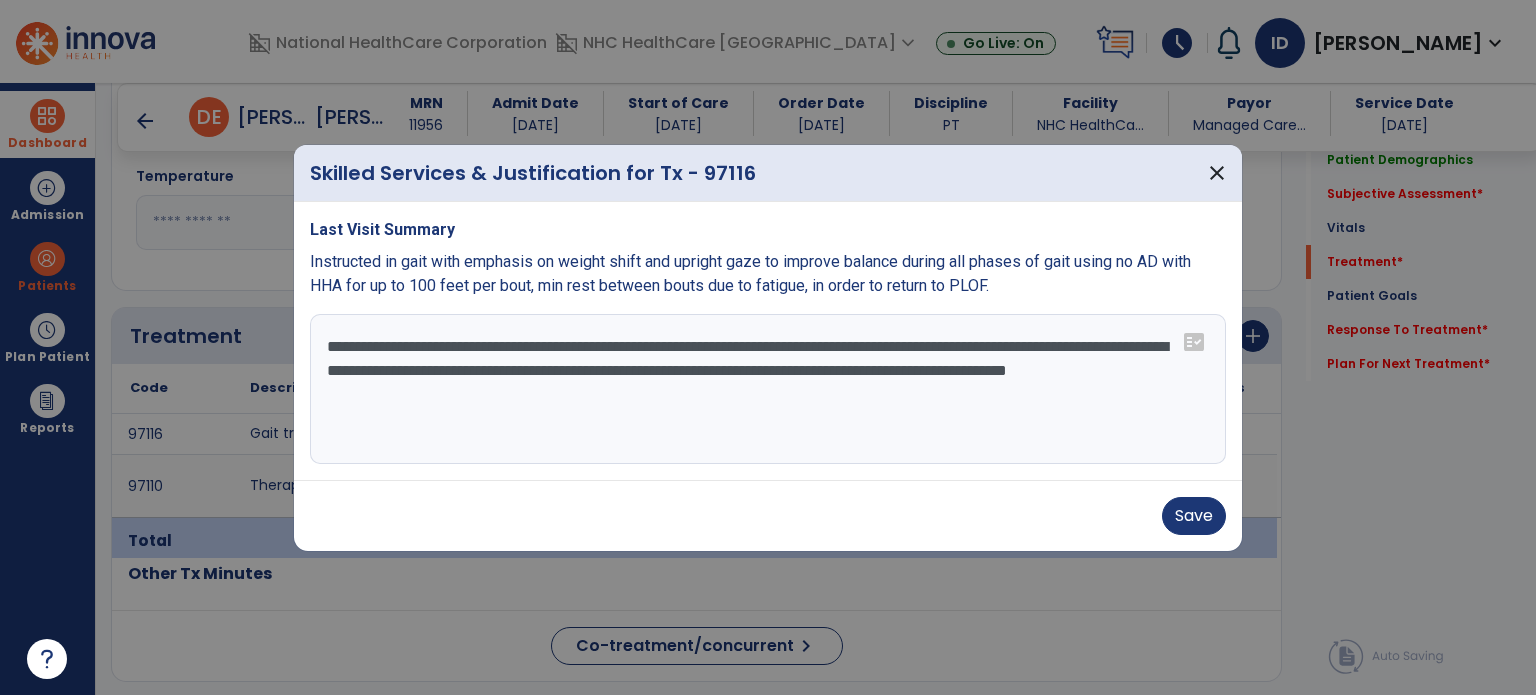 click on "**********" at bounding box center [768, 389] 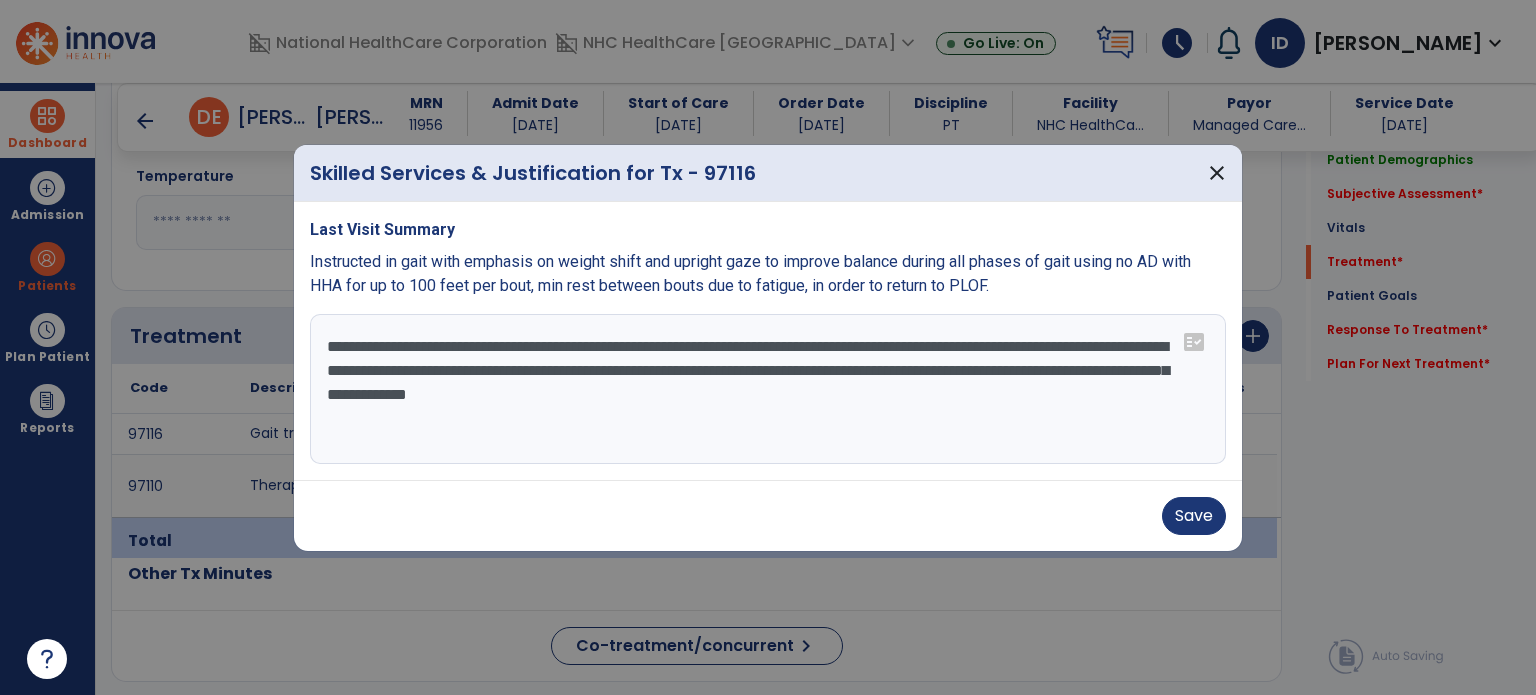 drag, startPoint x: 431, startPoint y: 395, endPoint x: 322, endPoint y: 378, distance: 110.317726 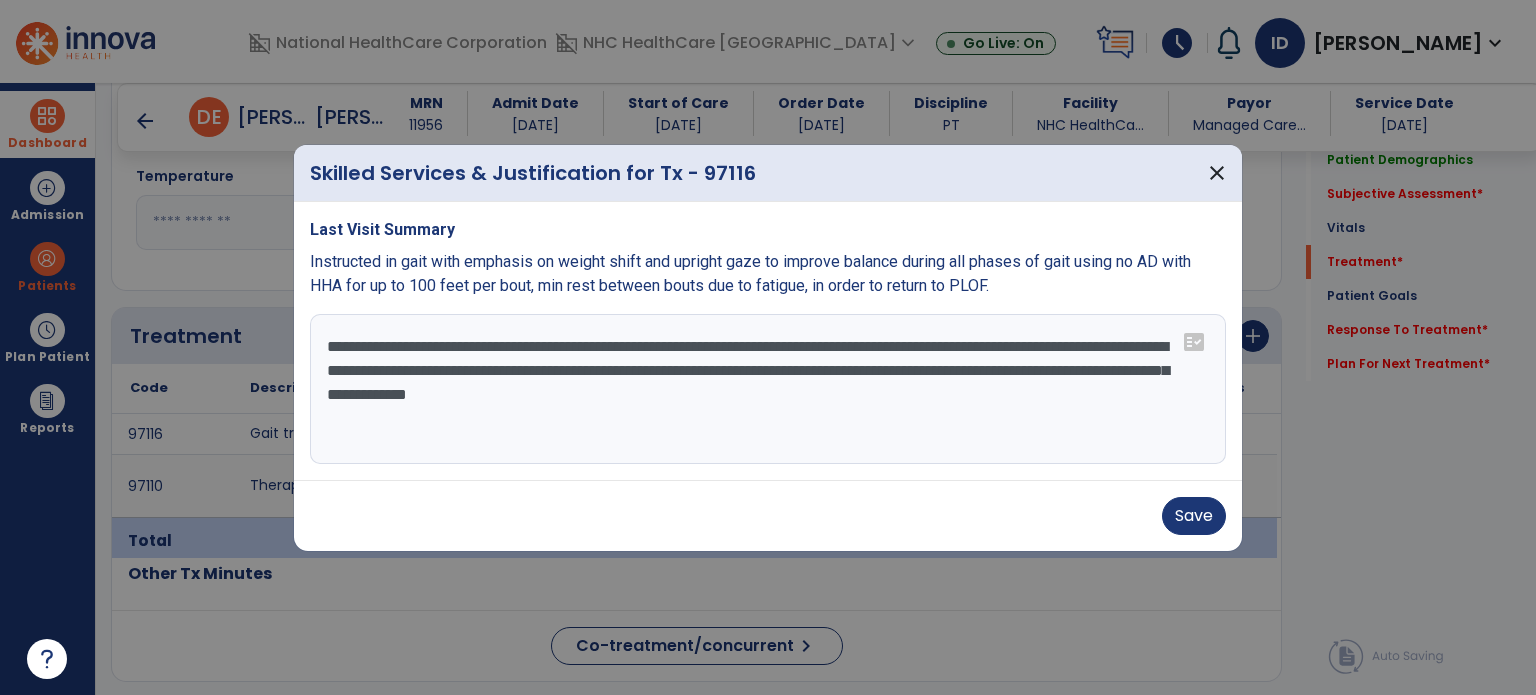 click on "**********" at bounding box center [768, 389] 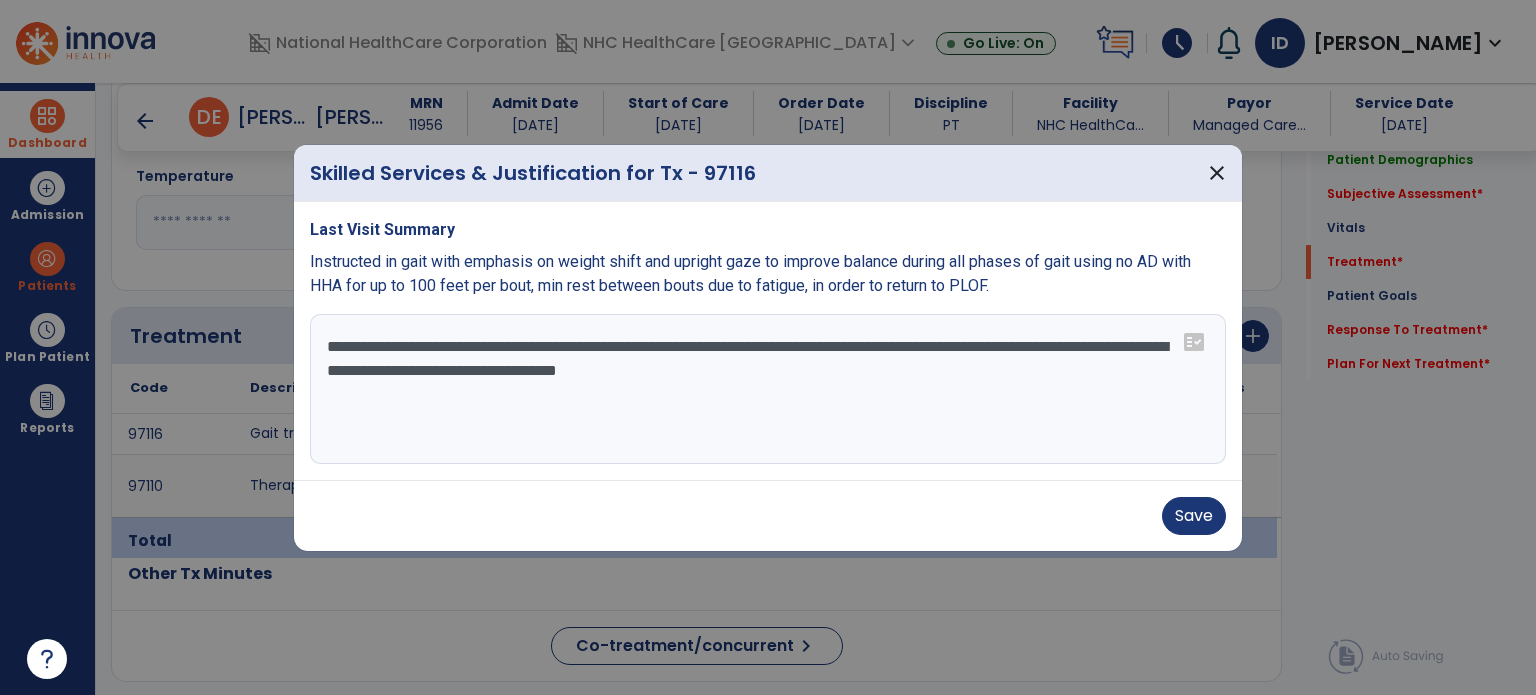 click on "**********" at bounding box center (768, 389) 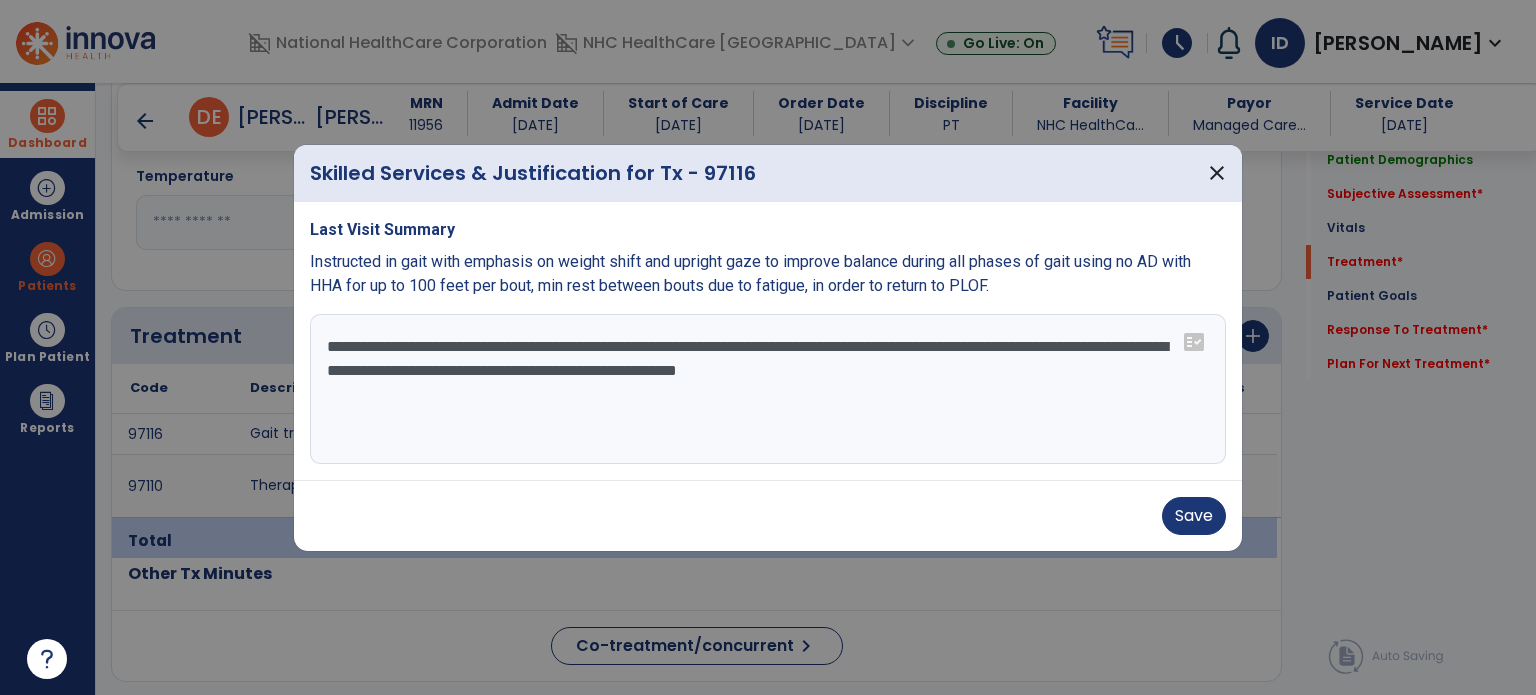 click on "**********" at bounding box center (768, 389) 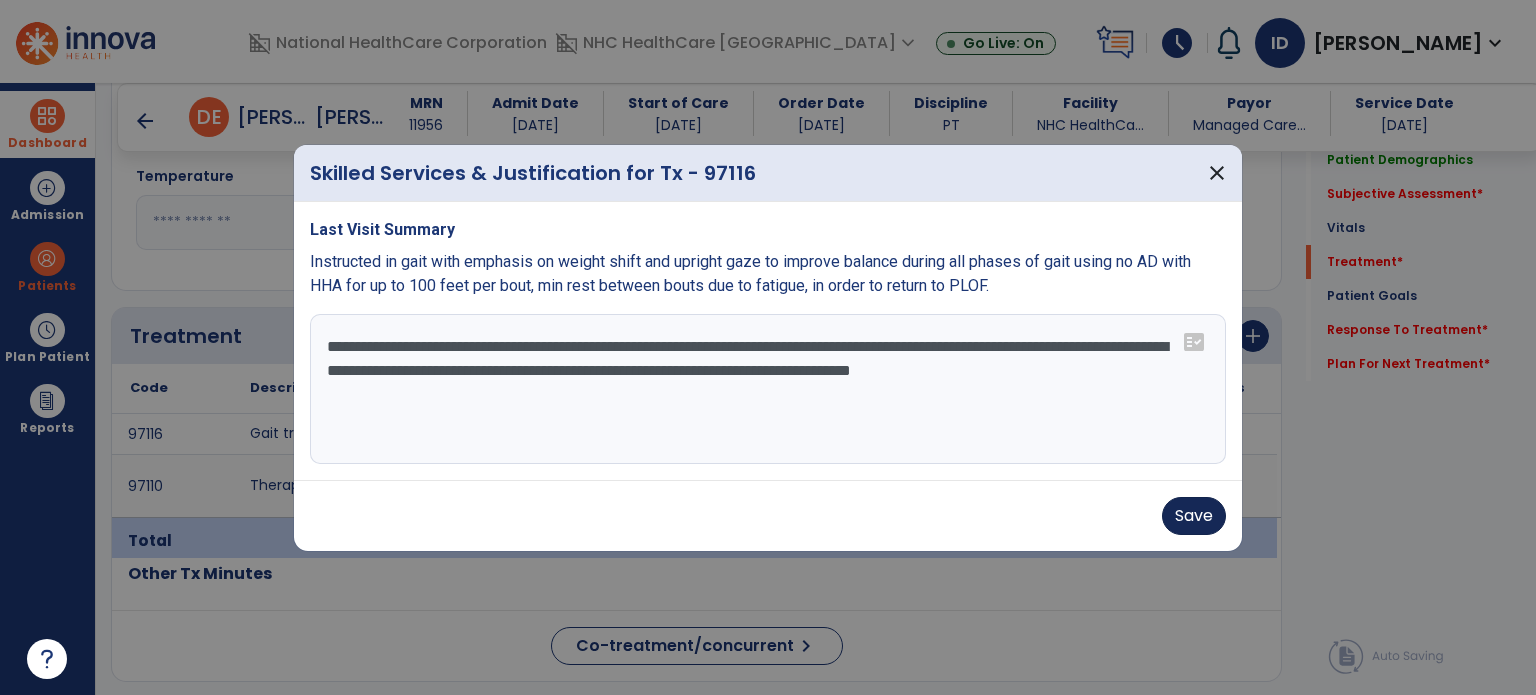 type on "**********" 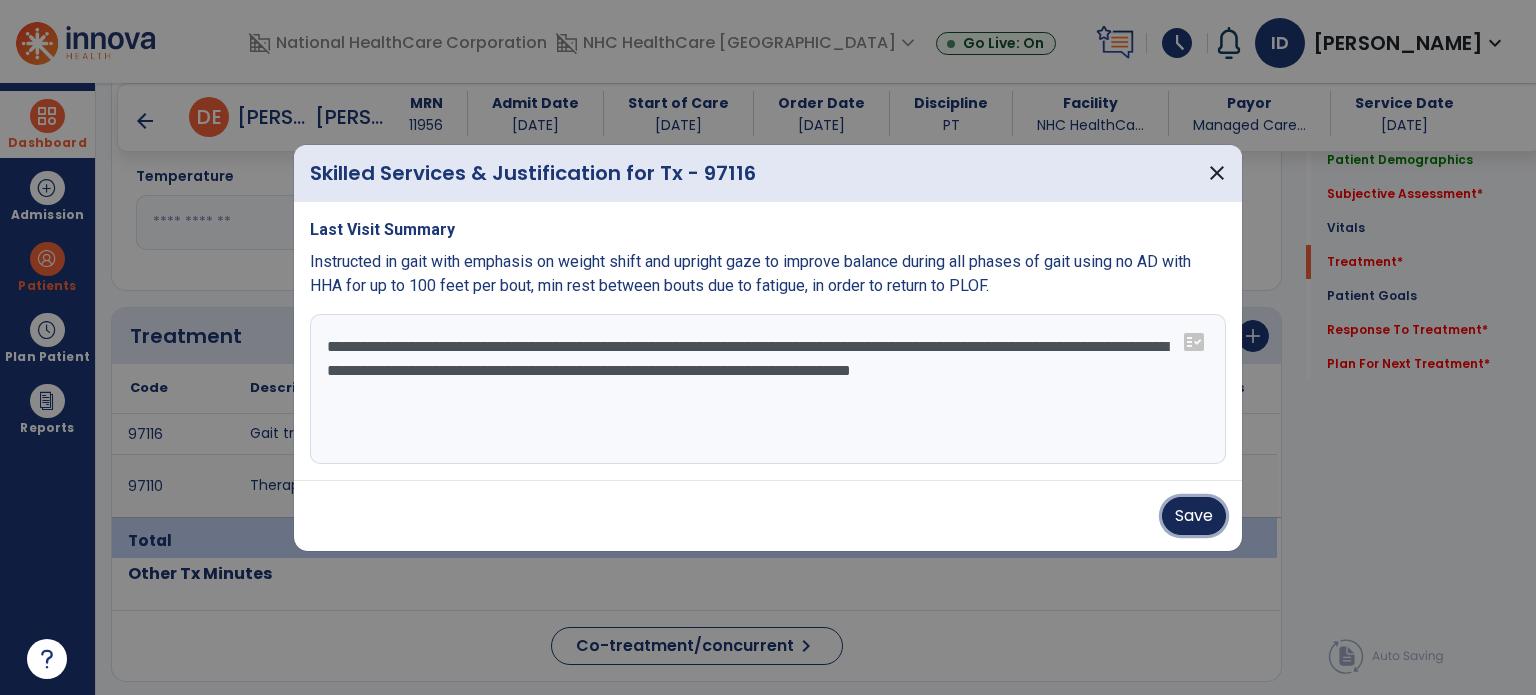 click on "Save" at bounding box center [1194, 516] 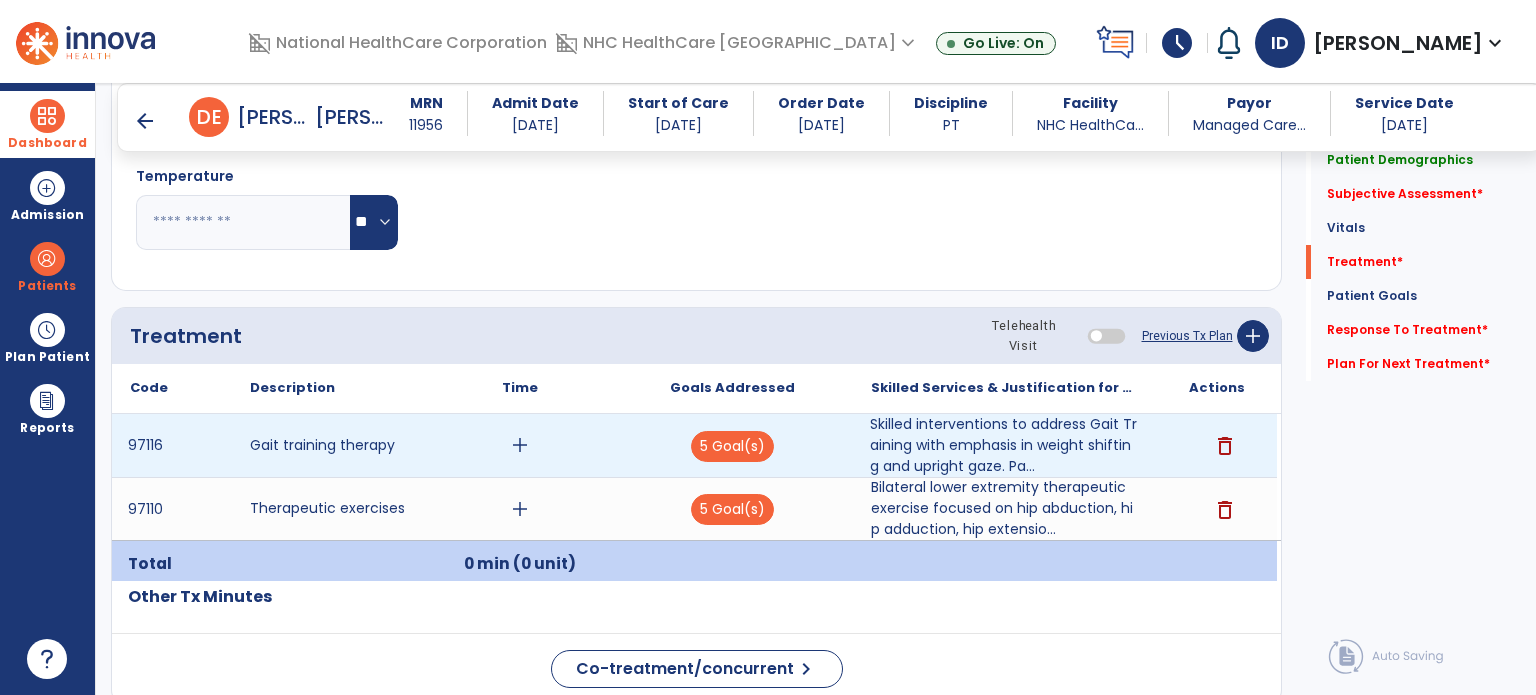 click on "add" at bounding box center [520, 445] 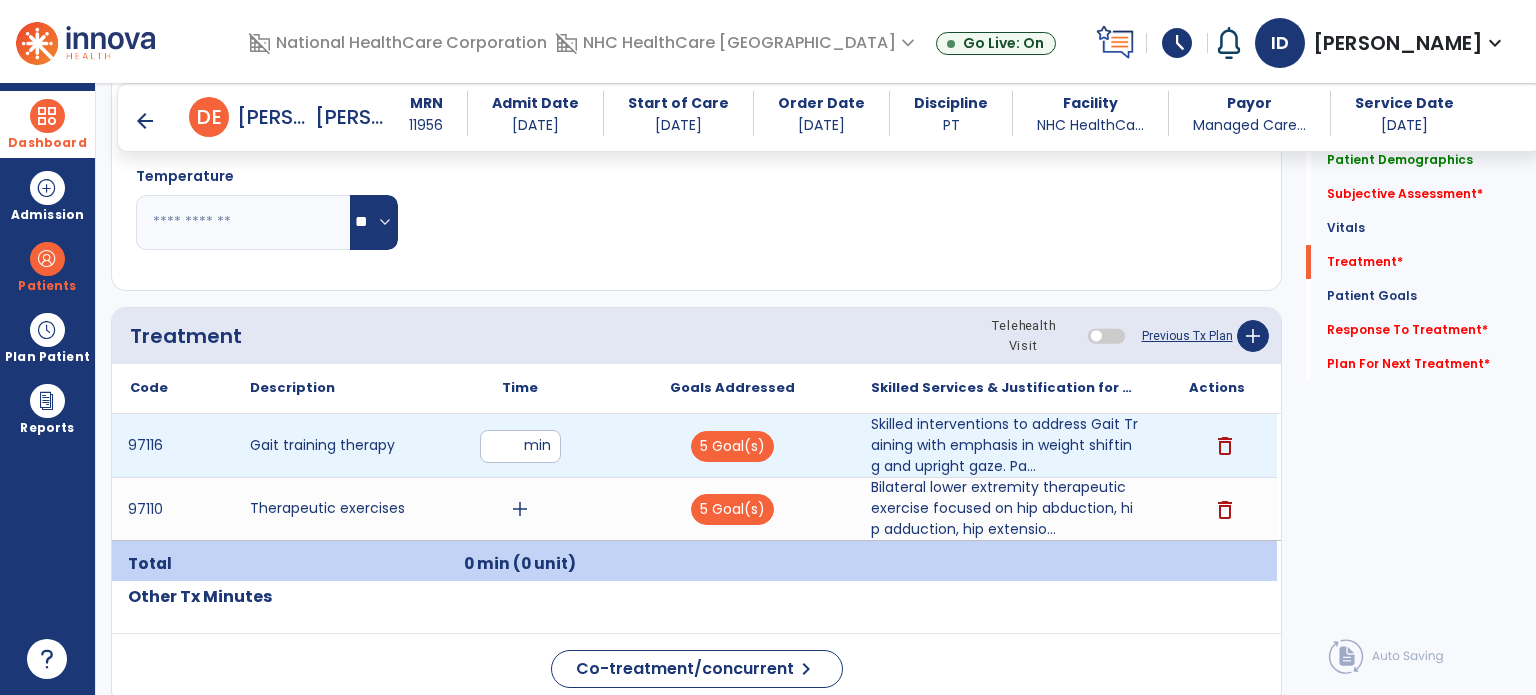 type on "**" 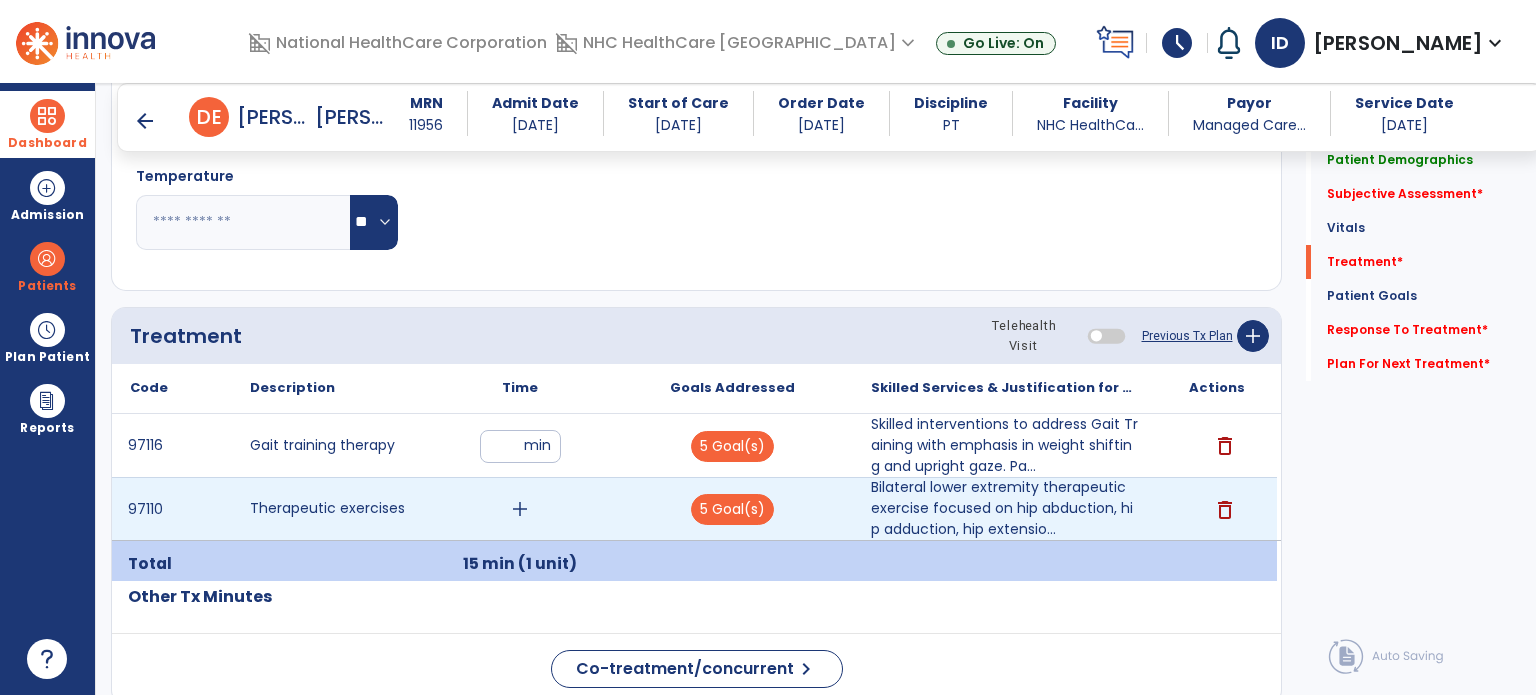 click on "add" at bounding box center (520, 509) 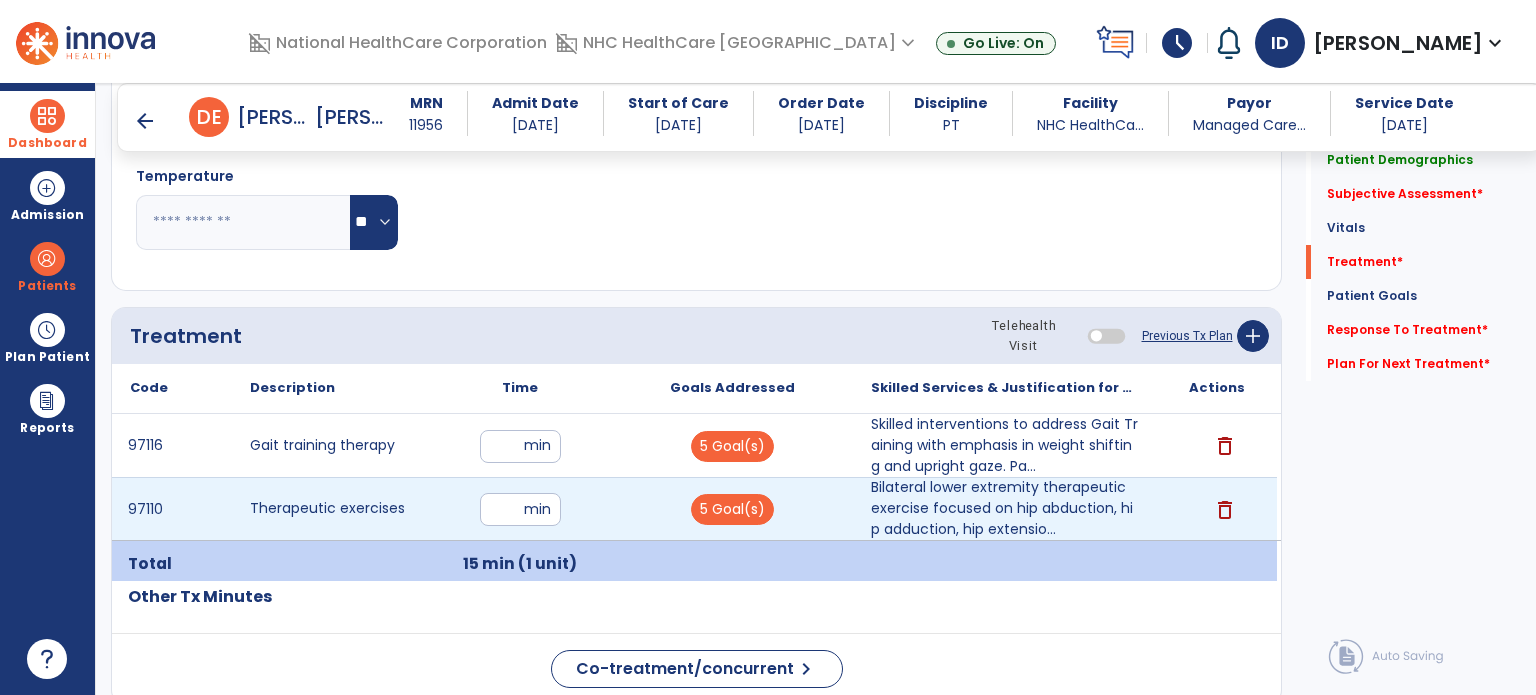 type on "*" 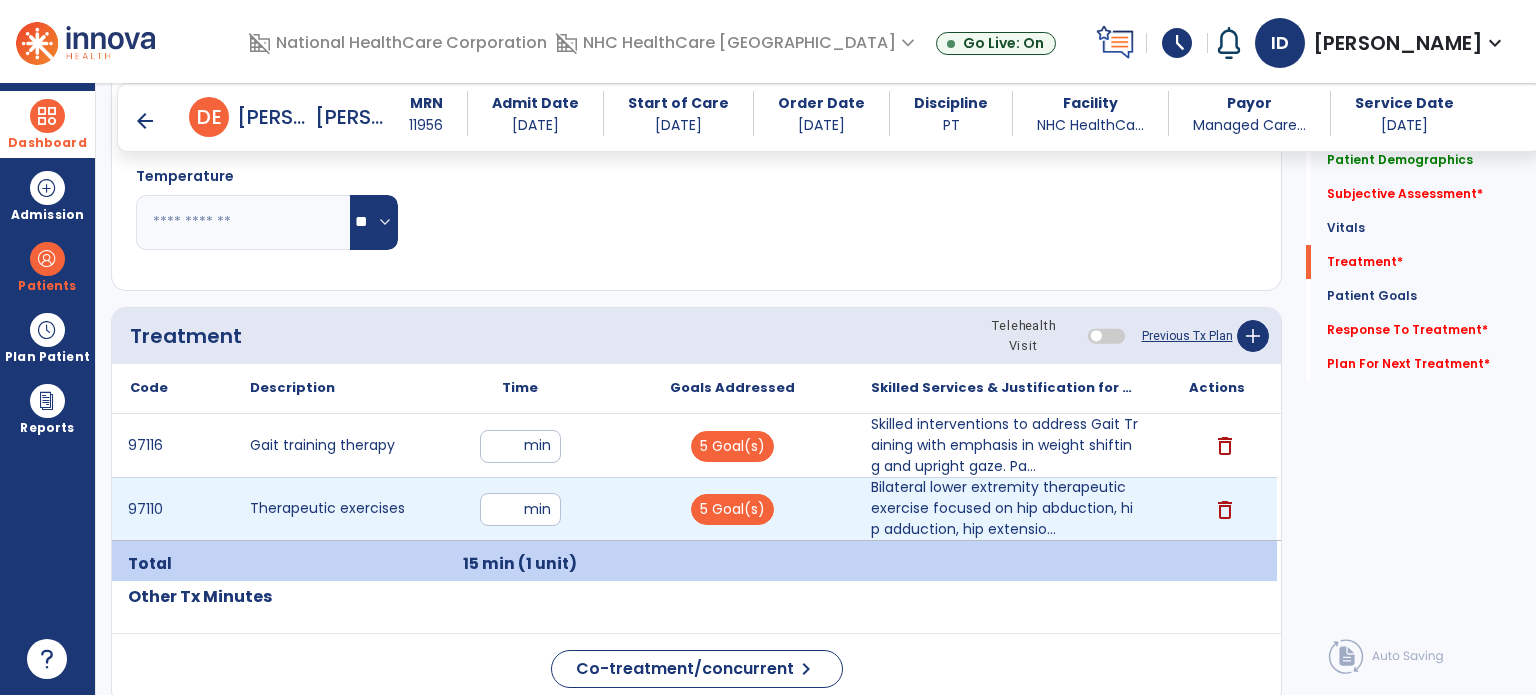 type on "**" 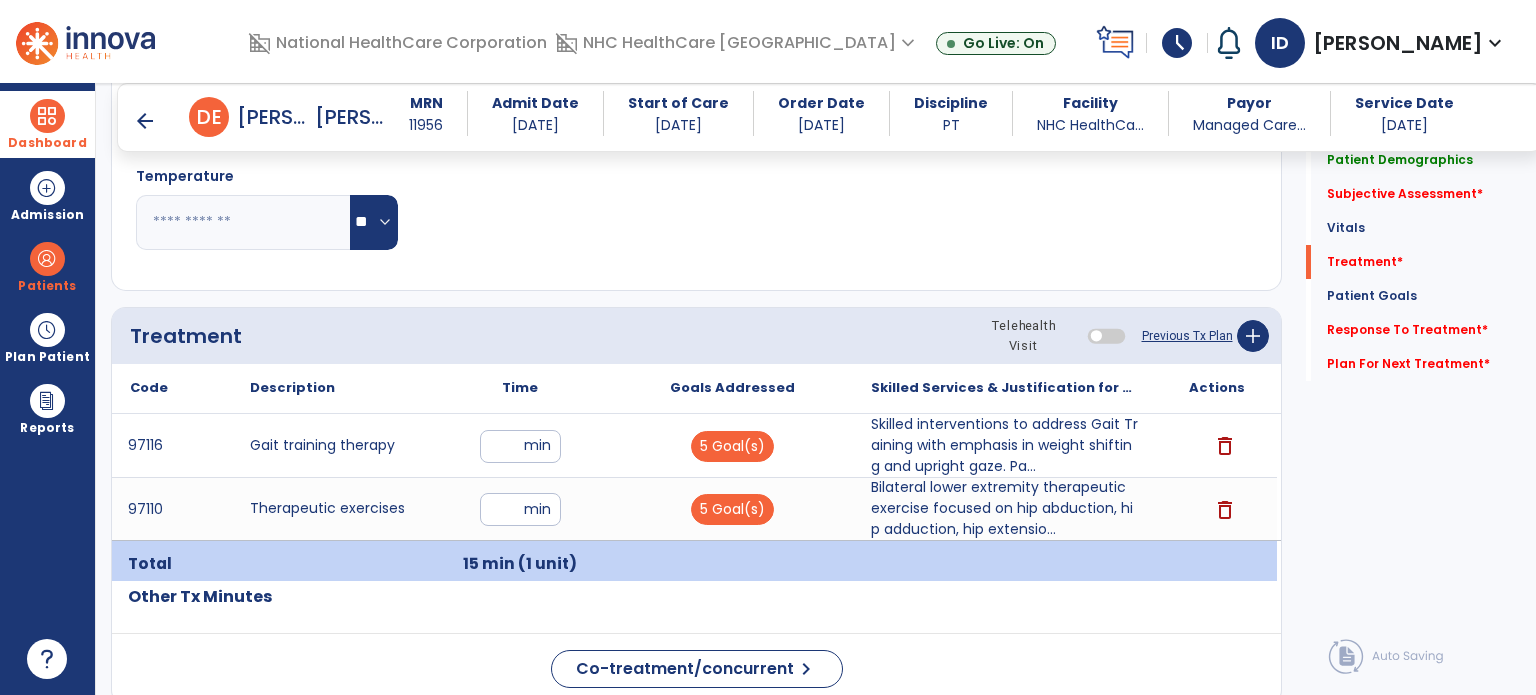 click on "Treatment Telehealth Visit  Previous Tx Plan   add
Code
Description
Time" 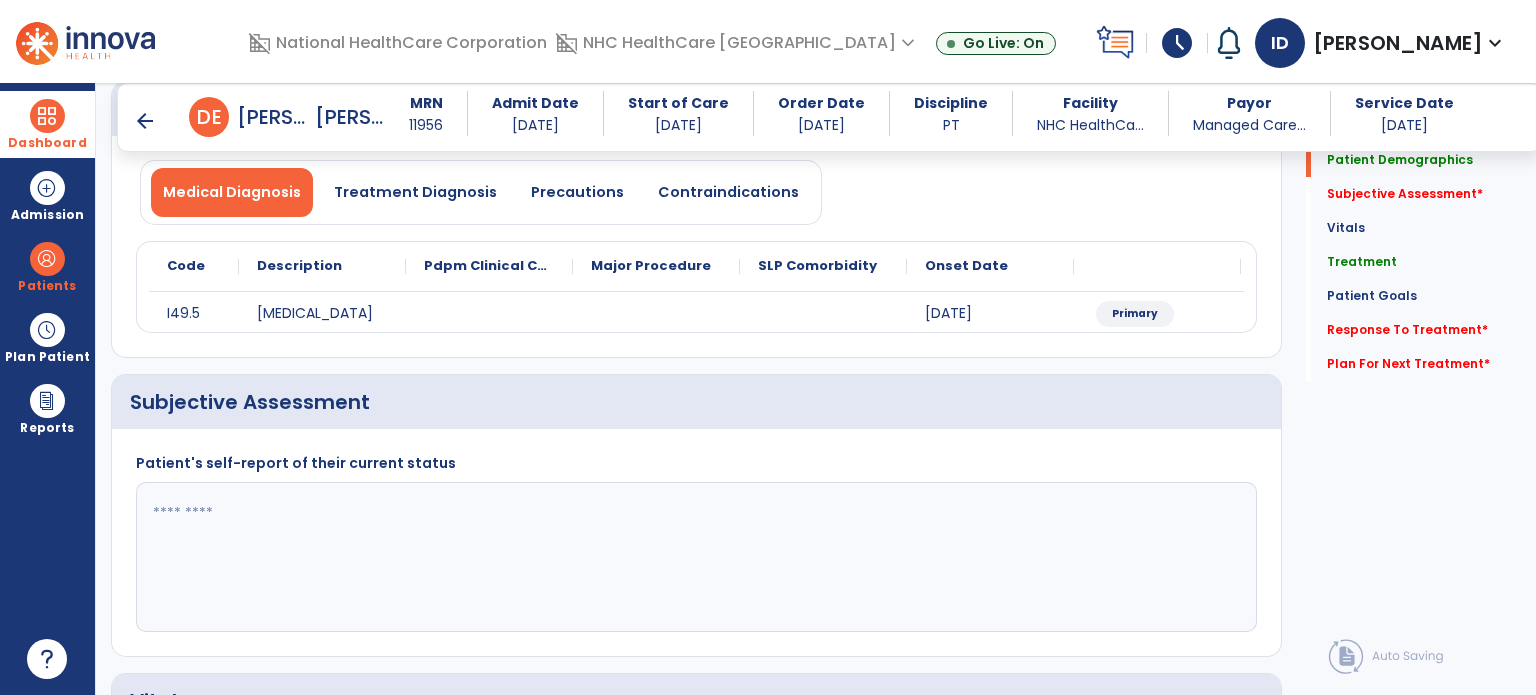 scroll, scrollTop: 155, scrollLeft: 0, axis: vertical 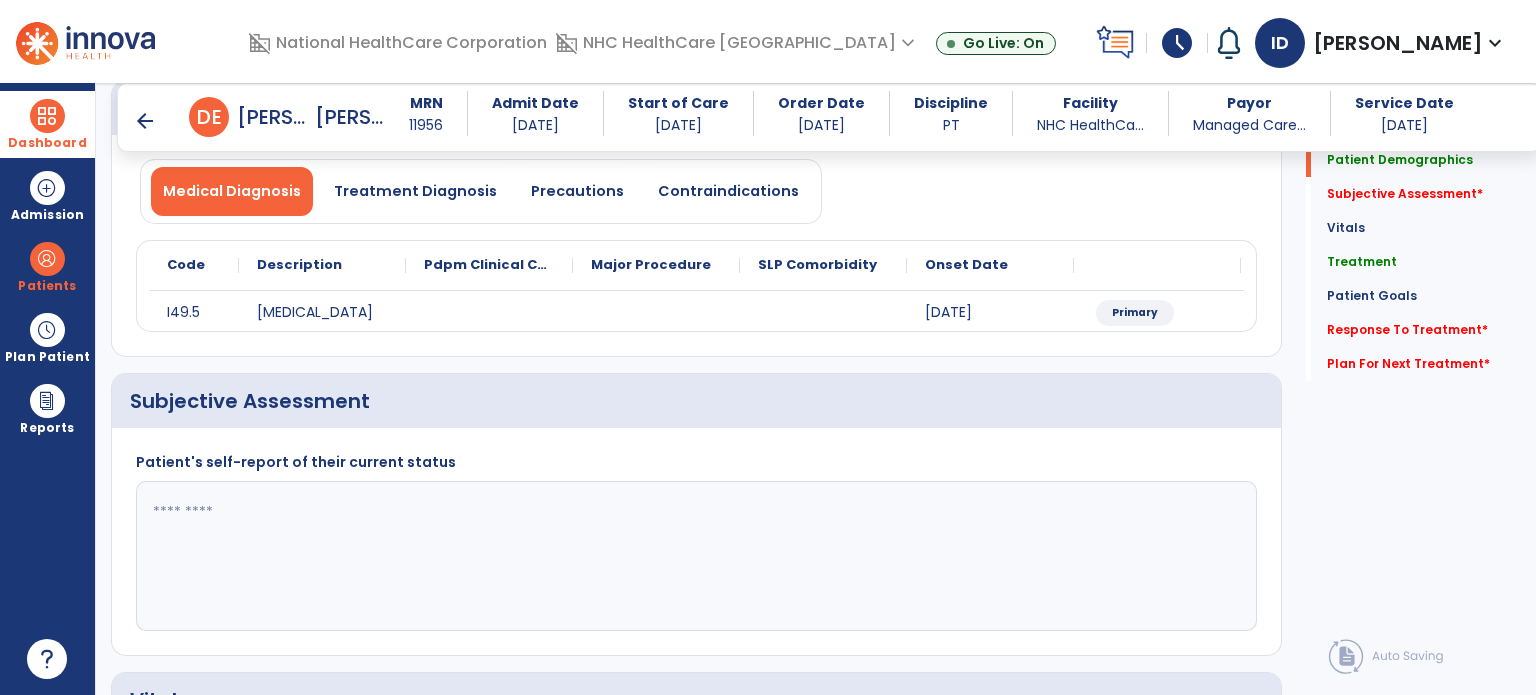 click 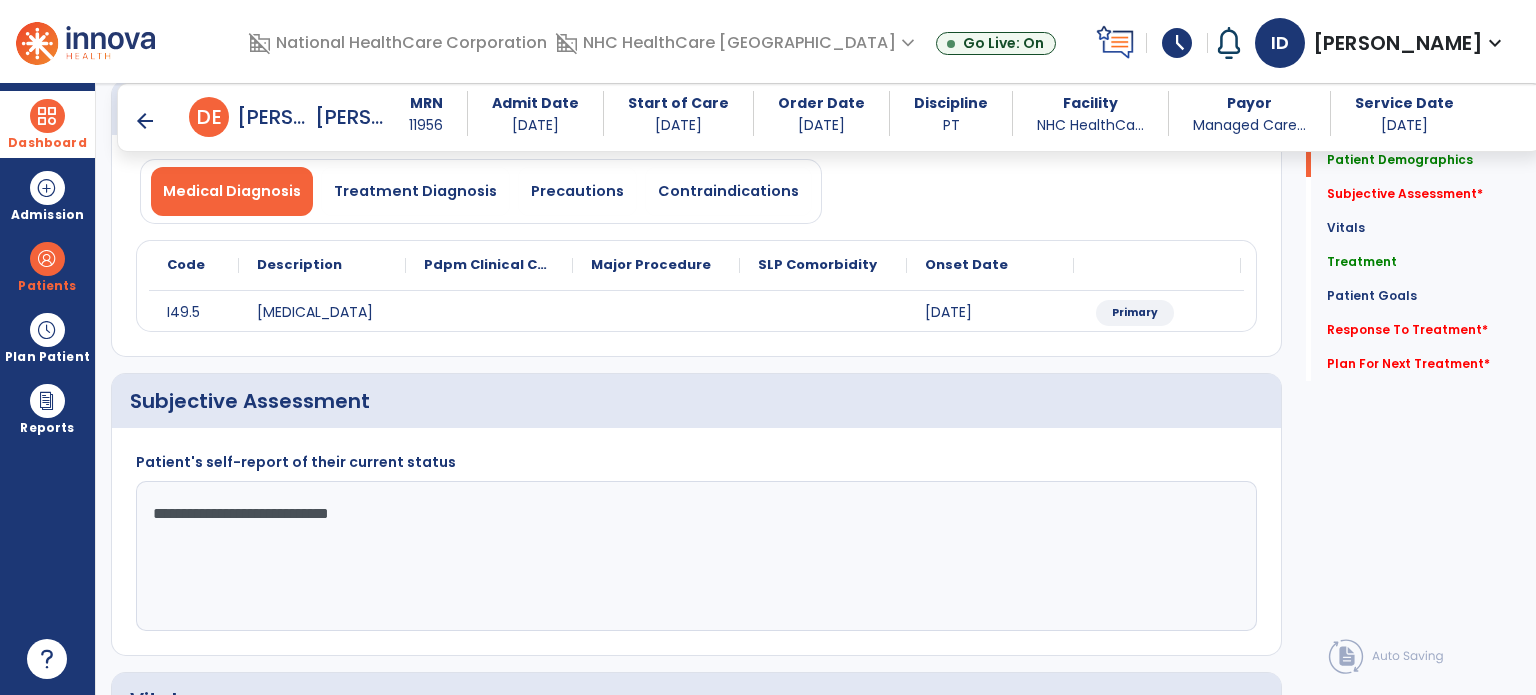type on "**********" 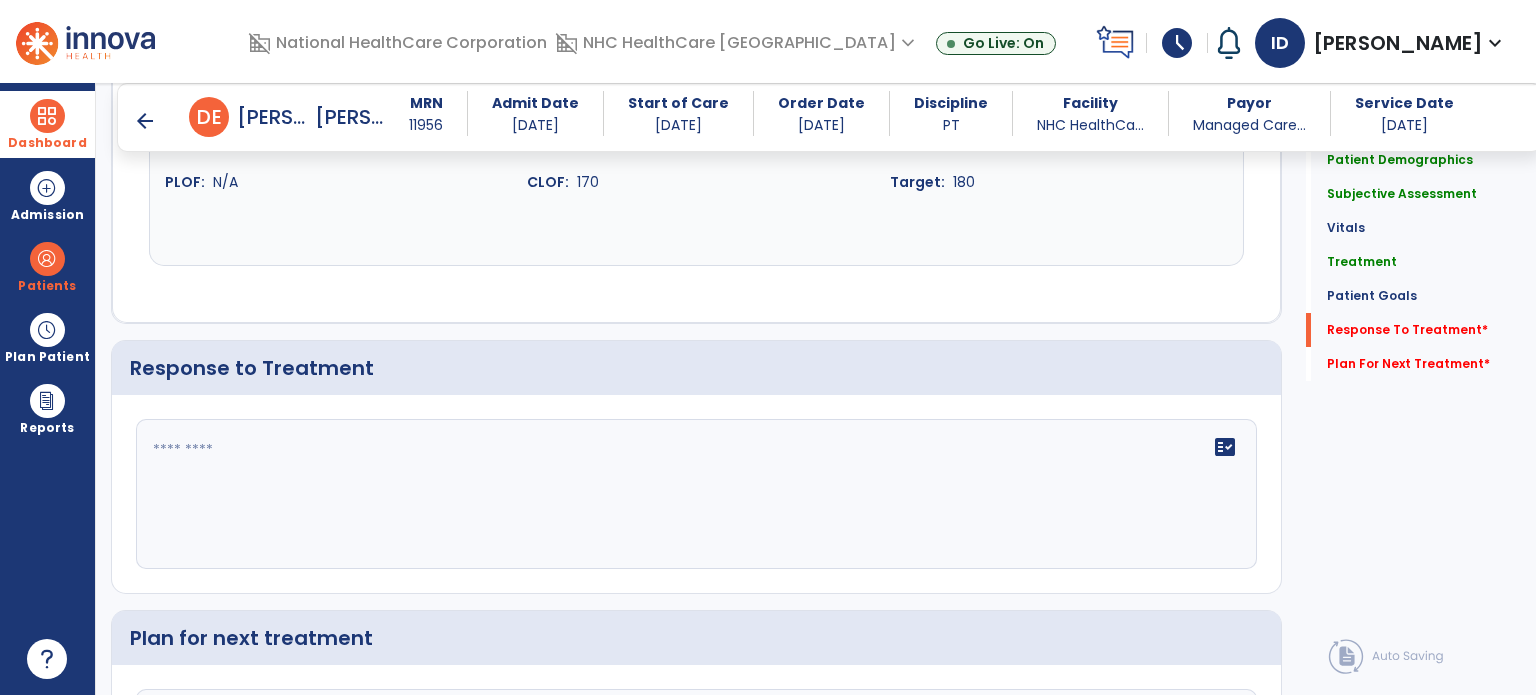 click on "fact_check" 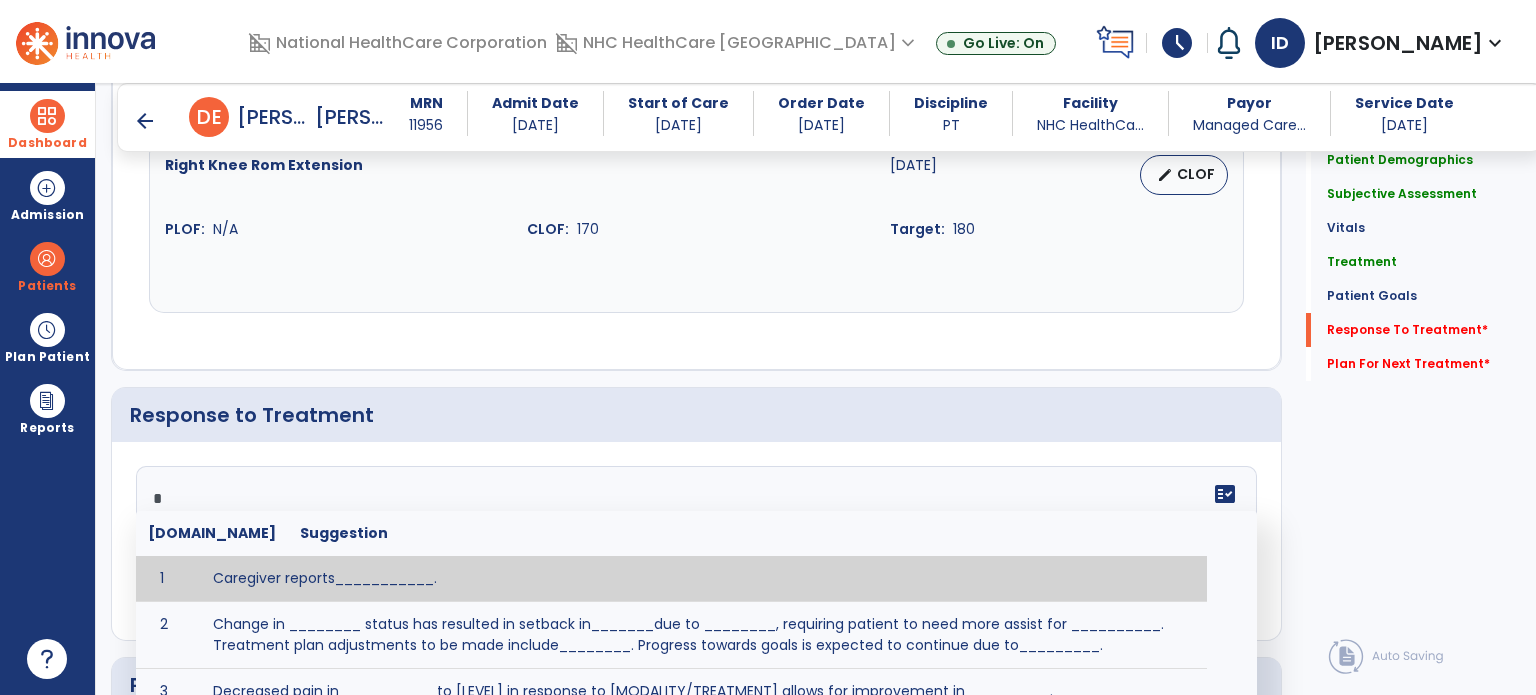 scroll, scrollTop: 2423, scrollLeft: 0, axis: vertical 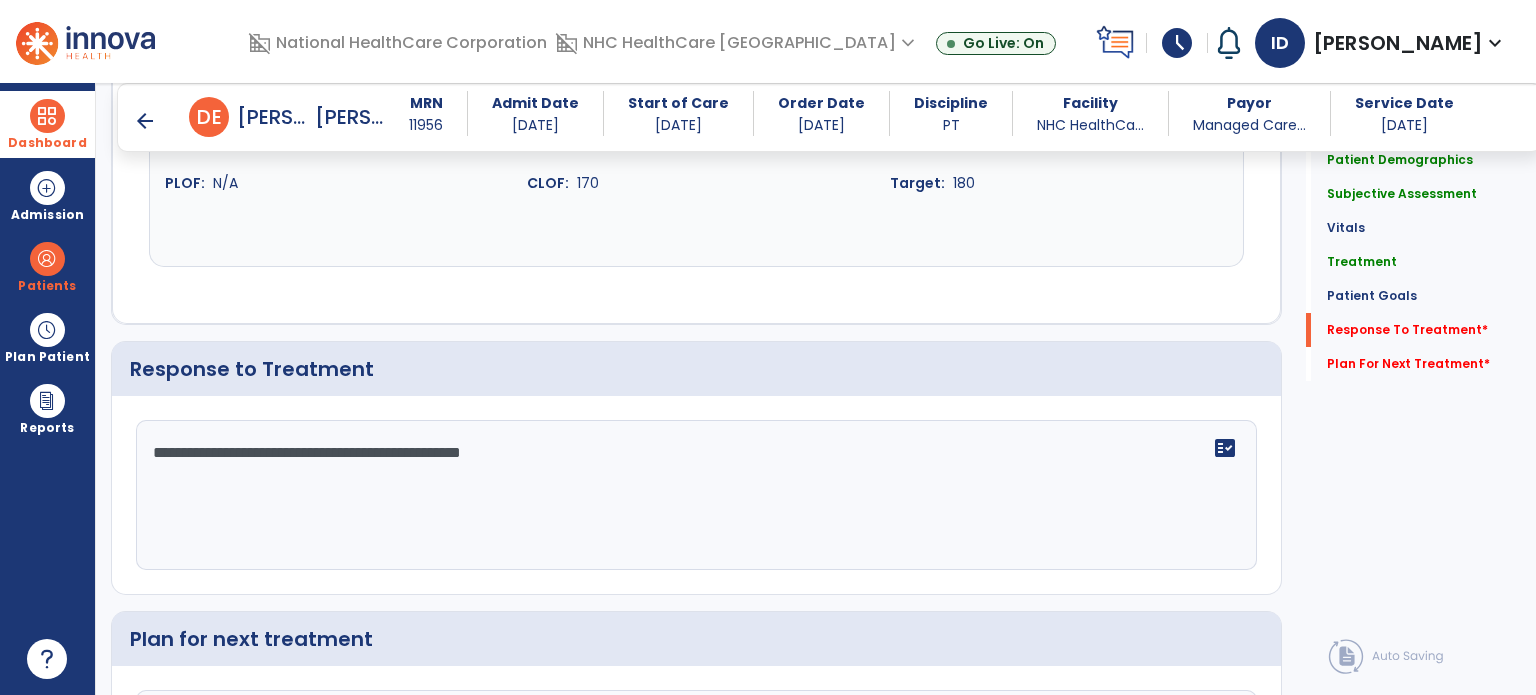 type on "**********" 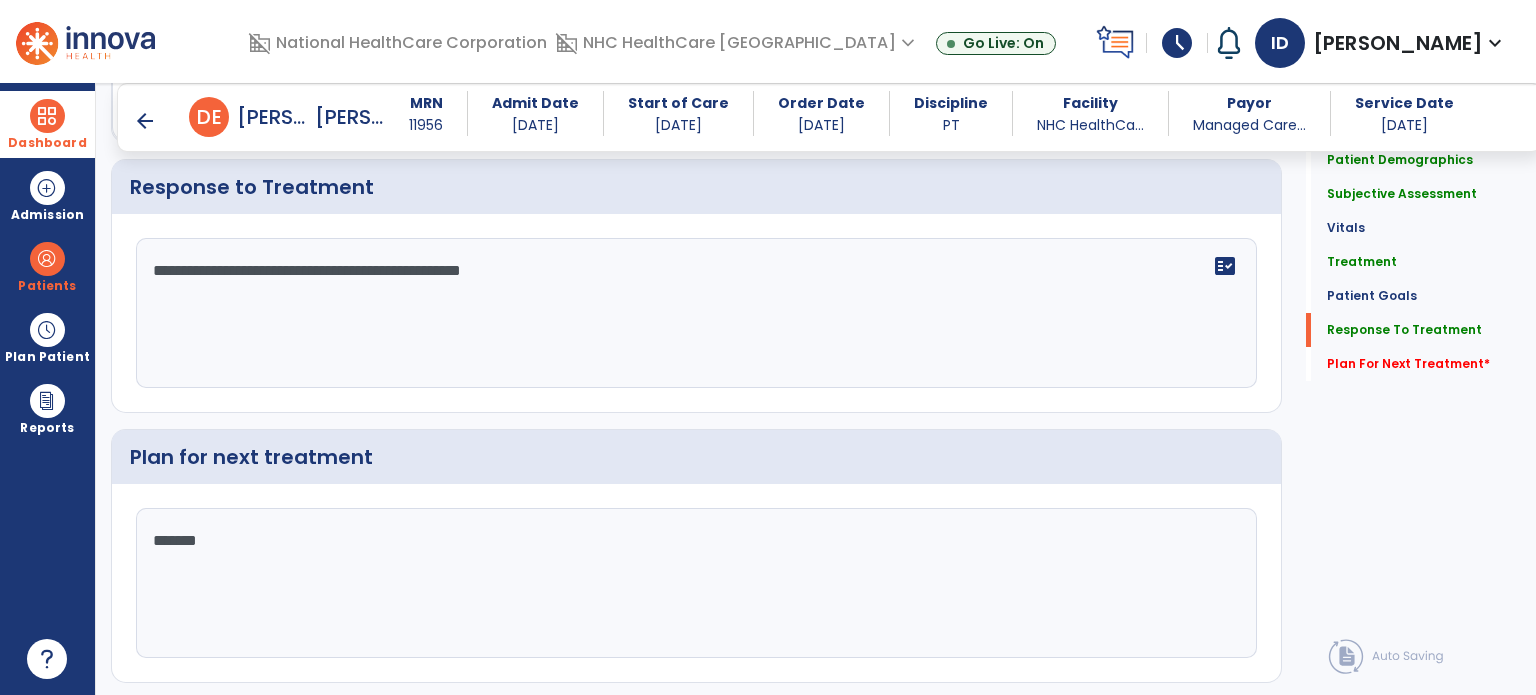 scroll, scrollTop: 2652, scrollLeft: 0, axis: vertical 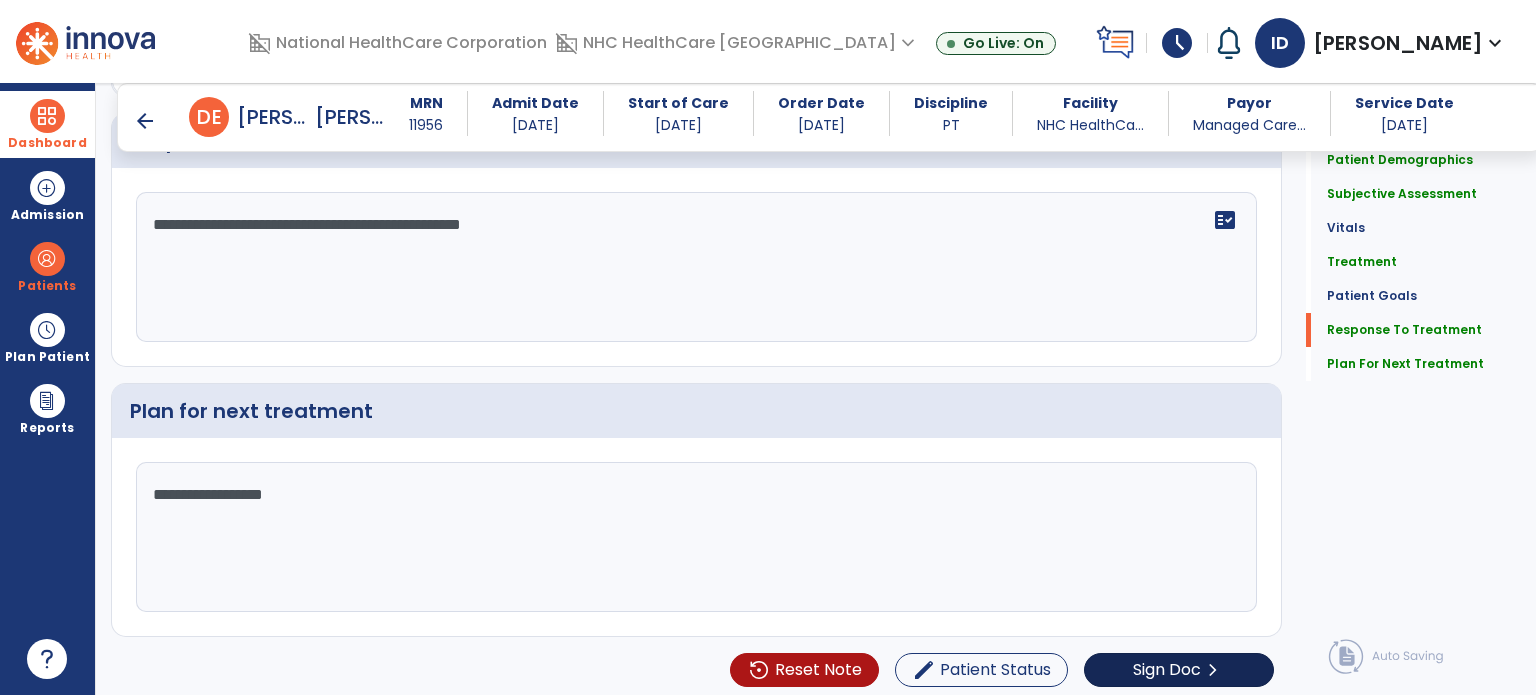 type on "**********" 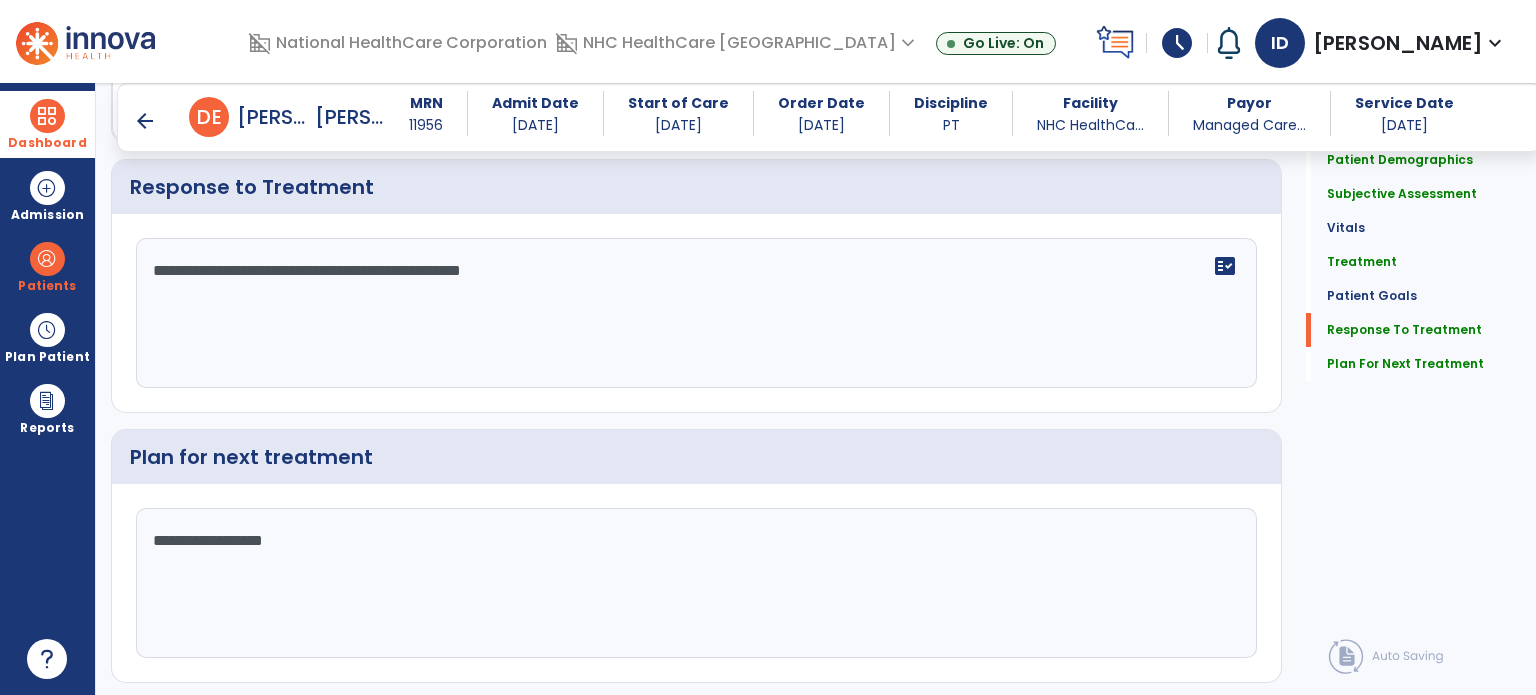 click on "Sign Doc" 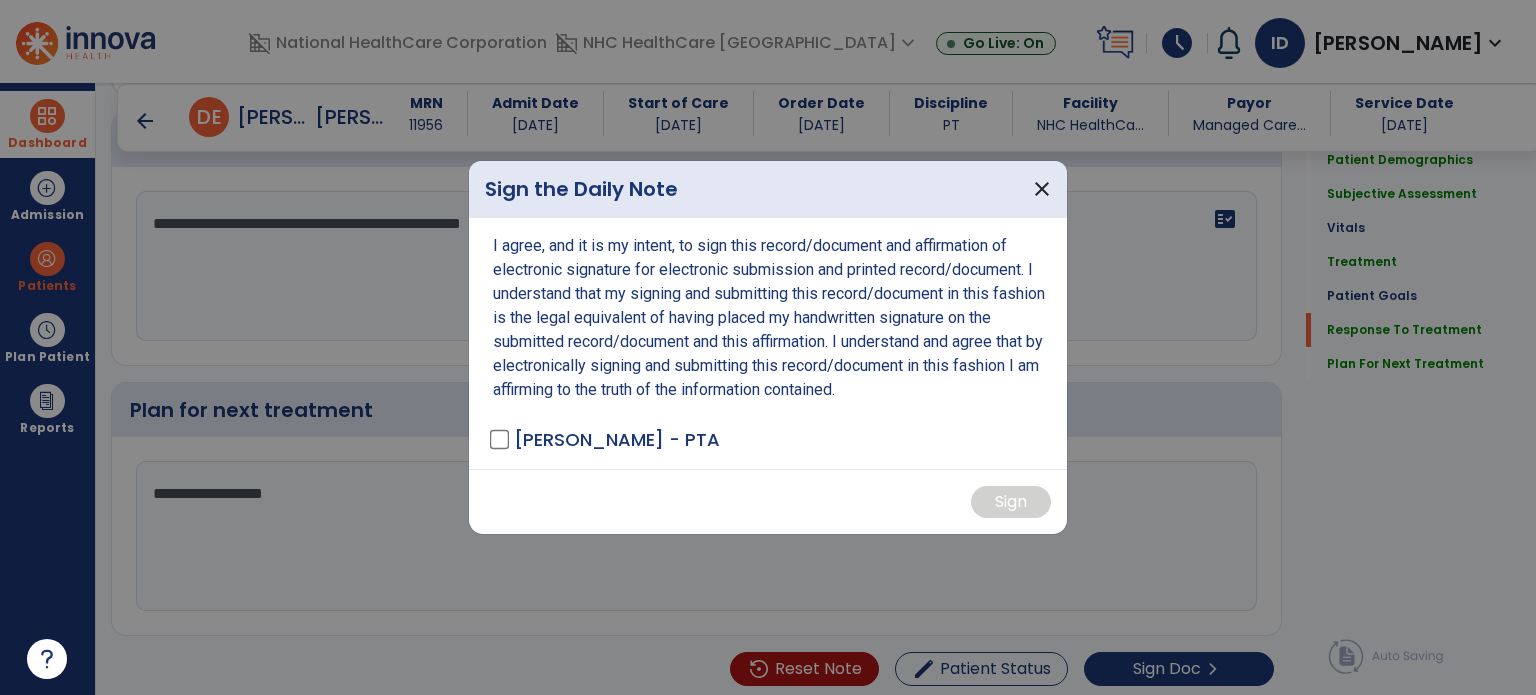 click on "I agree, and it is my intent, to sign this record/document and affirmation of electronic signature for electronic submission and printed record/document. I understand that my signing and submitting this record/document in this fashion is the legal equivalent of having placed my handwritten signature on the submitted record/document and this affirmation. I understand and agree that by electronically signing and submitting this record/document in this fashion I am affirming to the truth of the information contained.  [PERSON_NAME]  - PTA" at bounding box center [768, 343] 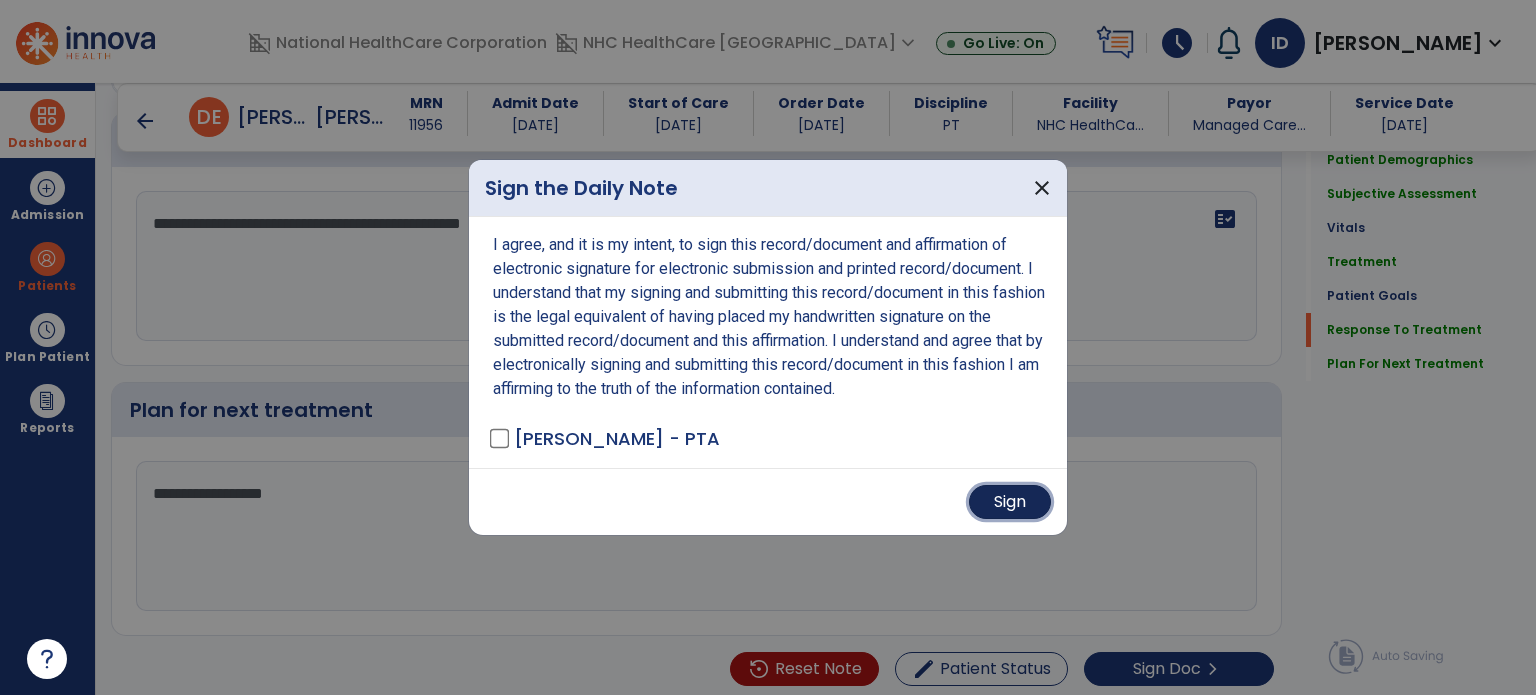 click on "Sign" at bounding box center [1010, 502] 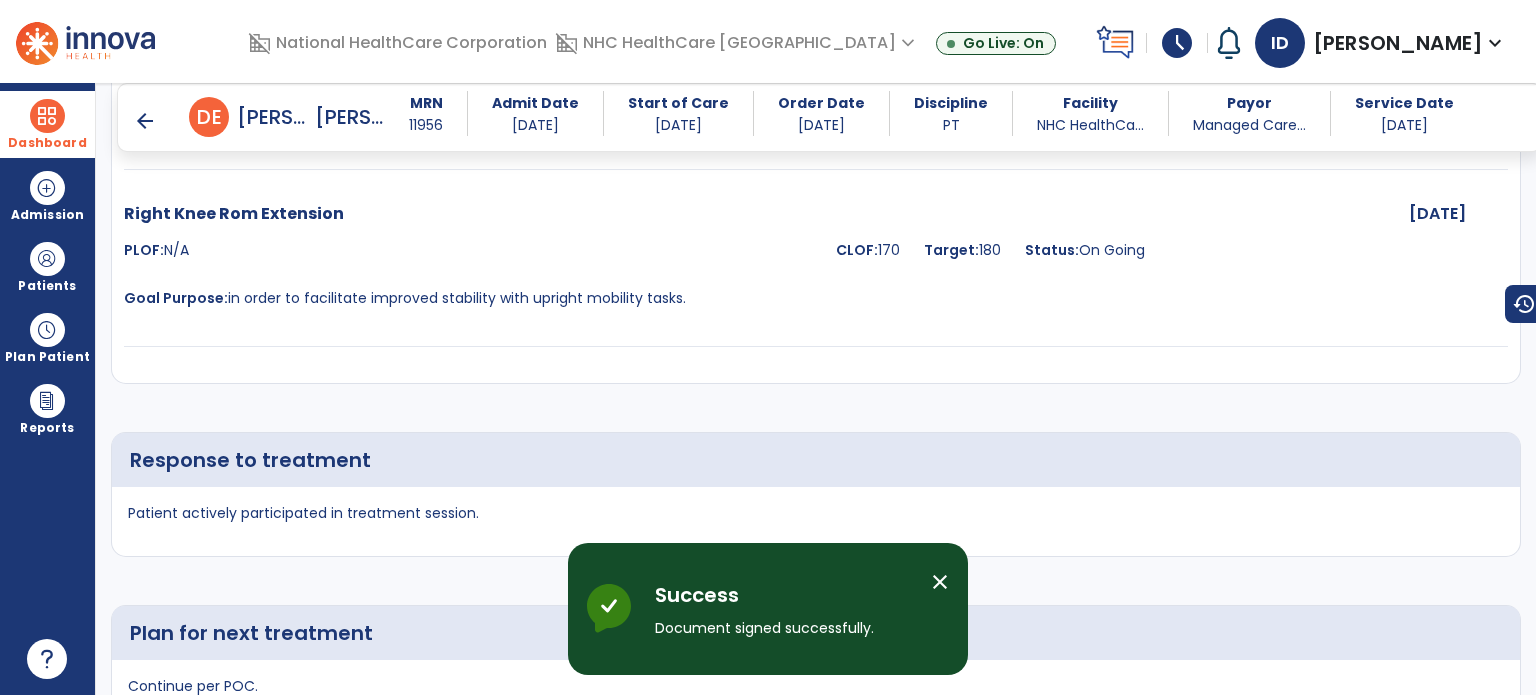 scroll, scrollTop: 3462, scrollLeft: 0, axis: vertical 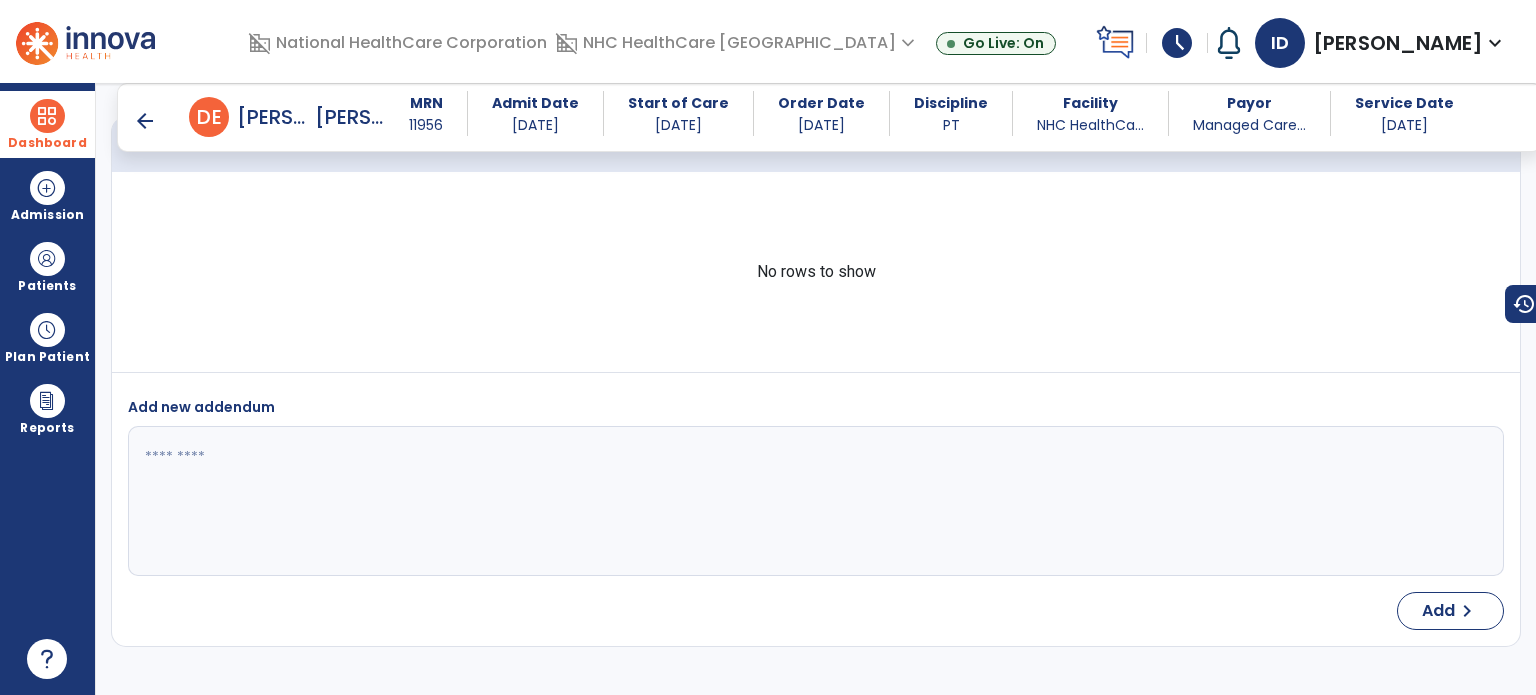 click at bounding box center (47, 116) 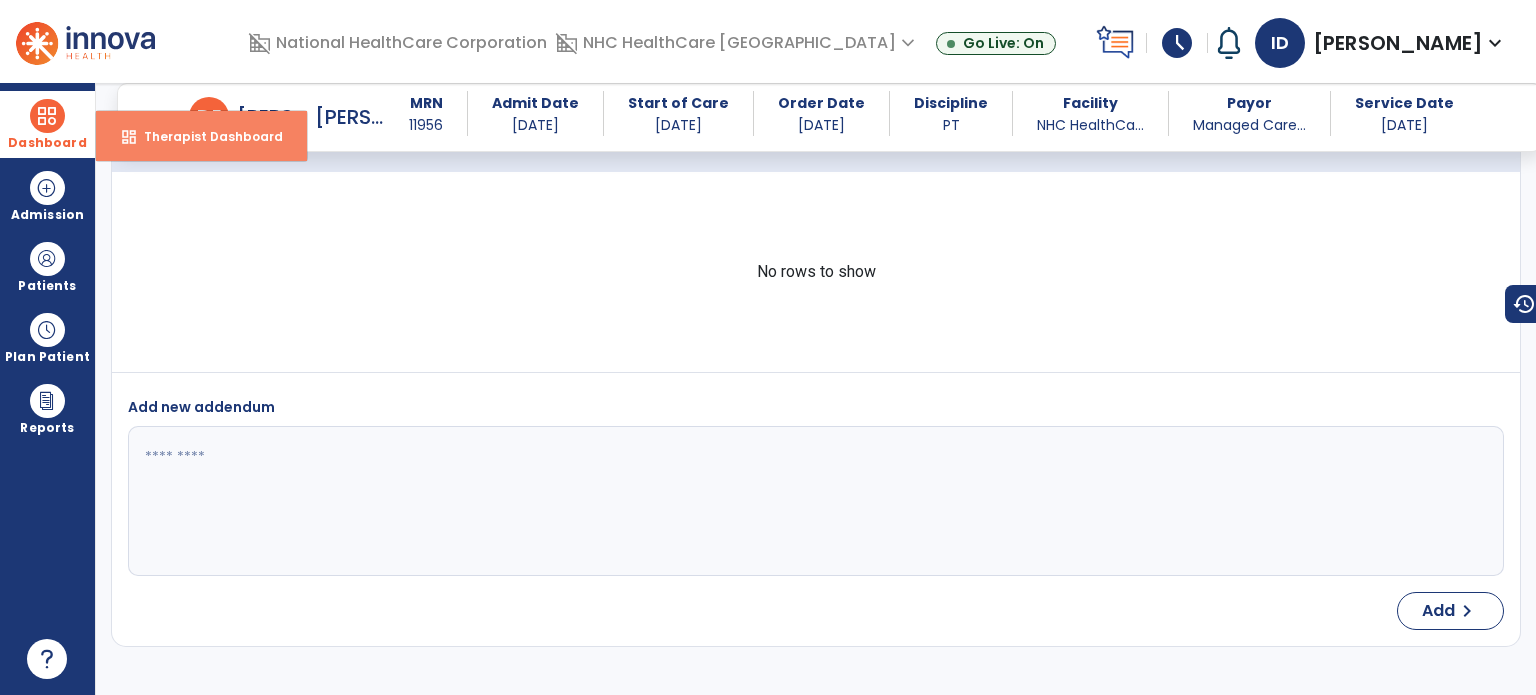 click on "dashboard" at bounding box center [129, 137] 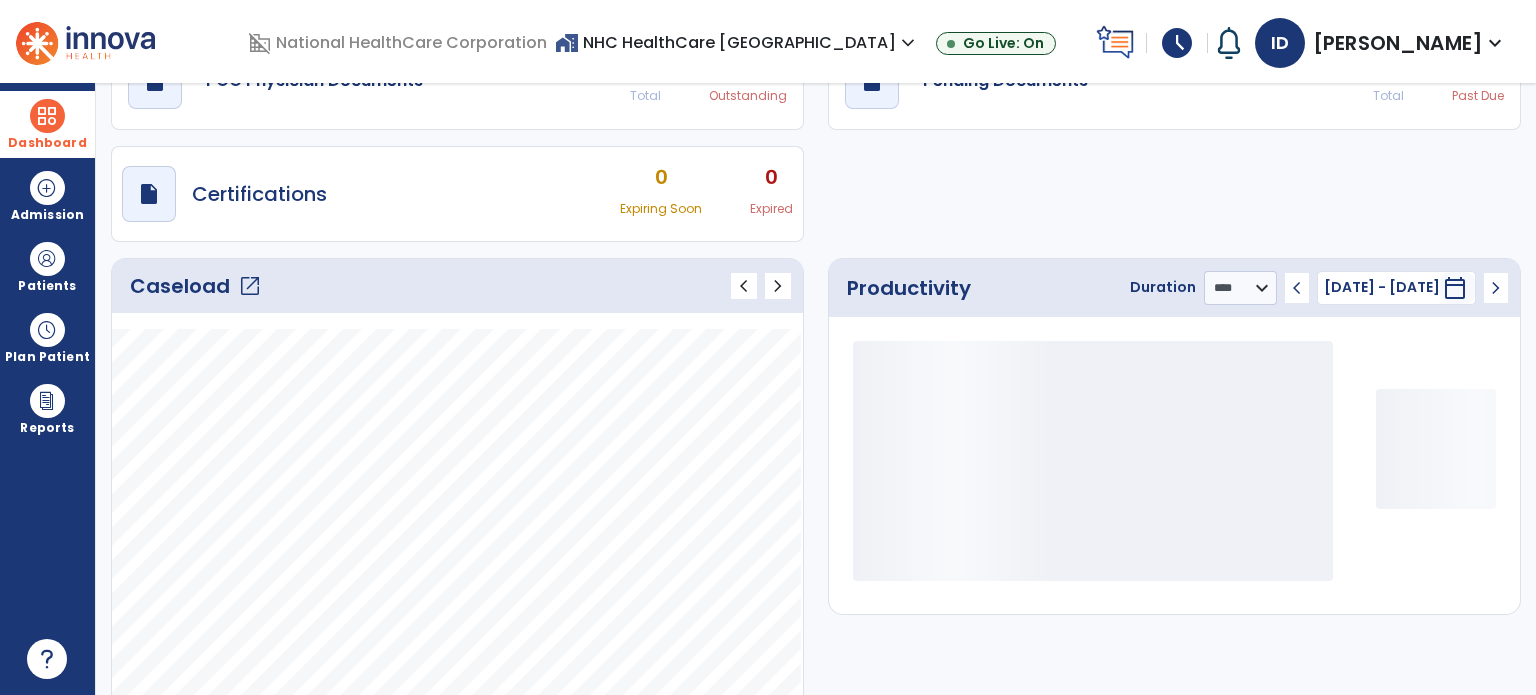 scroll, scrollTop: 49, scrollLeft: 0, axis: vertical 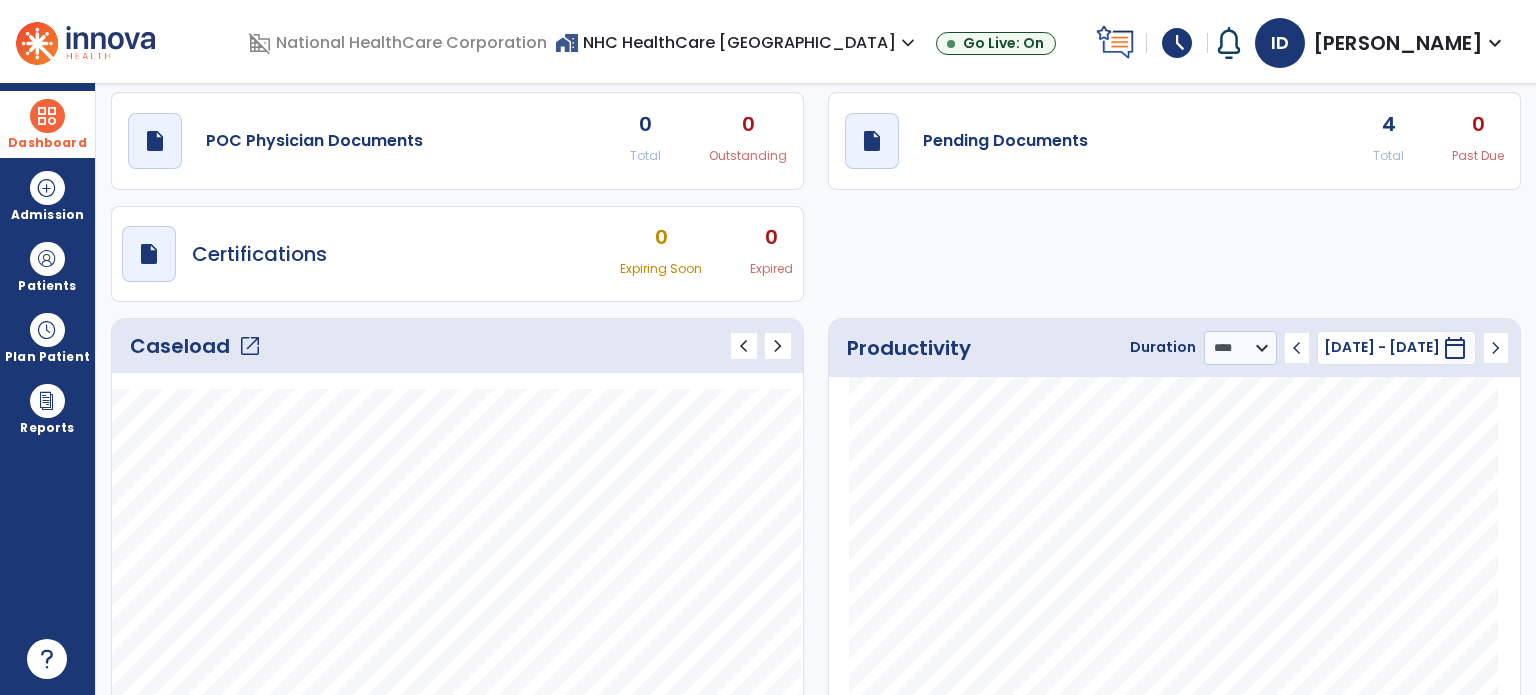 click on "Caseload   open_in_new" 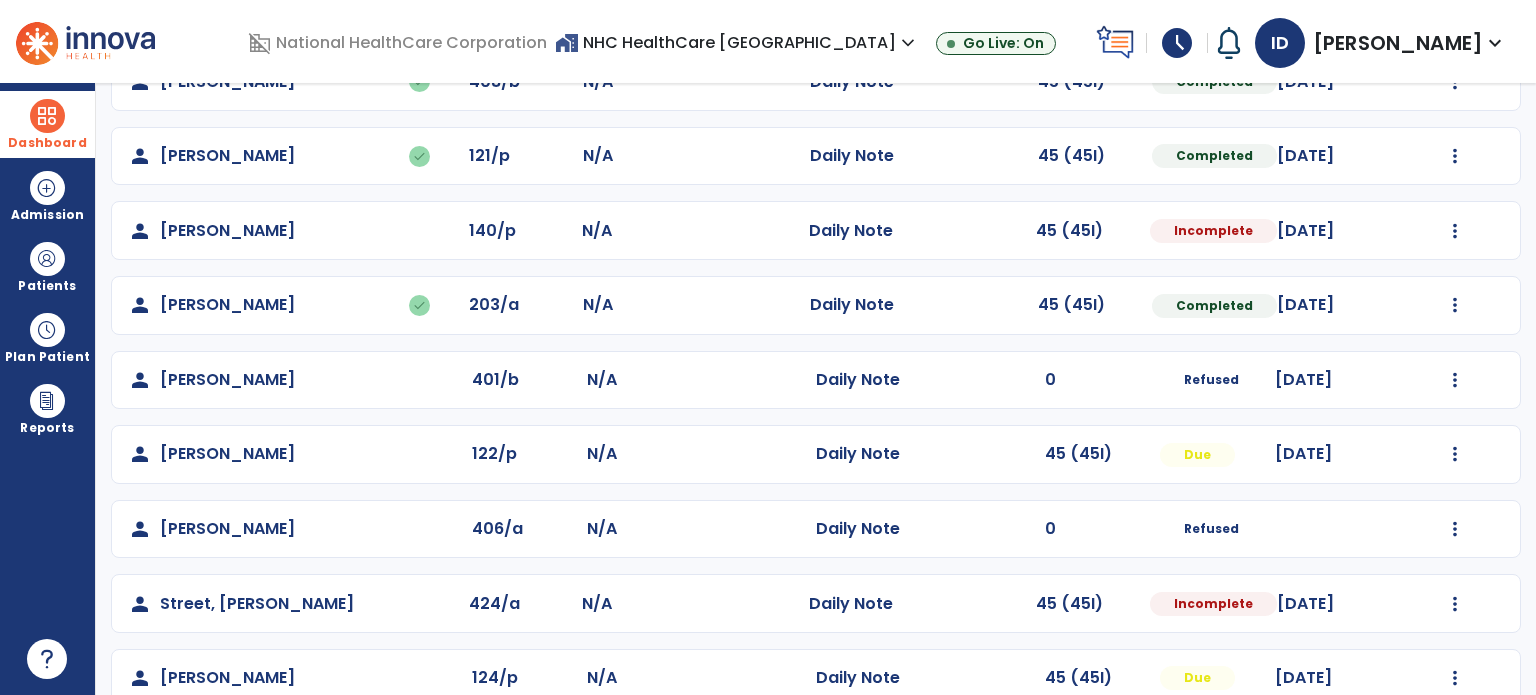 scroll, scrollTop: 393, scrollLeft: 0, axis: vertical 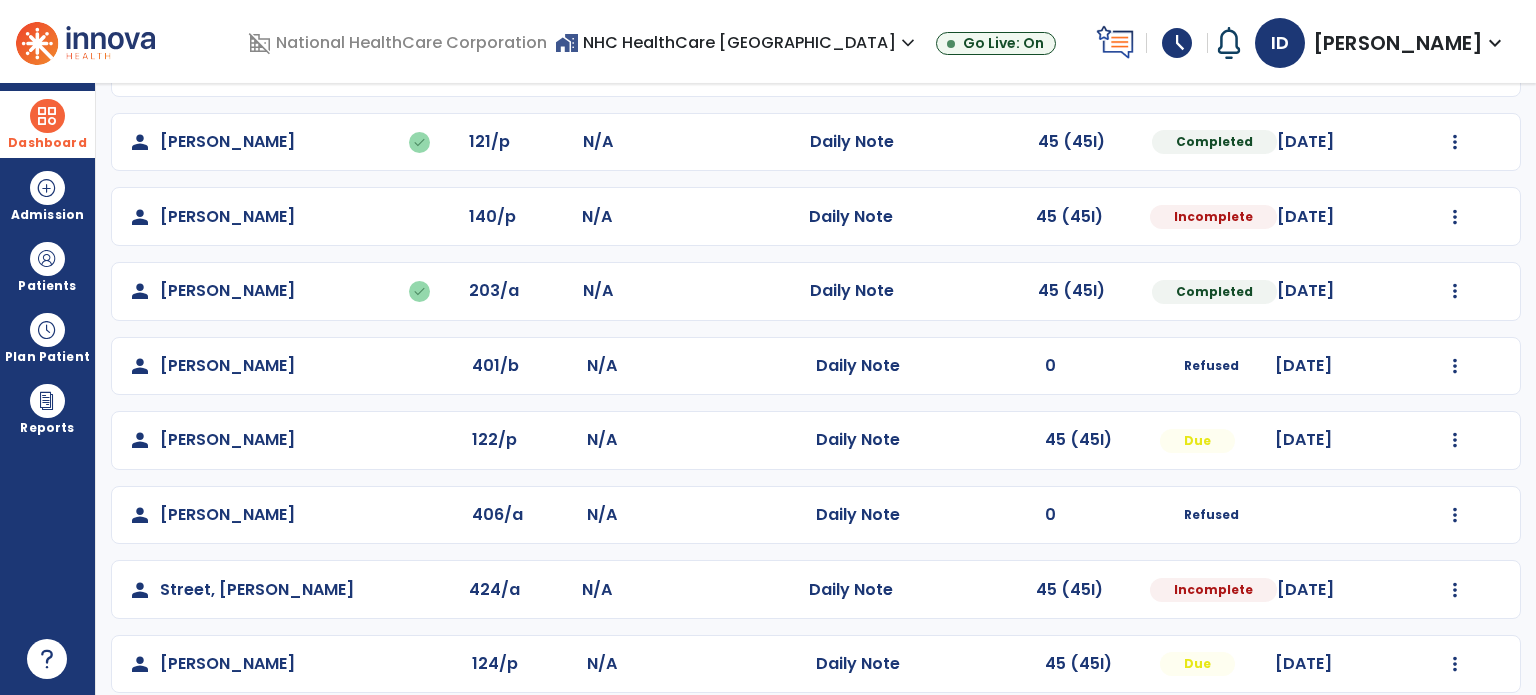 click on "schedule" at bounding box center [1177, 43] 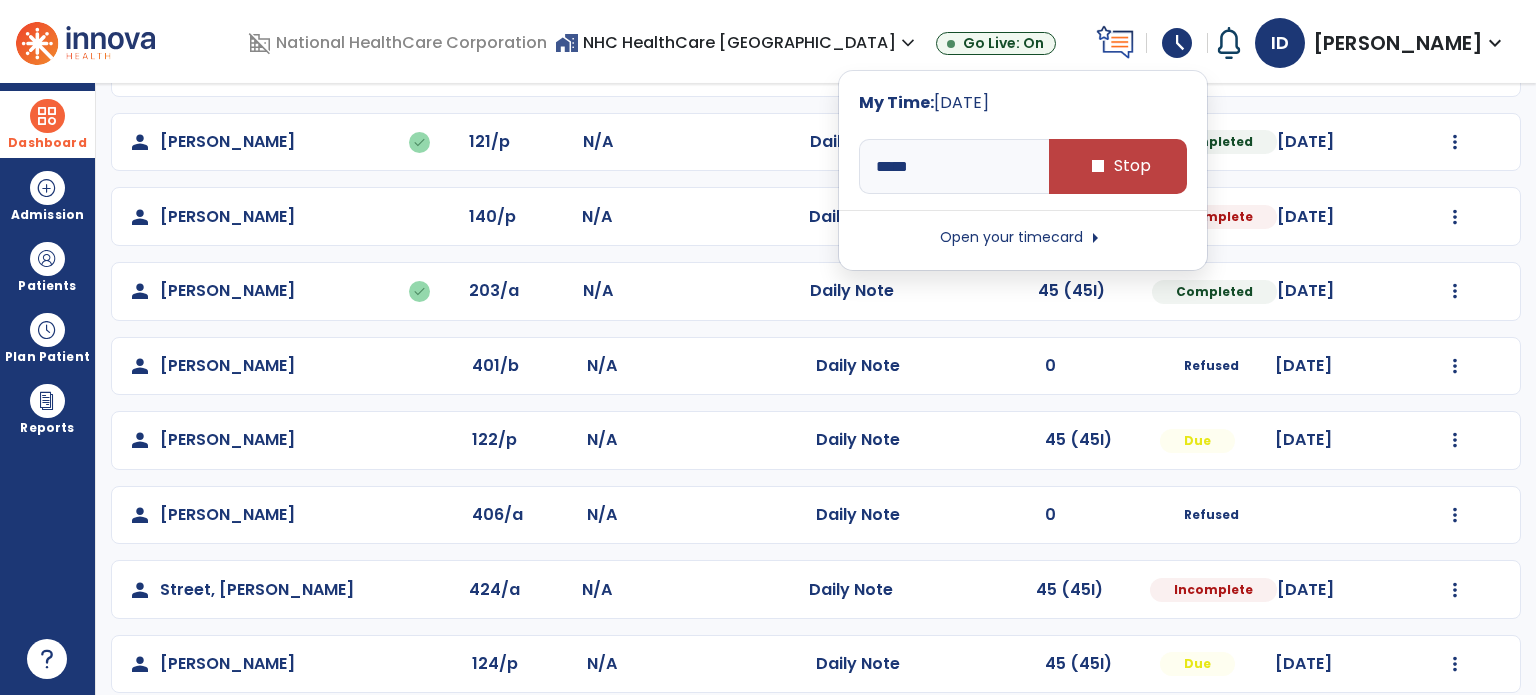 click on "arrow_right" at bounding box center (1095, 238) 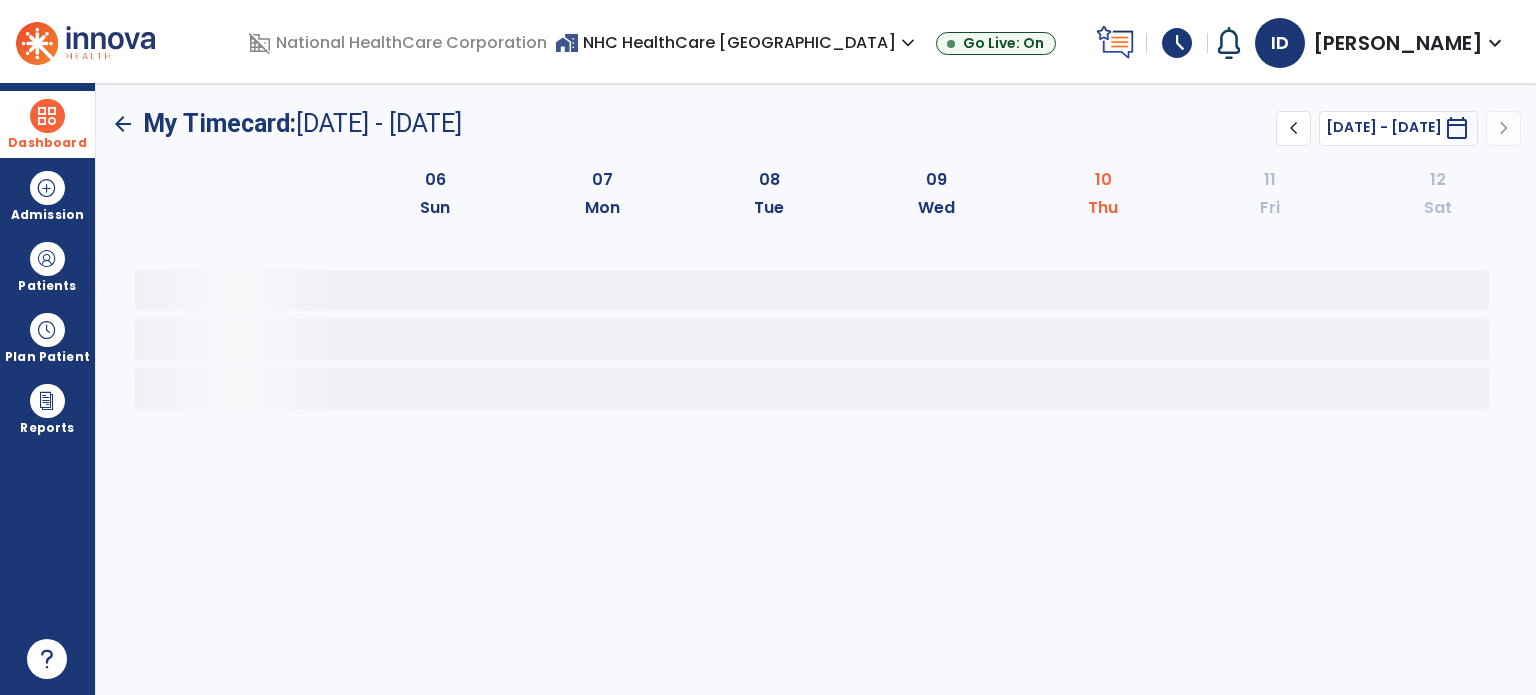 scroll, scrollTop: 0, scrollLeft: 0, axis: both 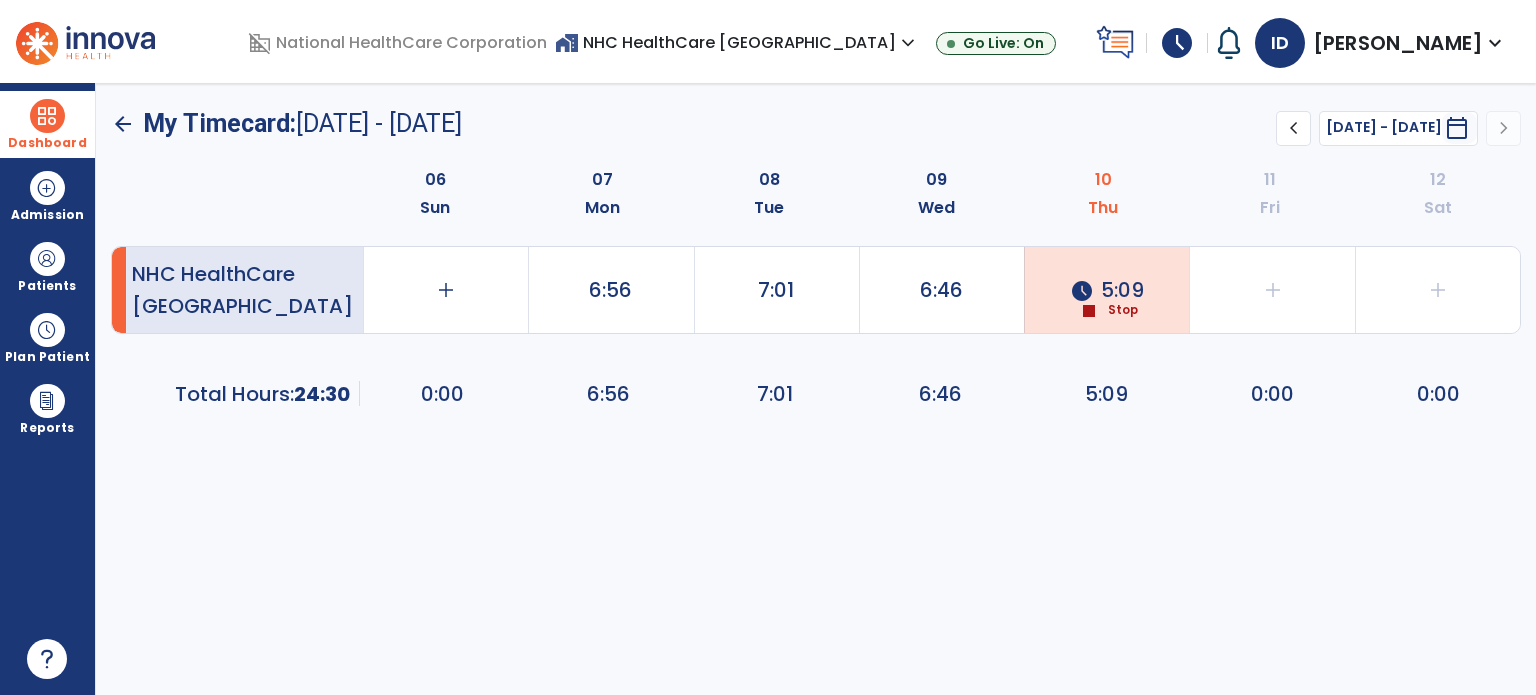 click on "schedule  5:09  stop  Stop" 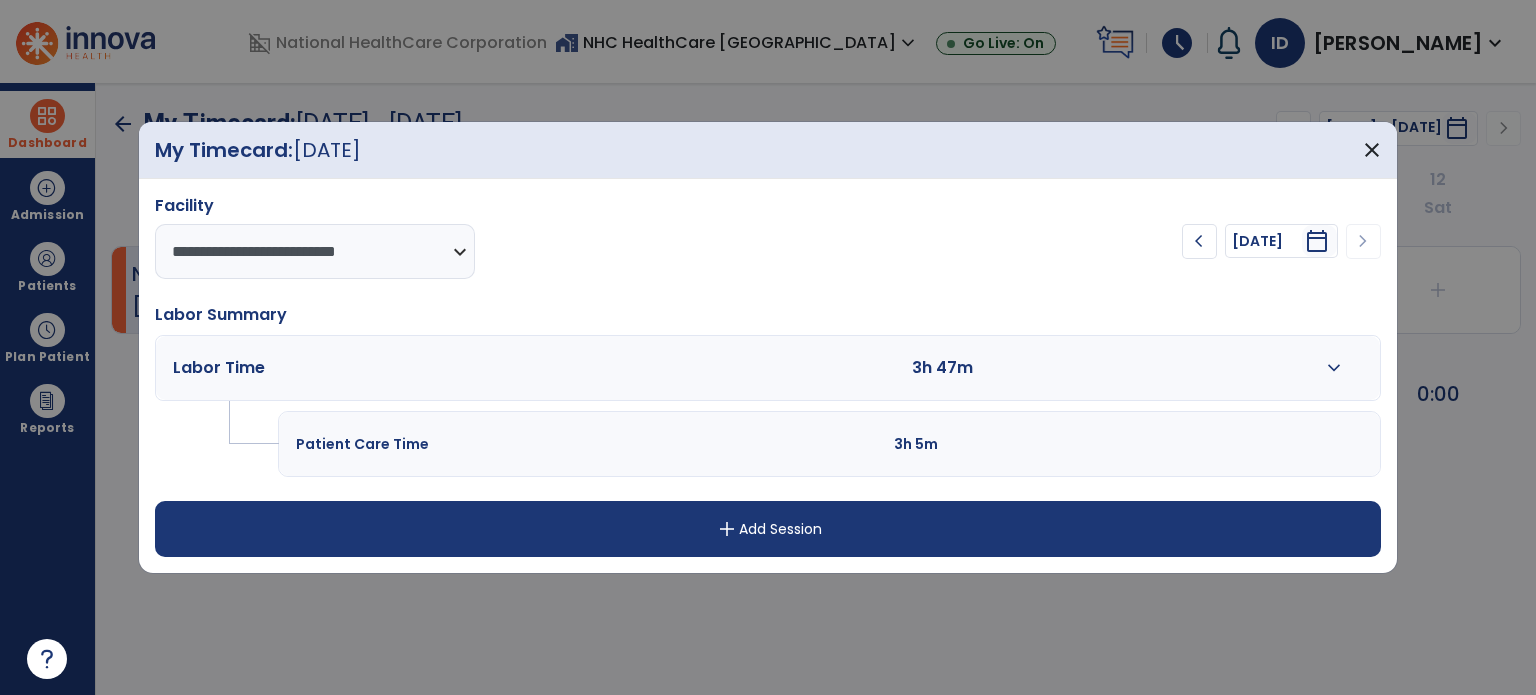 click on "expand_more" at bounding box center (1334, 368) 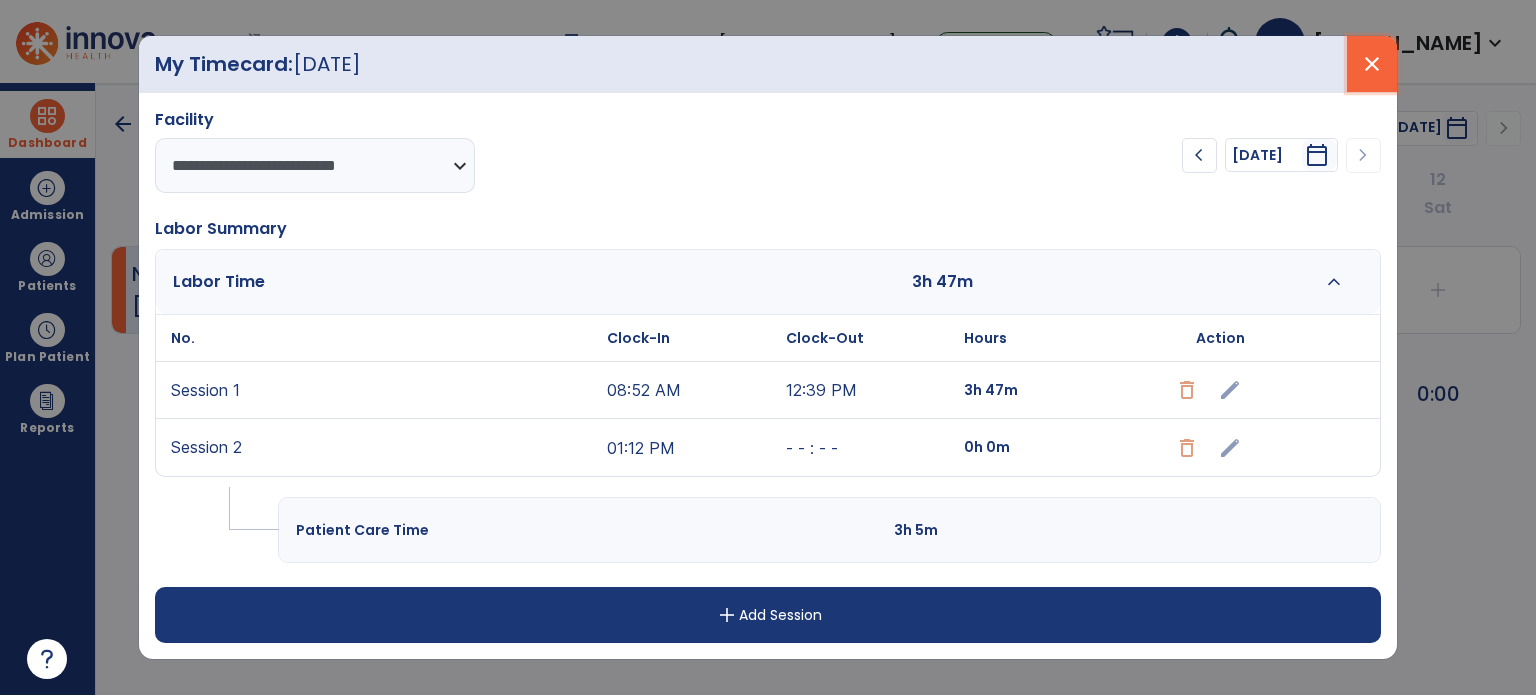 click on "close" at bounding box center (1372, 64) 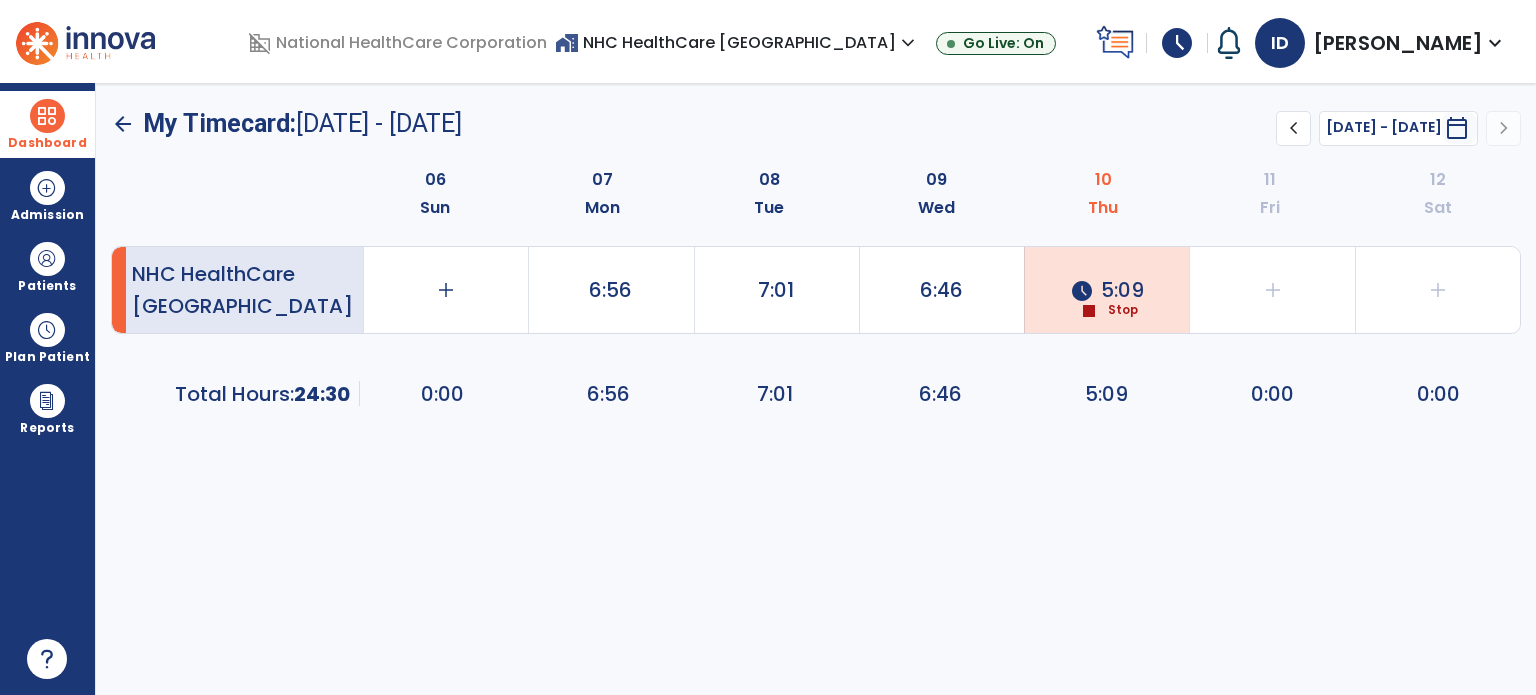 click at bounding box center (47, 116) 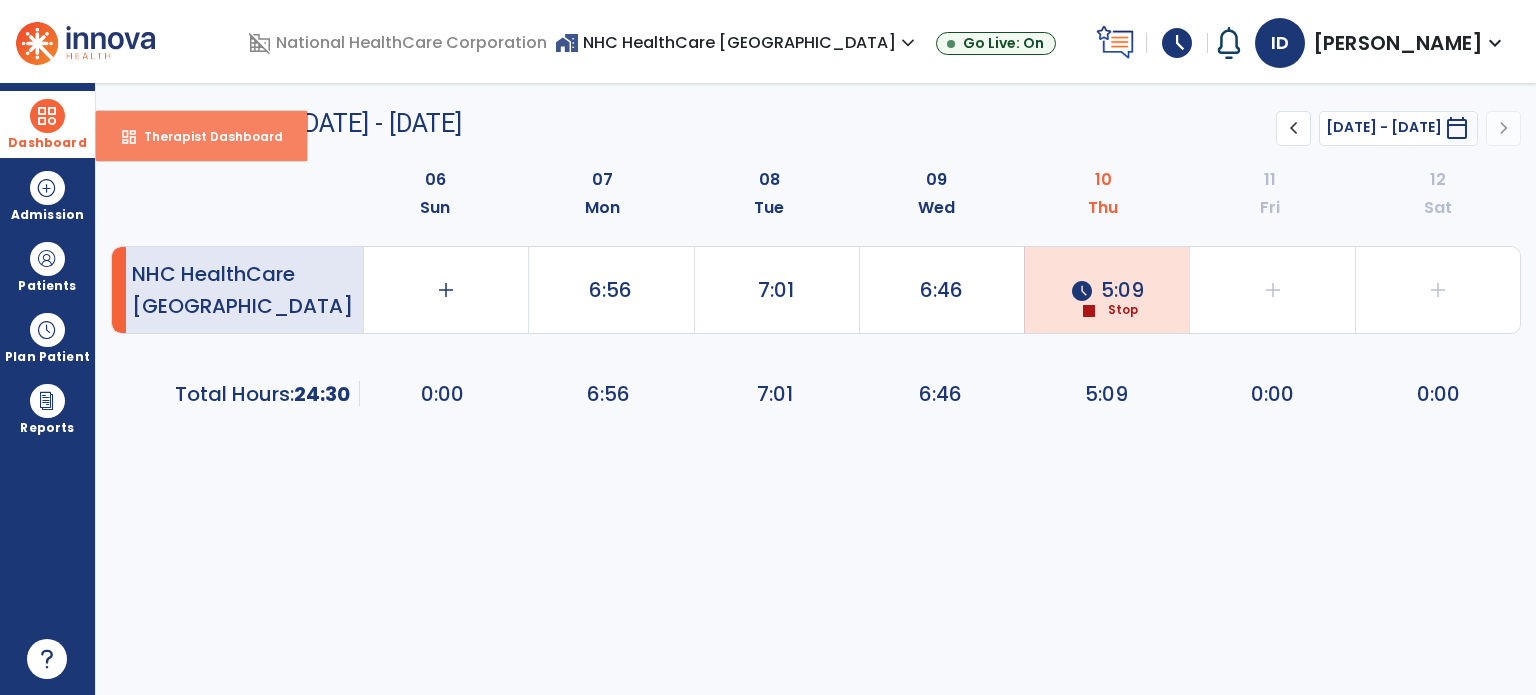click on "dashboard  Therapist Dashboard" at bounding box center (201, 136) 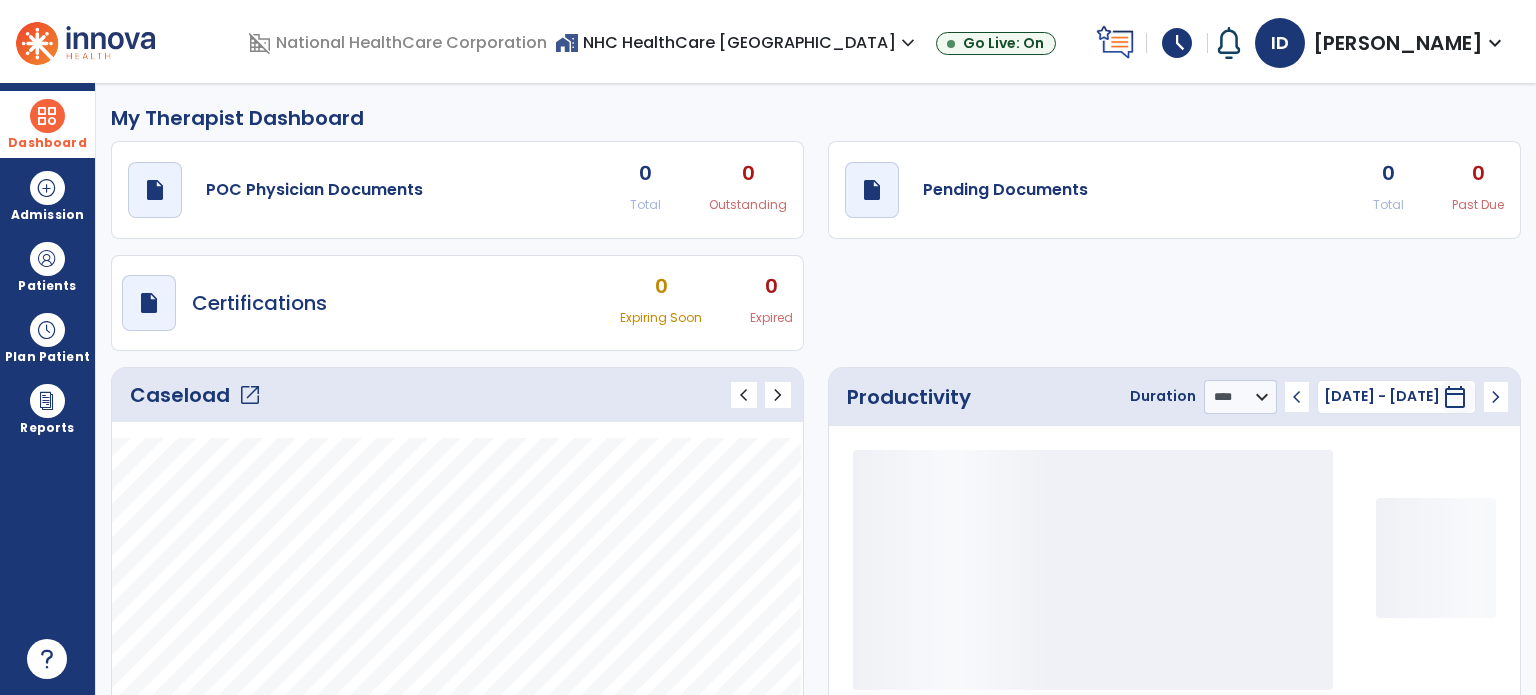 click on "Caseload   open_in_new" 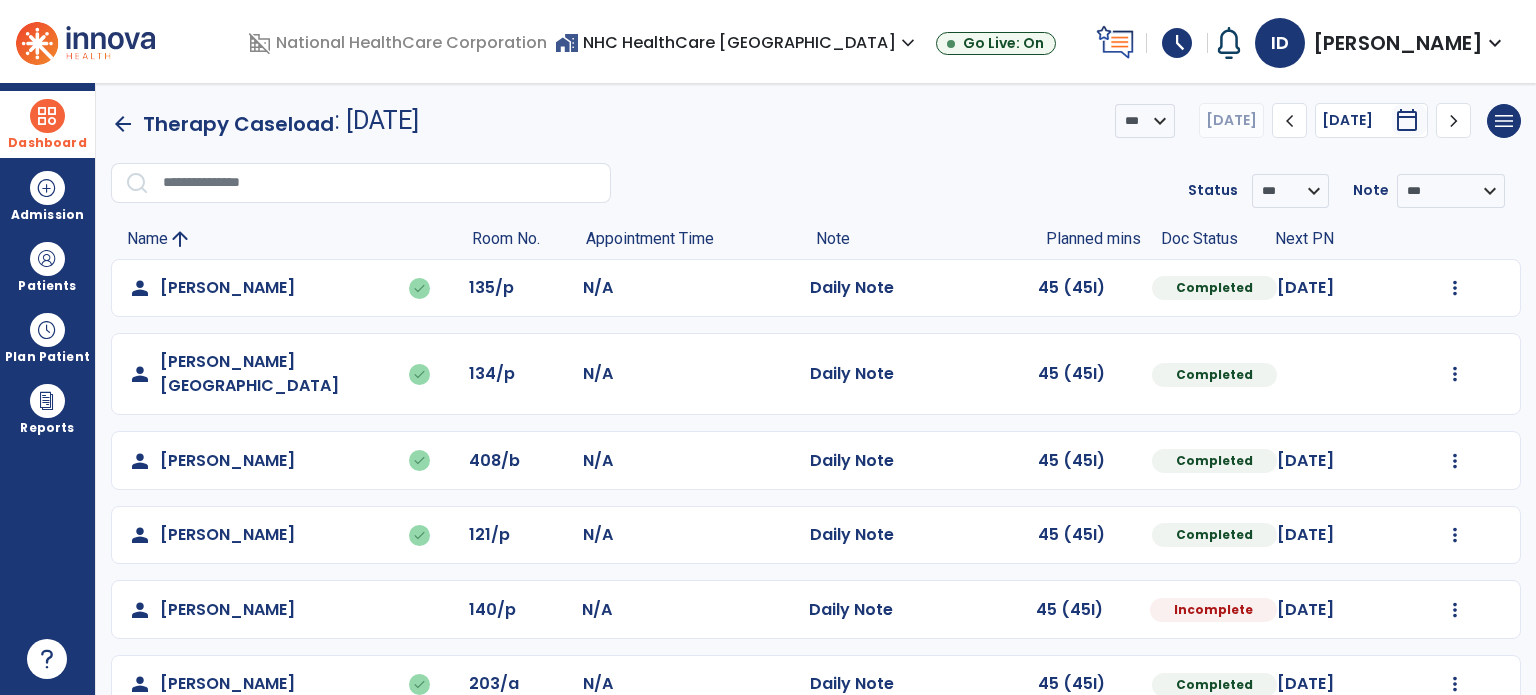 scroll, scrollTop: 393, scrollLeft: 0, axis: vertical 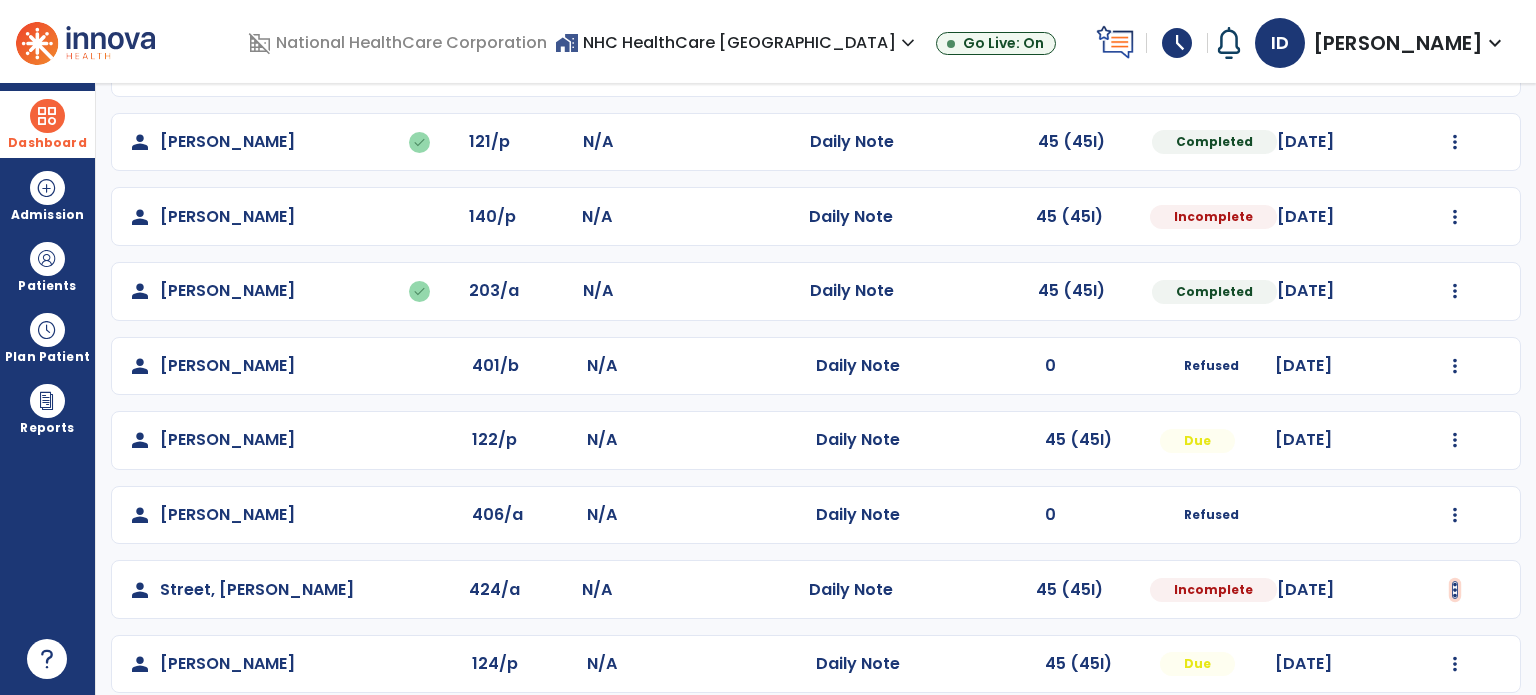click at bounding box center [1455, -105] 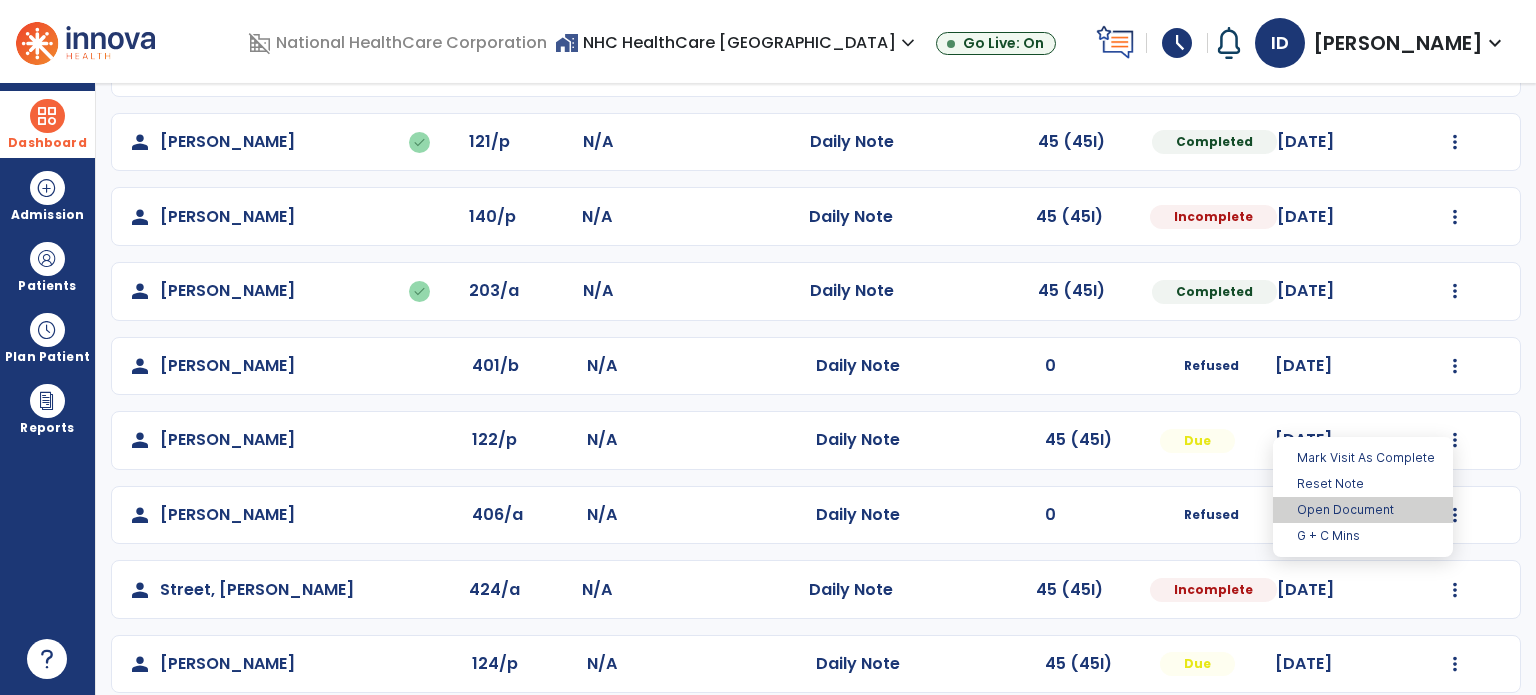 click on "Open Document" at bounding box center (1363, 510) 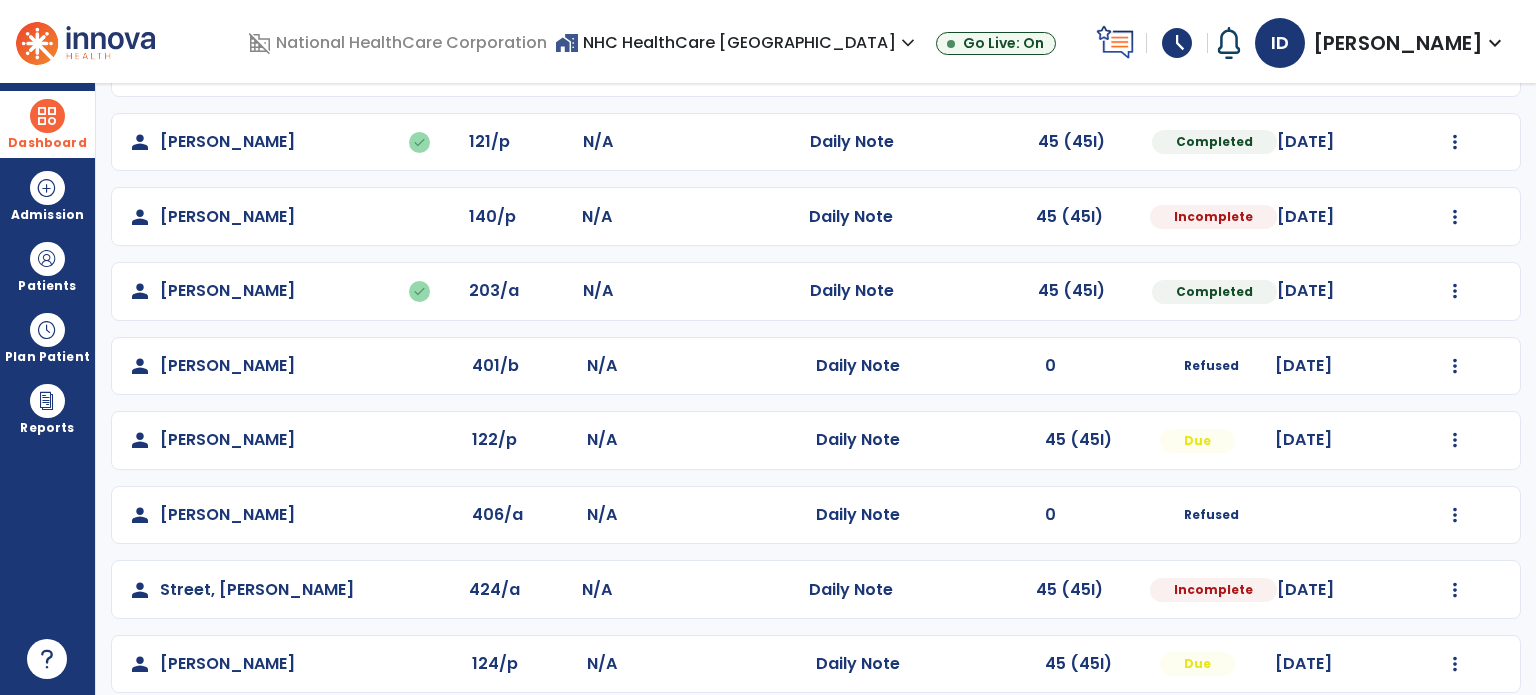 select on "*" 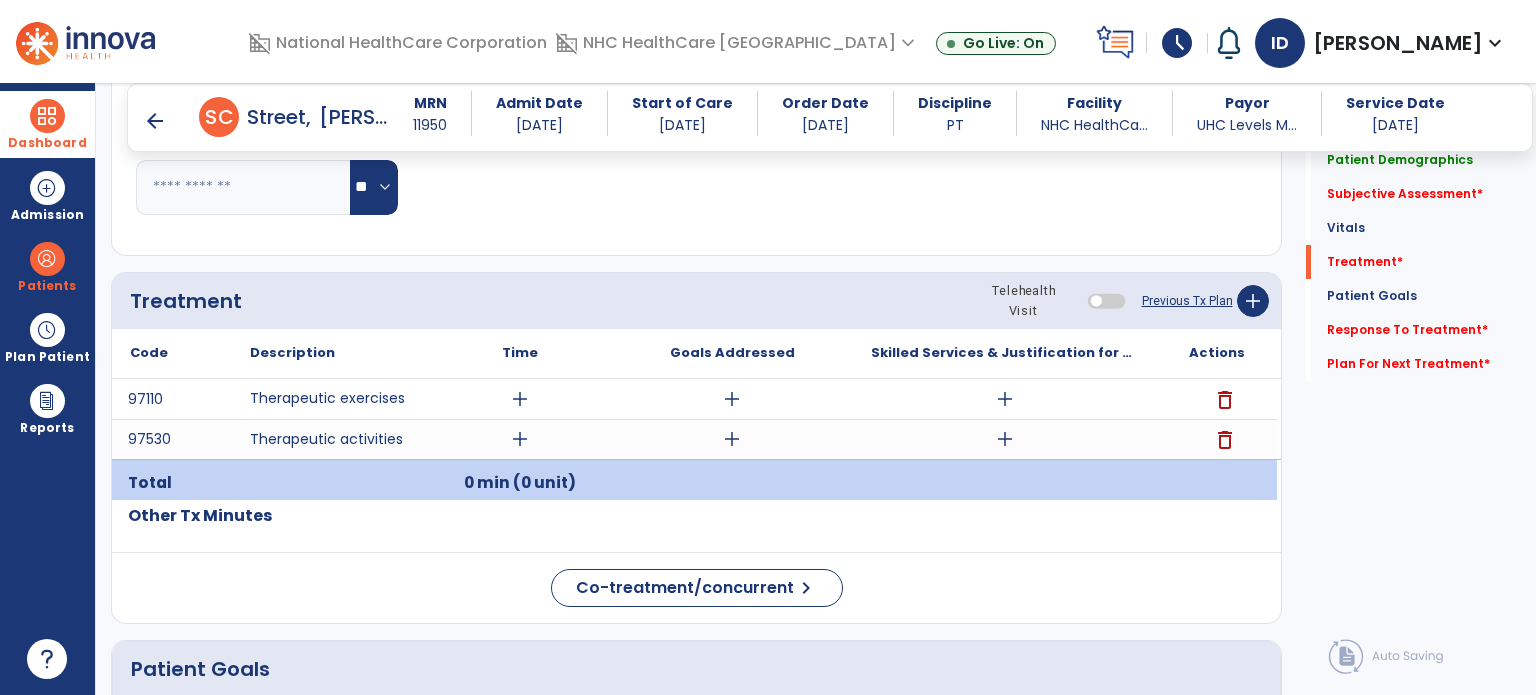 scroll, scrollTop: 980, scrollLeft: 0, axis: vertical 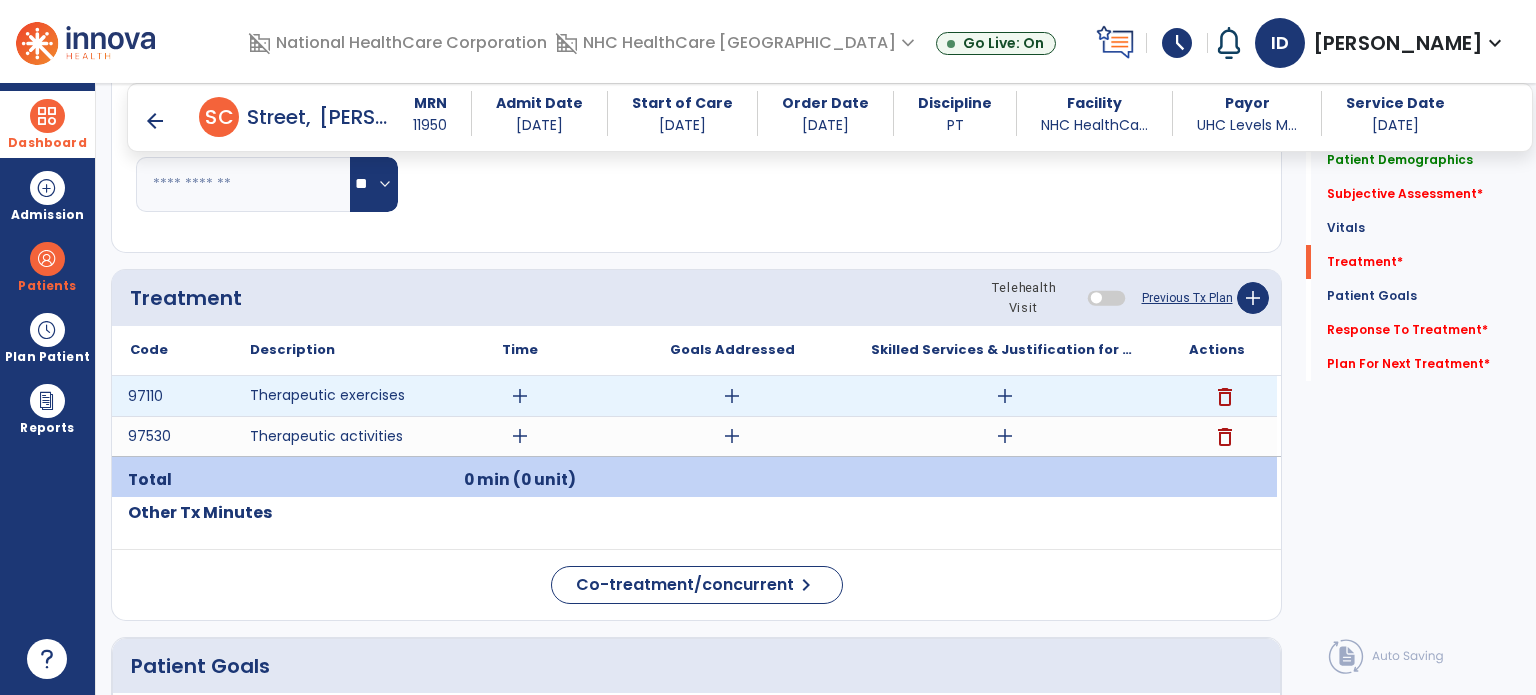 click on "add" at bounding box center (1004, 396) 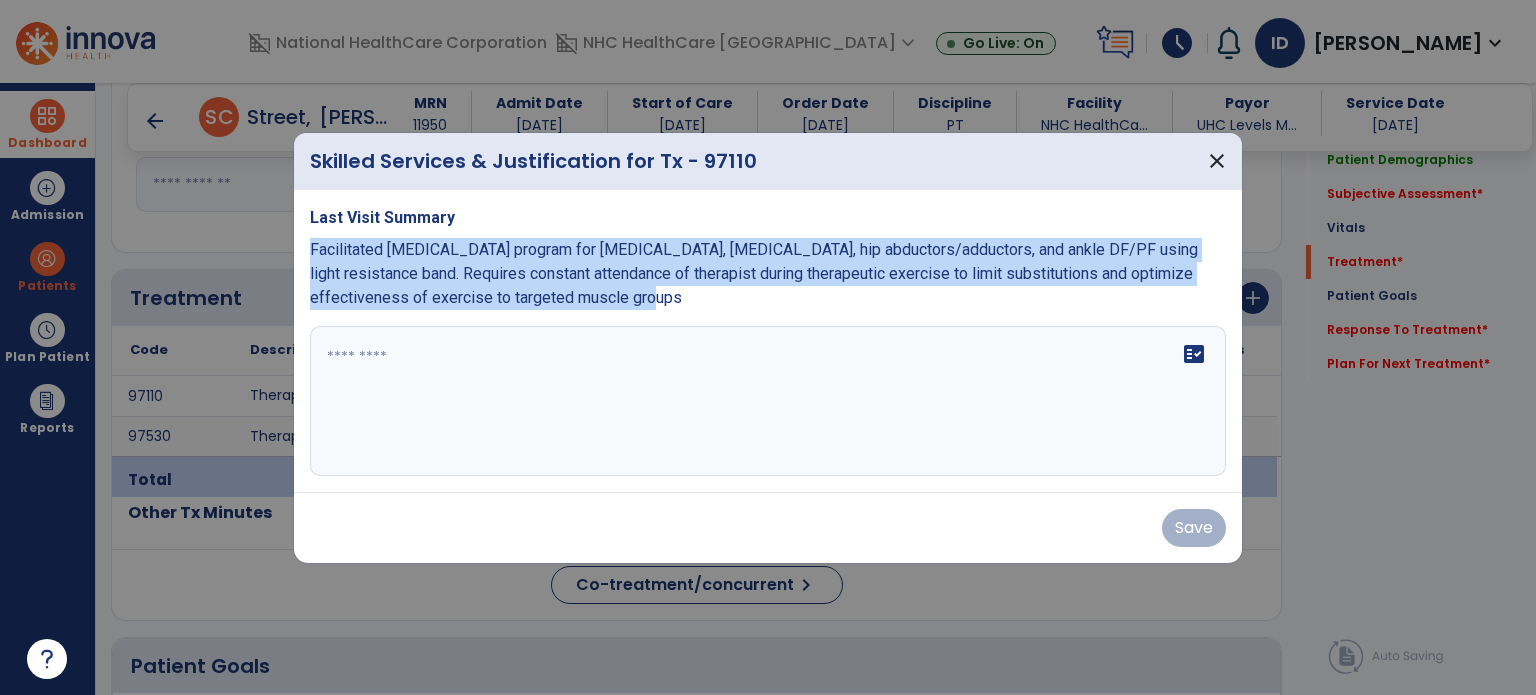 drag, startPoint x: 576, startPoint y: 299, endPoint x: 304, endPoint y: 248, distance: 276.73996 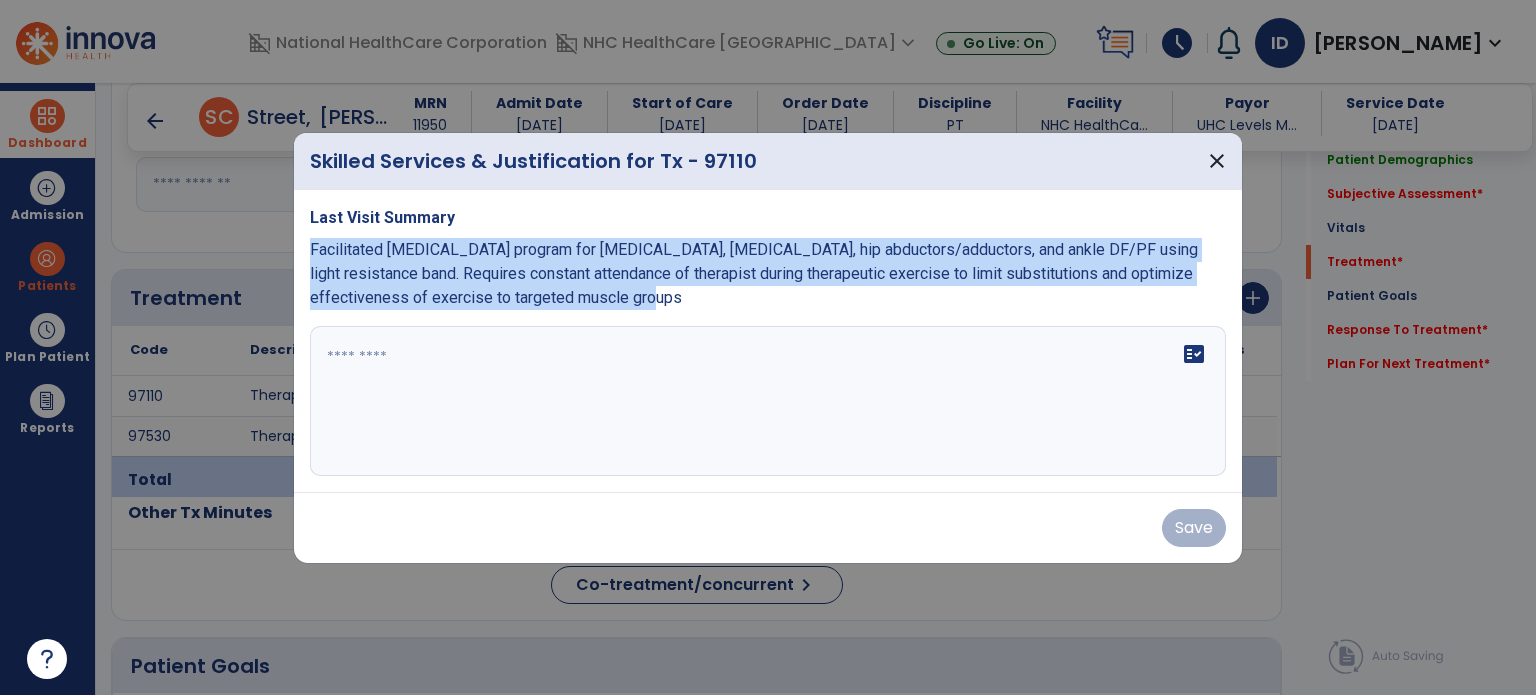 click on "Last Visit Summary Facilitated [MEDICAL_DATA] program for [MEDICAL_DATA], [MEDICAL_DATA], hip abductors/adductors, and ankle DF/PF using light resistance band. Requires constant attendance of therapist during therapeutic exercise to limit substitutions and optimize effectiveness of exercise to targeted muscle groups   fact_check" at bounding box center [768, 341] 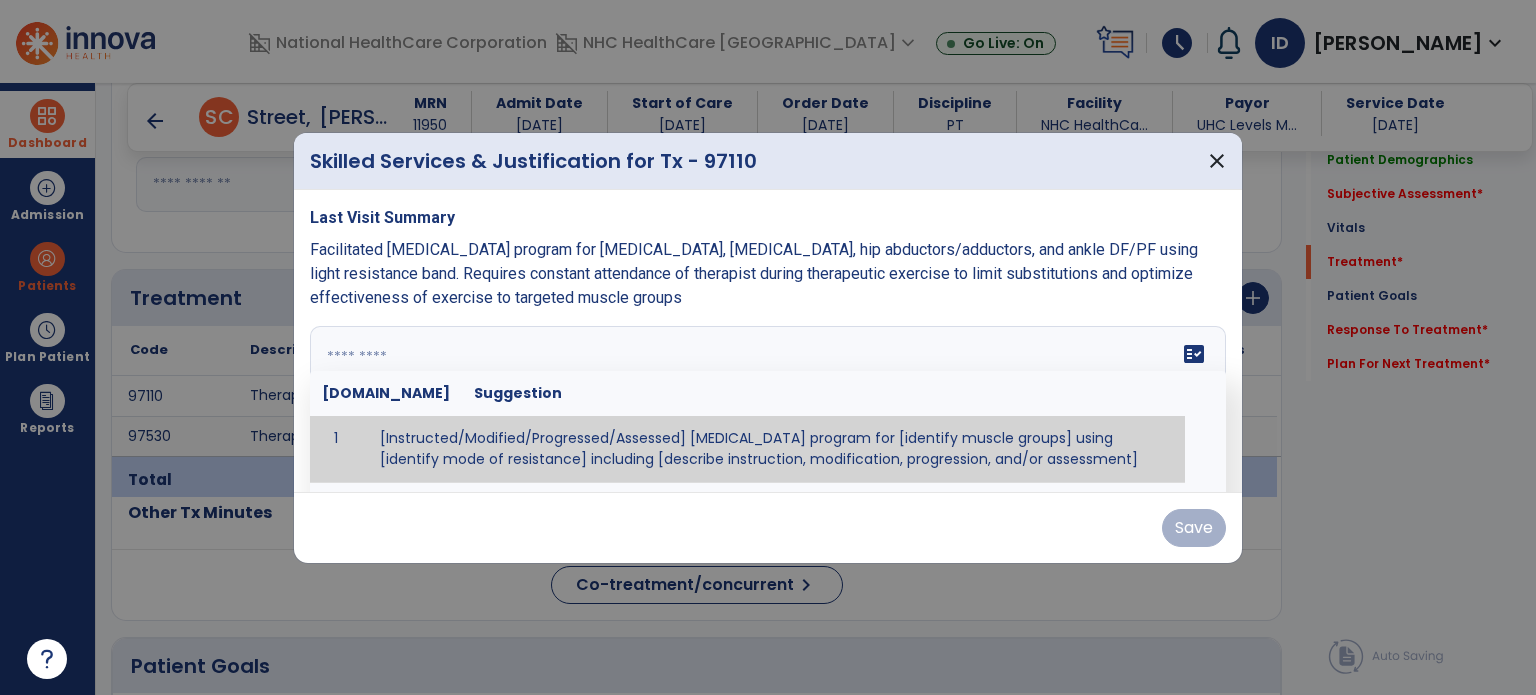 paste on "**********" 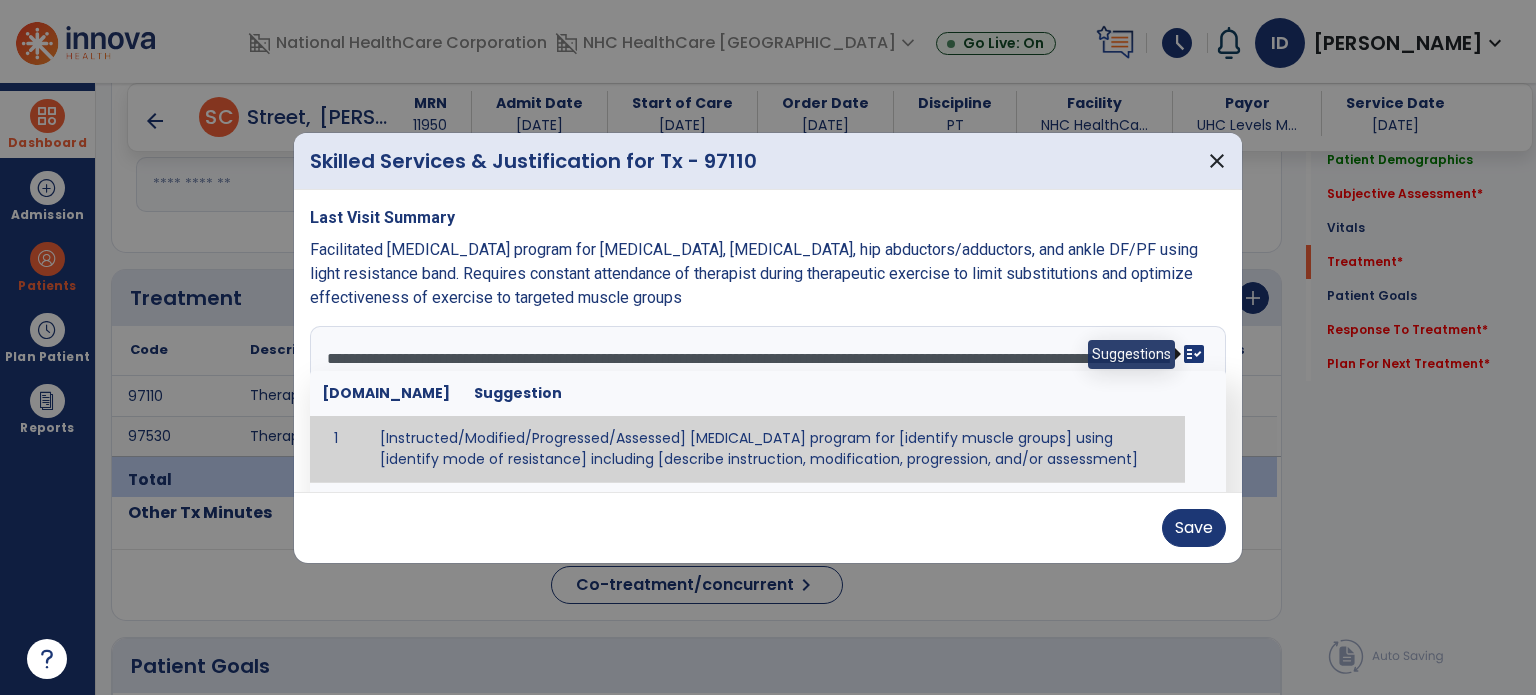 type on "**********" 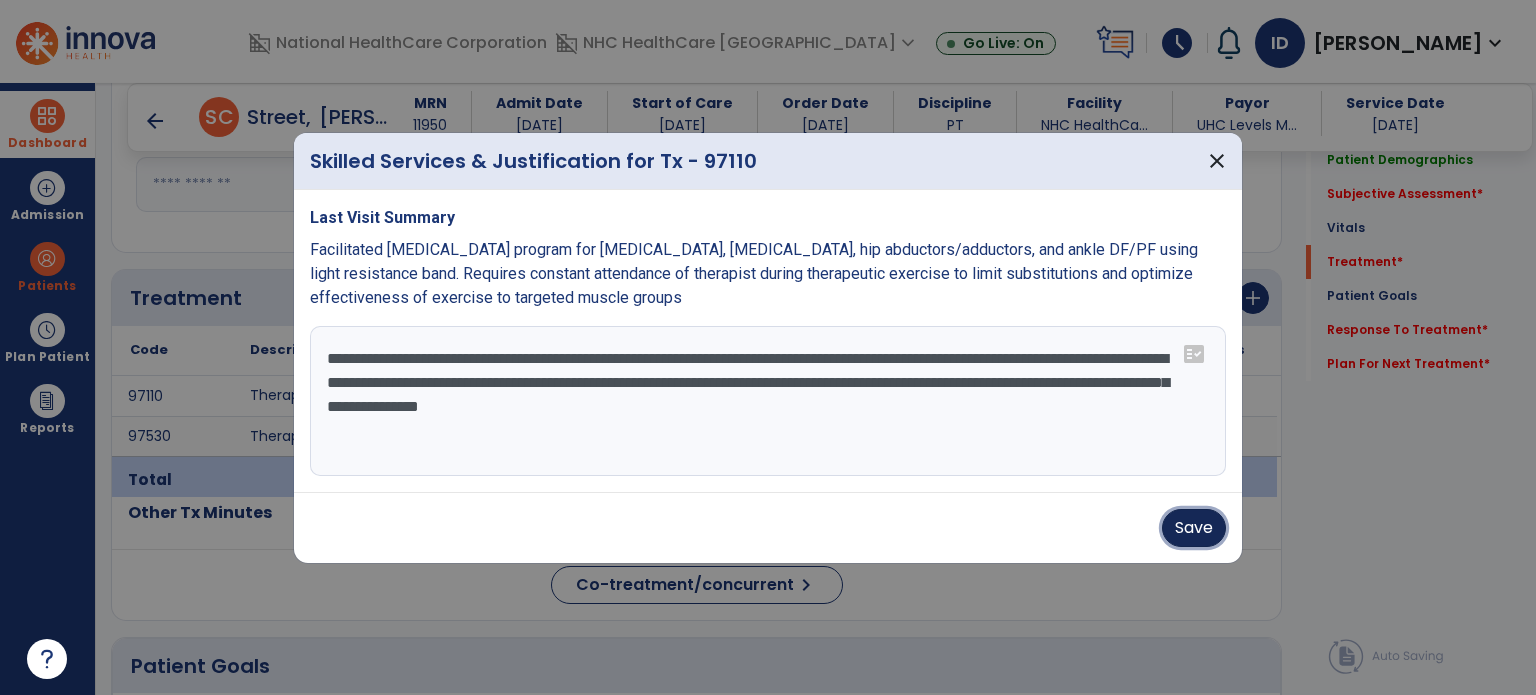 click on "Save" at bounding box center [1194, 528] 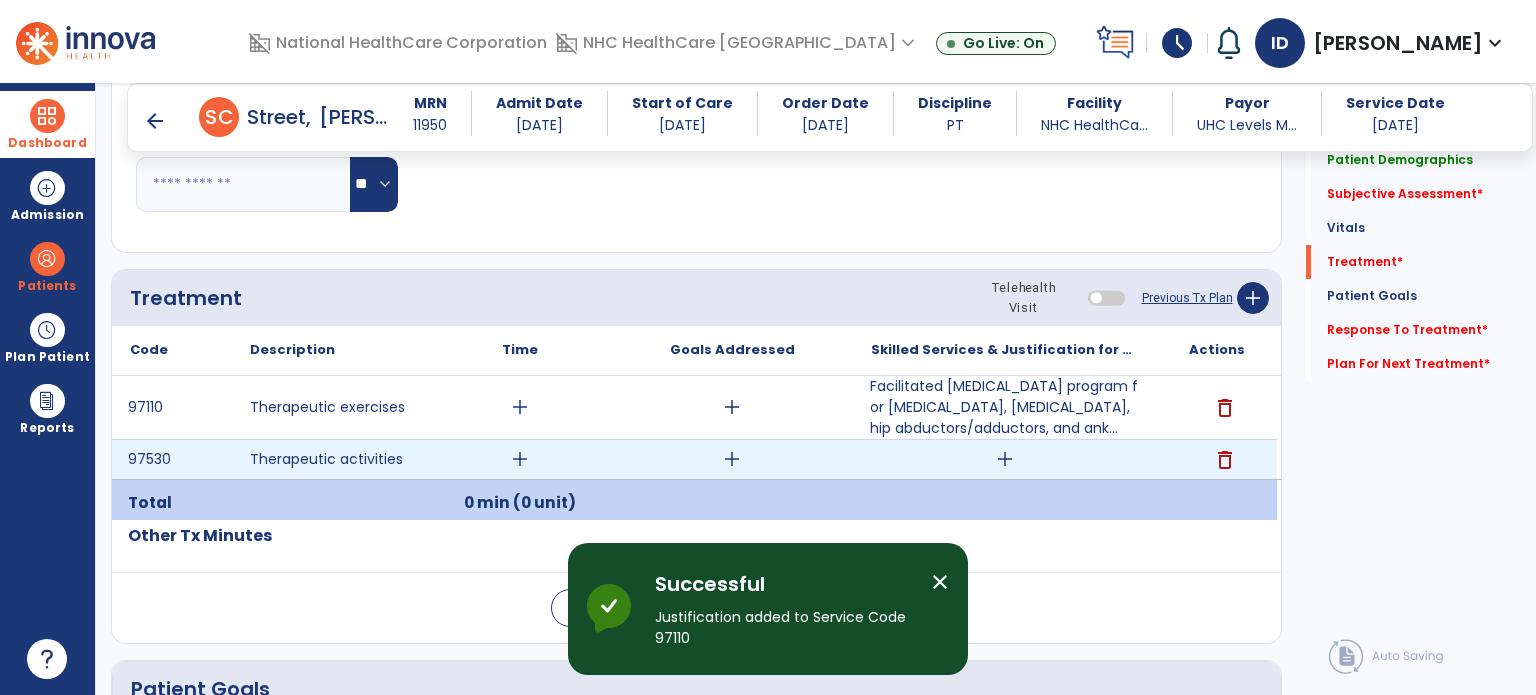 click on "add" at bounding box center (1005, 459) 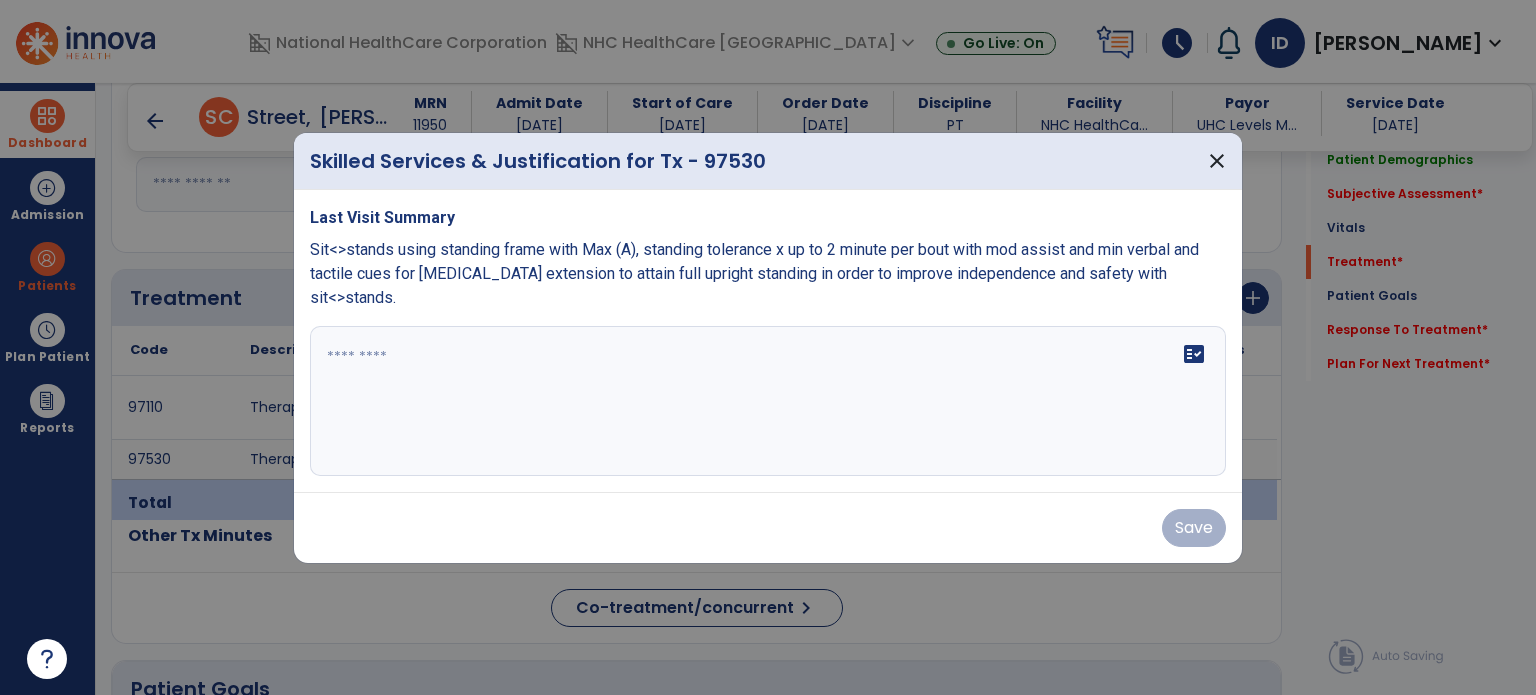 click on "fact_check" at bounding box center [768, 401] 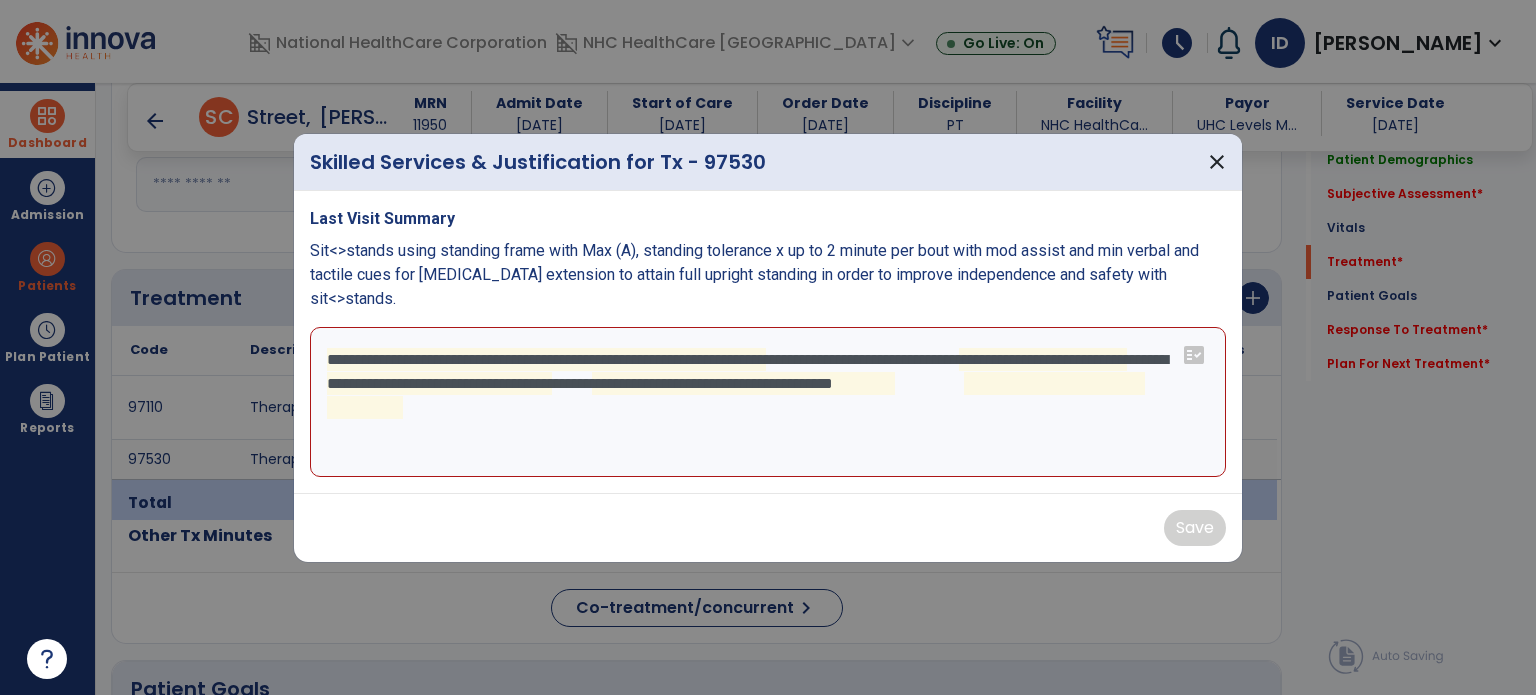 click on "**********" at bounding box center [768, 402] 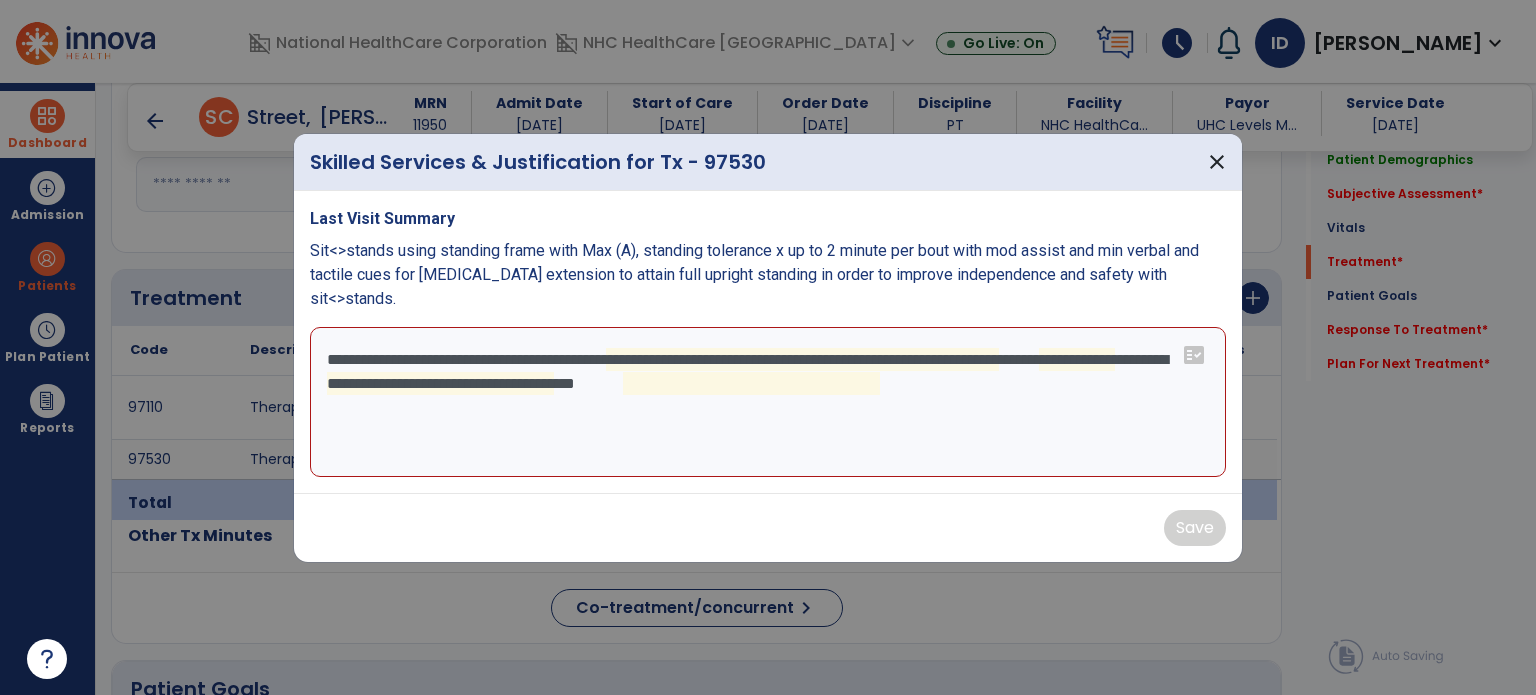 click on "**********" at bounding box center (768, 402) 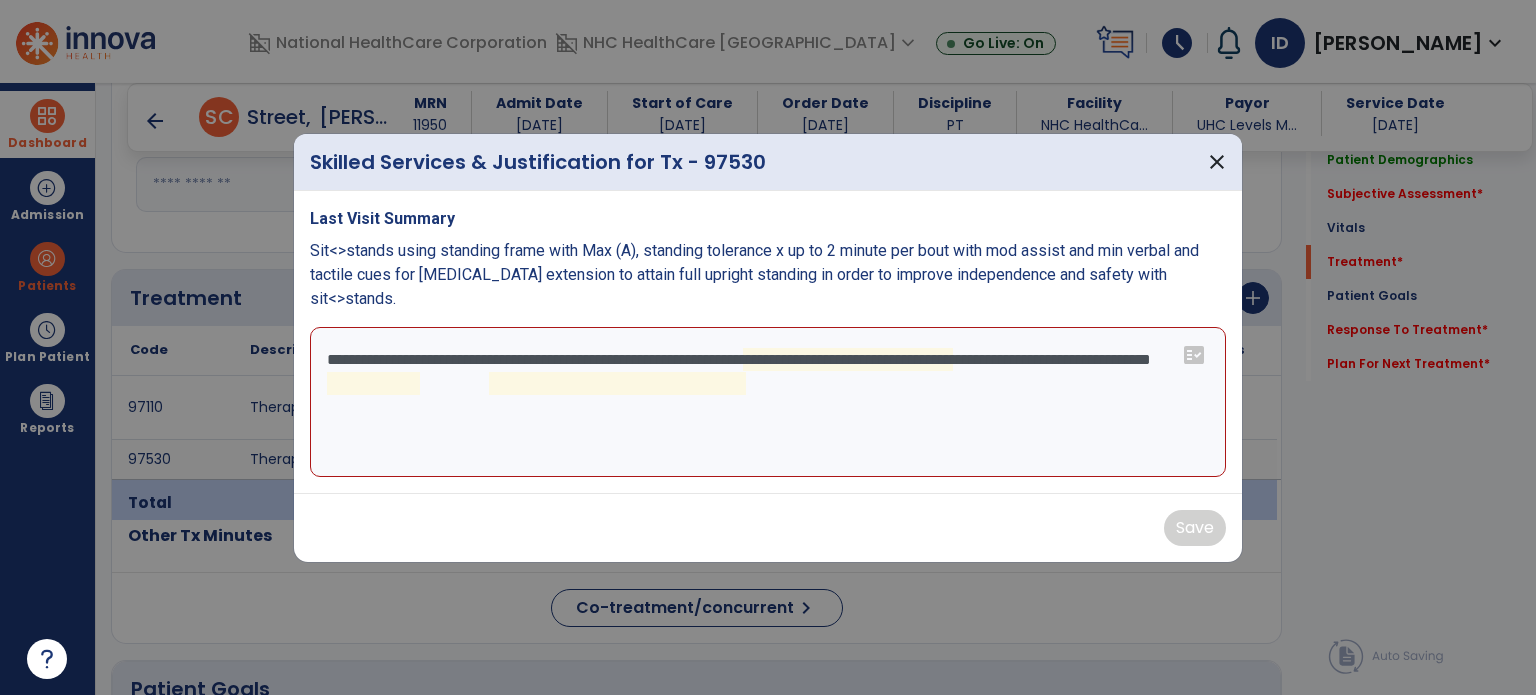 drag, startPoint x: 657, startPoint y: 353, endPoint x: 827, endPoint y: 367, distance: 170.5755 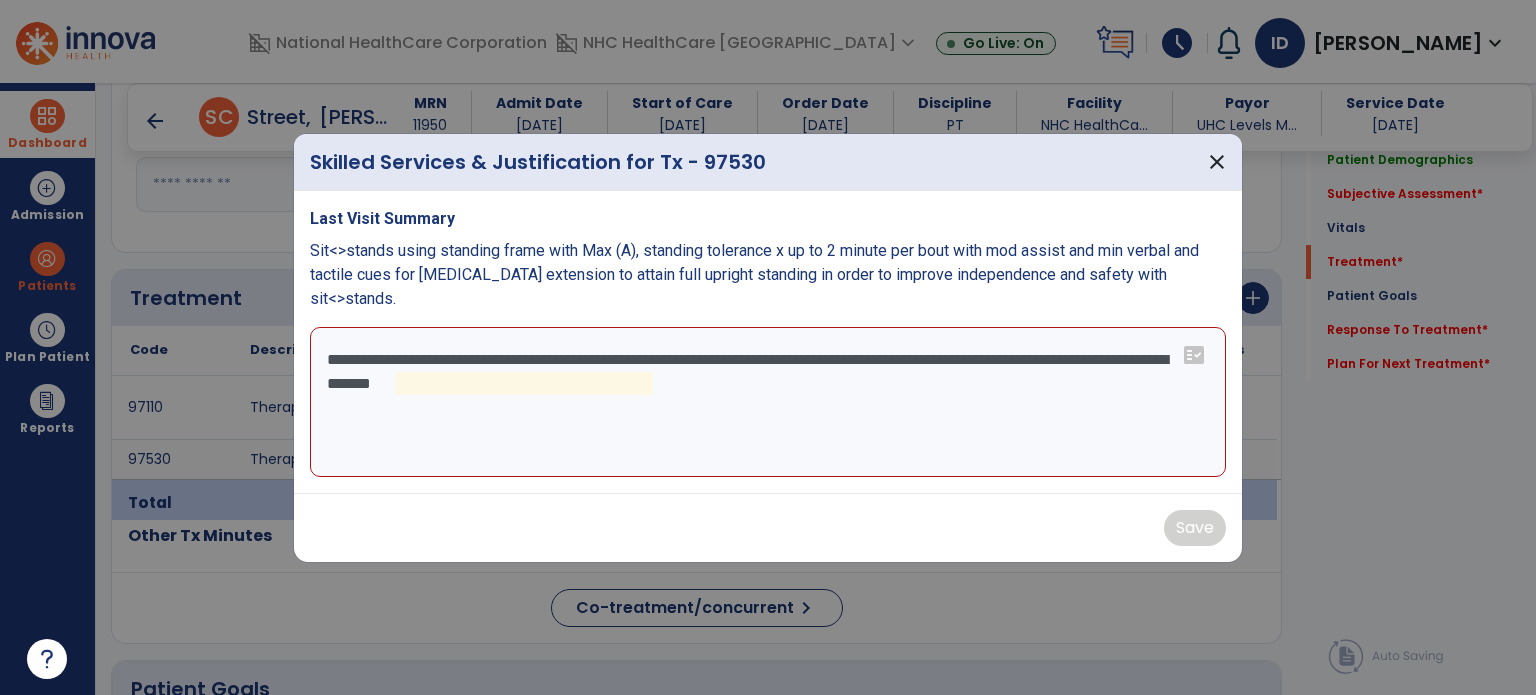 click on "**********" at bounding box center (768, 402) 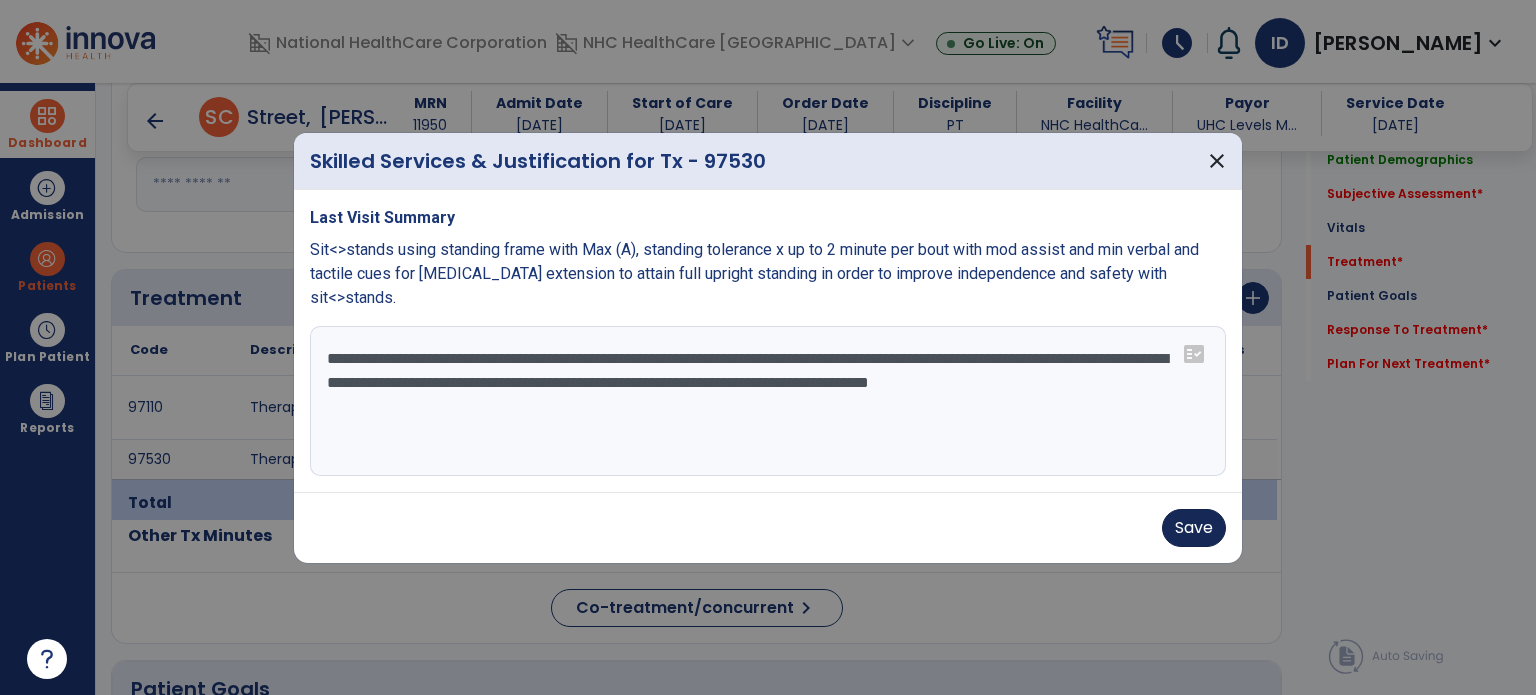 type on "**********" 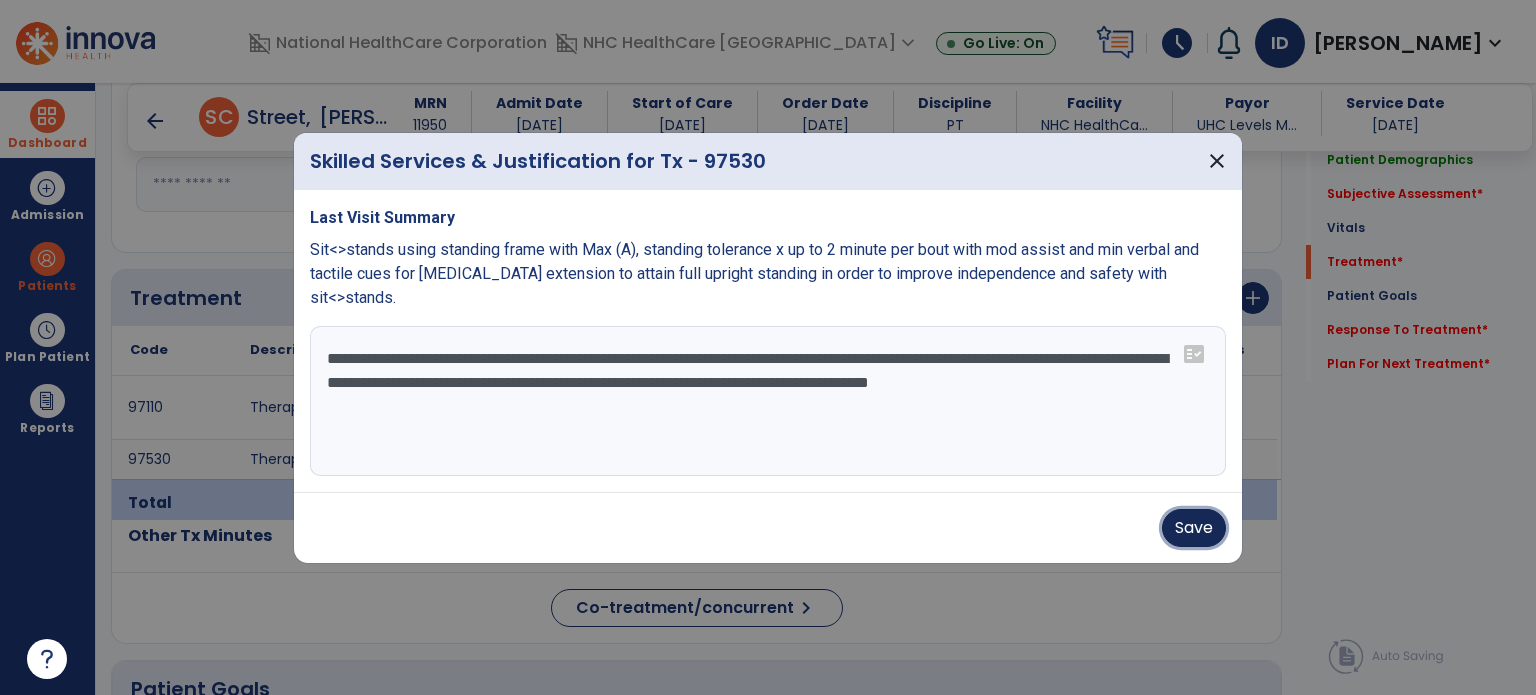 click on "Save" at bounding box center [1194, 528] 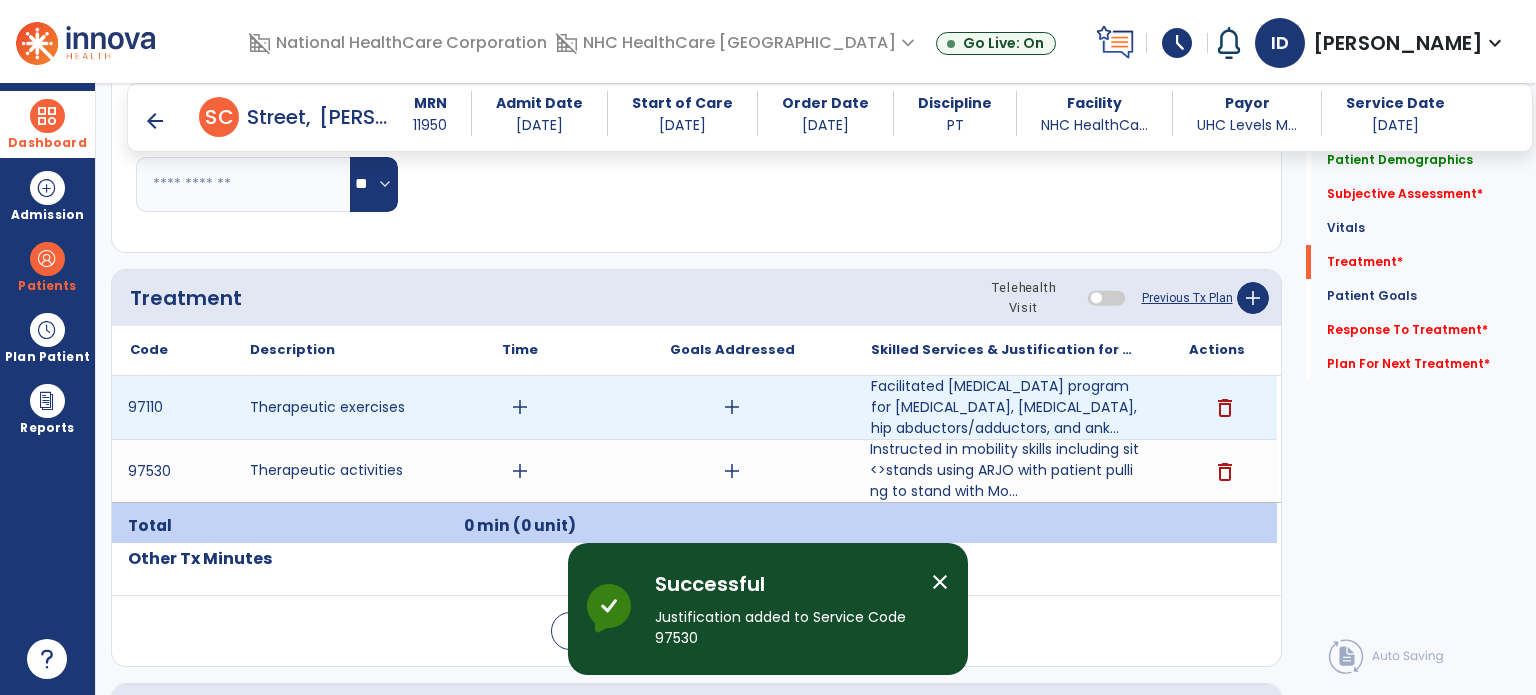 click on "add" at bounding box center [520, 407] 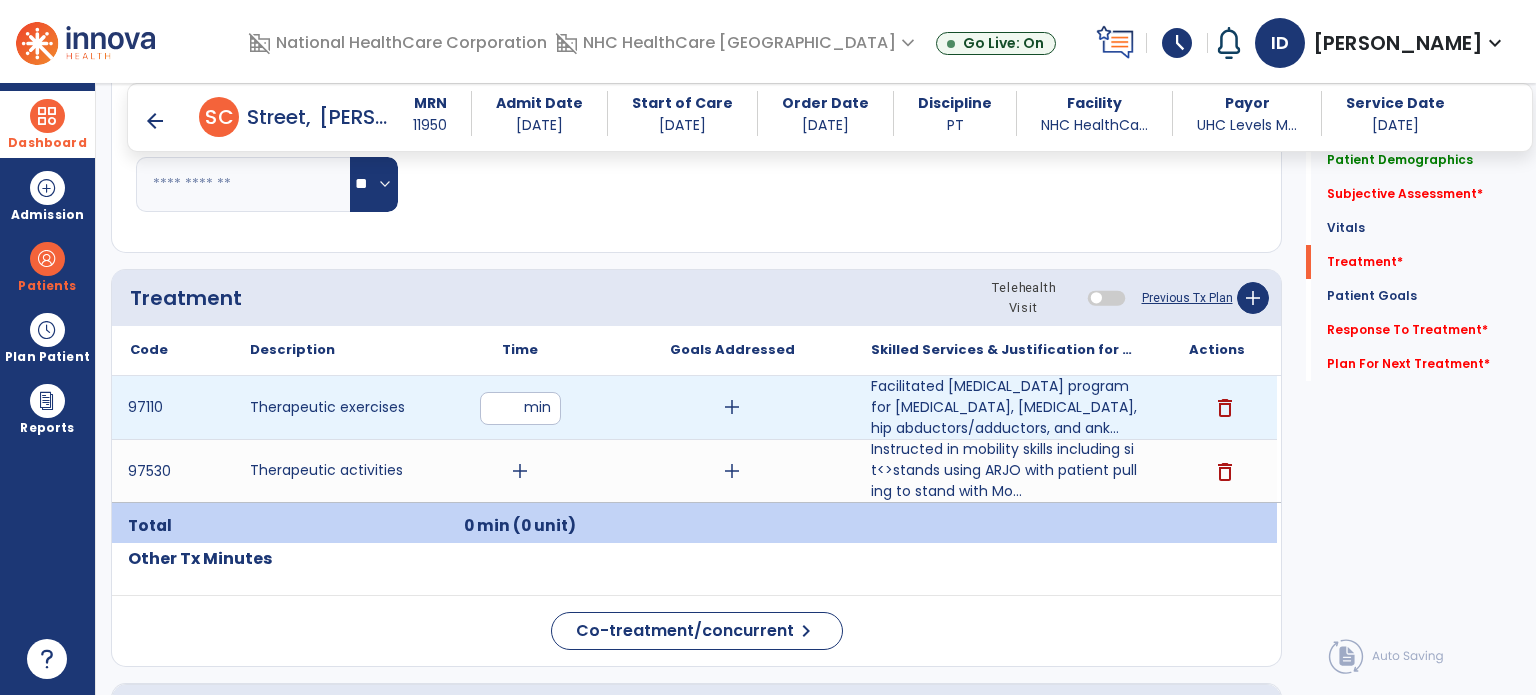 type on "**" 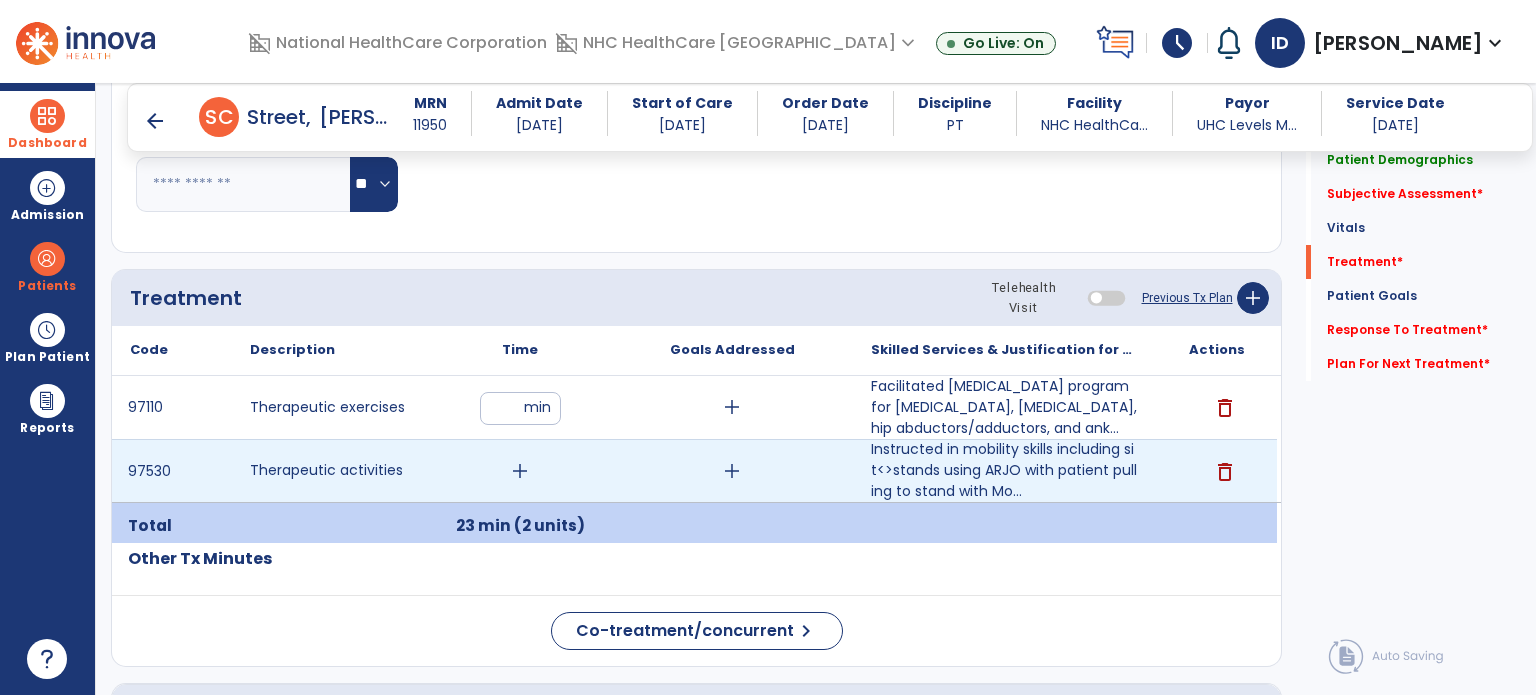 click on "add" at bounding box center (520, 471) 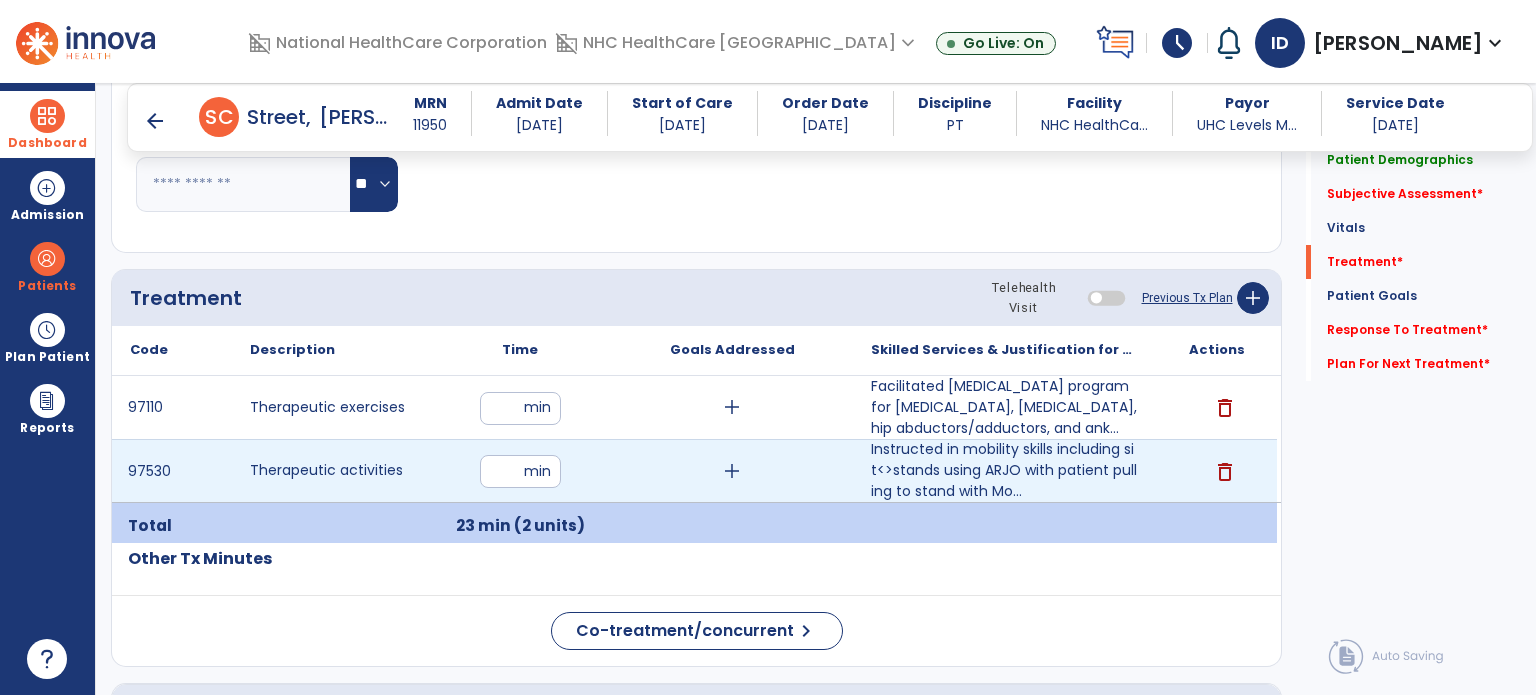 type on "**" 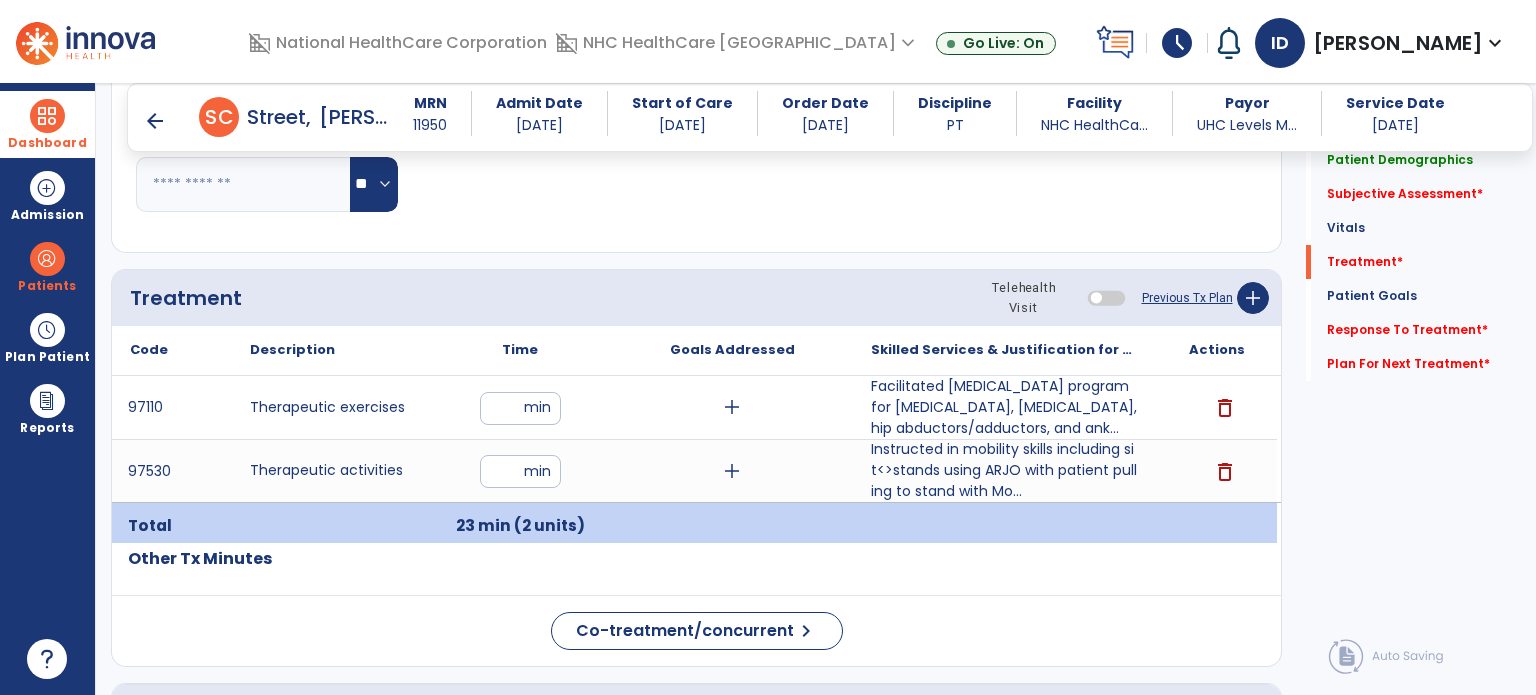 click on "Code
Description
Time" 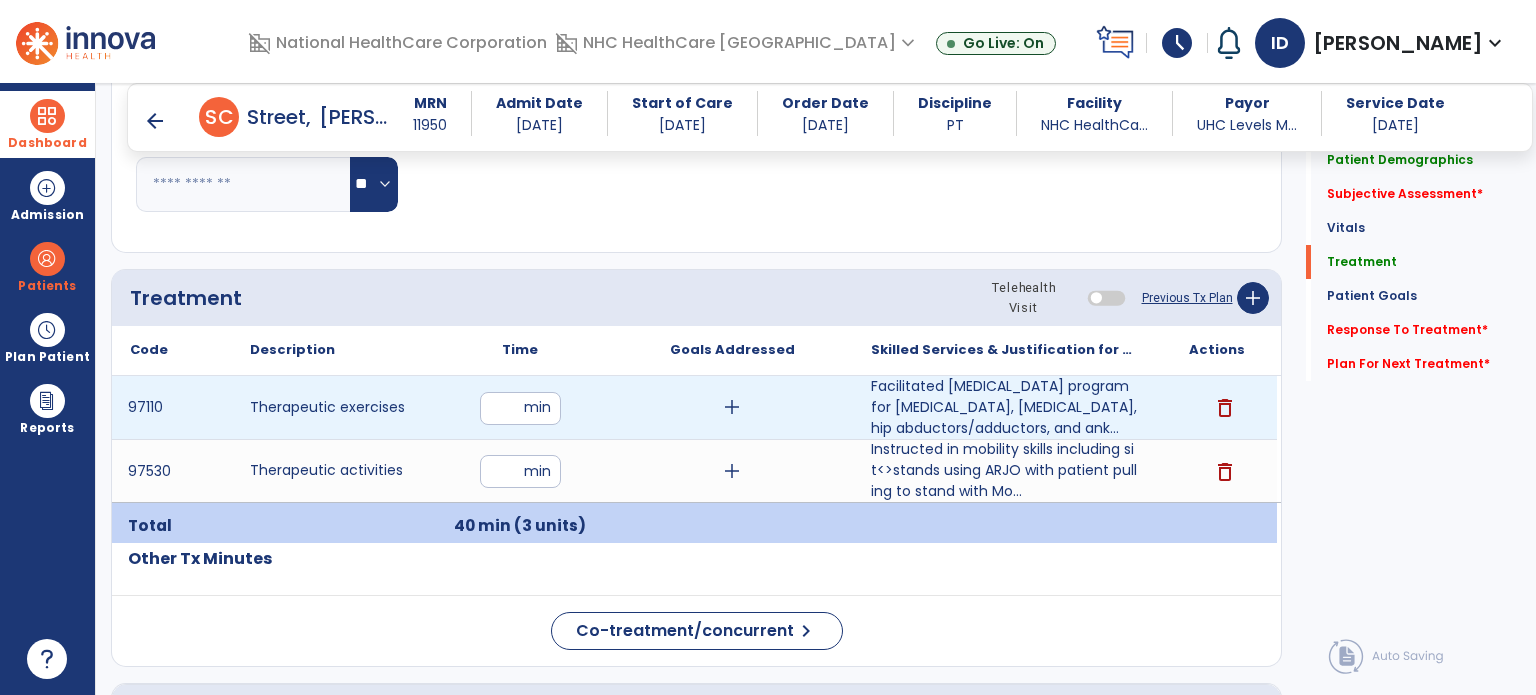 click on "add" at bounding box center [732, 407] 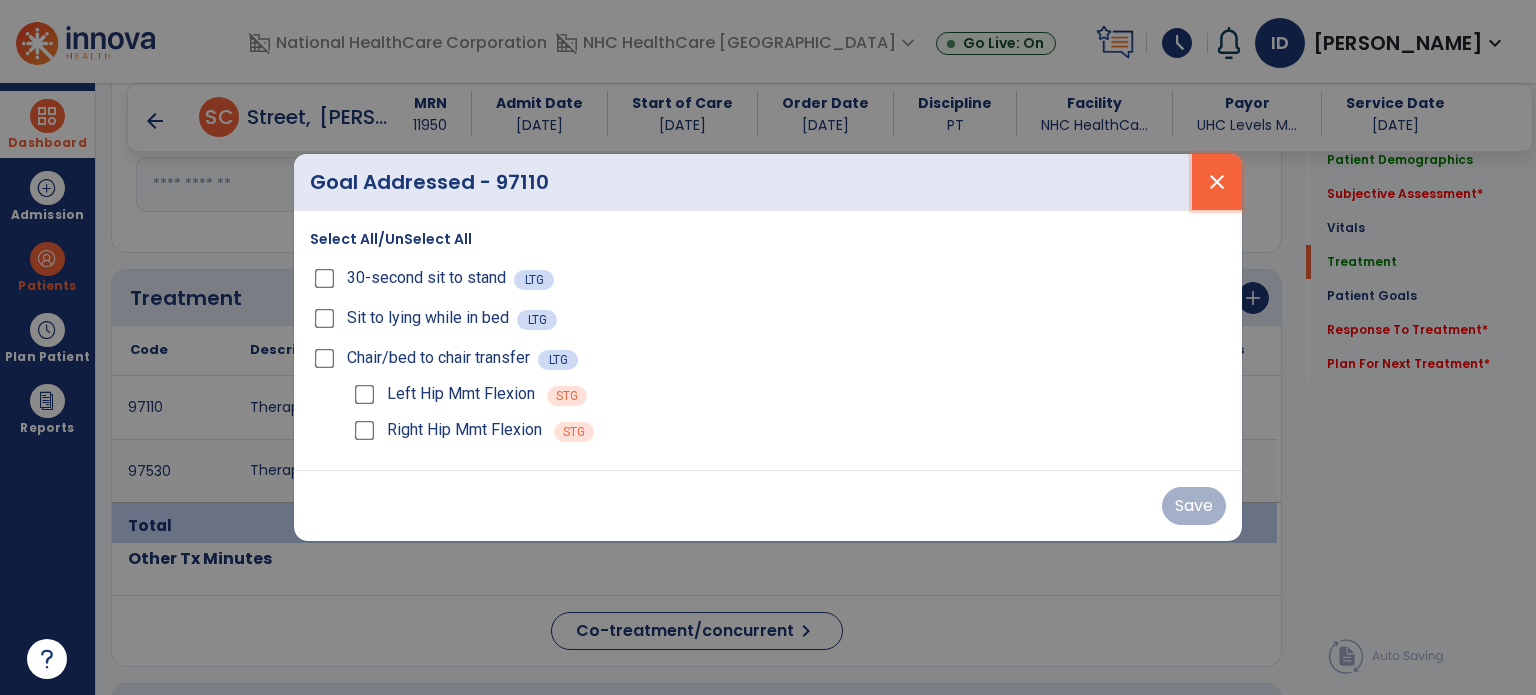 click on "close" at bounding box center [1217, 182] 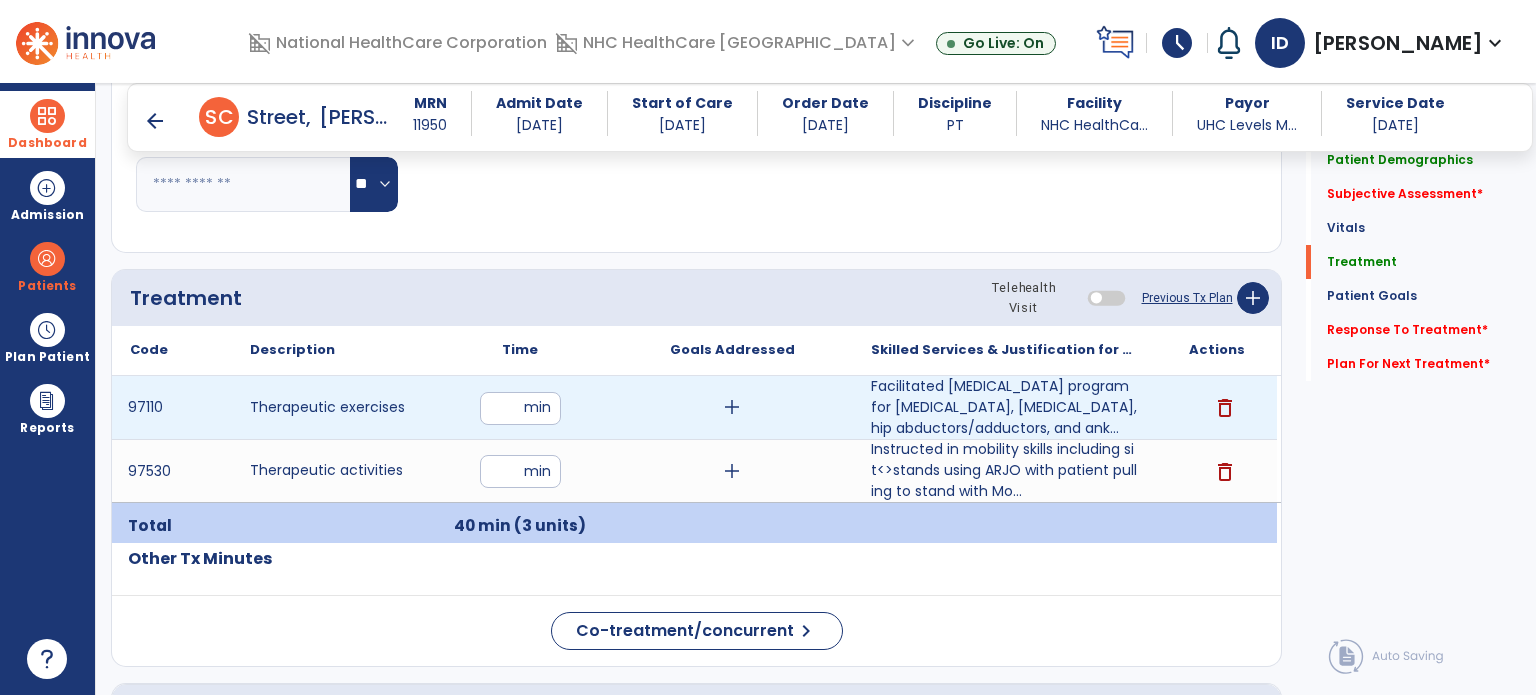 click on "add" at bounding box center (732, 407) 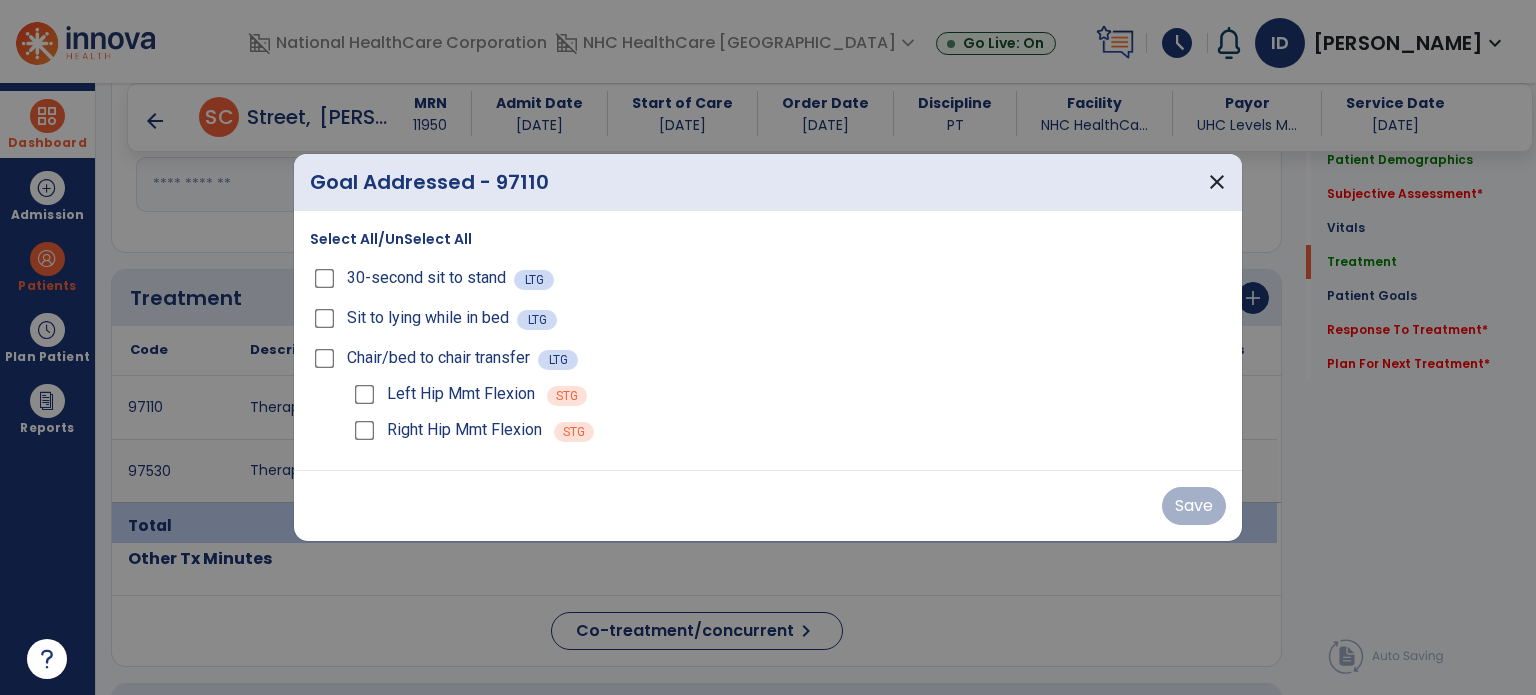 click on "Chair/bed to chair transfer  LTG" at bounding box center (768, 358) 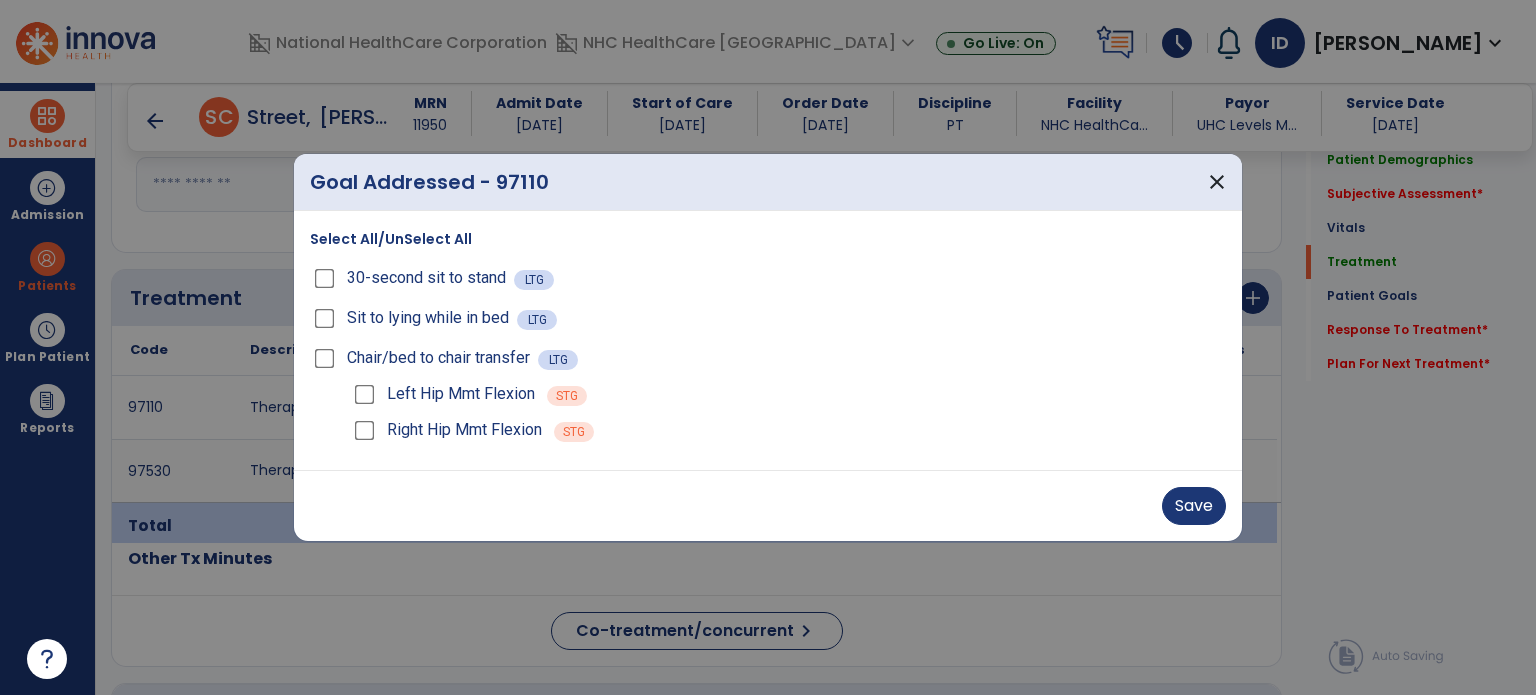 click on "Left Hip Mmt Flexion  STG" at bounding box center (788, 394) 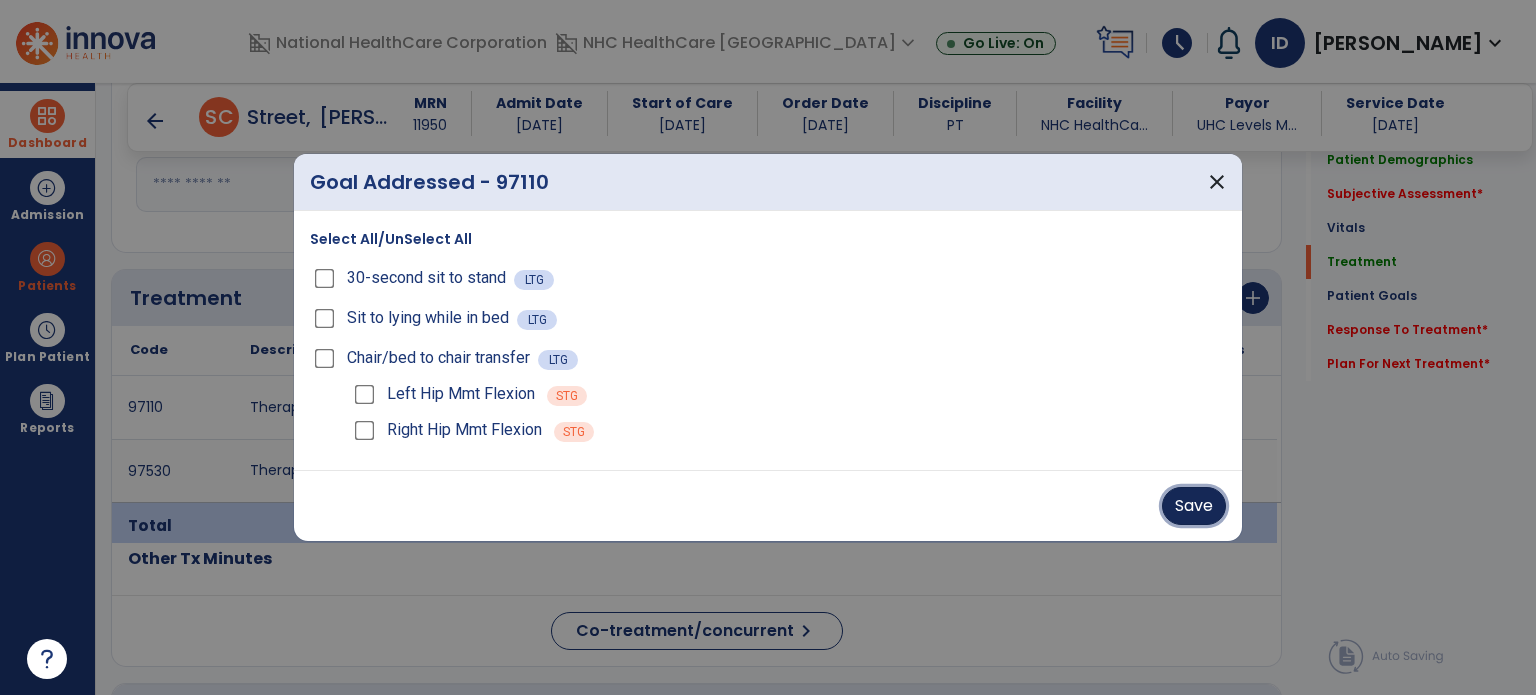 click on "Save" at bounding box center (1194, 506) 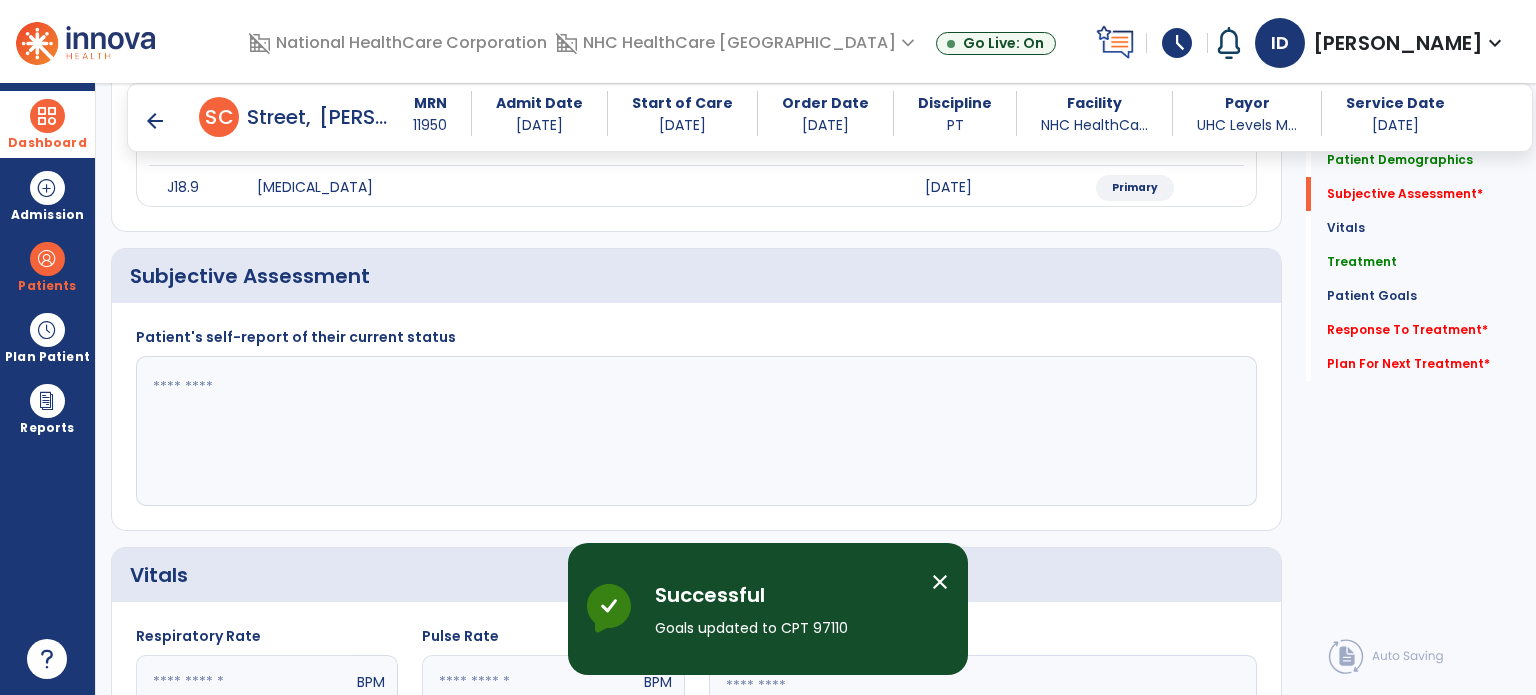 scroll, scrollTop: 281, scrollLeft: 0, axis: vertical 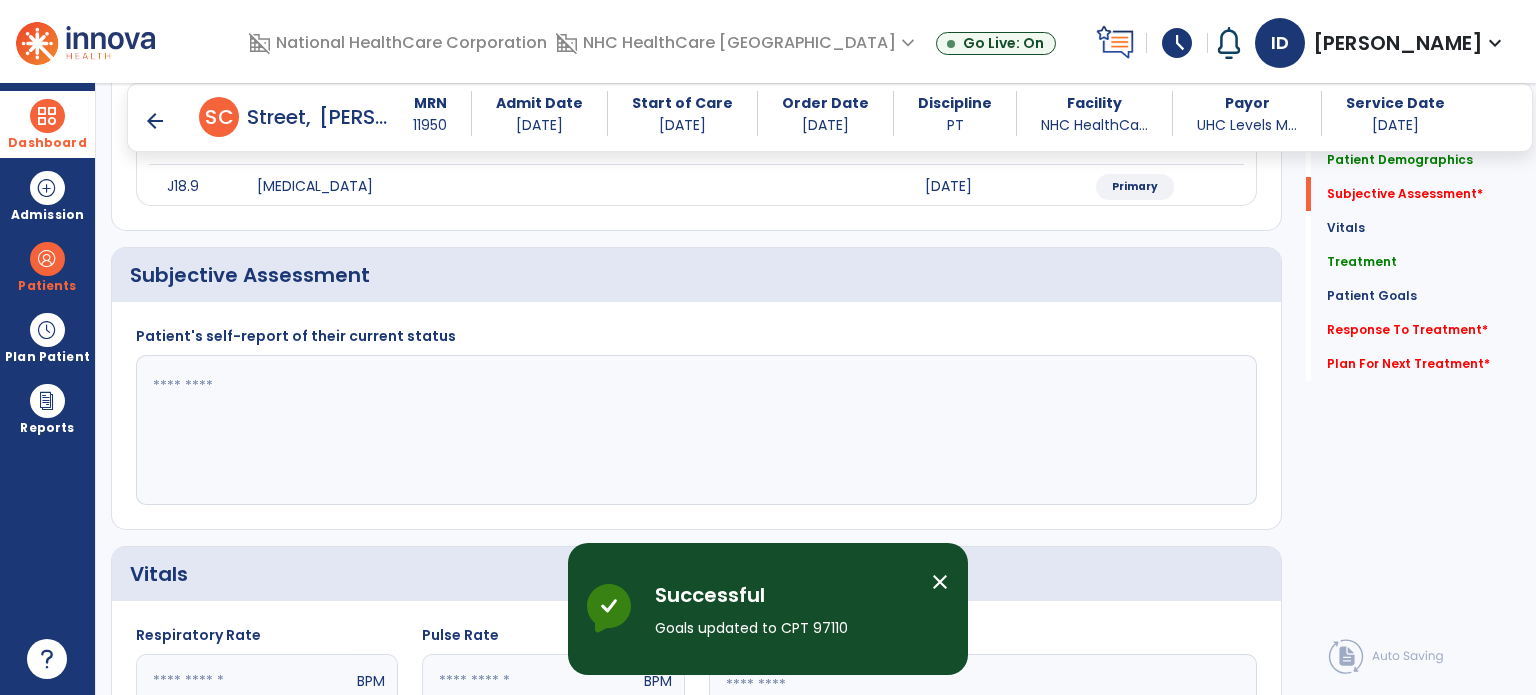 click 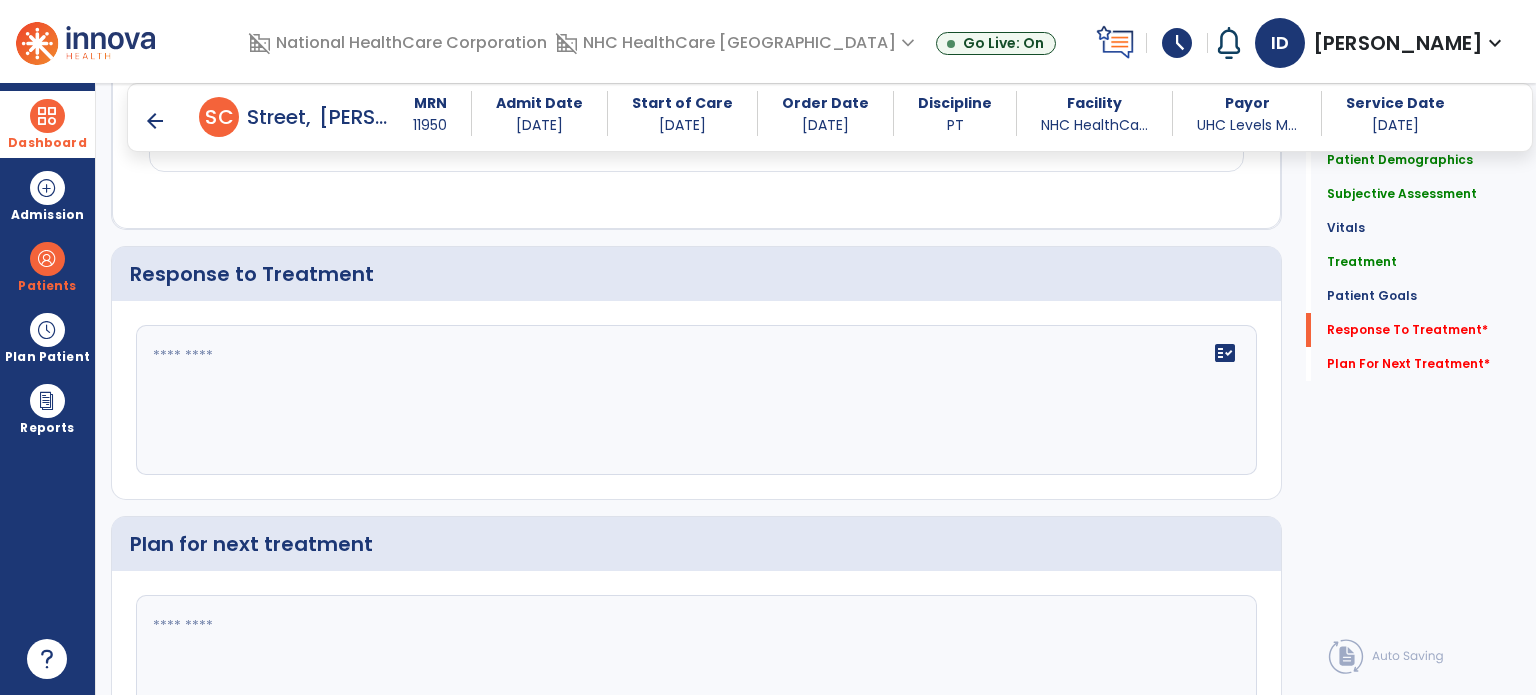 scroll, scrollTop: 2481, scrollLeft: 0, axis: vertical 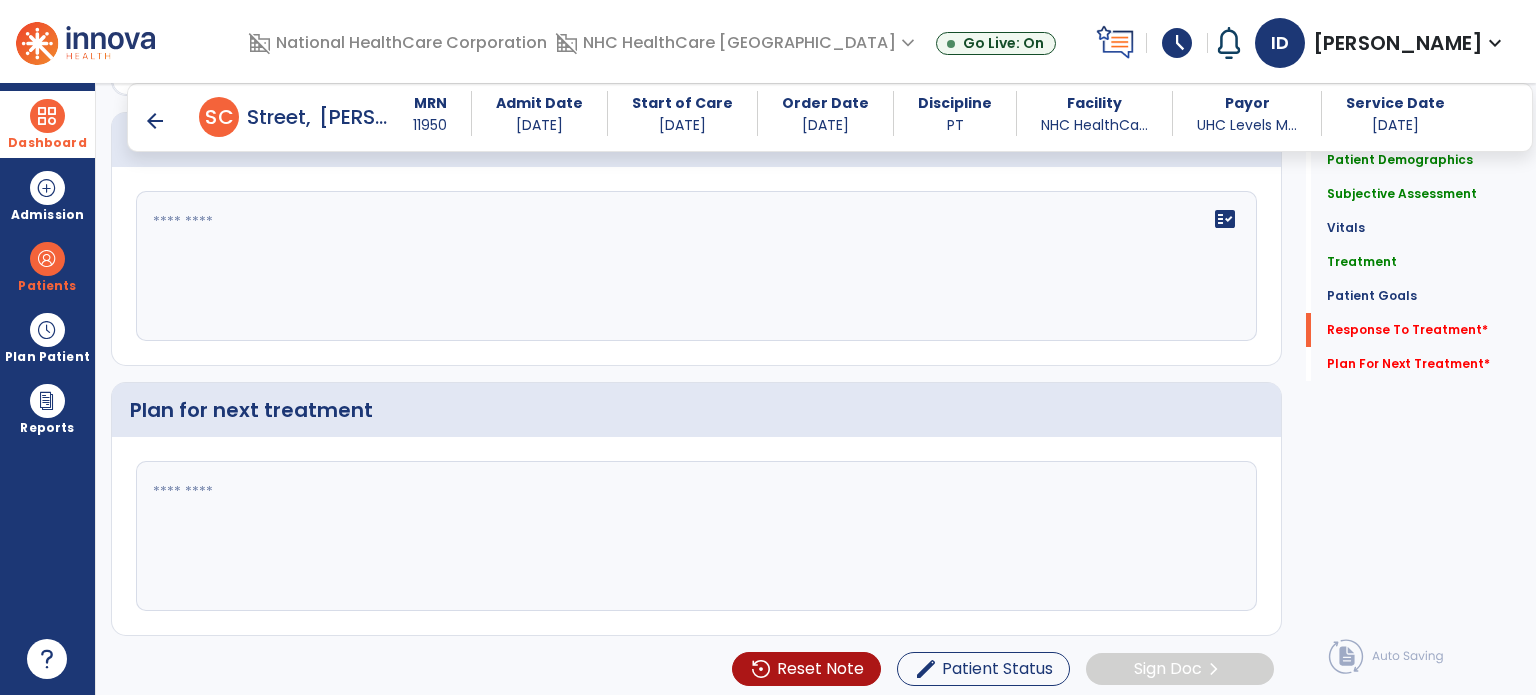 type on "**********" 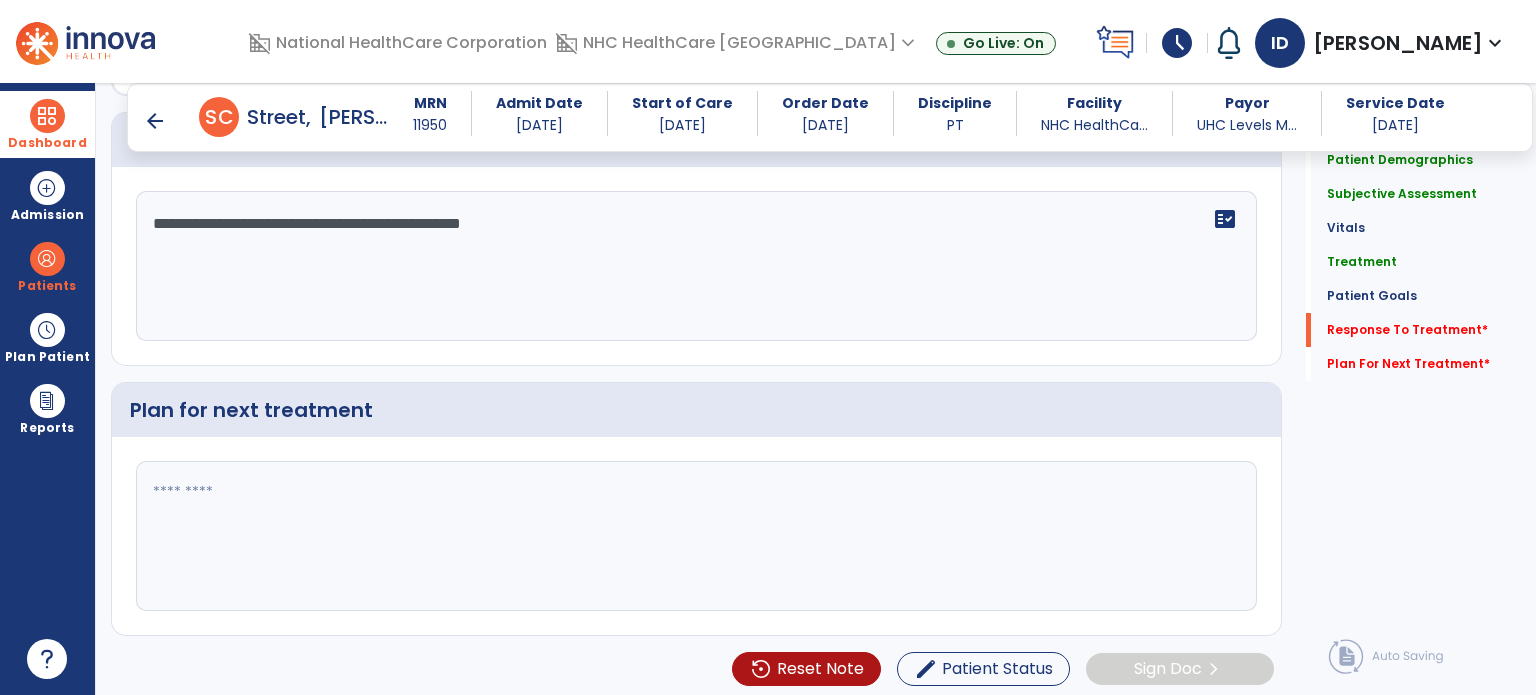 type on "**********" 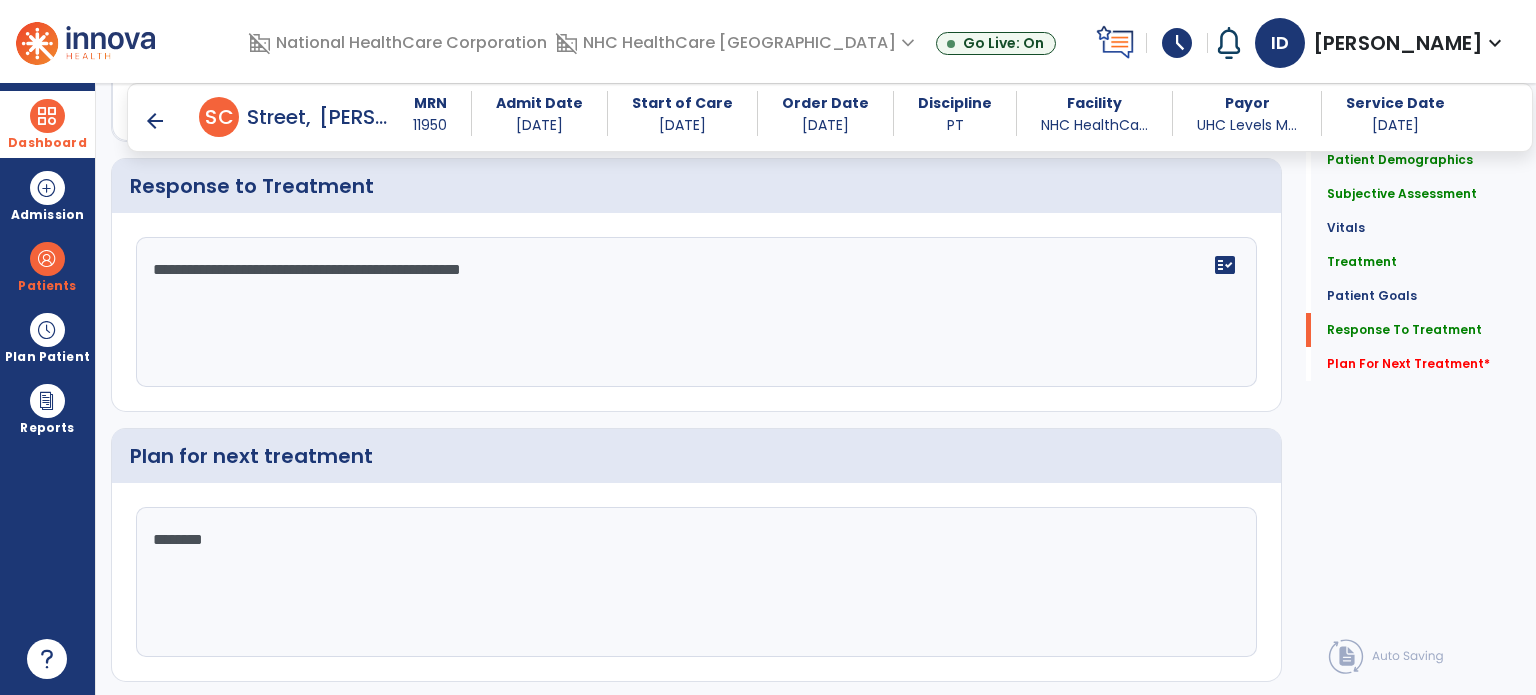 scroll, scrollTop: 2481, scrollLeft: 0, axis: vertical 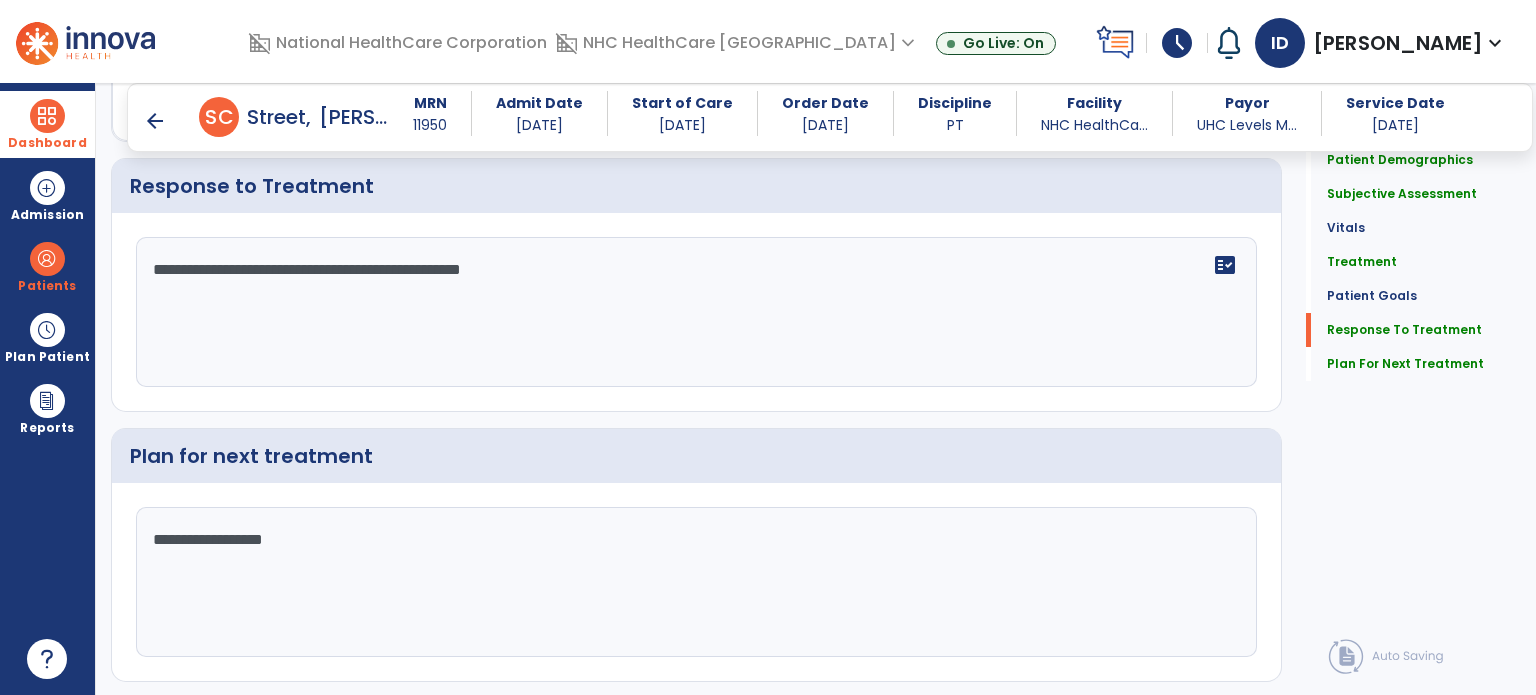 type on "**********" 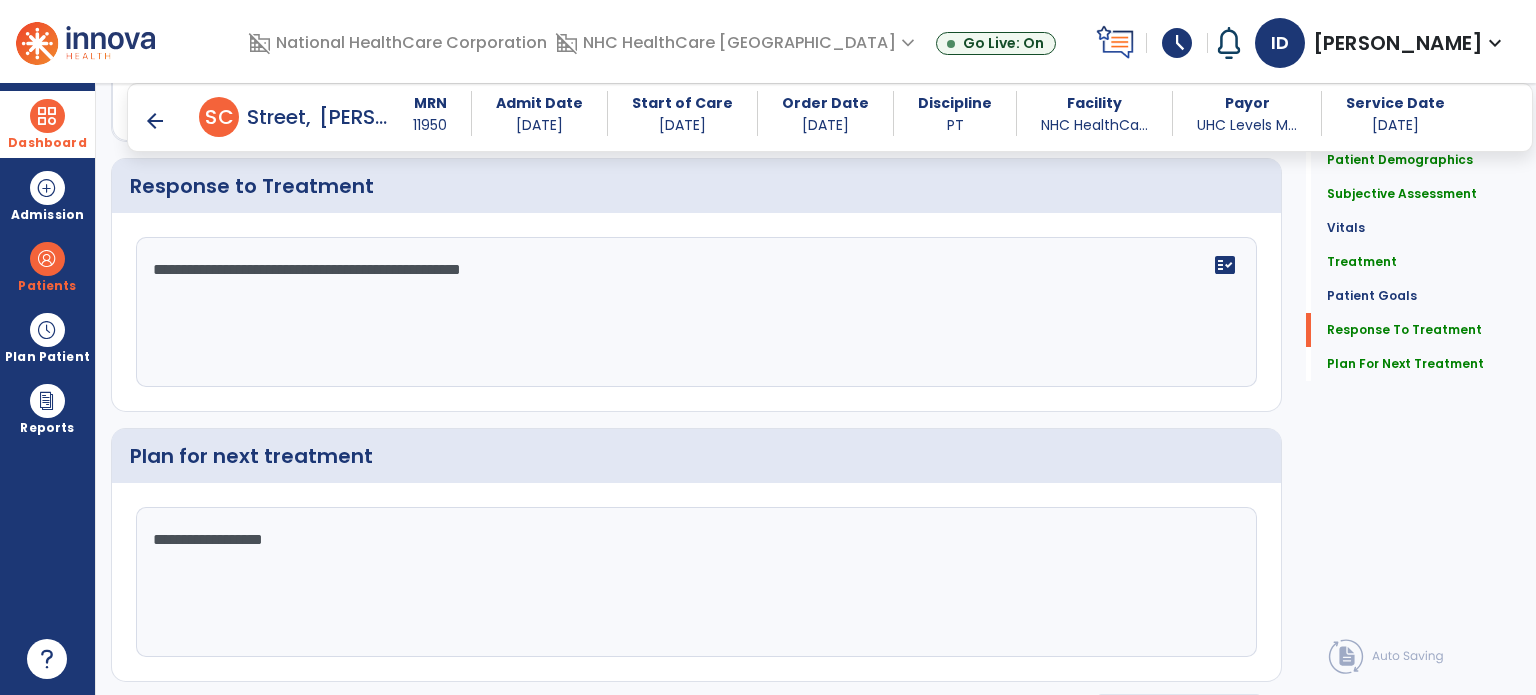 scroll, scrollTop: 2481, scrollLeft: 0, axis: vertical 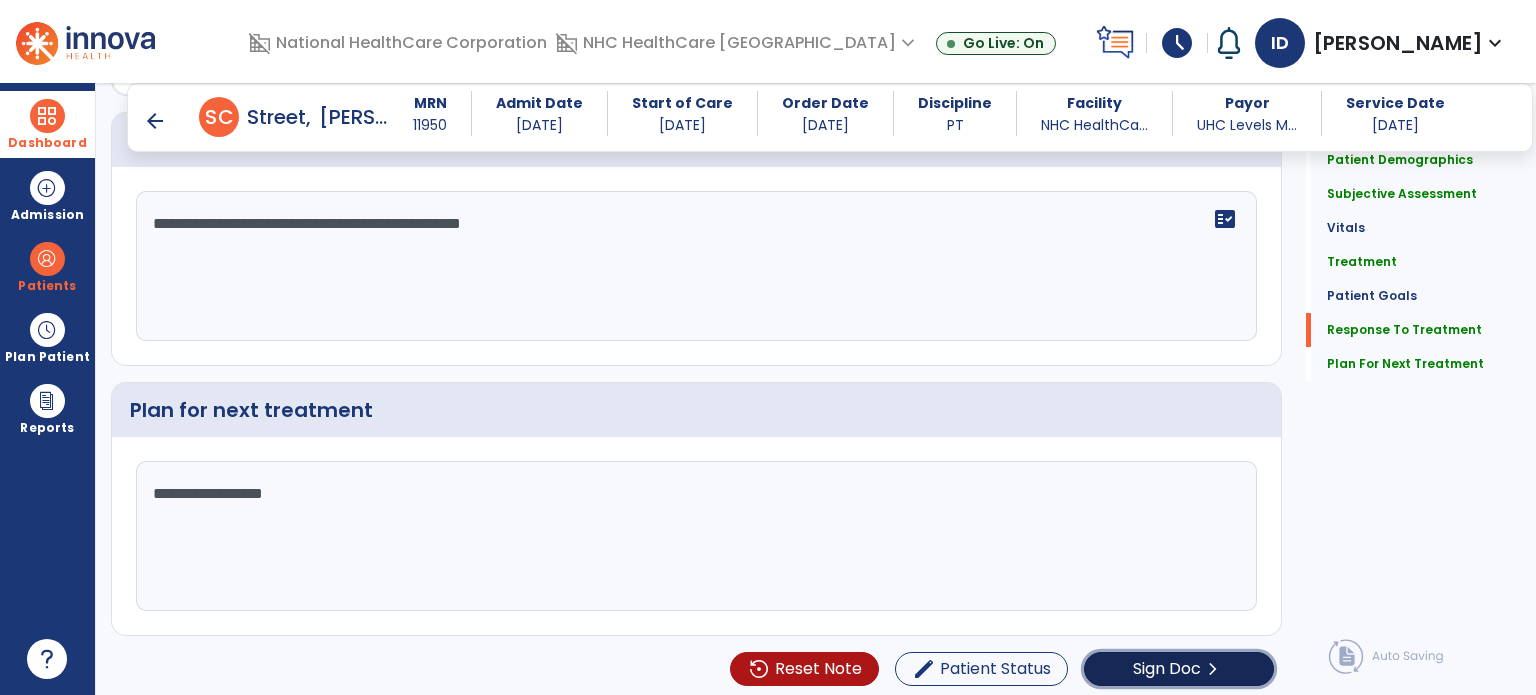 click on "Sign Doc" 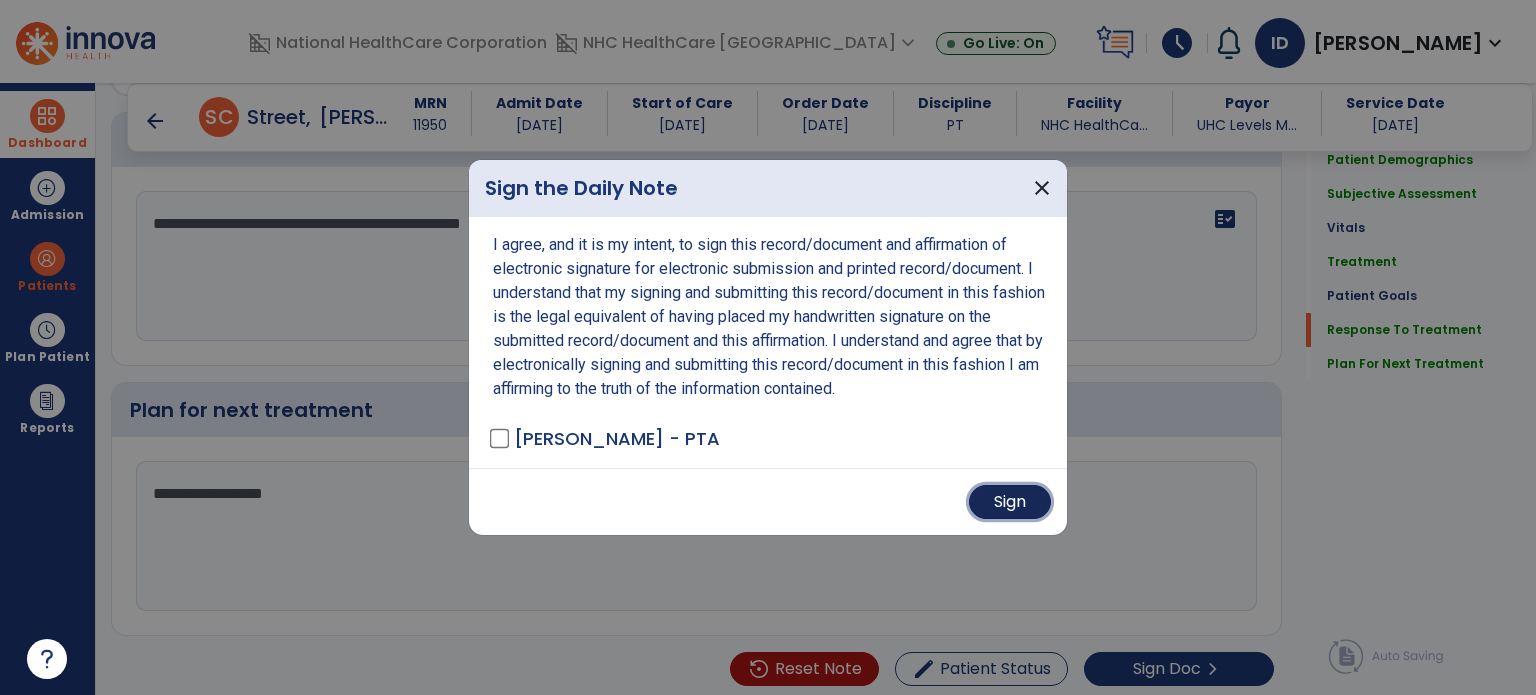 click on "Sign" at bounding box center (1010, 502) 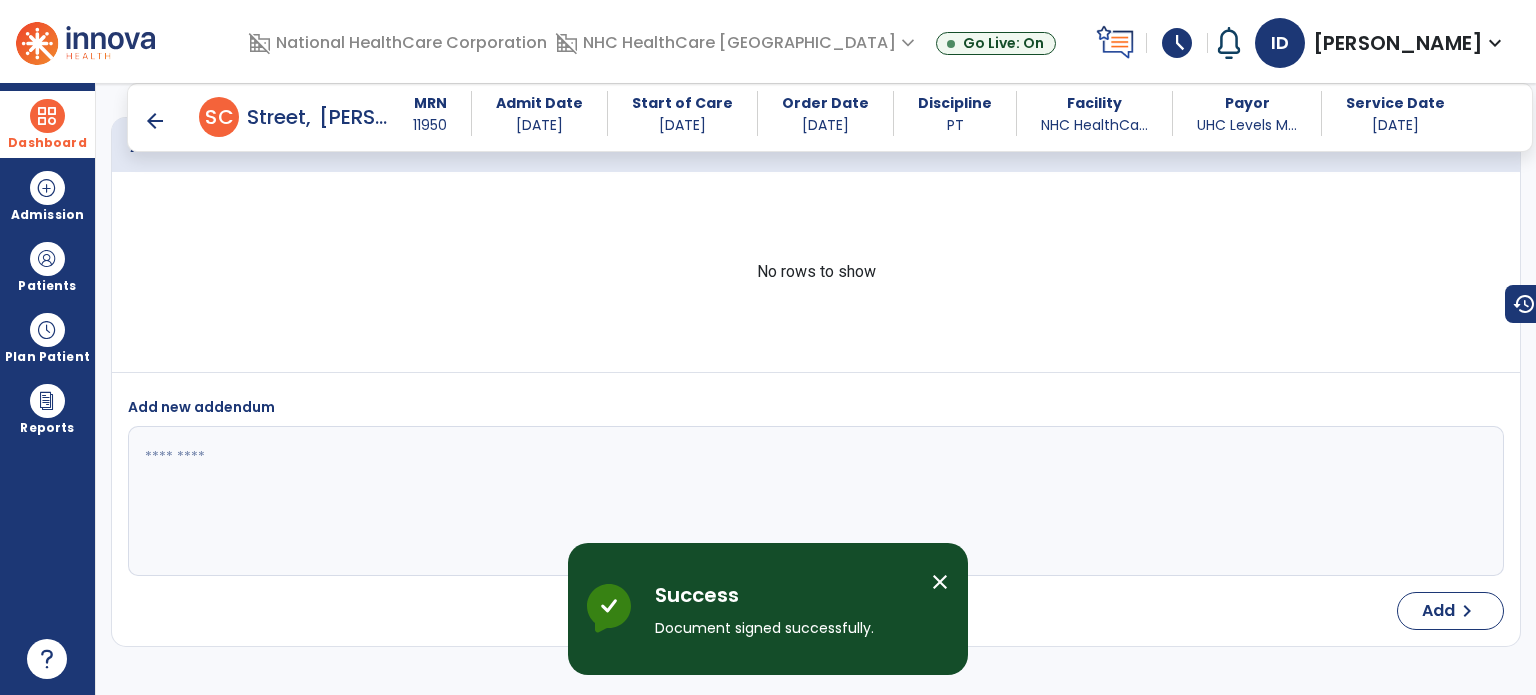 scroll, scrollTop: 3366, scrollLeft: 0, axis: vertical 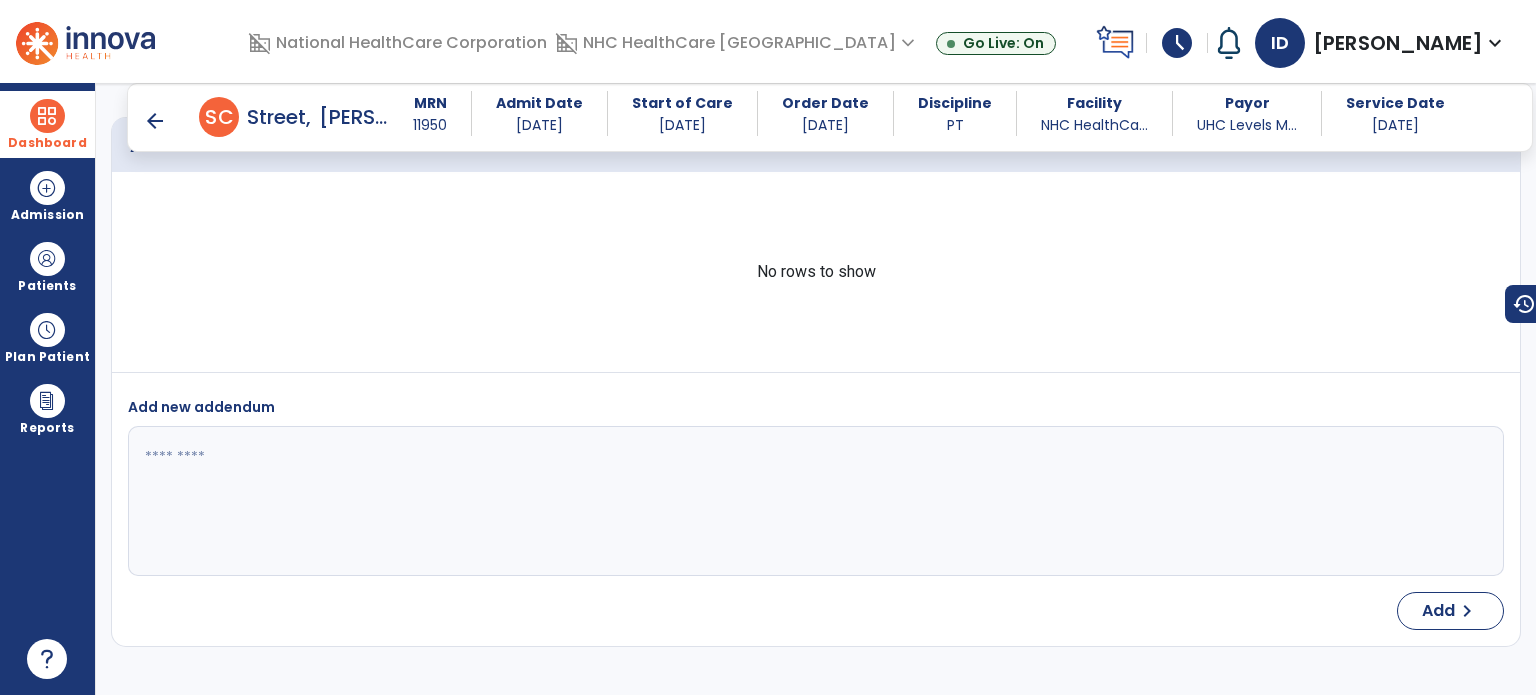 click at bounding box center [47, 116] 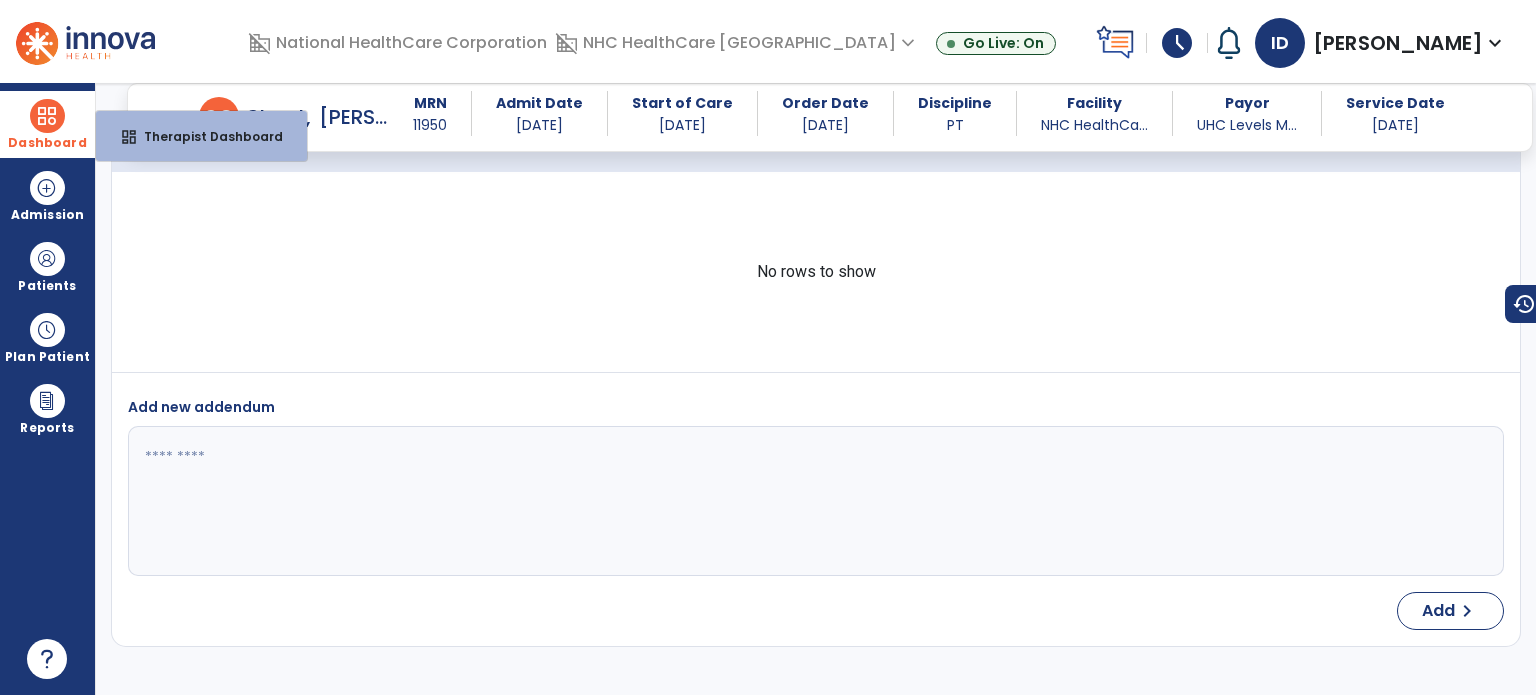 click on "Dashboard  dashboard  Therapist Dashboard" at bounding box center [47, 124] 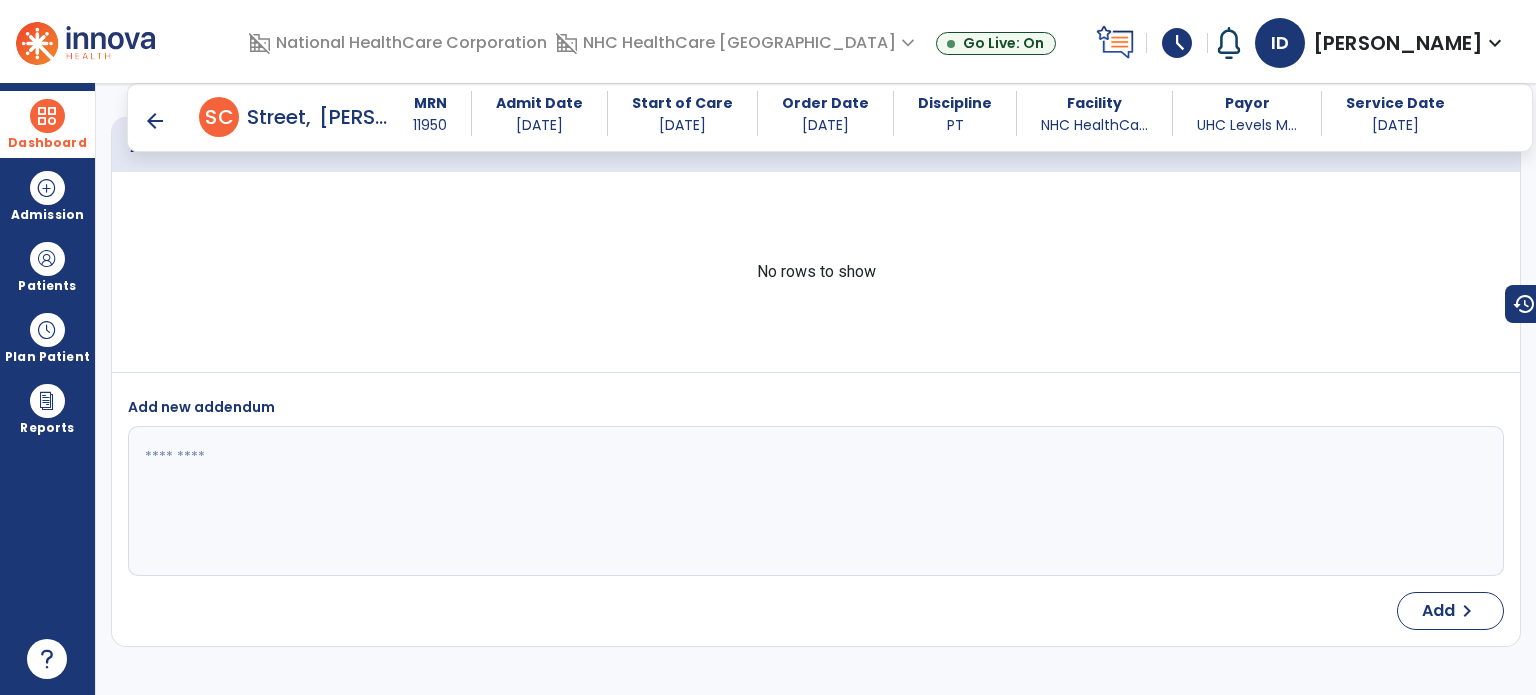 click at bounding box center (47, 116) 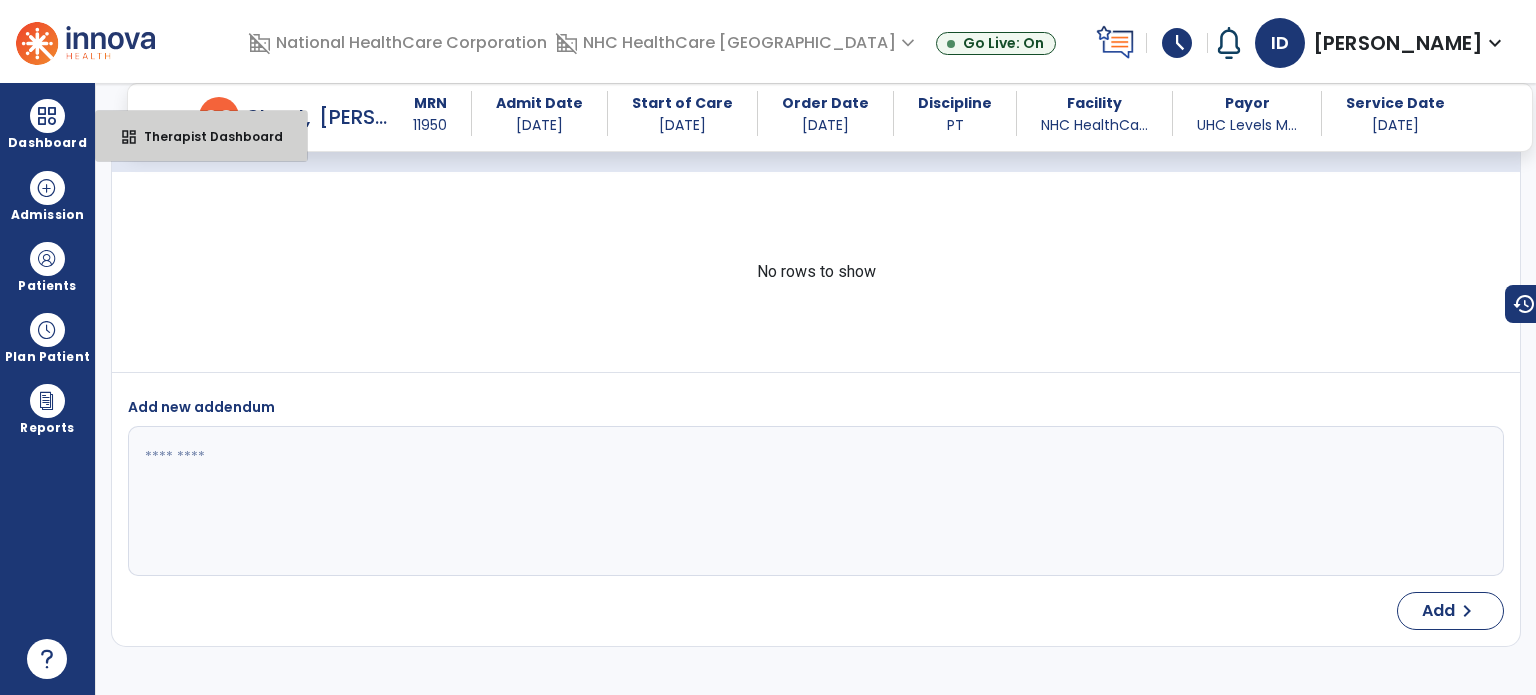 click on "Therapist Dashboard" at bounding box center [205, 136] 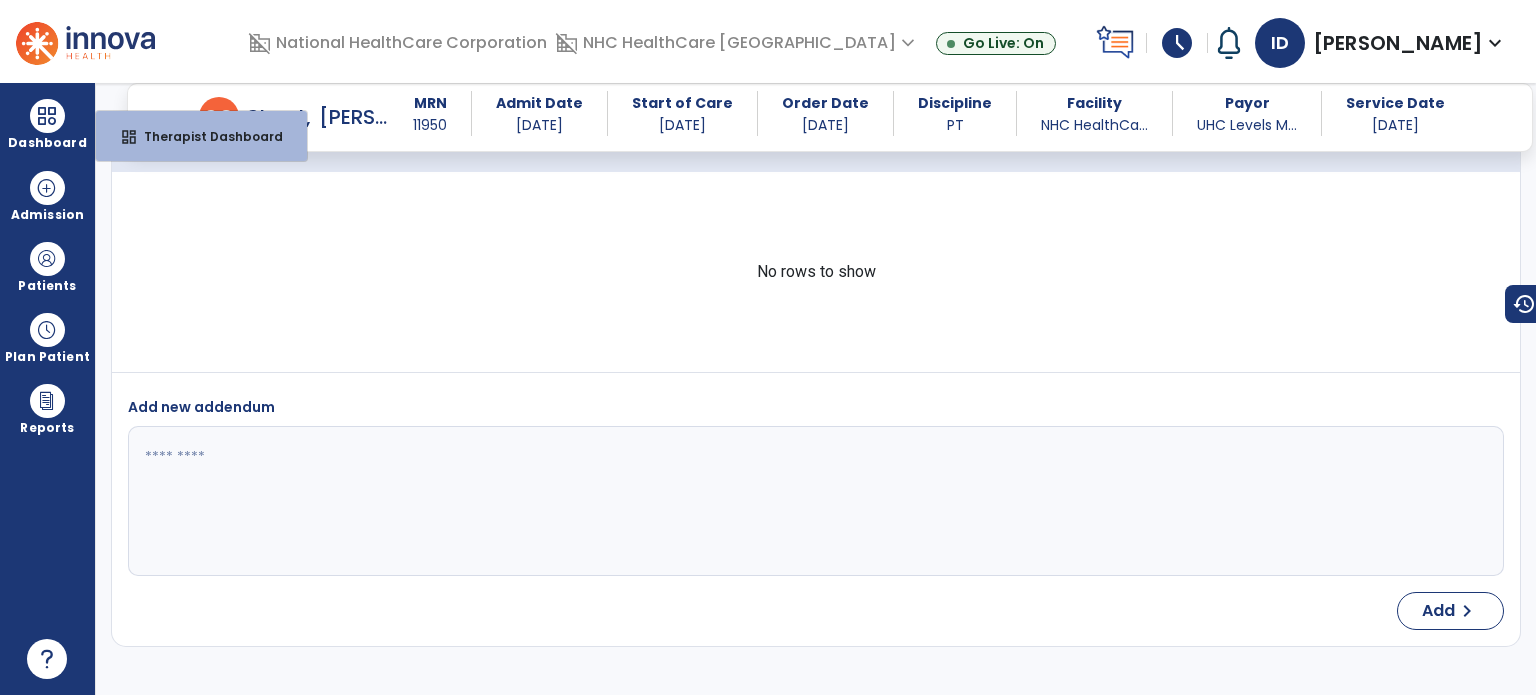 select on "****" 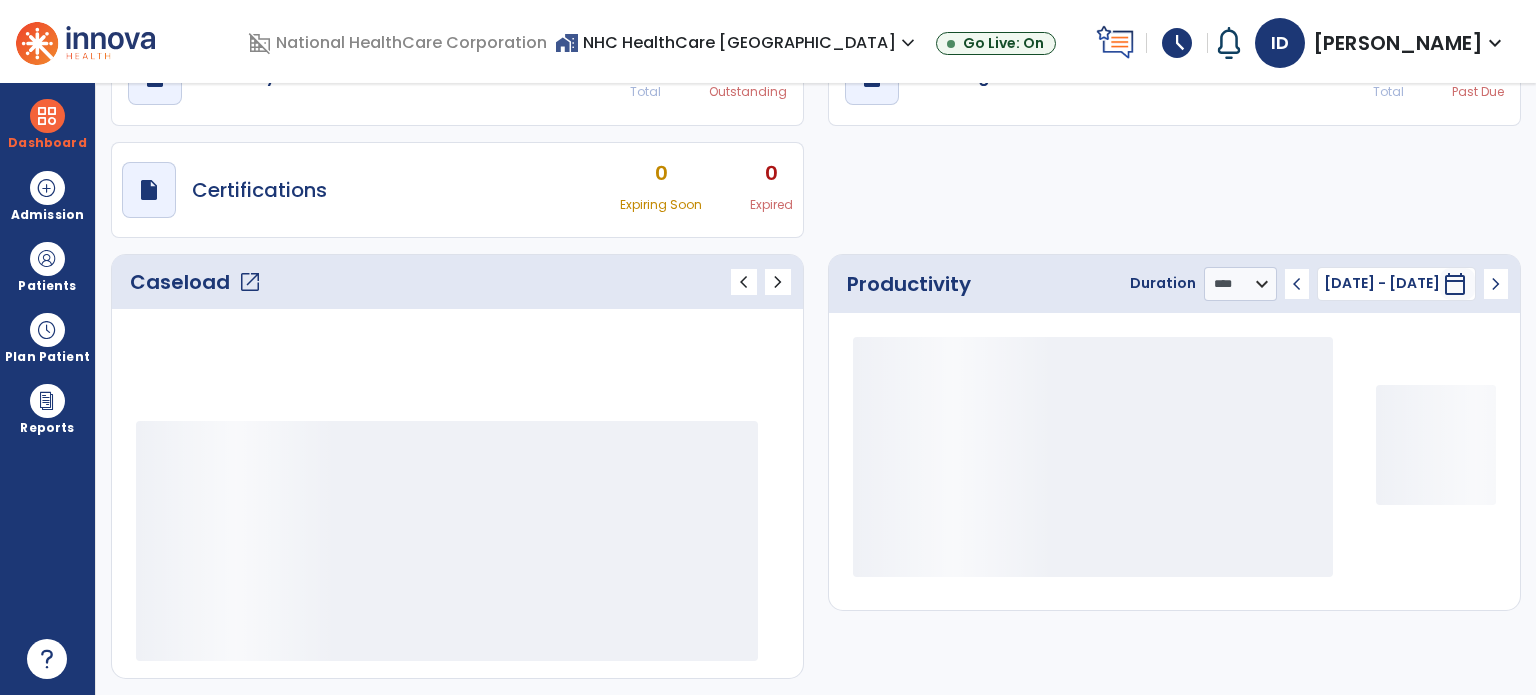 scroll, scrollTop: 109, scrollLeft: 0, axis: vertical 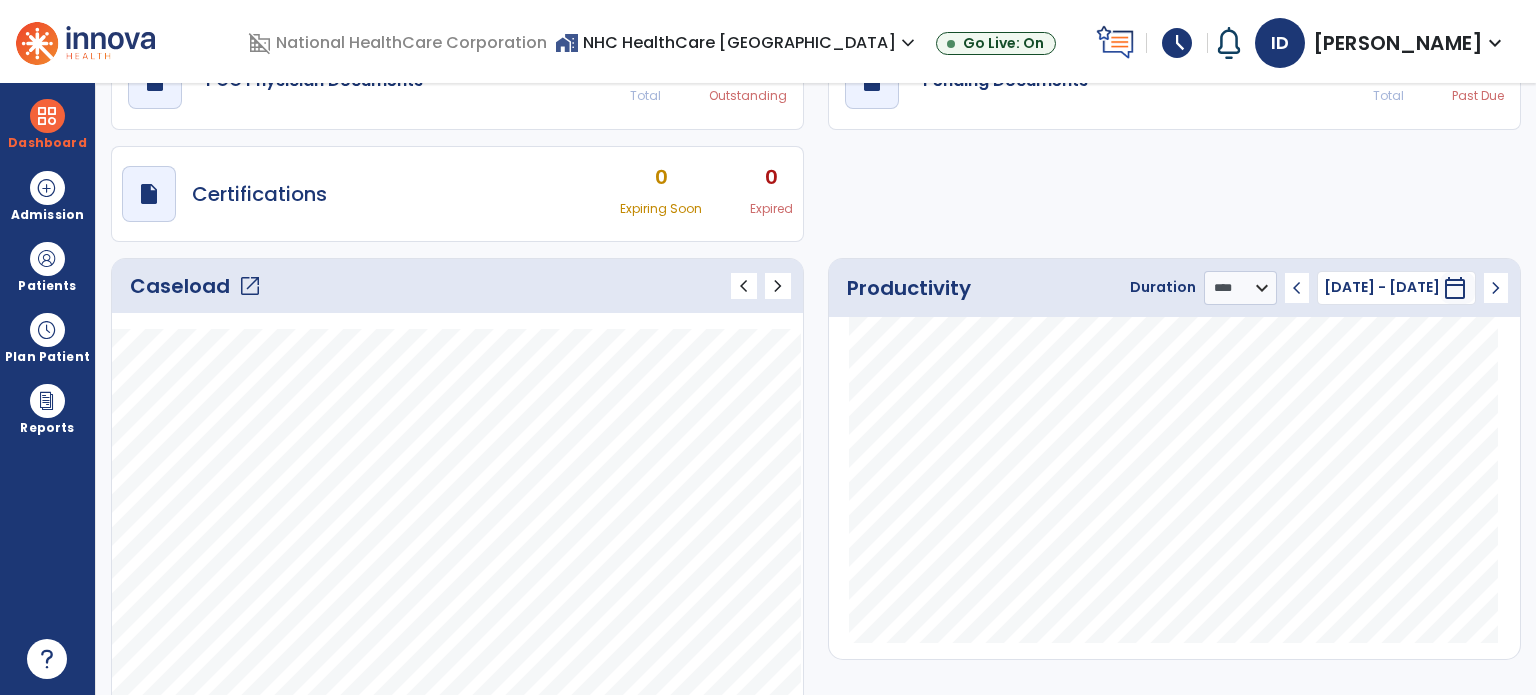 click on "open_in_new" 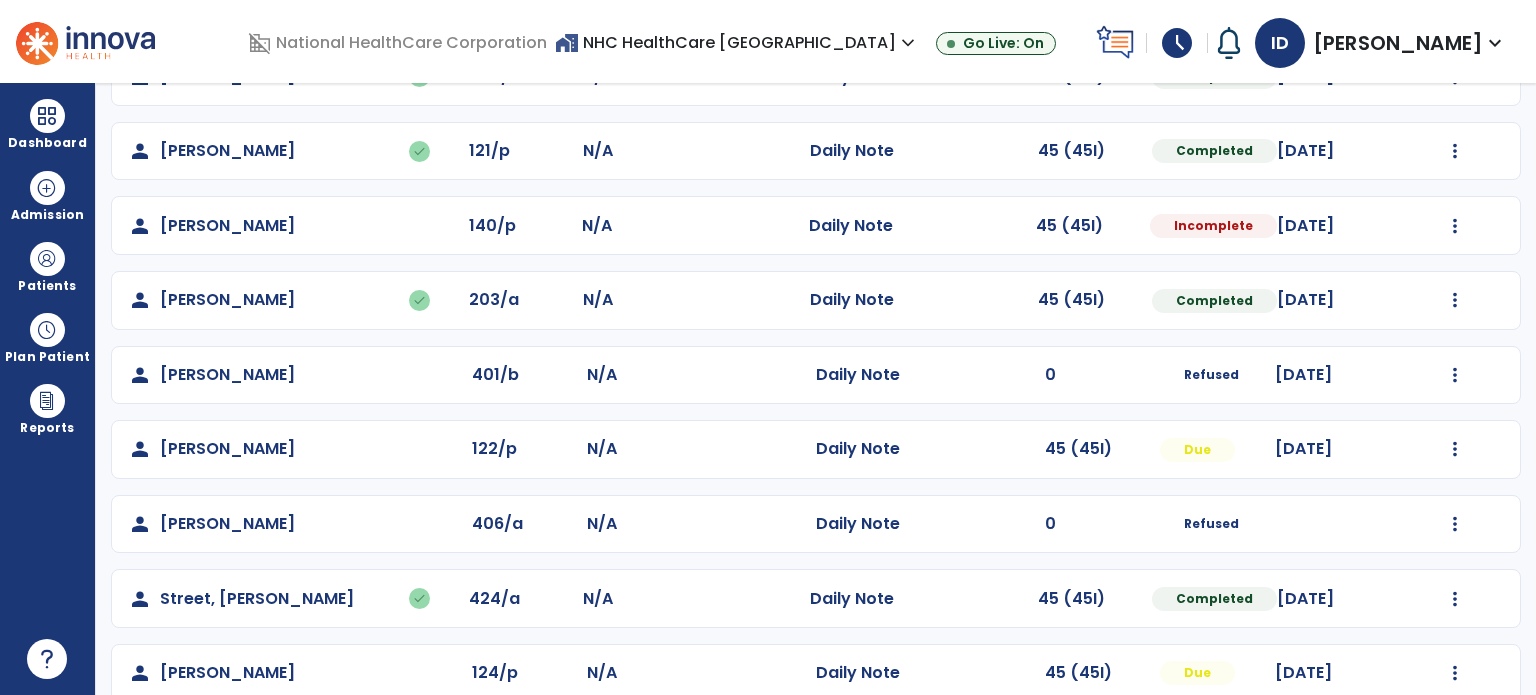 scroll, scrollTop: 393, scrollLeft: 0, axis: vertical 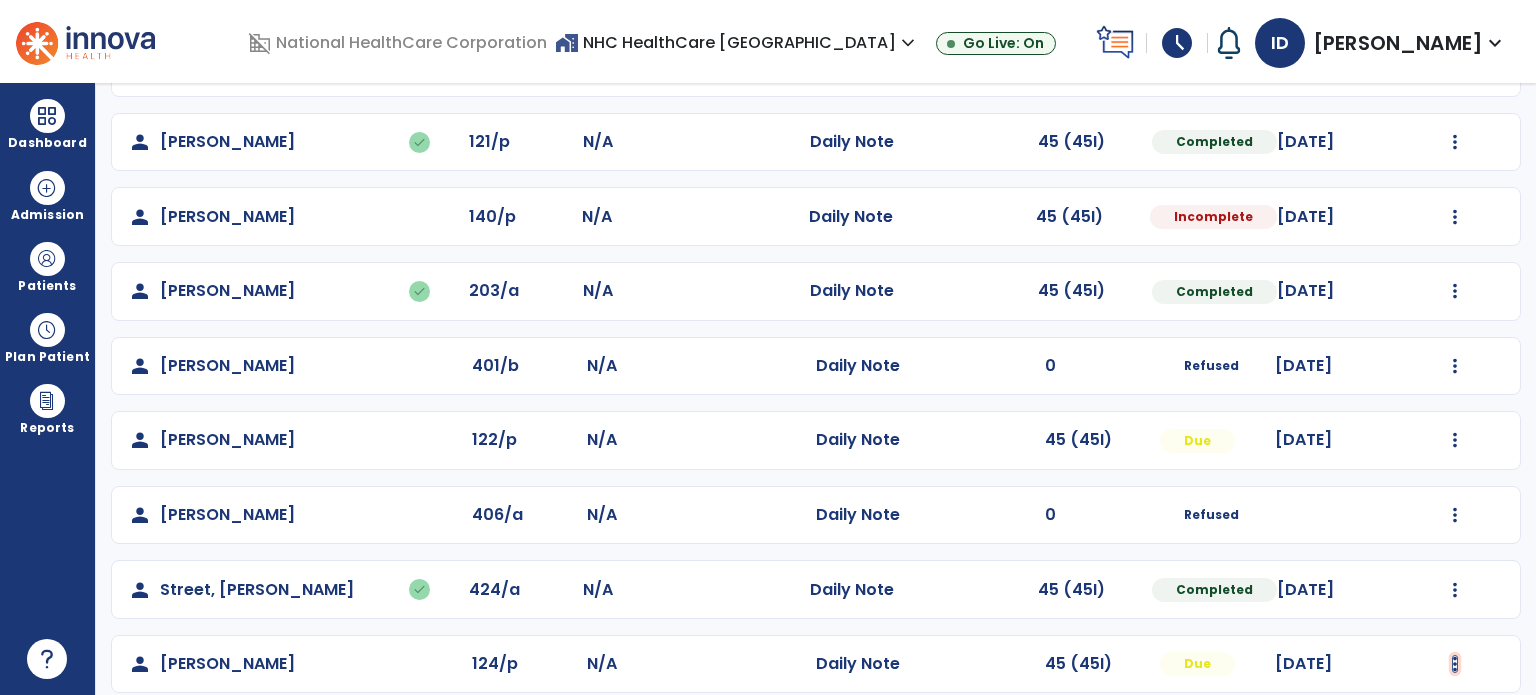 click at bounding box center (1455, -105) 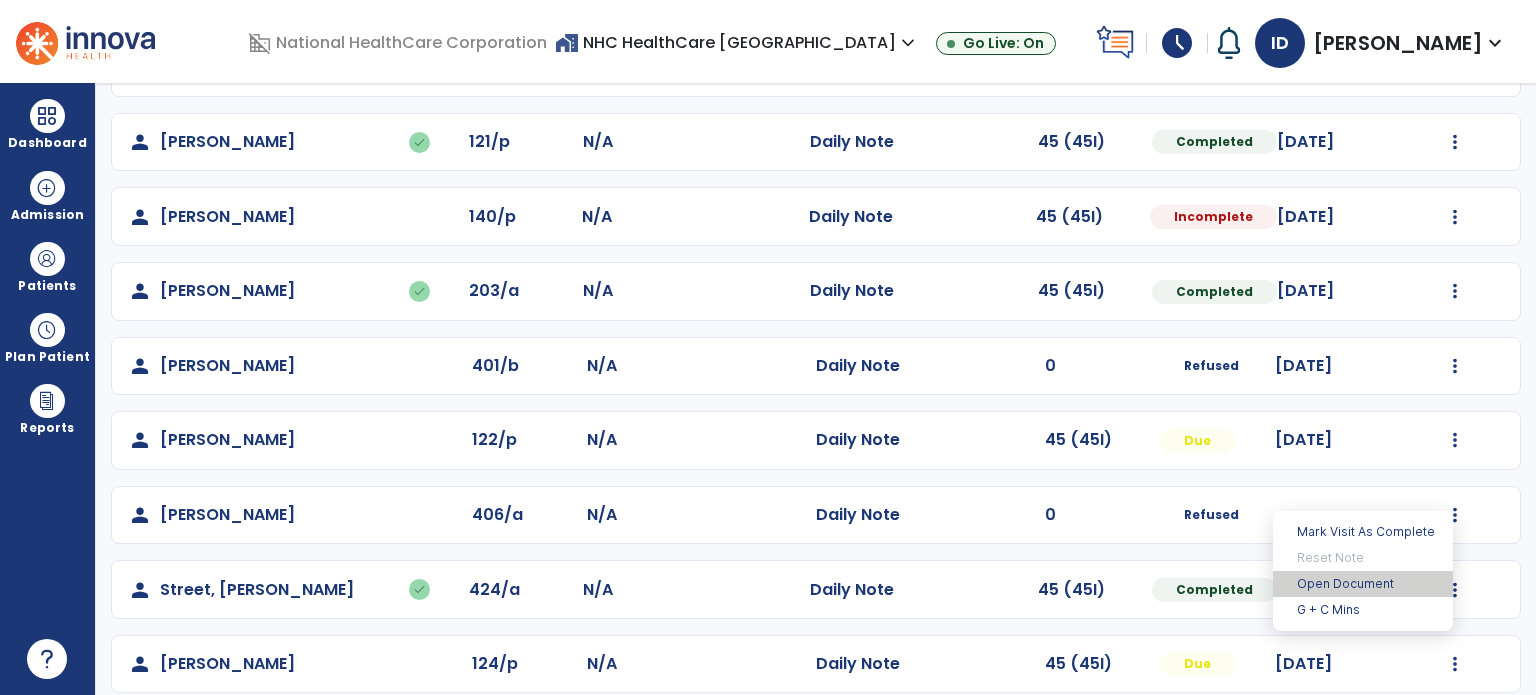 click on "Open Document" at bounding box center (1363, 584) 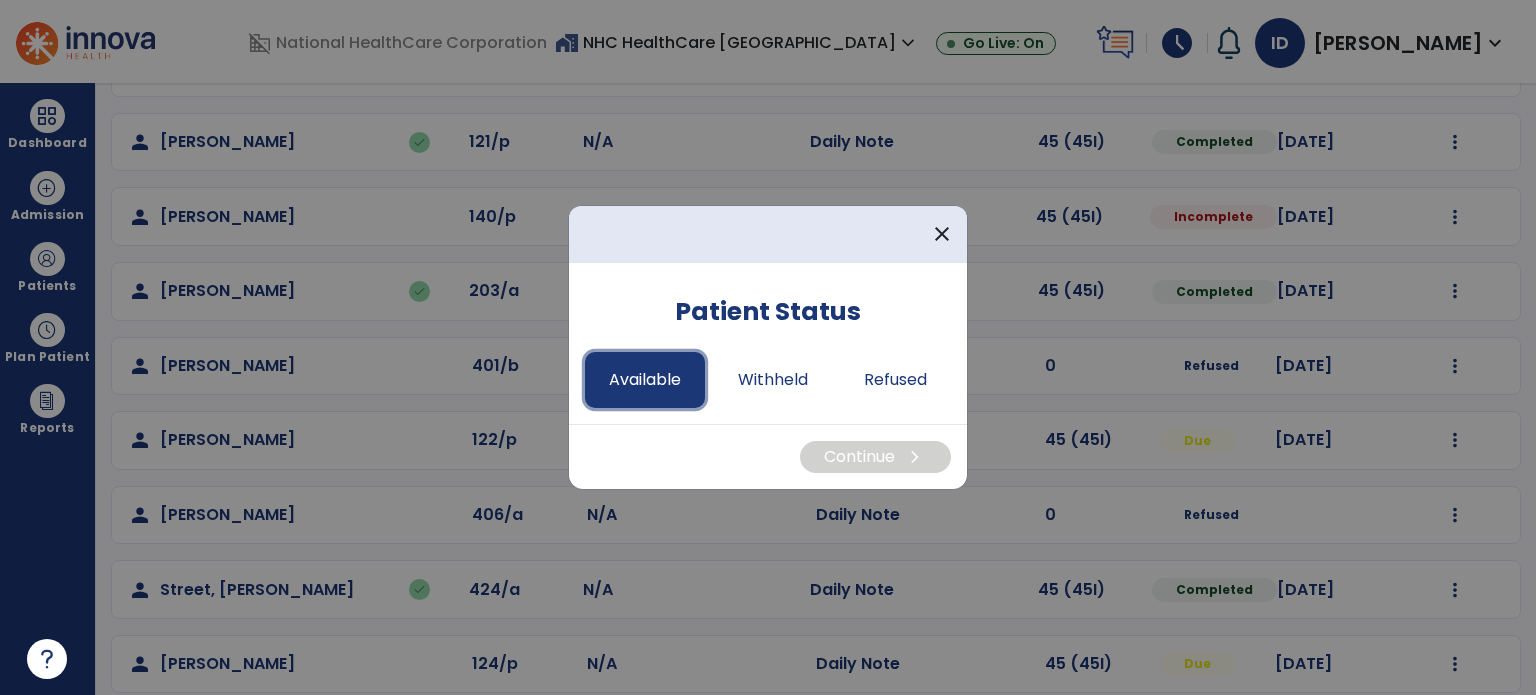 click on "Available" at bounding box center [645, 380] 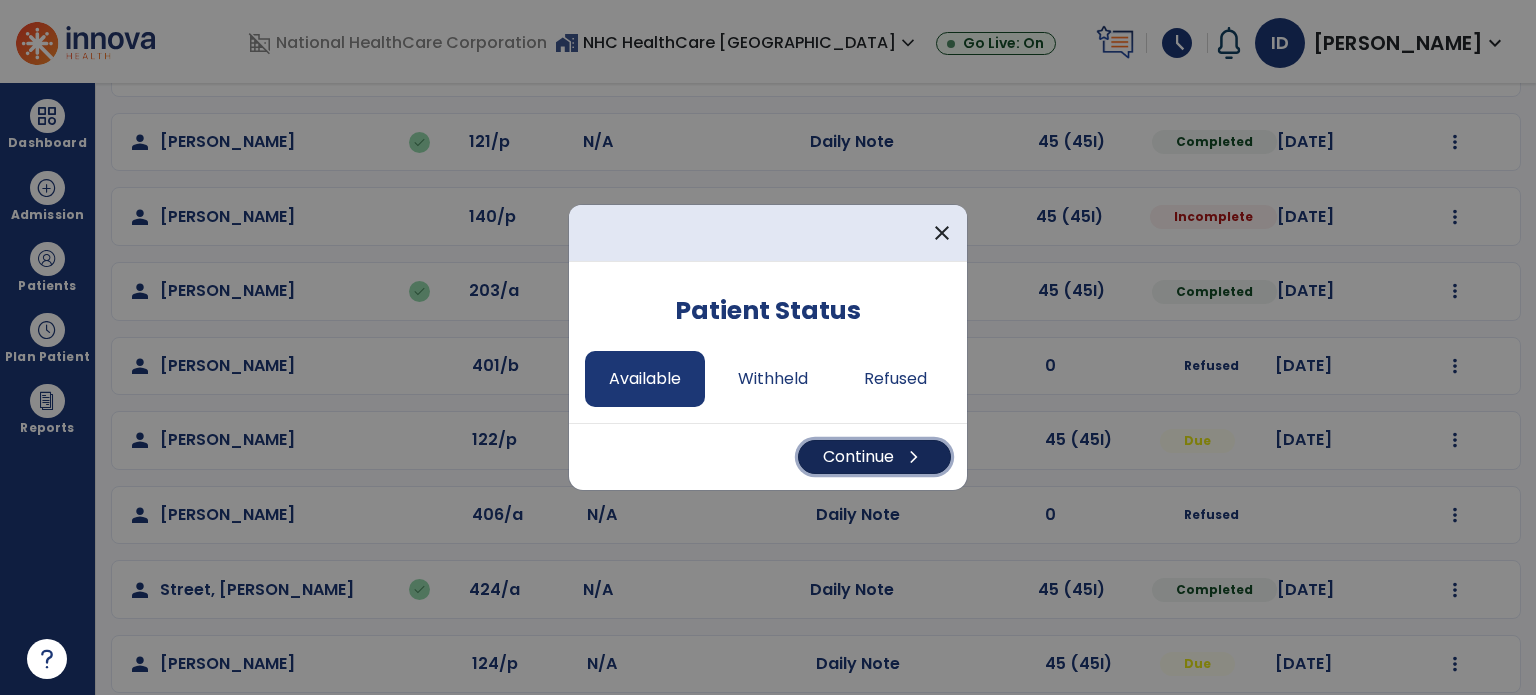click on "Continue   chevron_right" at bounding box center (874, 457) 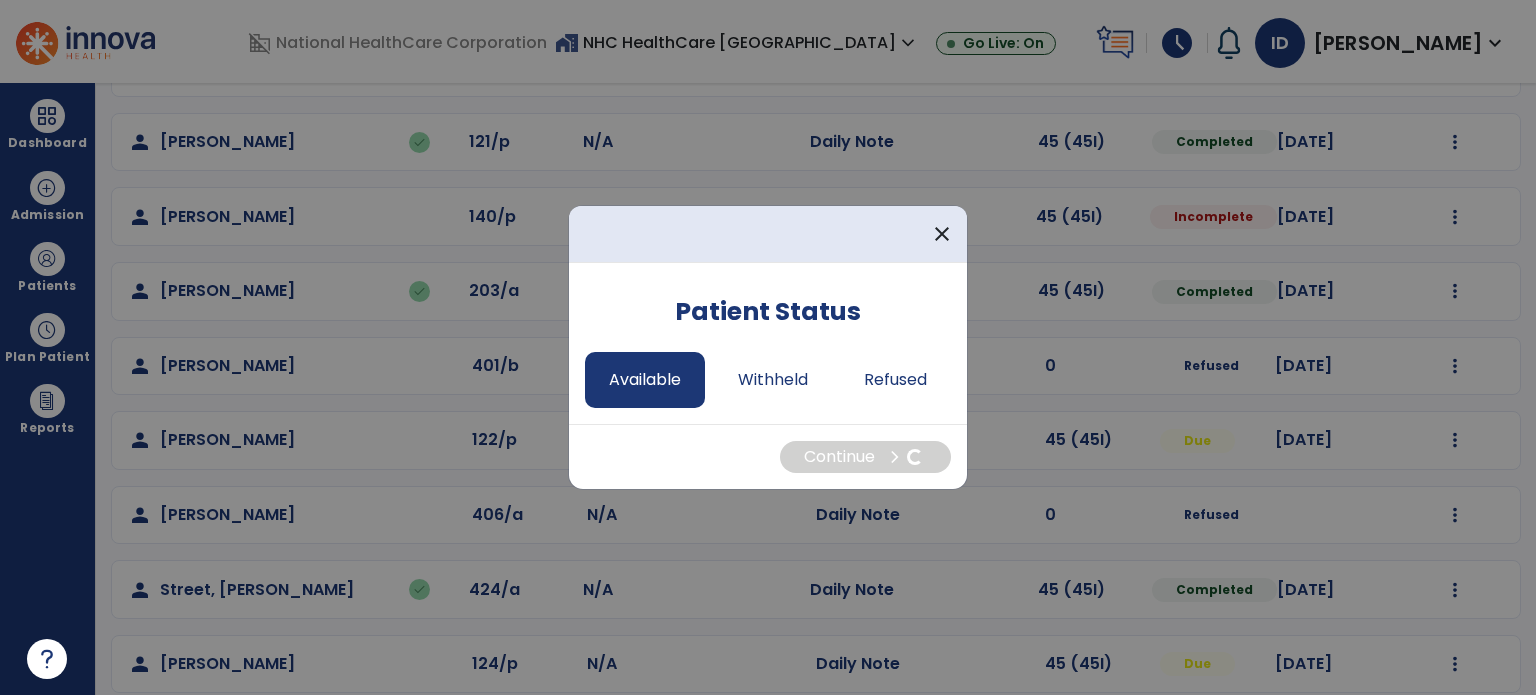 select on "*" 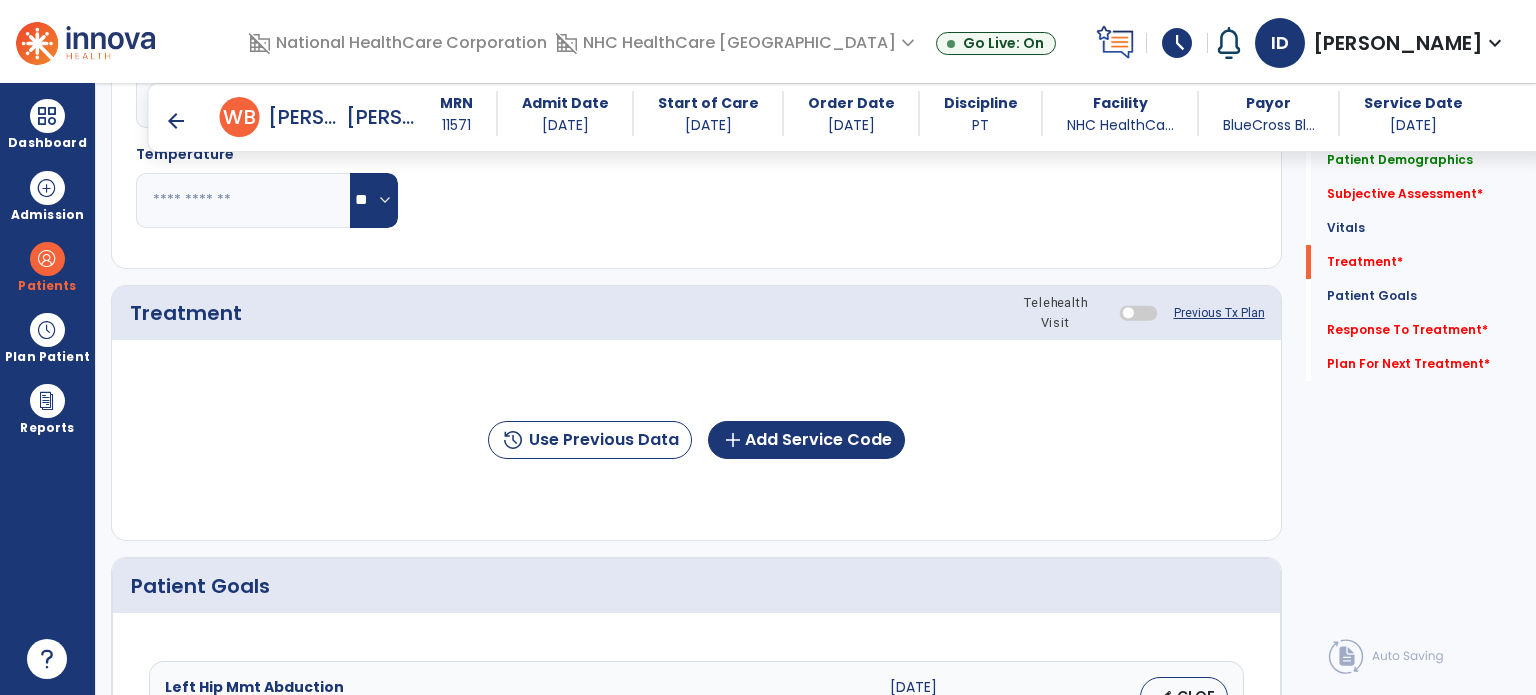scroll, scrollTop: 1050, scrollLeft: 0, axis: vertical 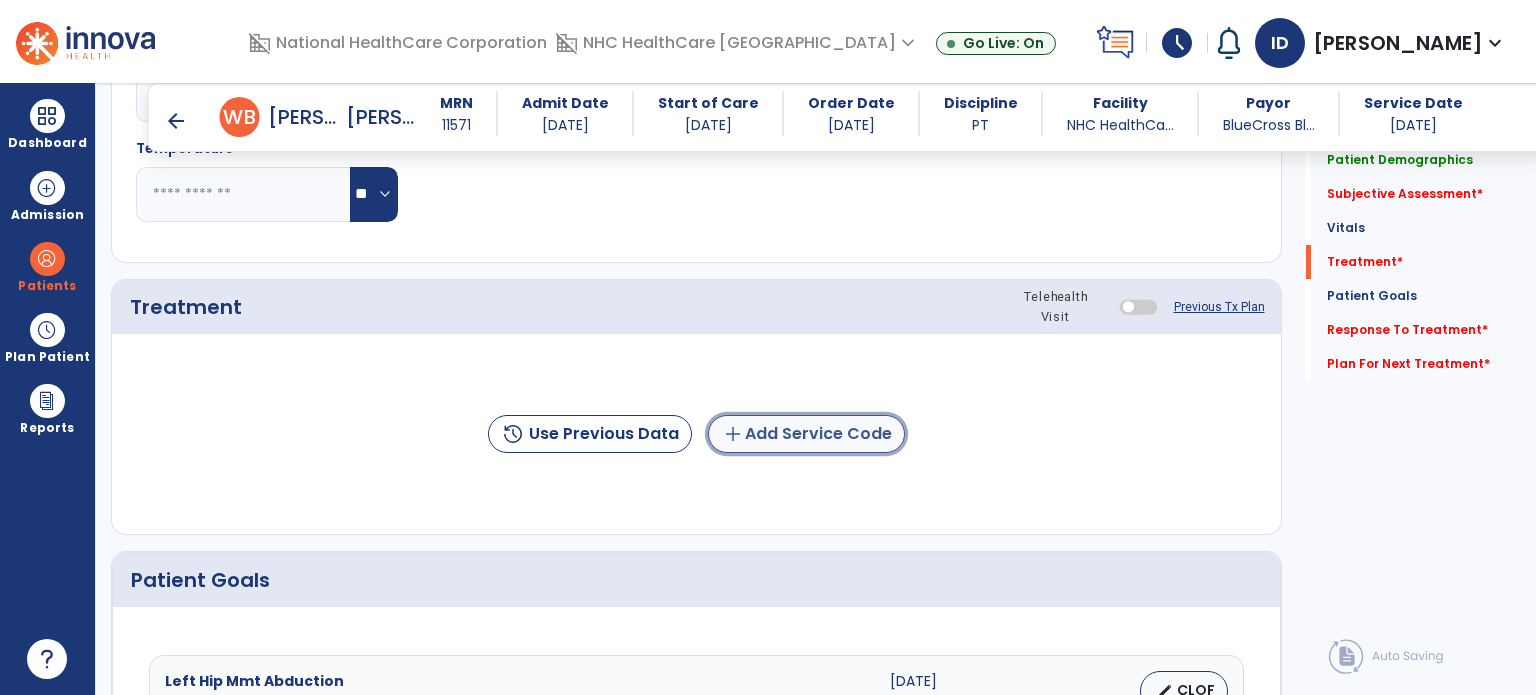 click on "add  Add Service Code" 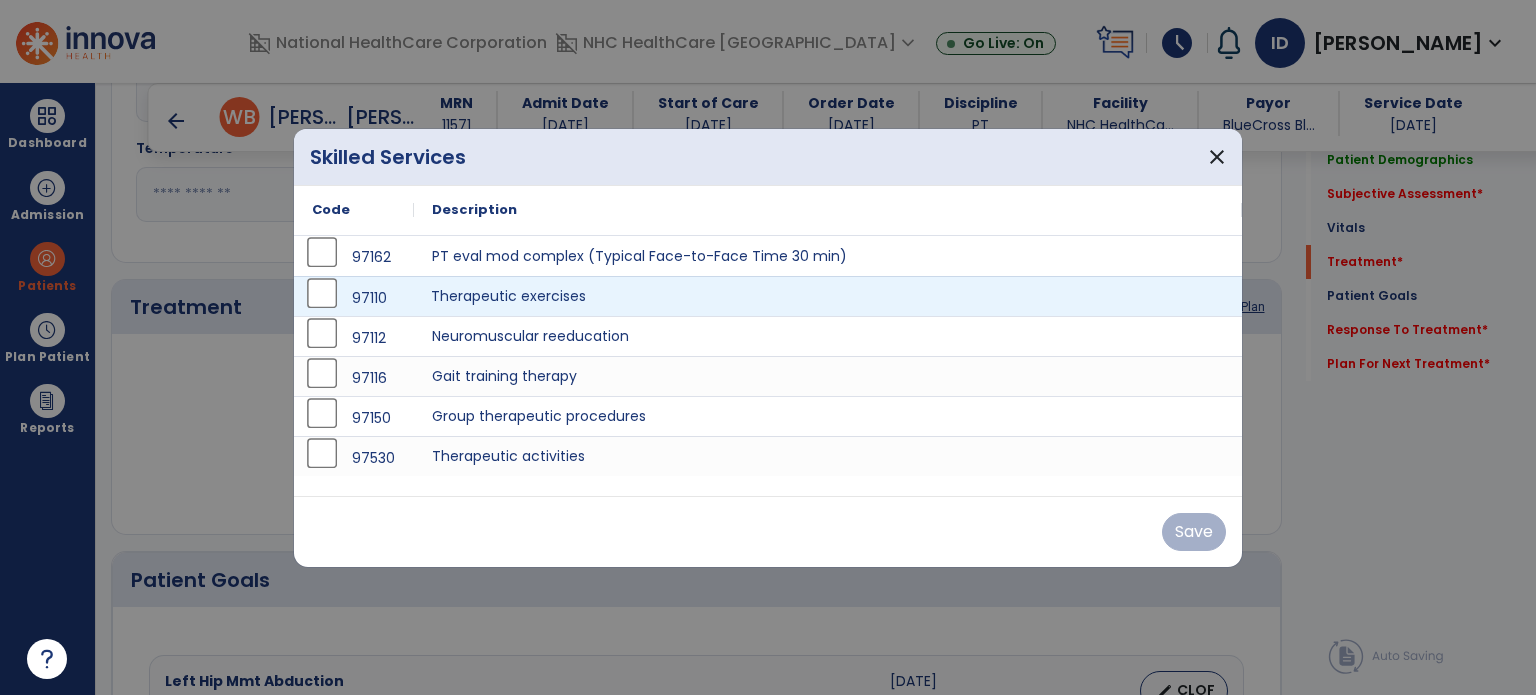 click on "Therapeutic exercises" at bounding box center [828, 296] 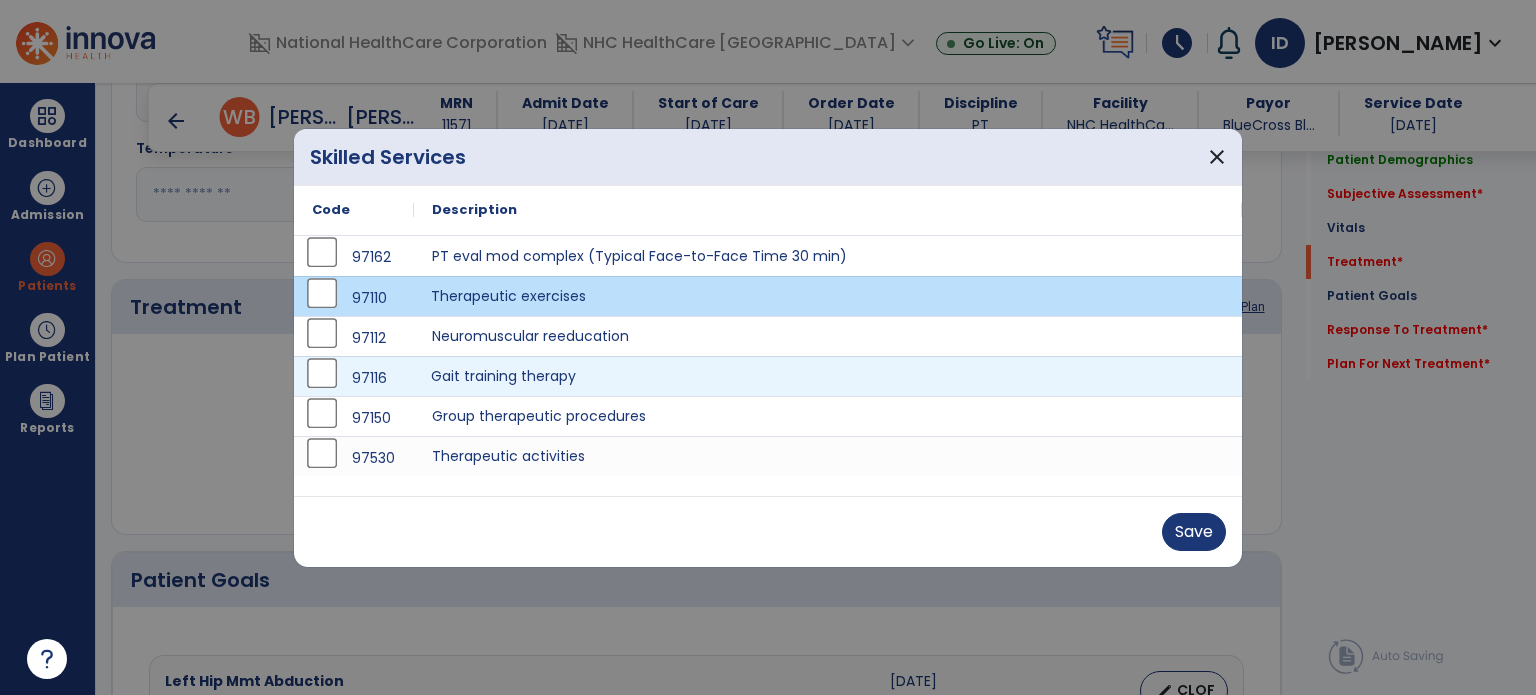 click on "Gait training therapy" at bounding box center [828, 376] 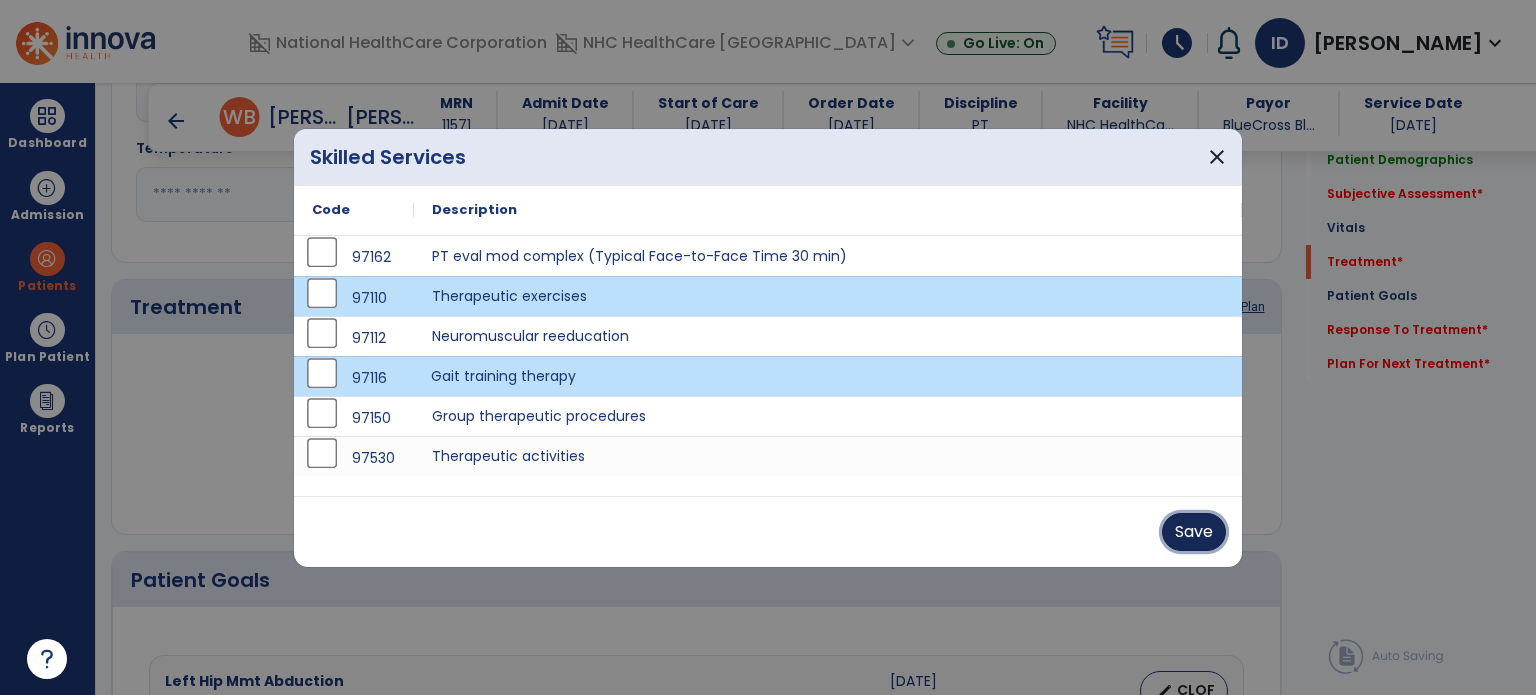 click on "Save" at bounding box center (1194, 532) 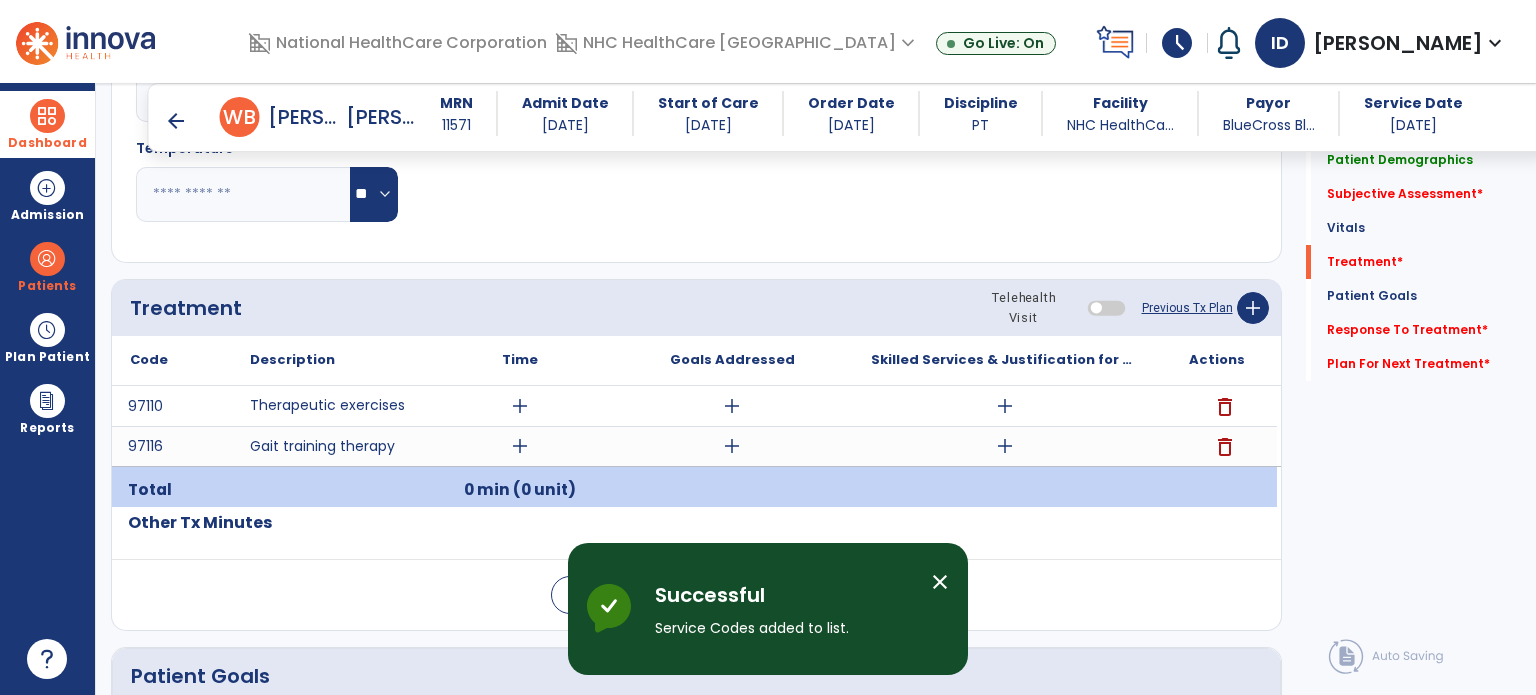 click on "Dashboard  dashboard  Therapist Dashboard" at bounding box center (47, 124) 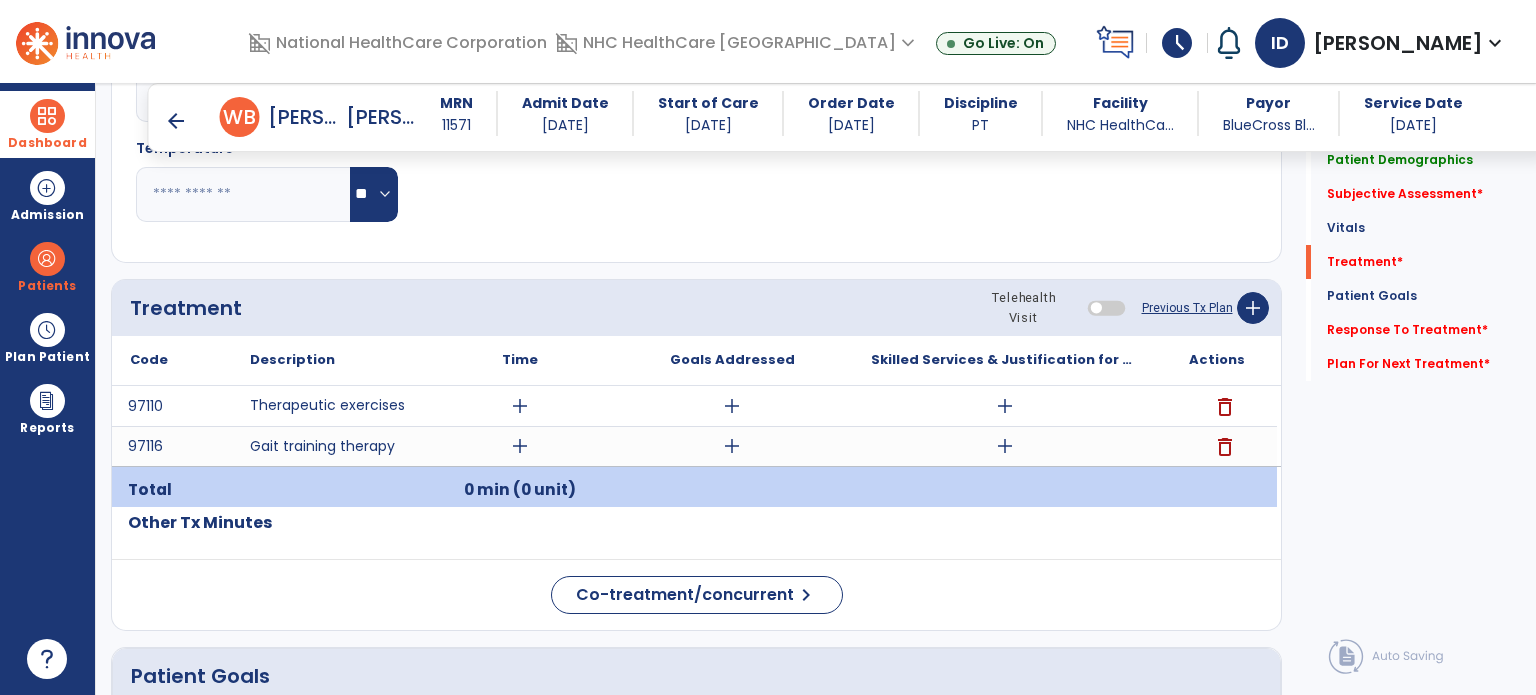 click on "Dashboard" at bounding box center (47, 124) 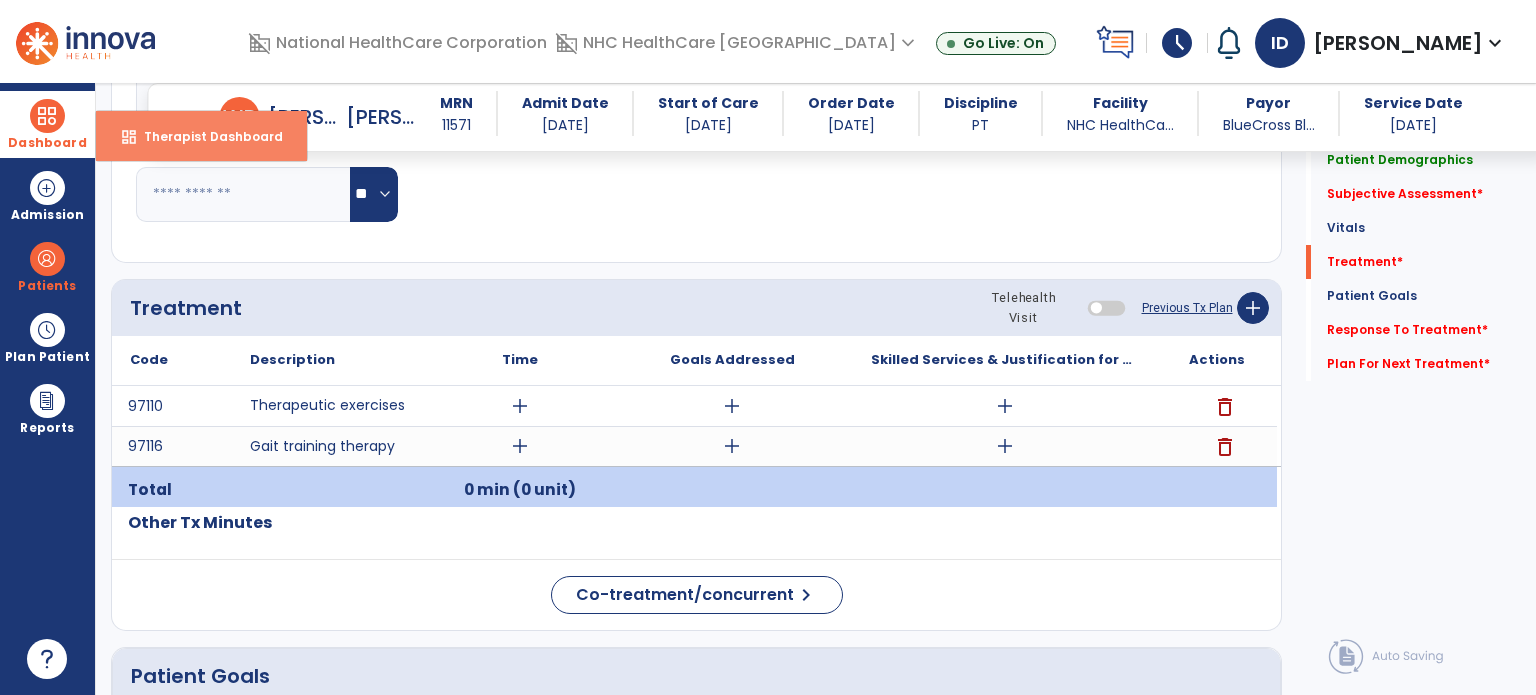 click on "Therapist Dashboard" at bounding box center (205, 136) 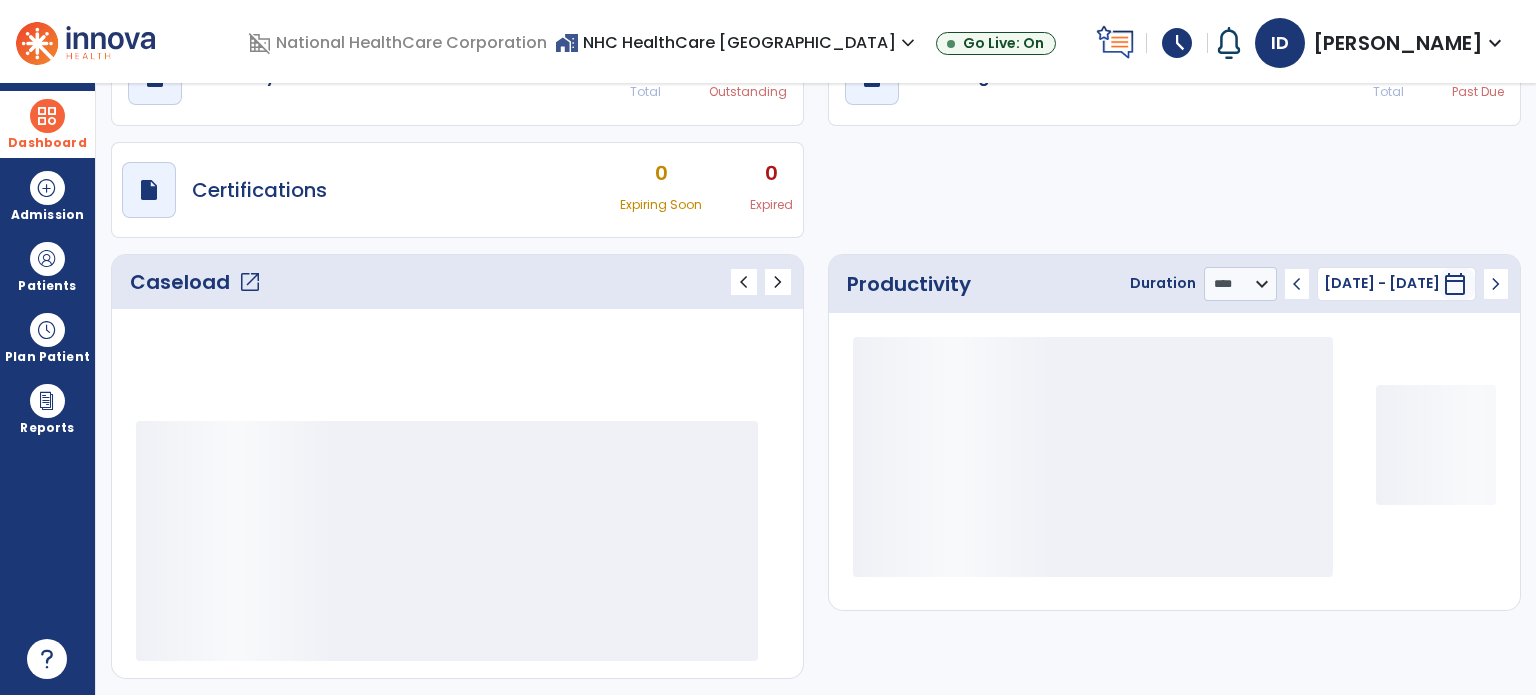 scroll, scrollTop: 109, scrollLeft: 0, axis: vertical 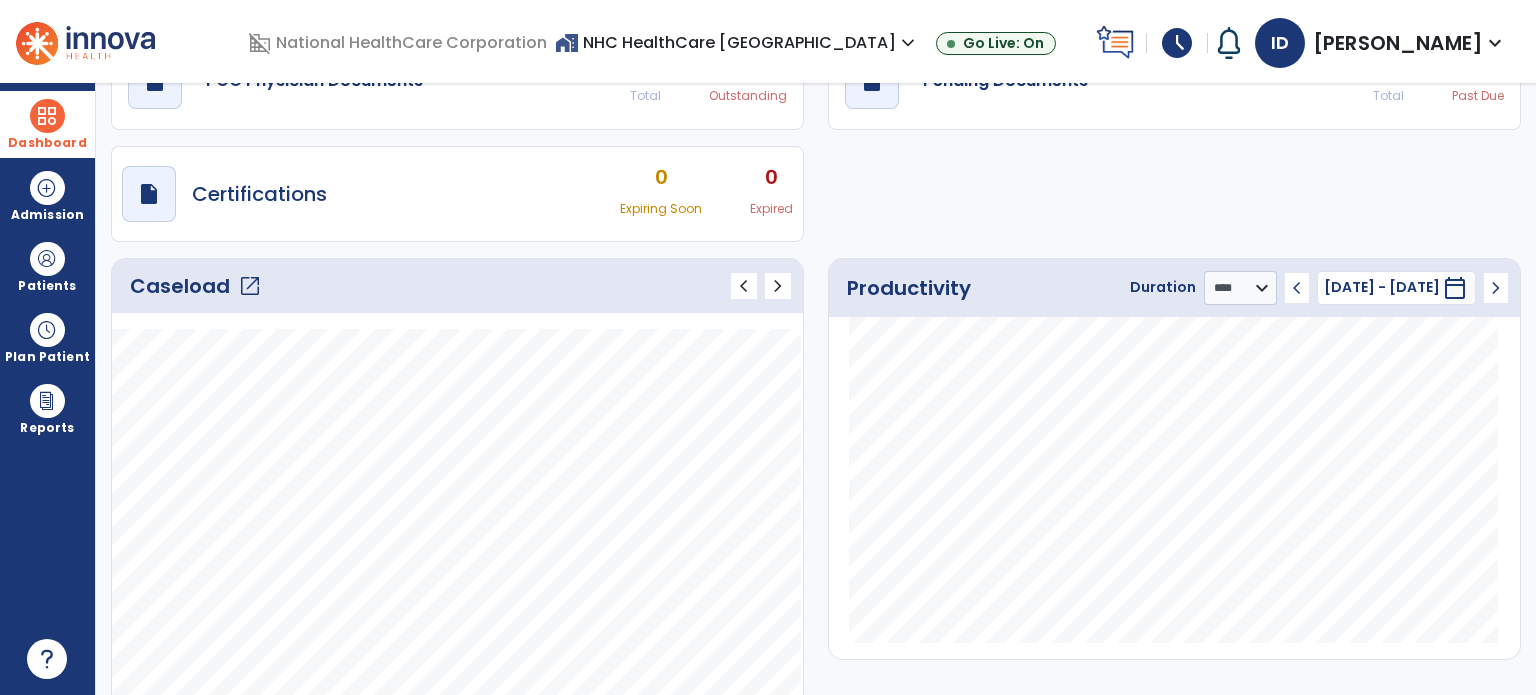 click on "Caseload   open_in_new" 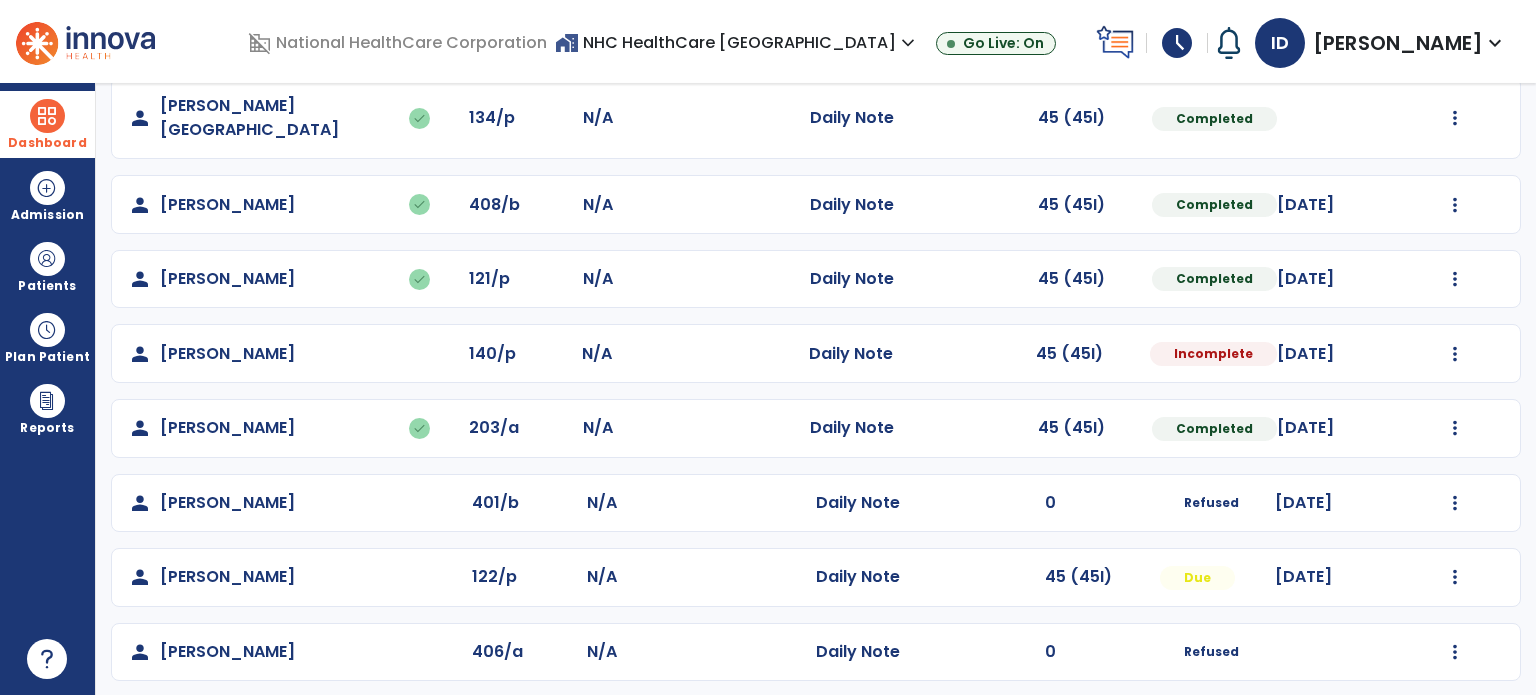 scroll, scrollTop: 393, scrollLeft: 0, axis: vertical 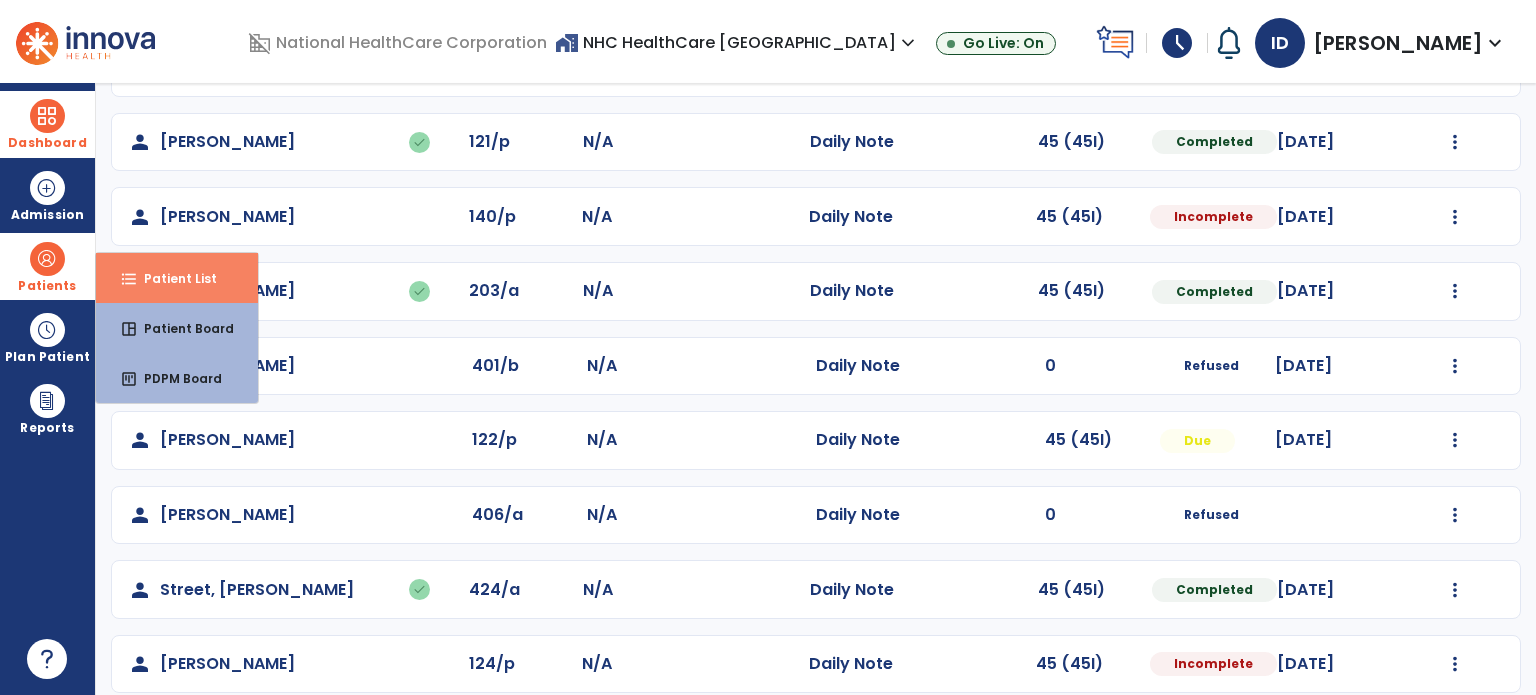 click on "format_list_bulleted  Patient List" at bounding box center (177, 278) 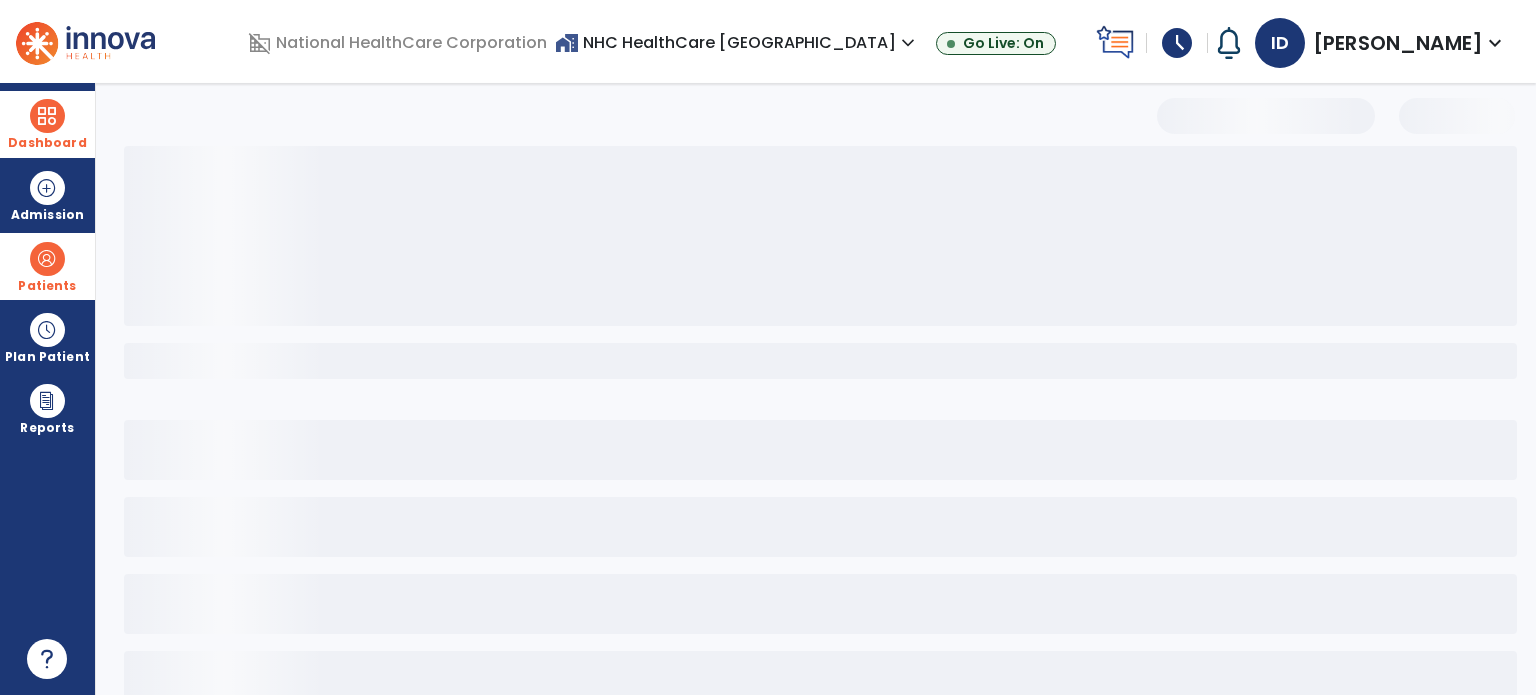 scroll, scrollTop: 46, scrollLeft: 0, axis: vertical 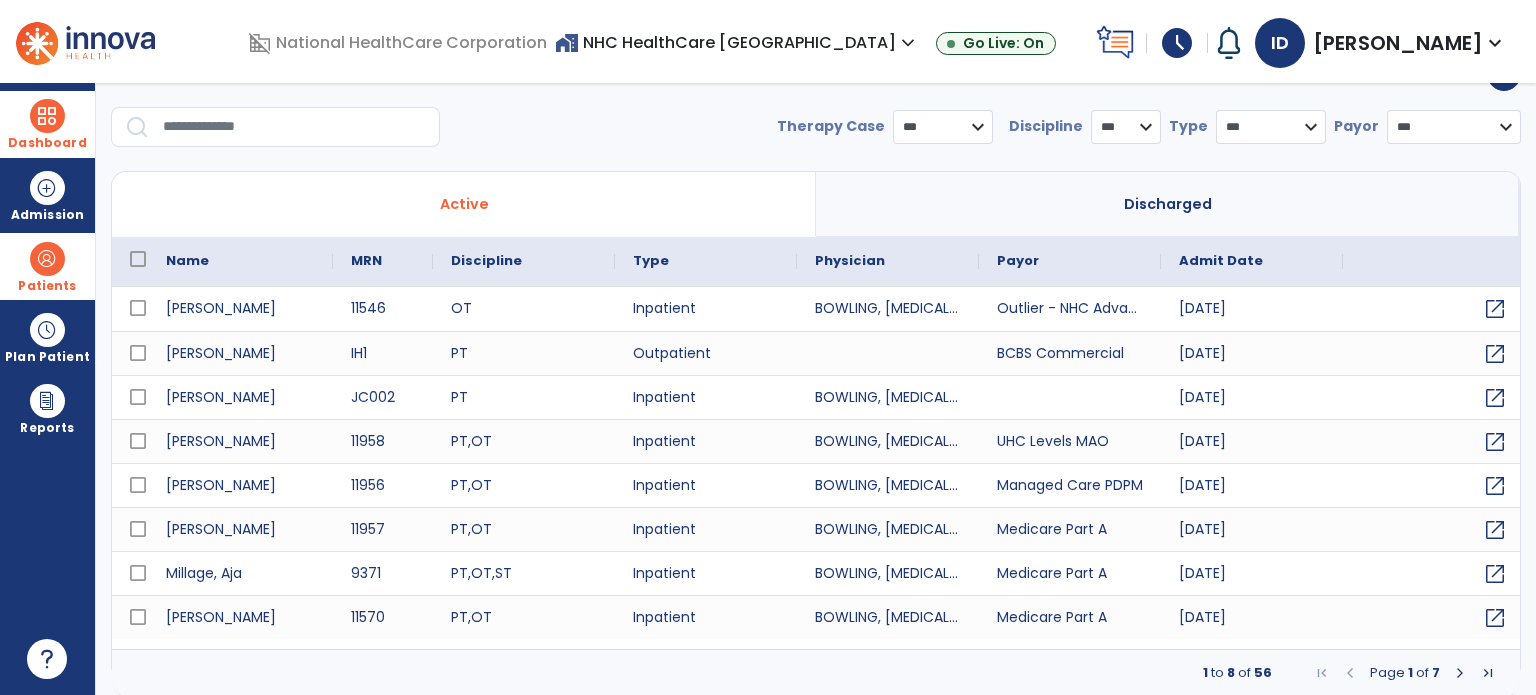 select on "***" 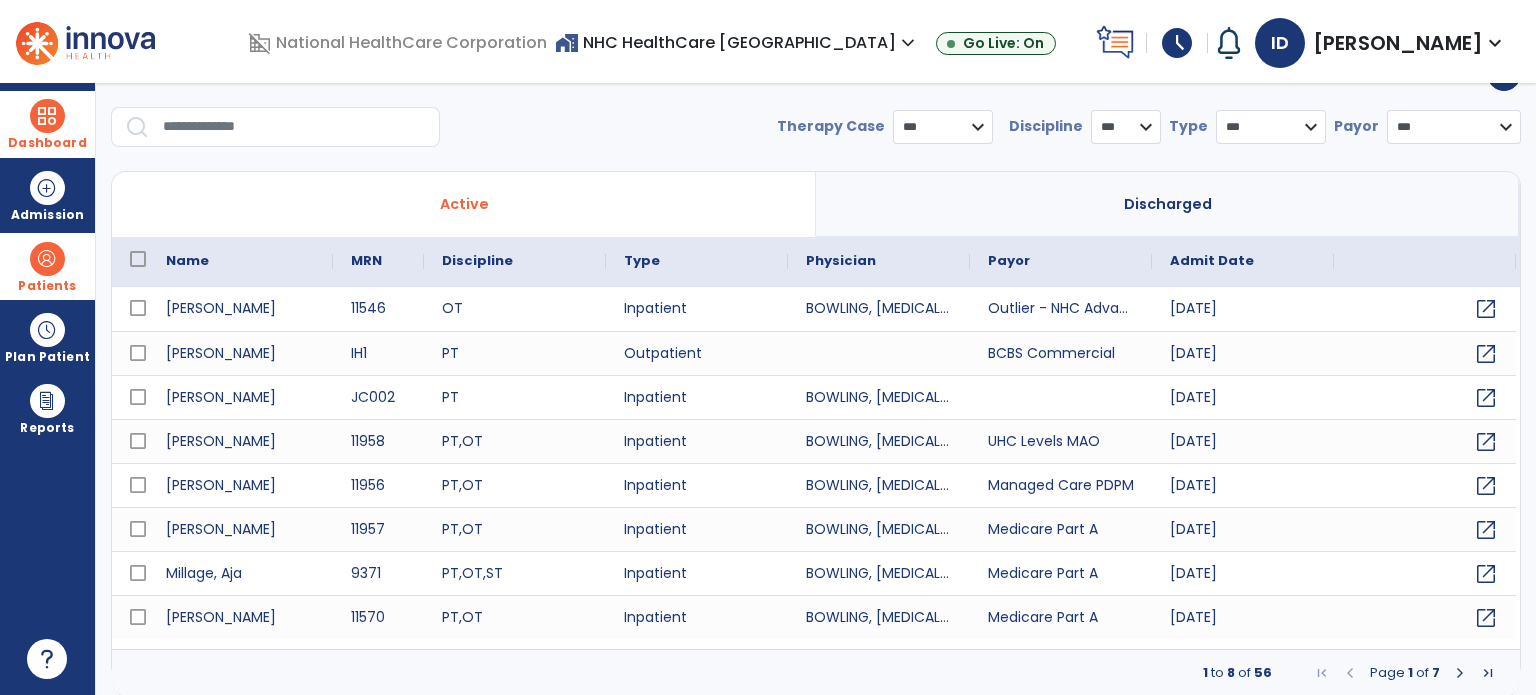 click at bounding box center (294, 127) 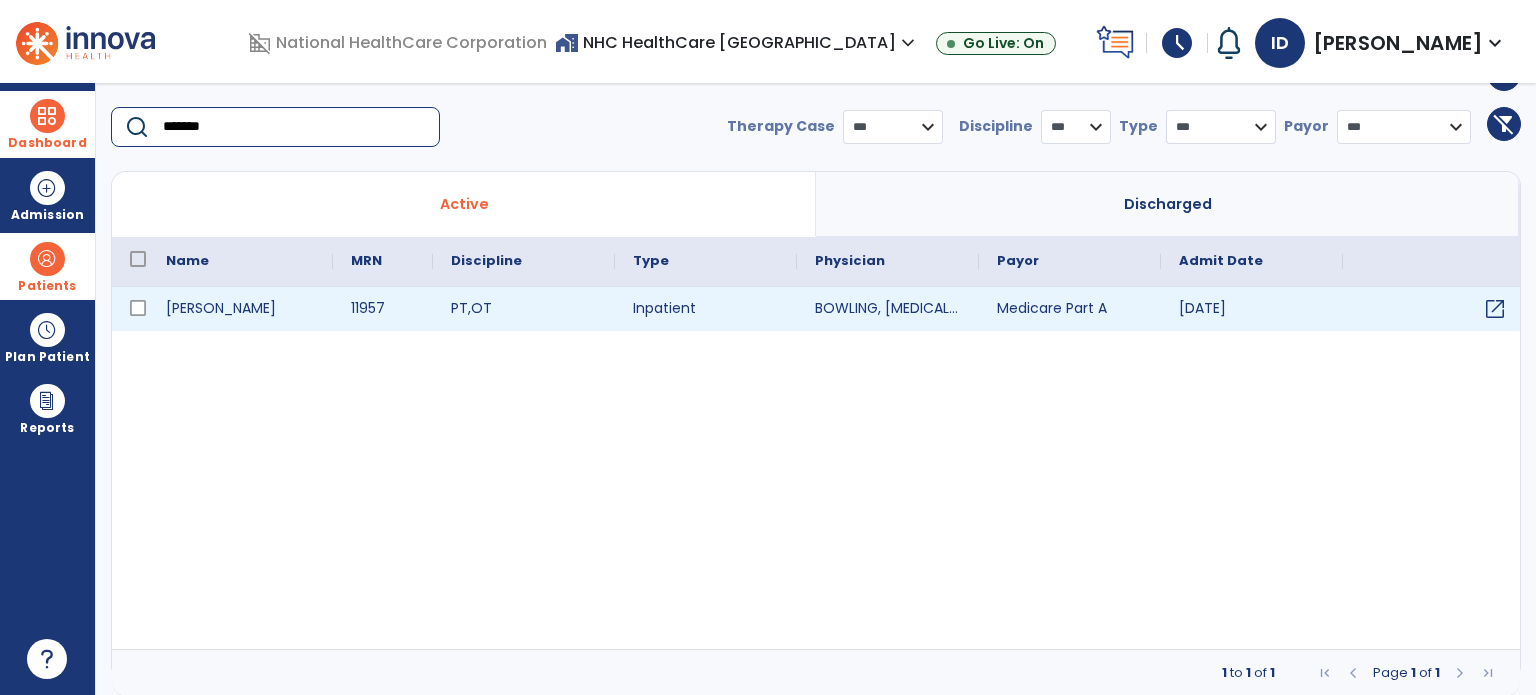 type on "*******" 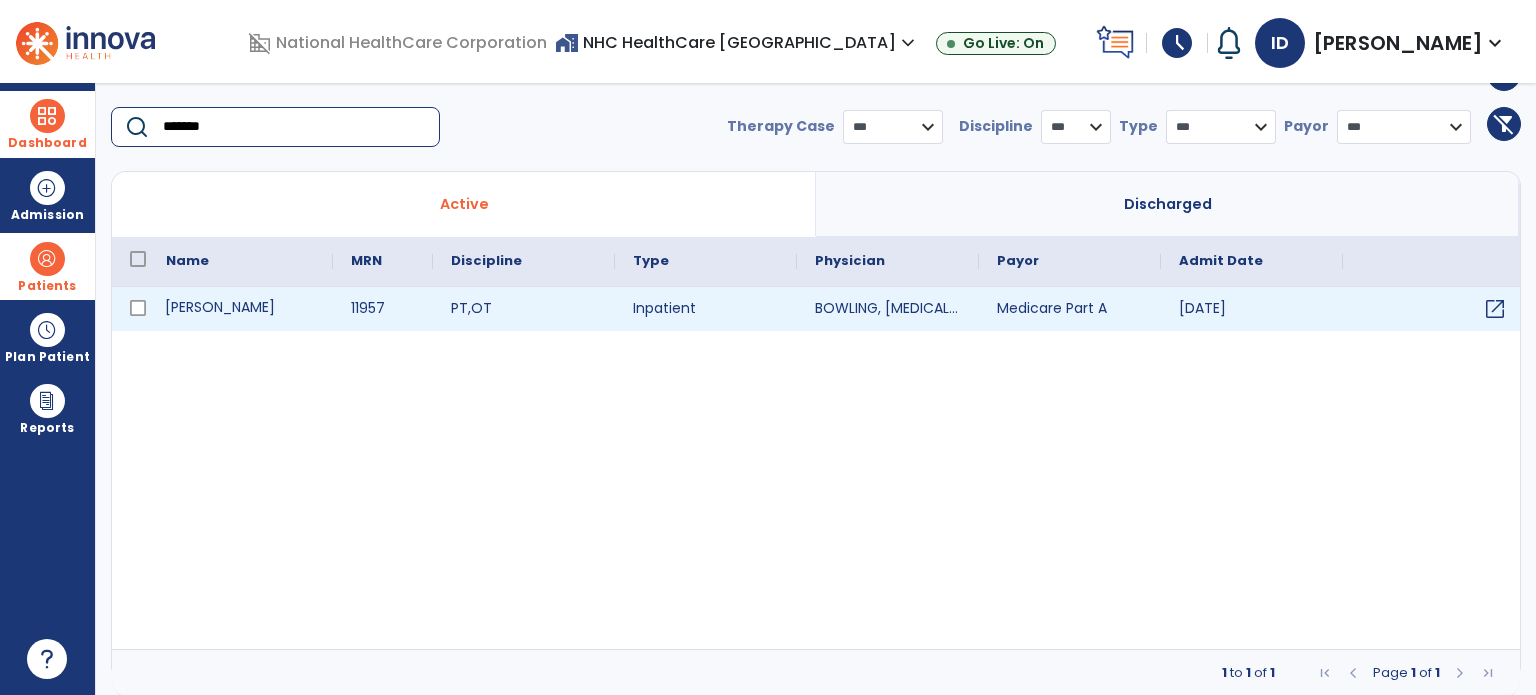 click on "[PERSON_NAME]" at bounding box center [240, 309] 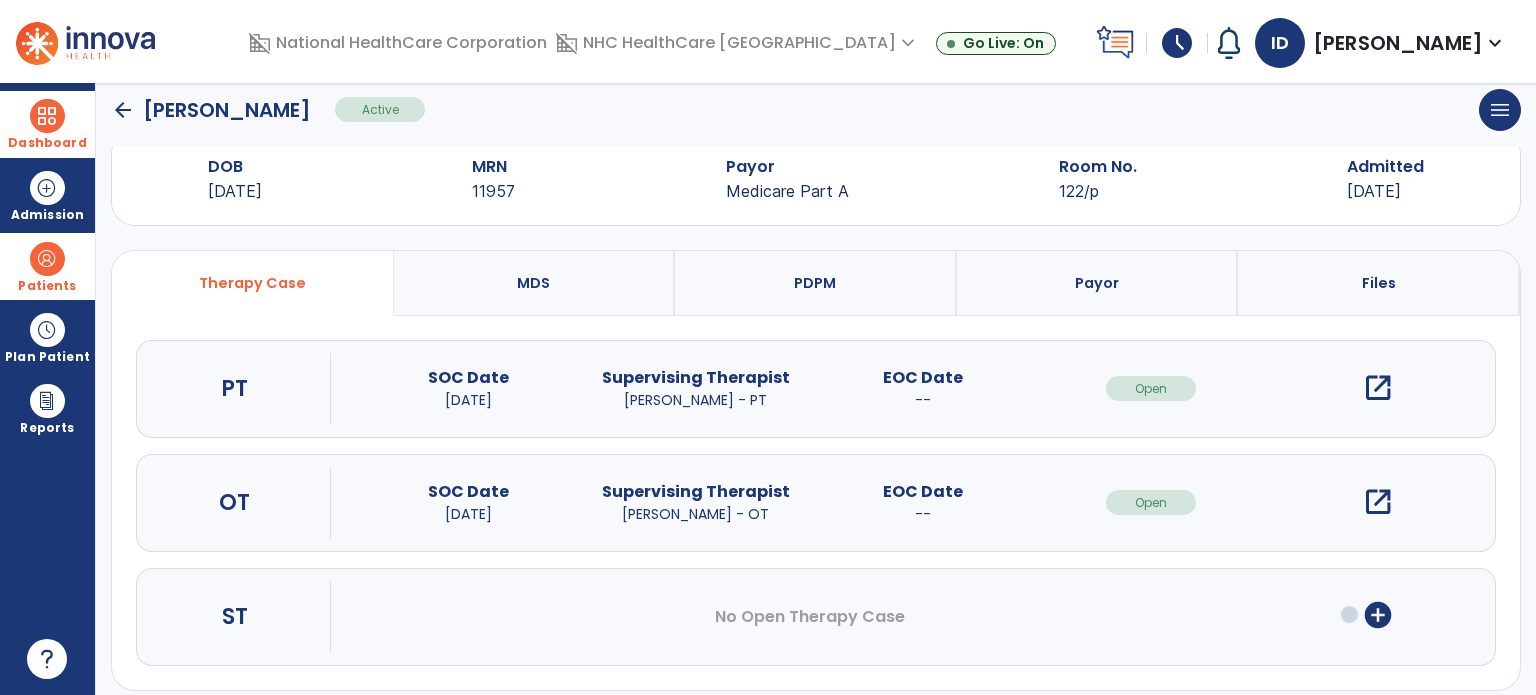 click on "open_in_new" at bounding box center [1378, 388] 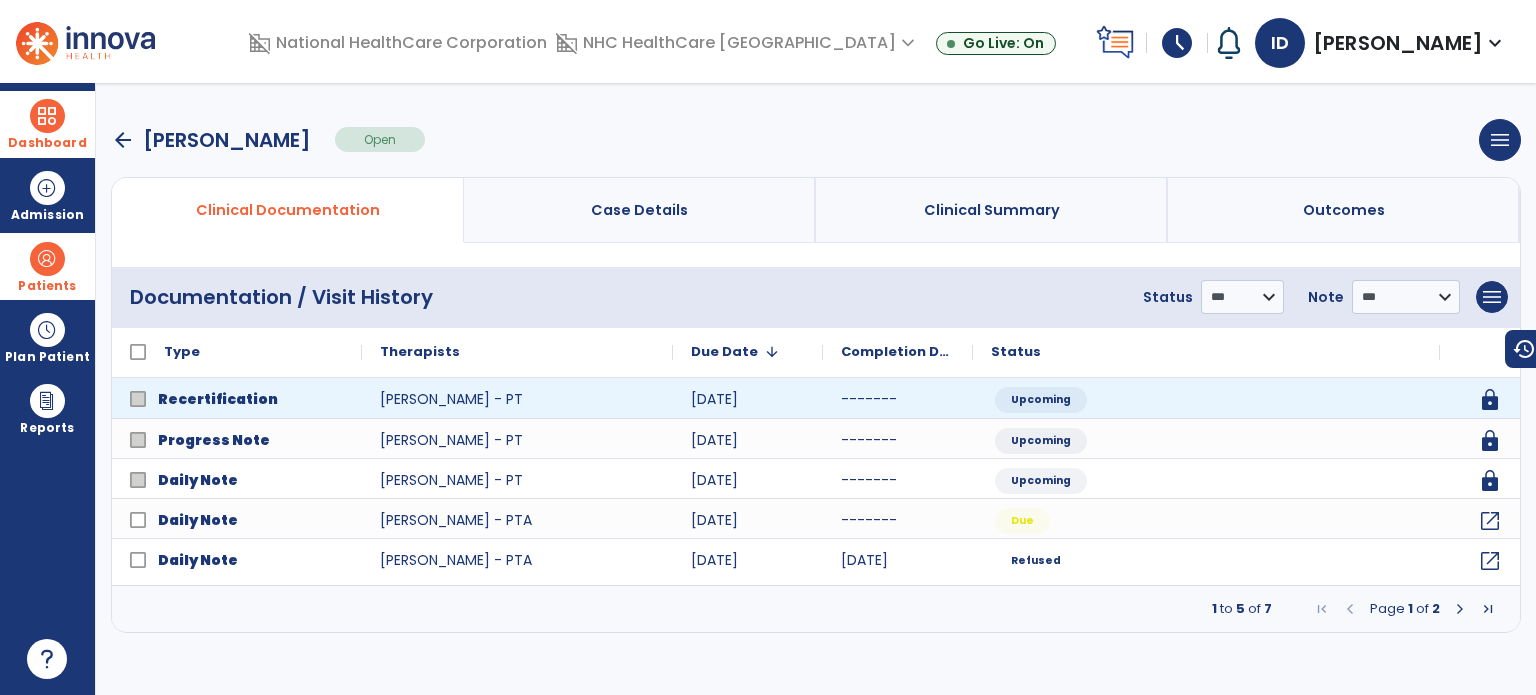 scroll, scrollTop: 0, scrollLeft: 0, axis: both 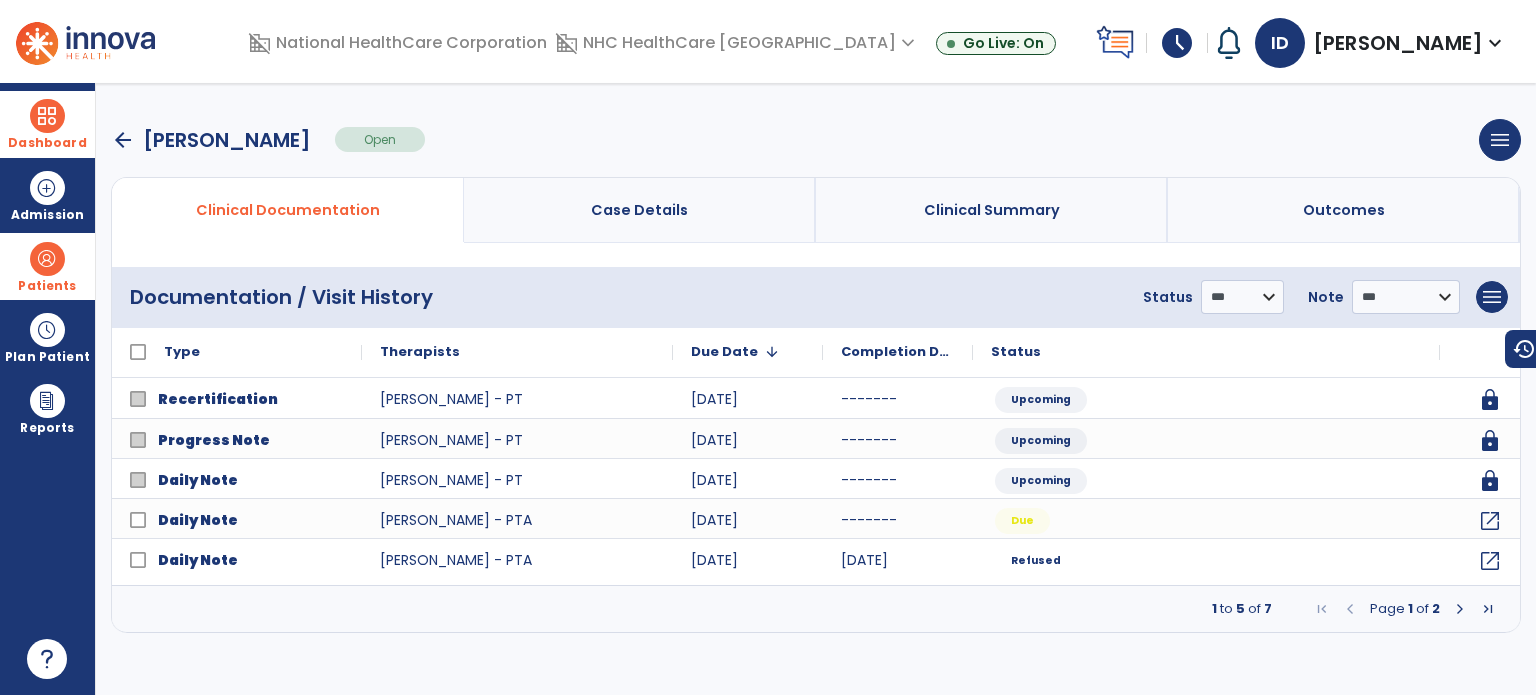 click at bounding box center [1460, 609] 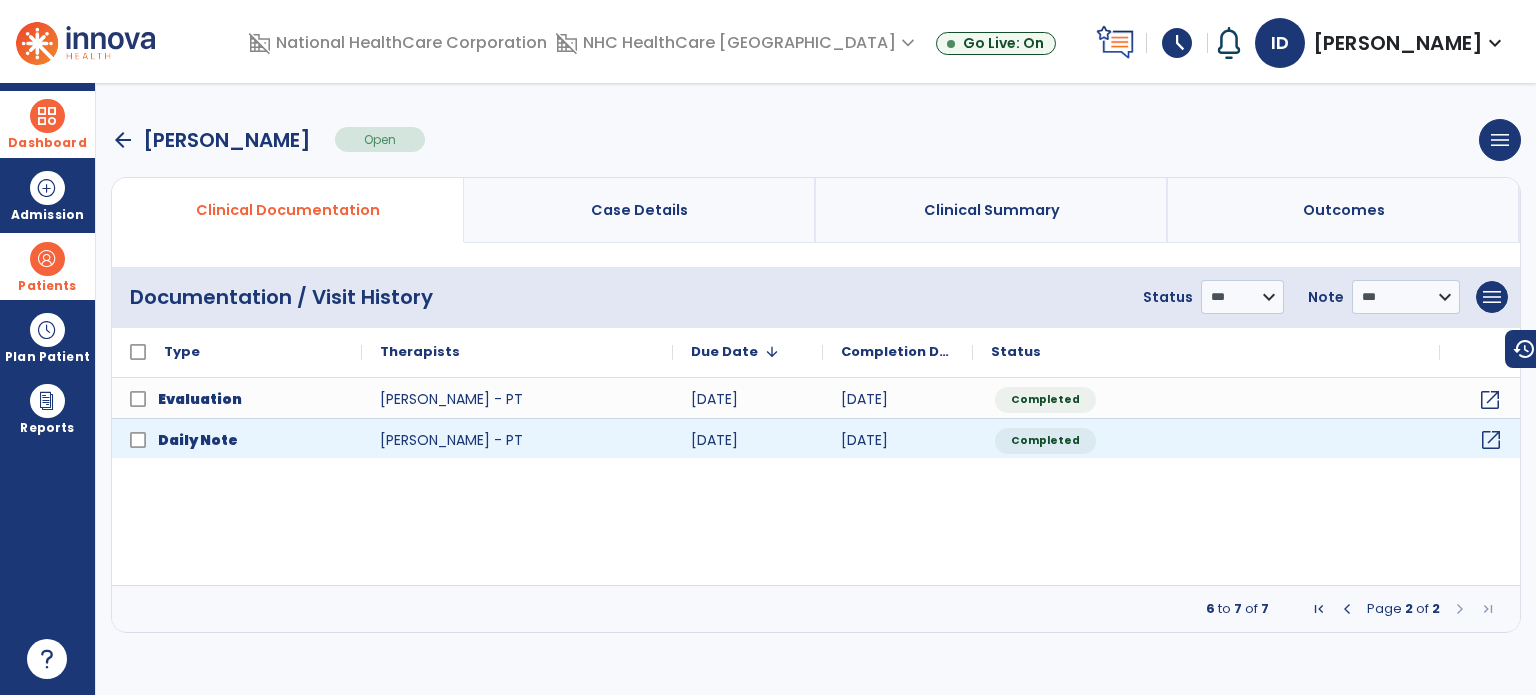 click on "open_in_new" 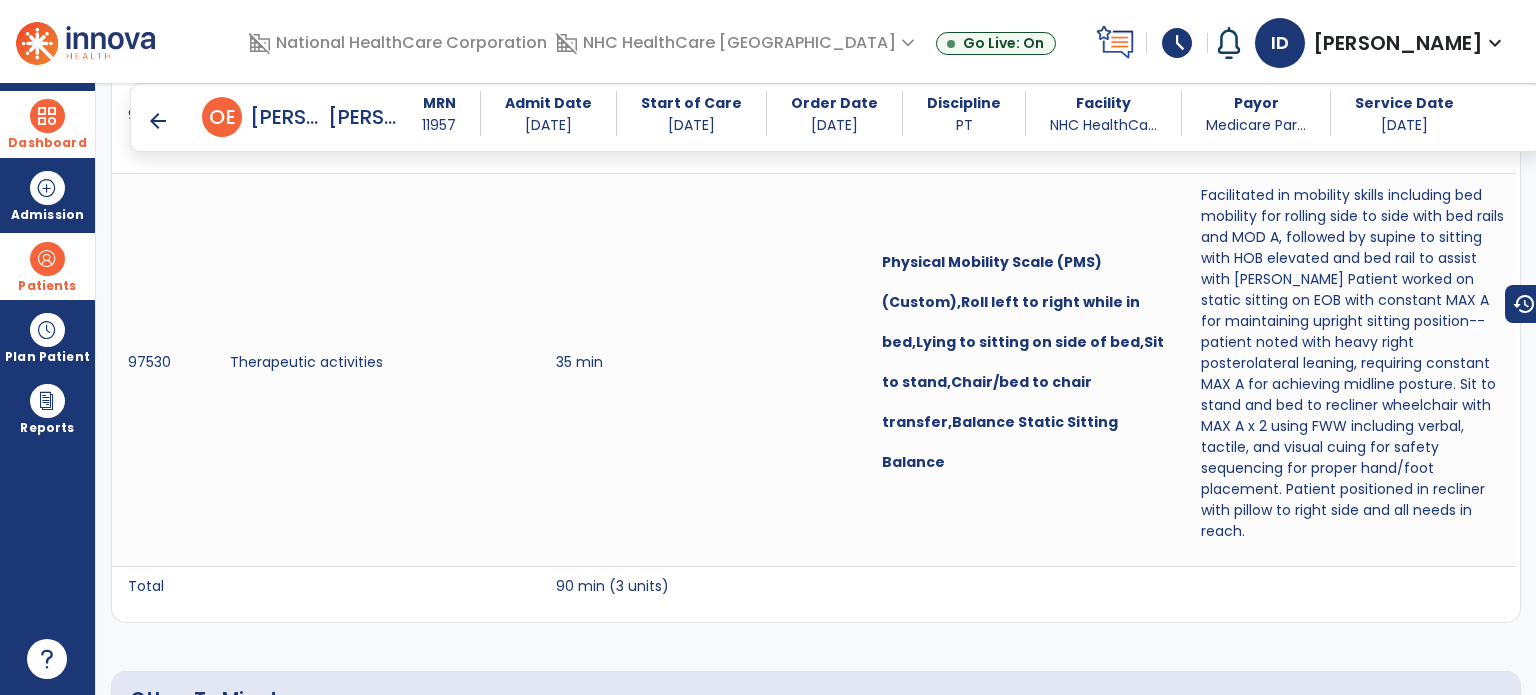 scroll, scrollTop: 1338, scrollLeft: 0, axis: vertical 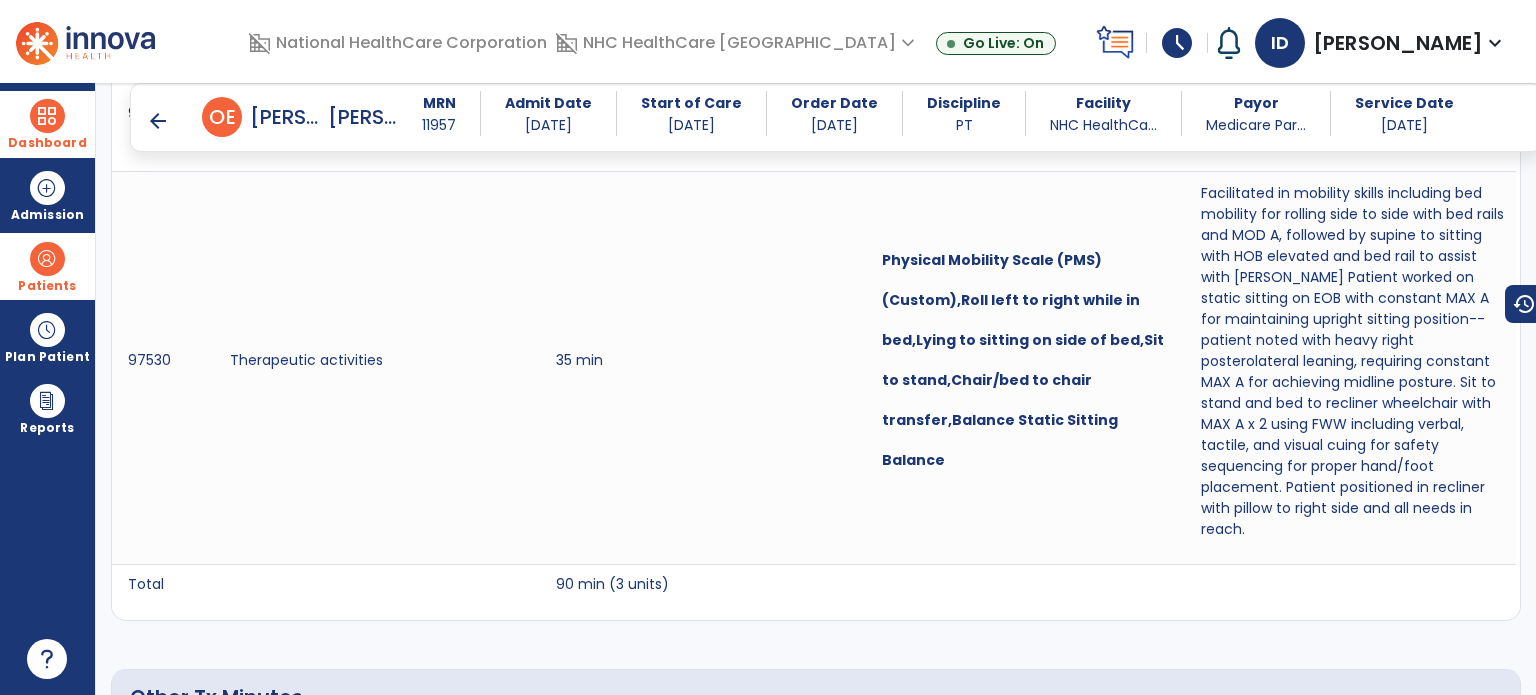 click on "Dashboard" at bounding box center [47, 143] 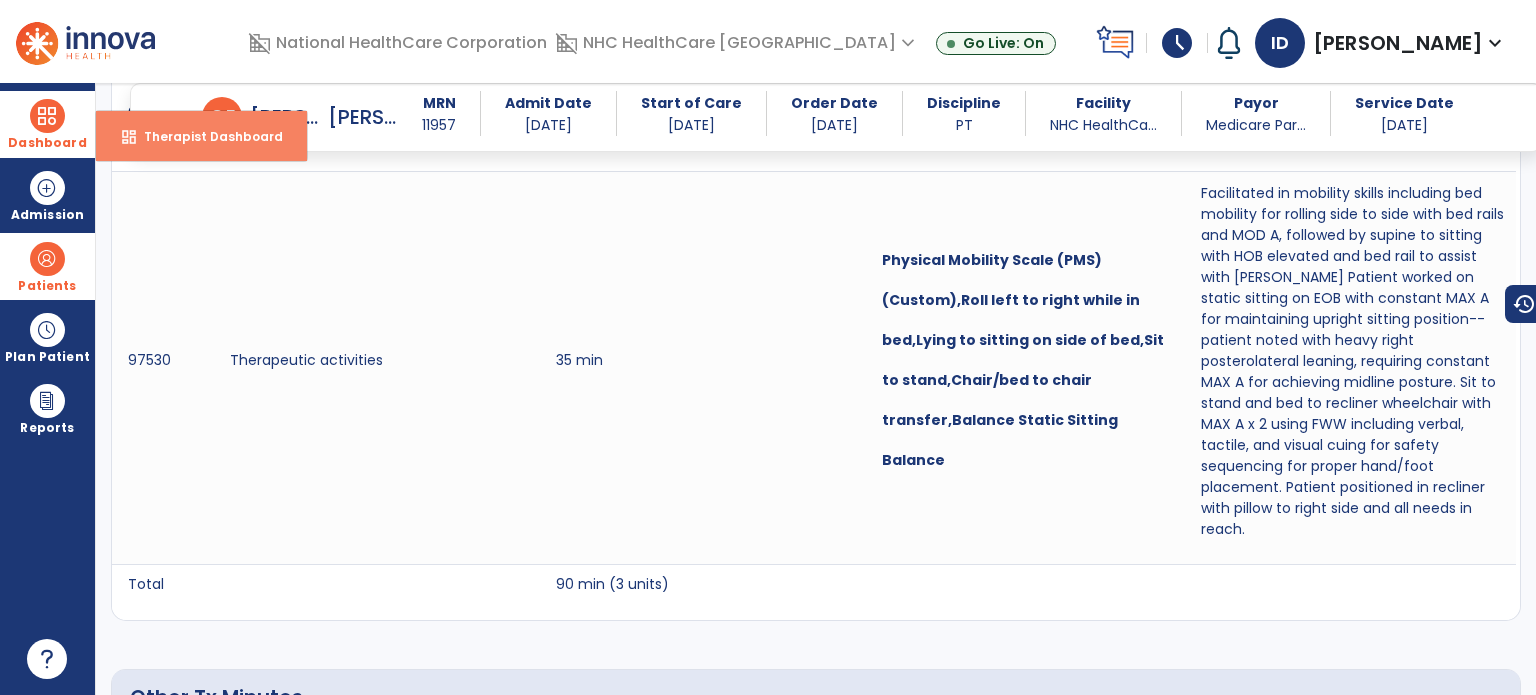 click on "dashboard  Therapist Dashboard" at bounding box center [201, 136] 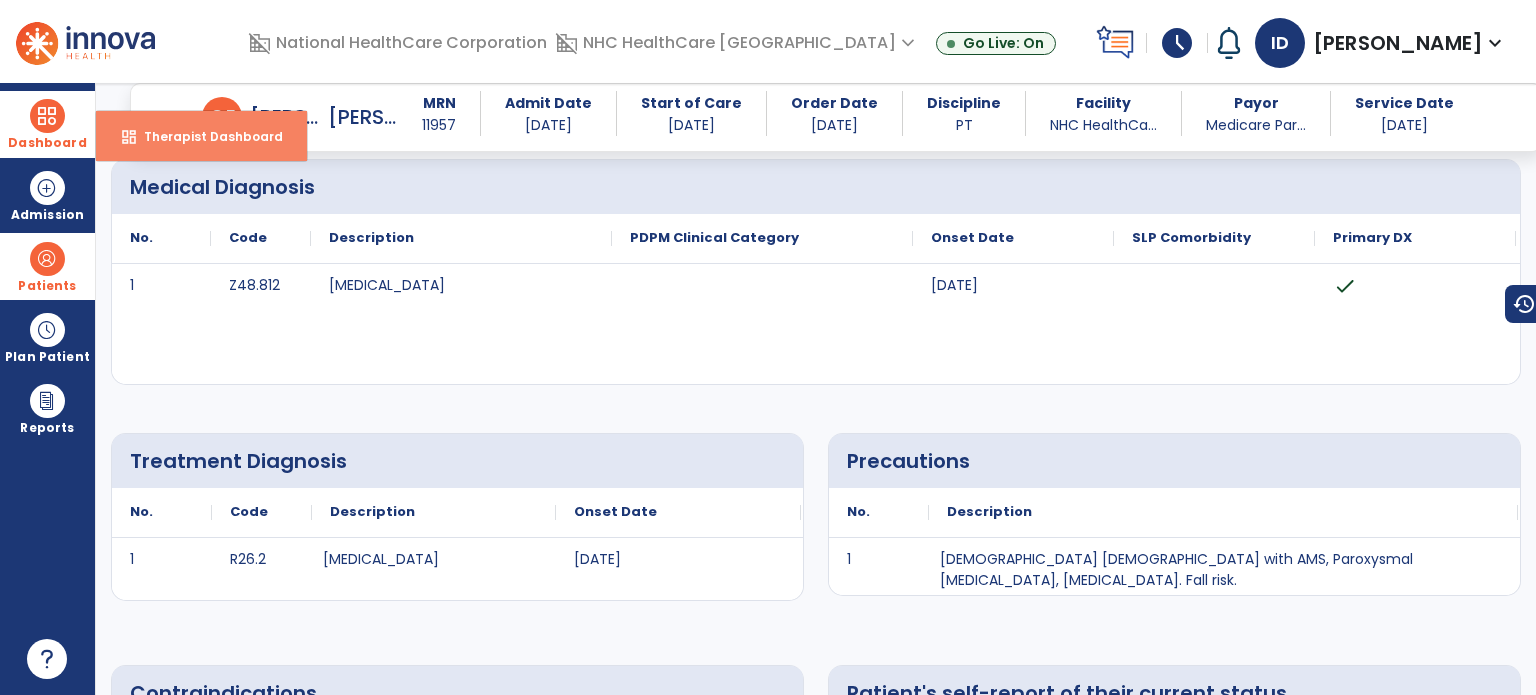select on "****" 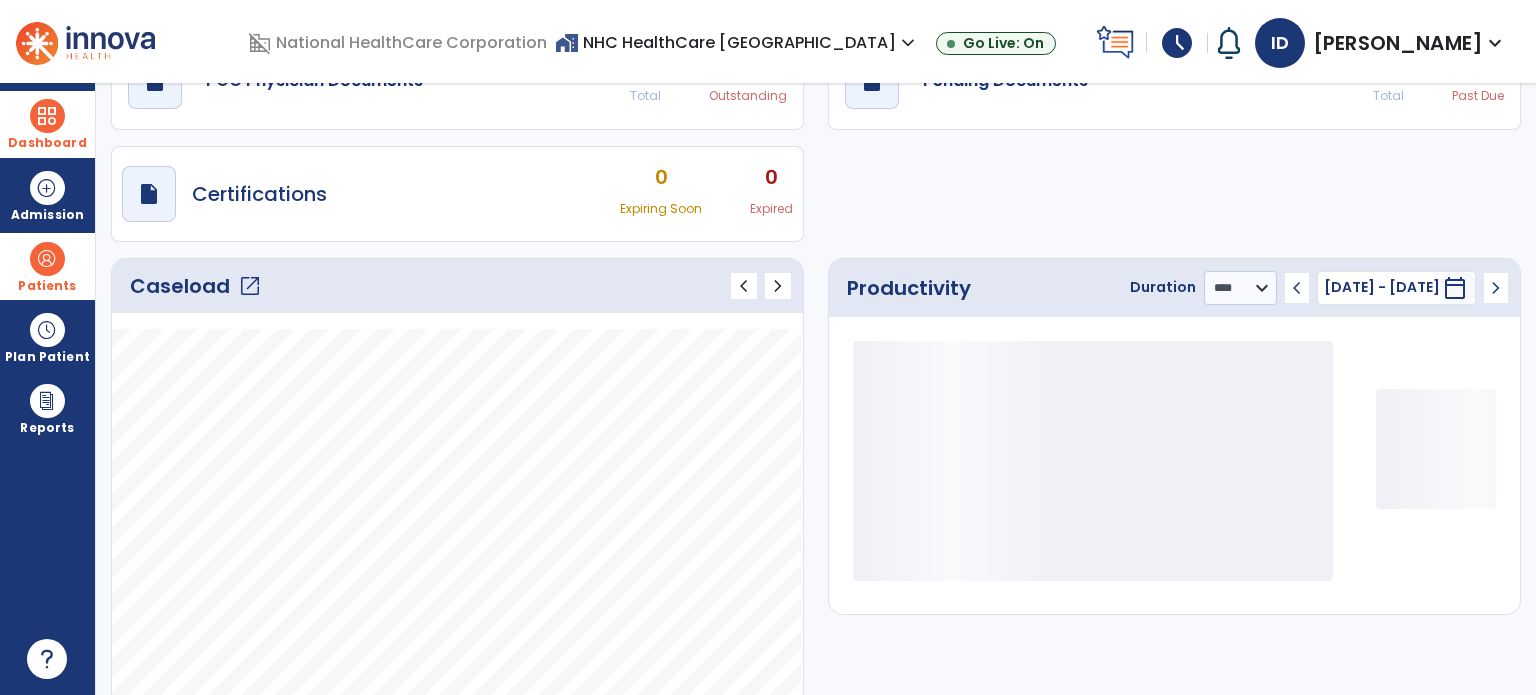 click on "Caseload   open_in_new" 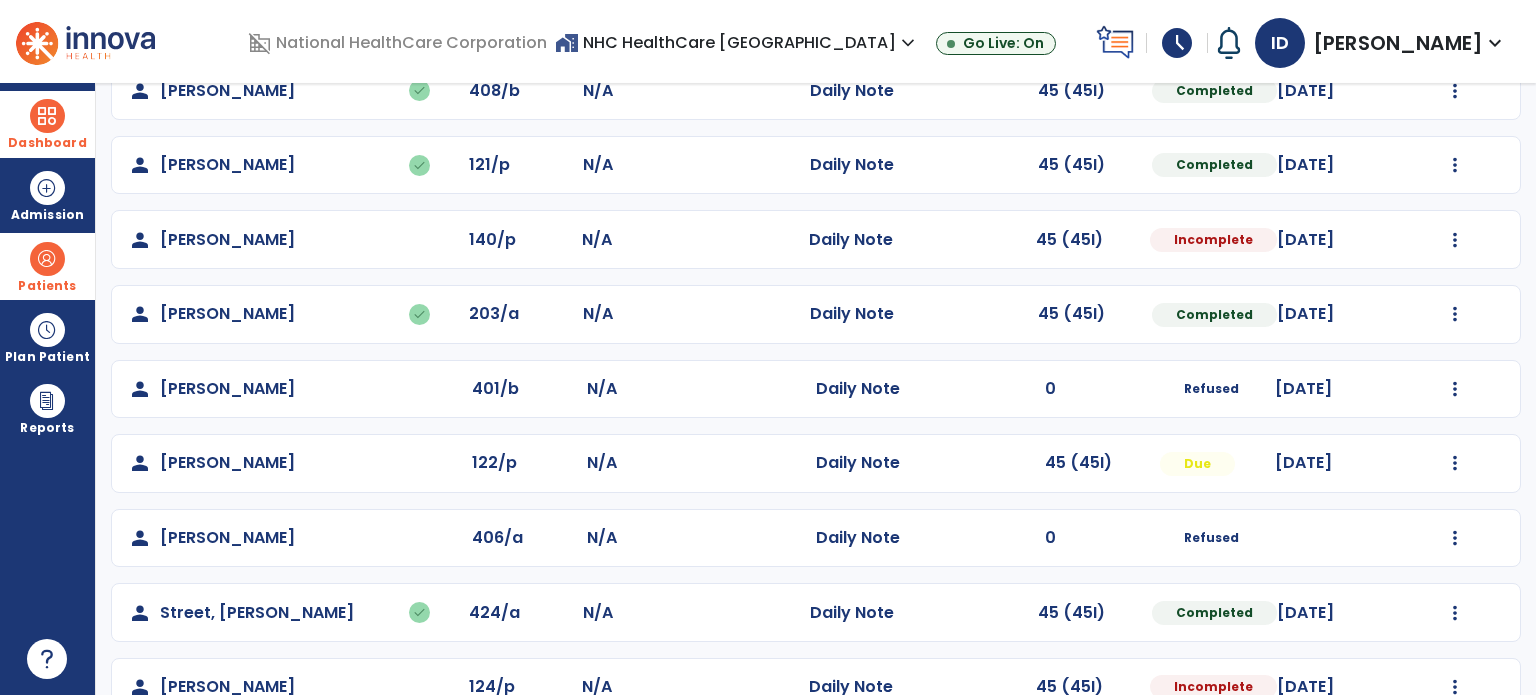 scroll, scrollTop: 393, scrollLeft: 0, axis: vertical 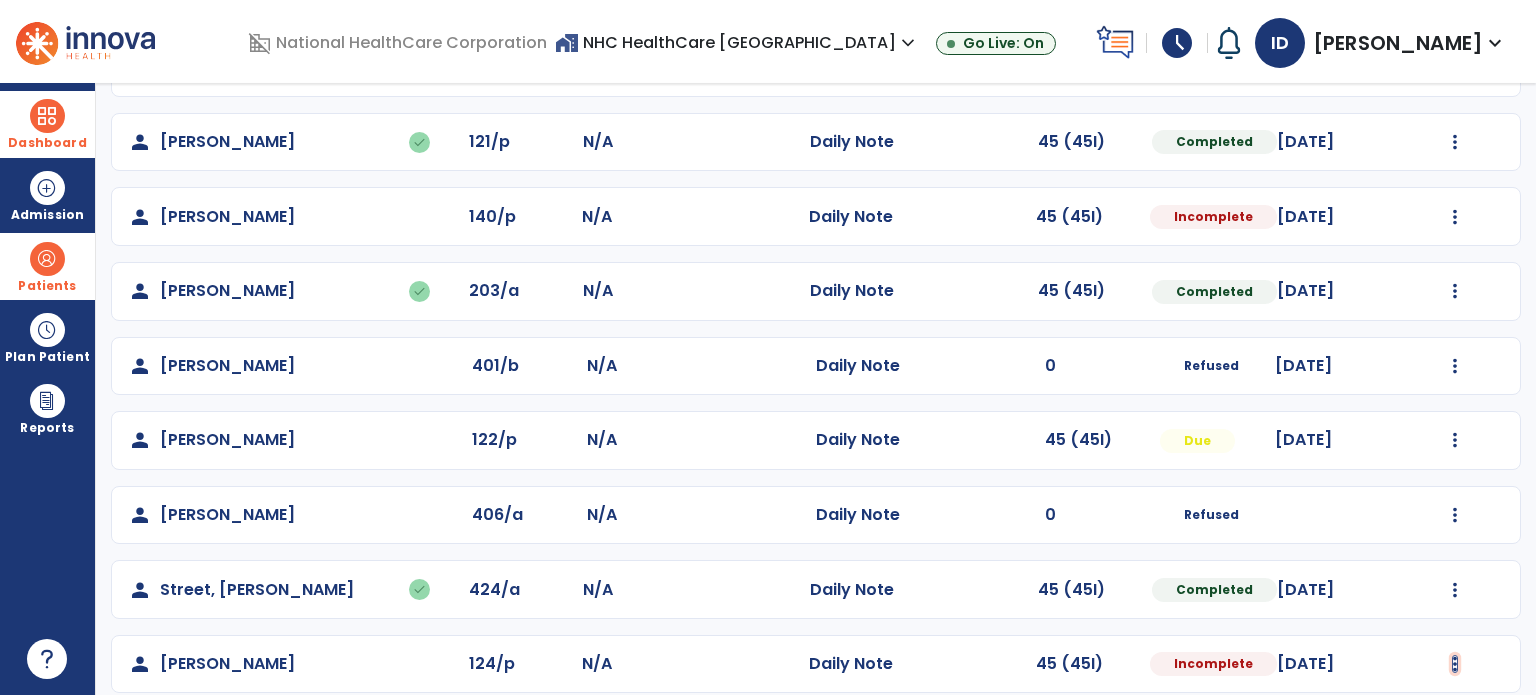 click at bounding box center (1455, -105) 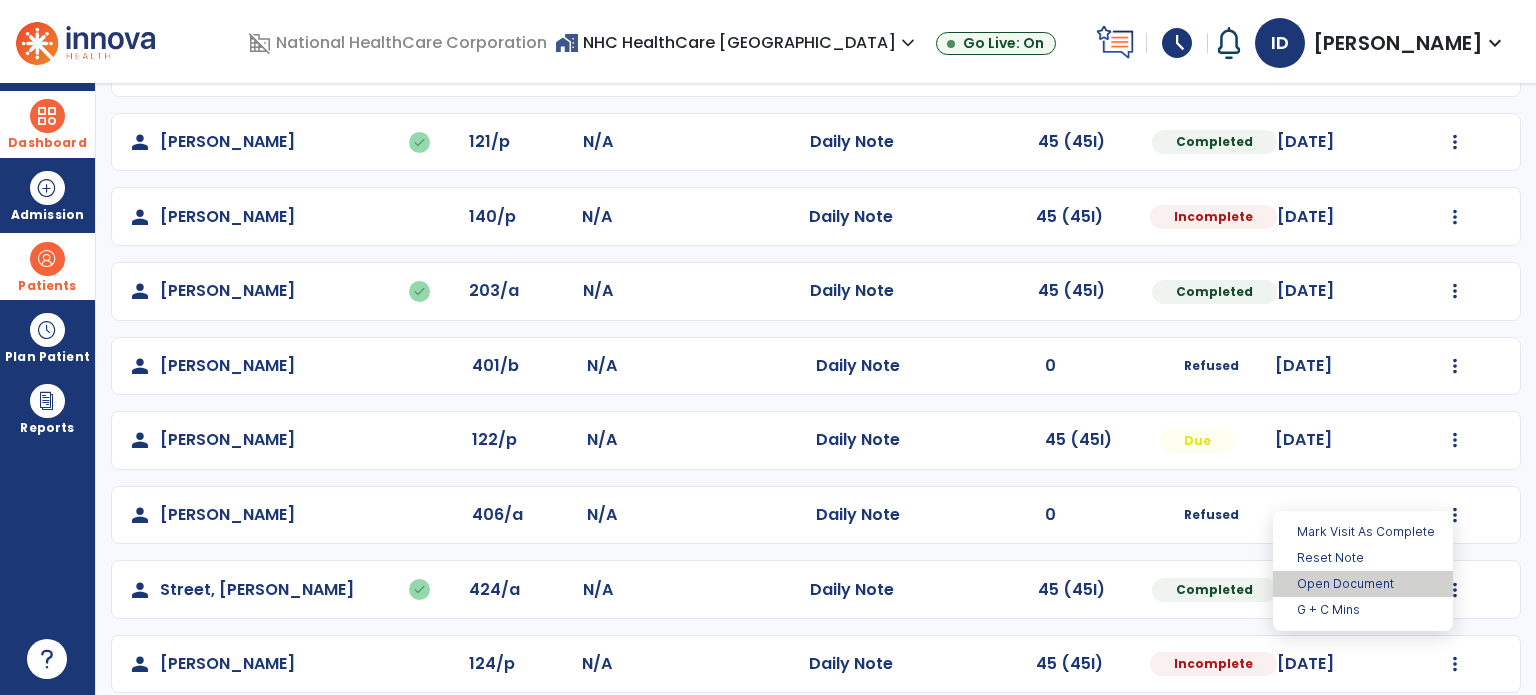 click on "Open Document" at bounding box center [1363, 584] 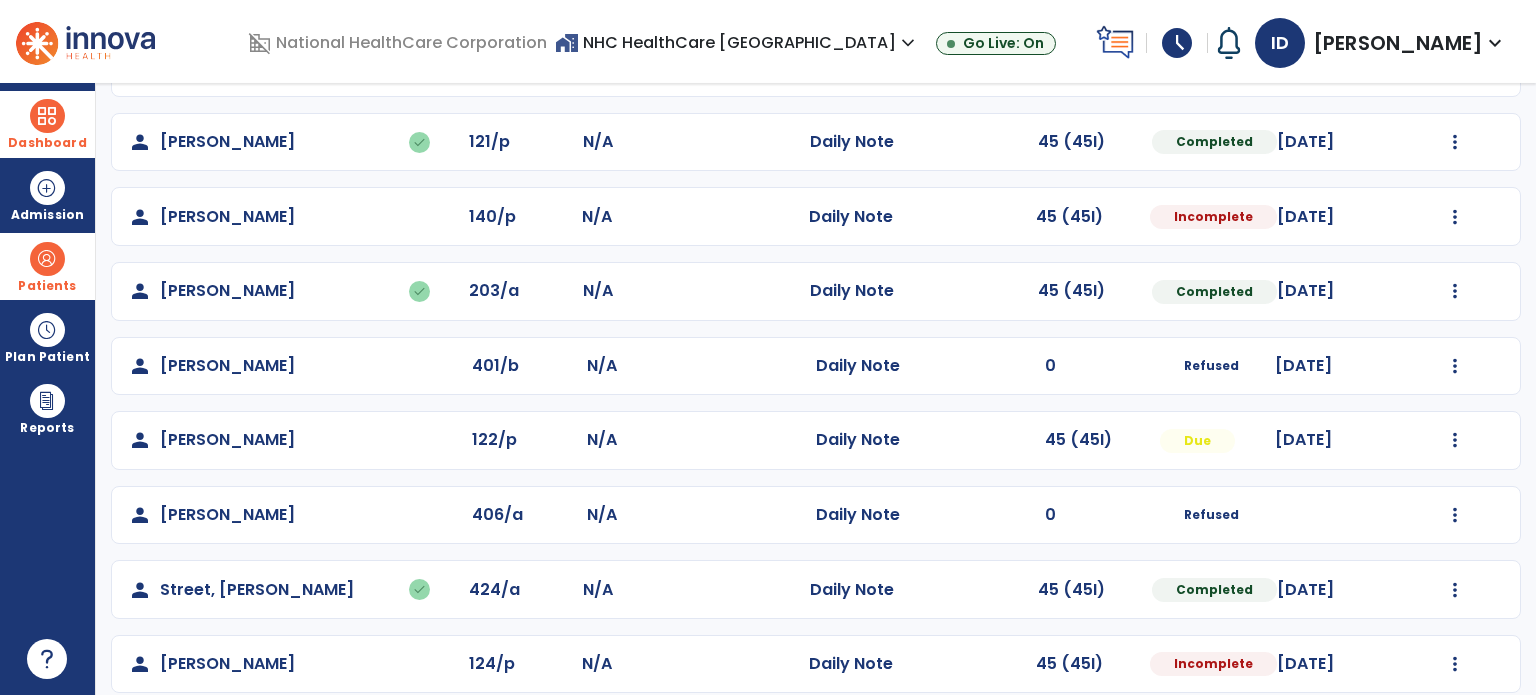 select on "*" 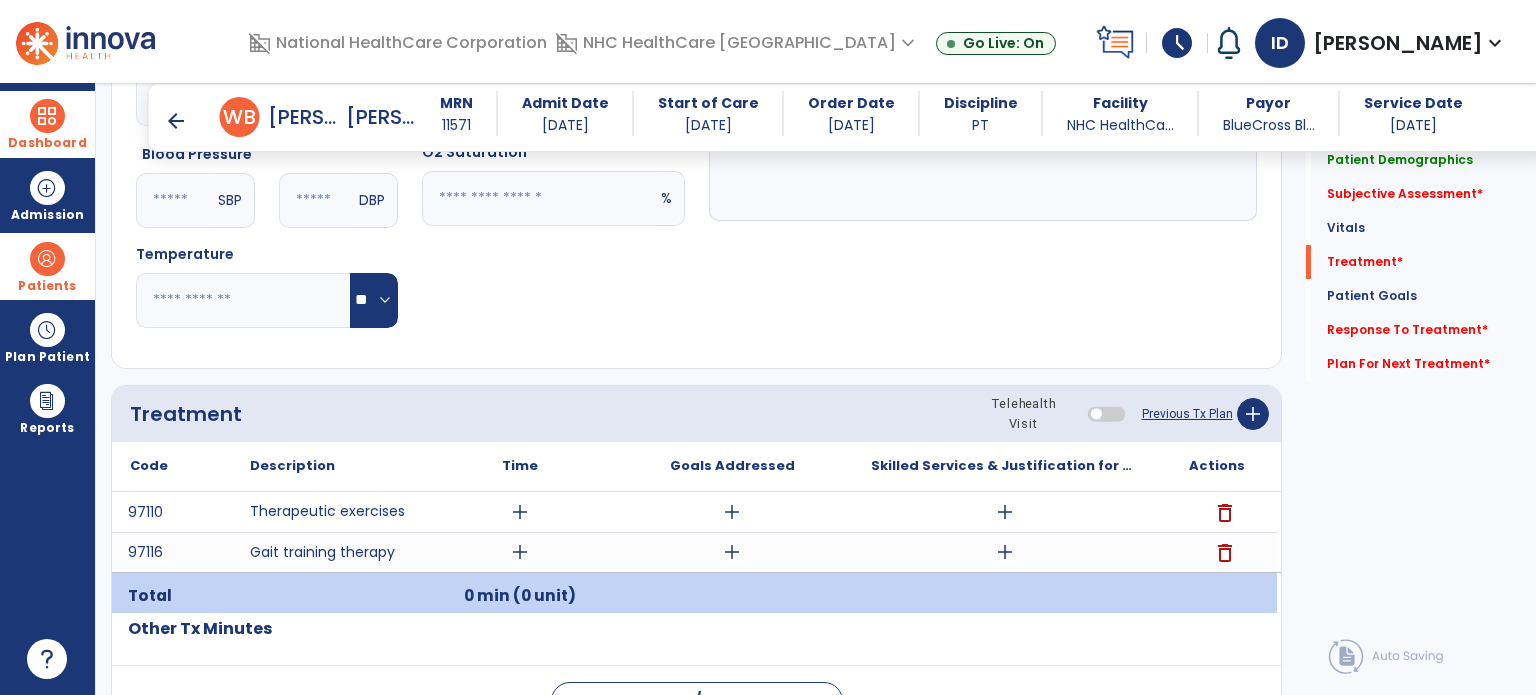 scroll, scrollTop: 1048, scrollLeft: 0, axis: vertical 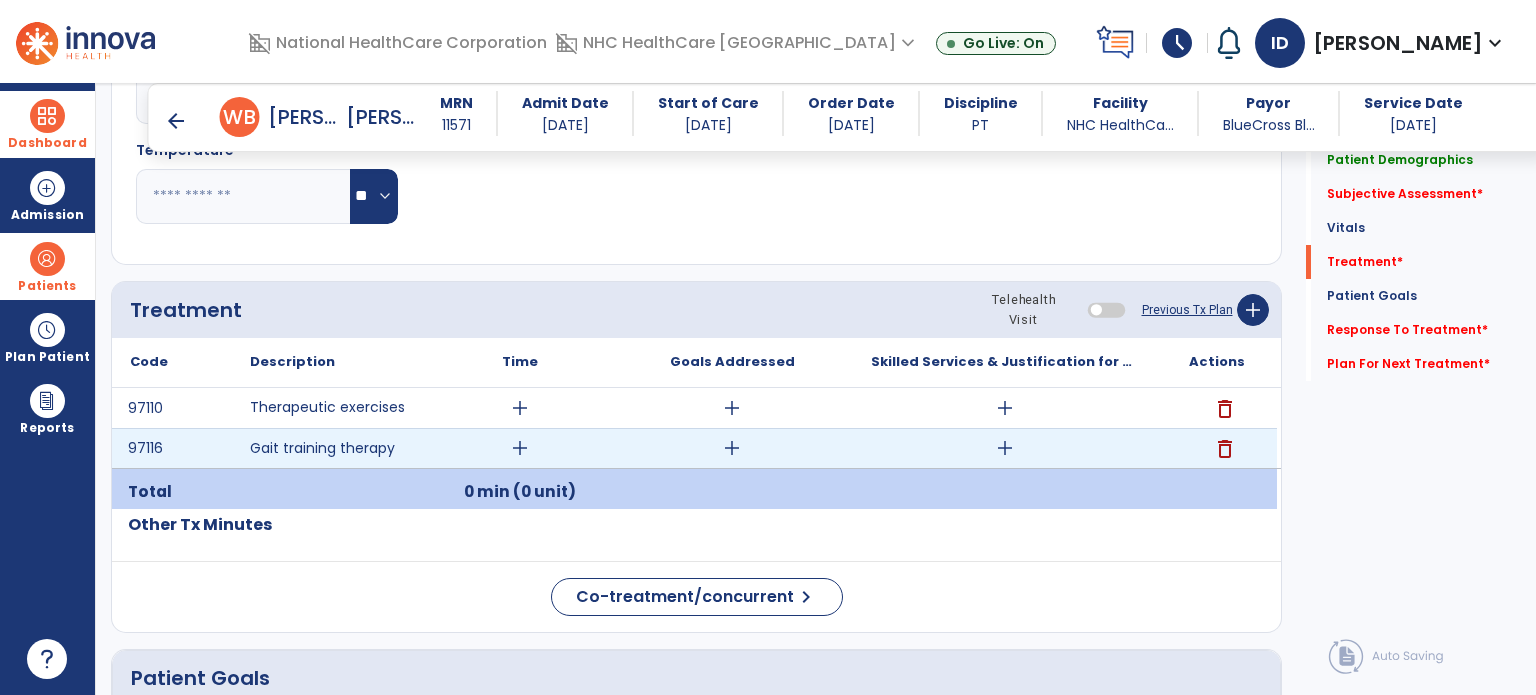 click on "add" at bounding box center (1005, 448) 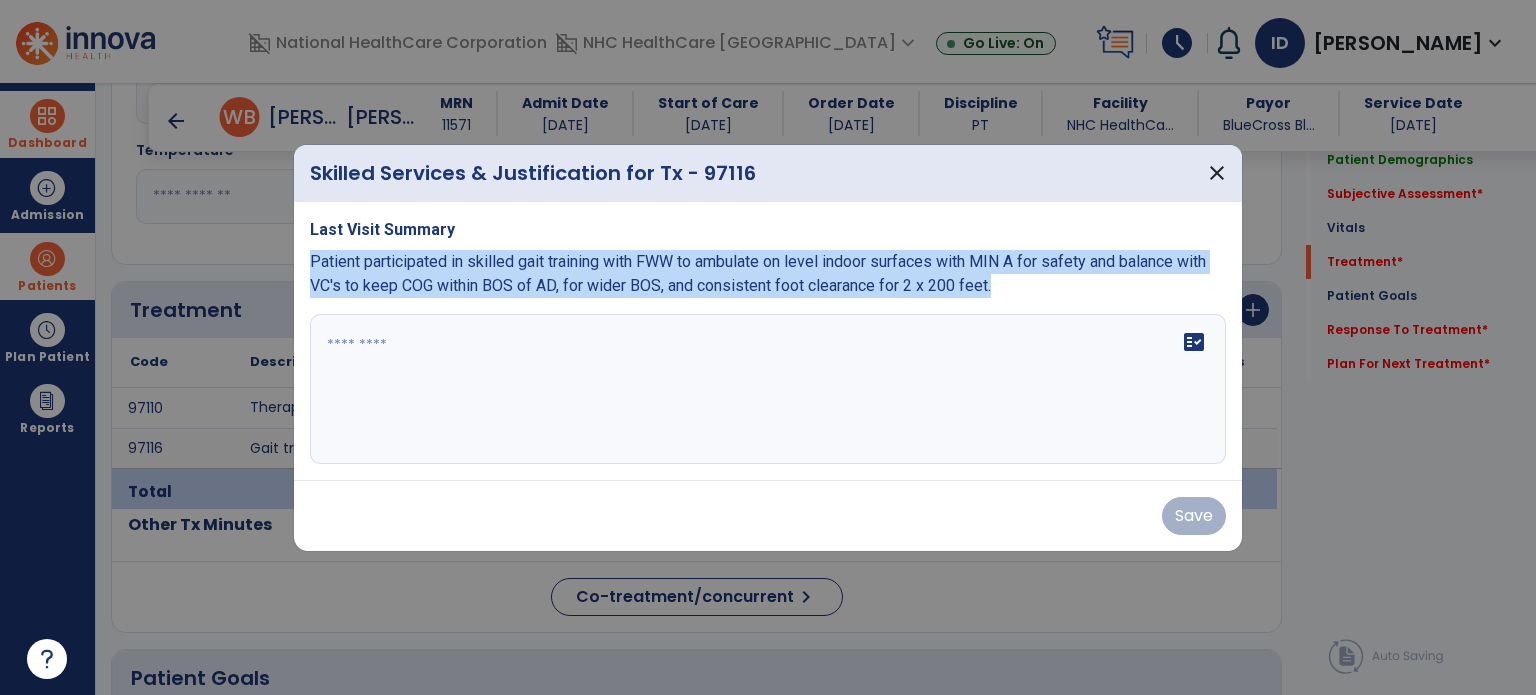 drag, startPoint x: 1001, startPoint y: 284, endPoint x: 300, endPoint y: 263, distance: 701.31445 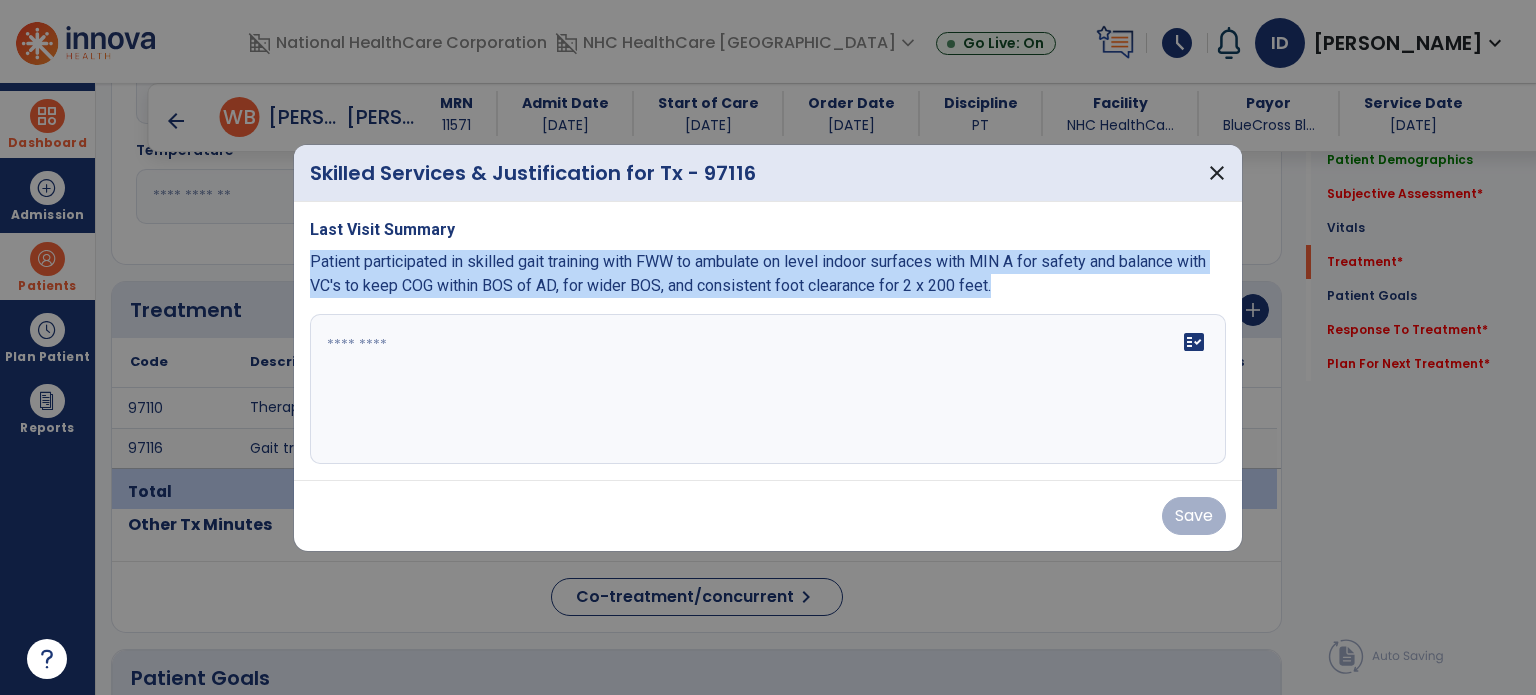 click on "Last Visit Summary Patient participated in skilled gait training with FWW to ambulate on level indoor surfaces with MIN A for safety and balance with VC's to keep COG within BOS of AD, for wider BOS, and consistent foot clearance for 2 x 200 feet.   fact_check" at bounding box center (768, 341) 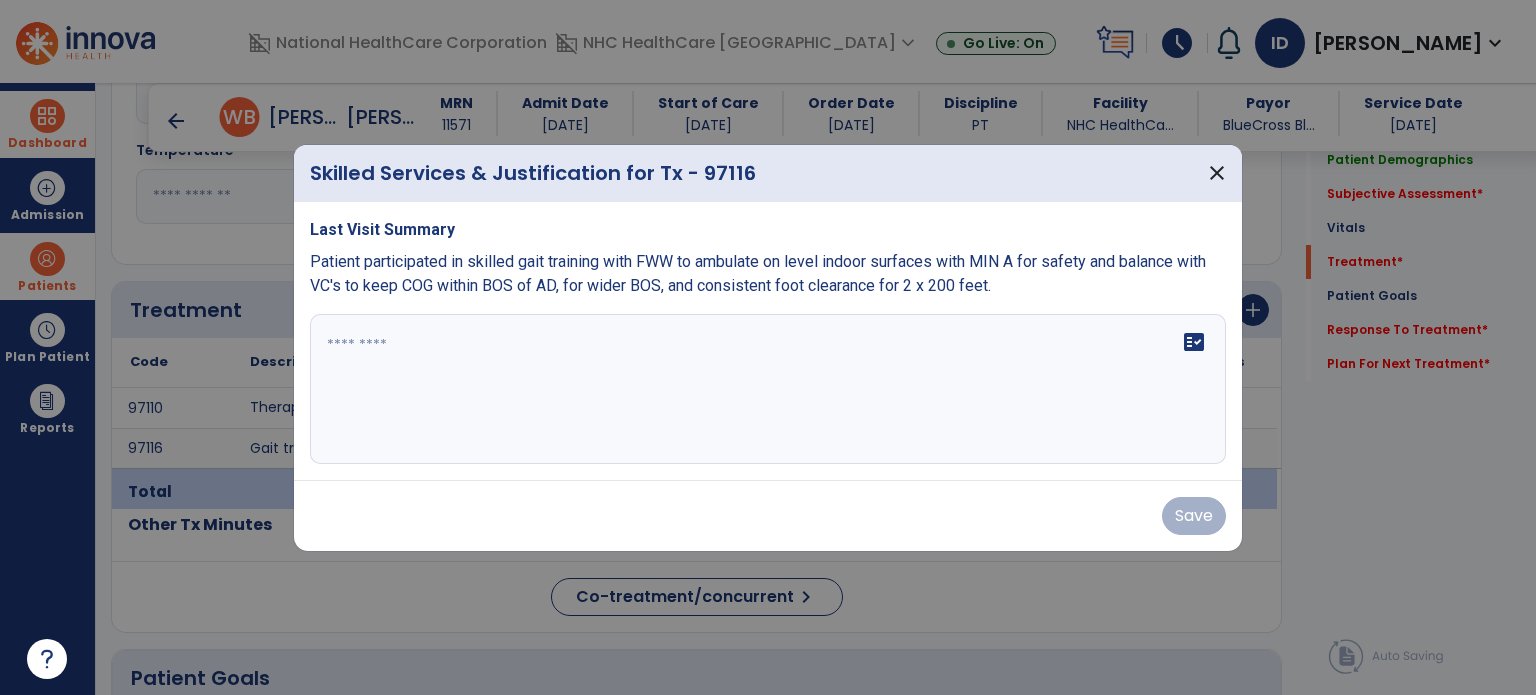 drag, startPoint x: 362, startPoint y: 312, endPoint x: 345, endPoint y: 349, distance: 40.718548 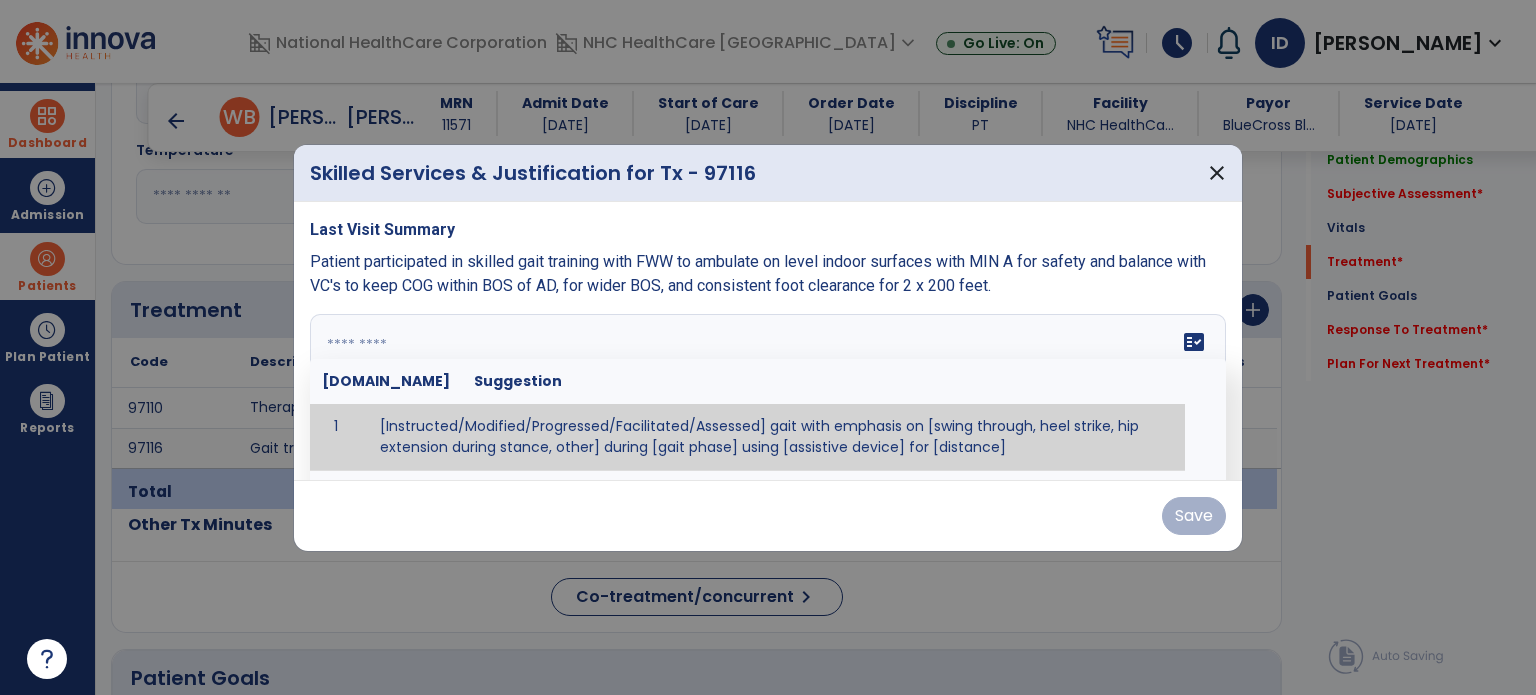 paste on "**********" 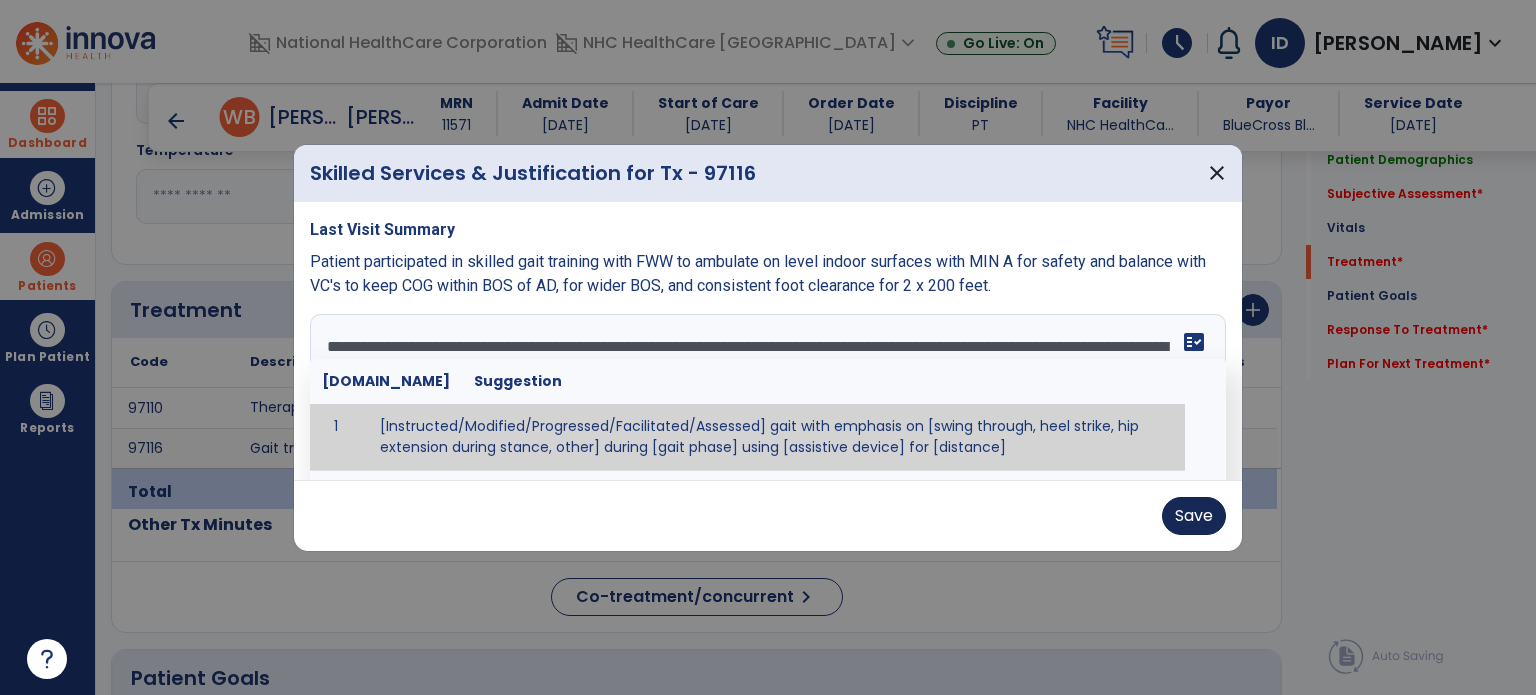 type on "**********" 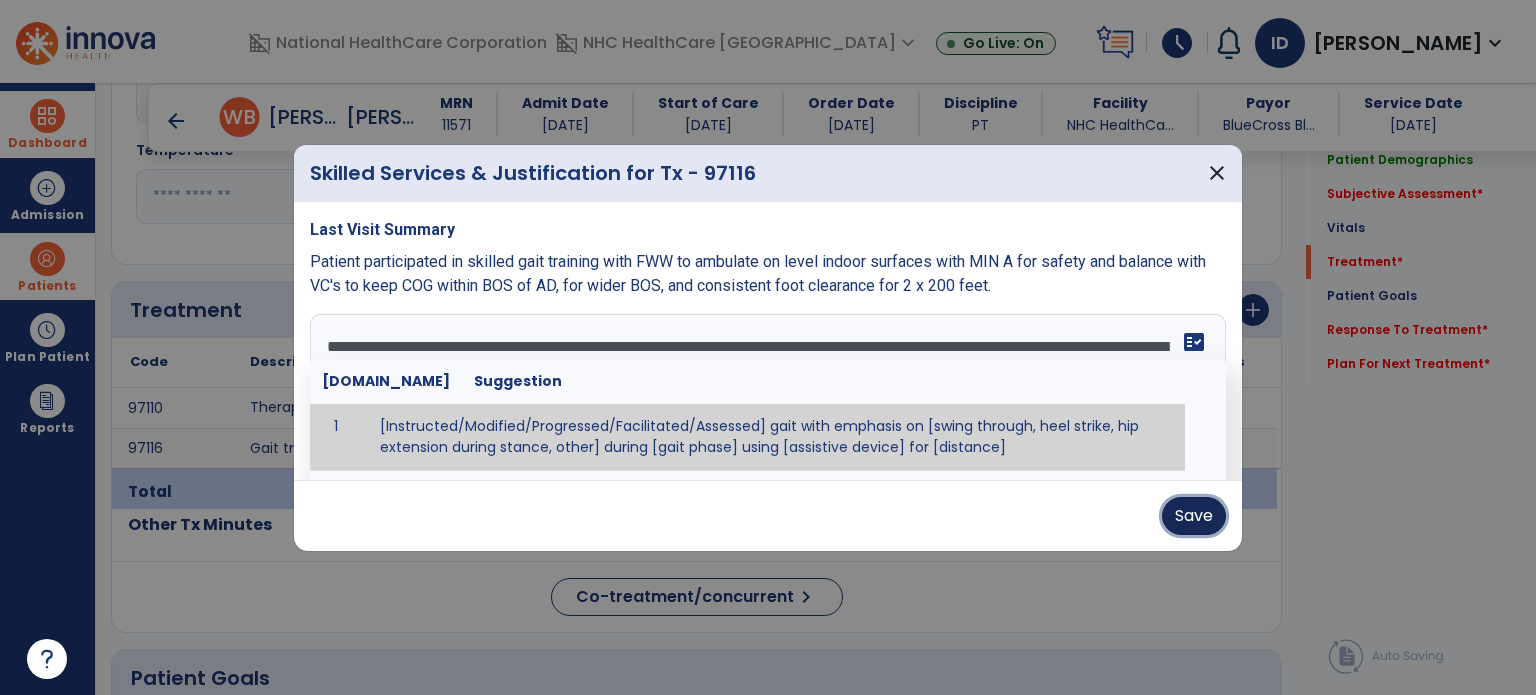 click on "Save" at bounding box center [1194, 516] 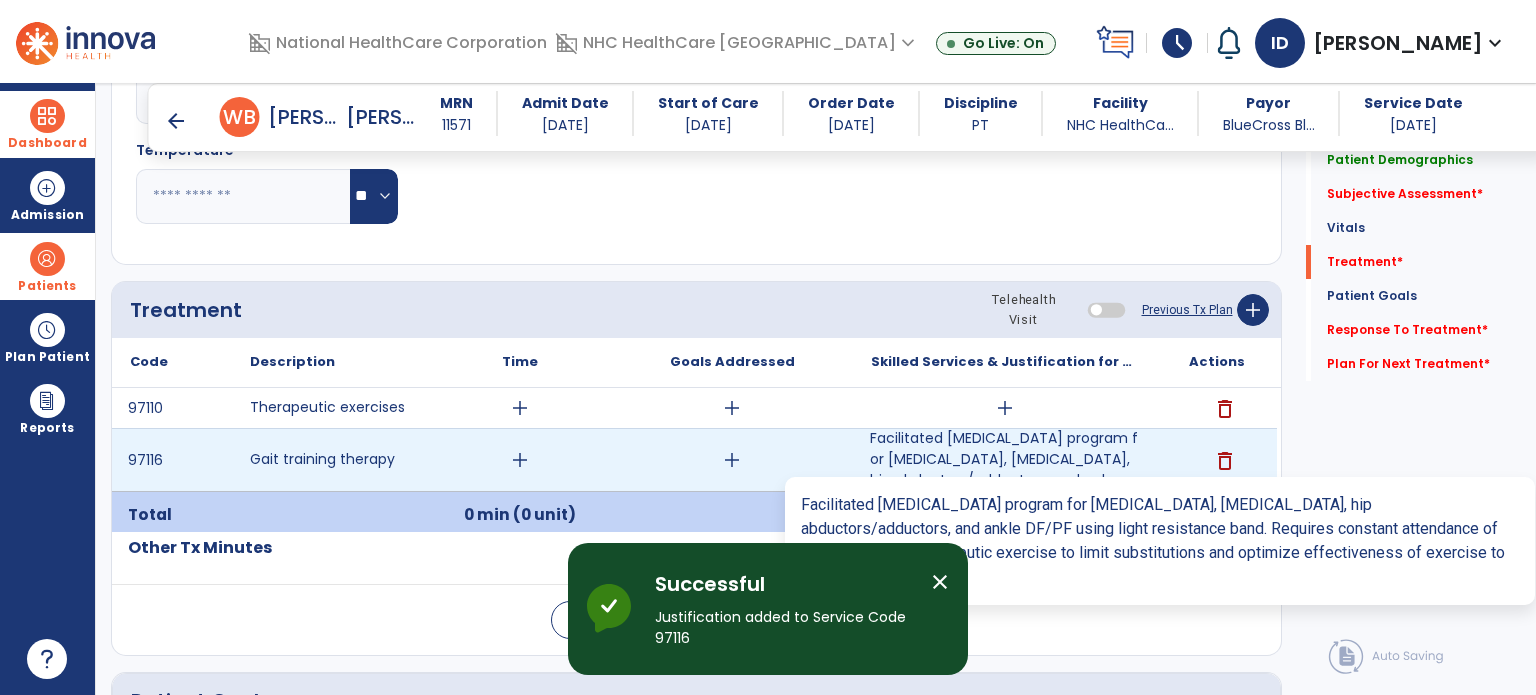 click on "Facilitated [MEDICAL_DATA] program for [MEDICAL_DATA], [MEDICAL_DATA], hip abductors/adductors, and ank..." at bounding box center (1004, 459) 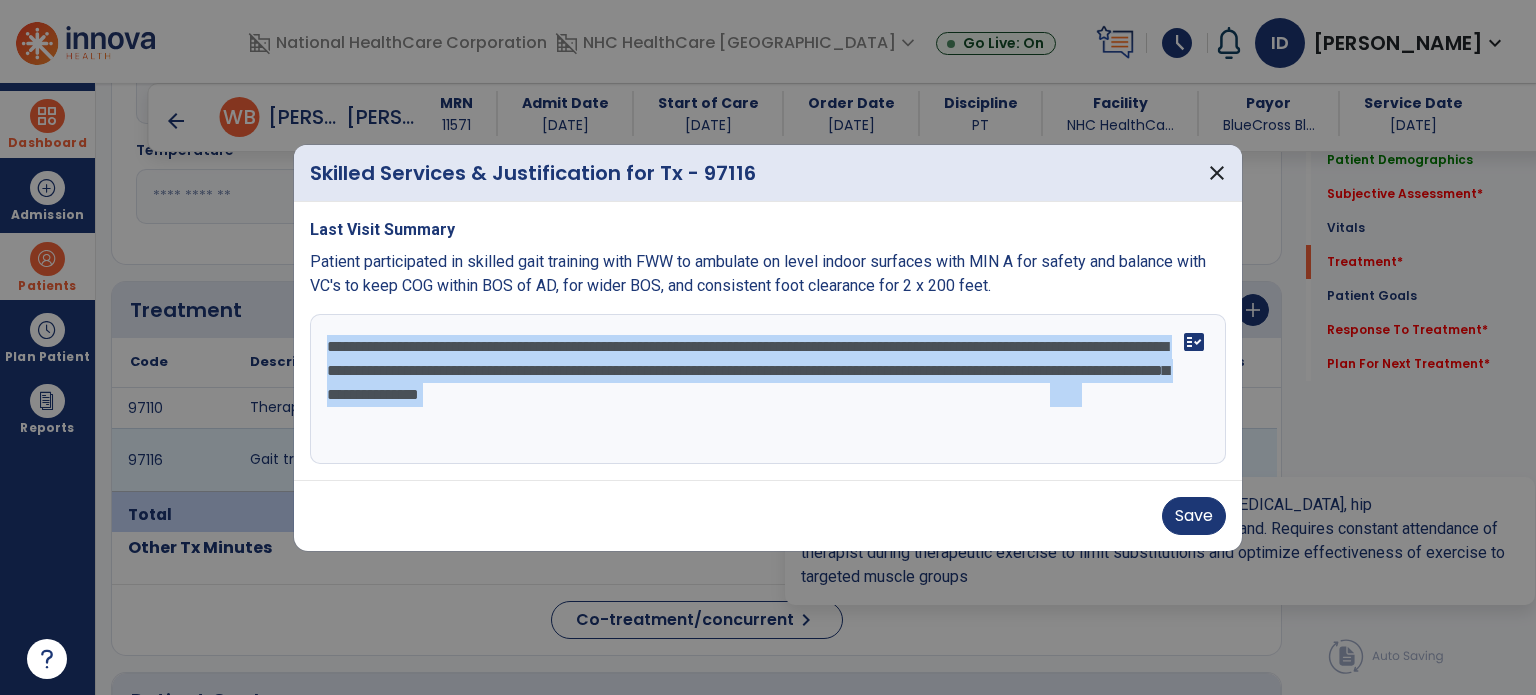 click on "**********" at bounding box center [768, 341] 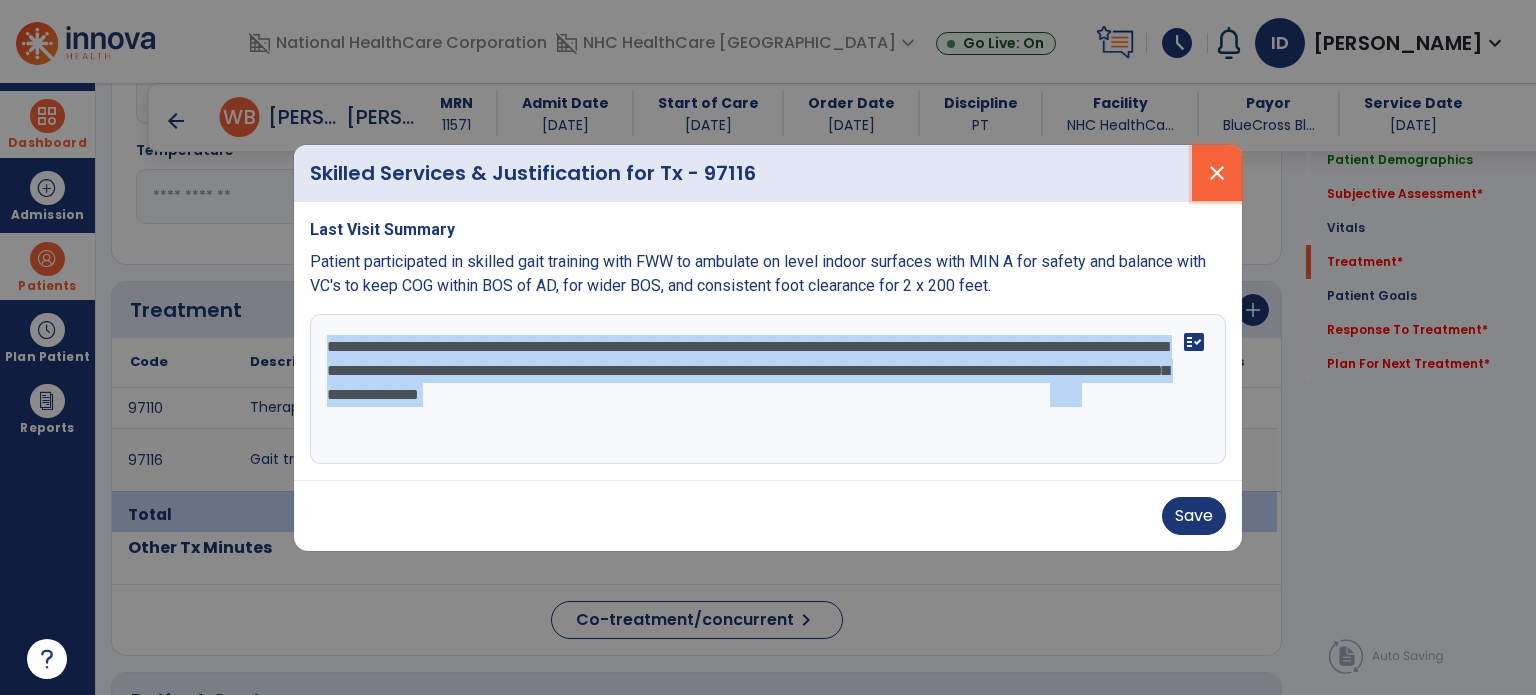 click on "close" at bounding box center [1217, 173] 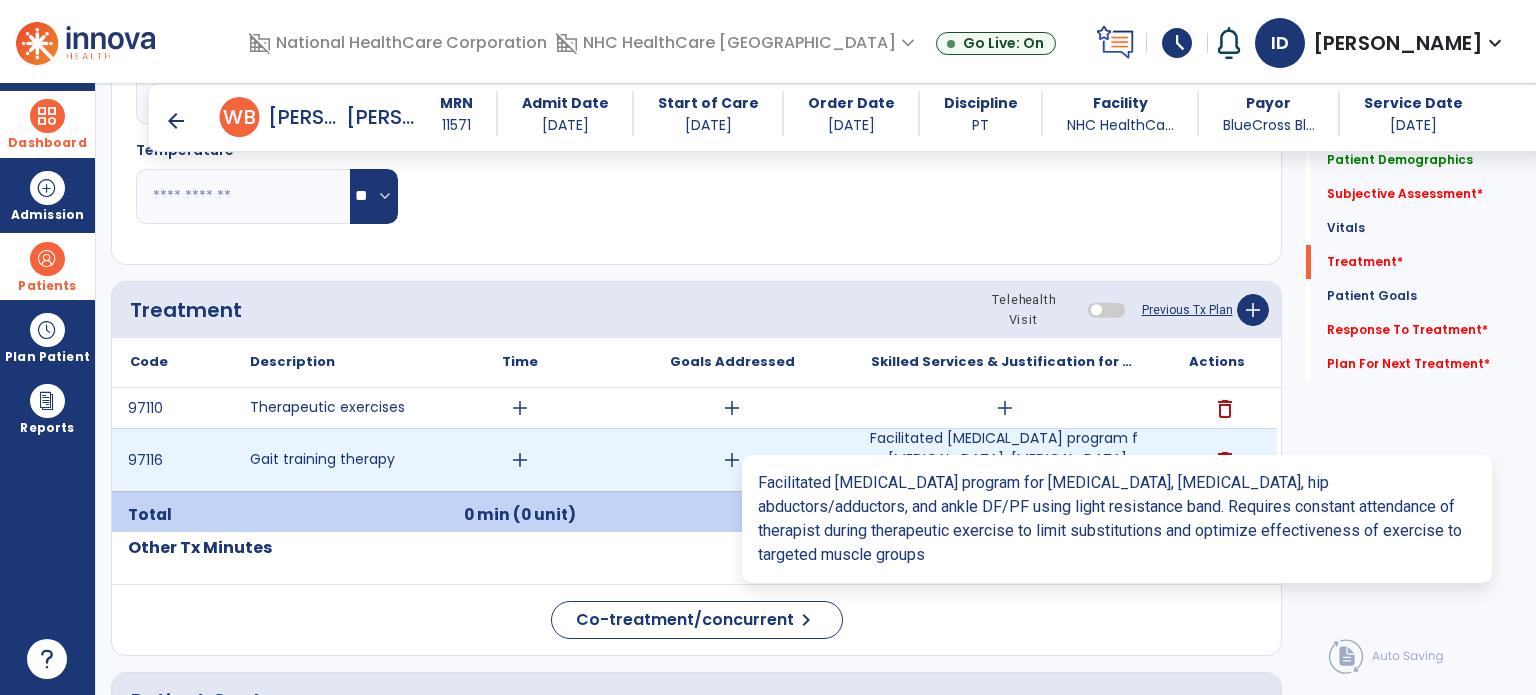 click on "Facilitated [MEDICAL_DATA] program for [MEDICAL_DATA], [MEDICAL_DATA], hip abductors/adductors, and ank..." at bounding box center (1004, 459) 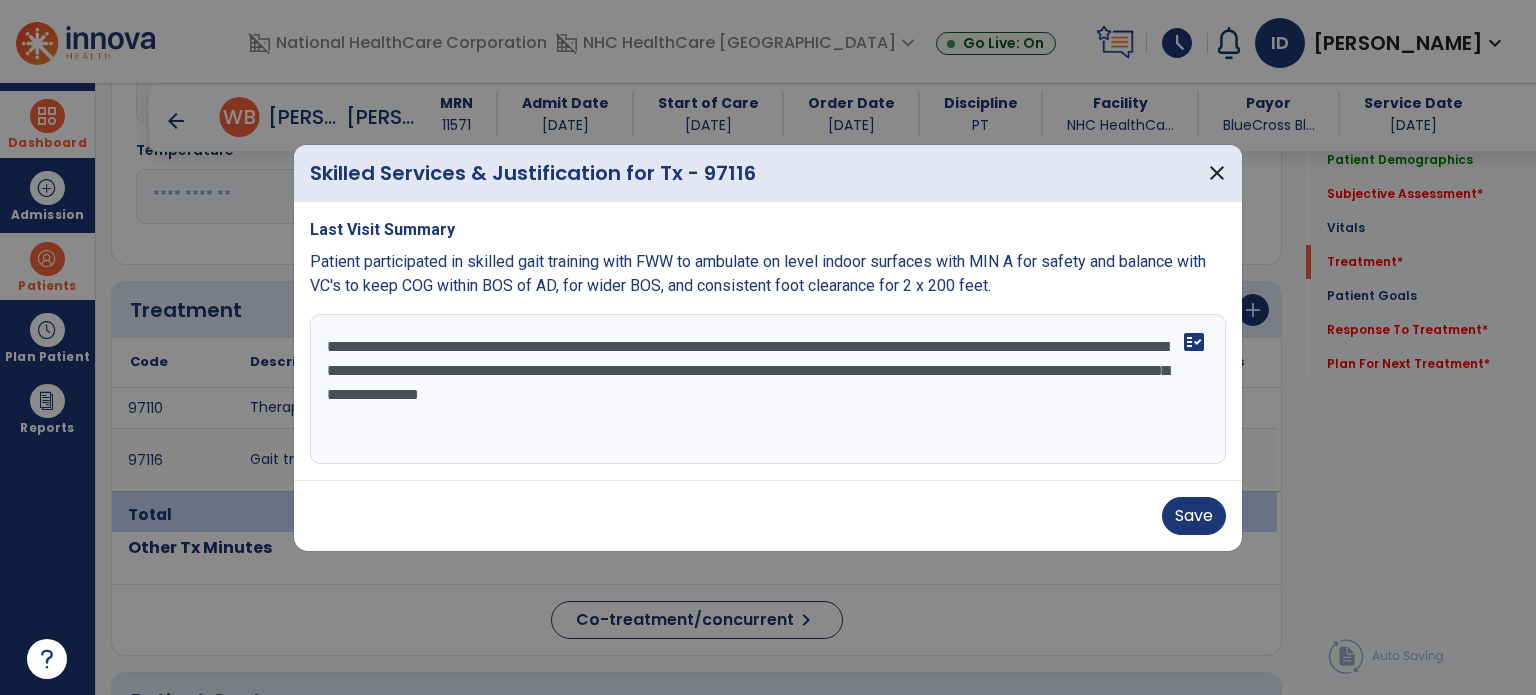 click on "**********" at bounding box center (768, 389) 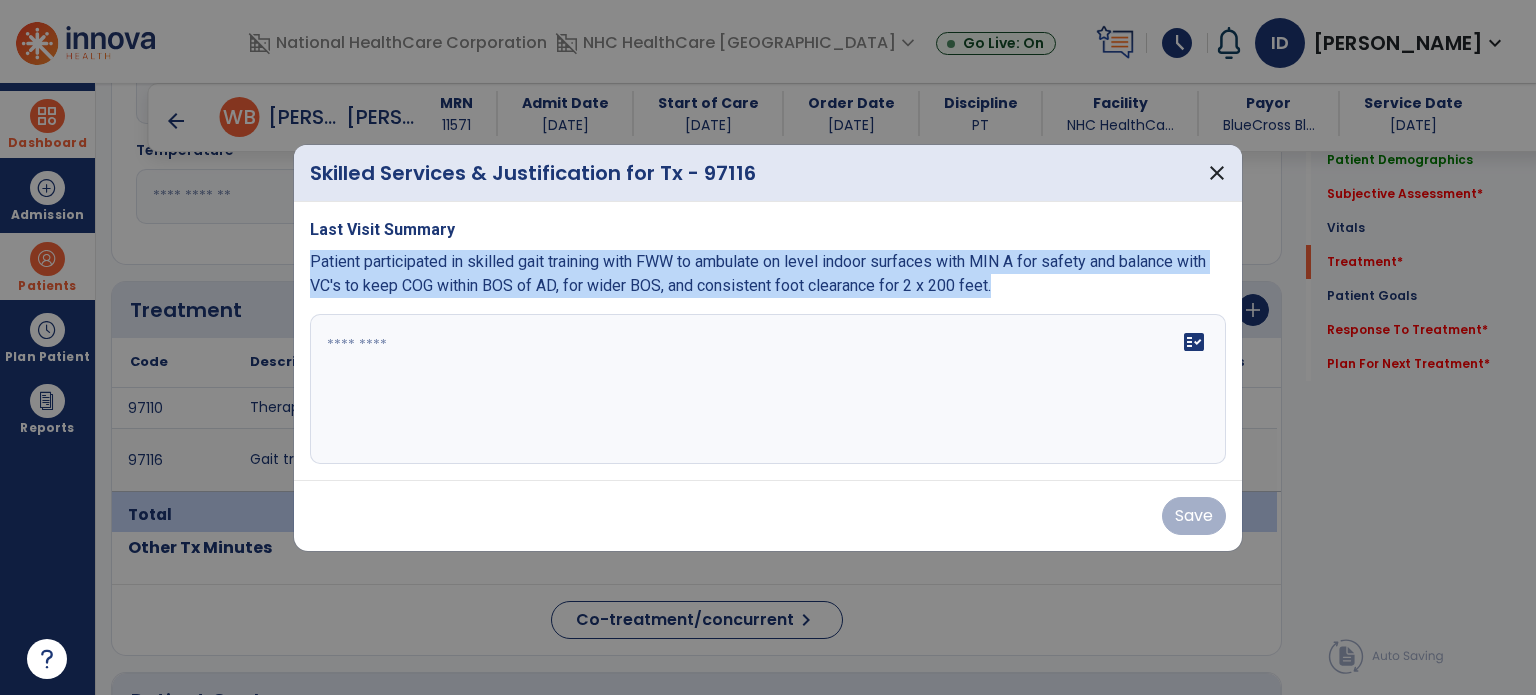 drag, startPoint x: 1002, startPoint y: 283, endPoint x: 312, endPoint y: 266, distance: 690.2094 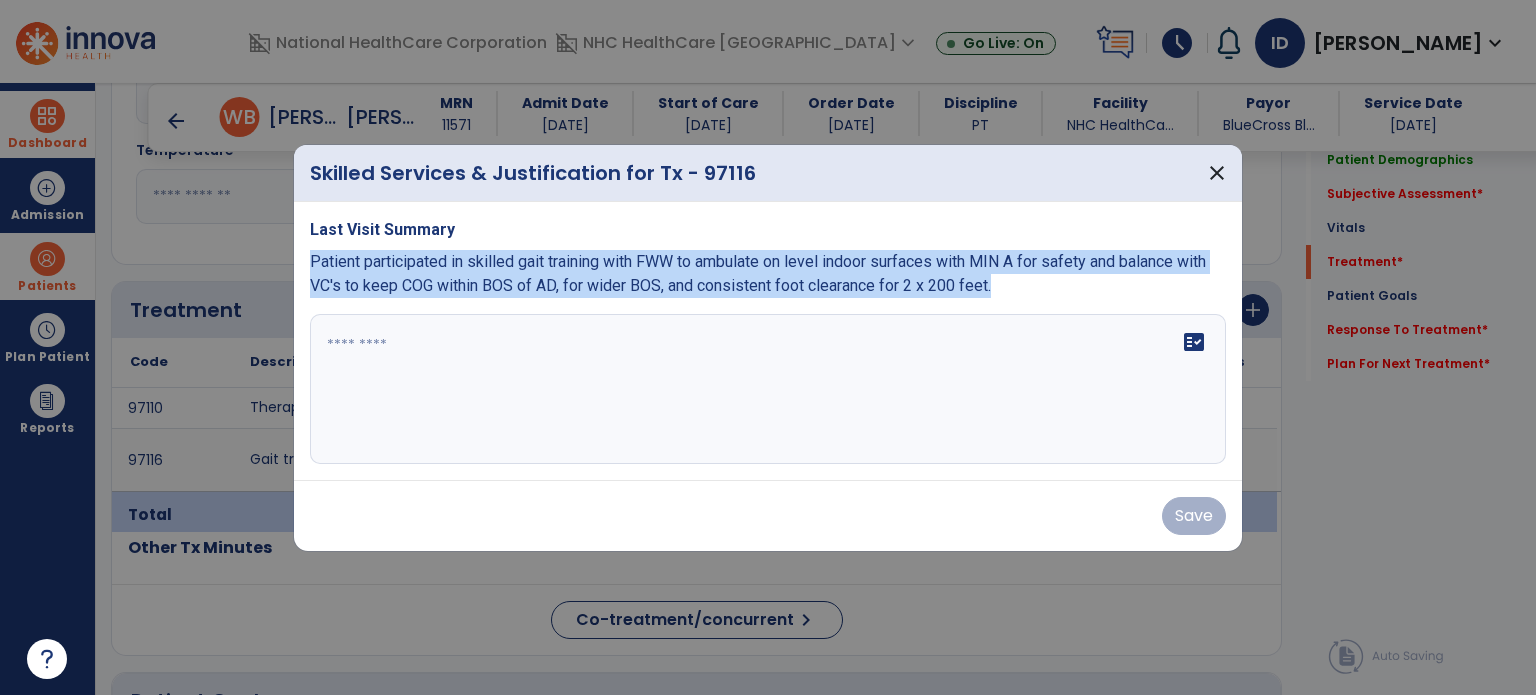 click on "Patient participated in skilled gait training with FWW to ambulate on level indoor surfaces with MIN A for safety and balance with VC's to keep COG within BOS of AD, for wider BOS, and consistent foot clearance for 2 x 200 feet." at bounding box center [768, 274] 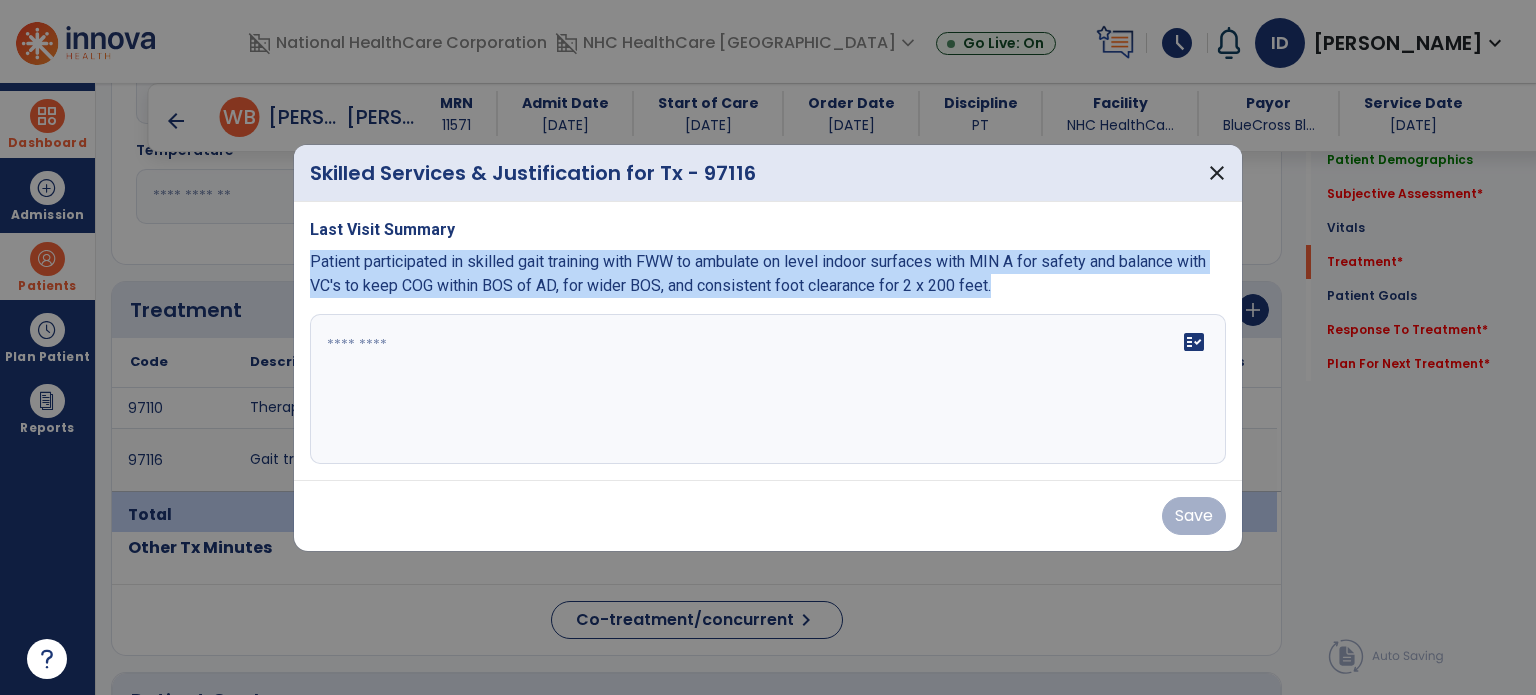 copy on "Patient participated in skilled gait training with FWW to ambulate on level indoor surfaces with MIN A for safety and balance with VC's to keep COG within BOS of AD, for wider BOS, and consistent foot clearance for 2 x 200 feet." 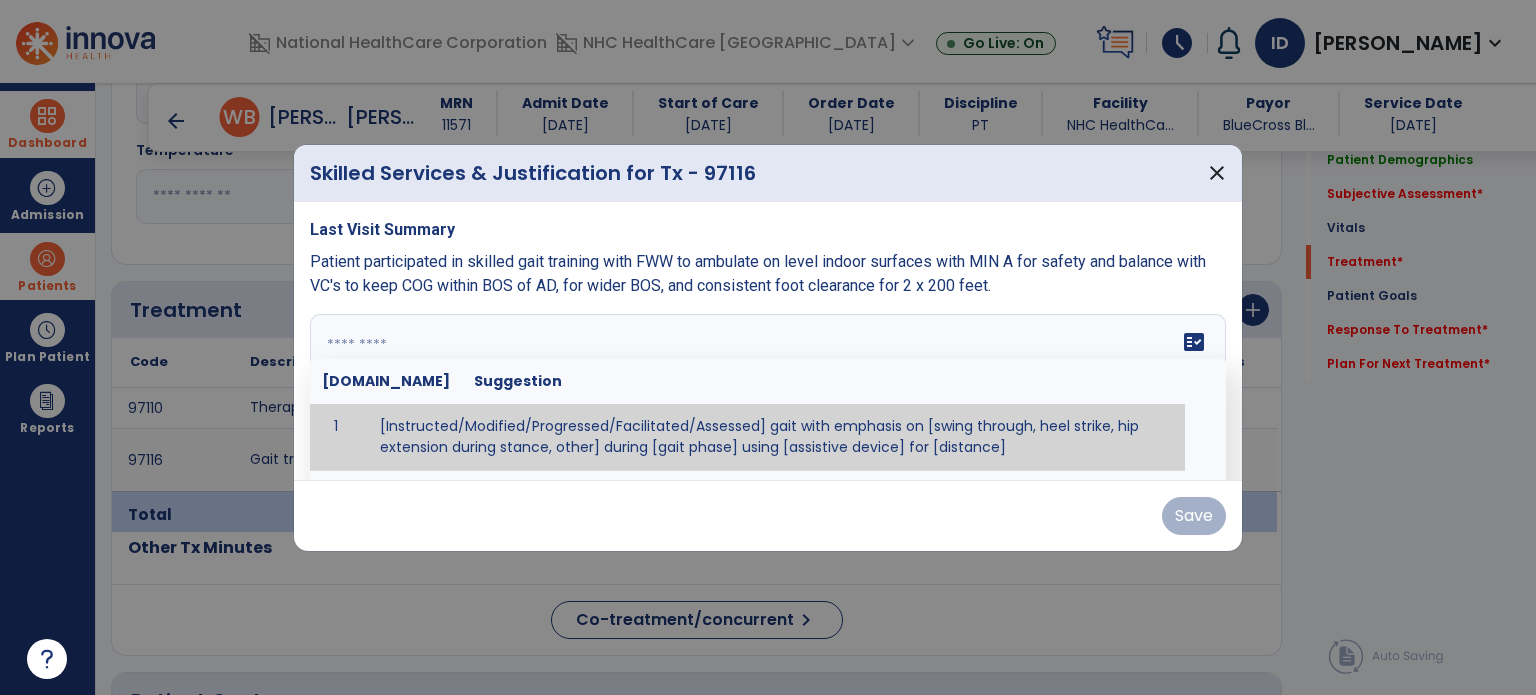 paste on "**********" 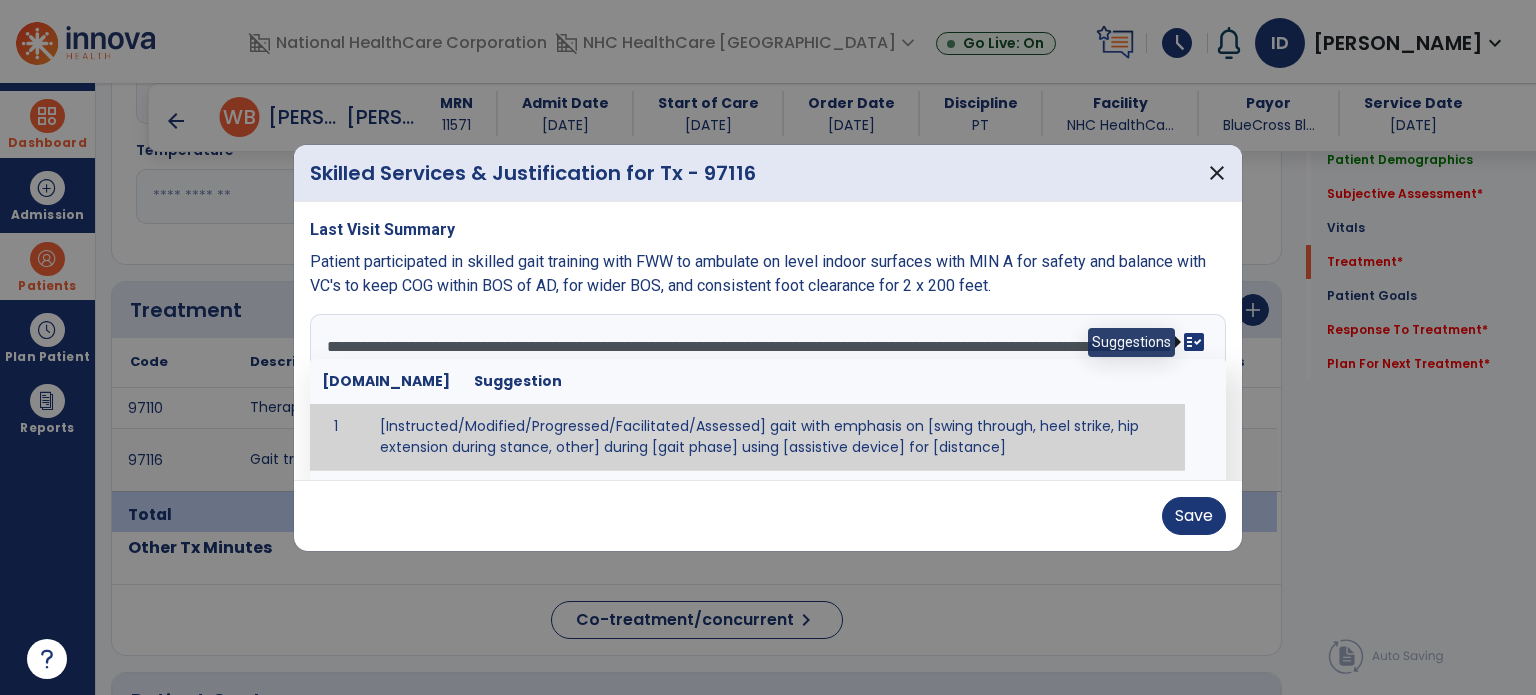 type on "**********" 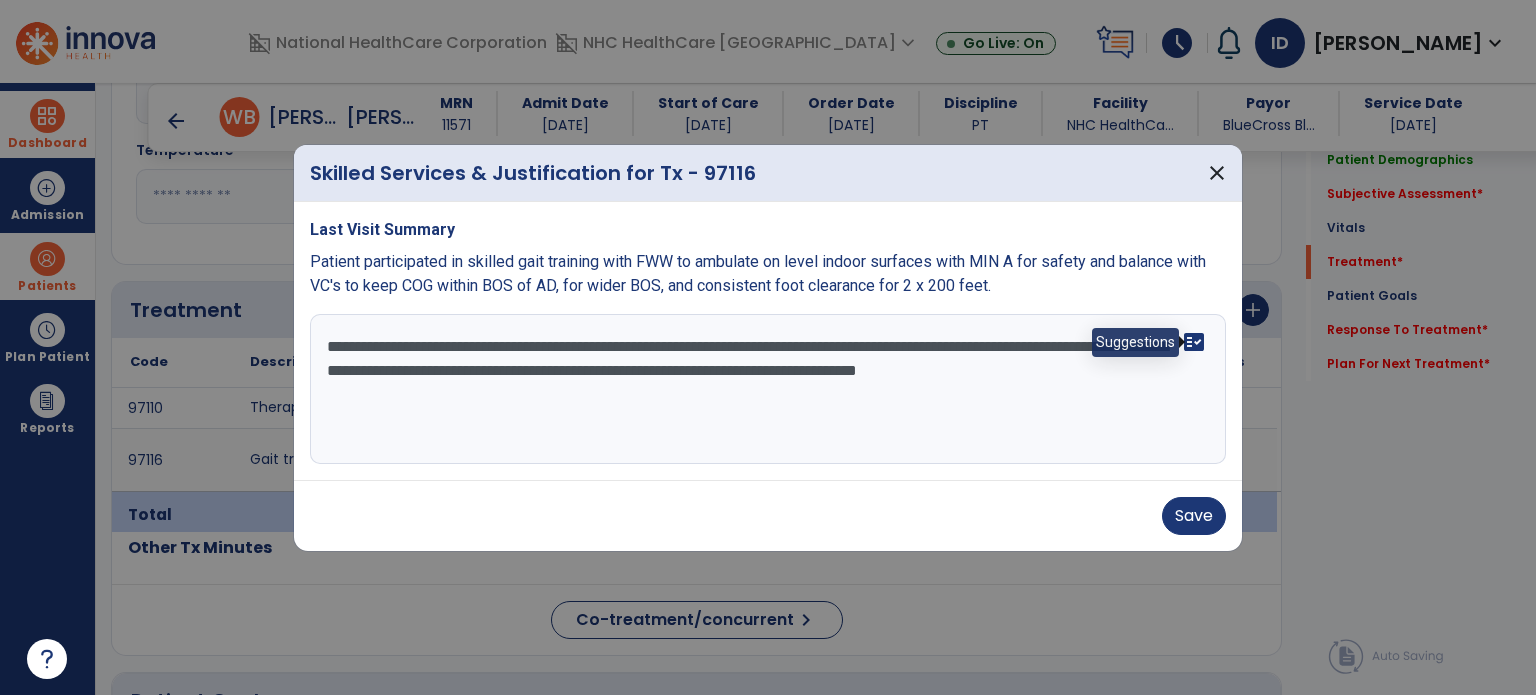 click on "fact_check" at bounding box center [1194, 342] 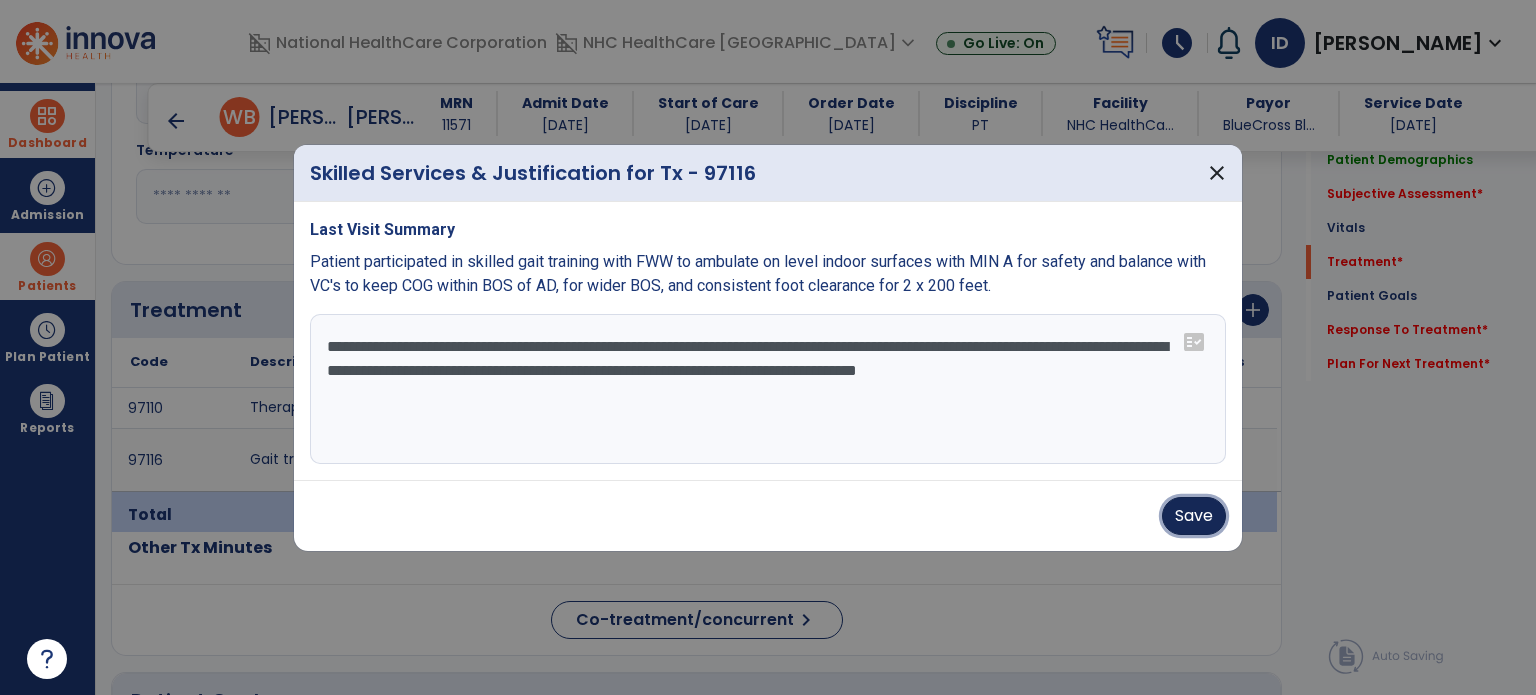 click on "Save" at bounding box center [1194, 516] 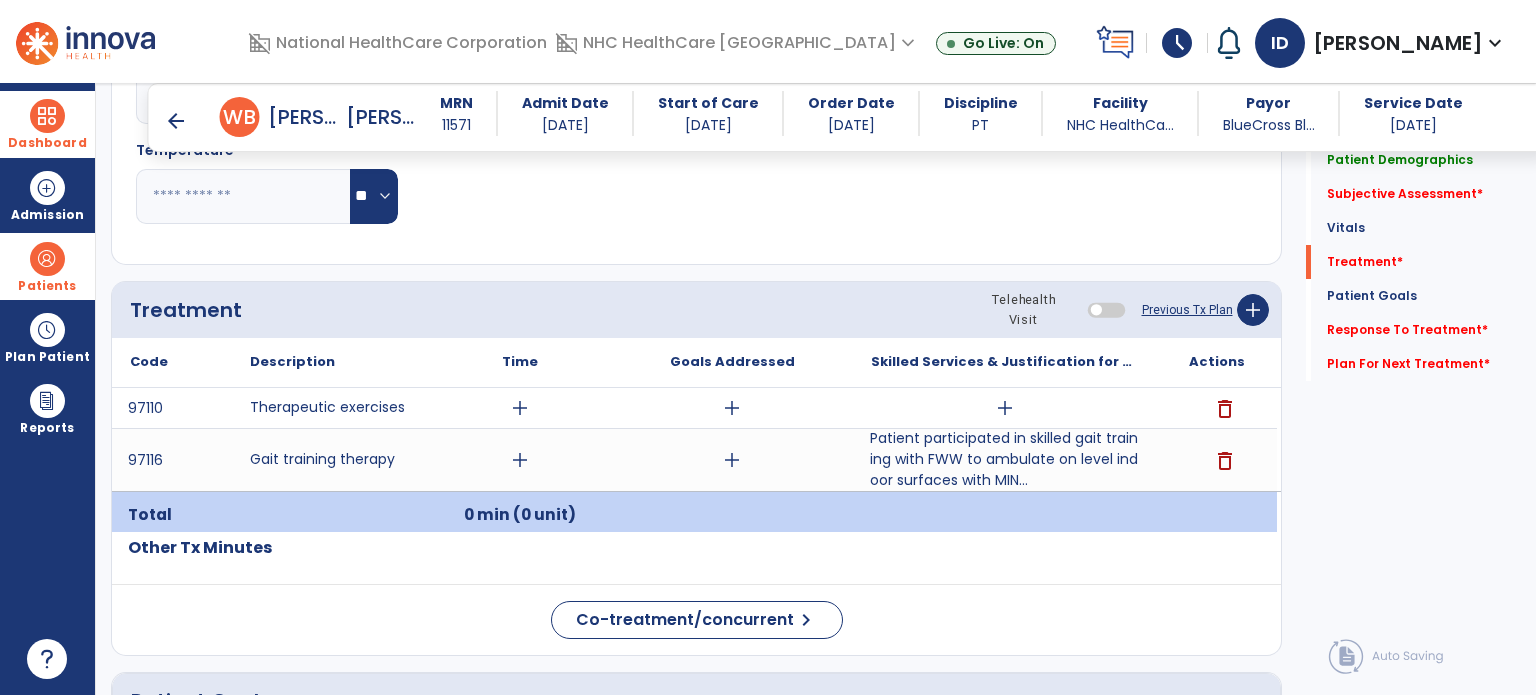 click on "Patients" at bounding box center (47, 266) 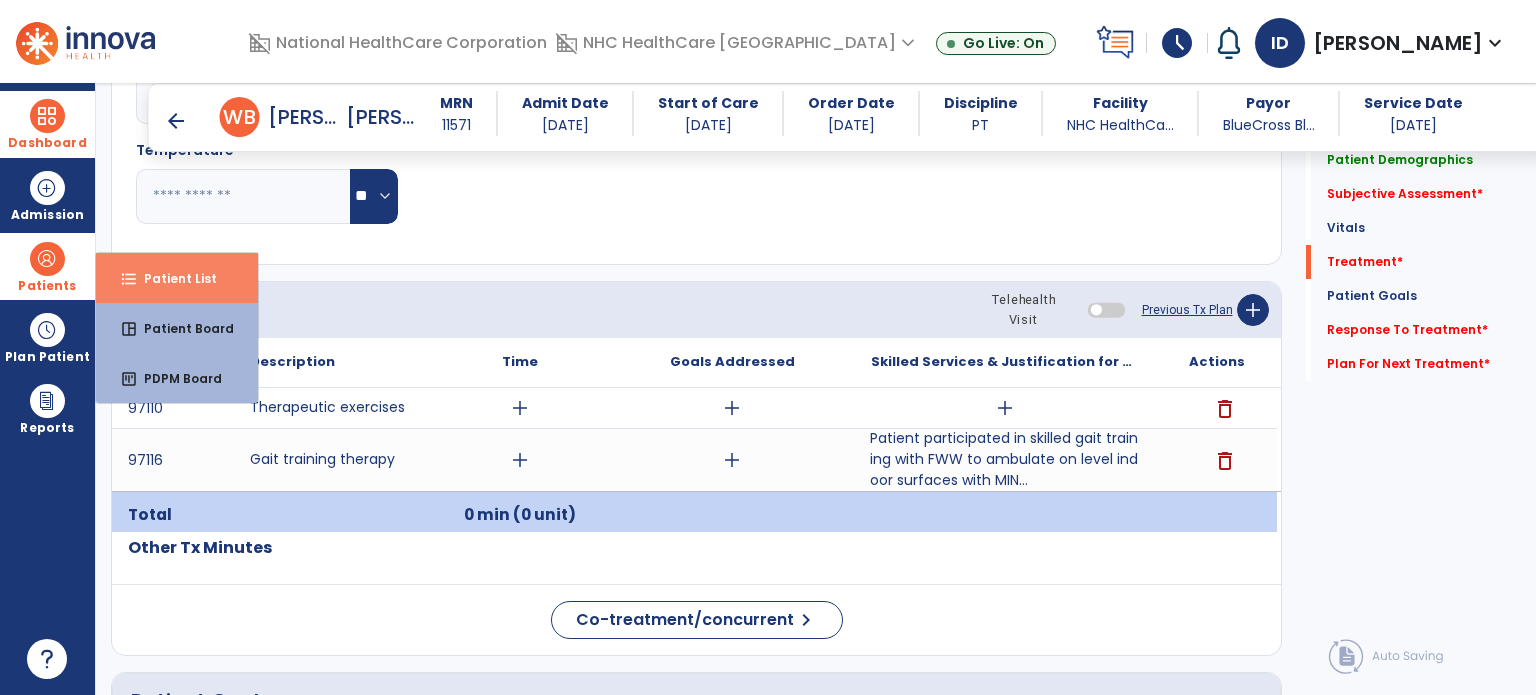 click on "Patient List" at bounding box center [172, 278] 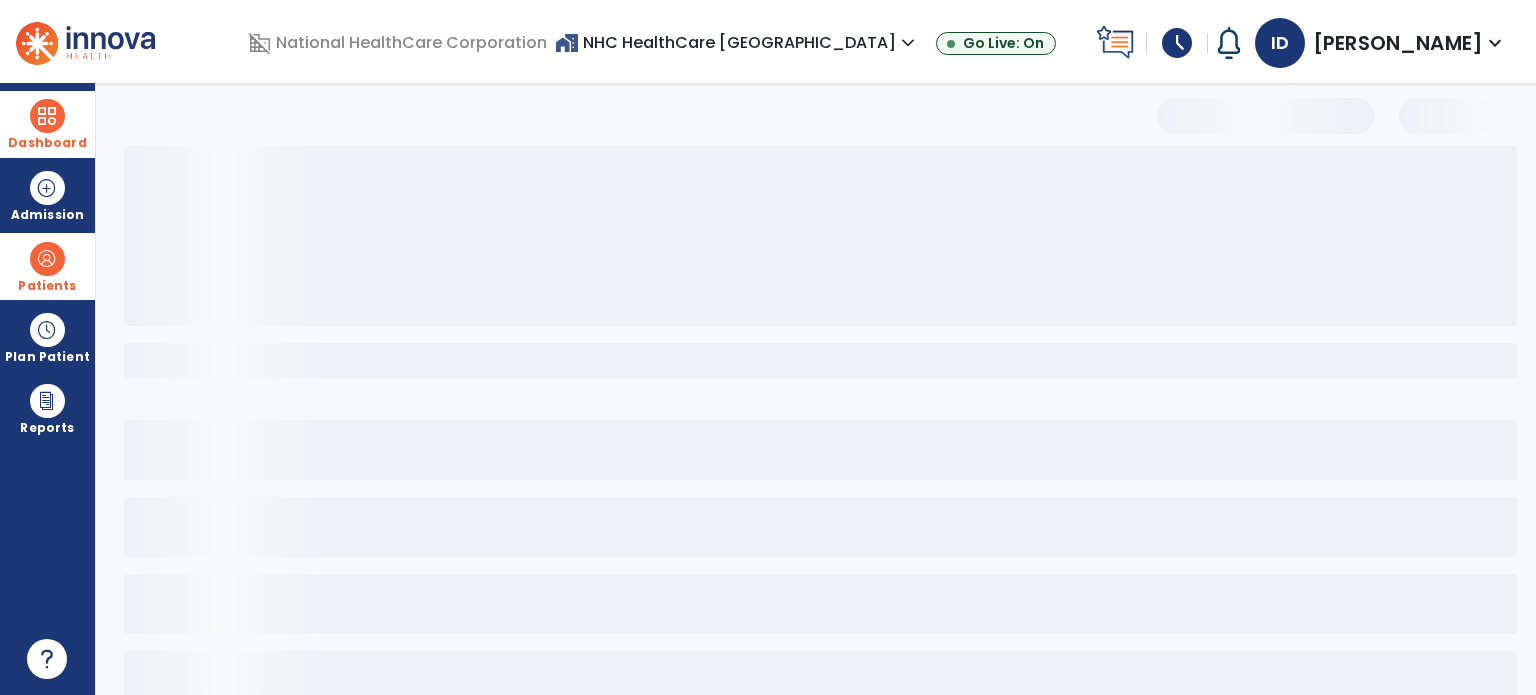 scroll, scrollTop: 46, scrollLeft: 0, axis: vertical 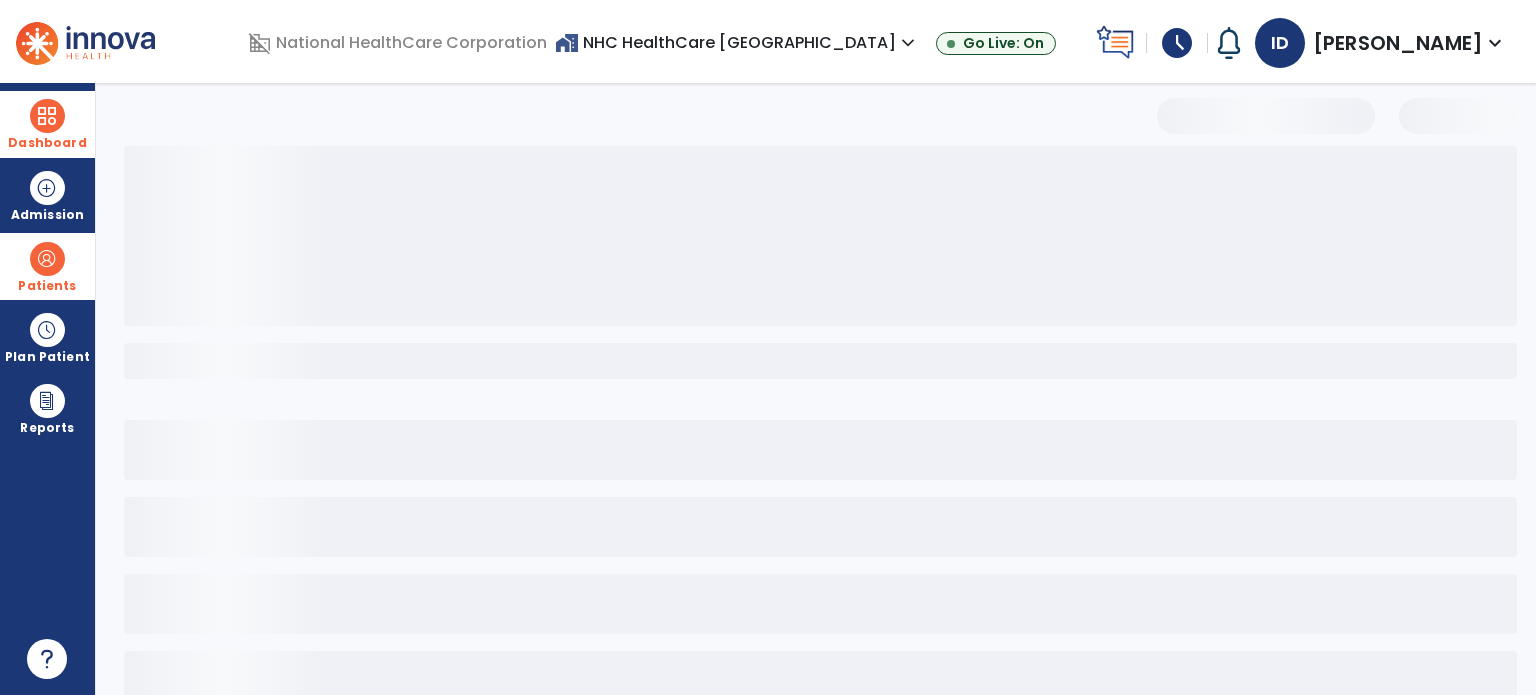 select on "***" 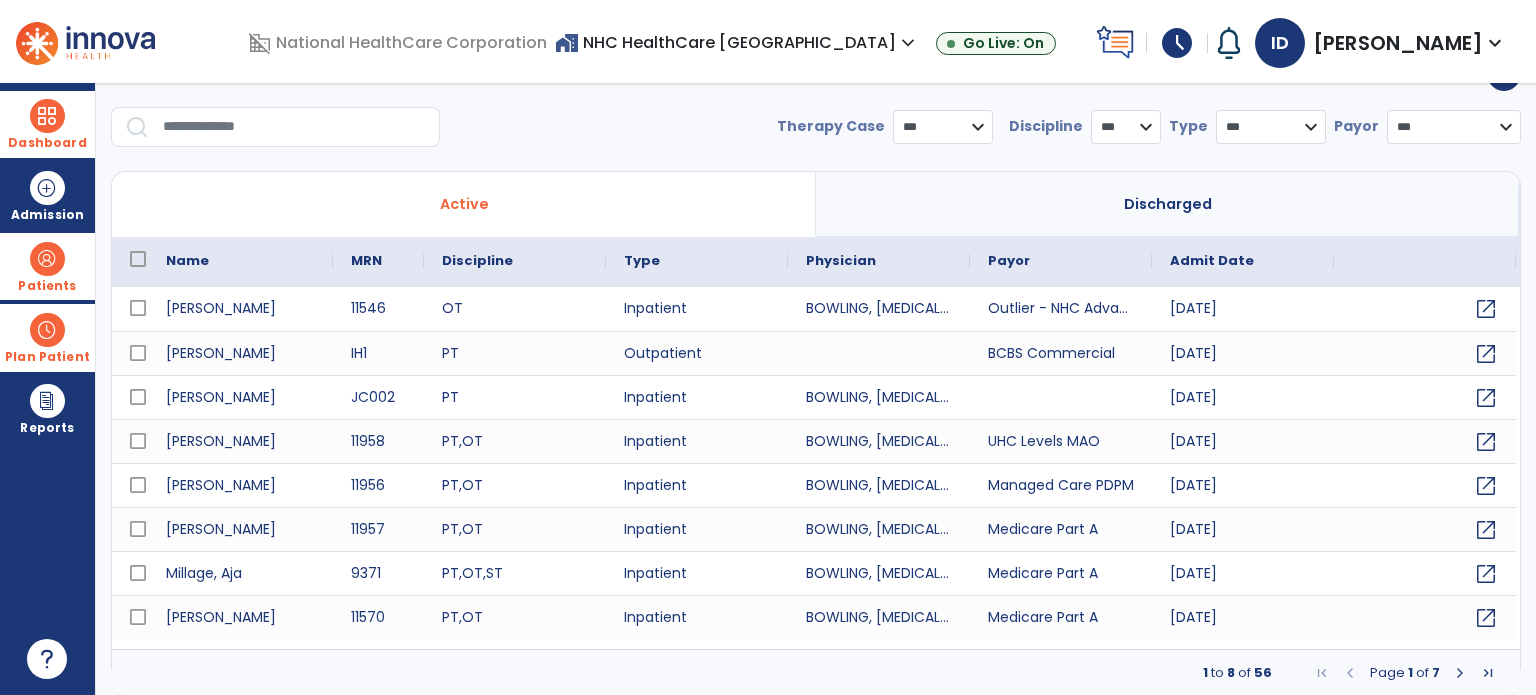 click at bounding box center (47, 330) 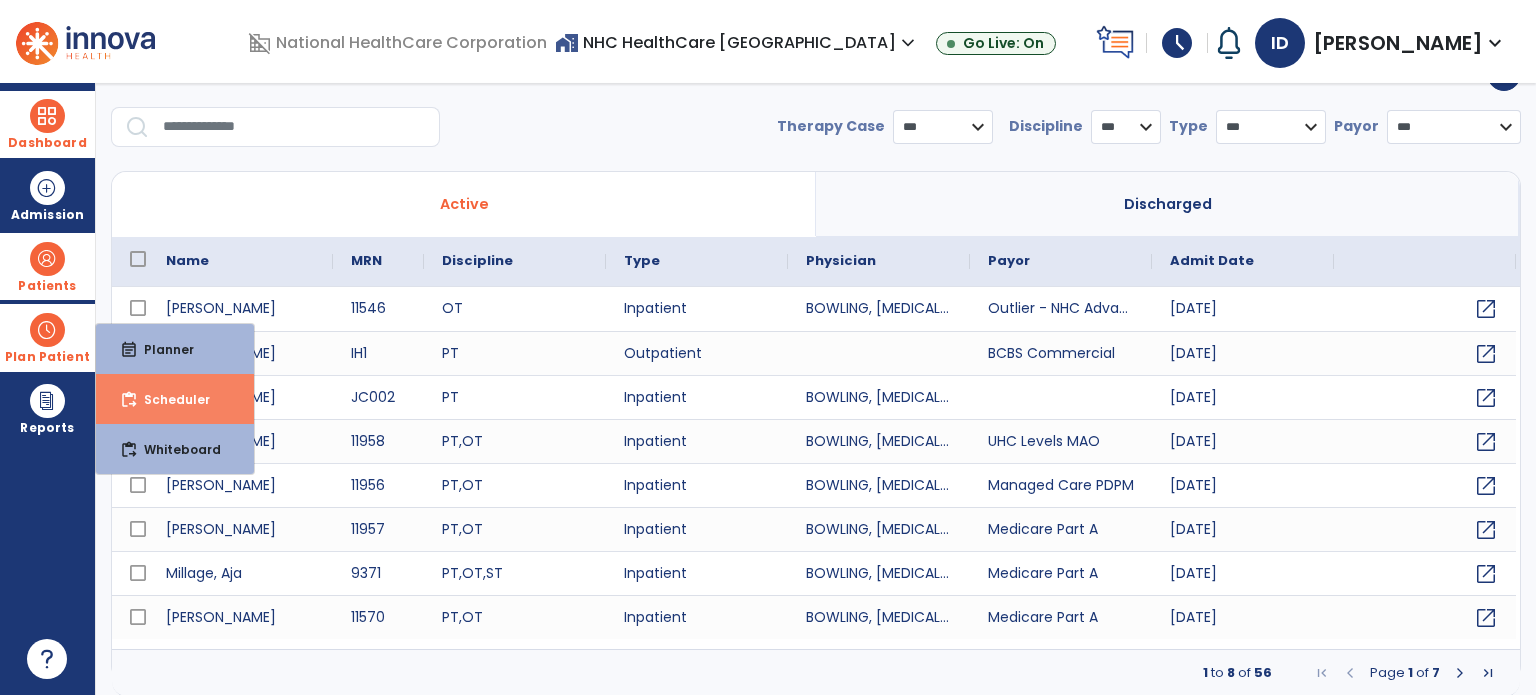 click on "Scheduler" at bounding box center [169, 399] 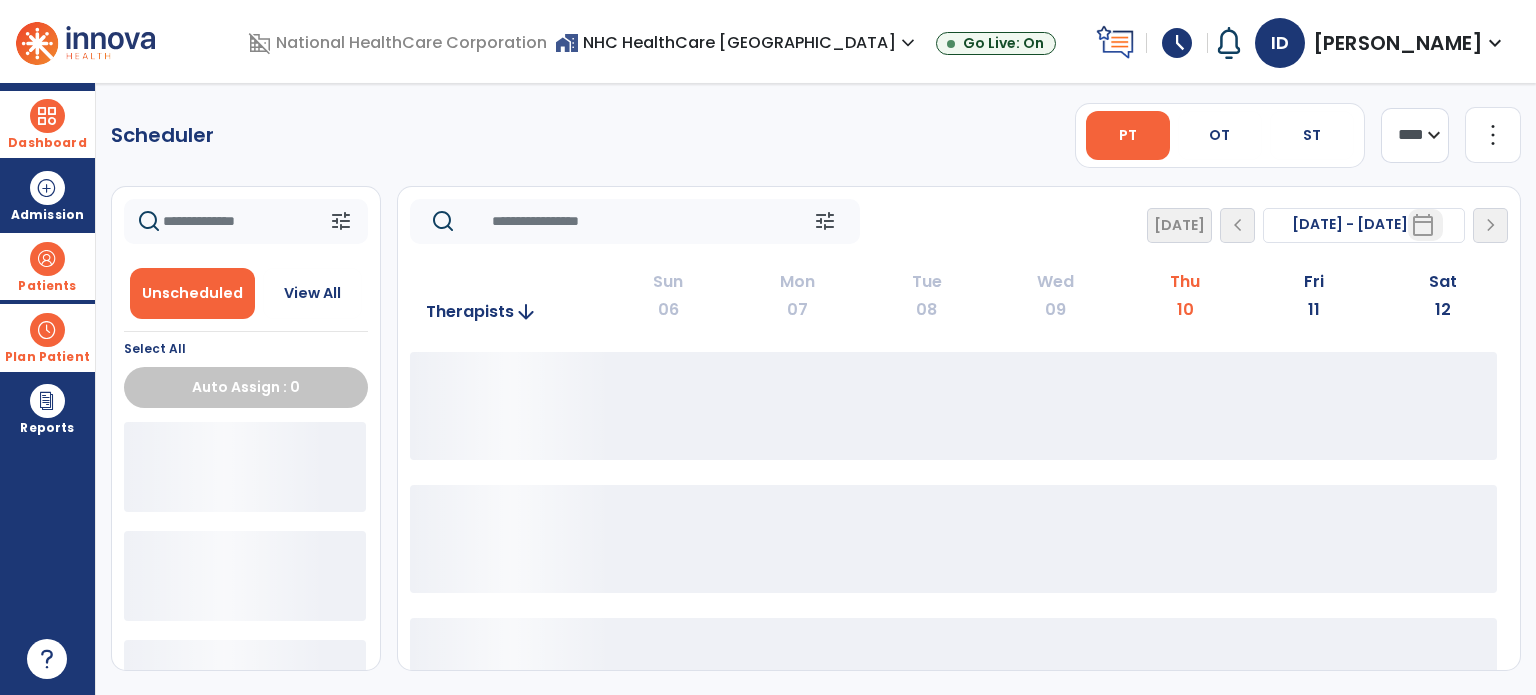 scroll, scrollTop: 0, scrollLeft: 0, axis: both 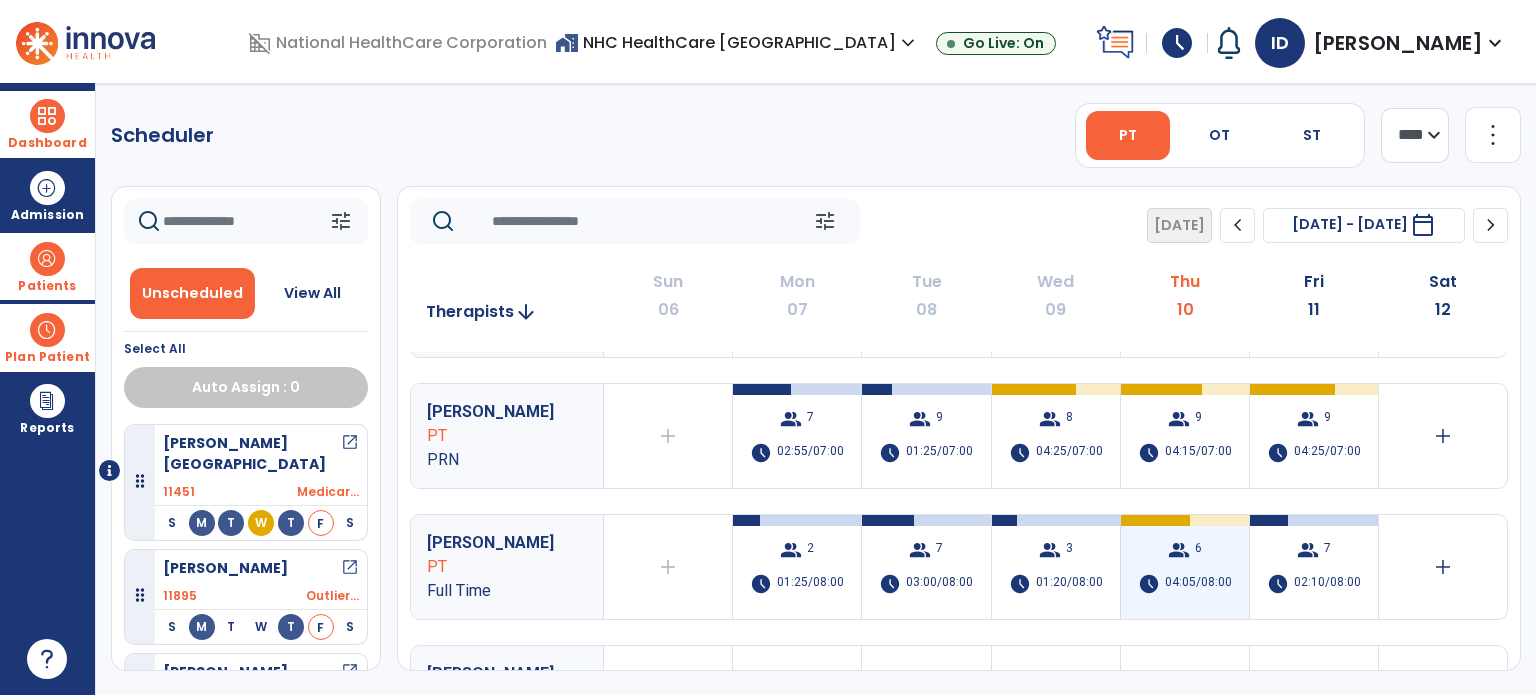 click on "group" at bounding box center (1179, 550) 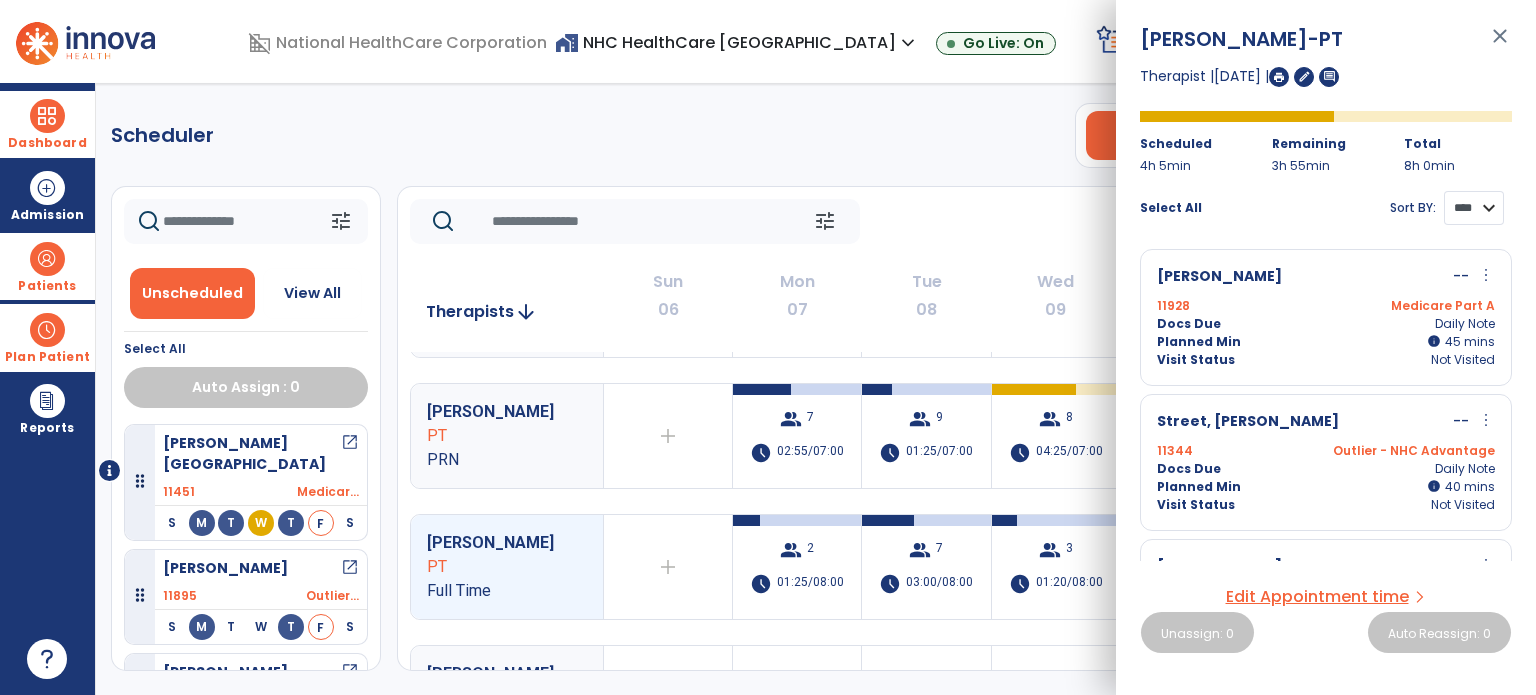 click on "**** ****" at bounding box center [1474, 208] 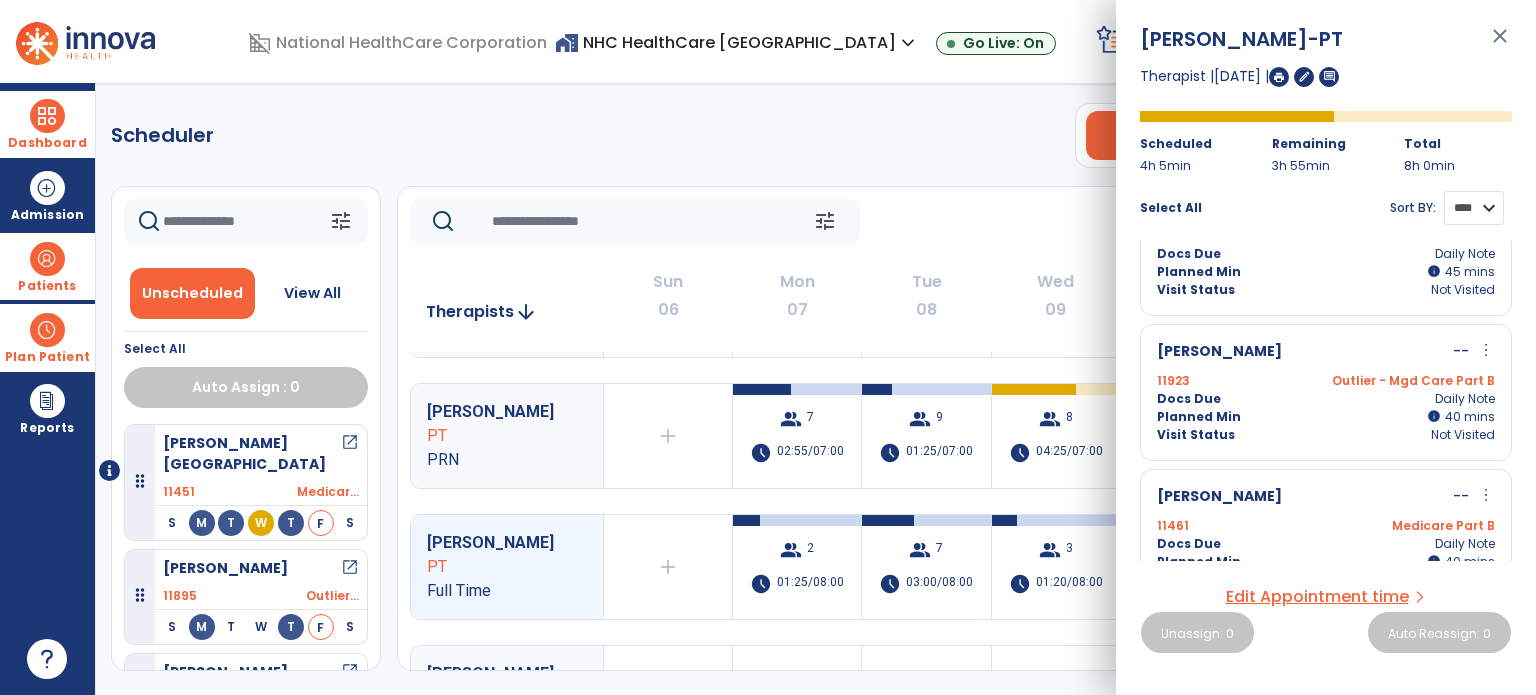 scroll, scrollTop: 76, scrollLeft: 0, axis: vertical 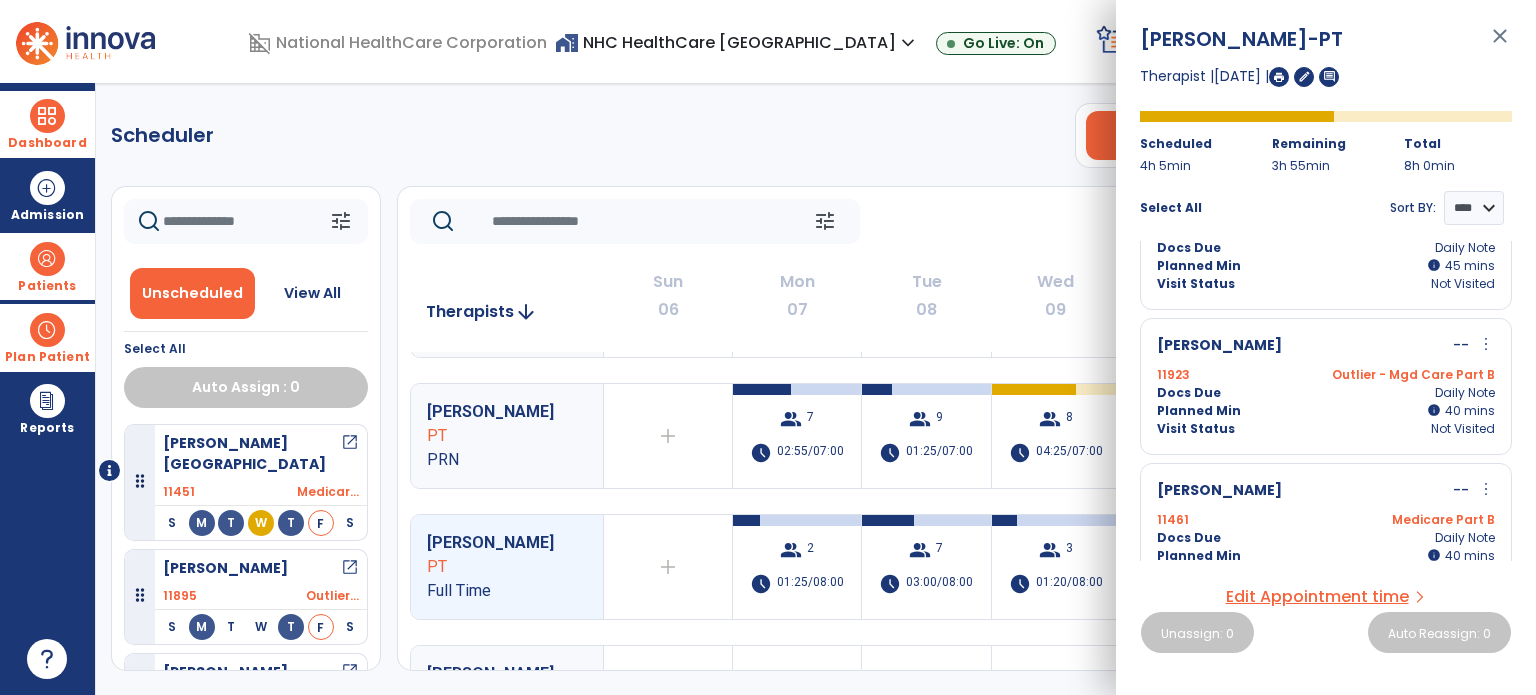 click on "Scheduler   PT   OT   ST  **** *** more_vert  Manage Labor   View All Therapists   Print" 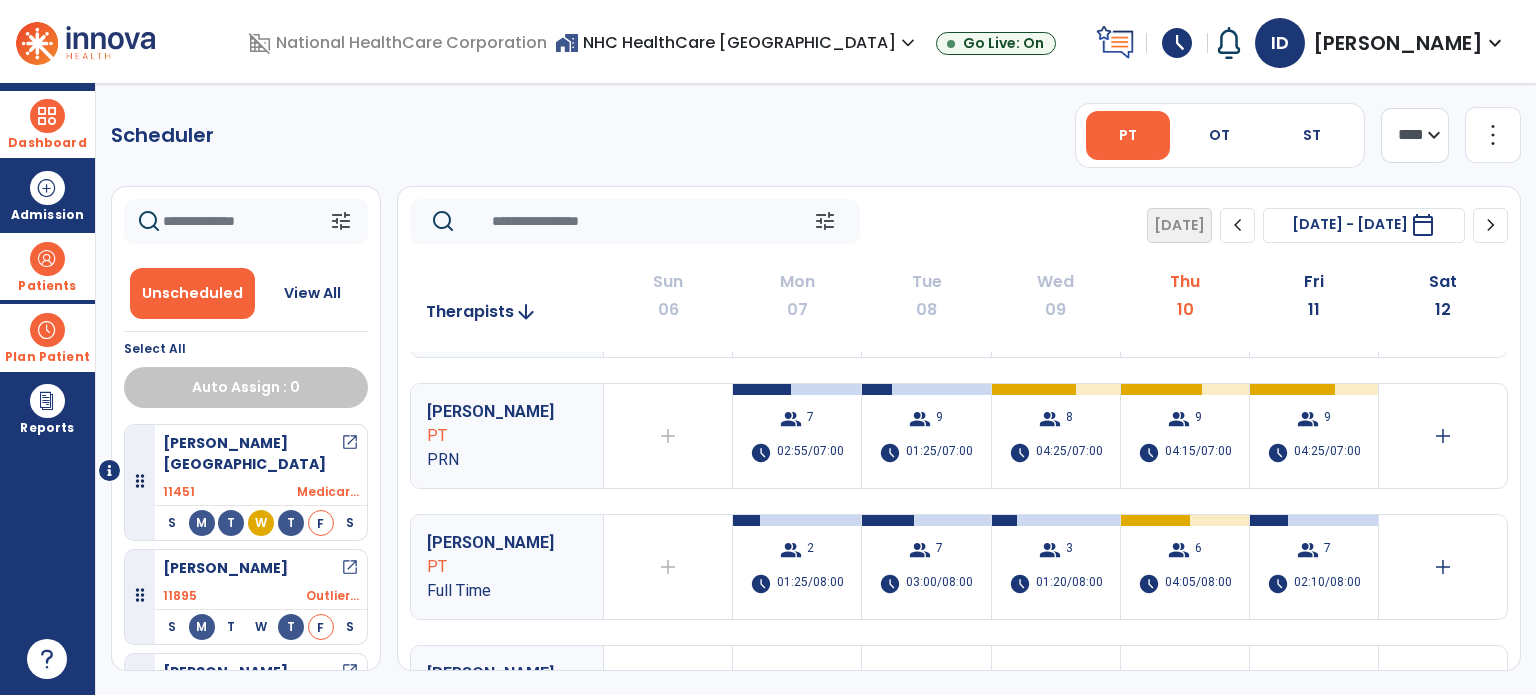 click on "Dashboard  dashboard  Therapist Dashboard Admission Patients  format_list_bulleted  Patient List  space_dashboard  Patient Board  insert_chart  PDPM Board Plan Patient  event_note  Planner  content_paste_go  Scheduler  content_paste_go  Whiteboard Reports  export_notes  Billing Exports  note_alt  EOM Report  event_note  Minutes By Payor  inbox_customize  Service Log  playlist_add_check  Triple Check Report" at bounding box center (48, 389) 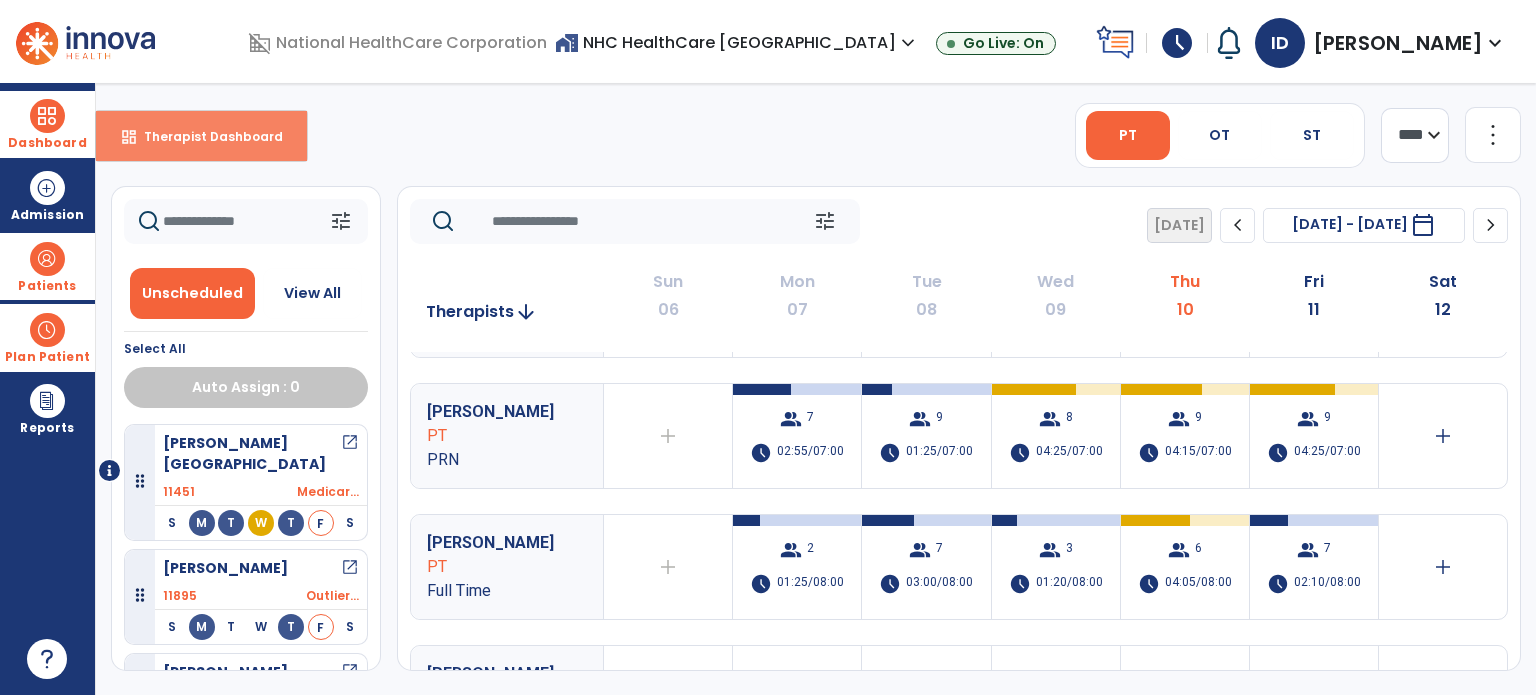 click on "Therapist Dashboard" at bounding box center (205, 136) 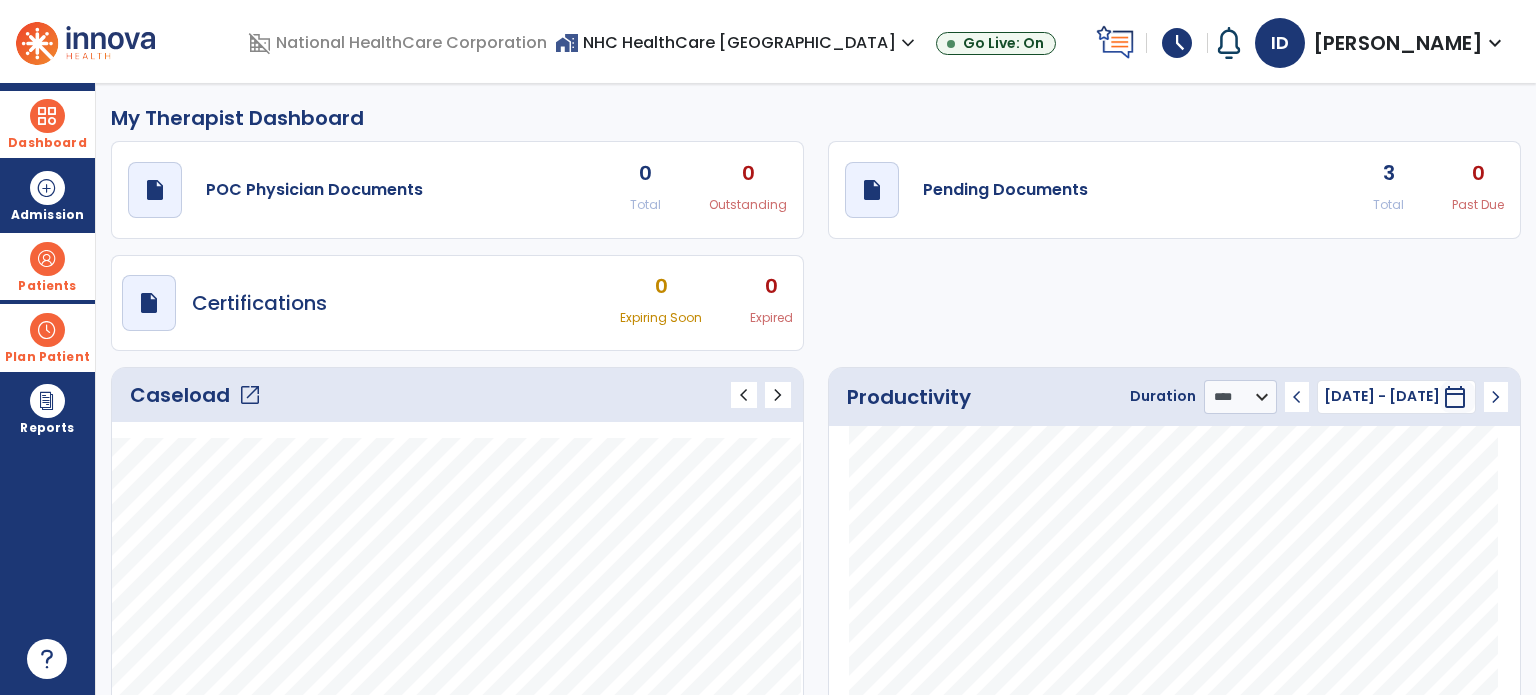 click on "open_in_new" 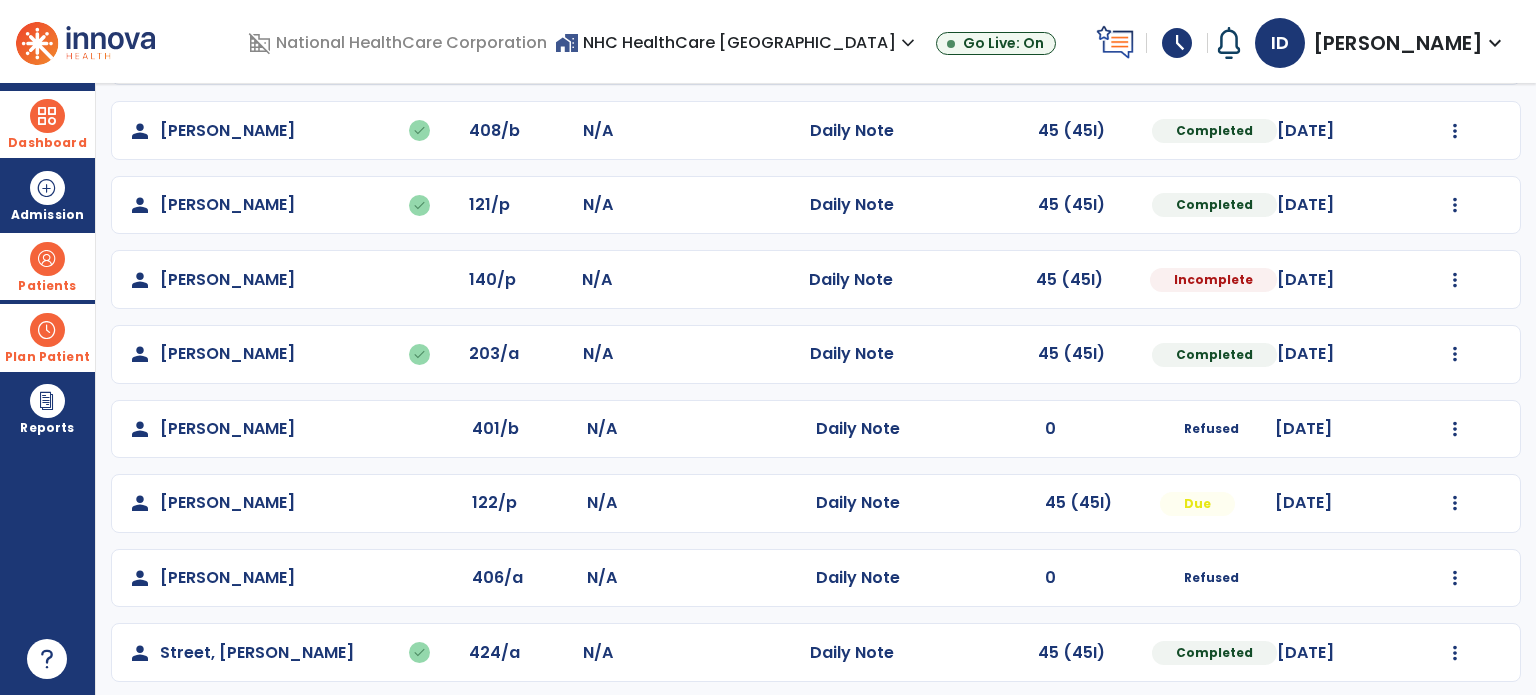 scroll, scrollTop: 393, scrollLeft: 0, axis: vertical 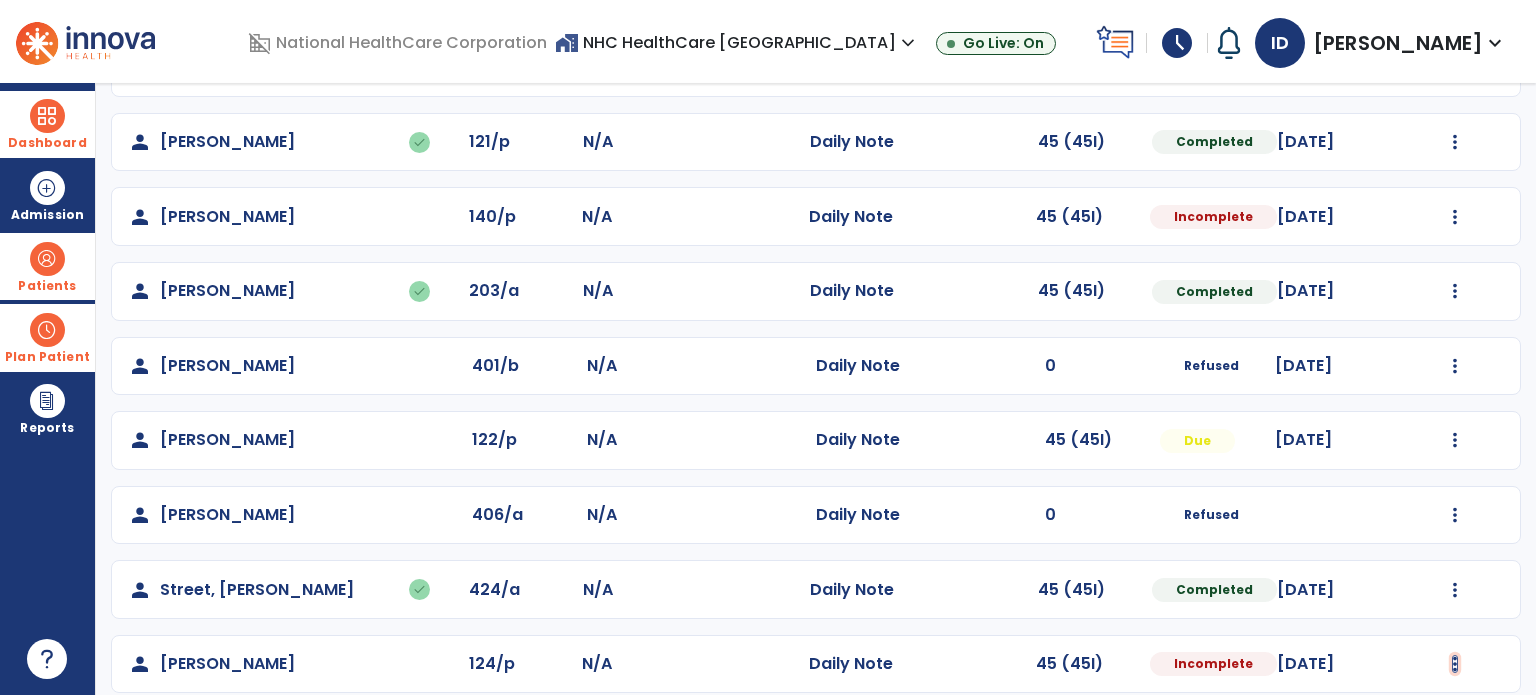 click at bounding box center (1455, -105) 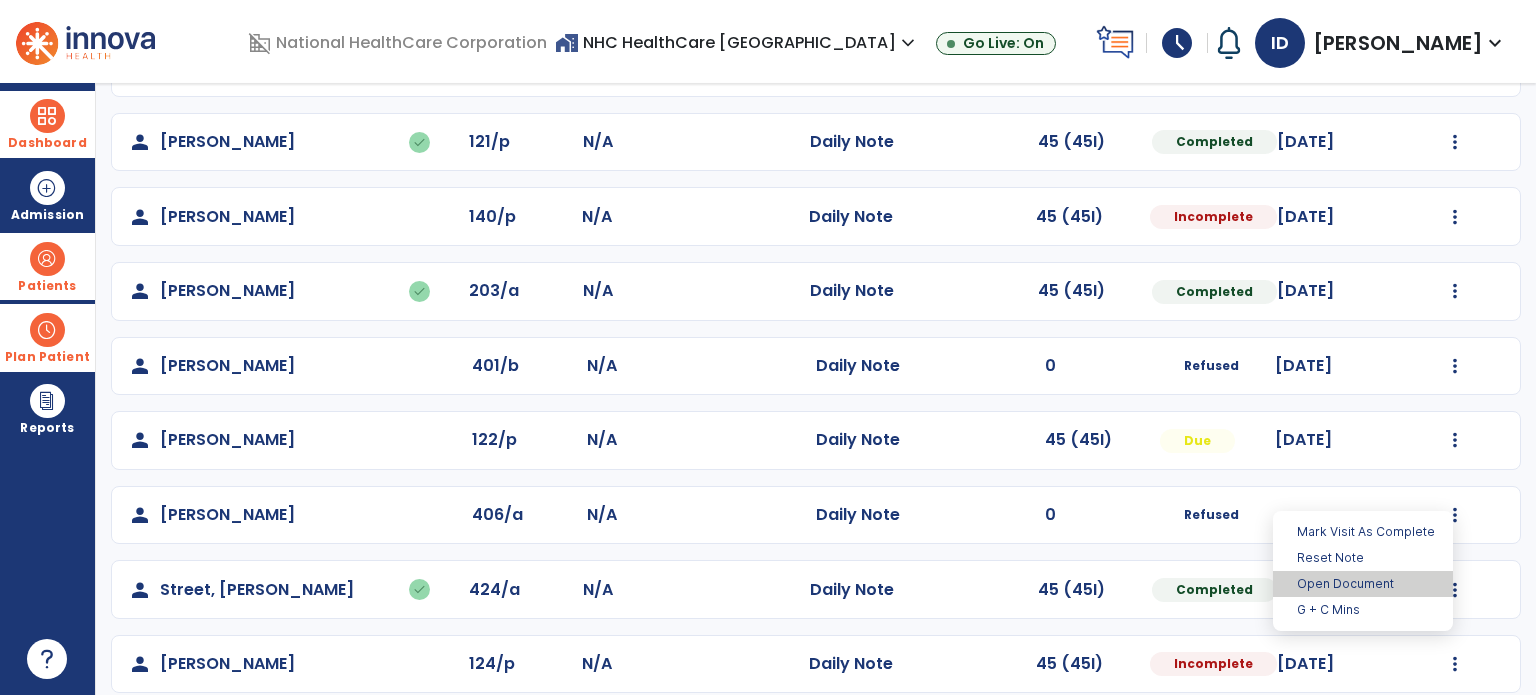 click on "Open Document" at bounding box center (1363, 584) 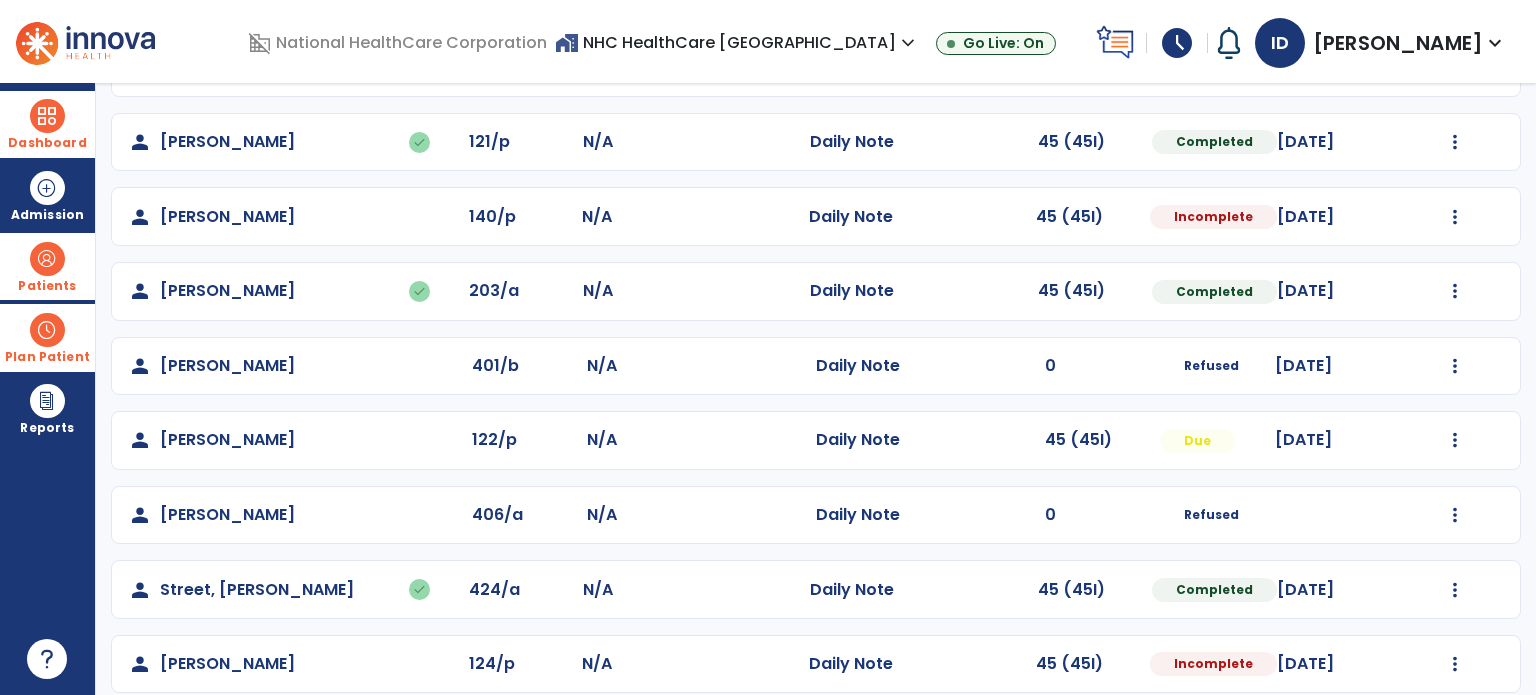 select on "*" 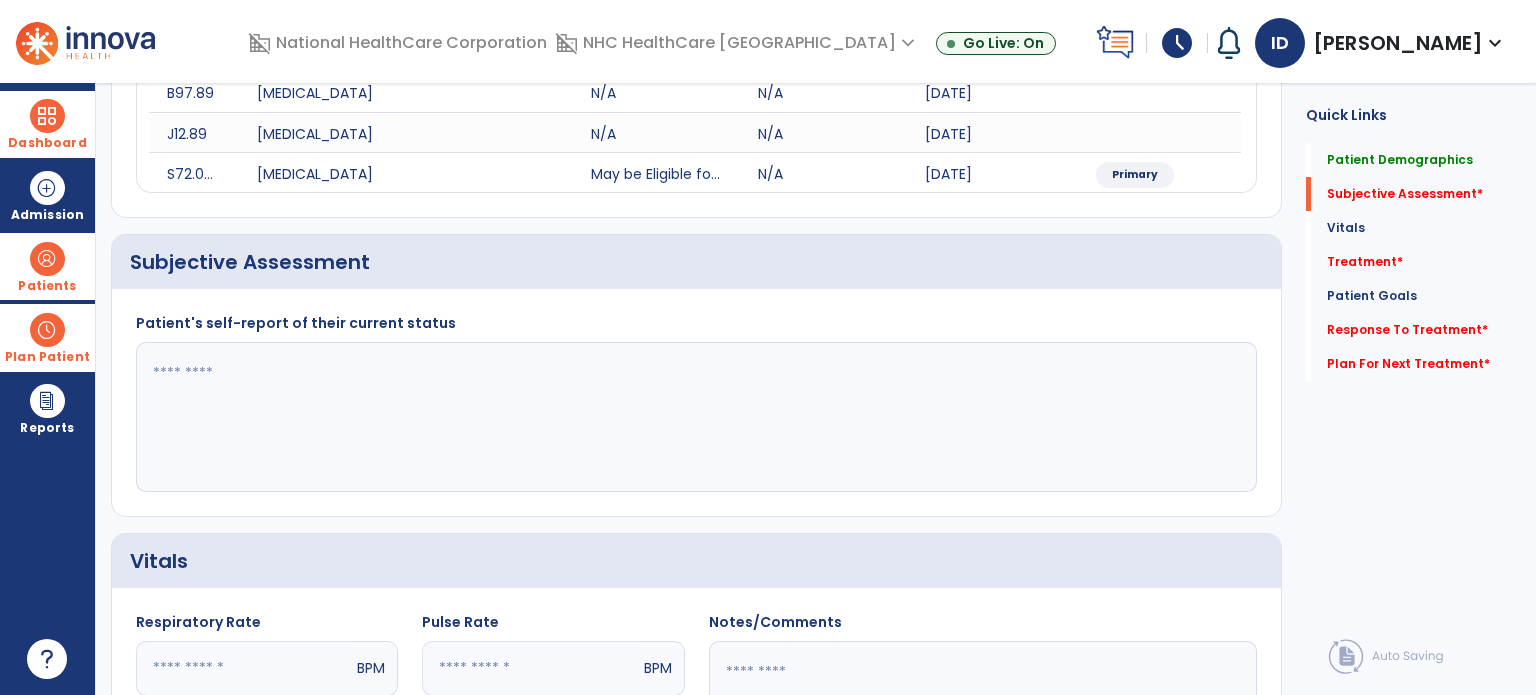 click 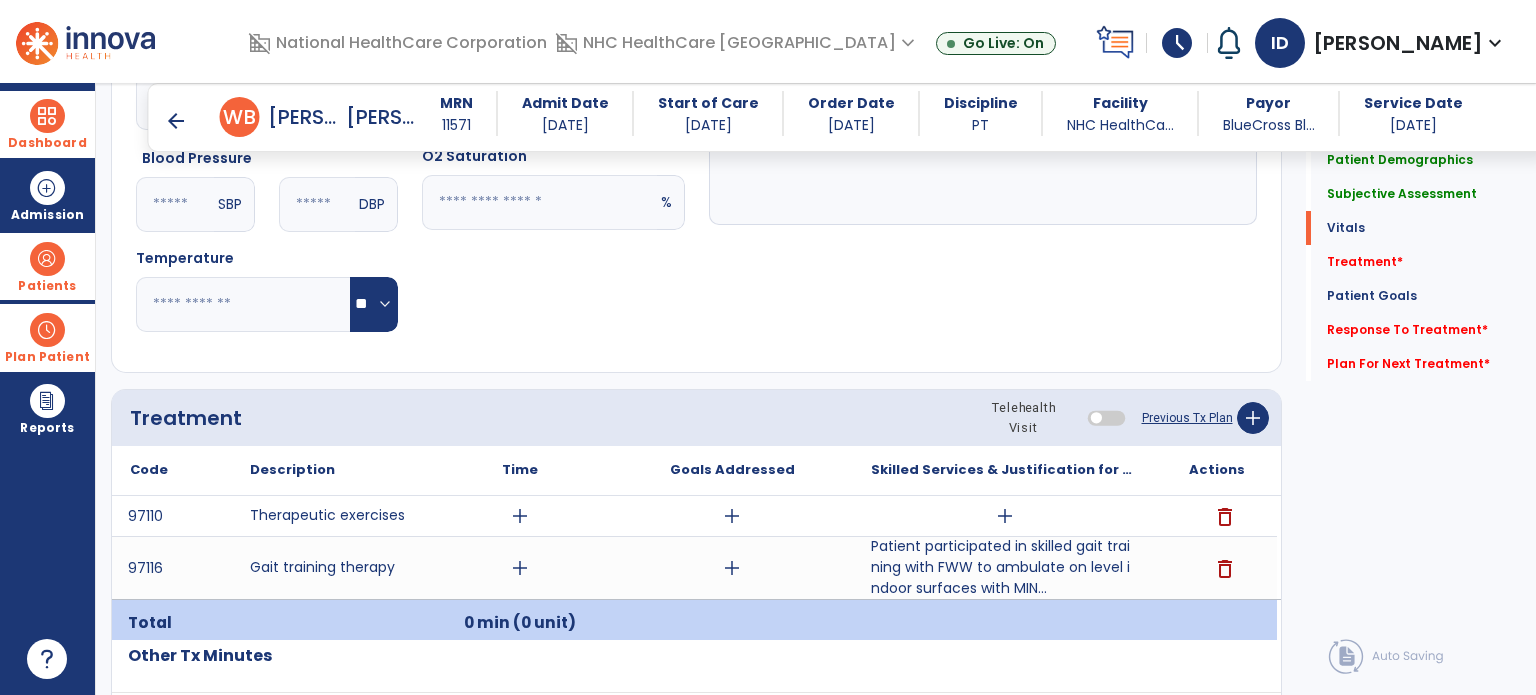 scroll, scrollTop: 941, scrollLeft: 0, axis: vertical 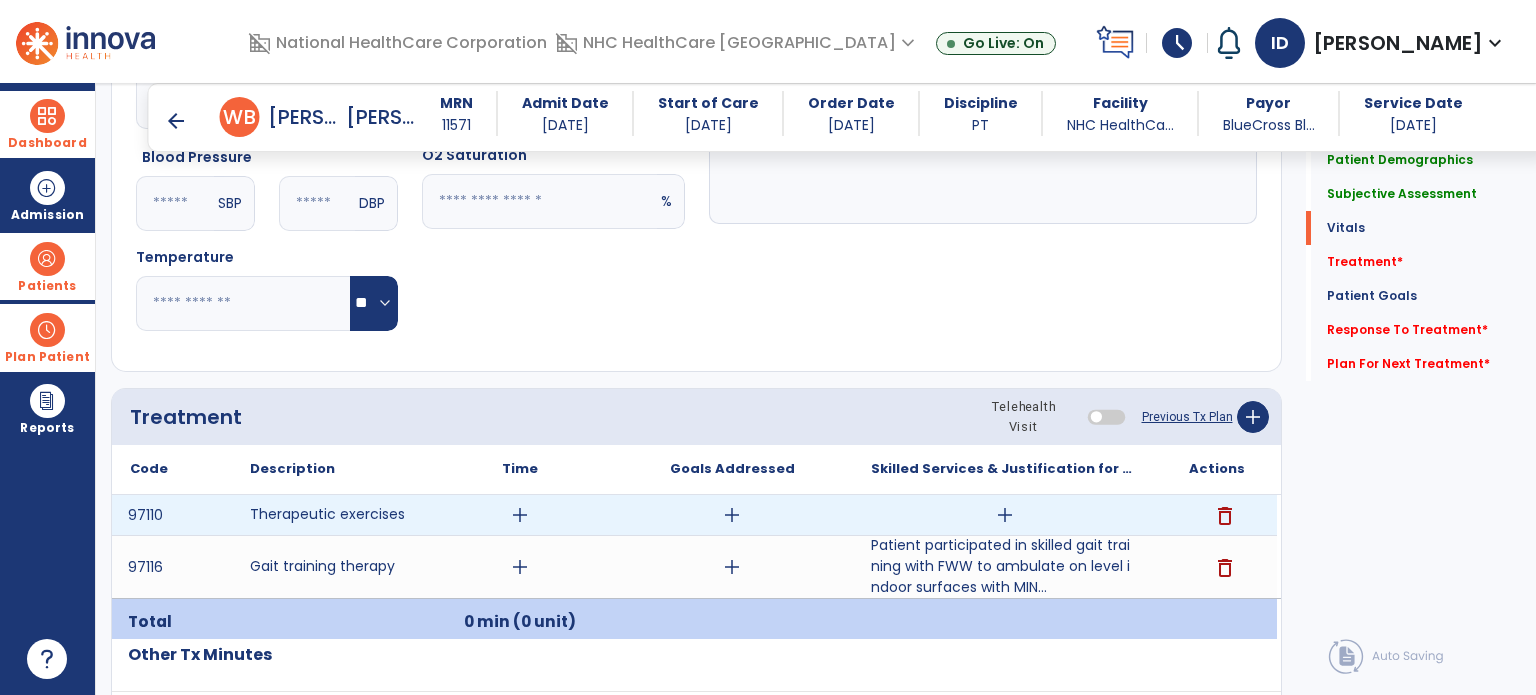 type on "**********" 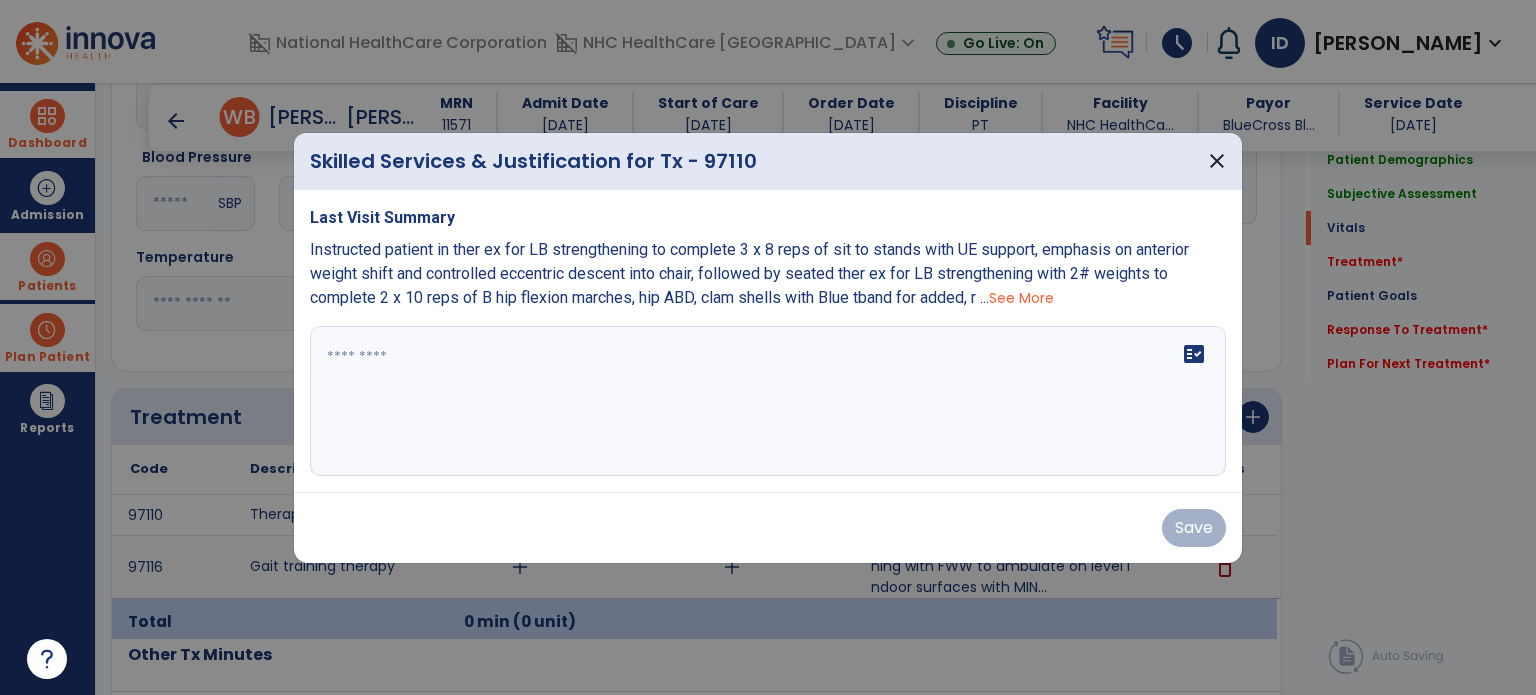 click on "fact_check" at bounding box center (768, 401) 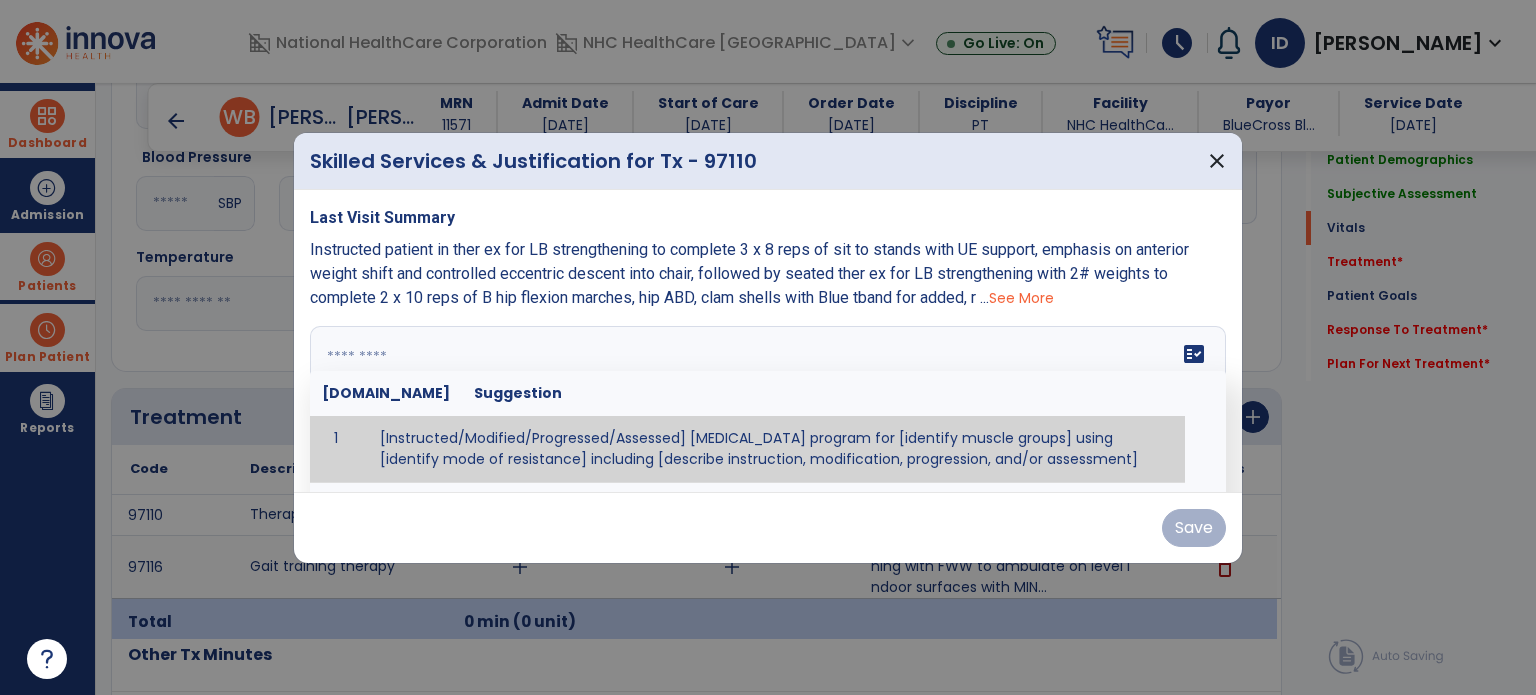 click on "See More" at bounding box center [1021, 298] 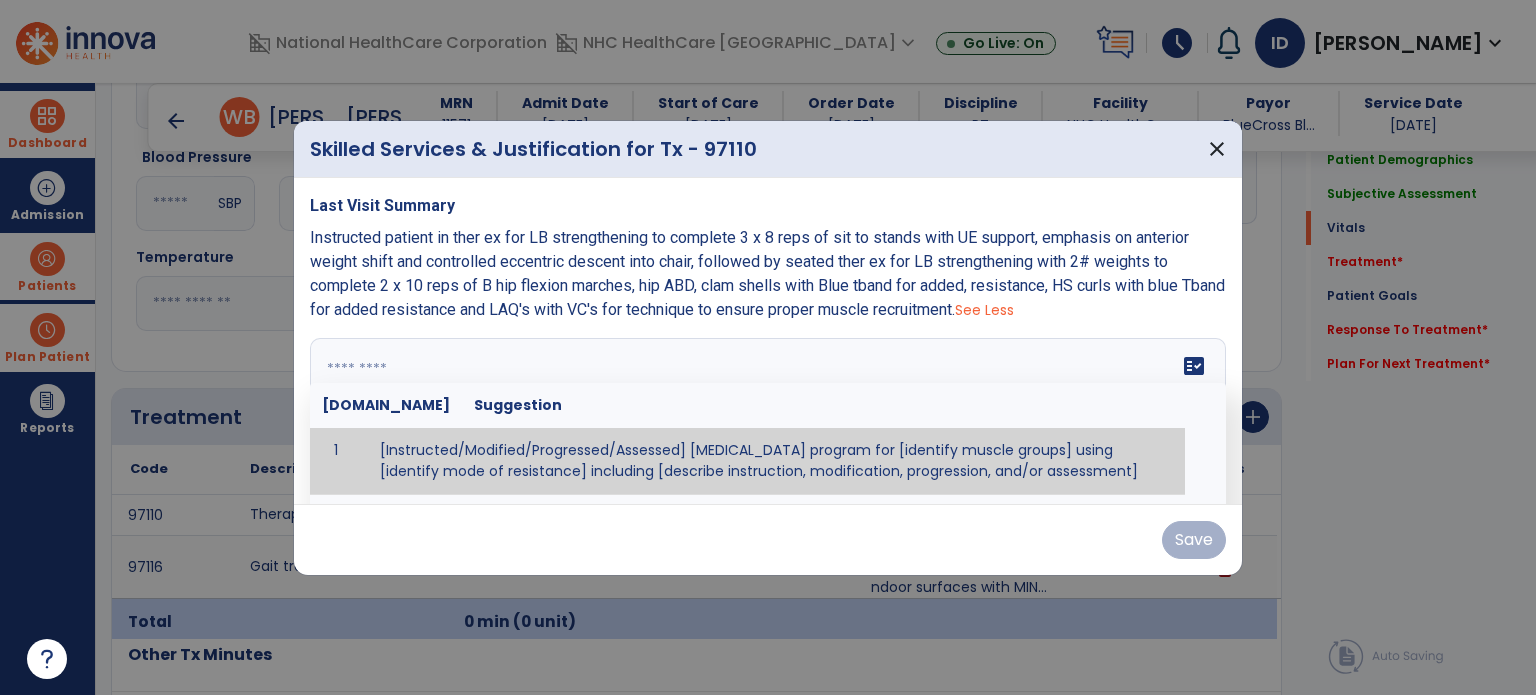 paste on "**********" 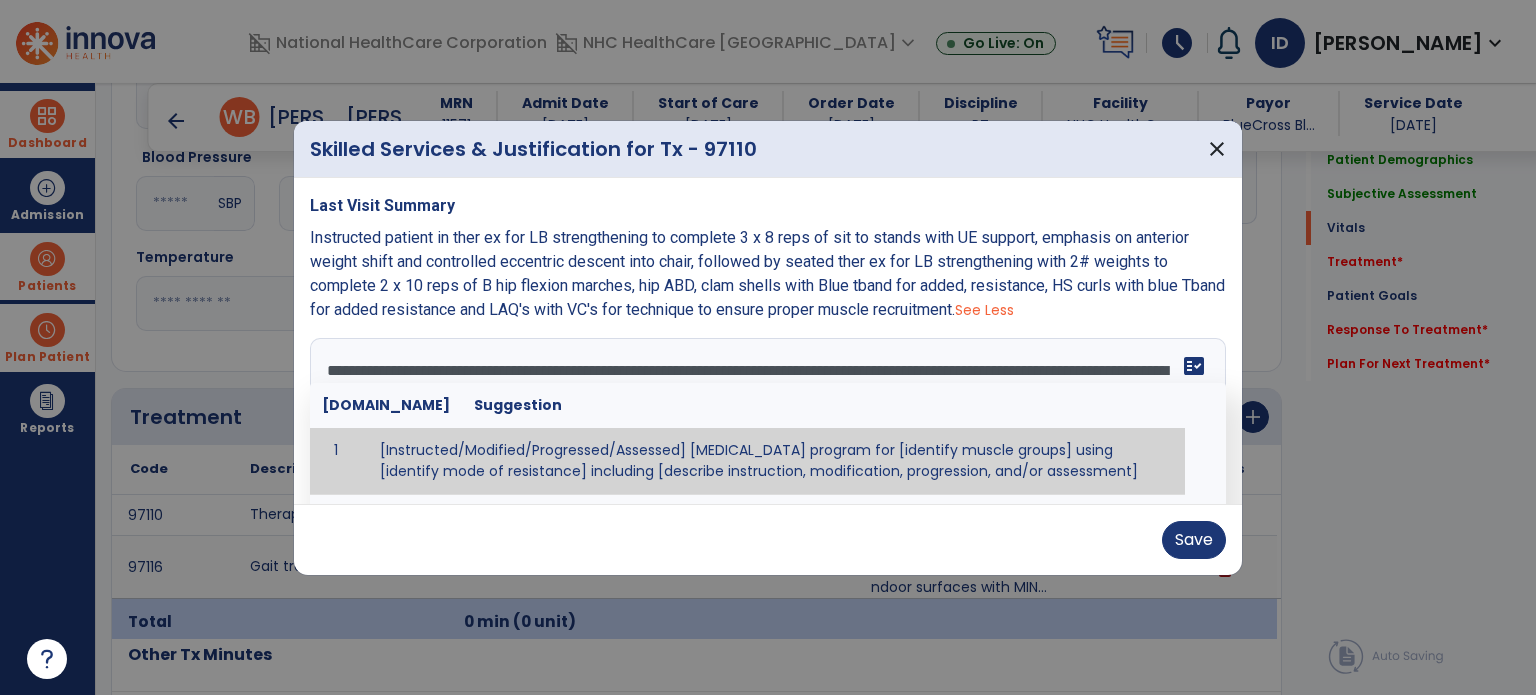 click on "**********" at bounding box center [766, 413] 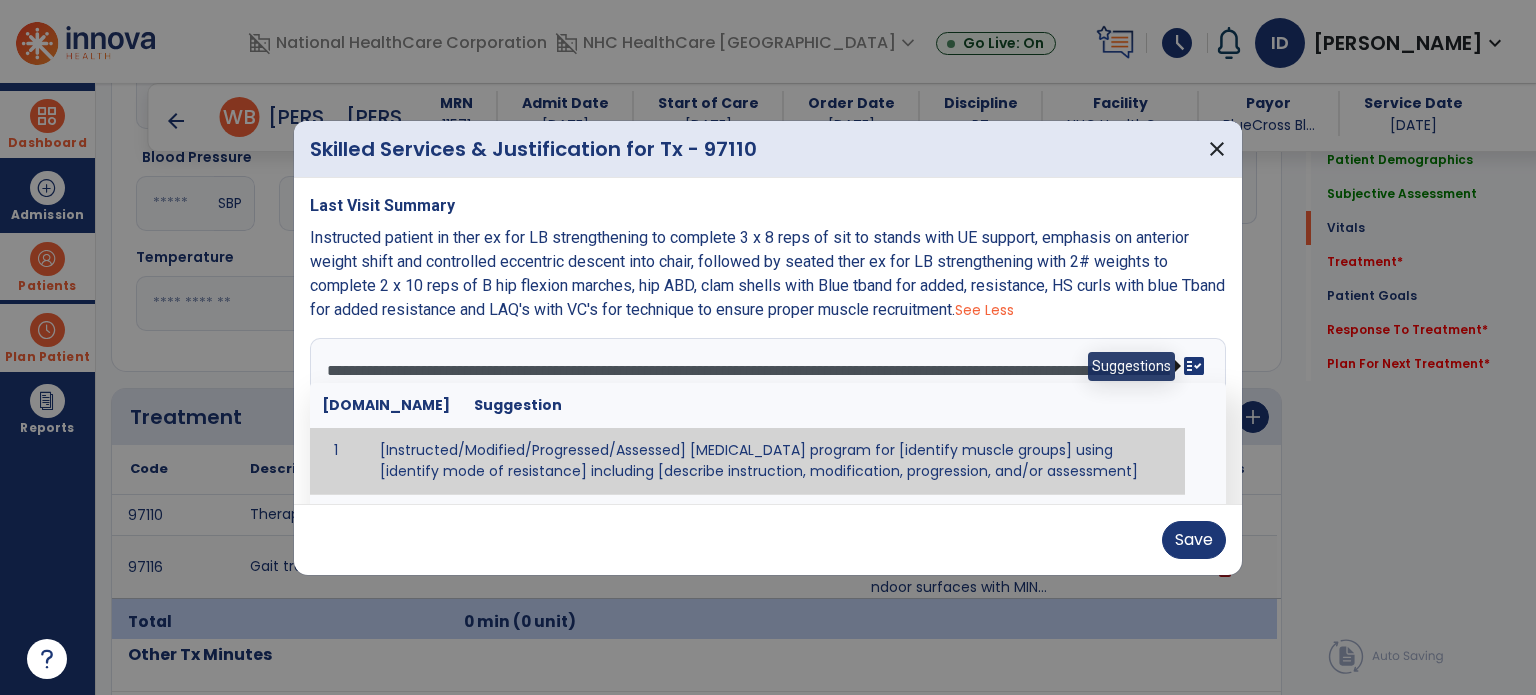 click on "fact_check" at bounding box center [1194, 366] 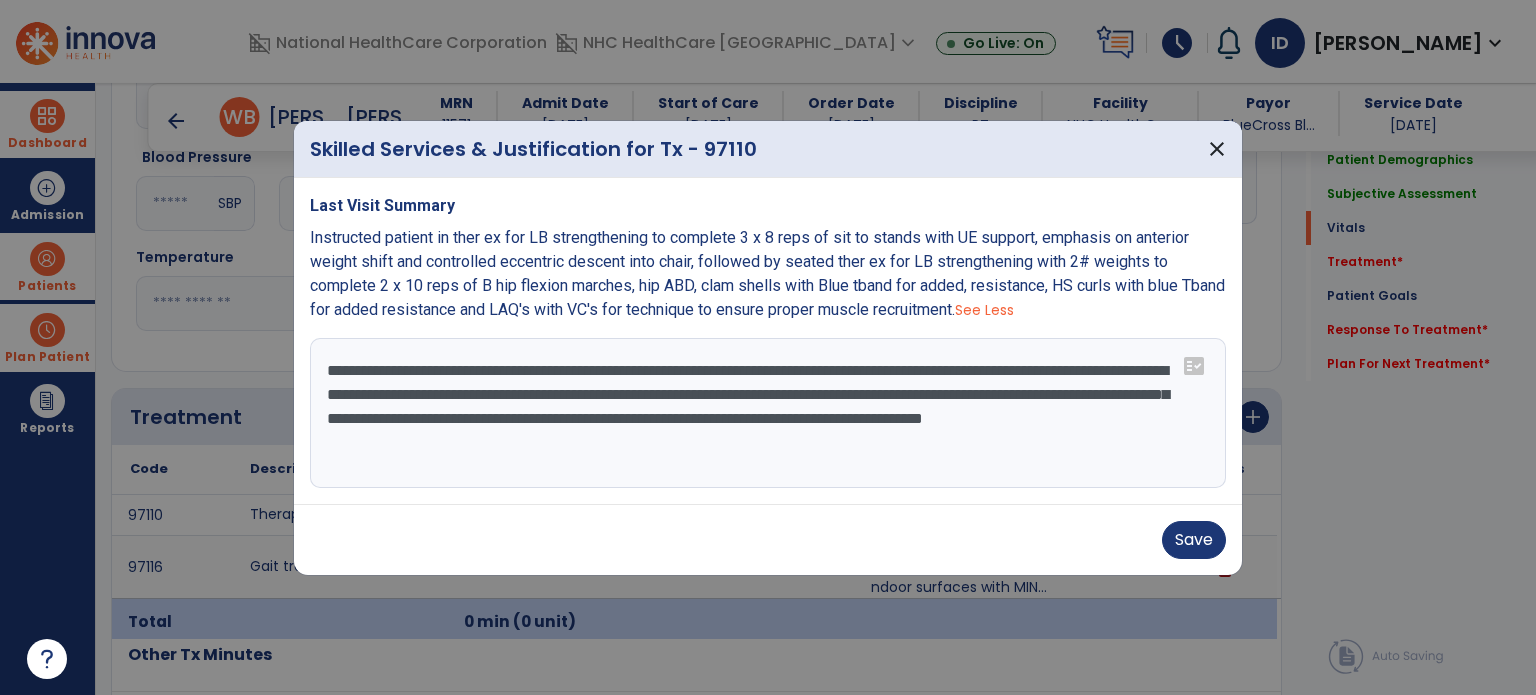click on "**********" at bounding box center [768, 413] 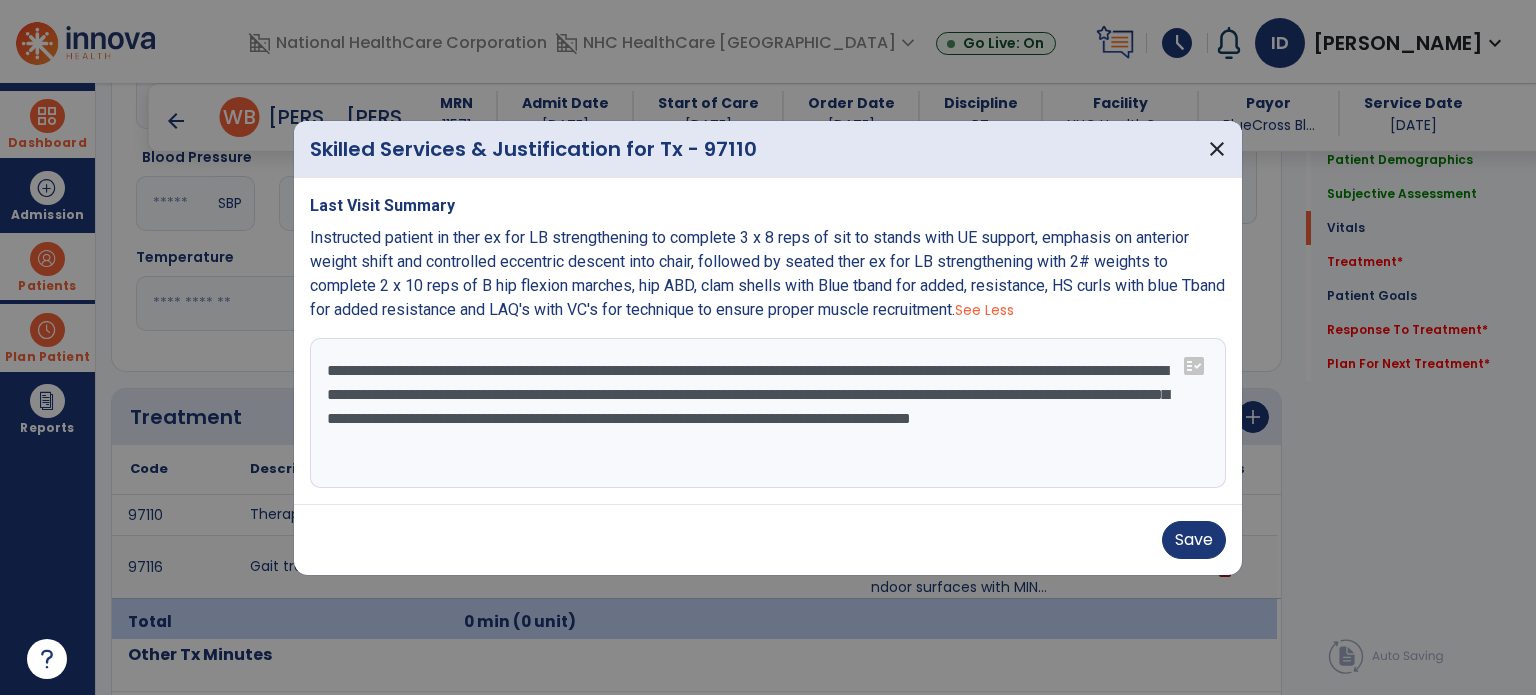 click on "**********" at bounding box center (768, 413) 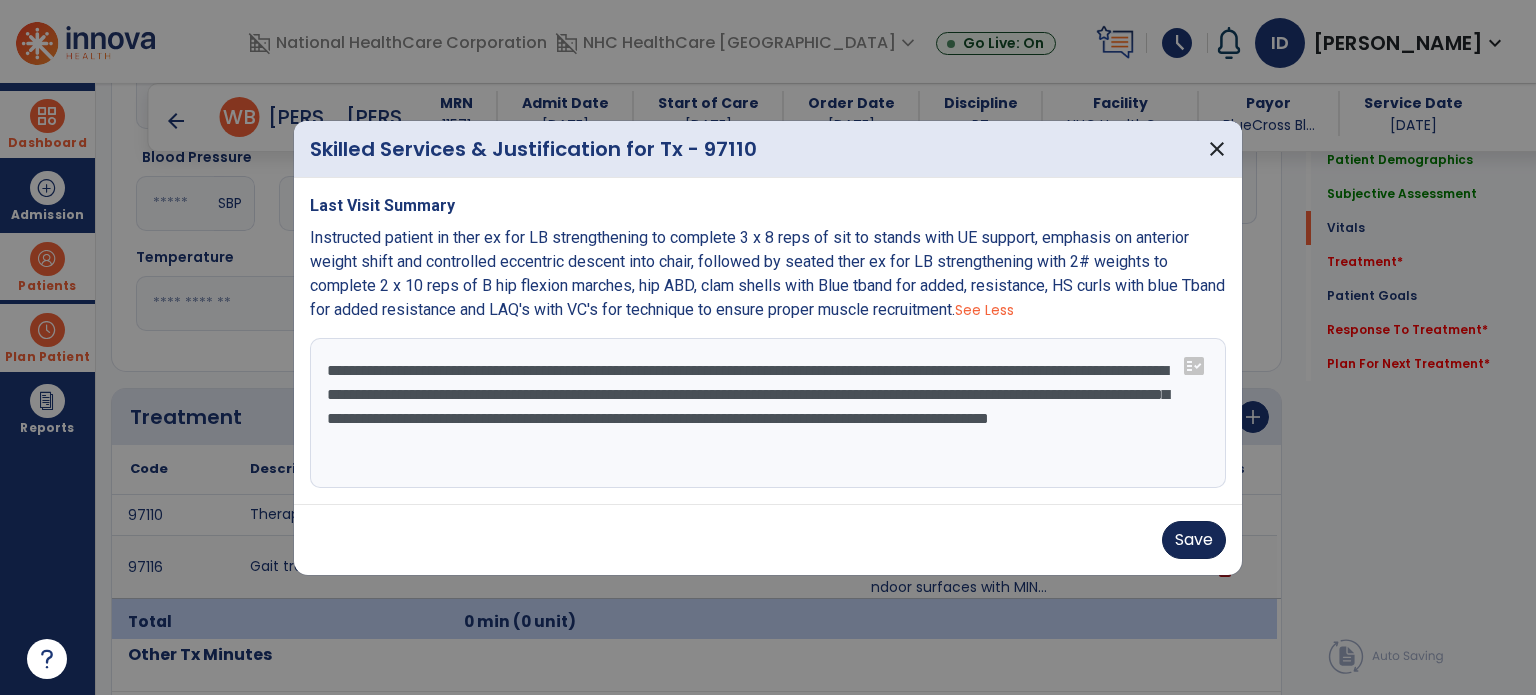 type on "**********" 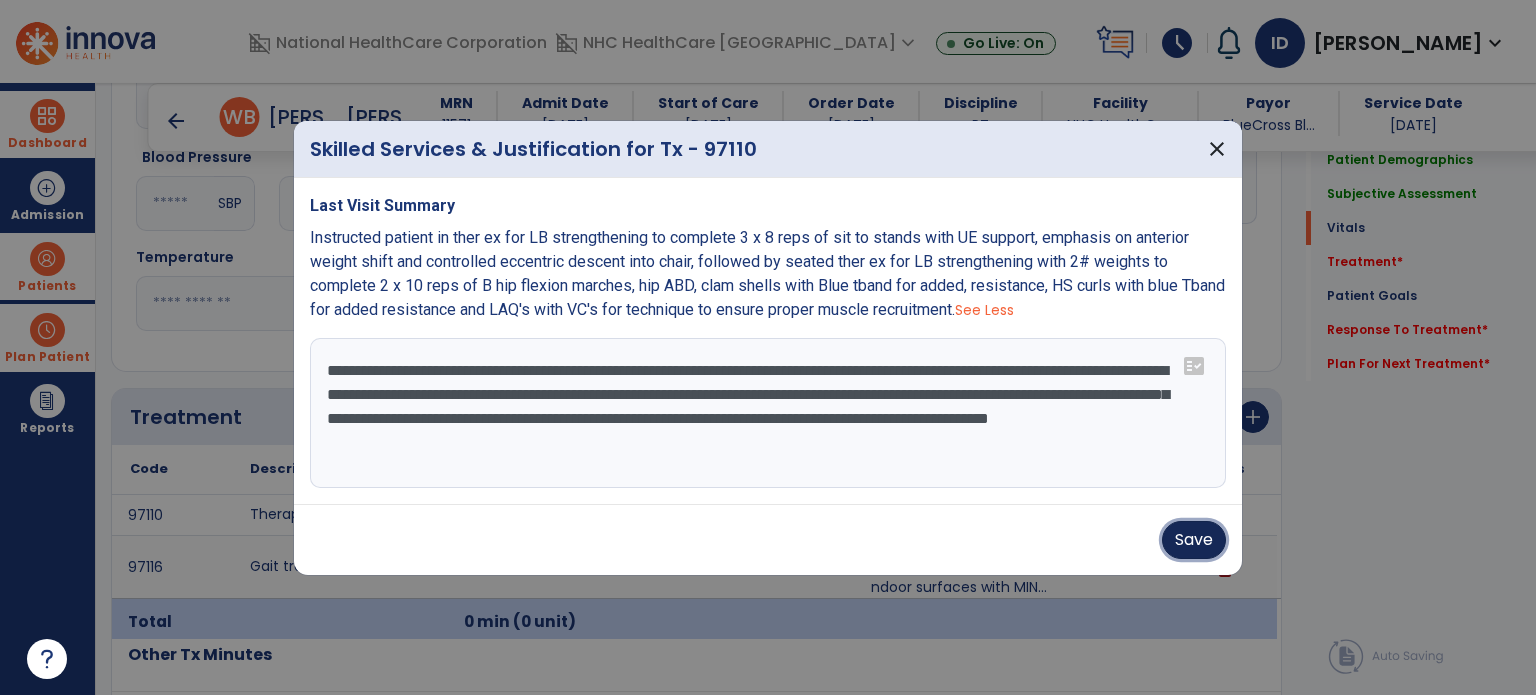 click on "Save" at bounding box center [1194, 540] 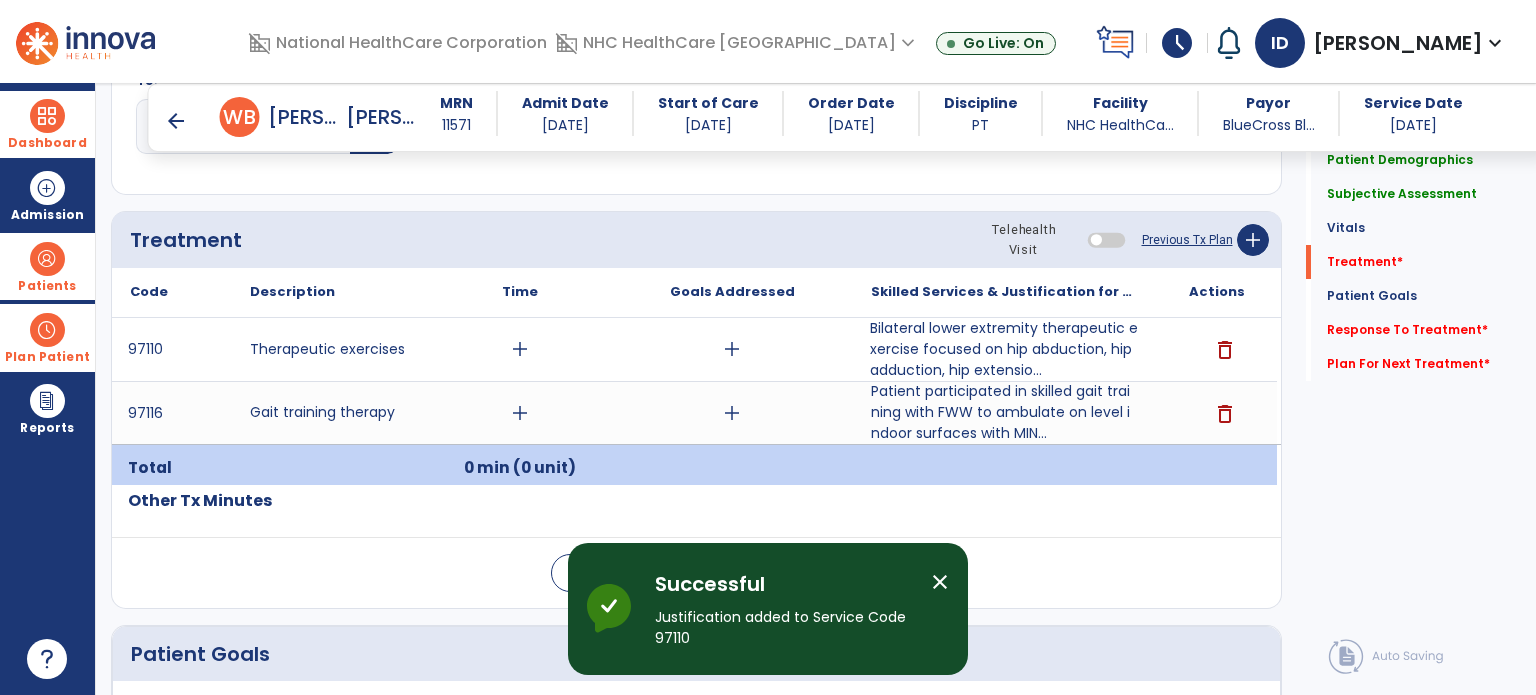 scroll, scrollTop: 1120, scrollLeft: 0, axis: vertical 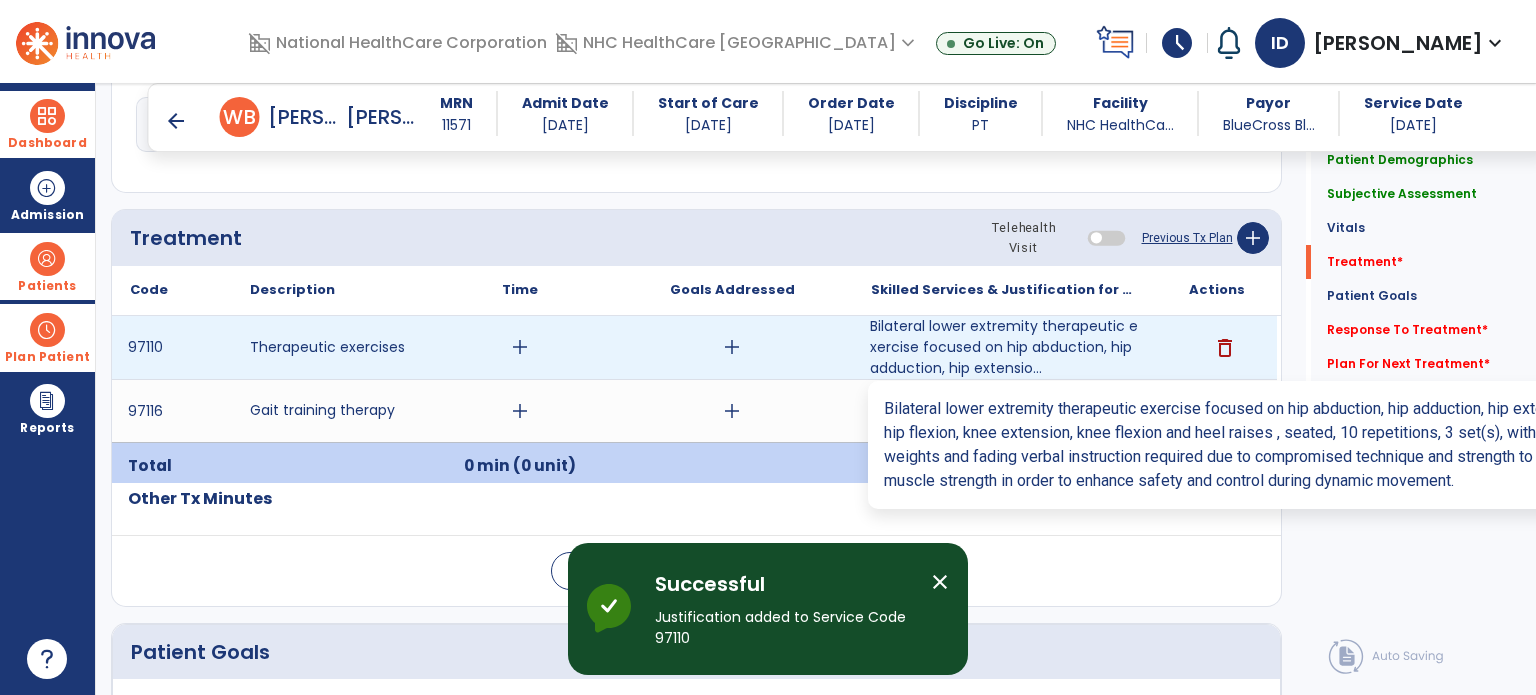 click on "Bilateral lower extremity therapeutic exercise focused on hip abduction, hip adduction, hip extensio..." at bounding box center (1004, 347) 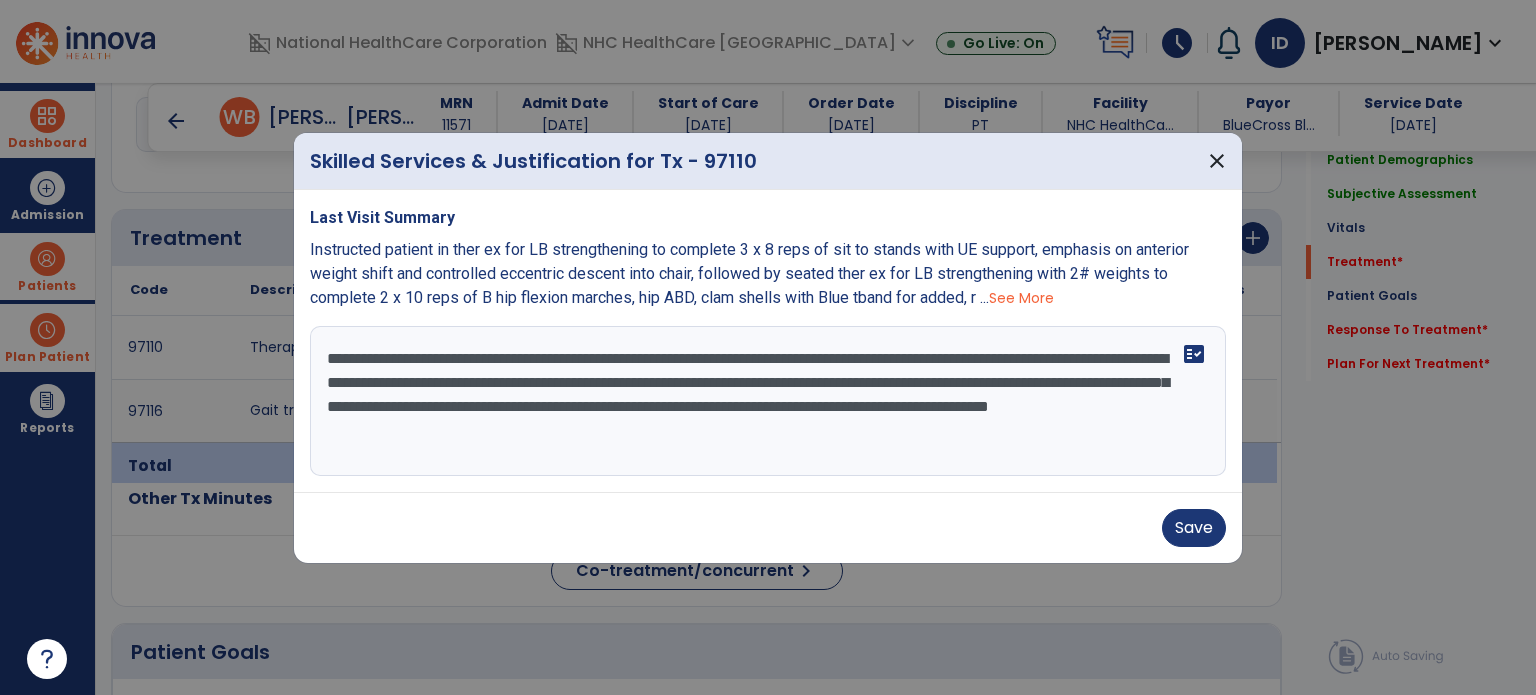 click on "**********" at bounding box center [768, 401] 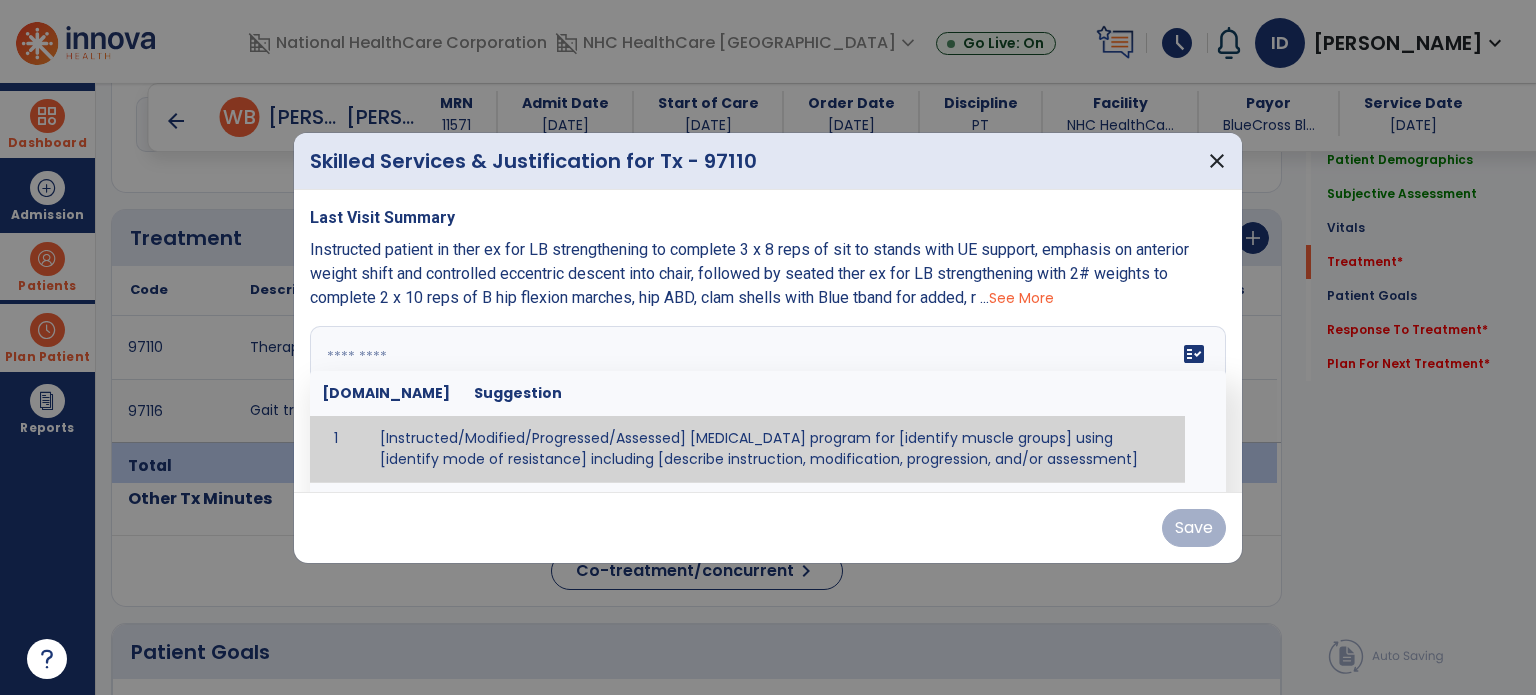 click at bounding box center [766, 401] 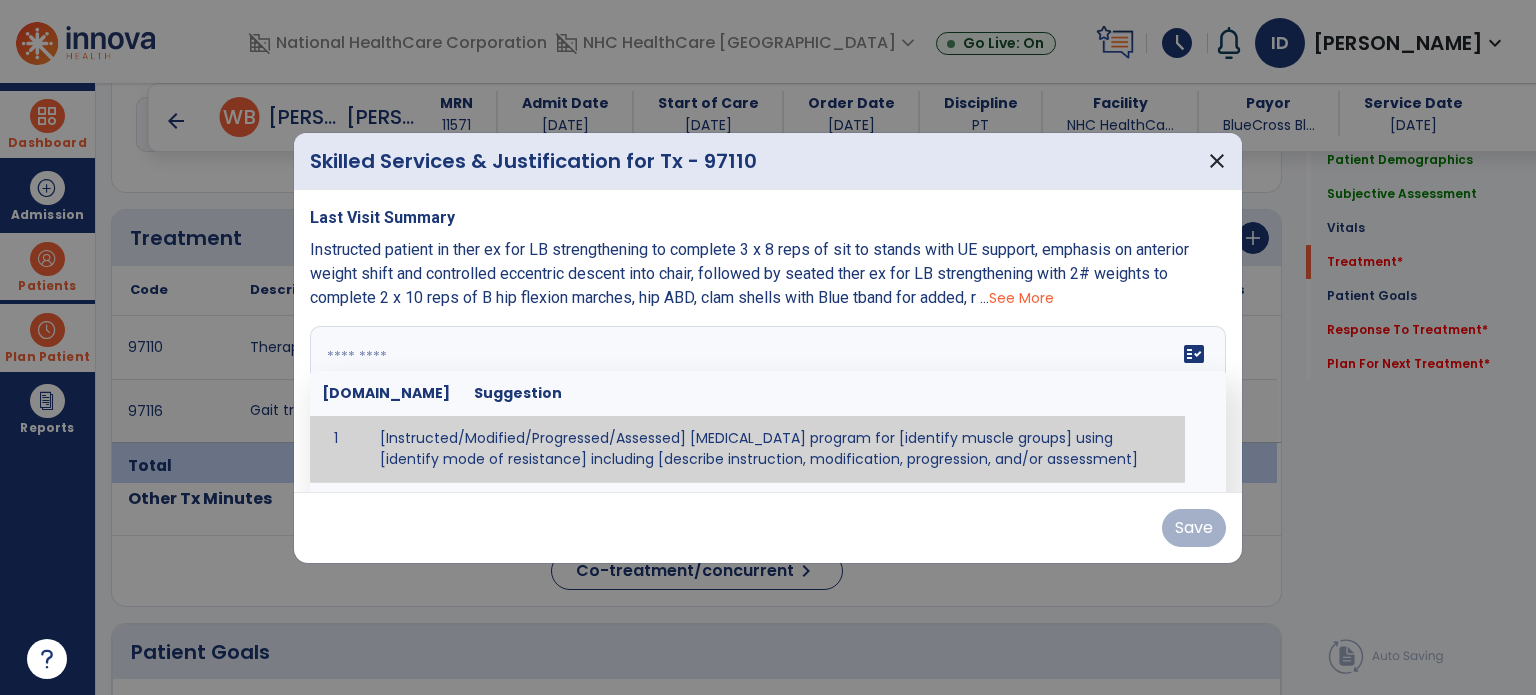 click at bounding box center [768, 401] 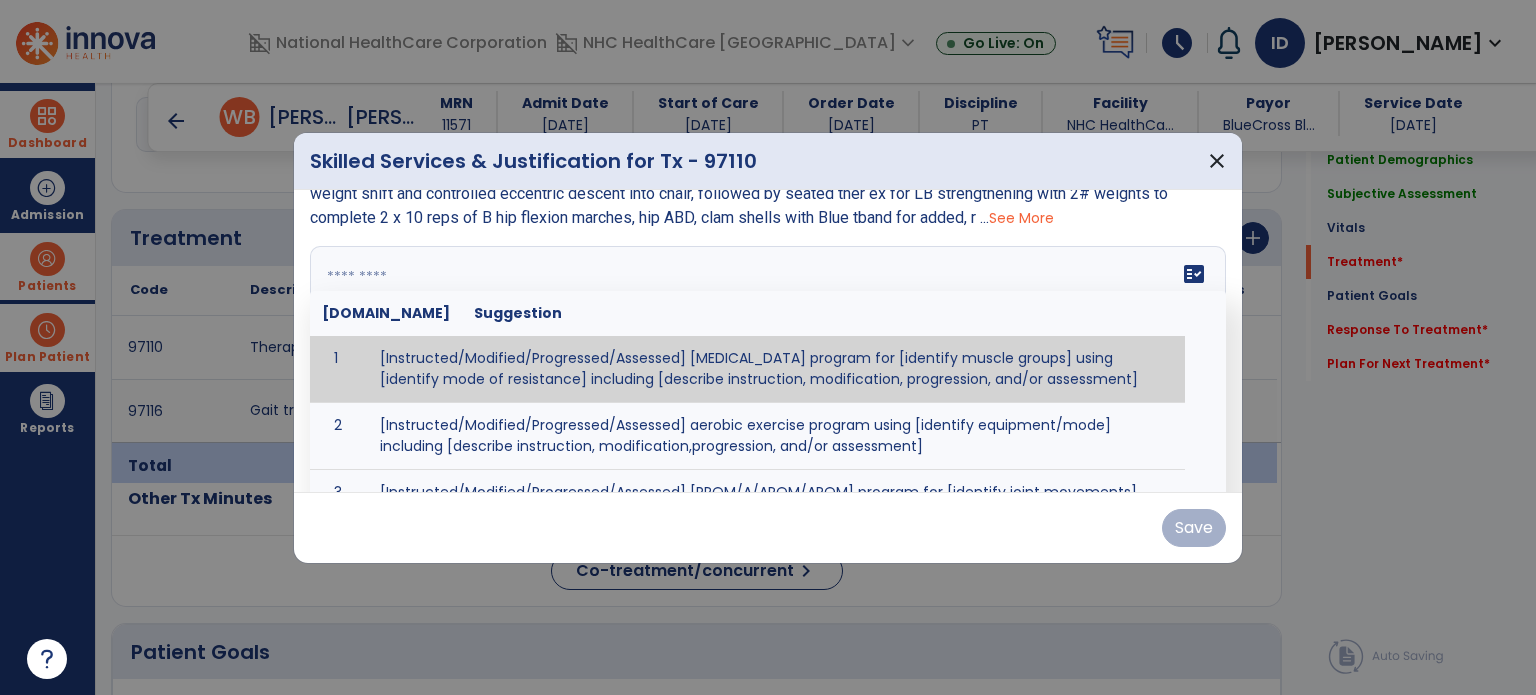 scroll, scrollTop: 0, scrollLeft: 0, axis: both 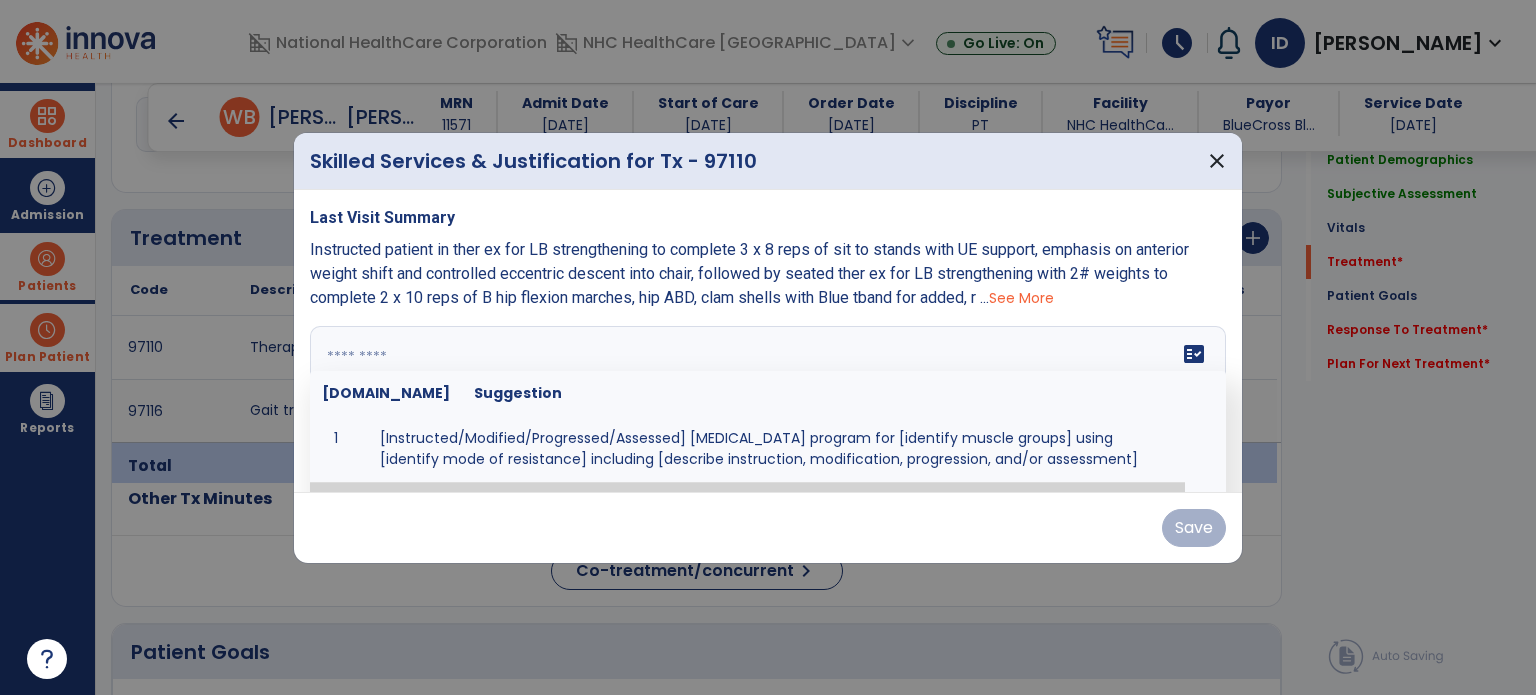 paste on "**********" 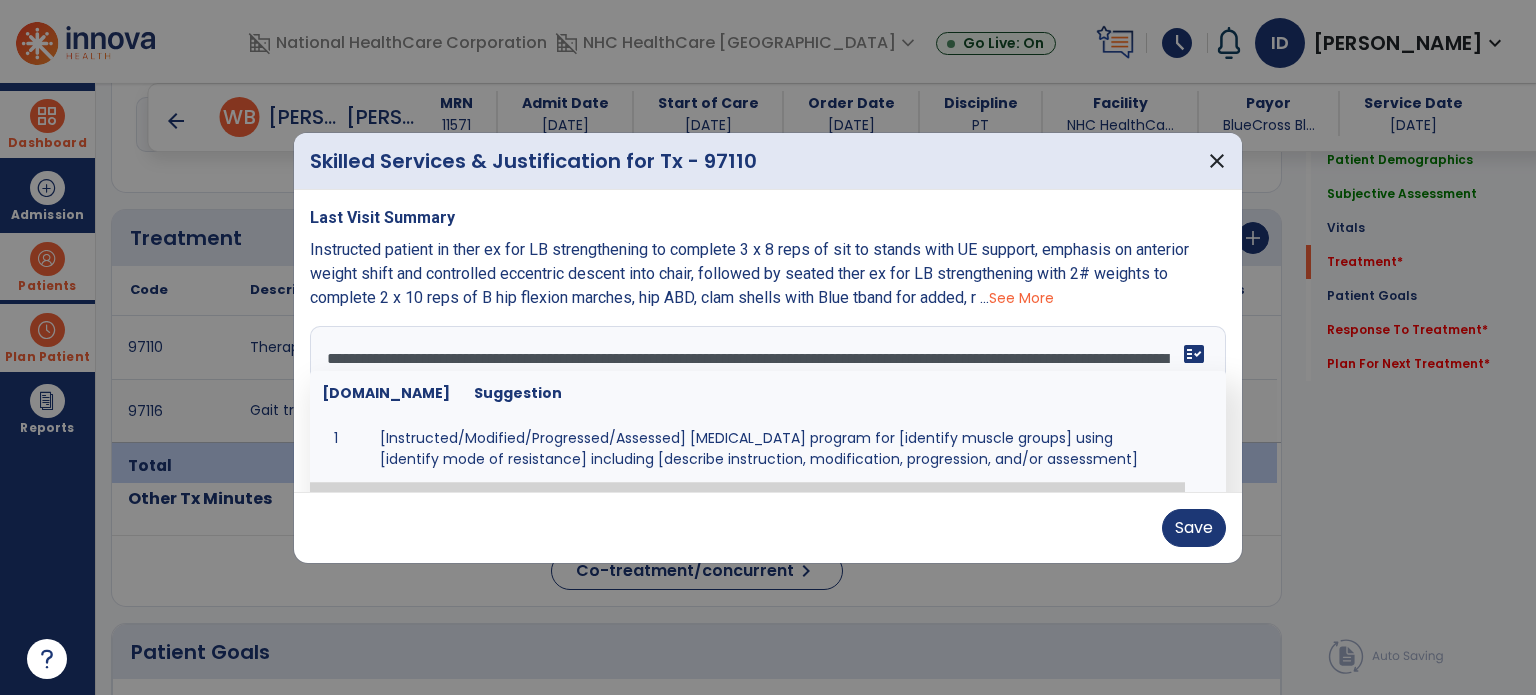 click on "**********" at bounding box center (766, 401) 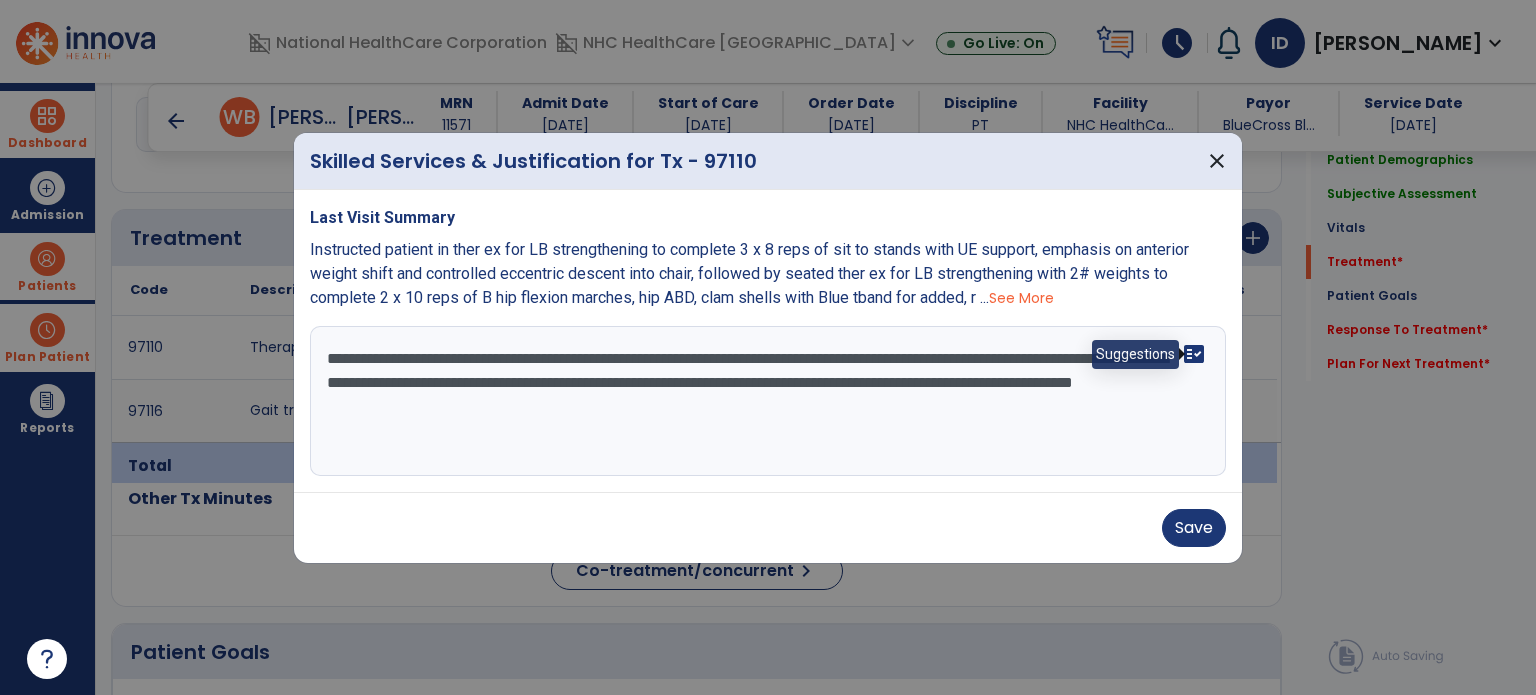 click on "fact_check" at bounding box center [1194, 354] 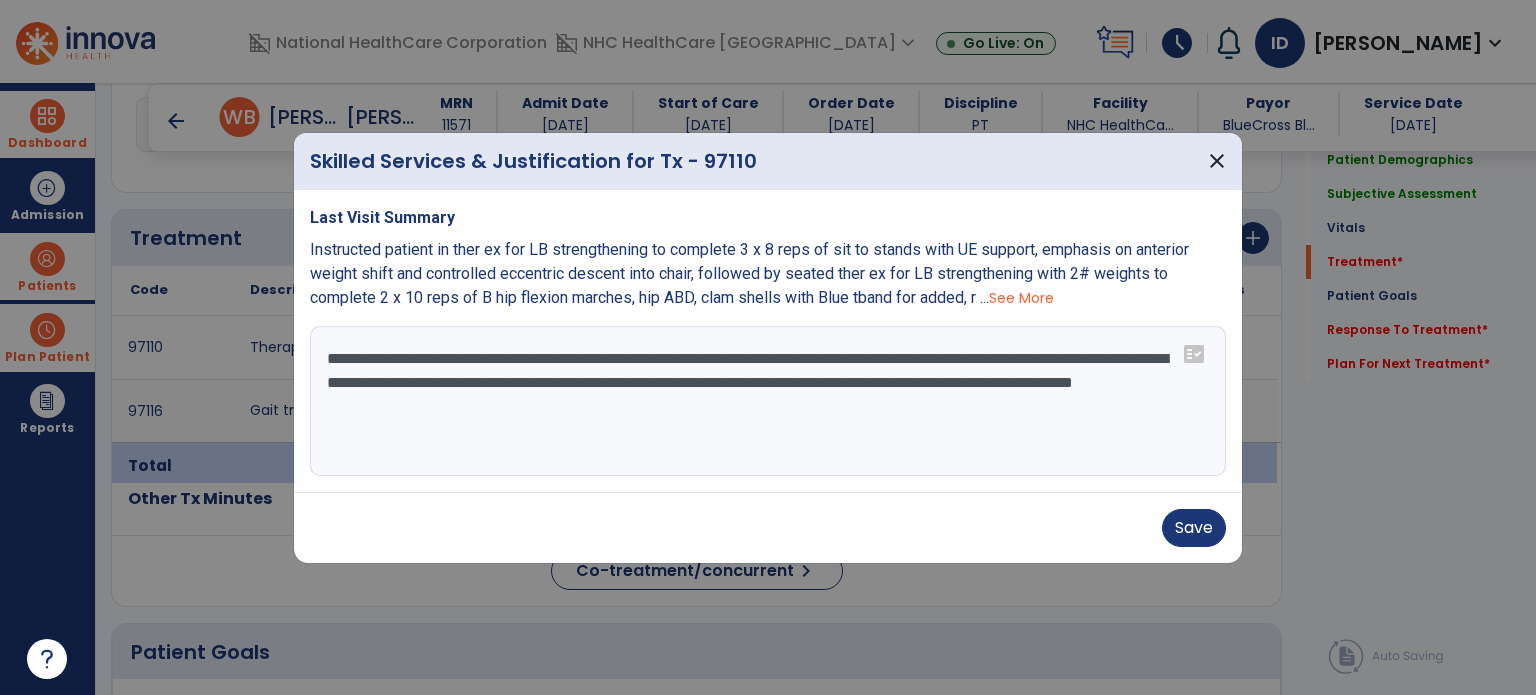click on "**********" at bounding box center (768, 401) 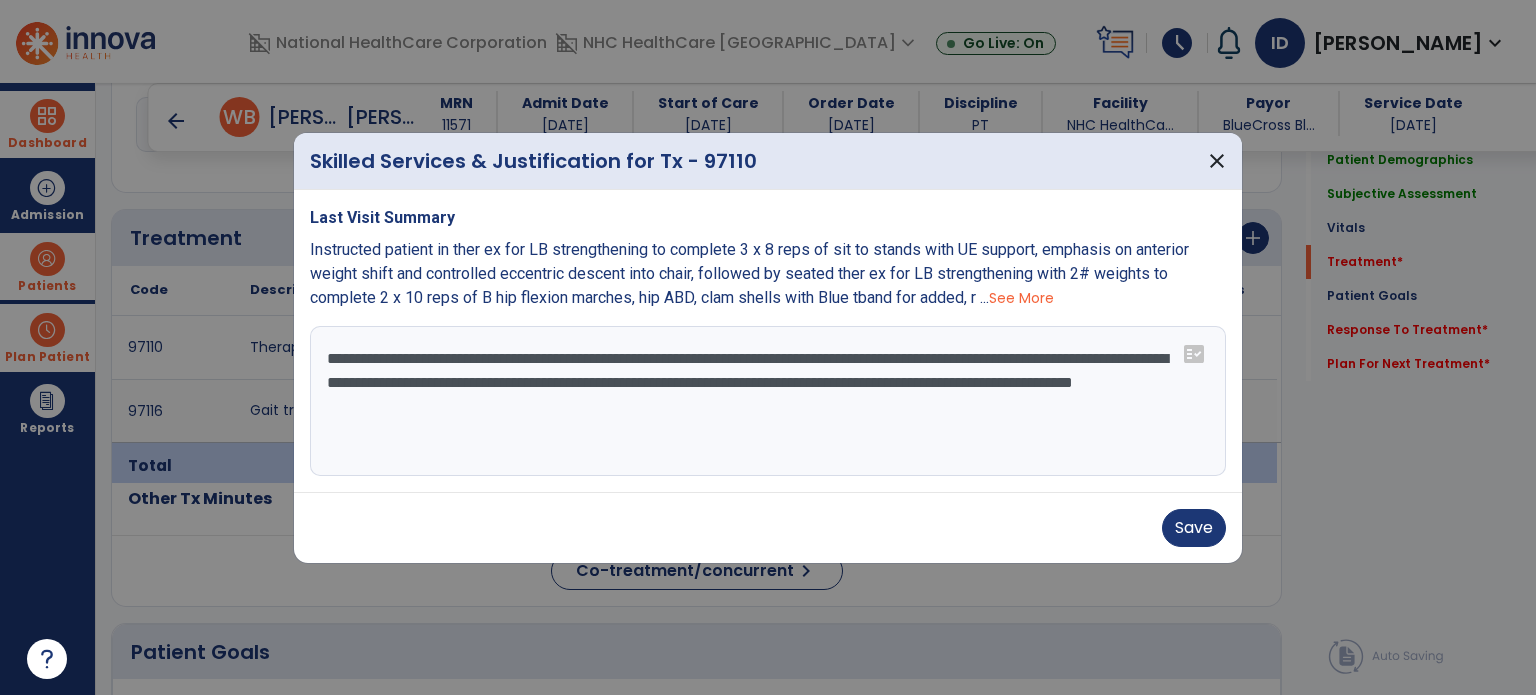 click on "**********" at bounding box center (768, 341) 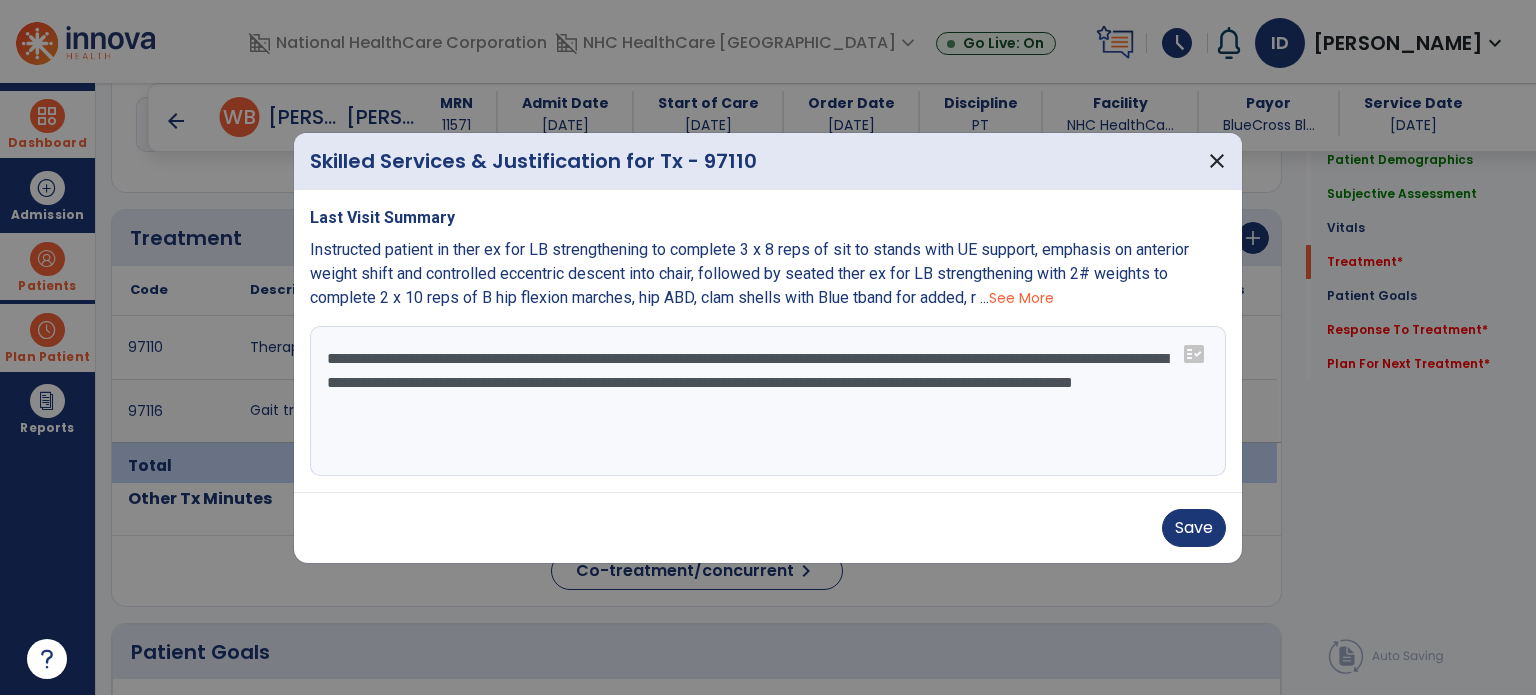 click on "**********" at bounding box center (768, 401) 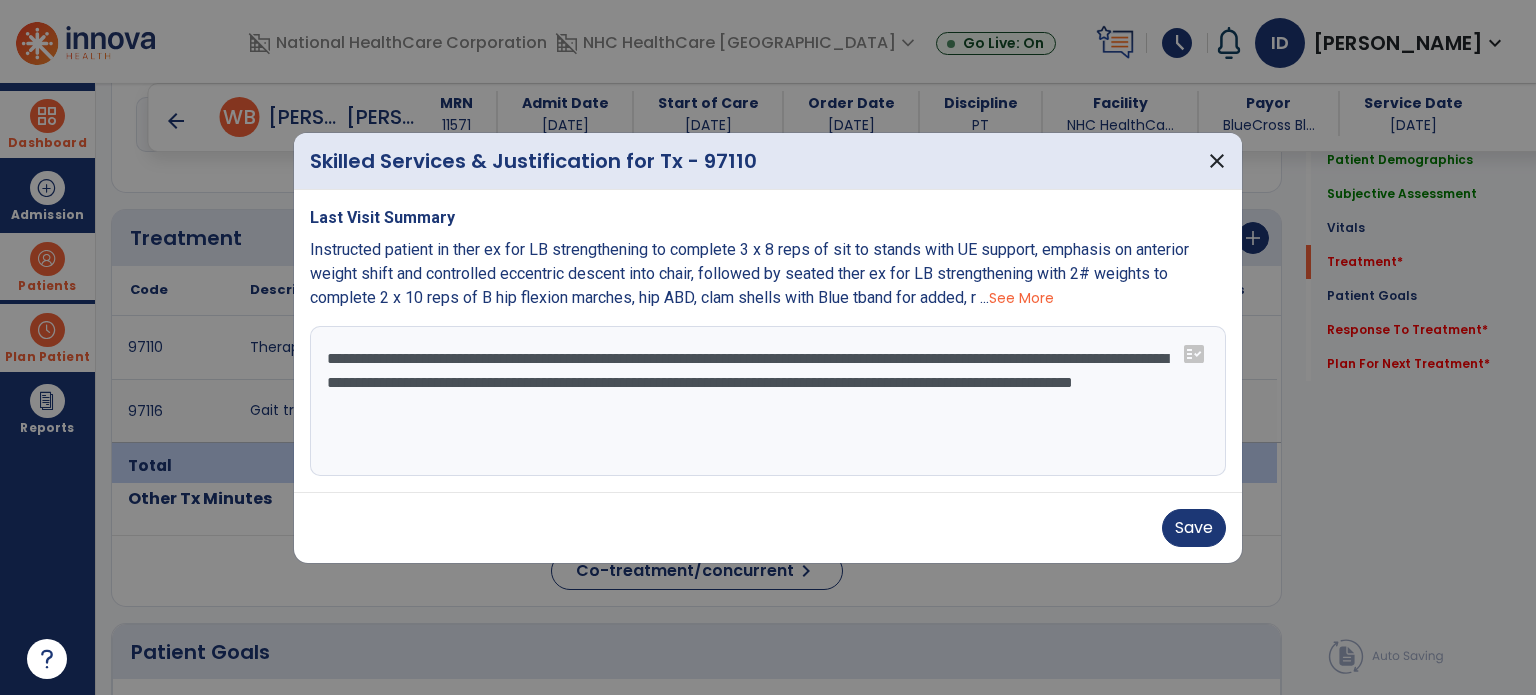 click on "**********" at bounding box center [768, 401] 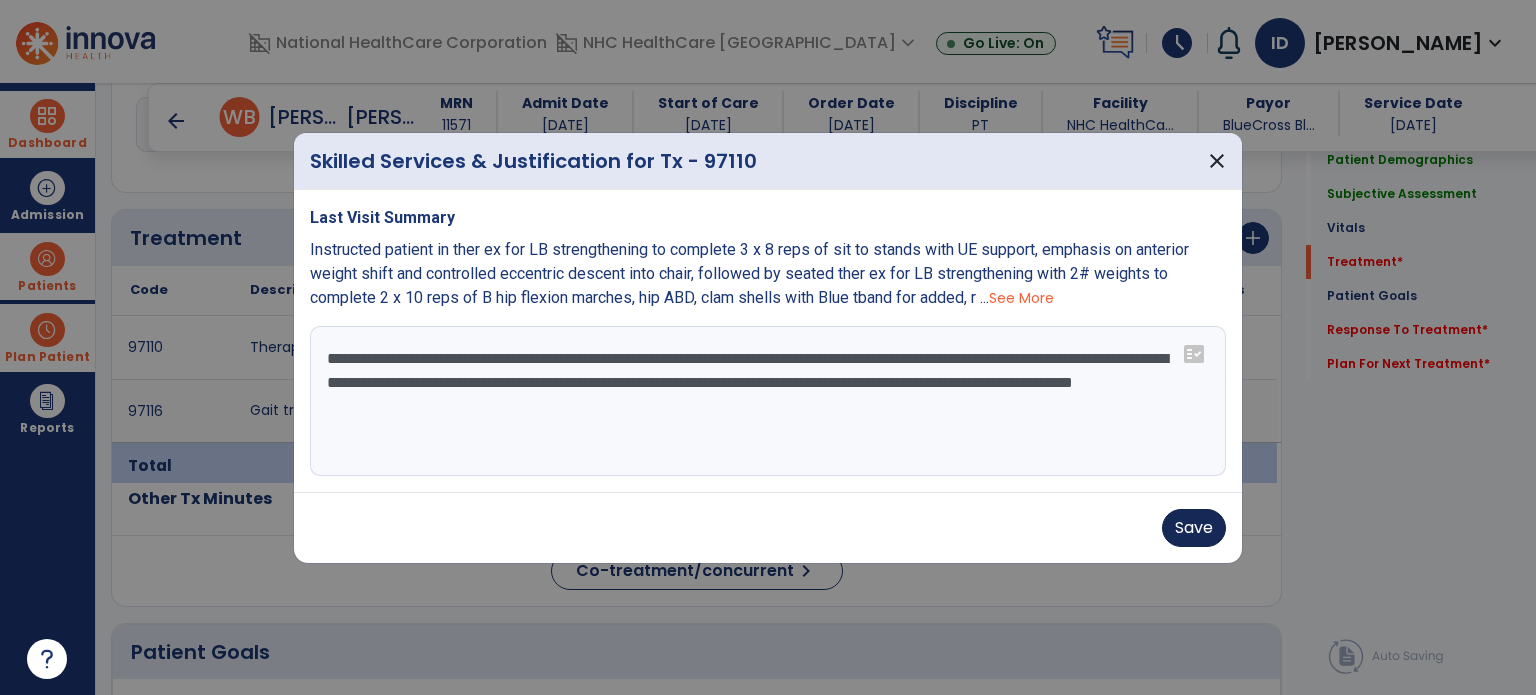 type on "**********" 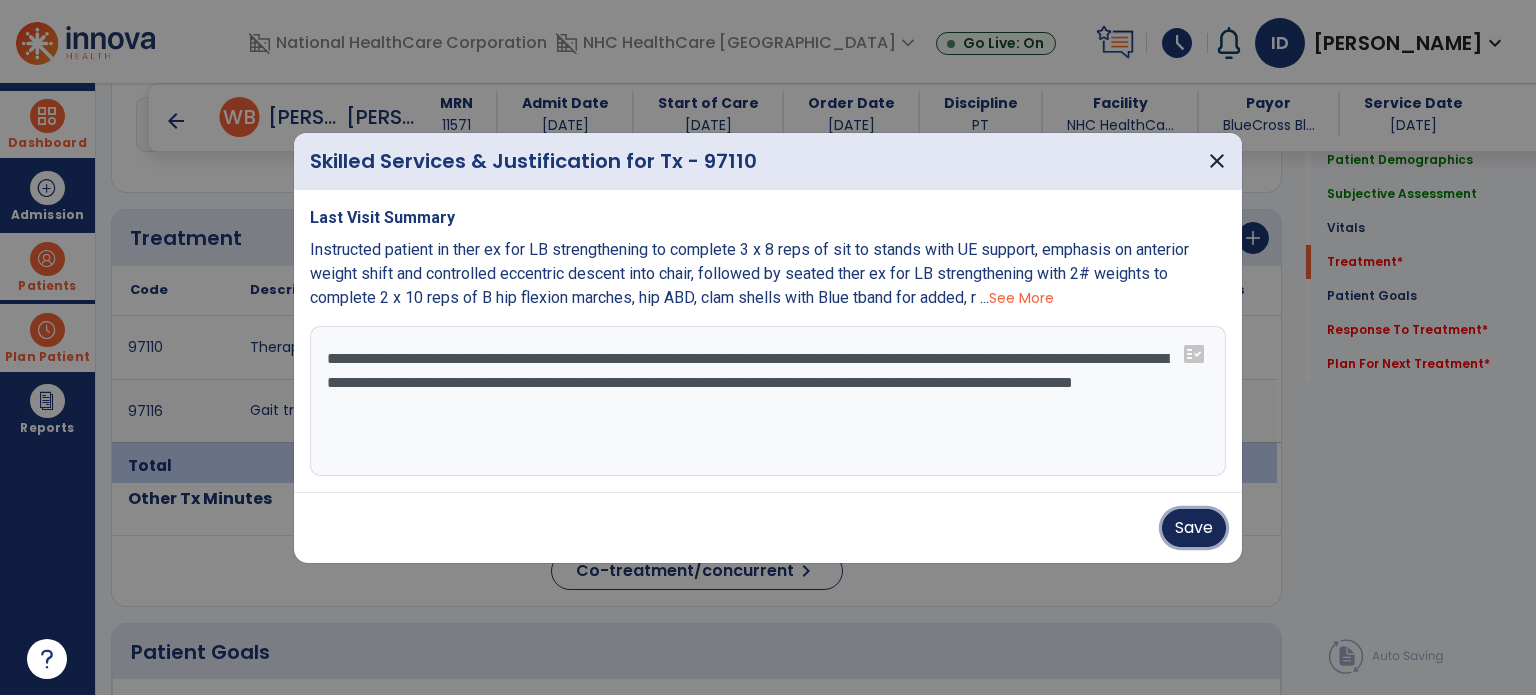 click on "Save" at bounding box center (1194, 528) 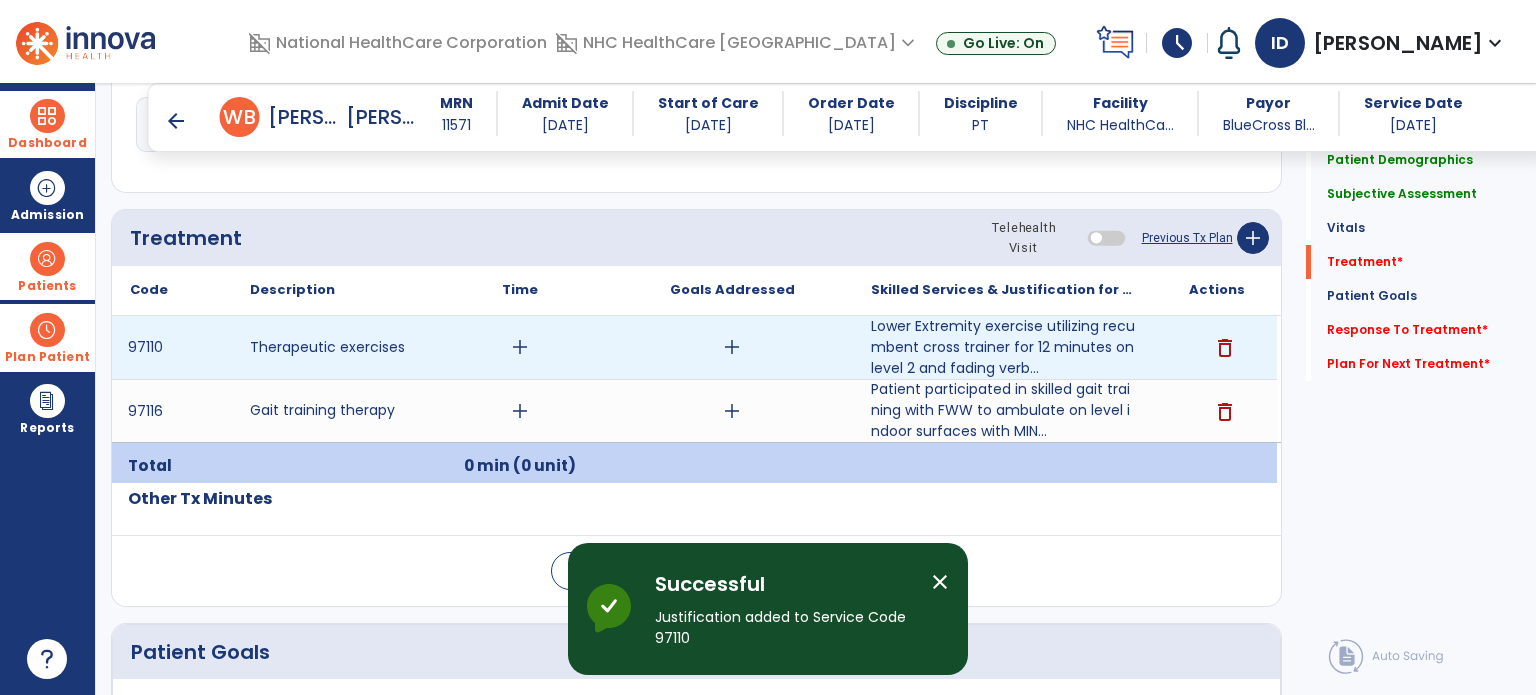 click on "add" at bounding box center (520, 347) 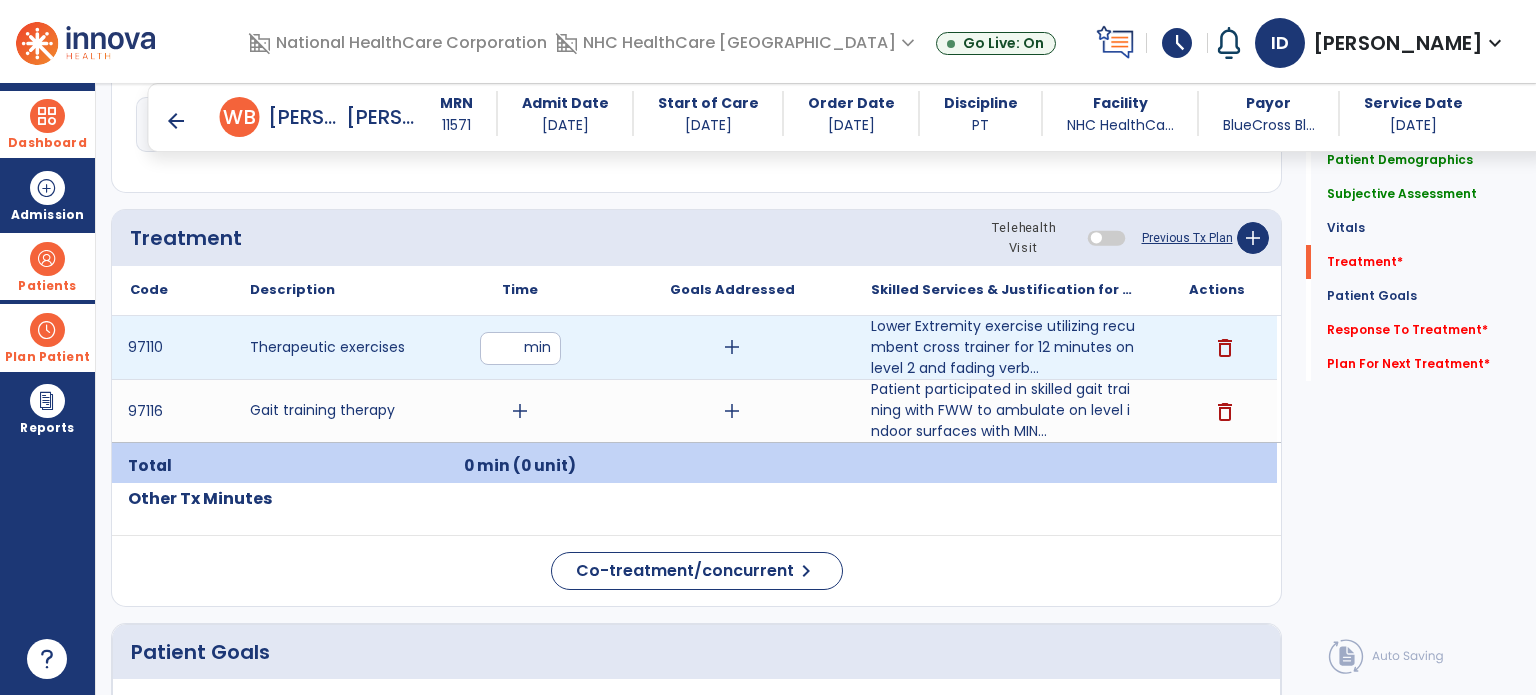 type on "**" 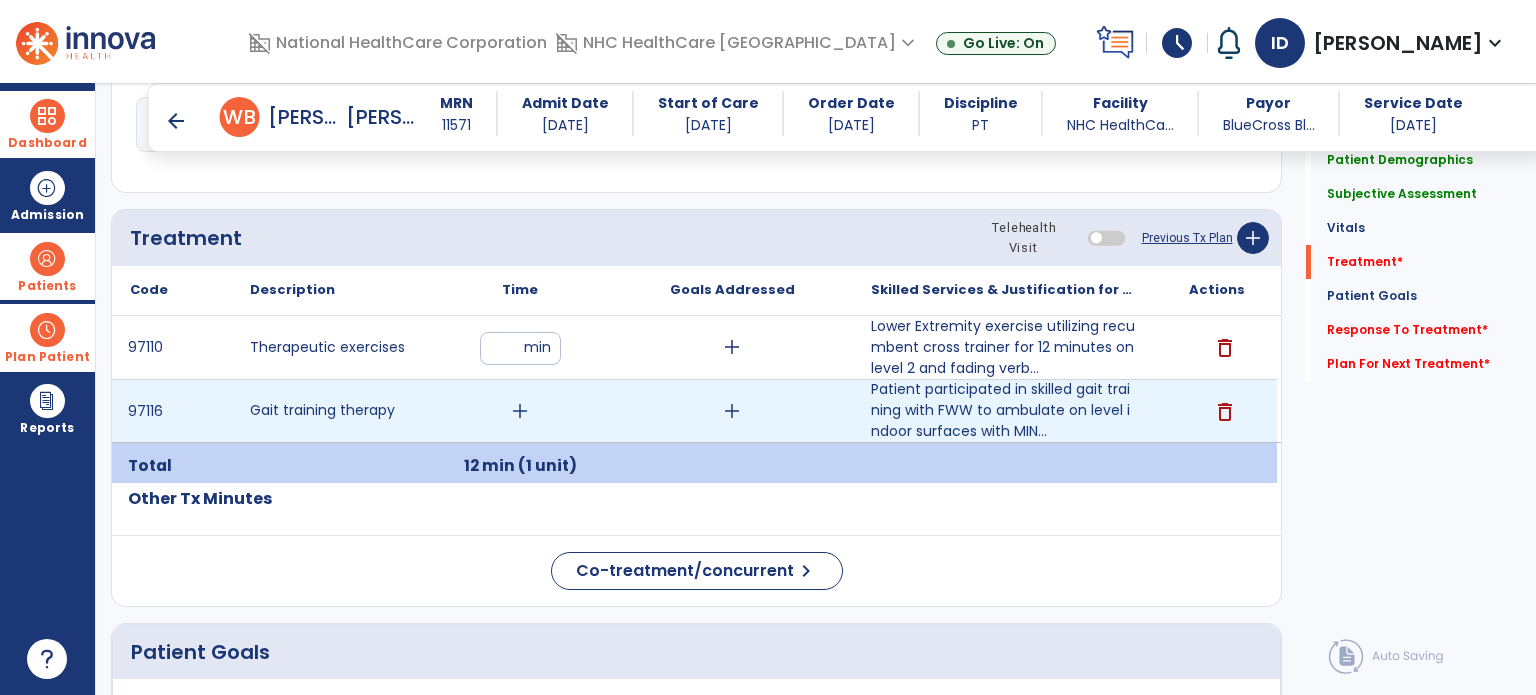 click on "add" at bounding box center (520, 411) 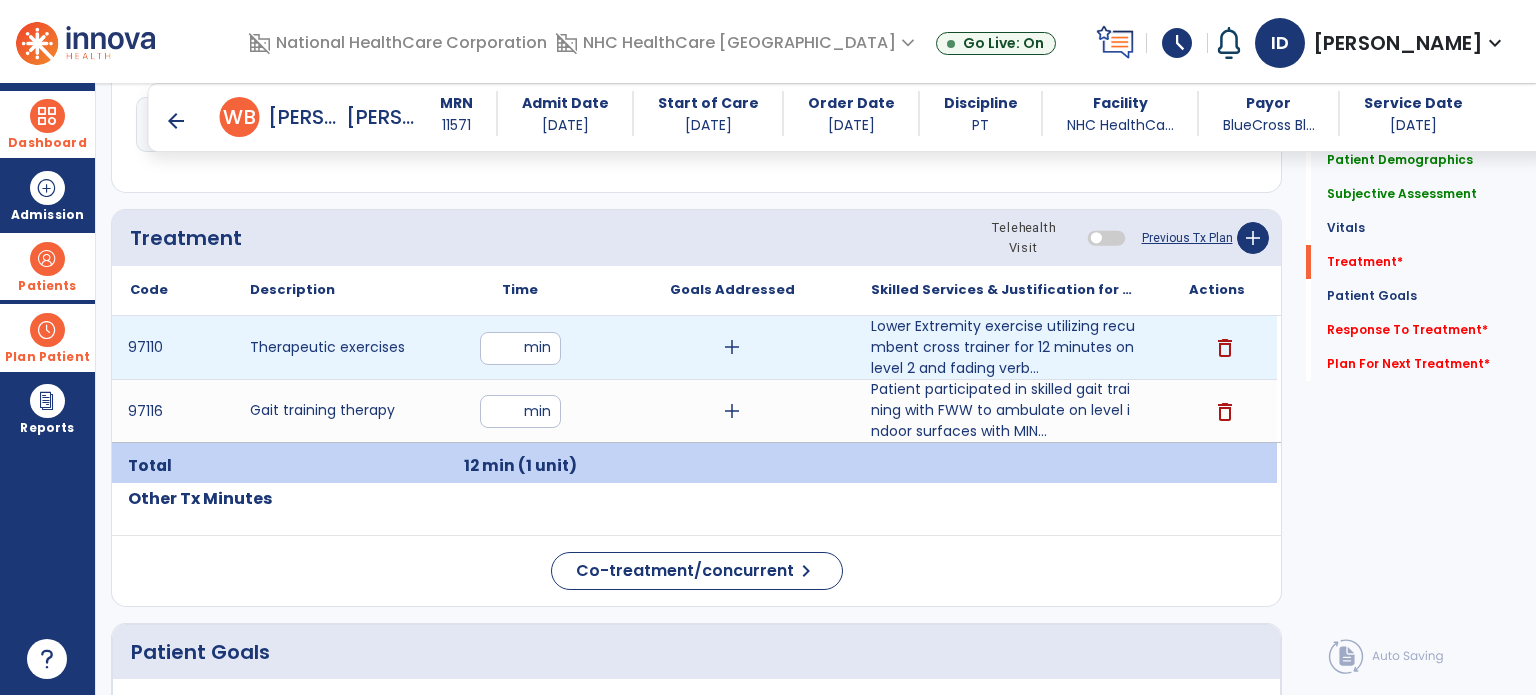 type on "**" 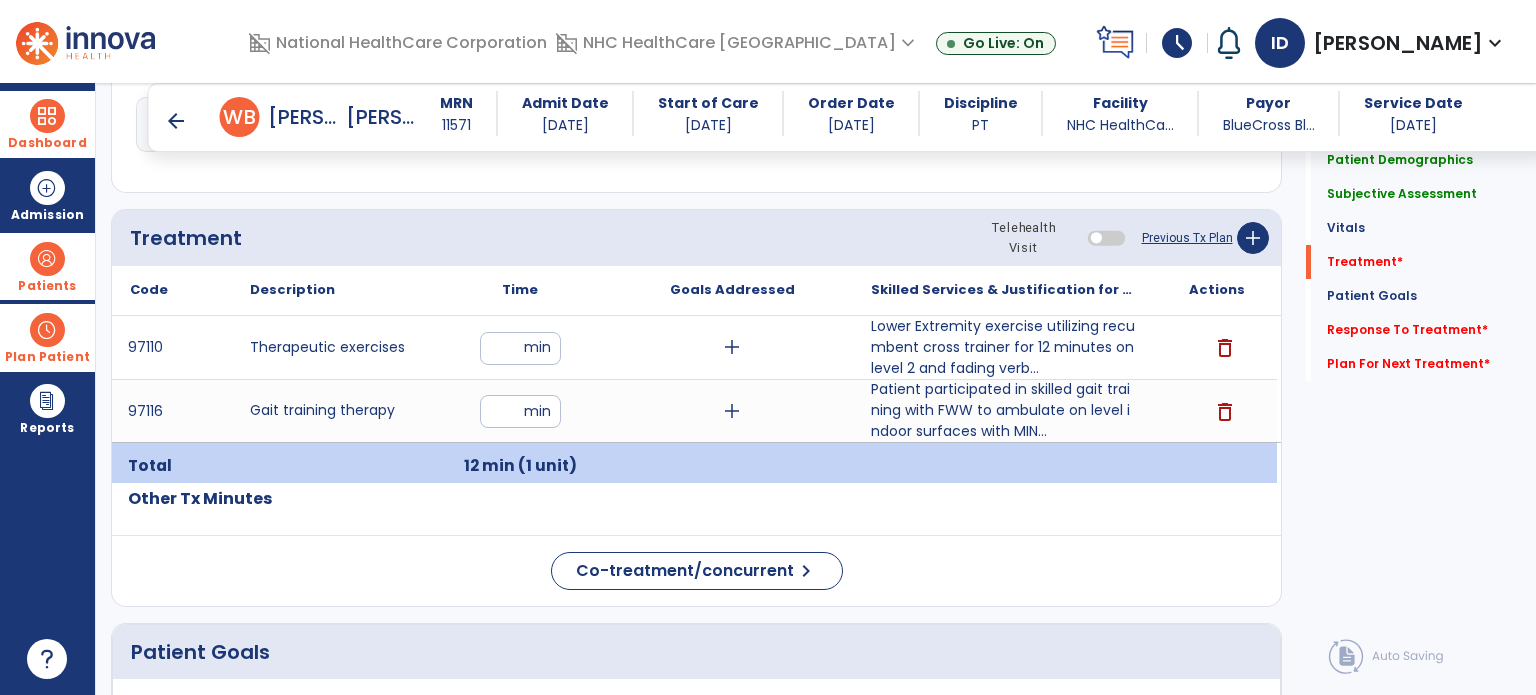 click on "Treatment Telehealth Visit  Previous Tx Plan   add
Code
Description
Time" 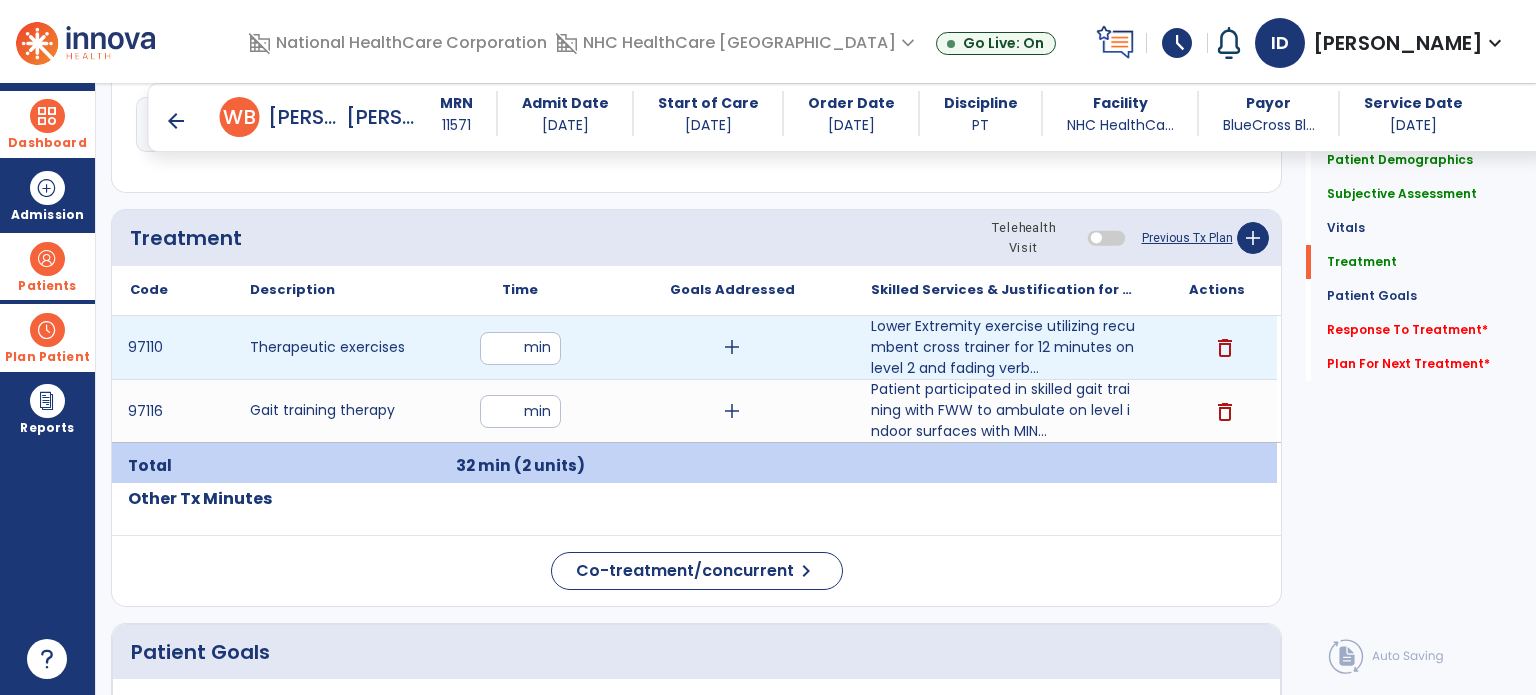 click on "add" at bounding box center (732, 347) 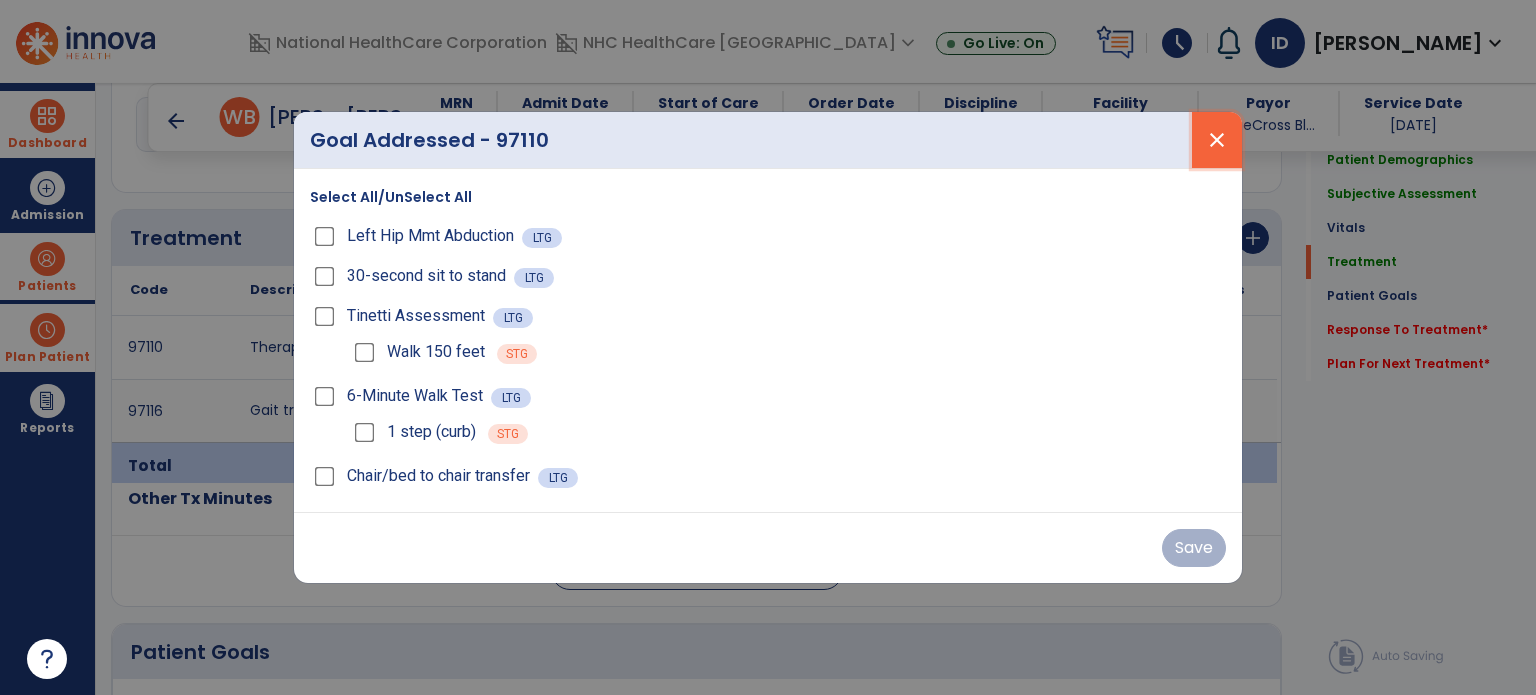 click on "close" at bounding box center (1217, 140) 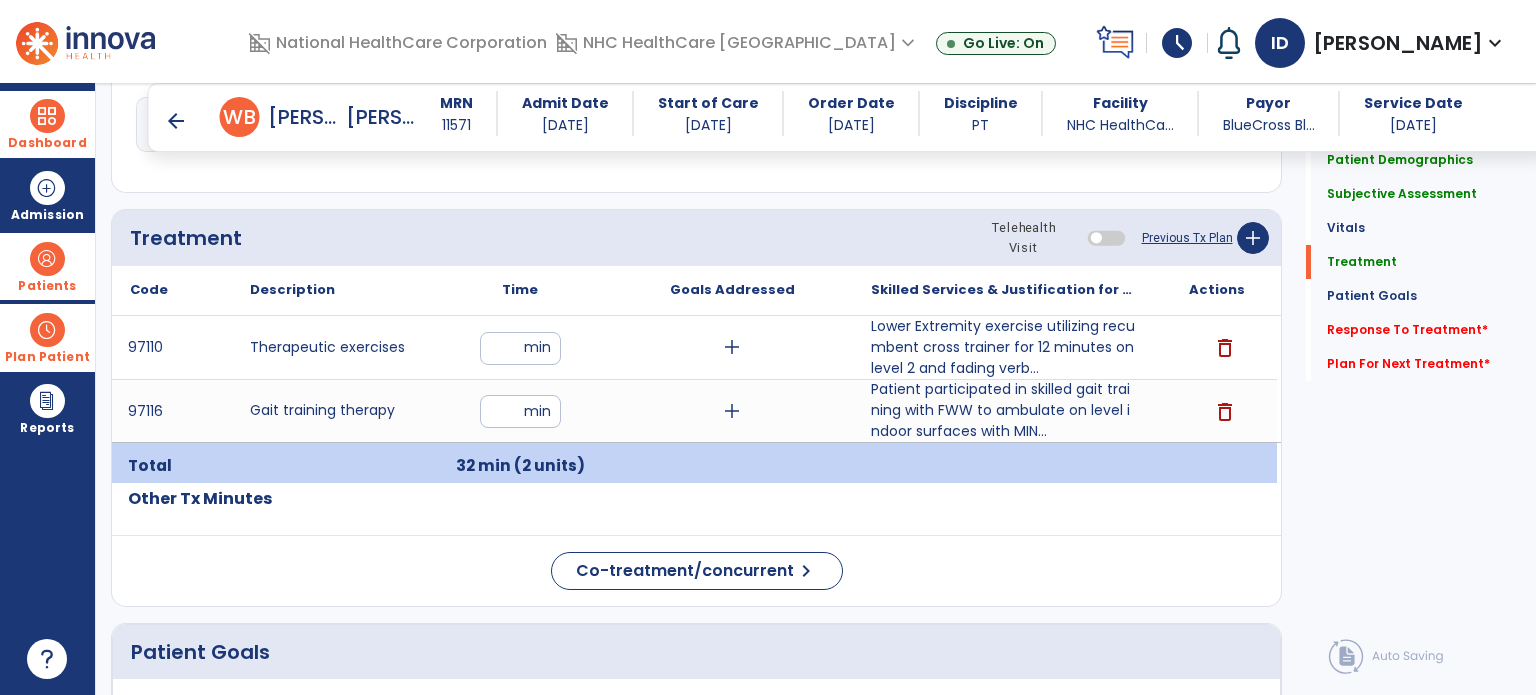 click at bounding box center (47, 116) 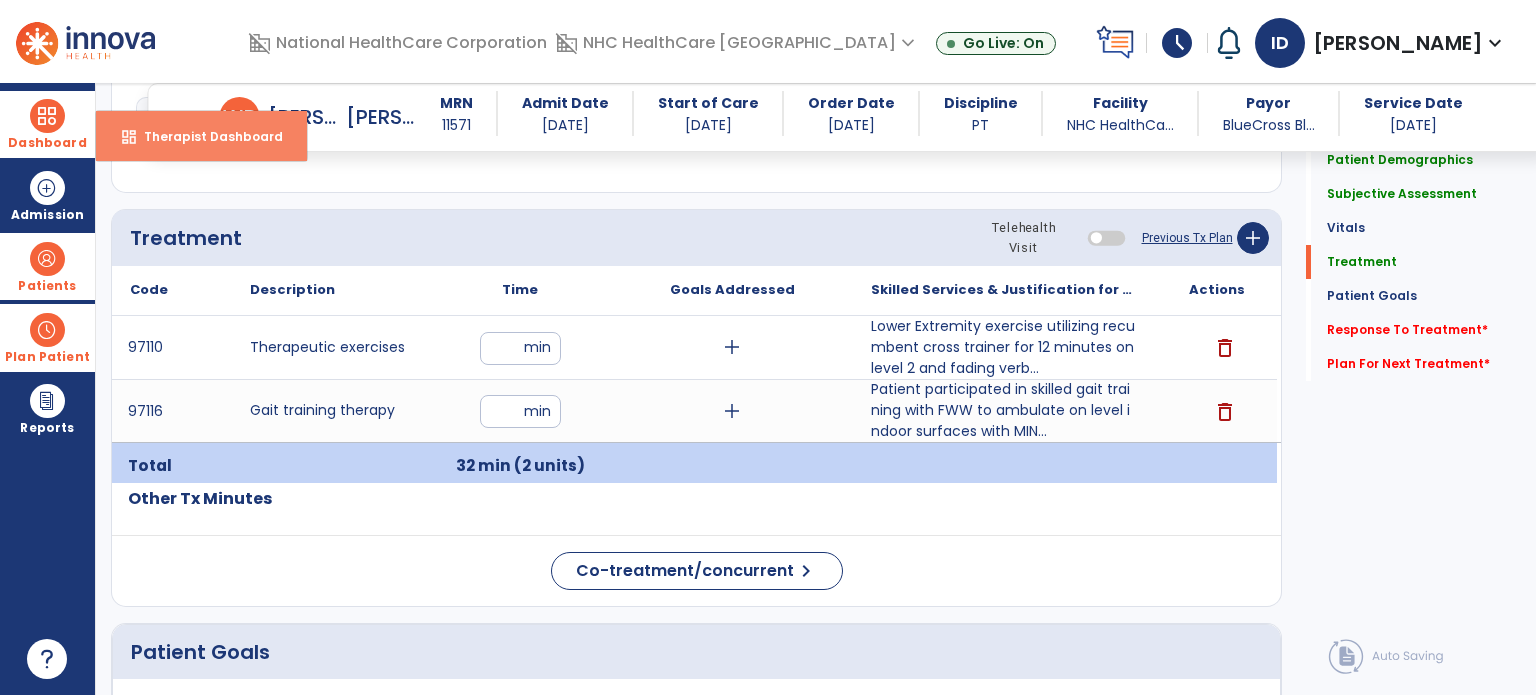 click on "dashboard  Therapist Dashboard" at bounding box center [201, 136] 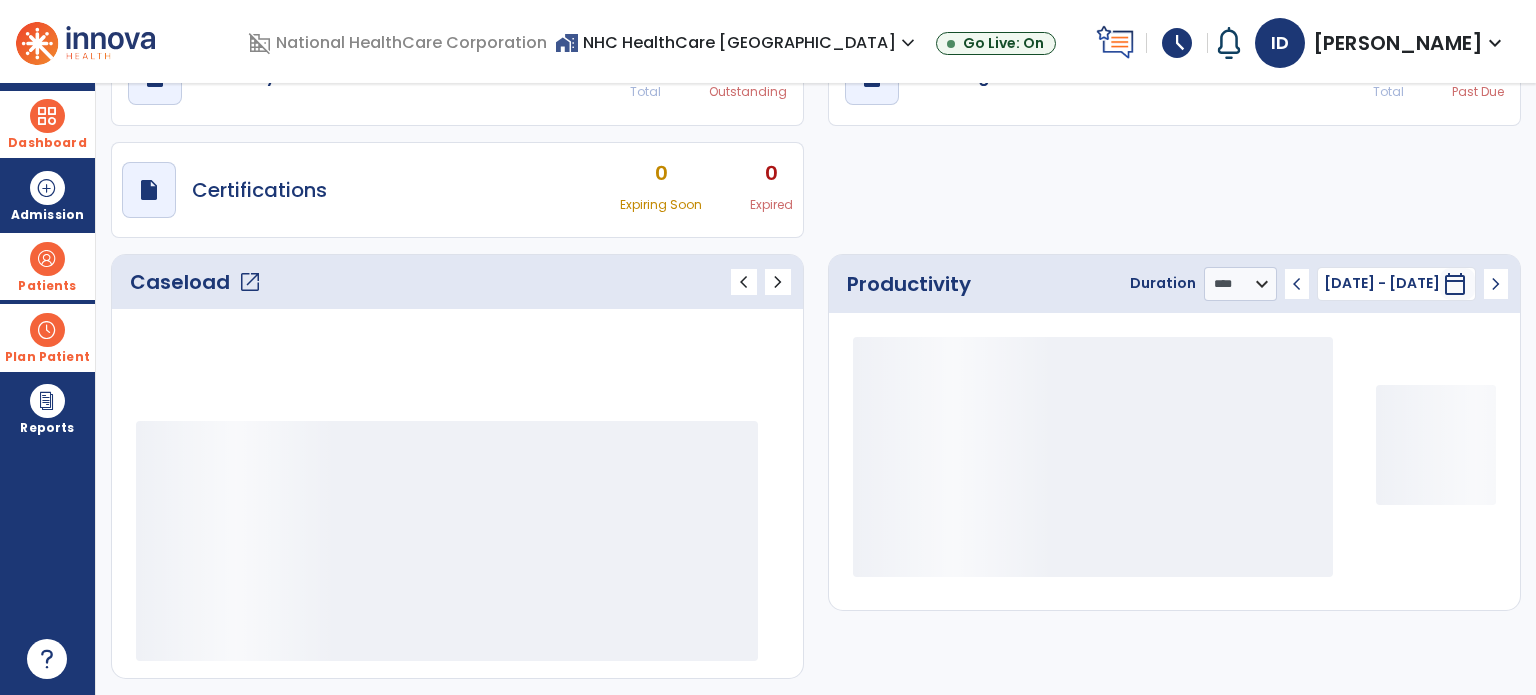 scroll, scrollTop: 109, scrollLeft: 0, axis: vertical 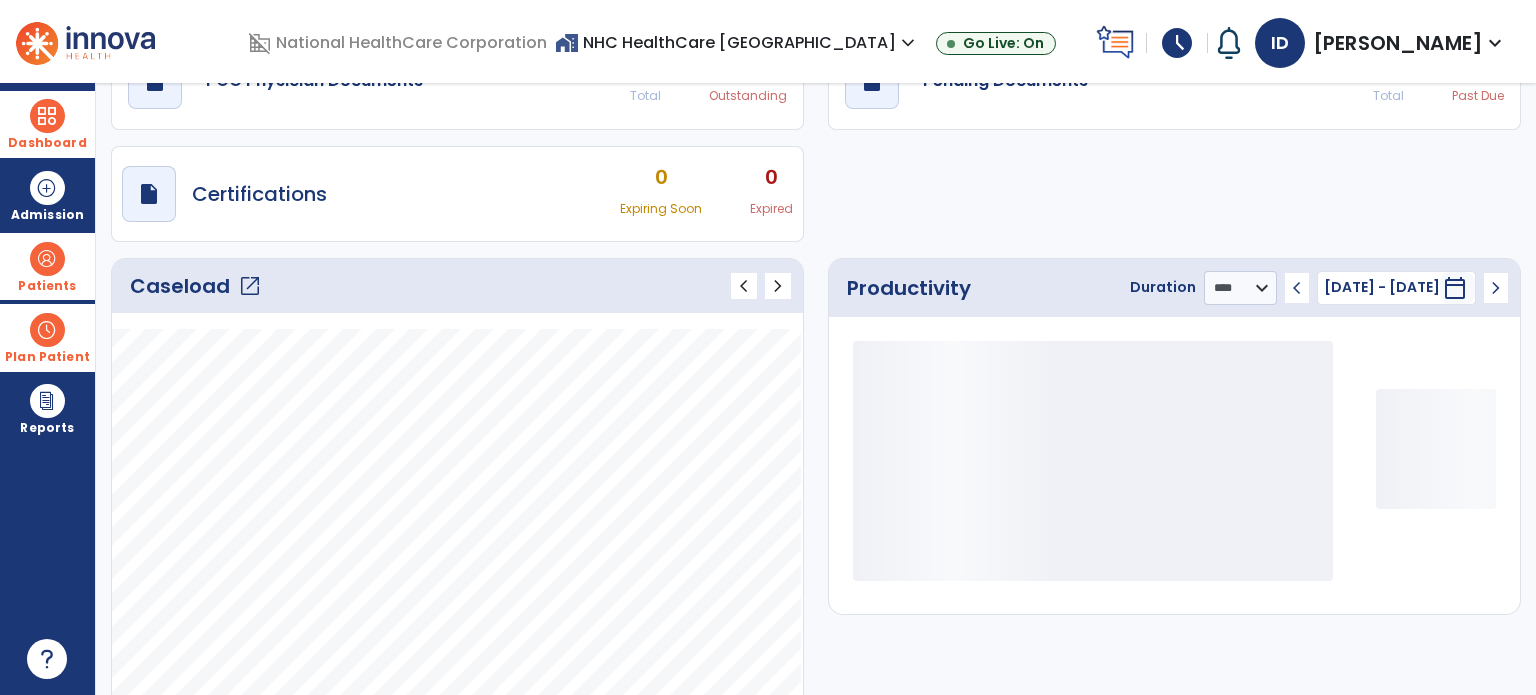 click on "Caseload   open_in_new" 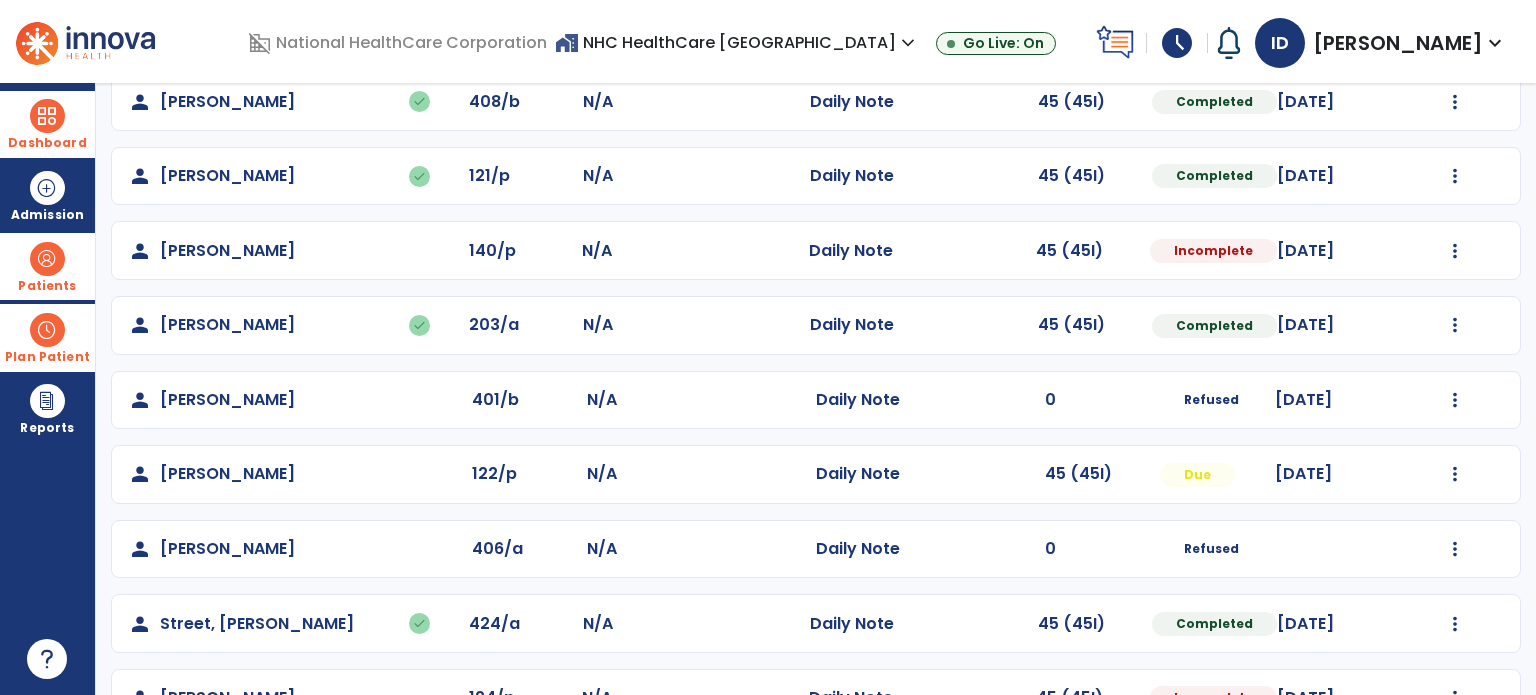 scroll, scrollTop: 393, scrollLeft: 0, axis: vertical 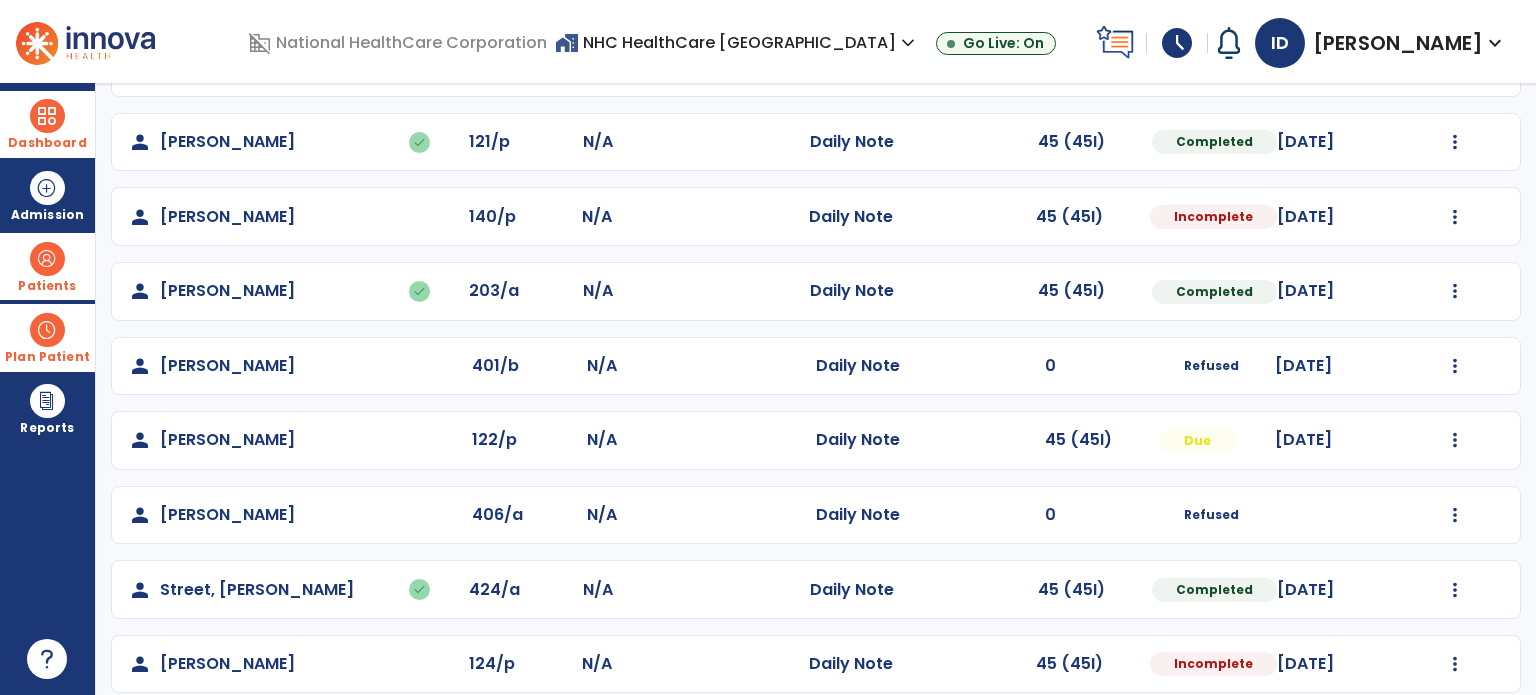 click on "Patients" at bounding box center [47, 266] 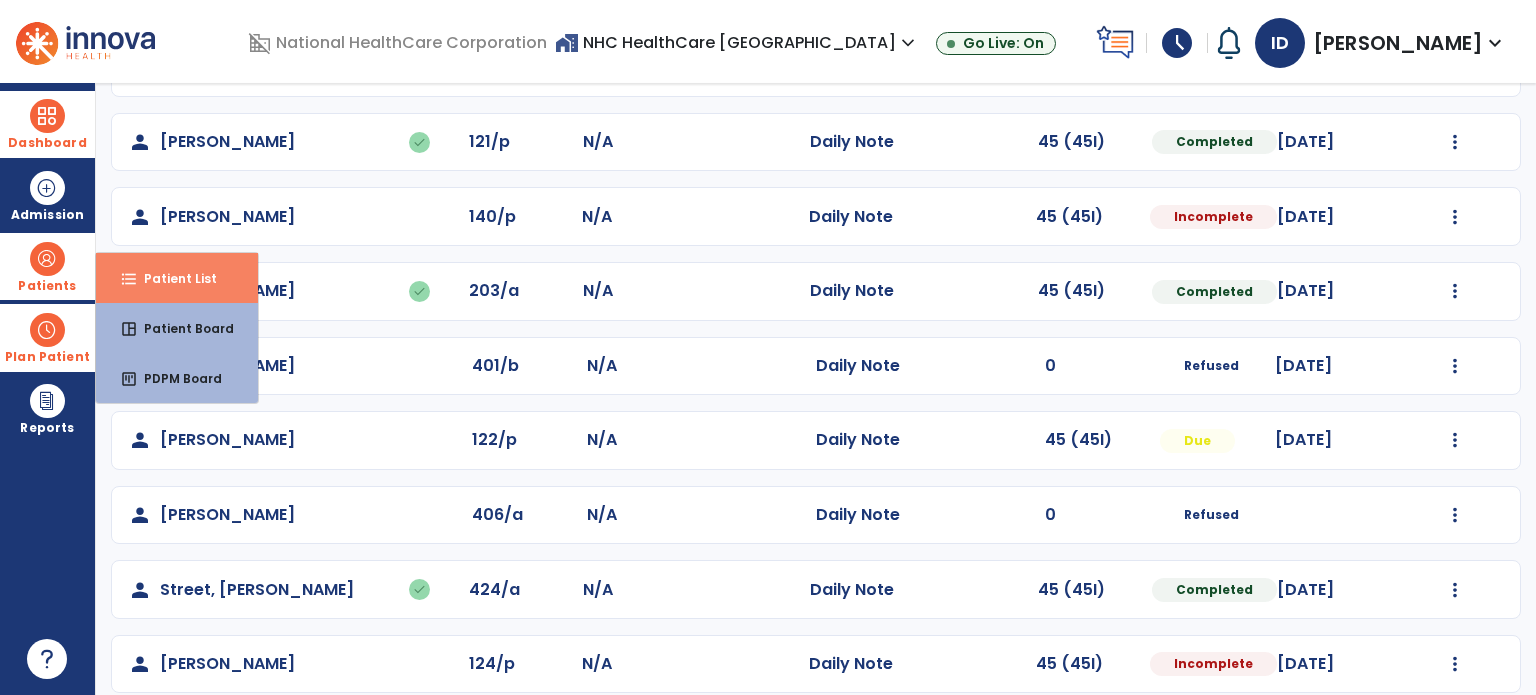 click on "format_list_bulleted  Patient List" at bounding box center [177, 278] 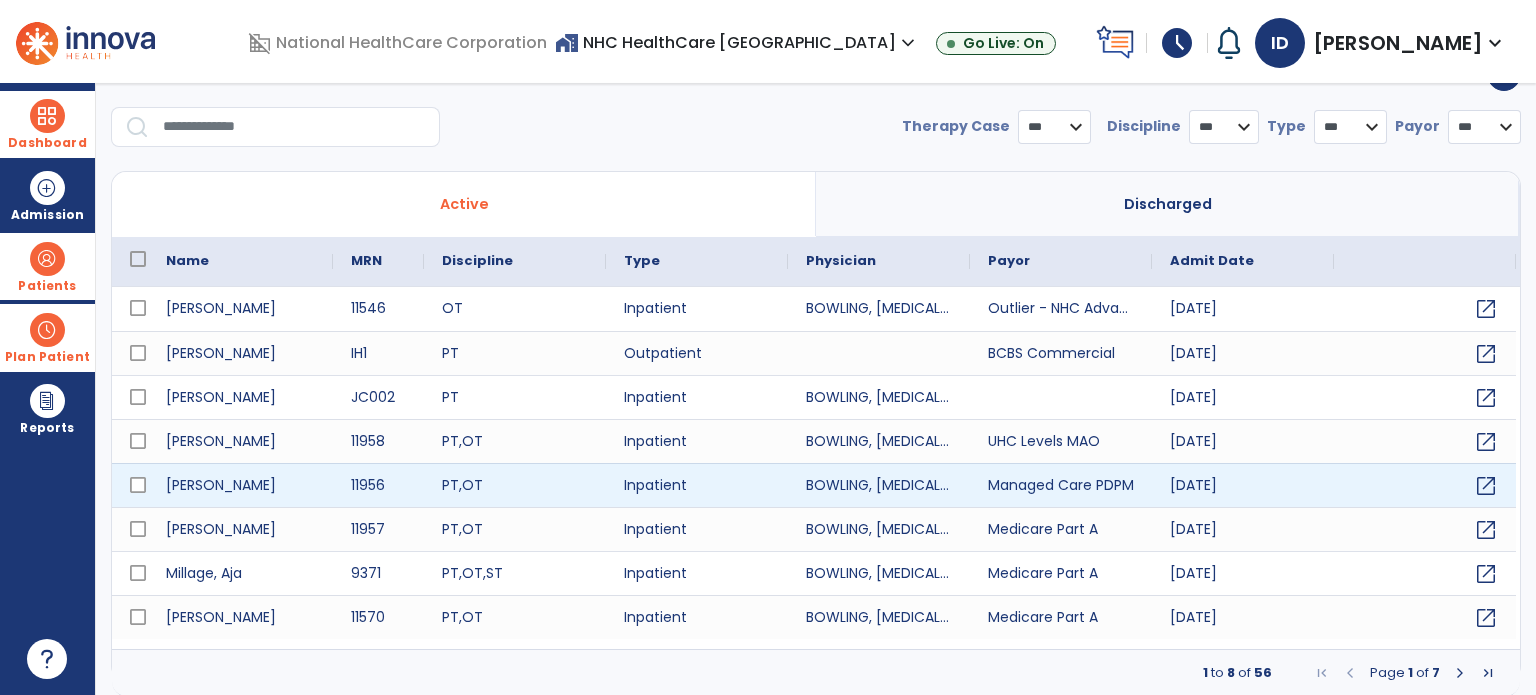 select on "***" 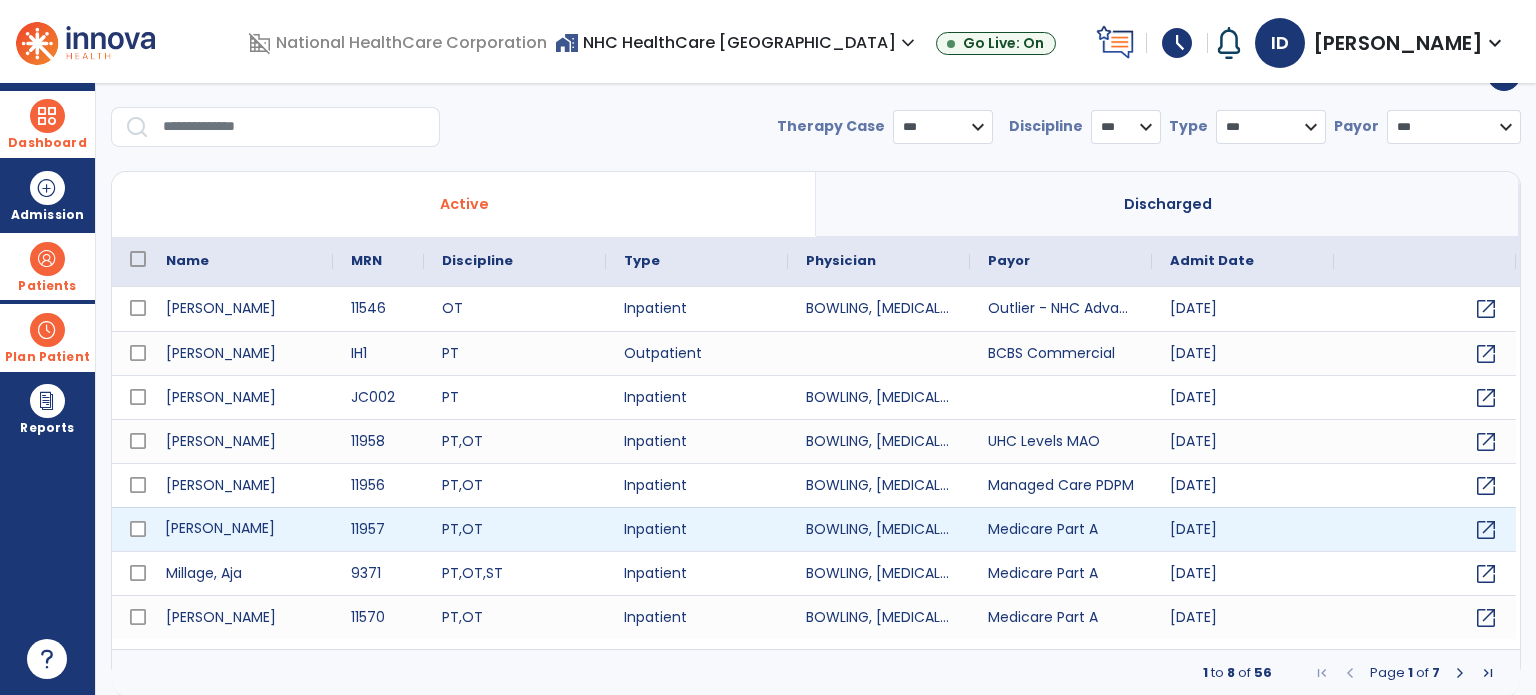 click on "[PERSON_NAME]" at bounding box center [240, 529] 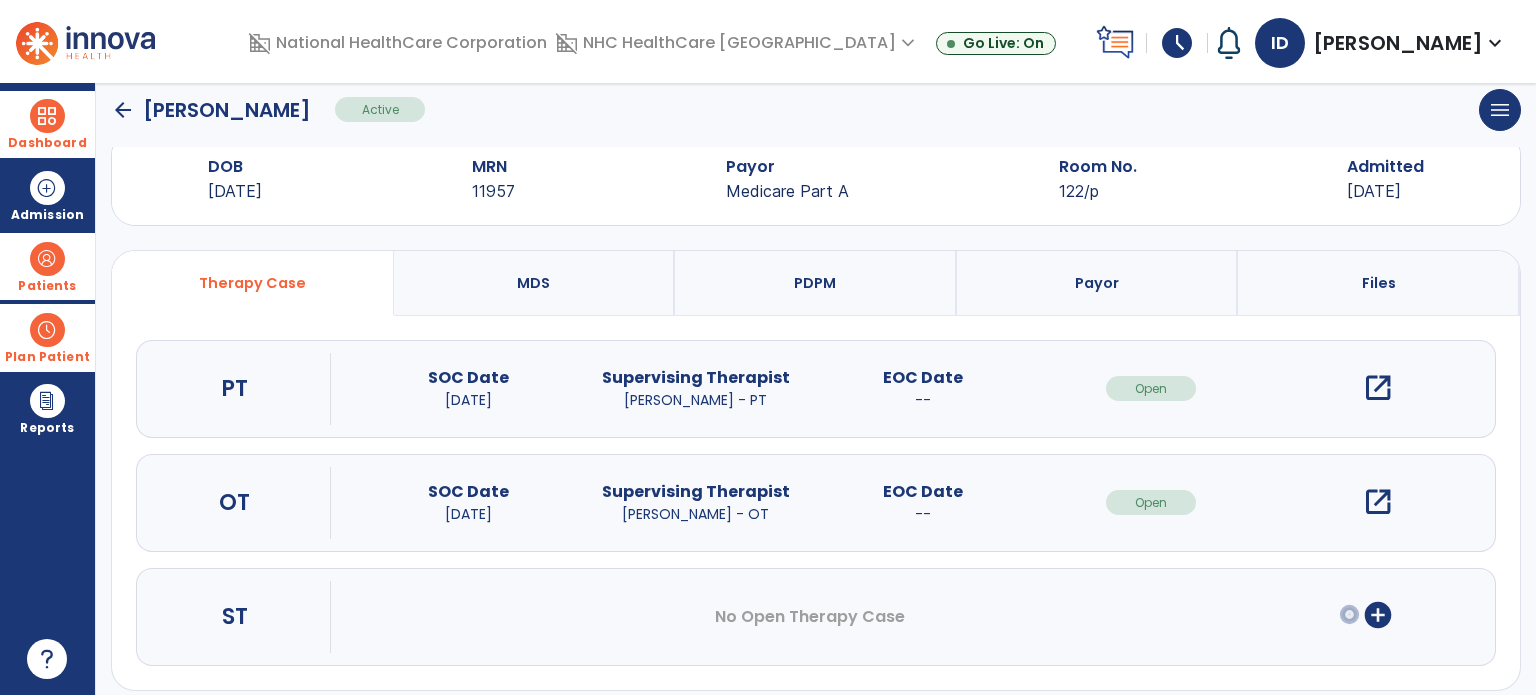 click on "open_in_new" at bounding box center [1378, 388] 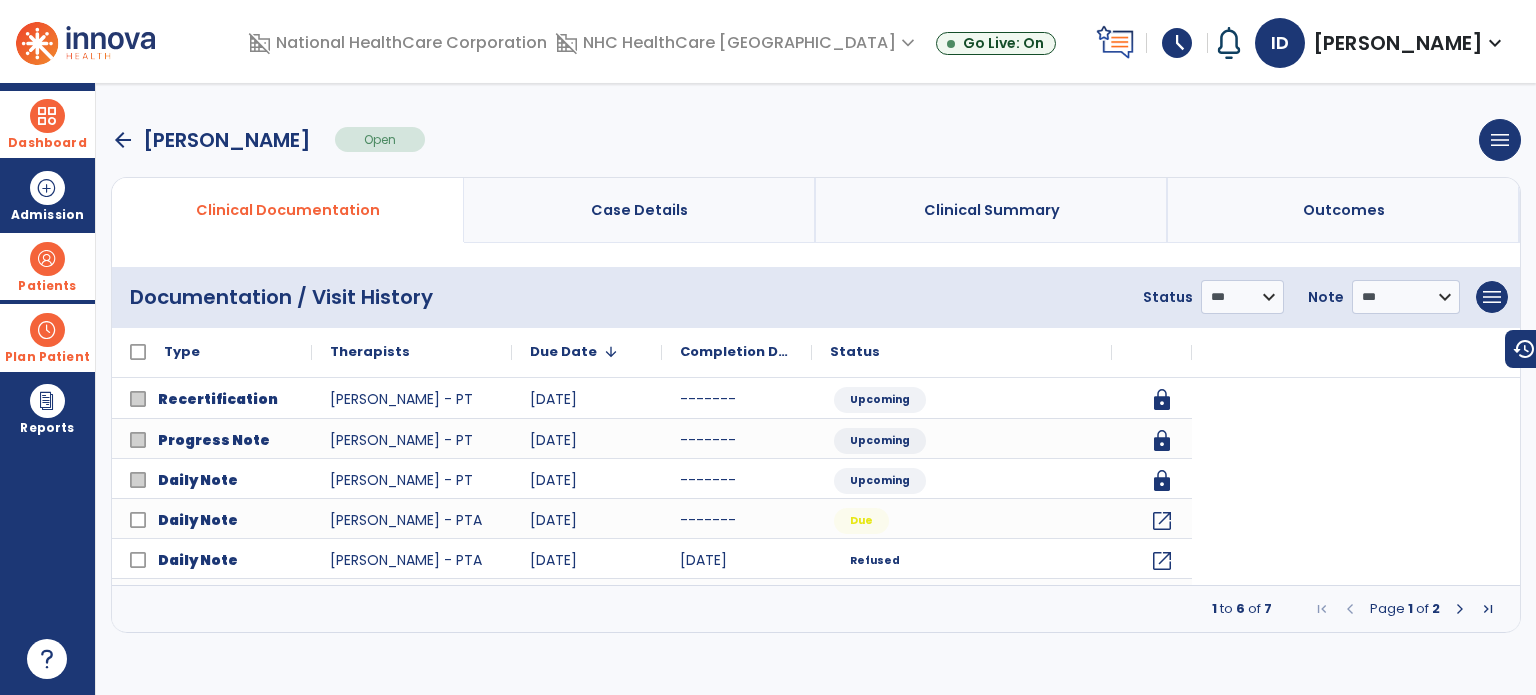 scroll, scrollTop: 0, scrollLeft: 0, axis: both 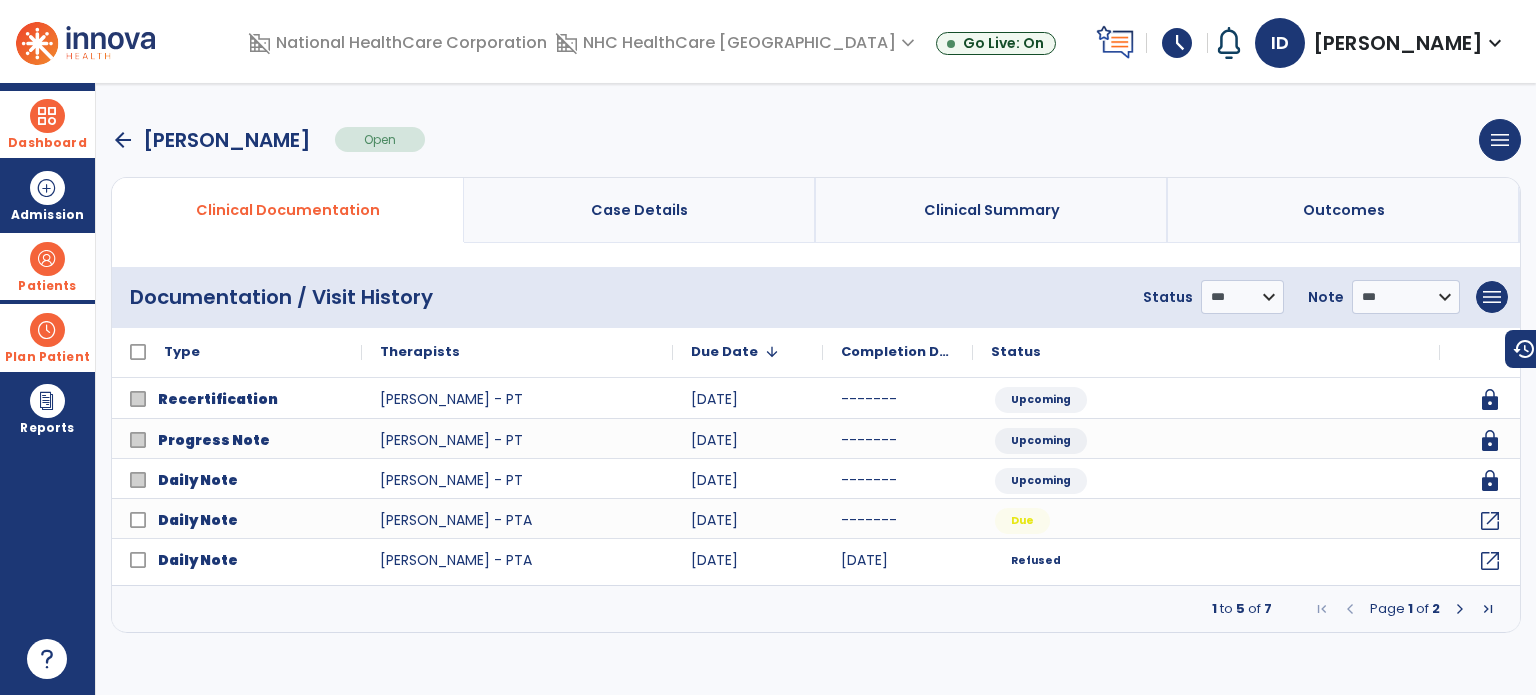 click at bounding box center (1460, 609) 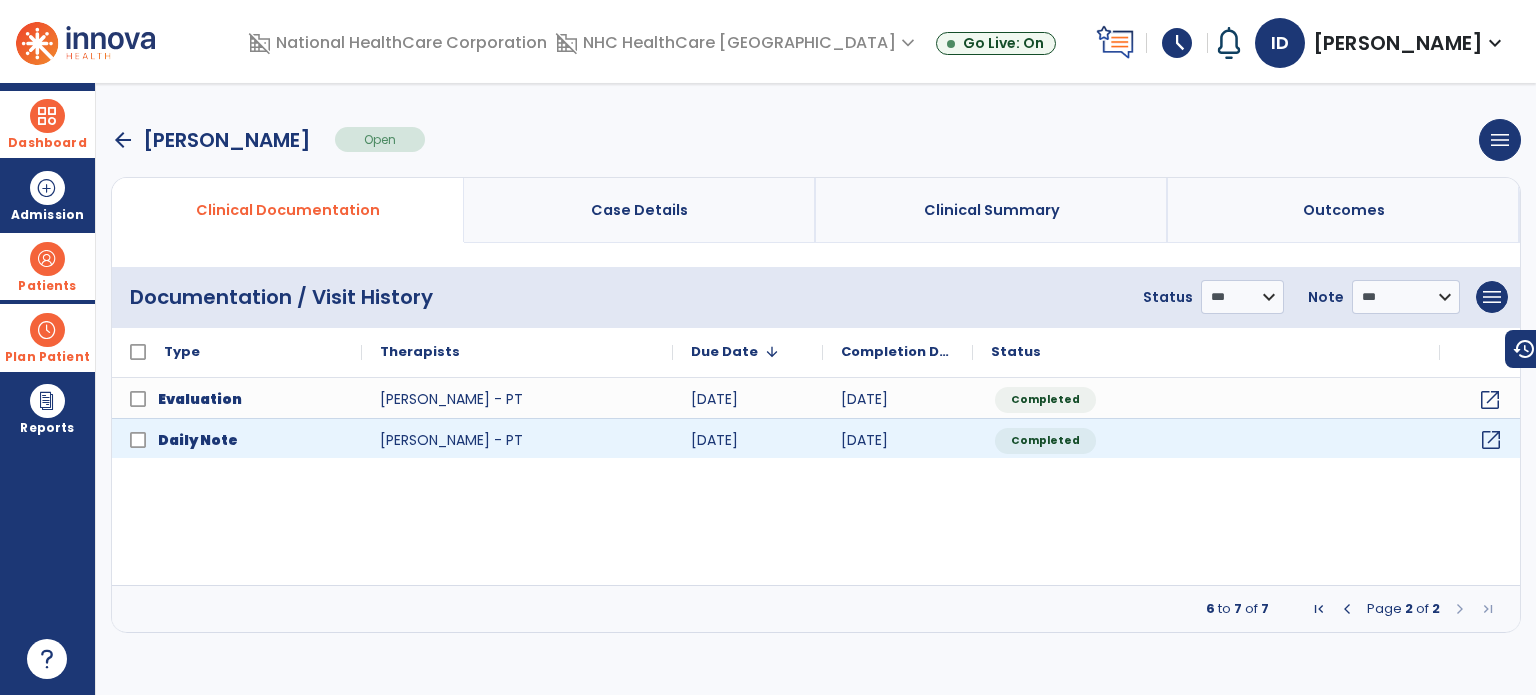 click on "open_in_new" 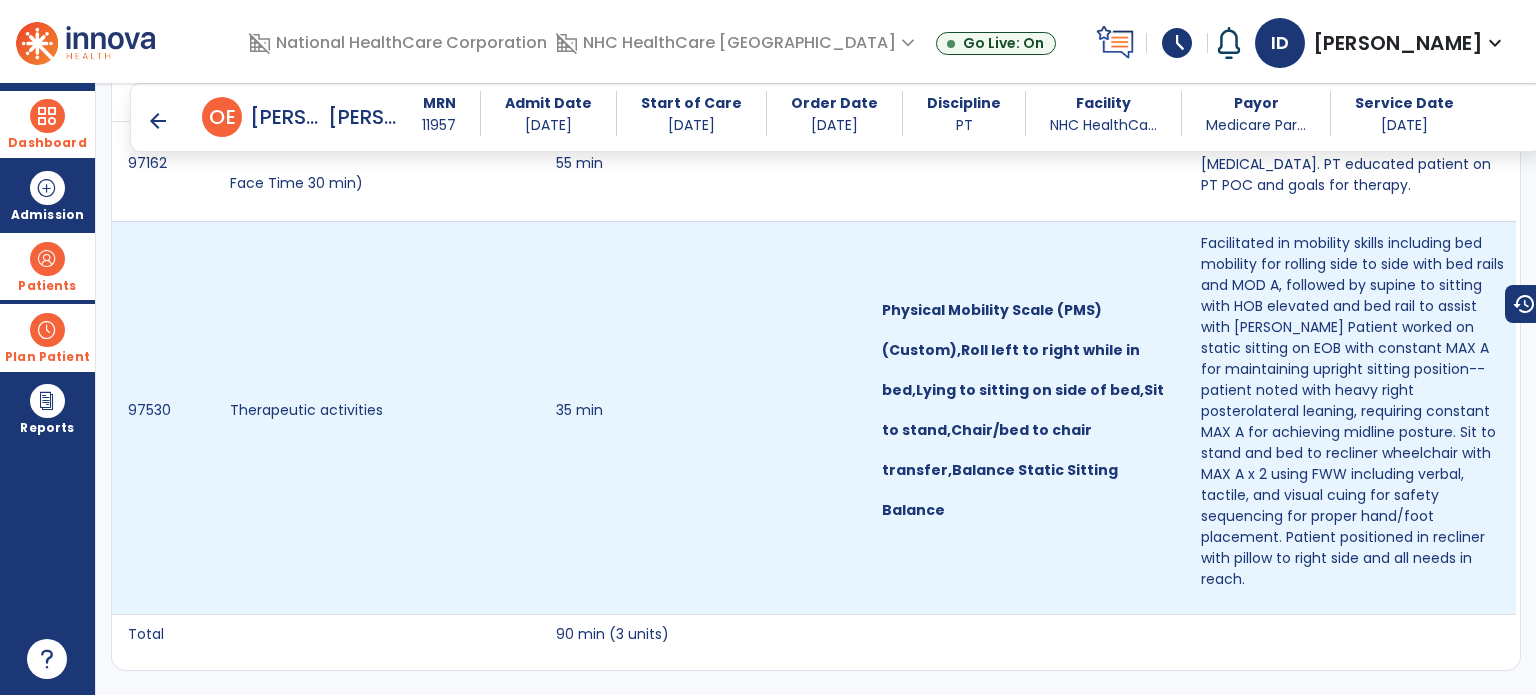 scroll, scrollTop: 1292, scrollLeft: 0, axis: vertical 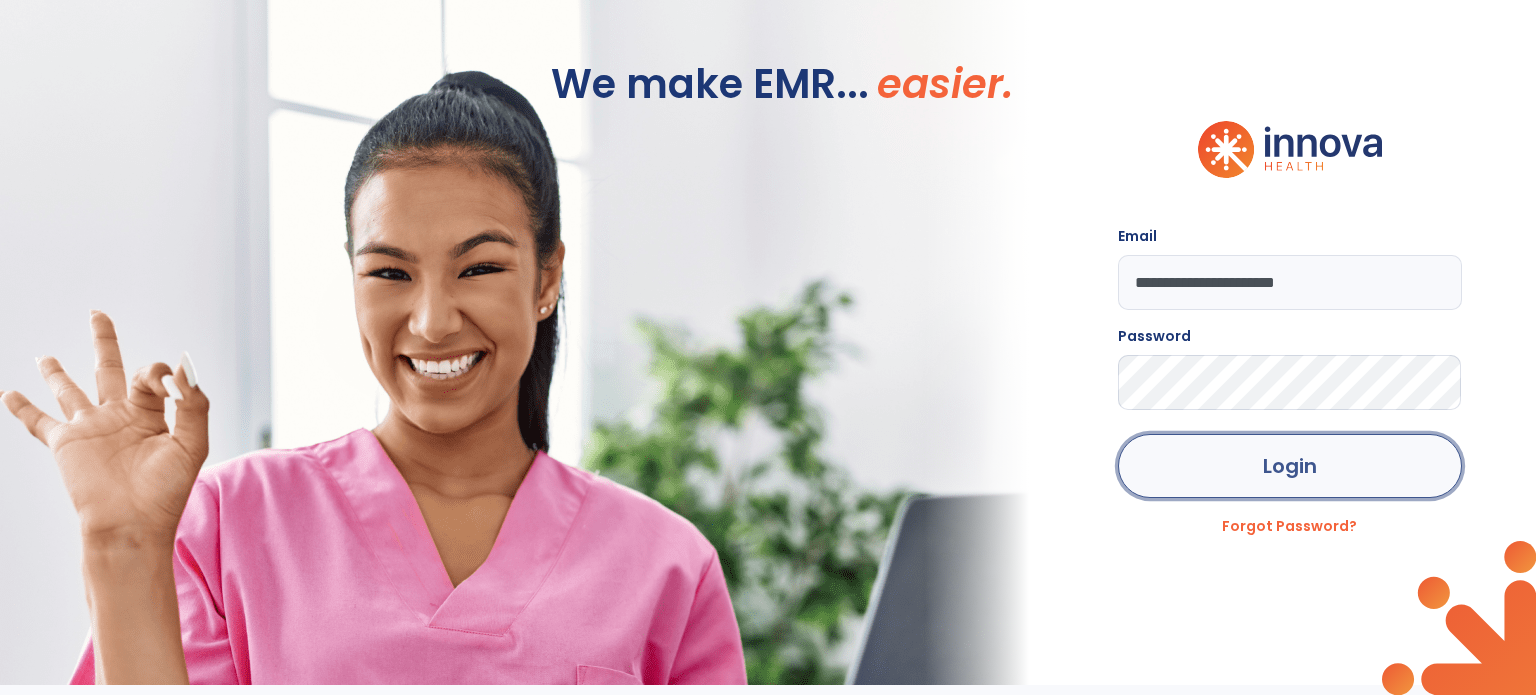 click on "Login" 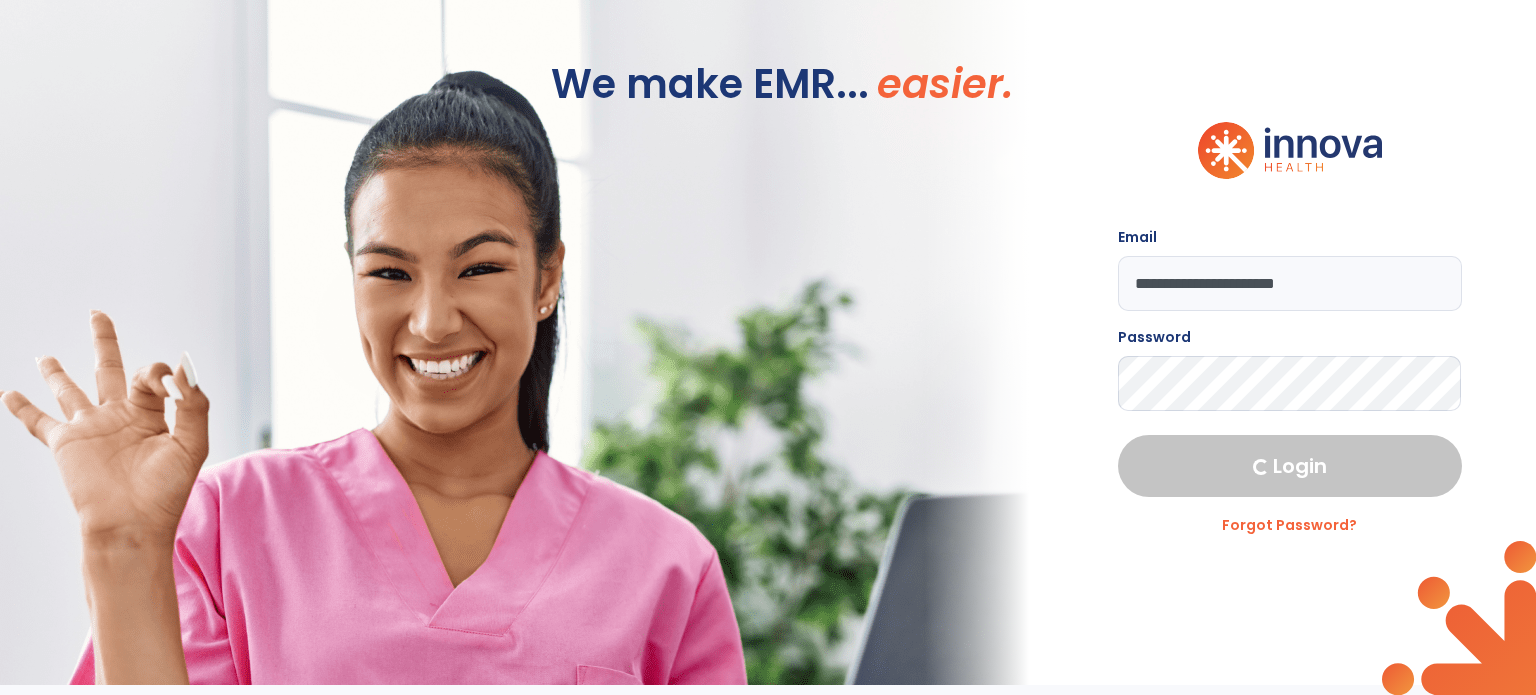 select on "****" 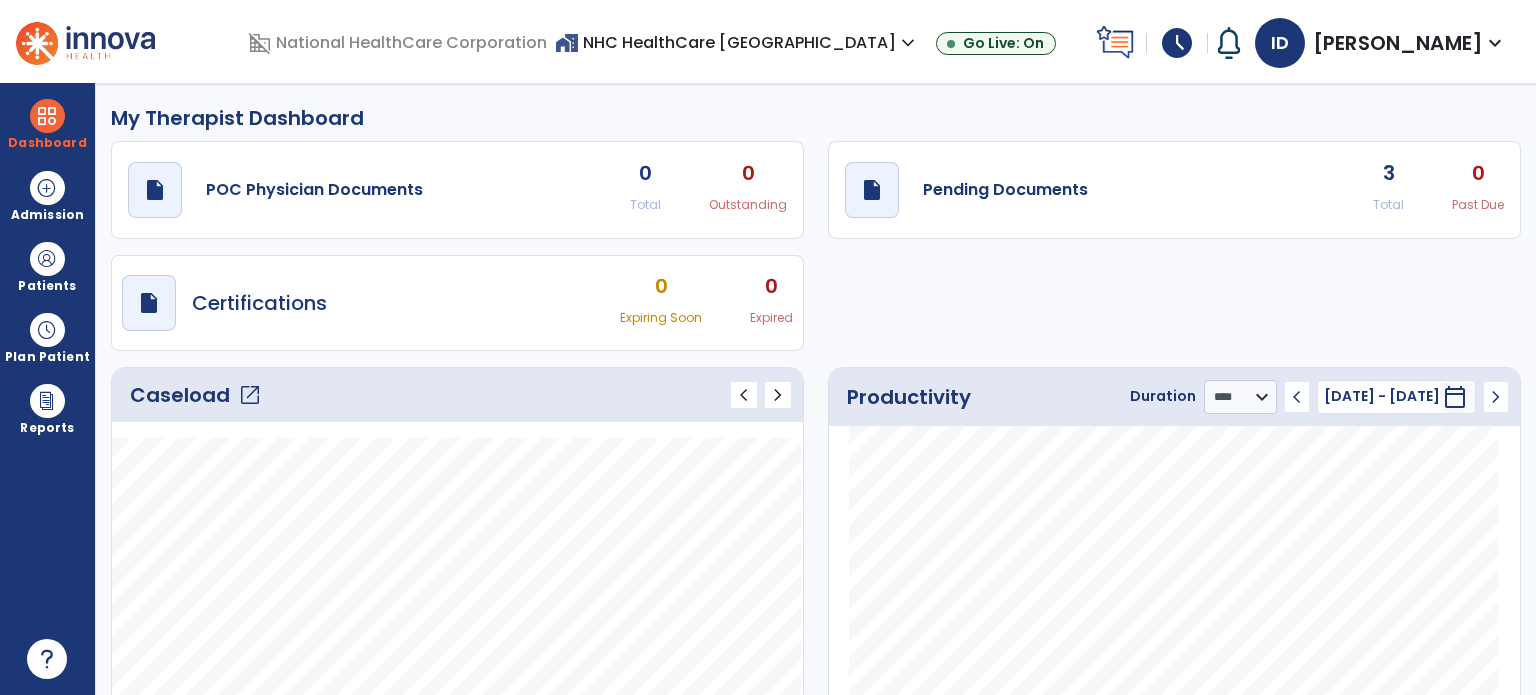 click on "Caseload   open_in_new" 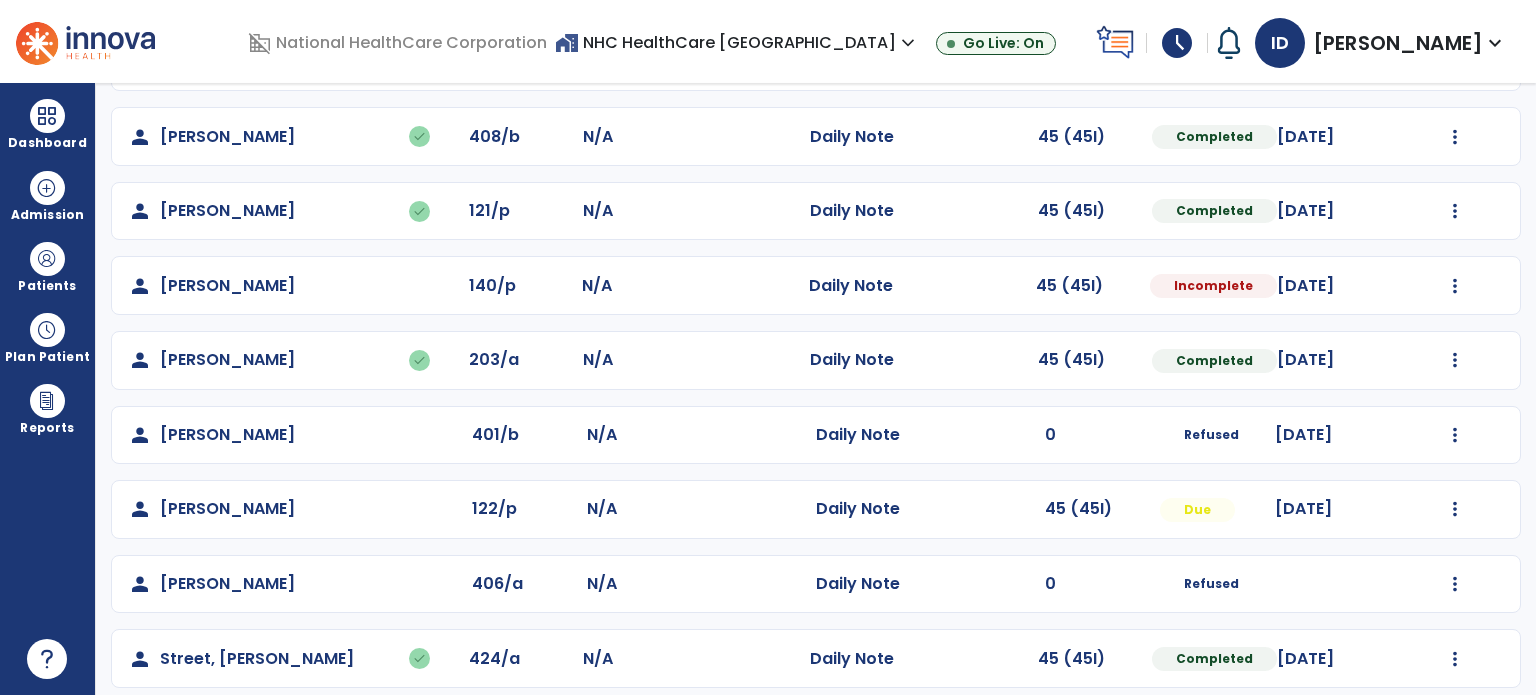 scroll, scrollTop: 393, scrollLeft: 0, axis: vertical 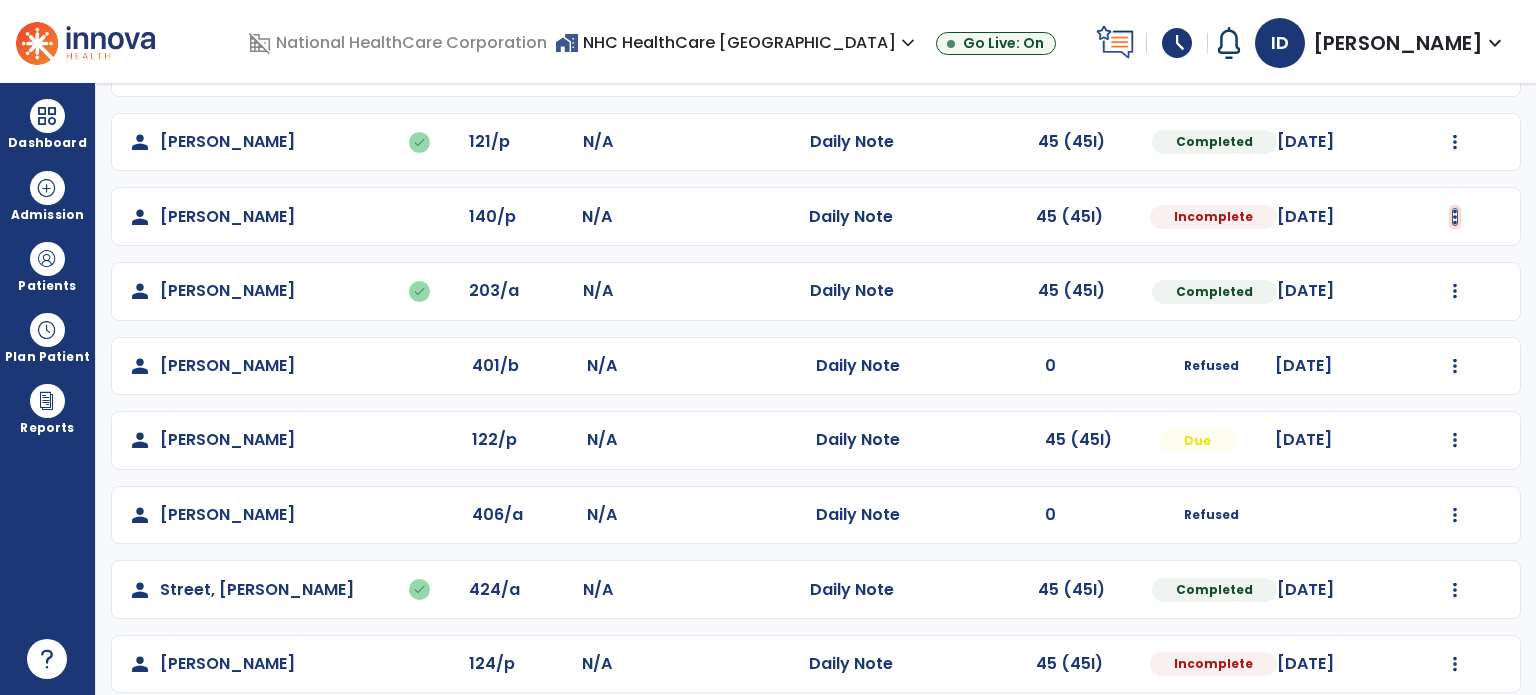 click at bounding box center (1455, -105) 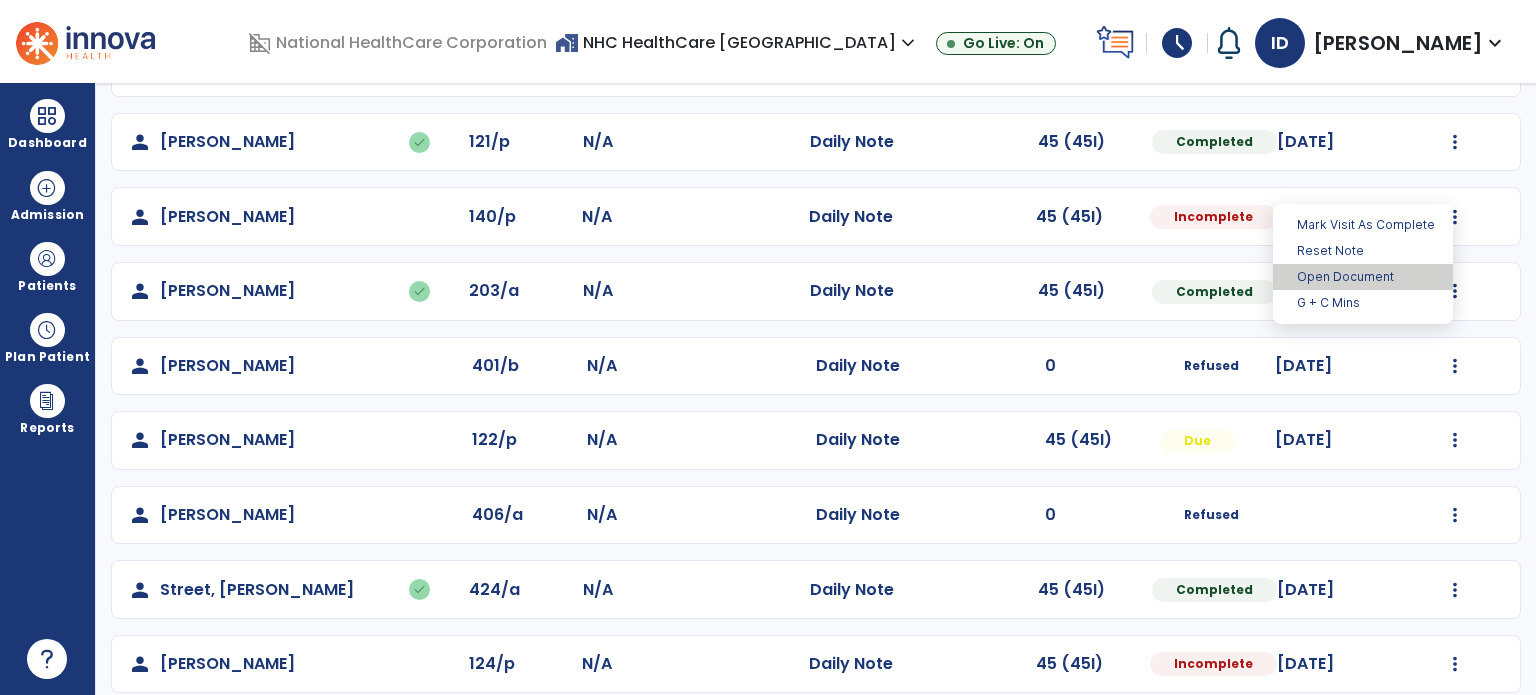 click on "Open Document" at bounding box center [1363, 277] 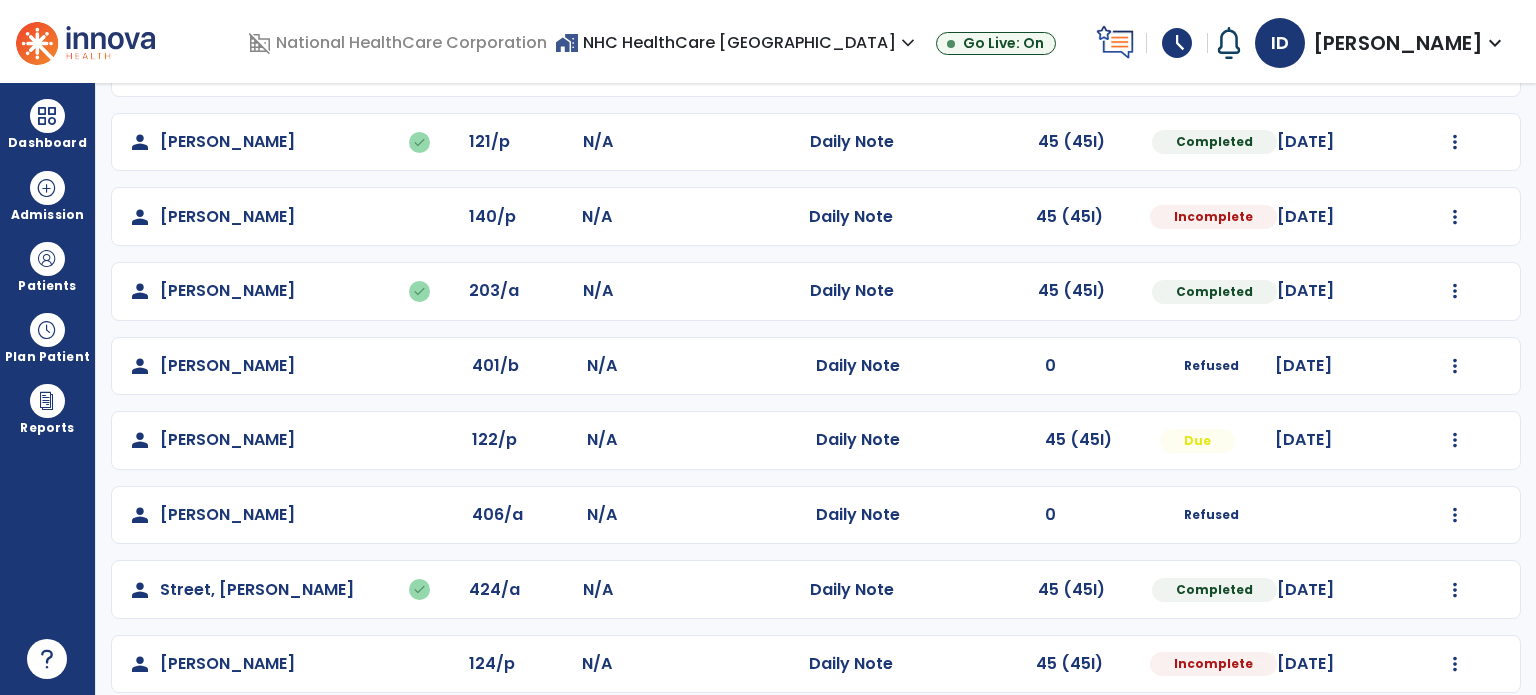 select on "*" 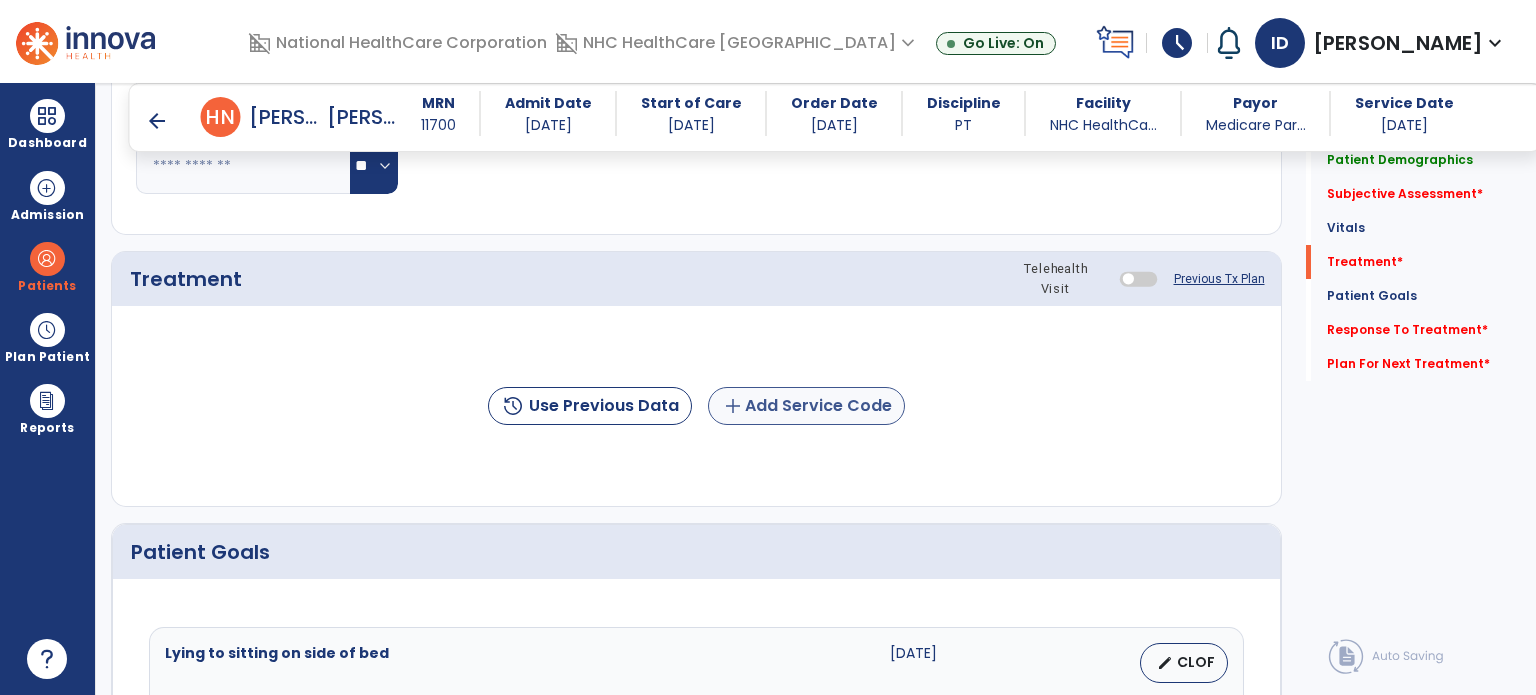 scroll, scrollTop: 1002, scrollLeft: 0, axis: vertical 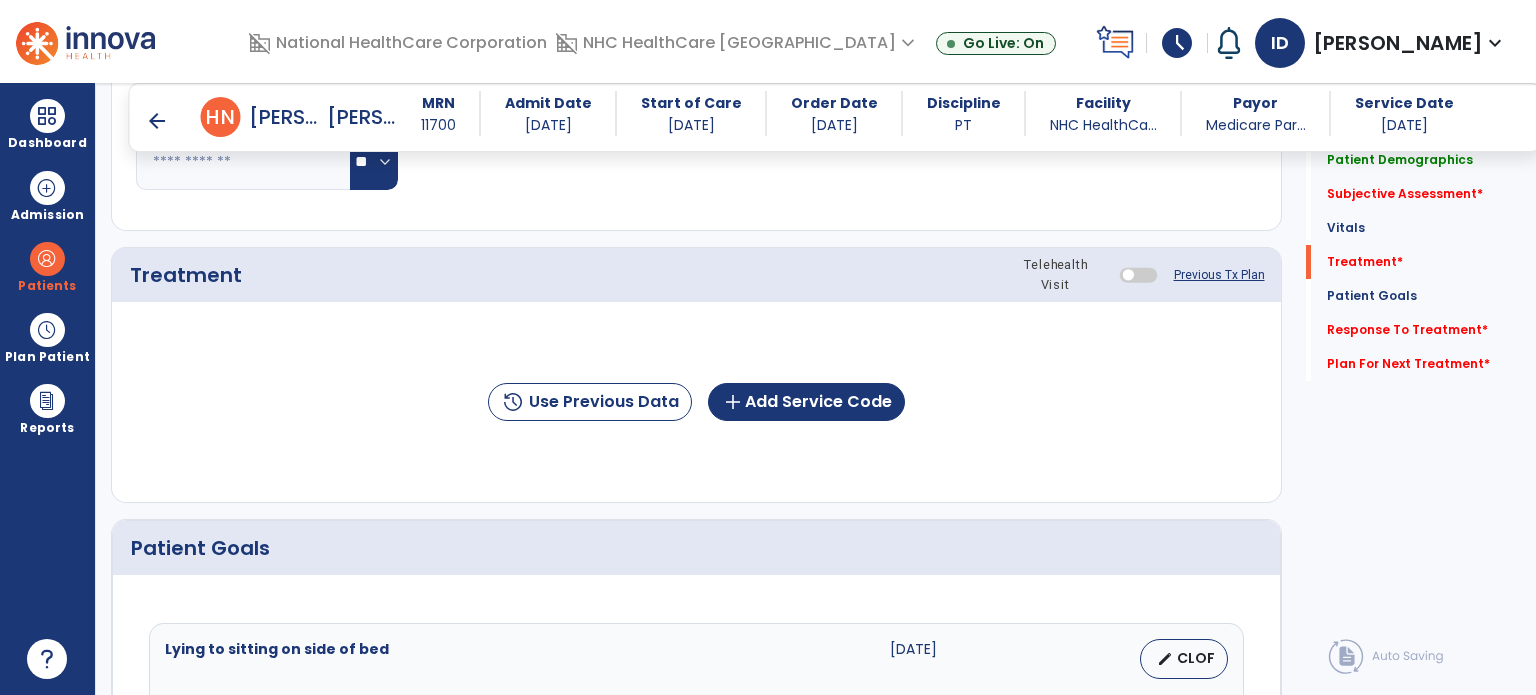 click on "history  Use Previous Data  add  Add Service Code" 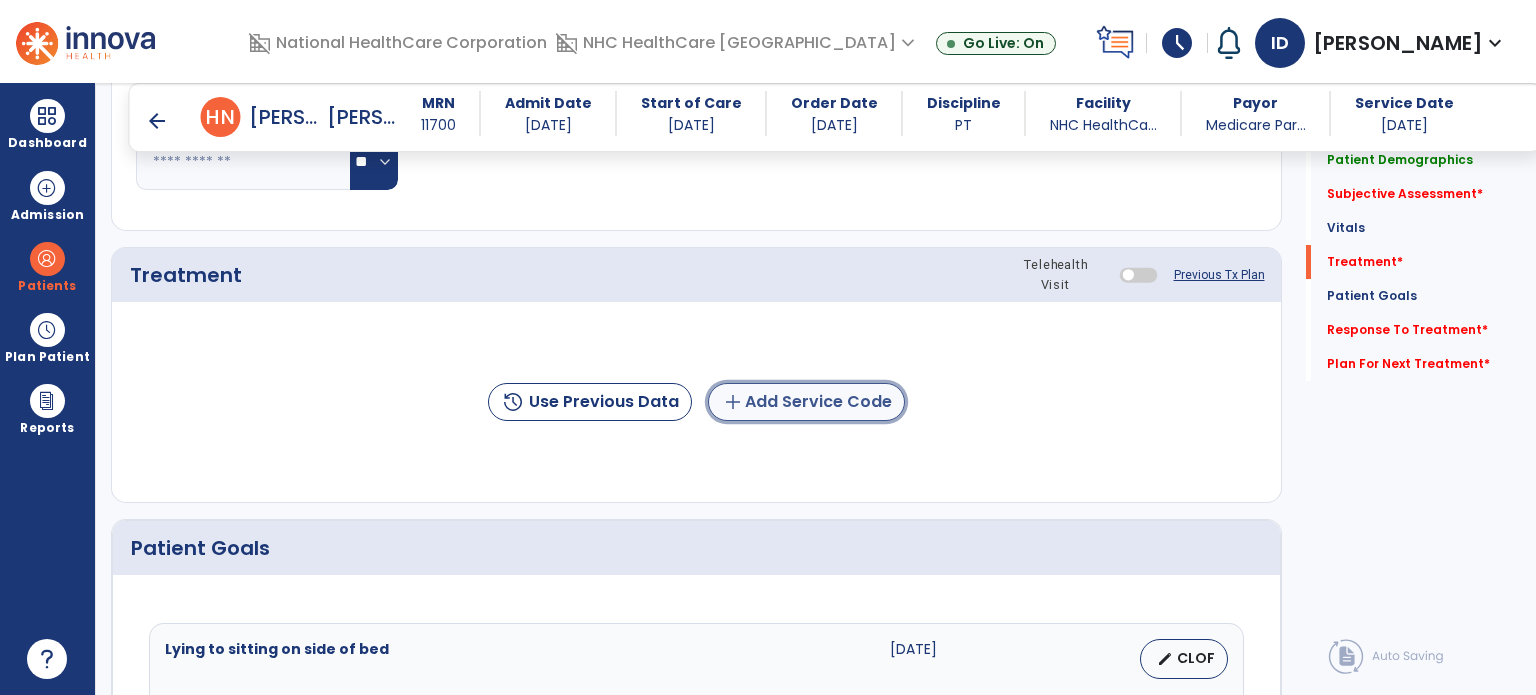 click on "add  Add Service Code" 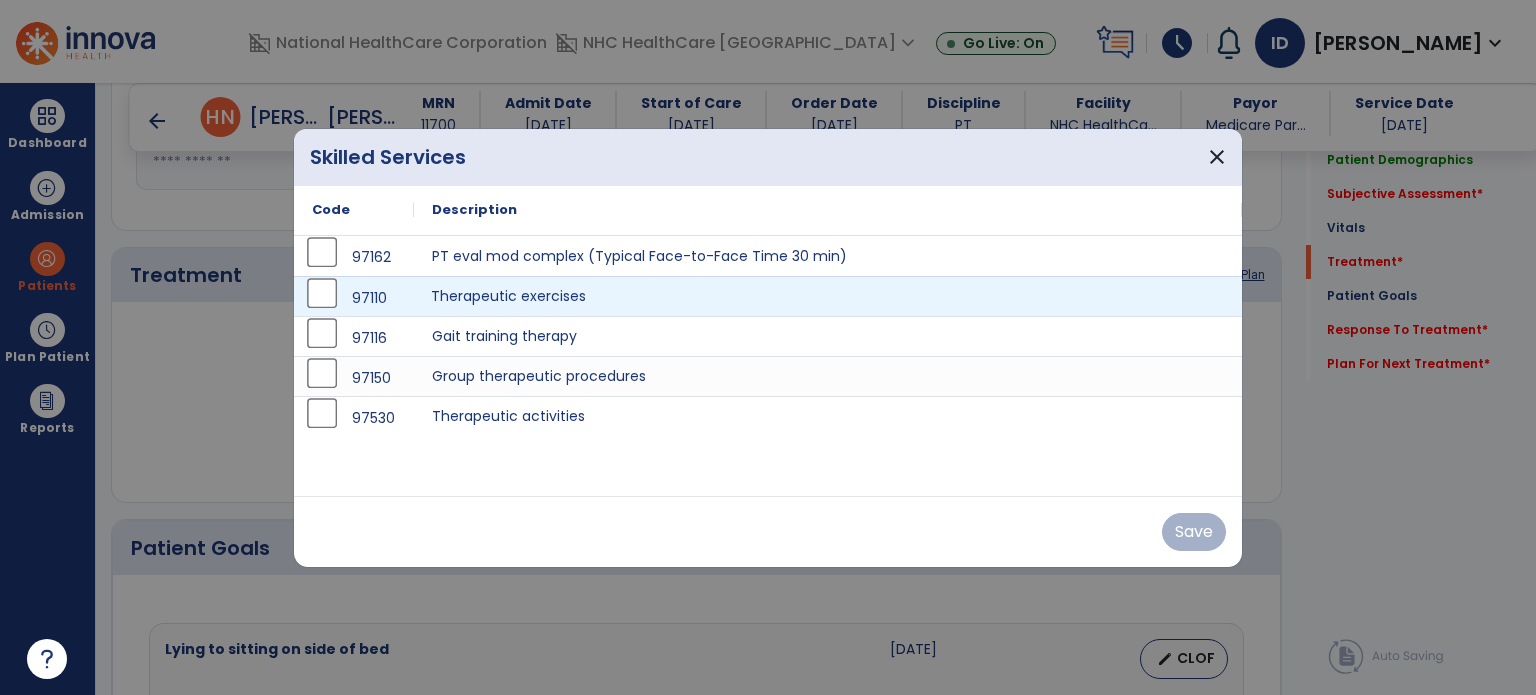 click on "Therapeutic exercises" at bounding box center (828, 296) 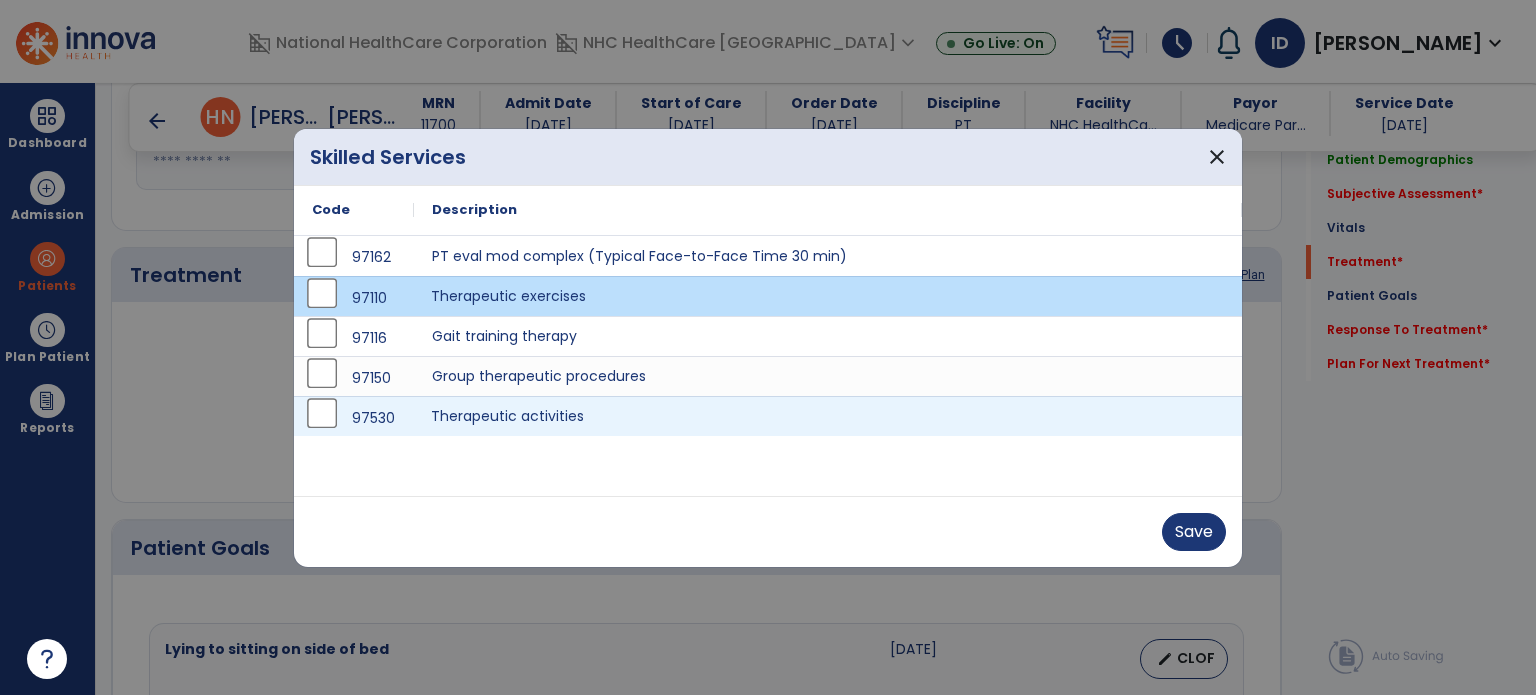 click on "Therapeutic activities" at bounding box center (828, 416) 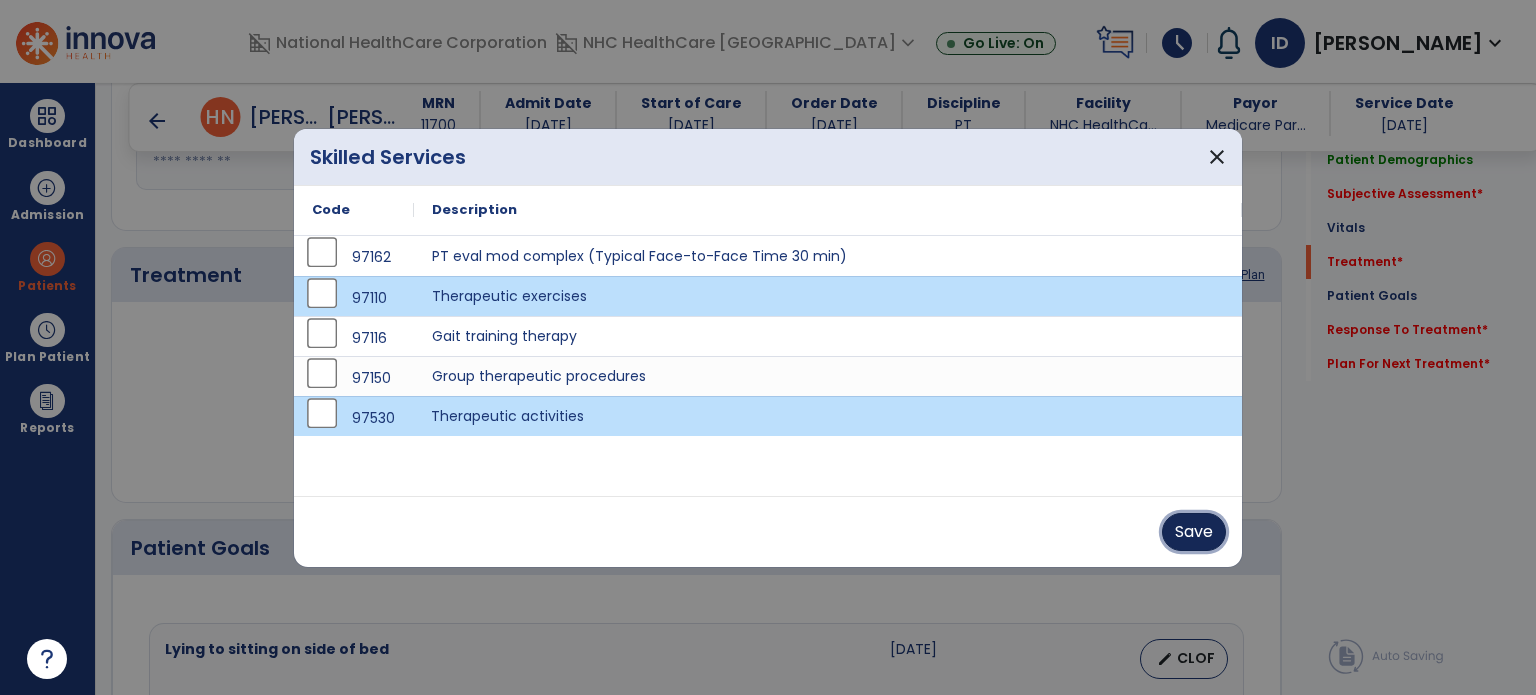 click on "Save" at bounding box center (1194, 532) 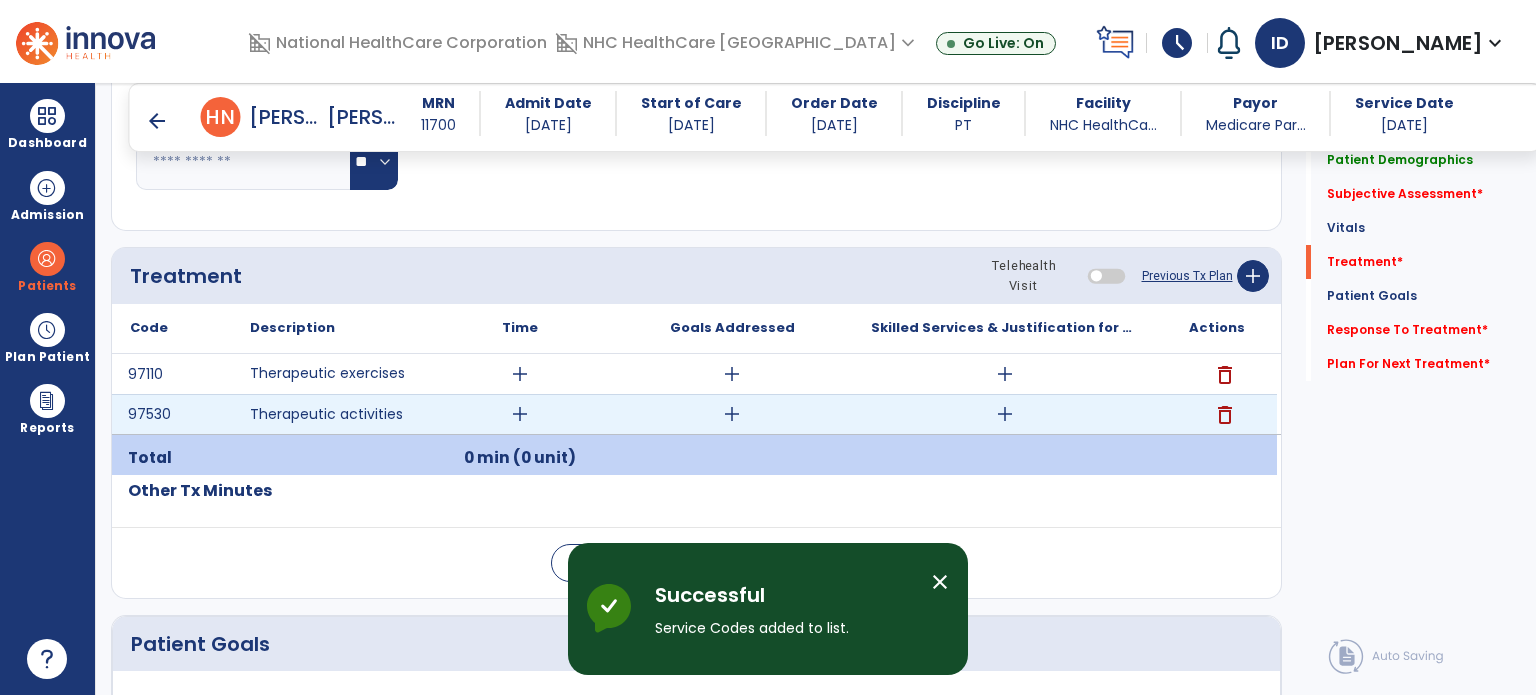 click on "add" at bounding box center [1005, 414] 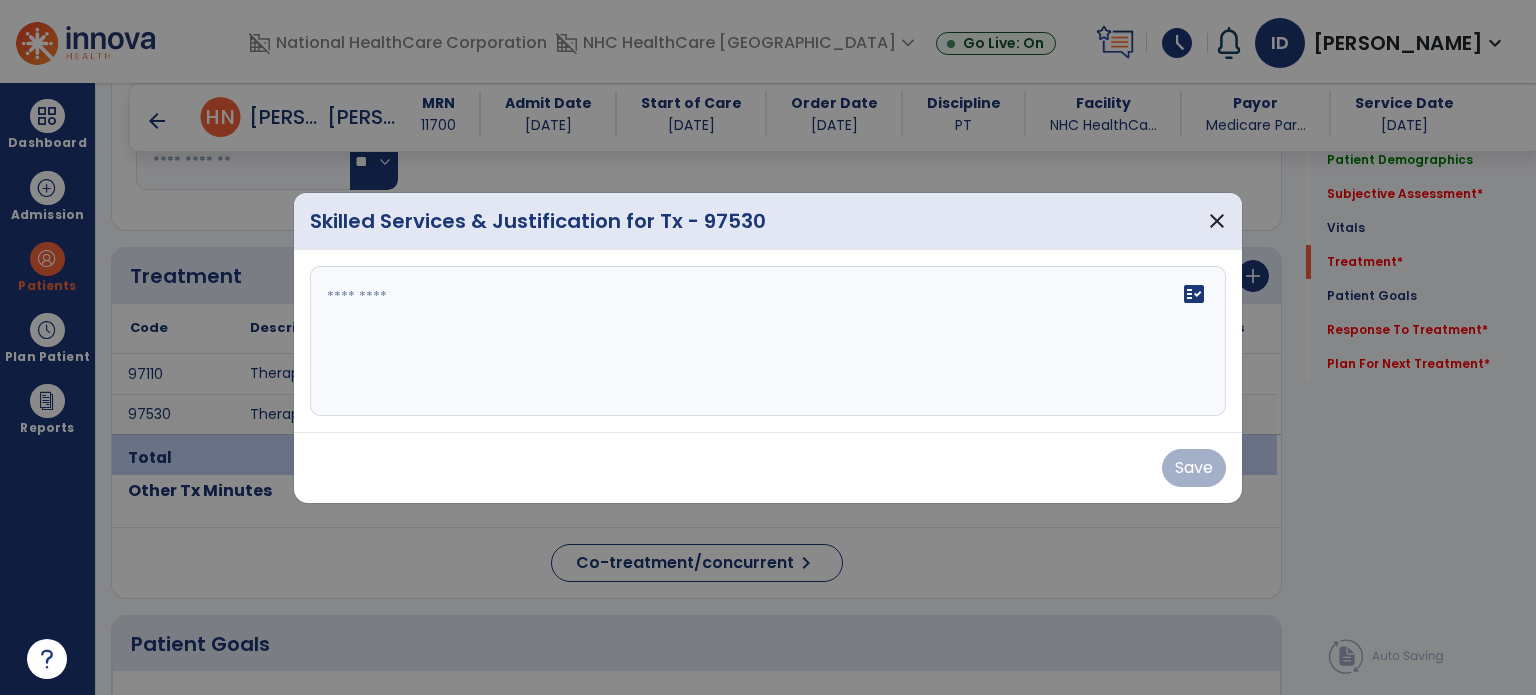 click on "fact_check" at bounding box center (768, 341) 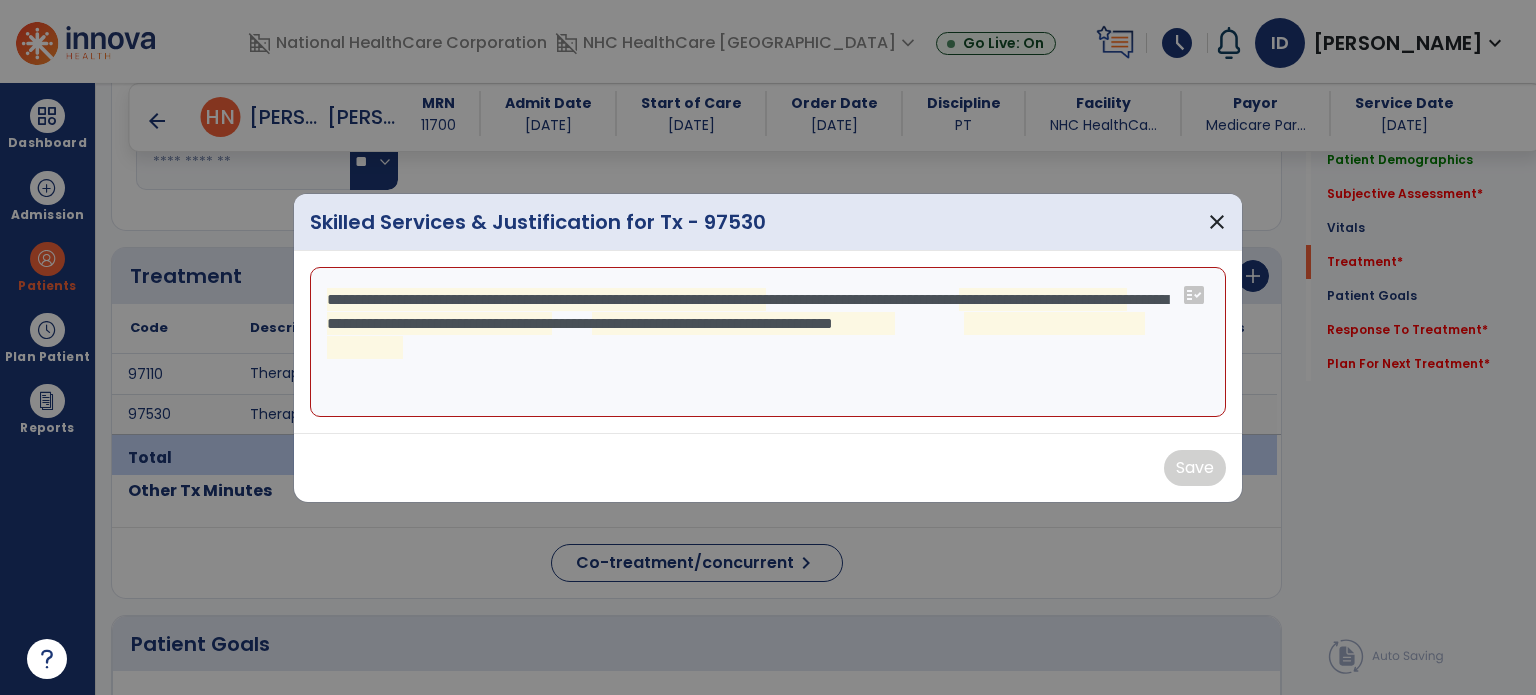 click on "**********" at bounding box center [768, 342] 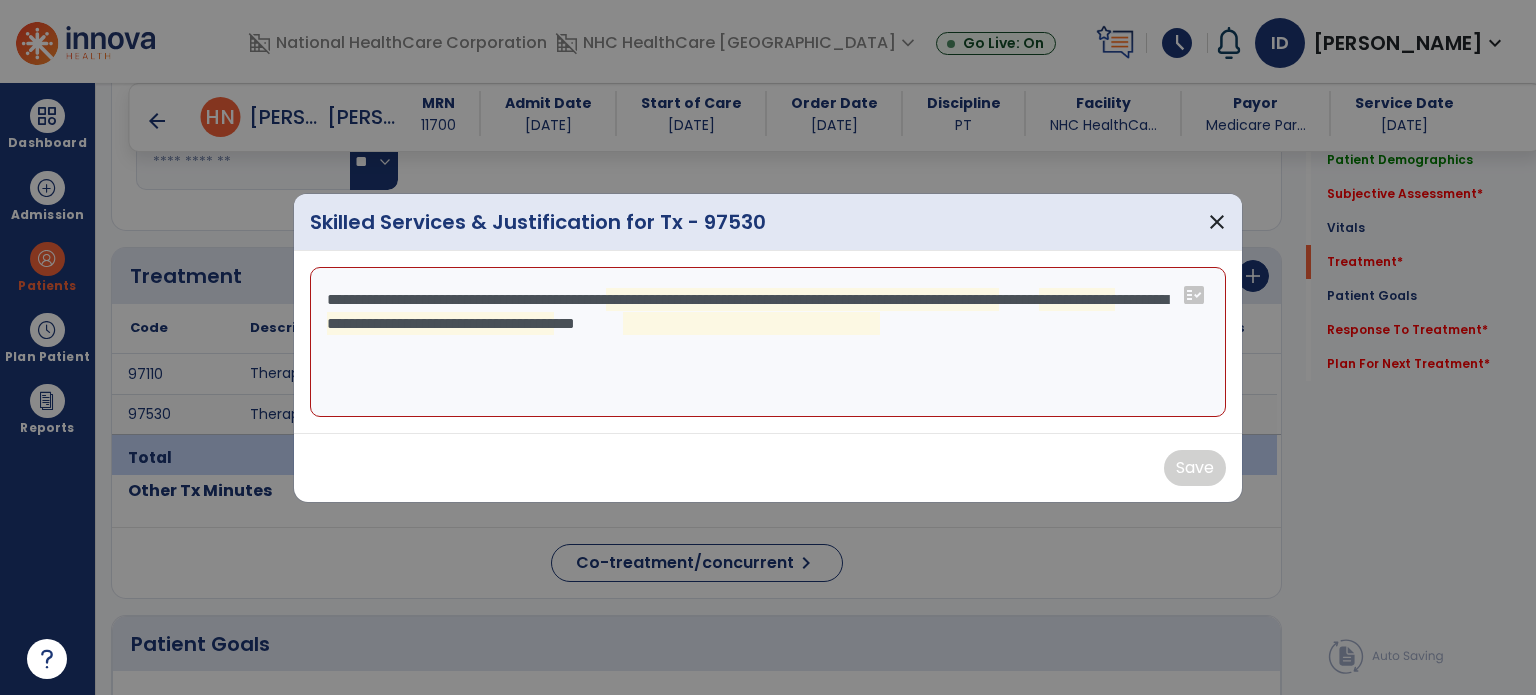 click on "**********" at bounding box center (768, 342) 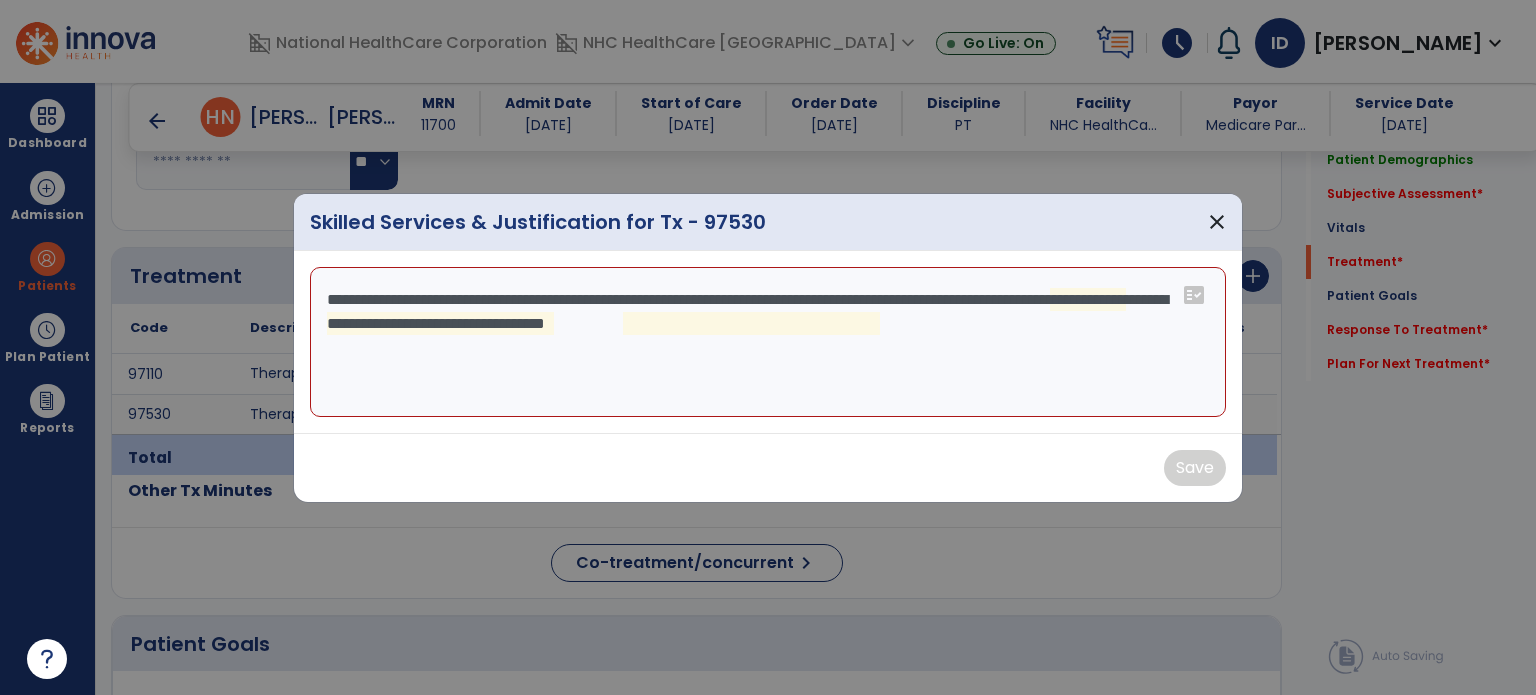 click on "**********" at bounding box center (768, 342) 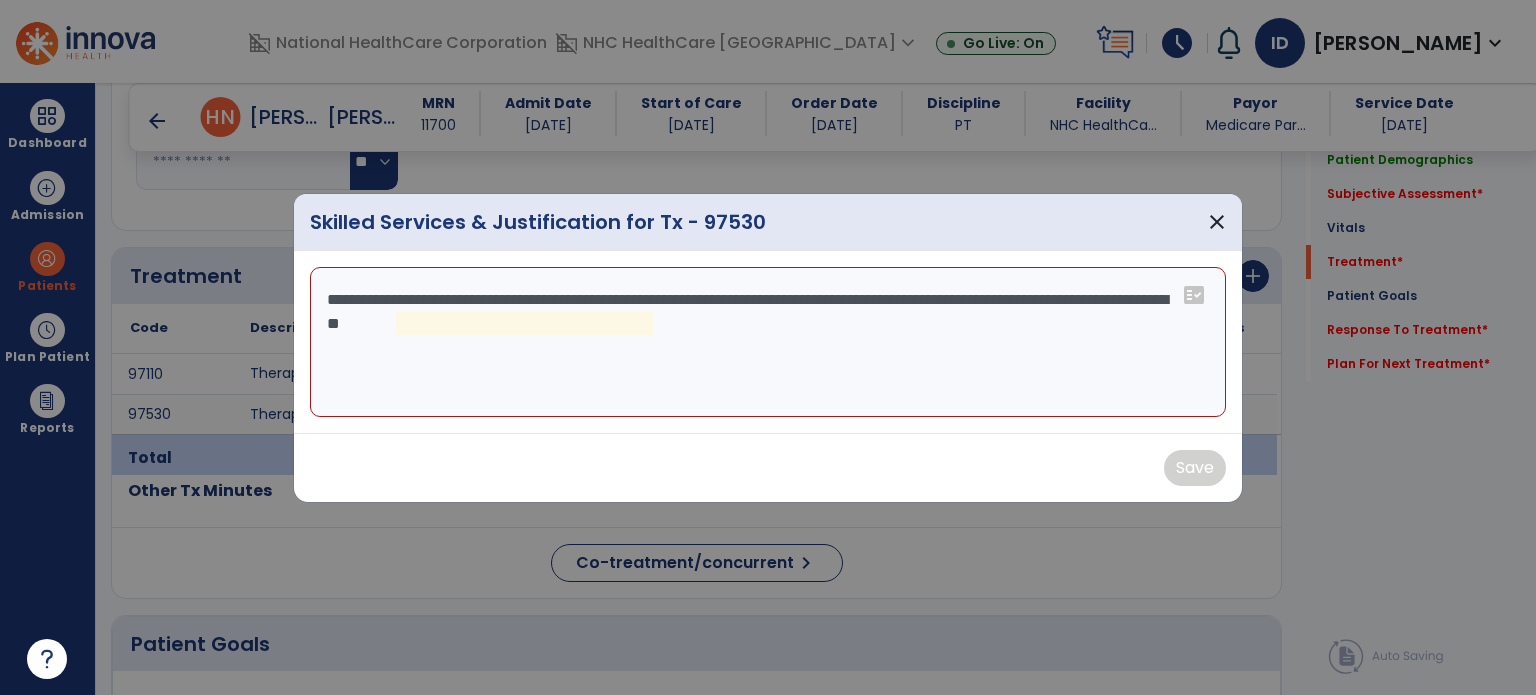 click on "**********" at bounding box center [768, 342] 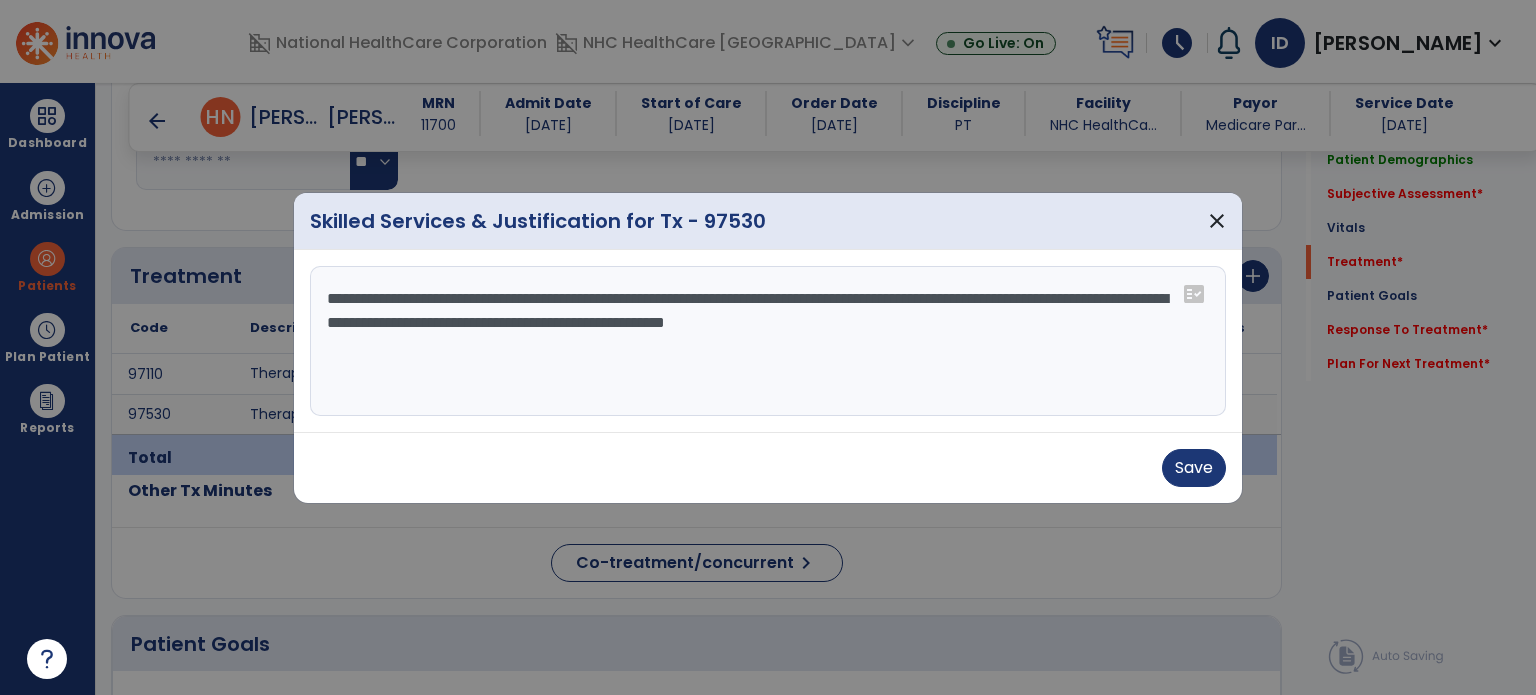 type on "**********" 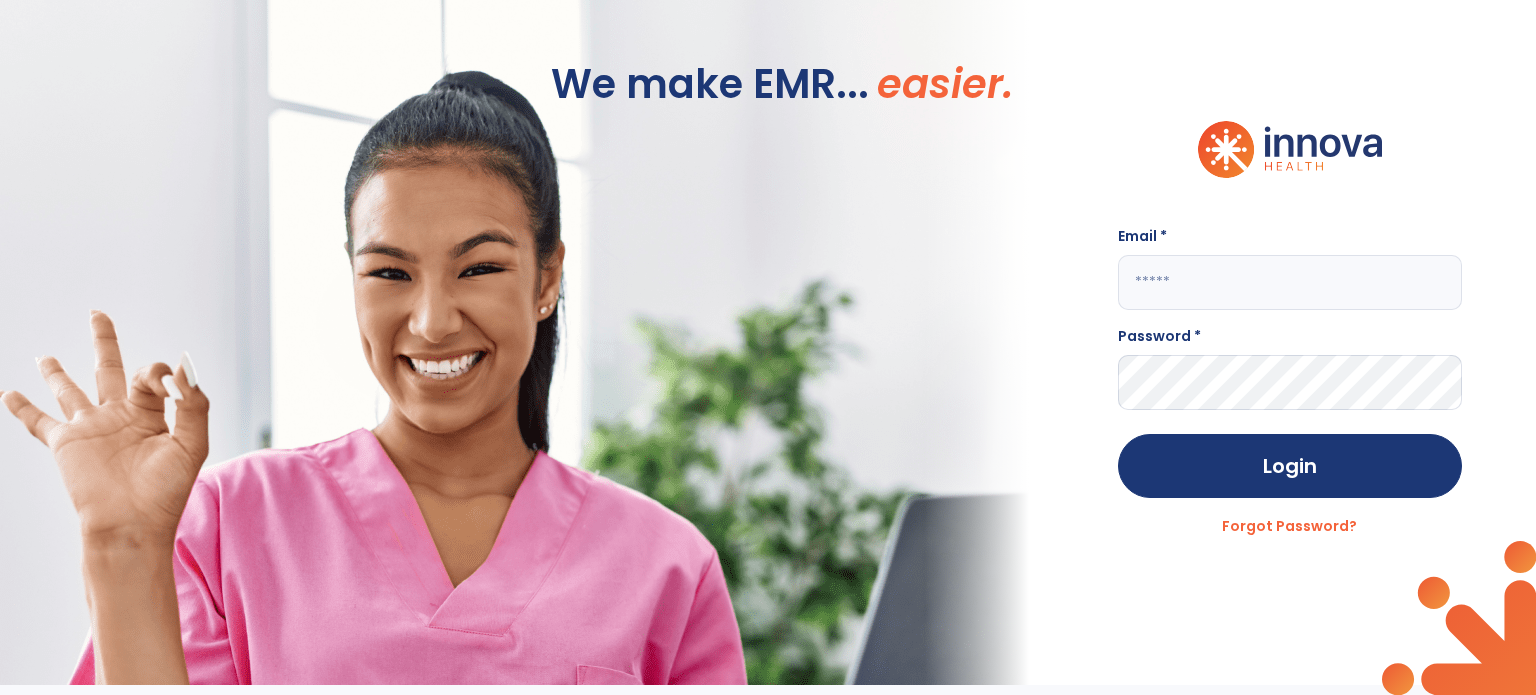 scroll, scrollTop: 0, scrollLeft: 0, axis: both 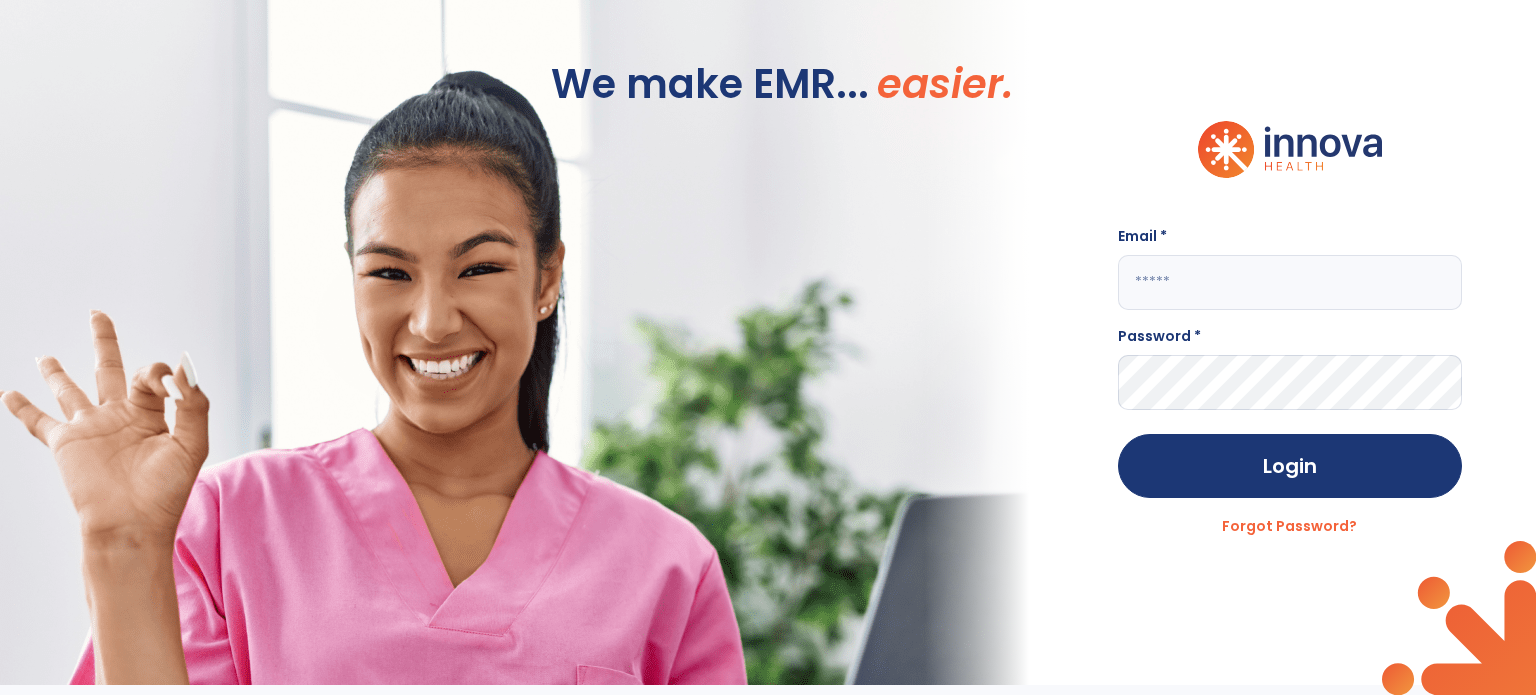 type on "**********" 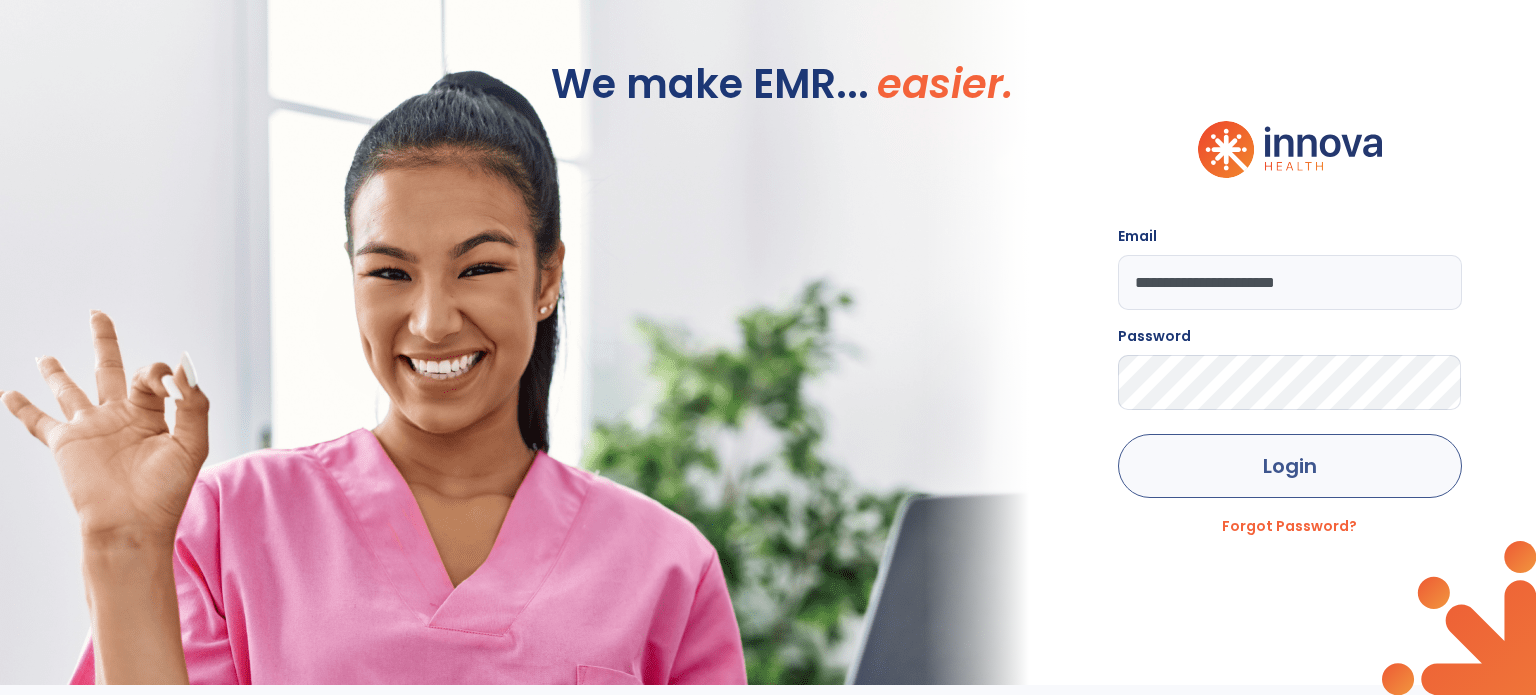click on "Login" 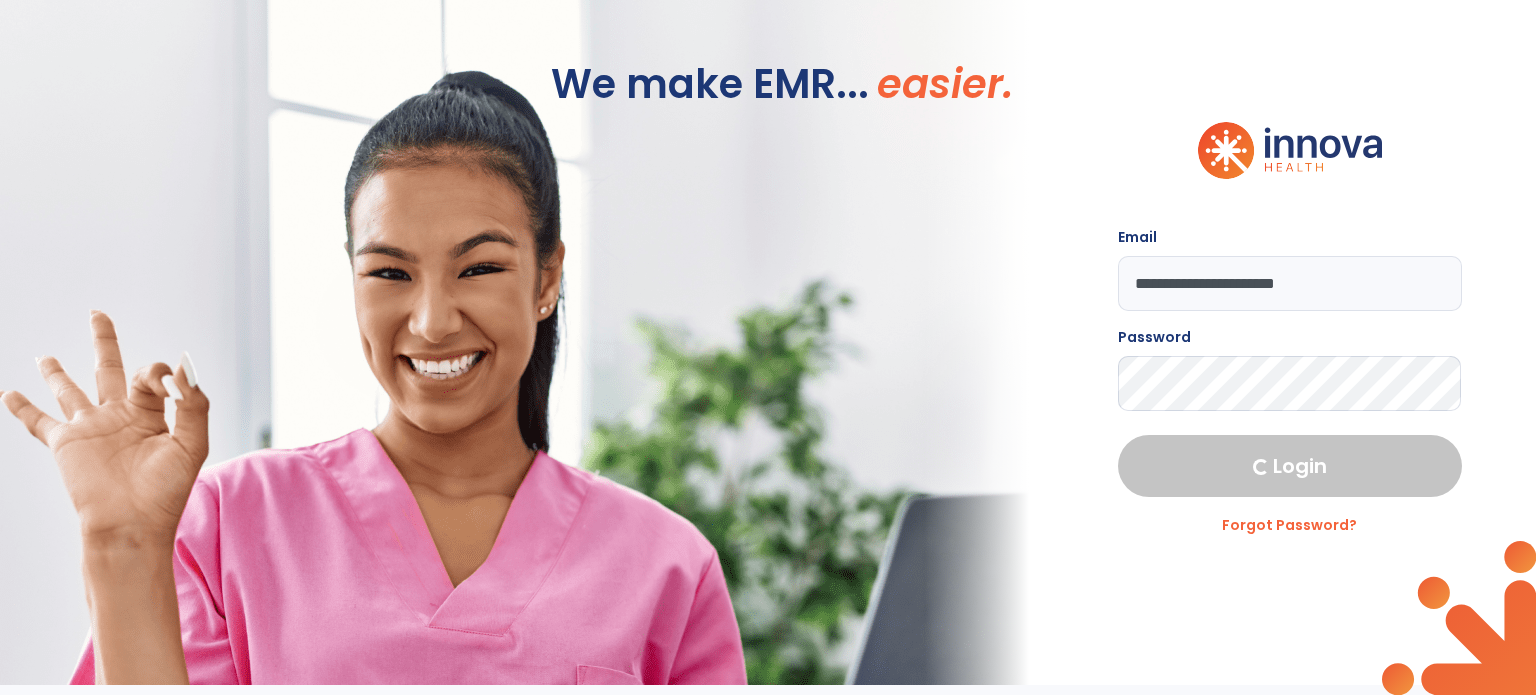 select on "****" 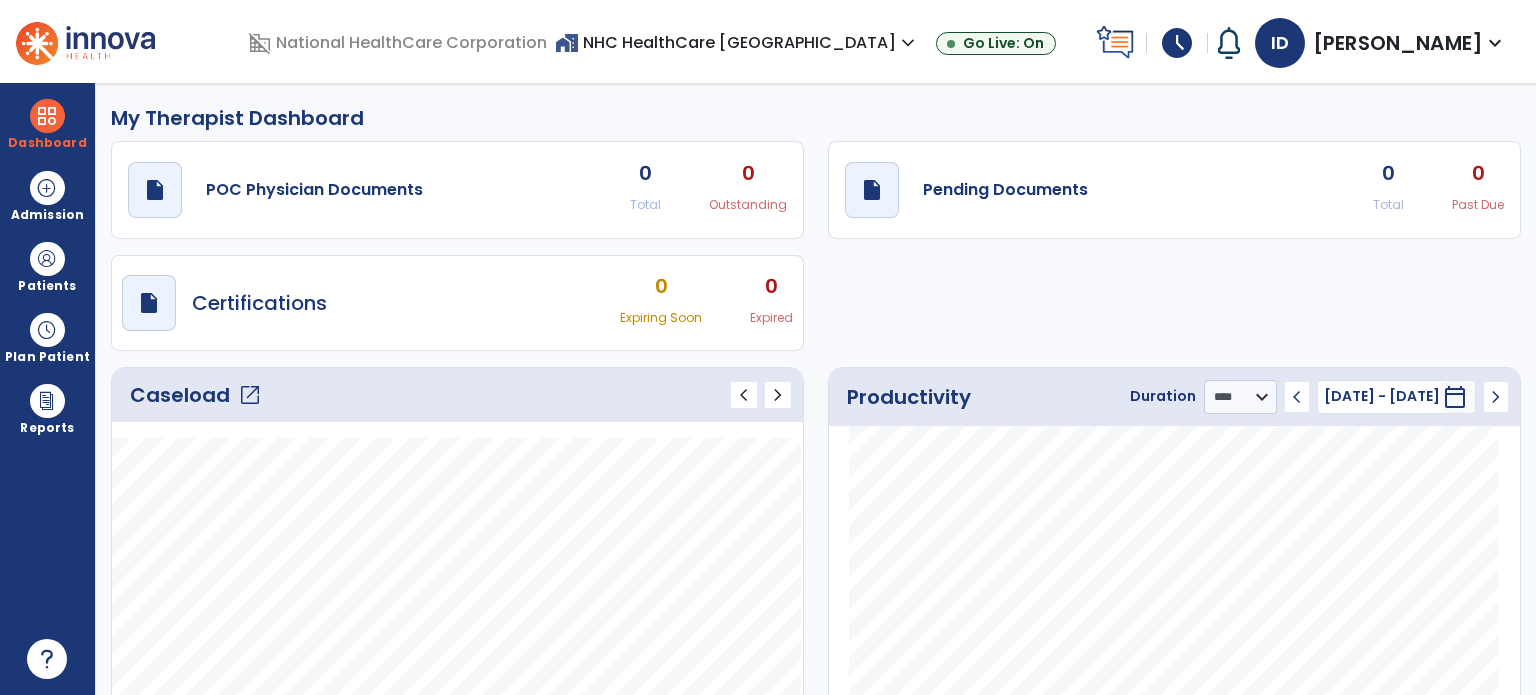 click on "Caseload   open_in_new" 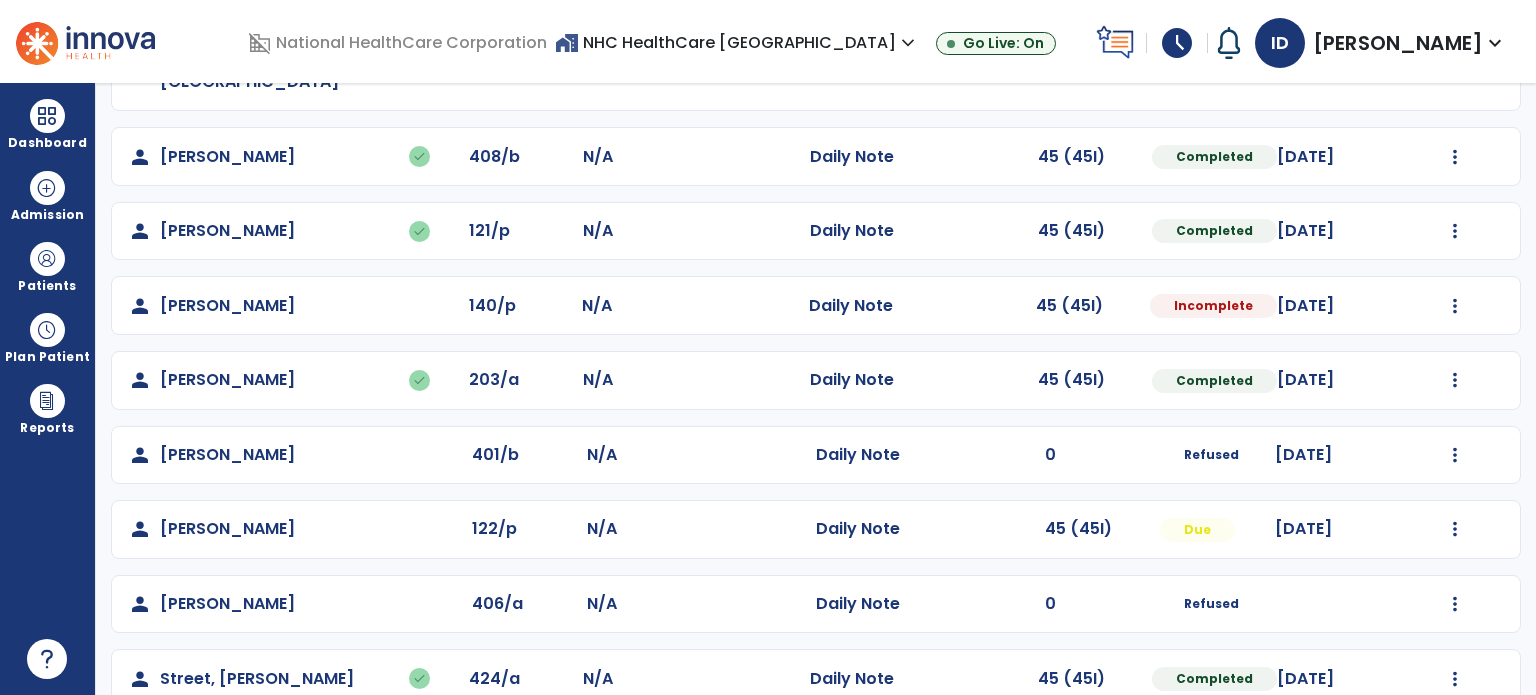 scroll, scrollTop: 308, scrollLeft: 0, axis: vertical 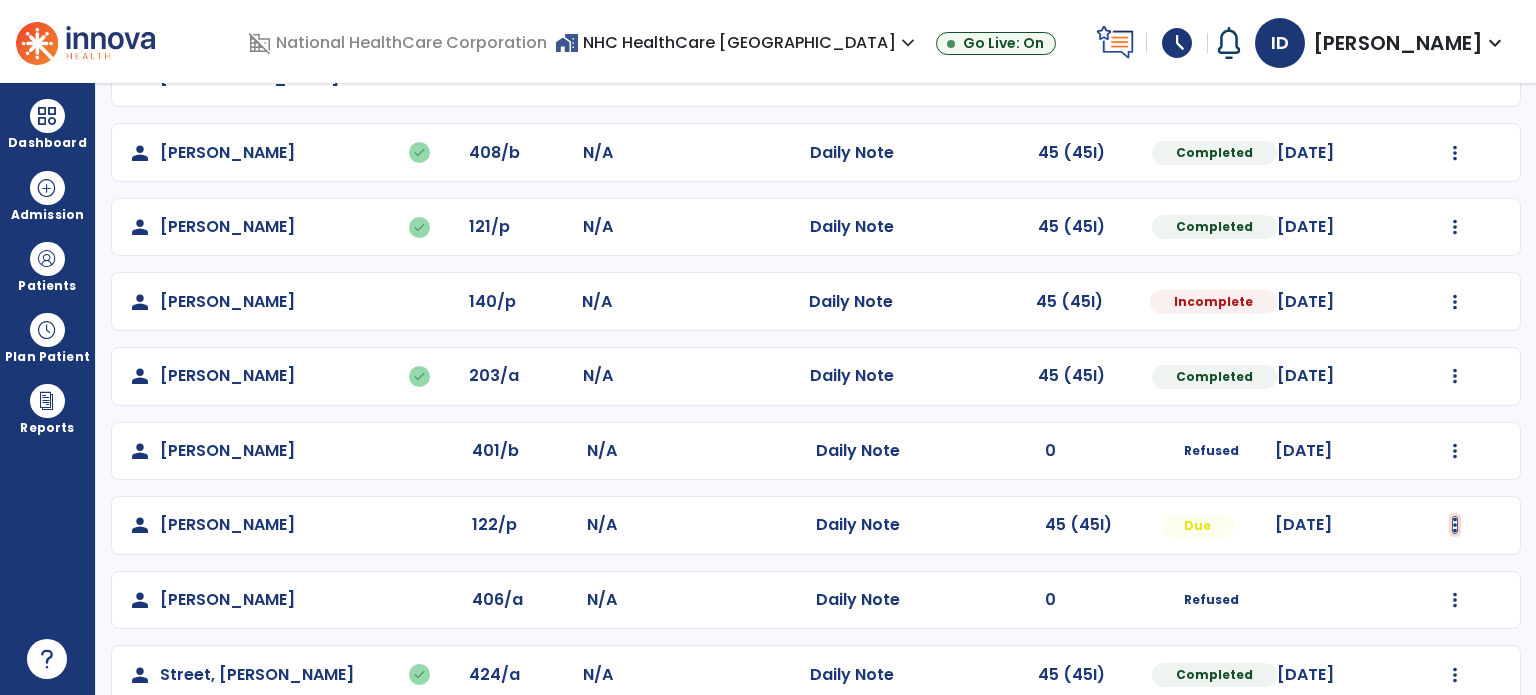 click at bounding box center (1455, -20) 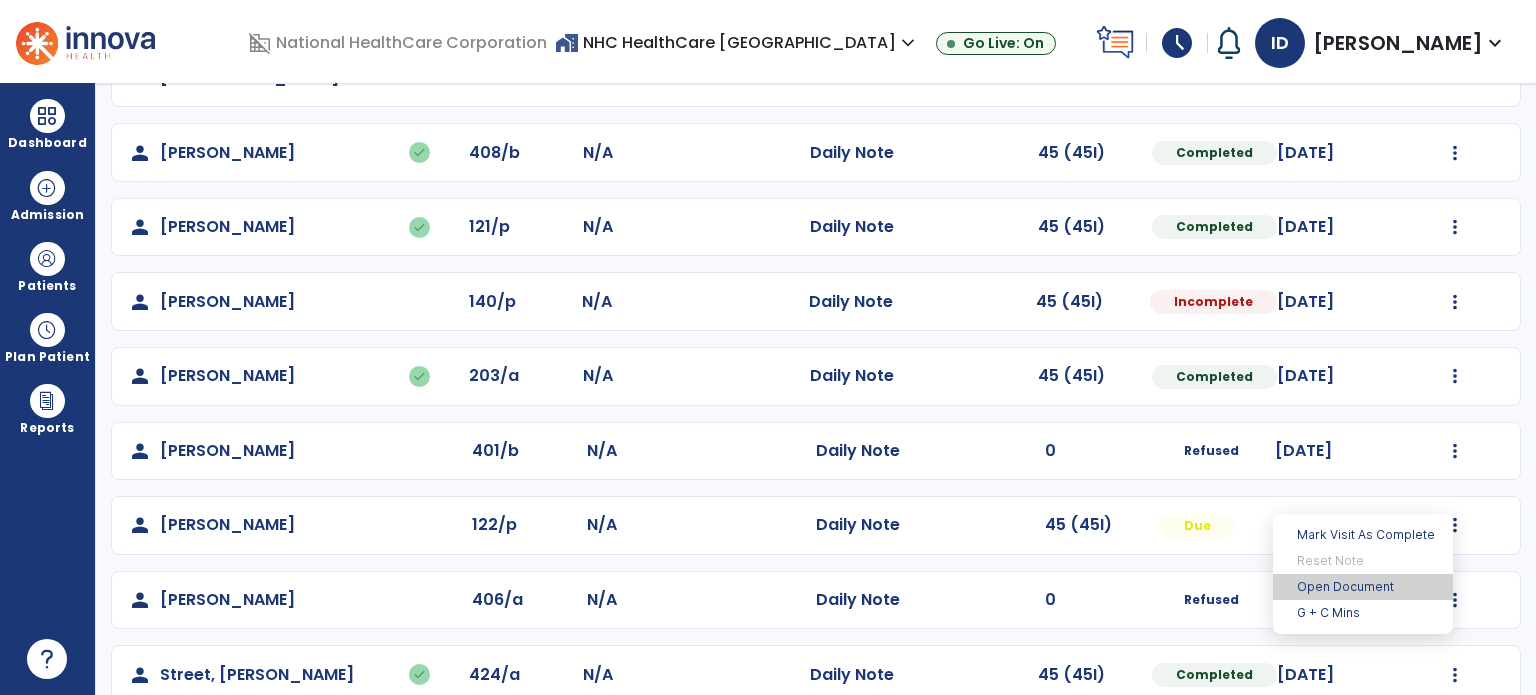 click on "Open Document" at bounding box center (1363, 587) 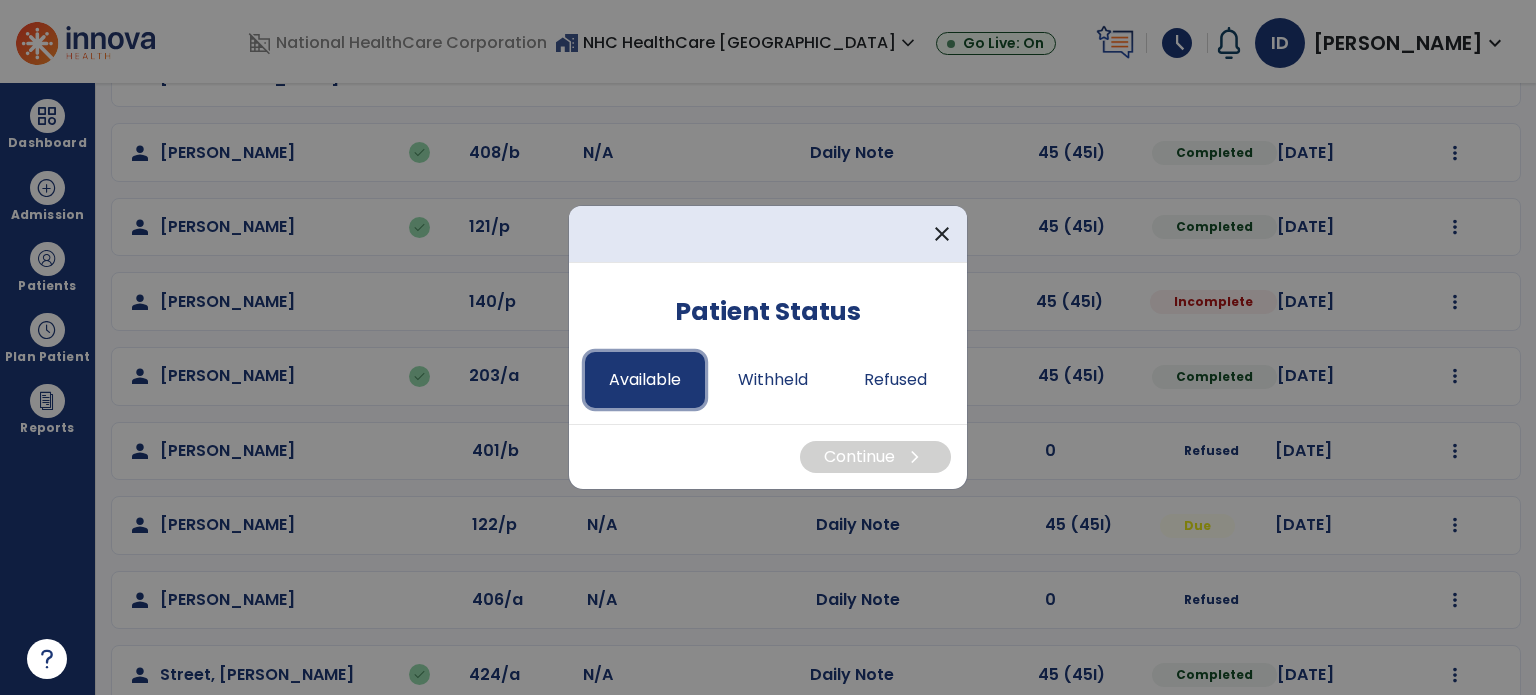 click on "Available" at bounding box center (645, 380) 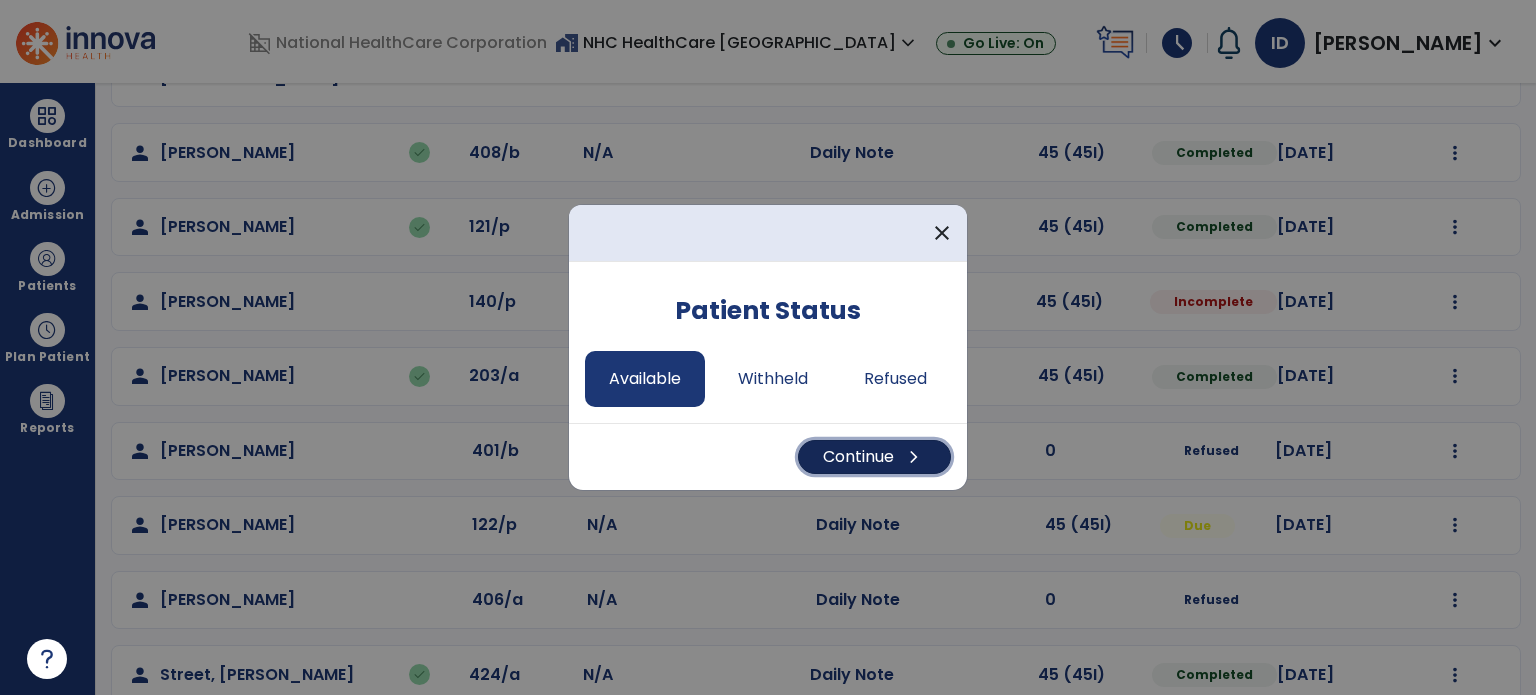 click on "Continue   chevron_right" at bounding box center [874, 457] 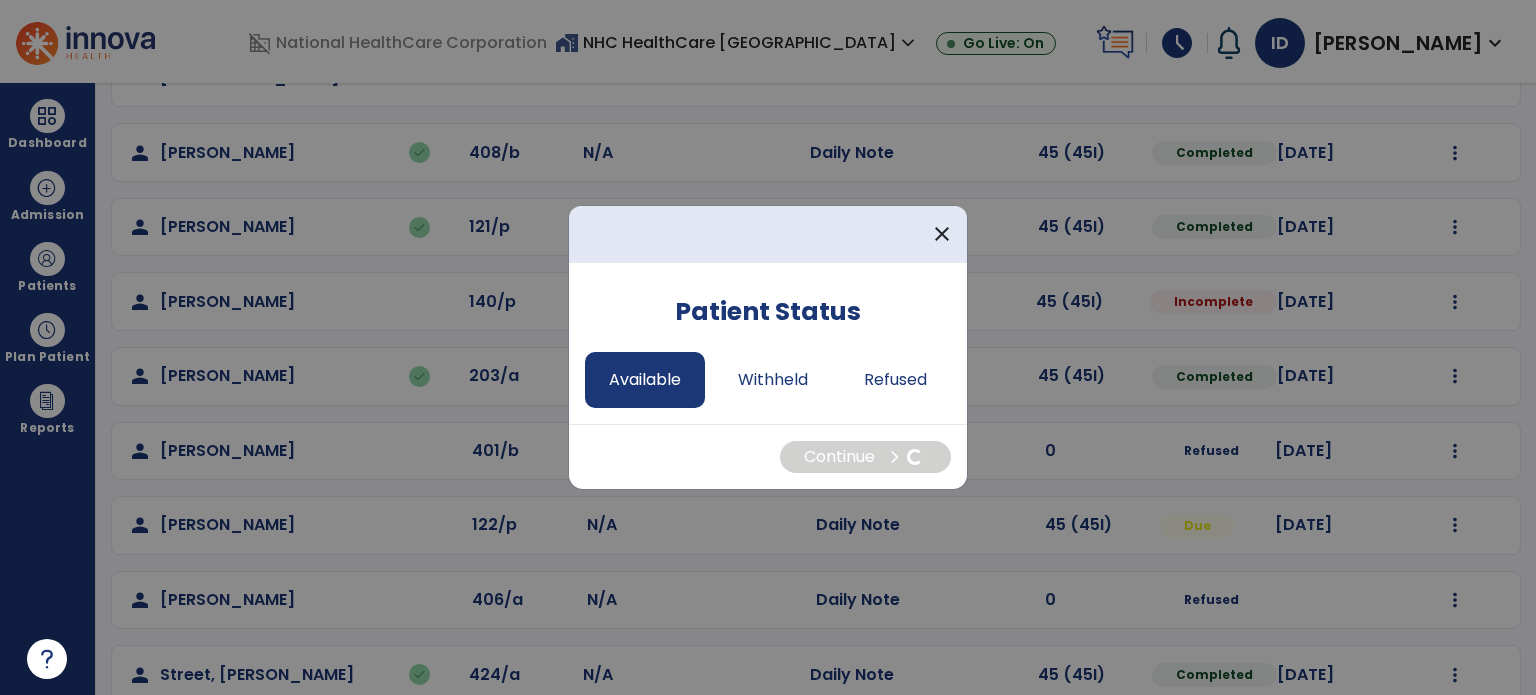 select on "*" 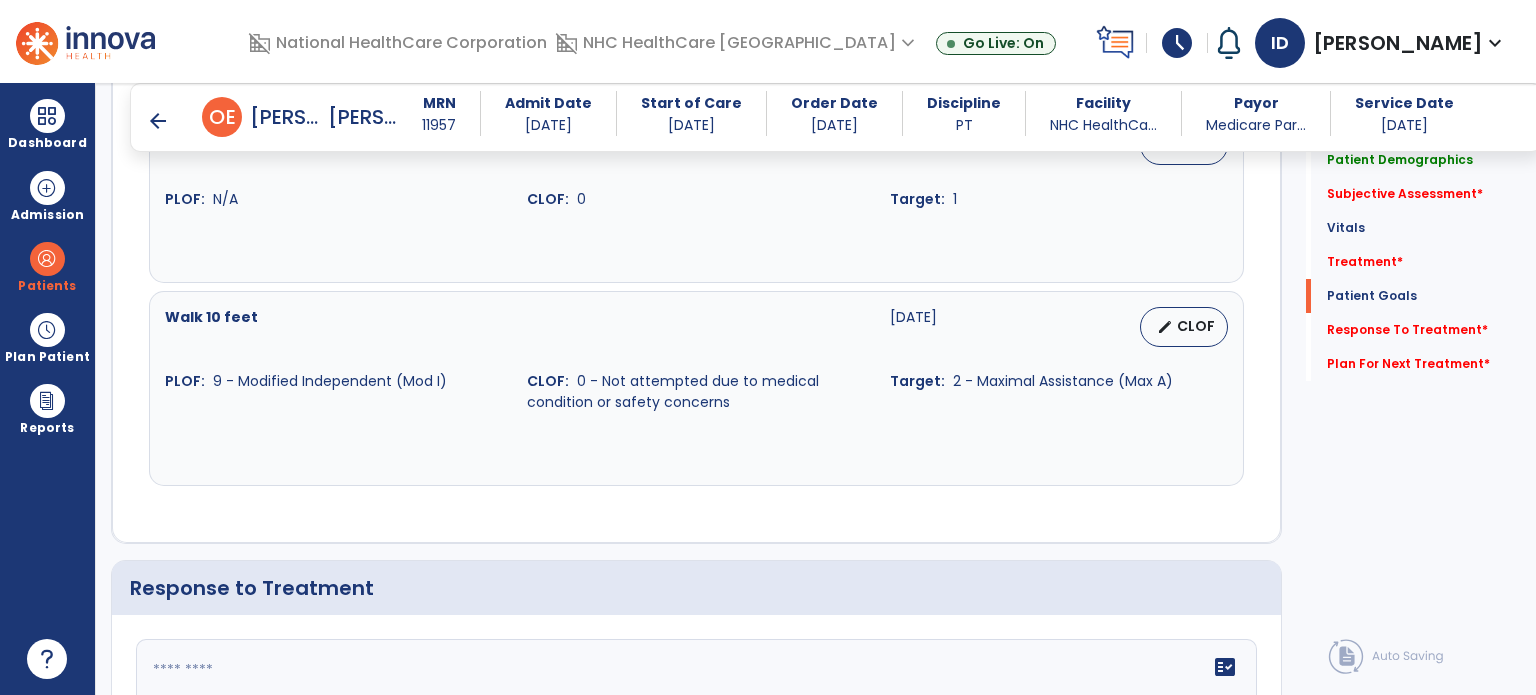 scroll, scrollTop: 2308, scrollLeft: 0, axis: vertical 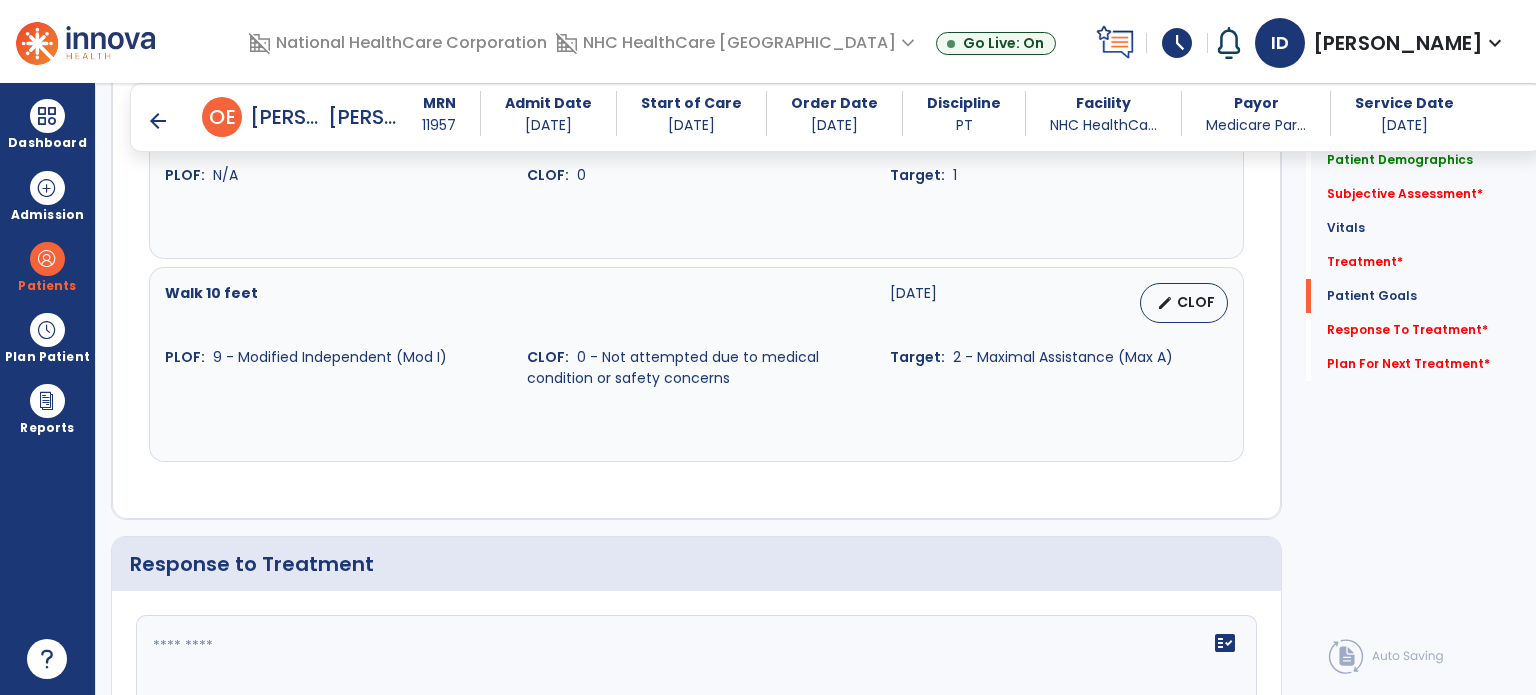 click on "Dashboard  dashboard  Therapist Dashboard Admission Patients  format_list_bulleted  Patient List  space_dashboard  Patient Board  insert_chart  PDPM Board Plan Patient  event_note  Planner  content_paste_go  Scheduler  content_paste_go  Whiteboard Reports  export_notes  Billing Exports  note_alt  EOM Report  event_note  Minutes By Payor  inbox_customize  Service Log  playlist_add_check  Triple Check Report" at bounding box center [48, 389] 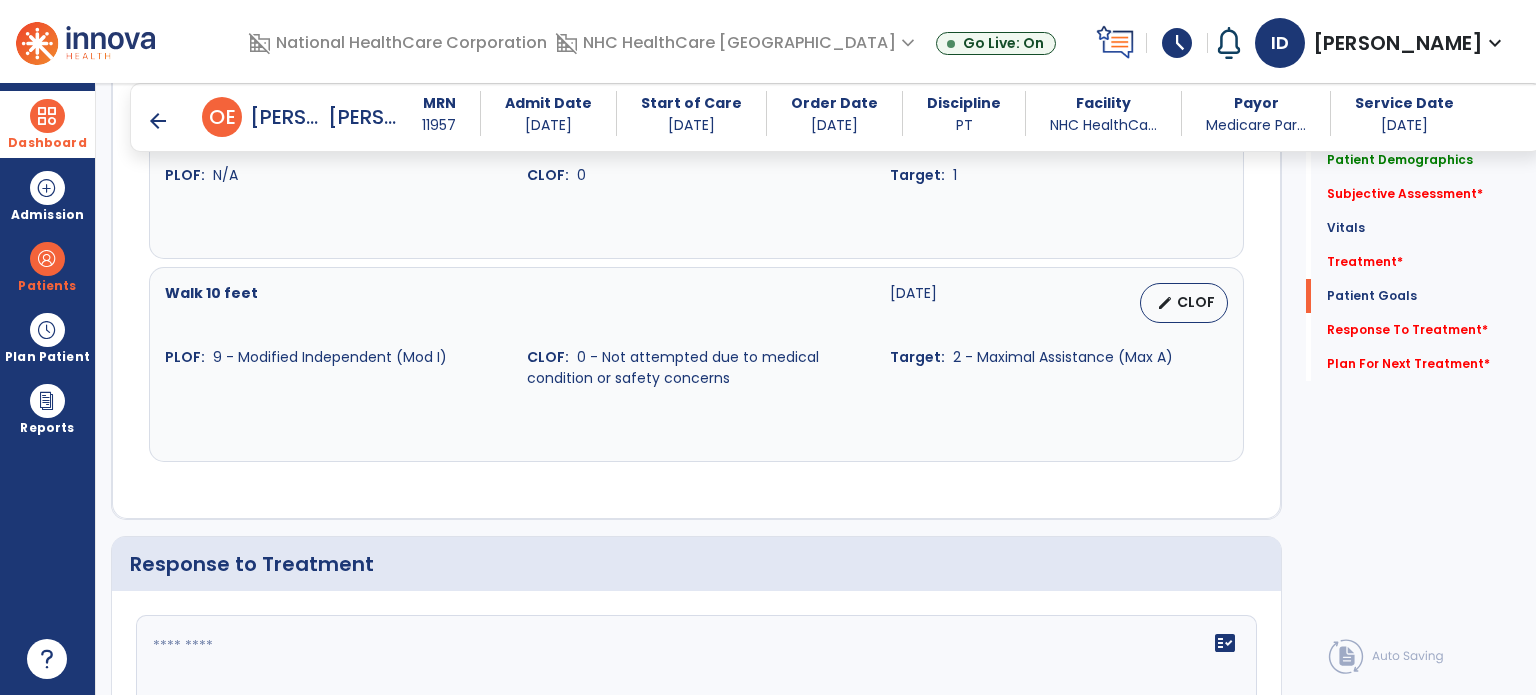 click on "Dashboard" at bounding box center [47, 143] 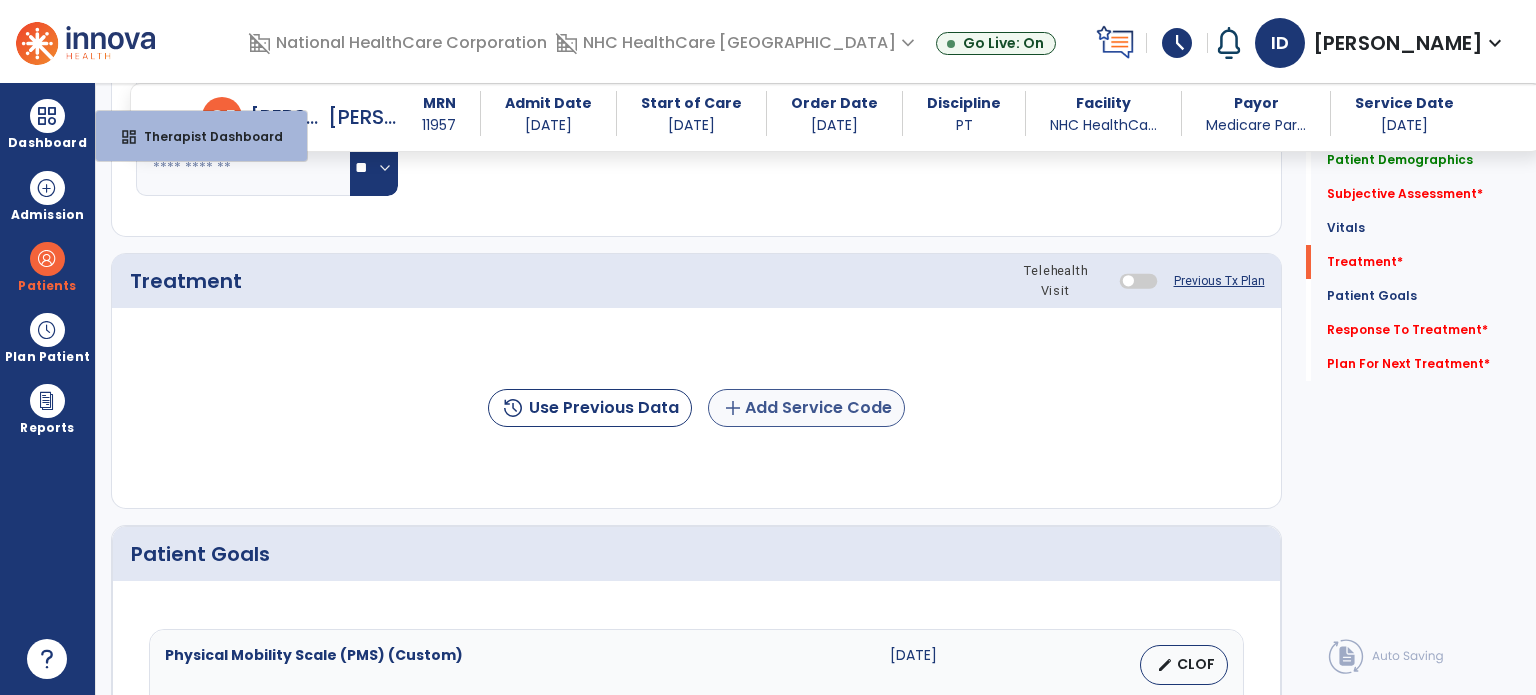 scroll, scrollTop: 996, scrollLeft: 0, axis: vertical 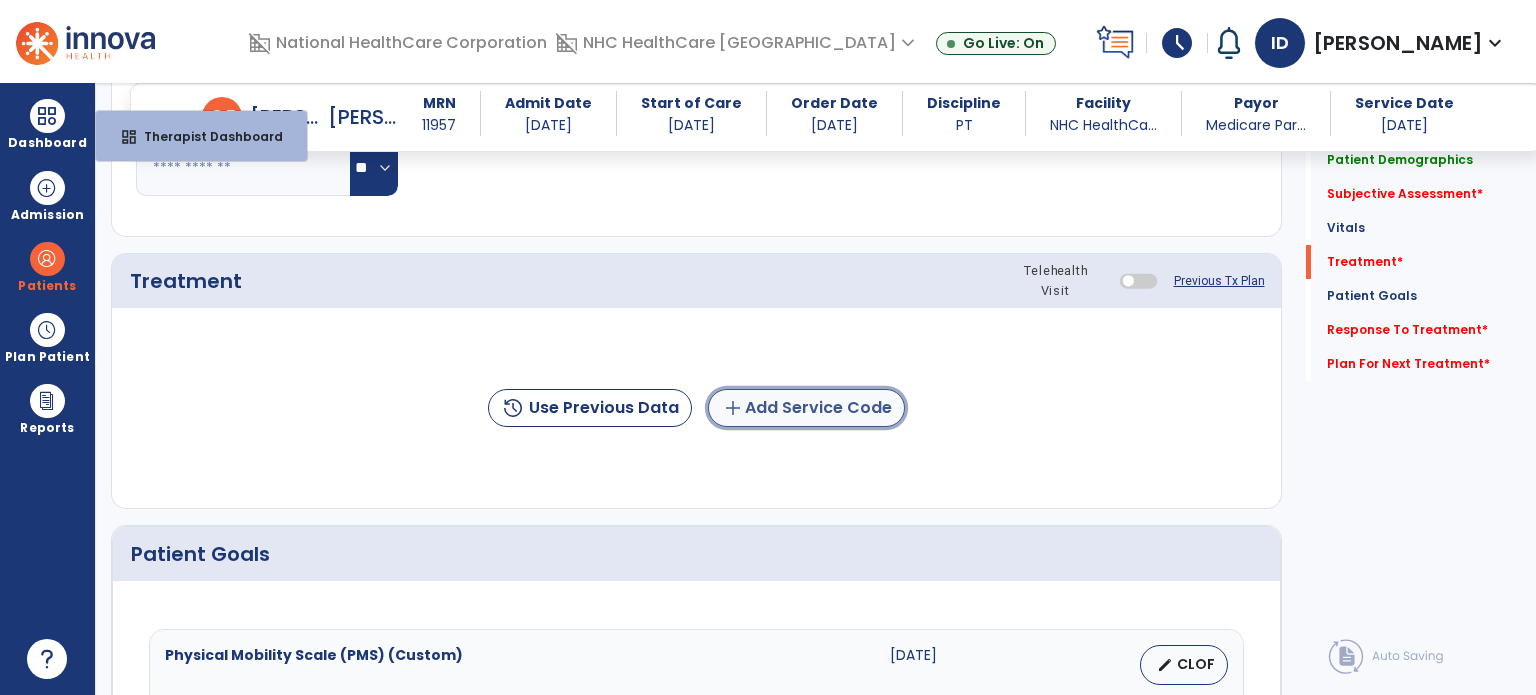 click on "add  Add Service Code" 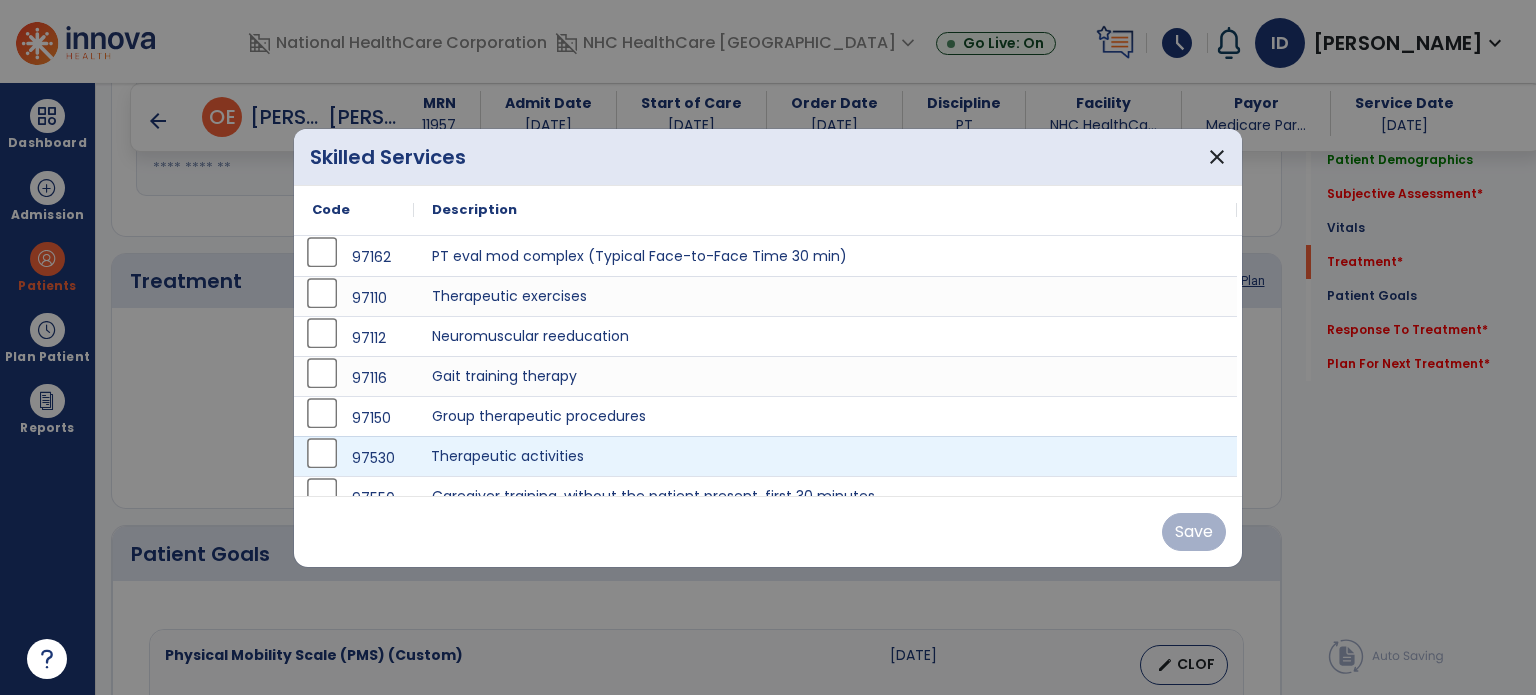 click on "Therapeutic activities" at bounding box center (825, 456) 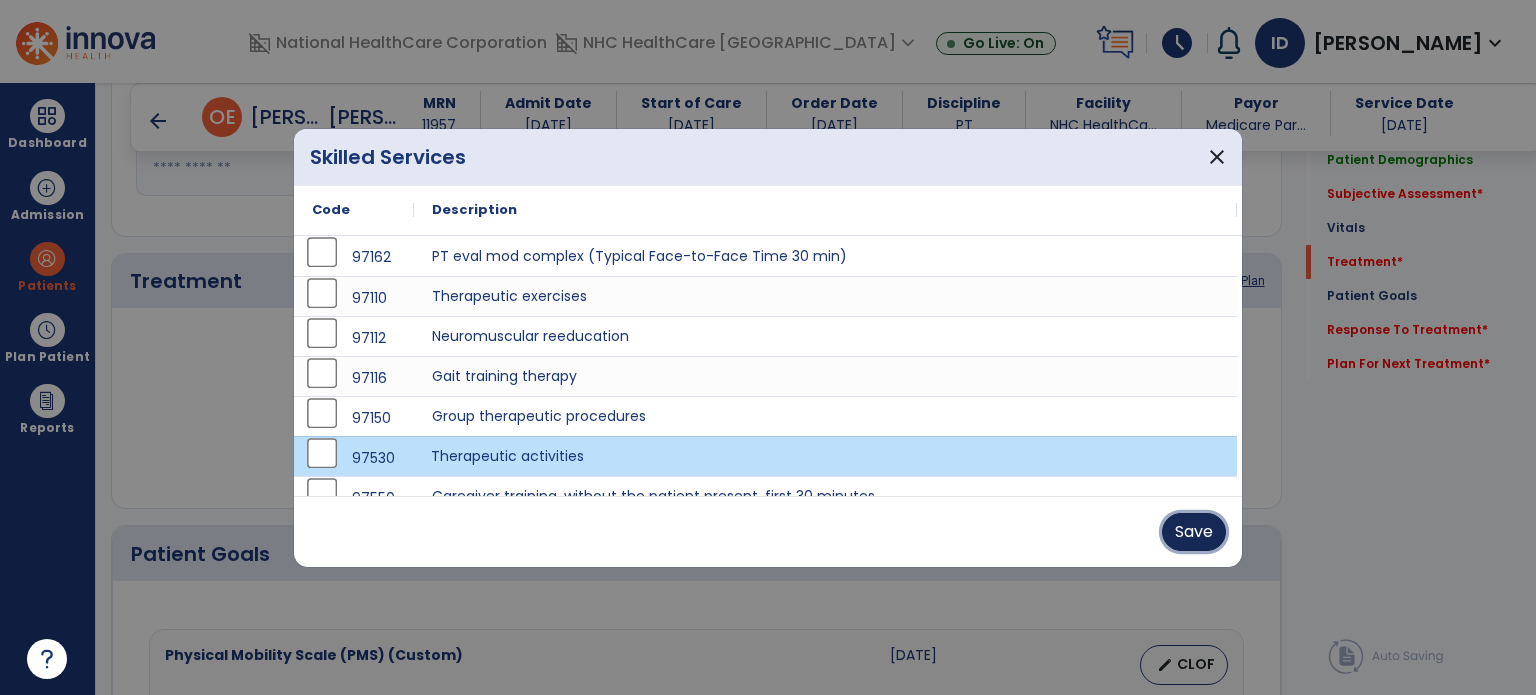 click on "Save" at bounding box center (1194, 532) 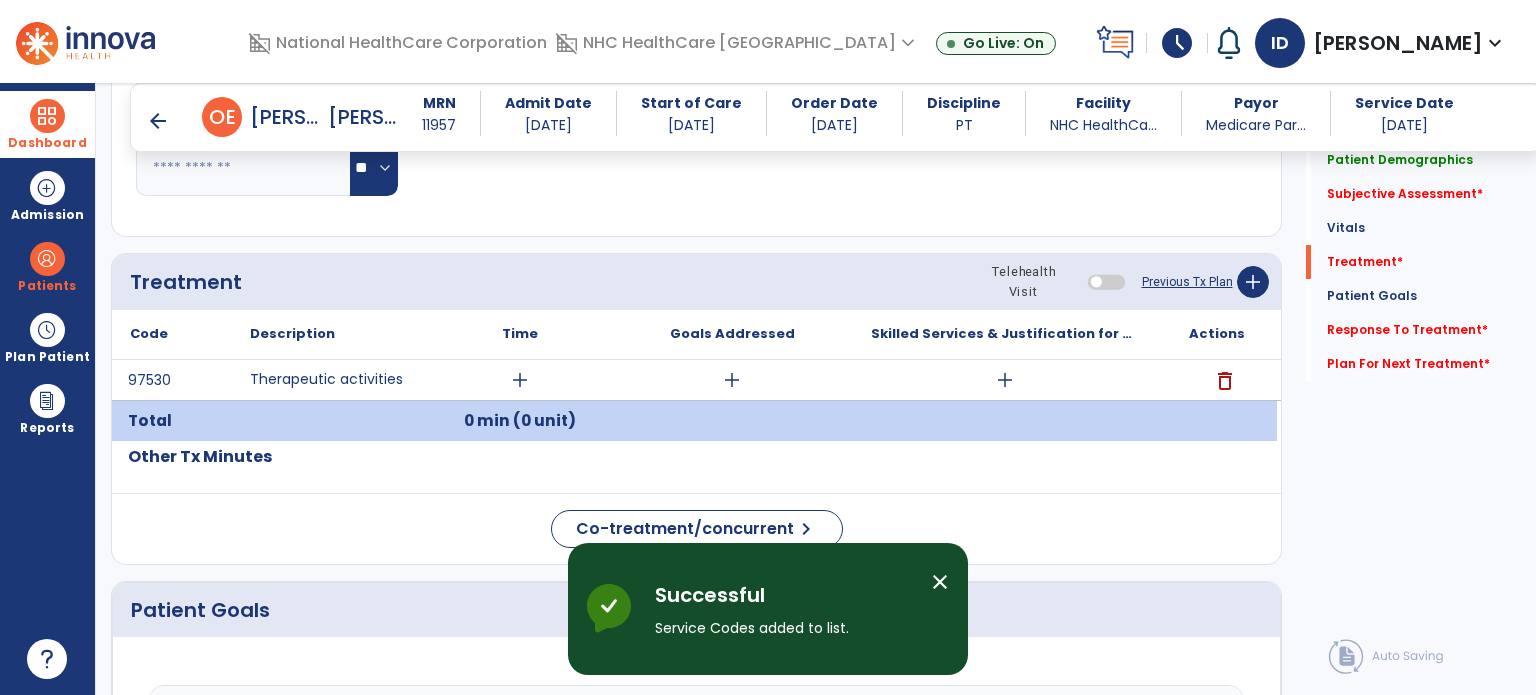 click on "Dashboard" at bounding box center [47, 124] 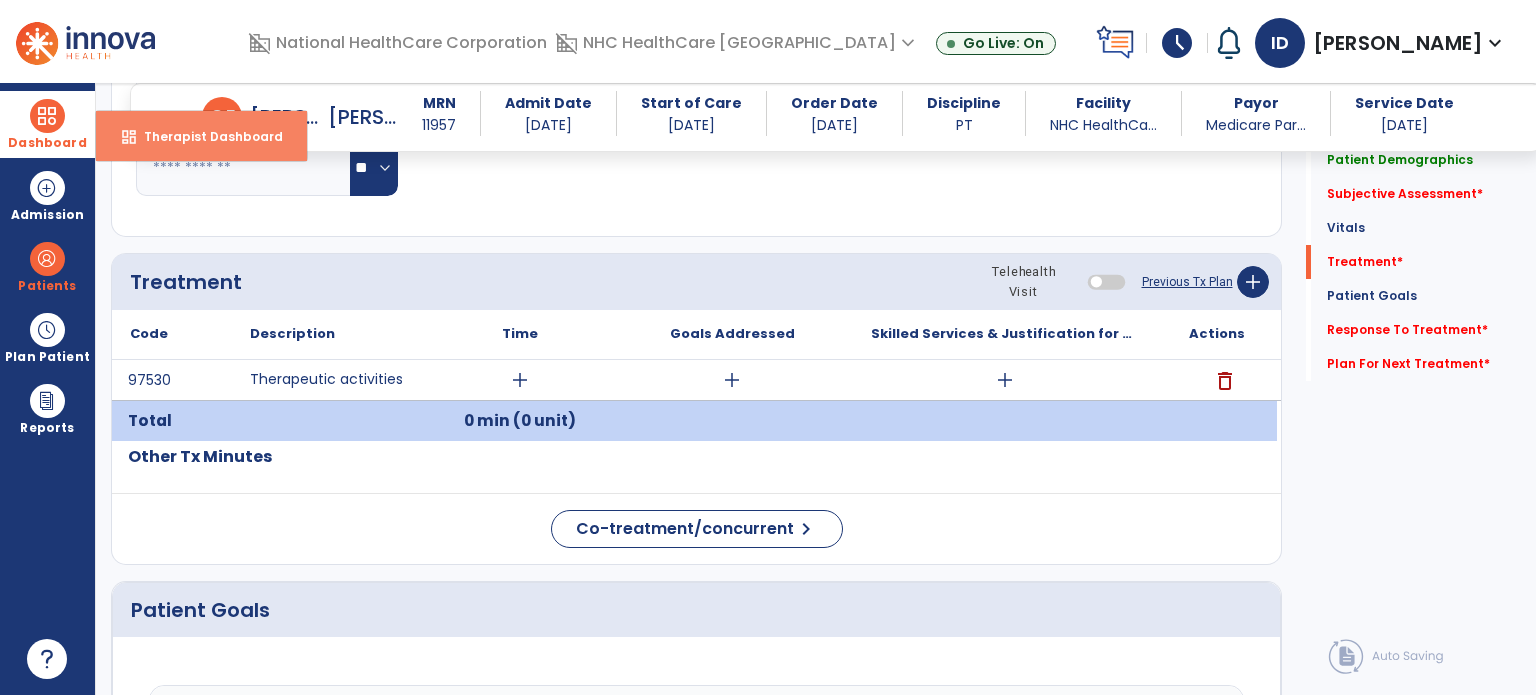 click on "dashboard" at bounding box center [129, 137] 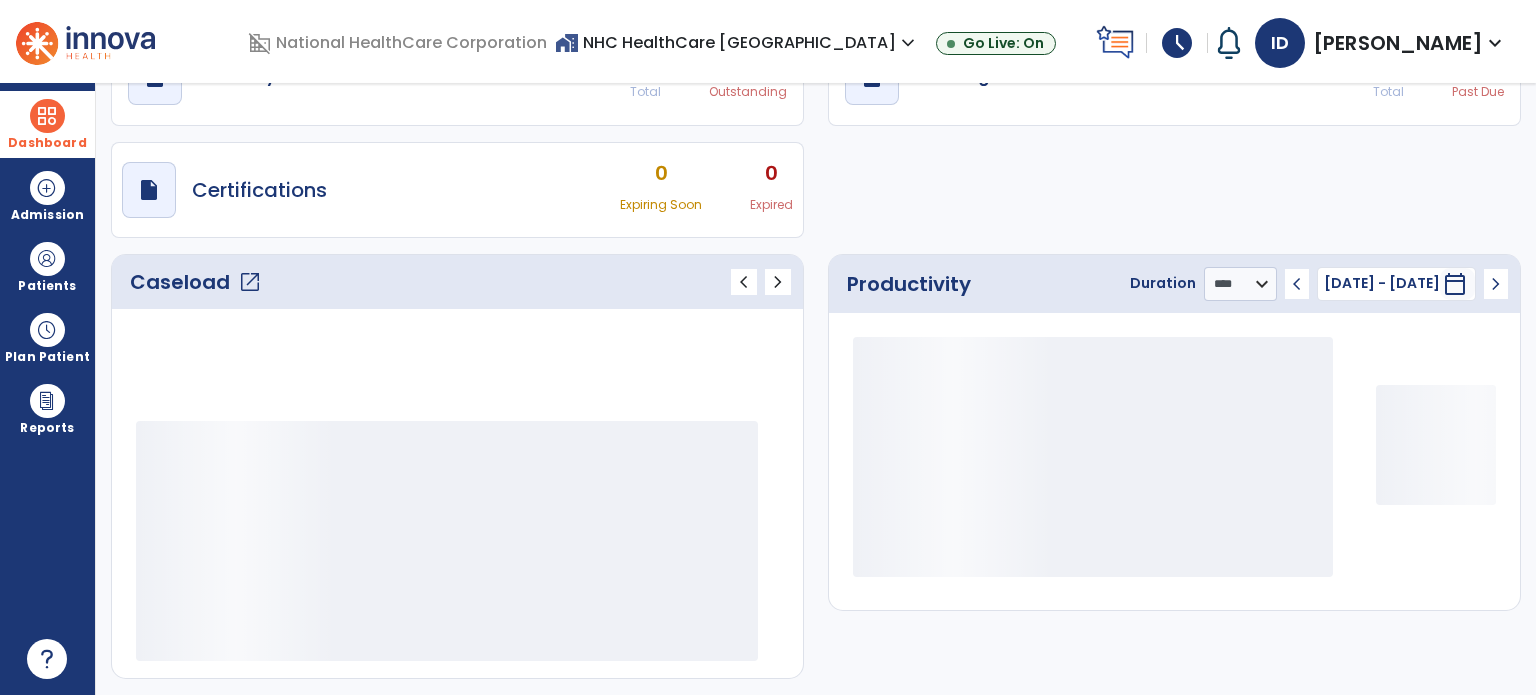 scroll, scrollTop: 109, scrollLeft: 0, axis: vertical 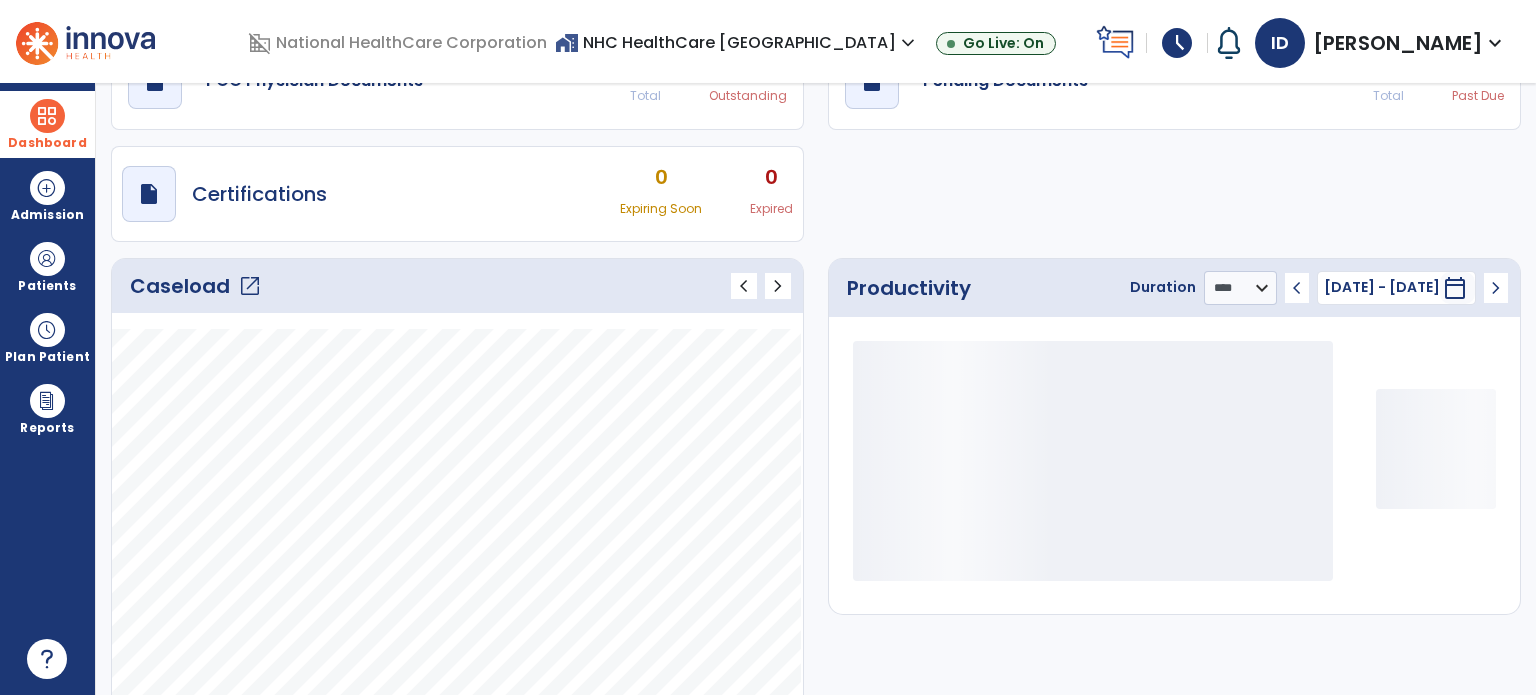 click on "Caseload   open_in_new" 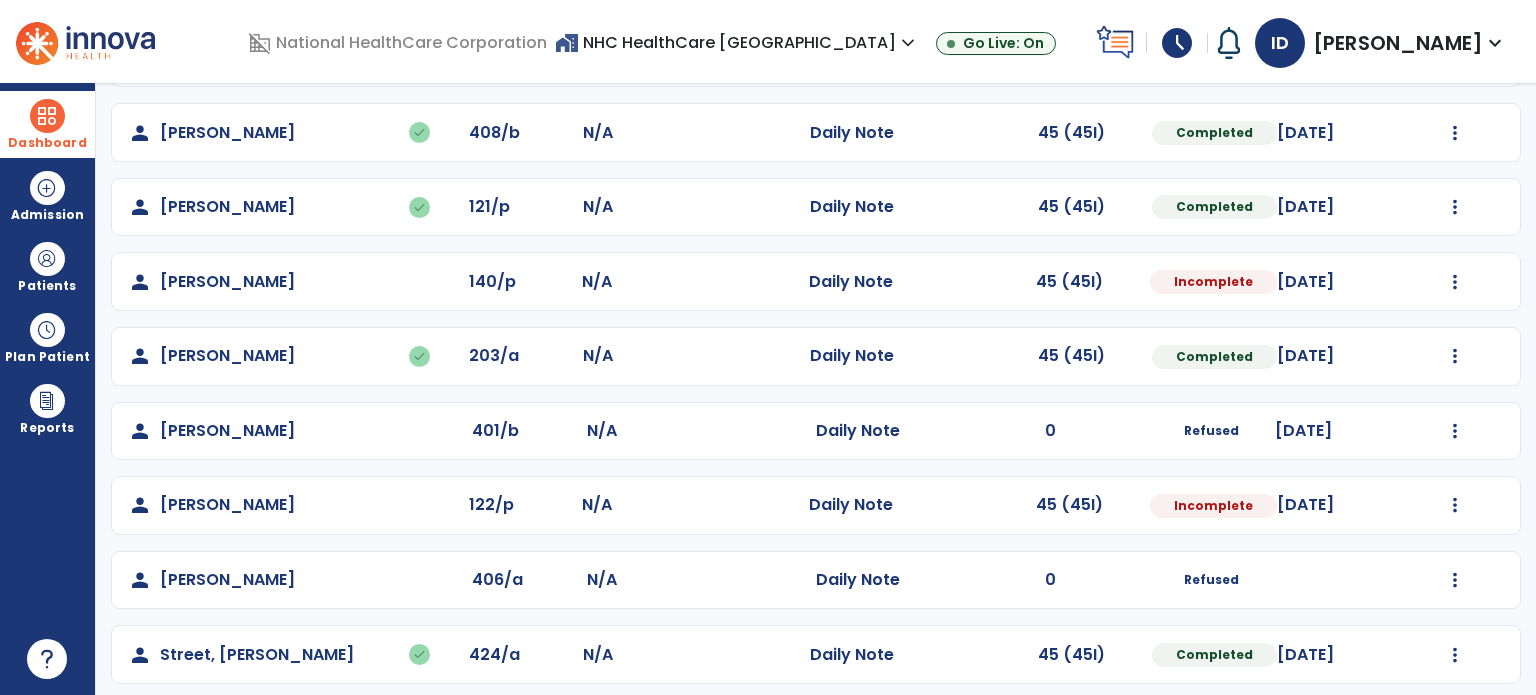 scroll, scrollTop: 328, scrollLeft: 0, axis: vertical 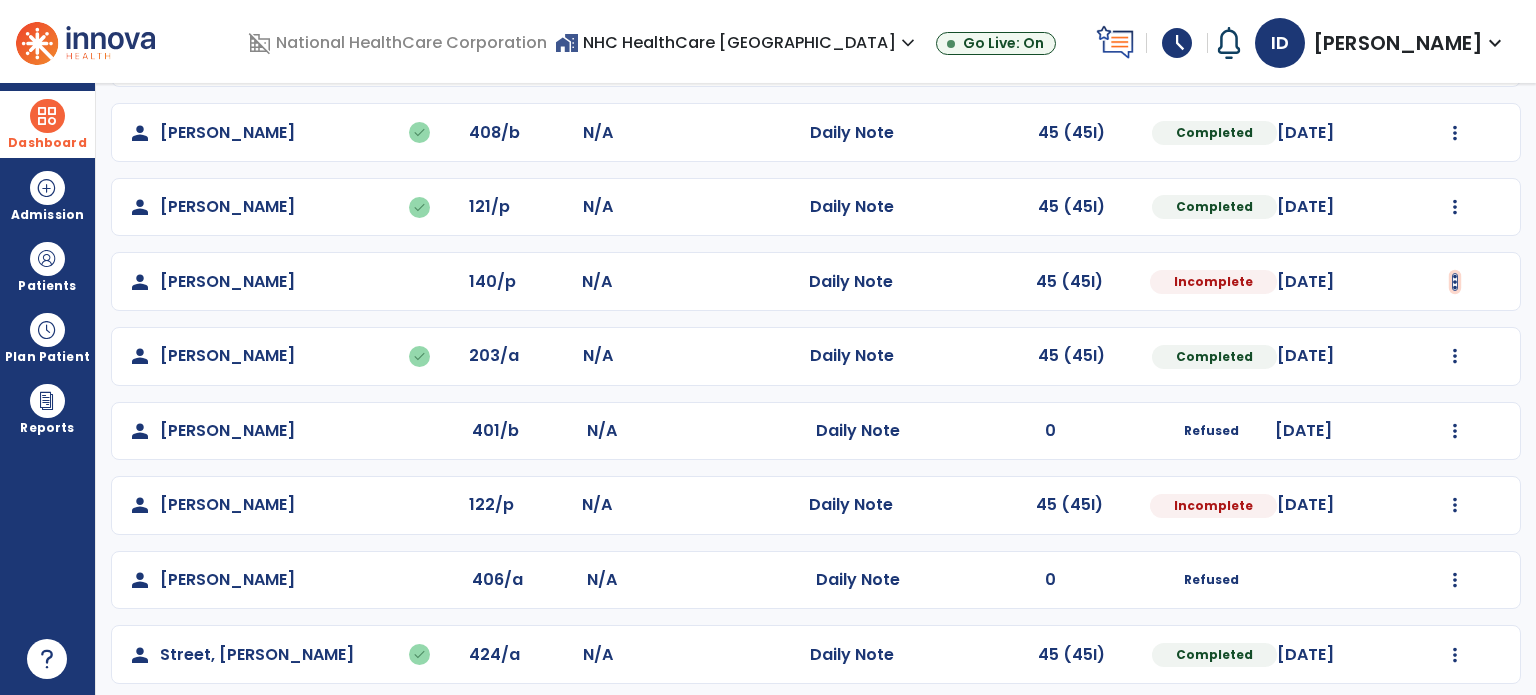 click at bounding box center [1455, -40] 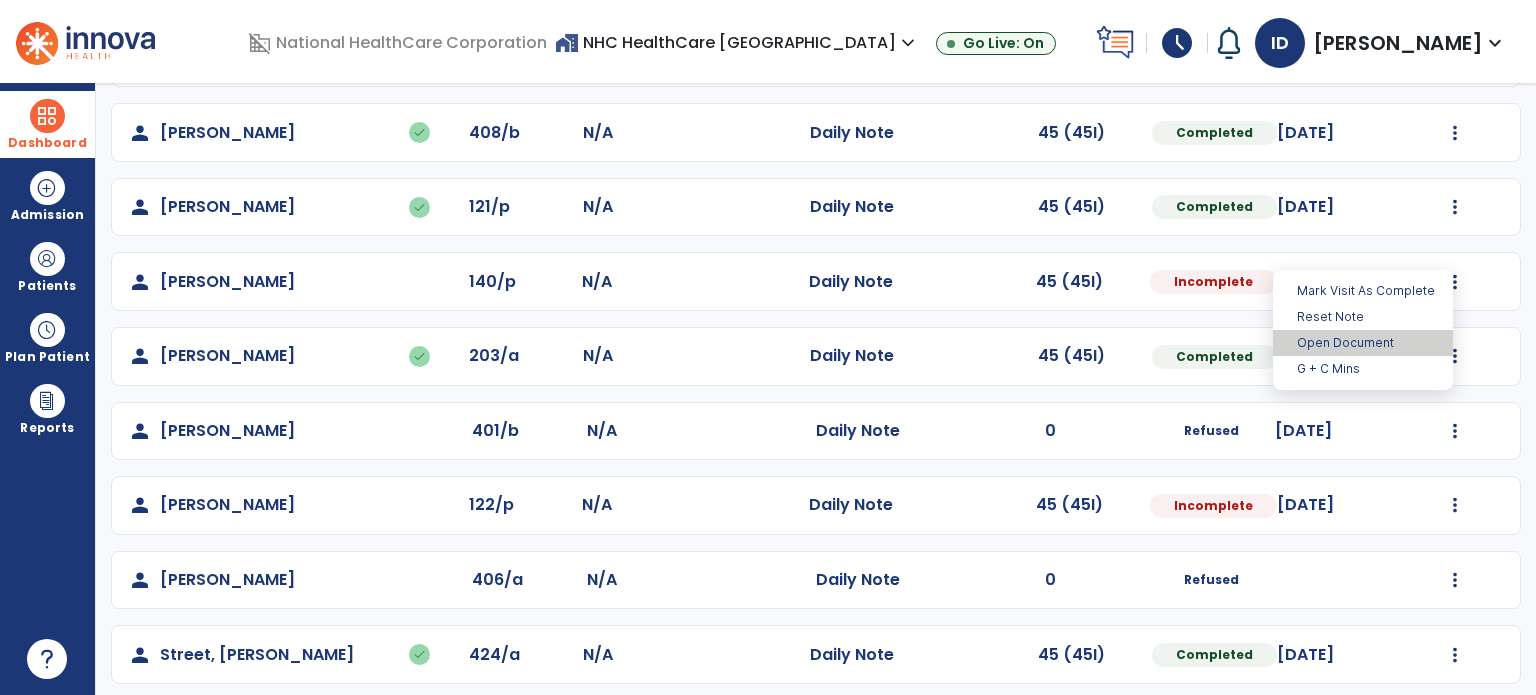 click on "Open Document" at bounding box center [1363, 343] 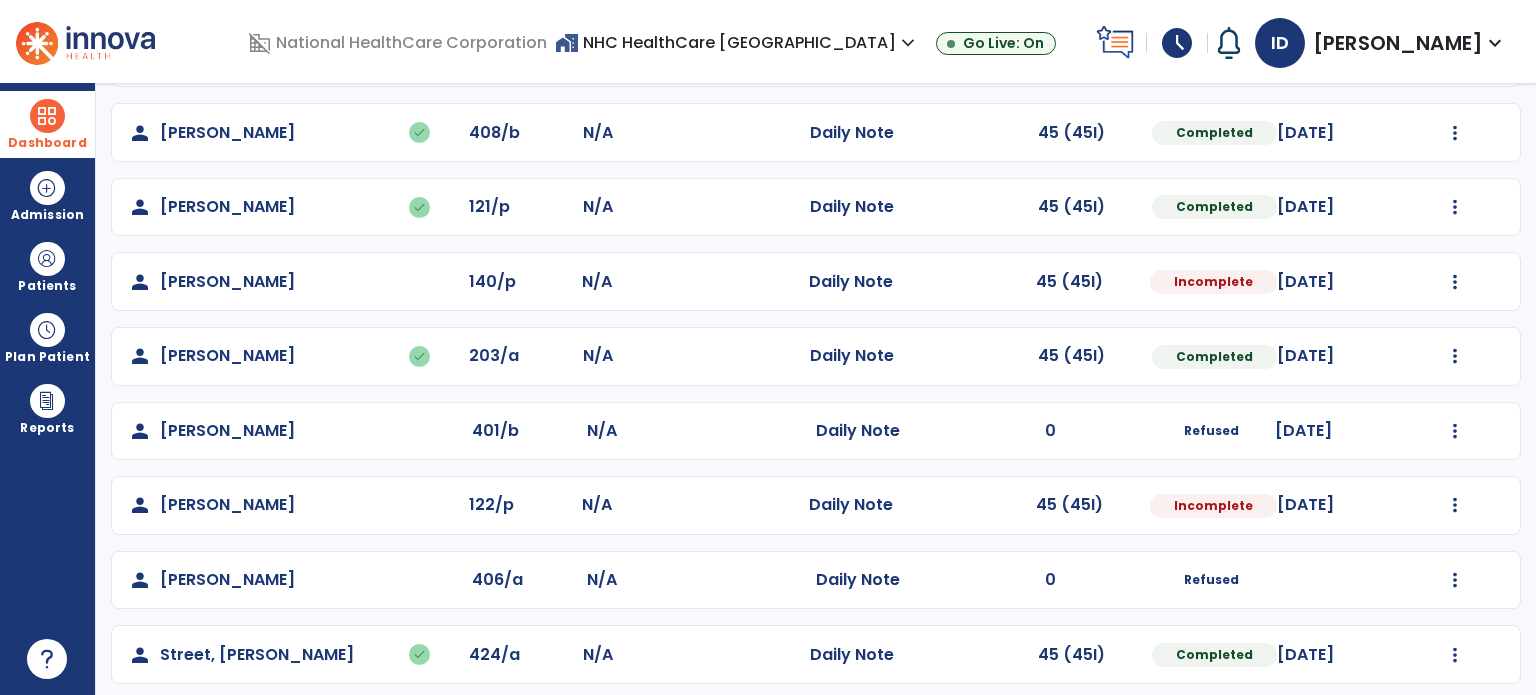 select on "*" 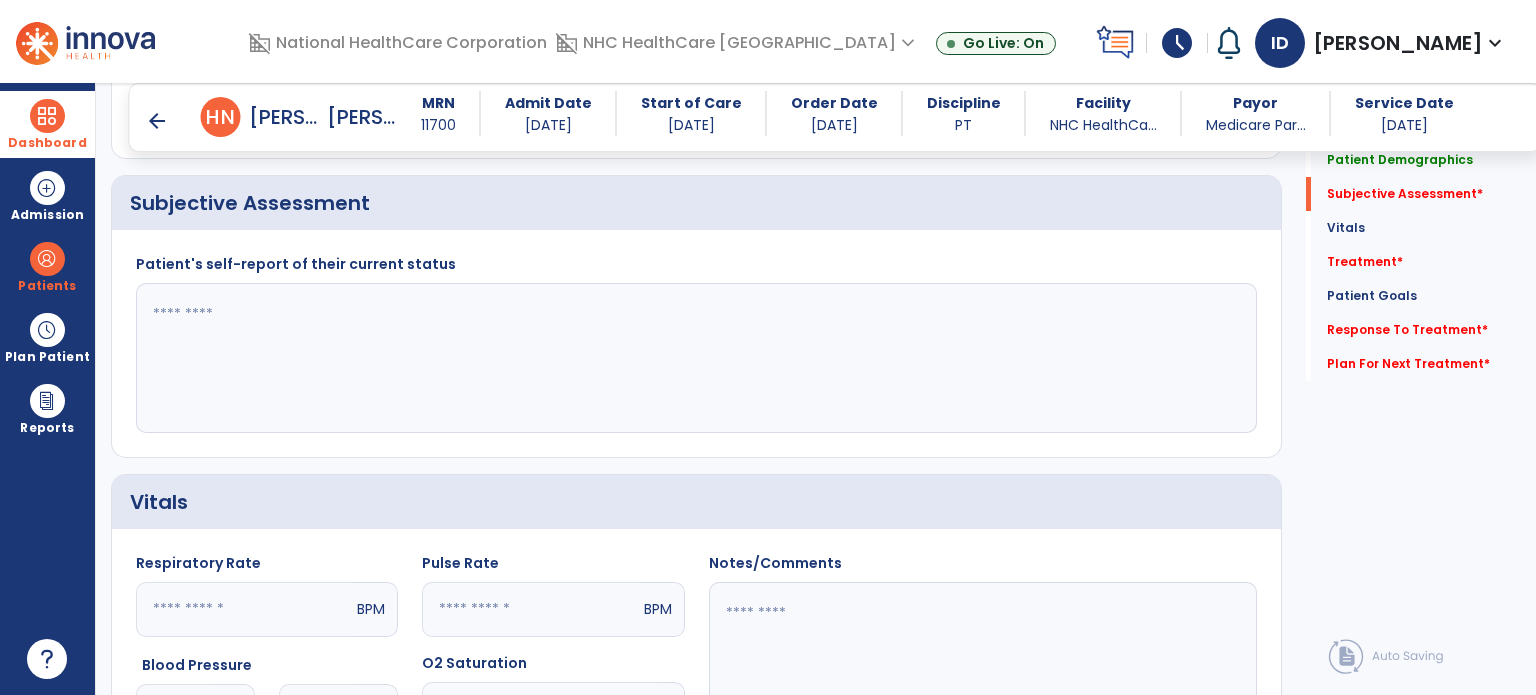 scroll, scrollTop: 354, scrollLeft: 0, axis: vertical 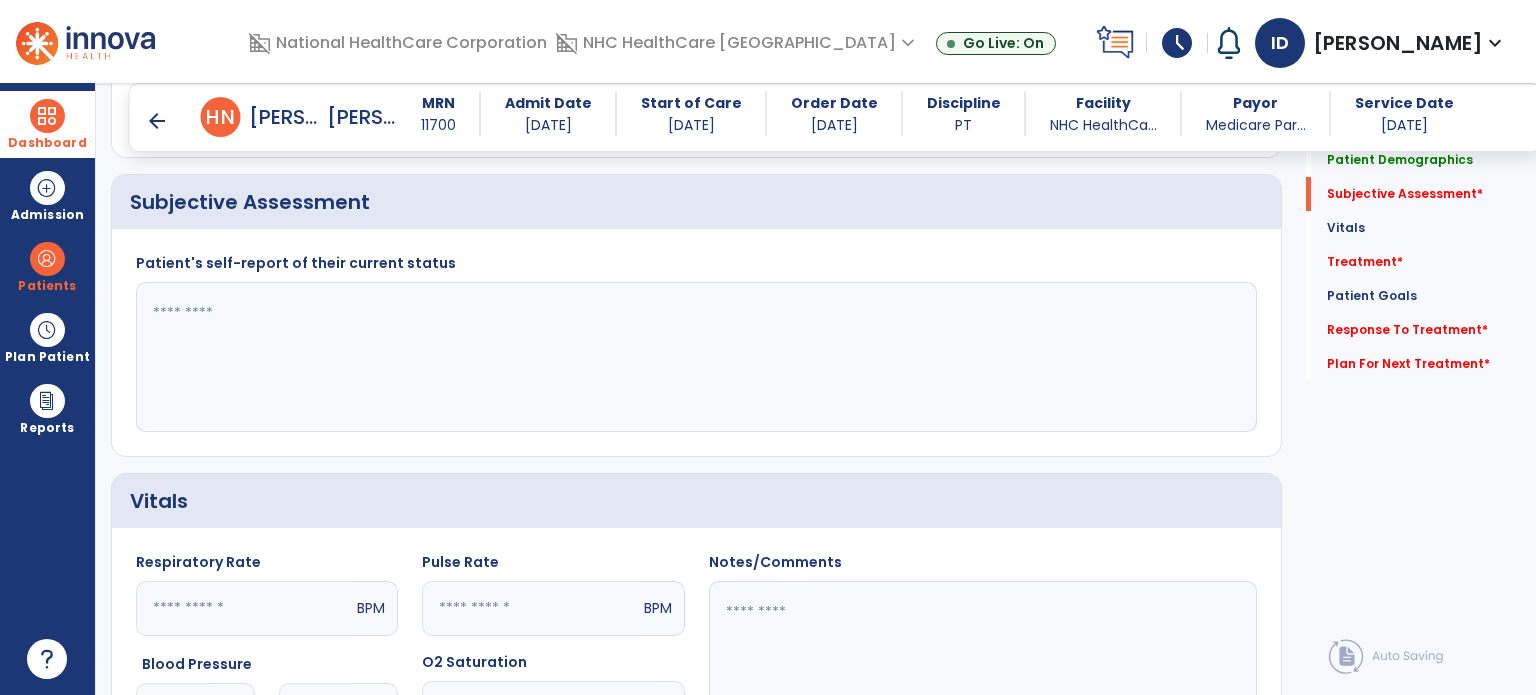 click 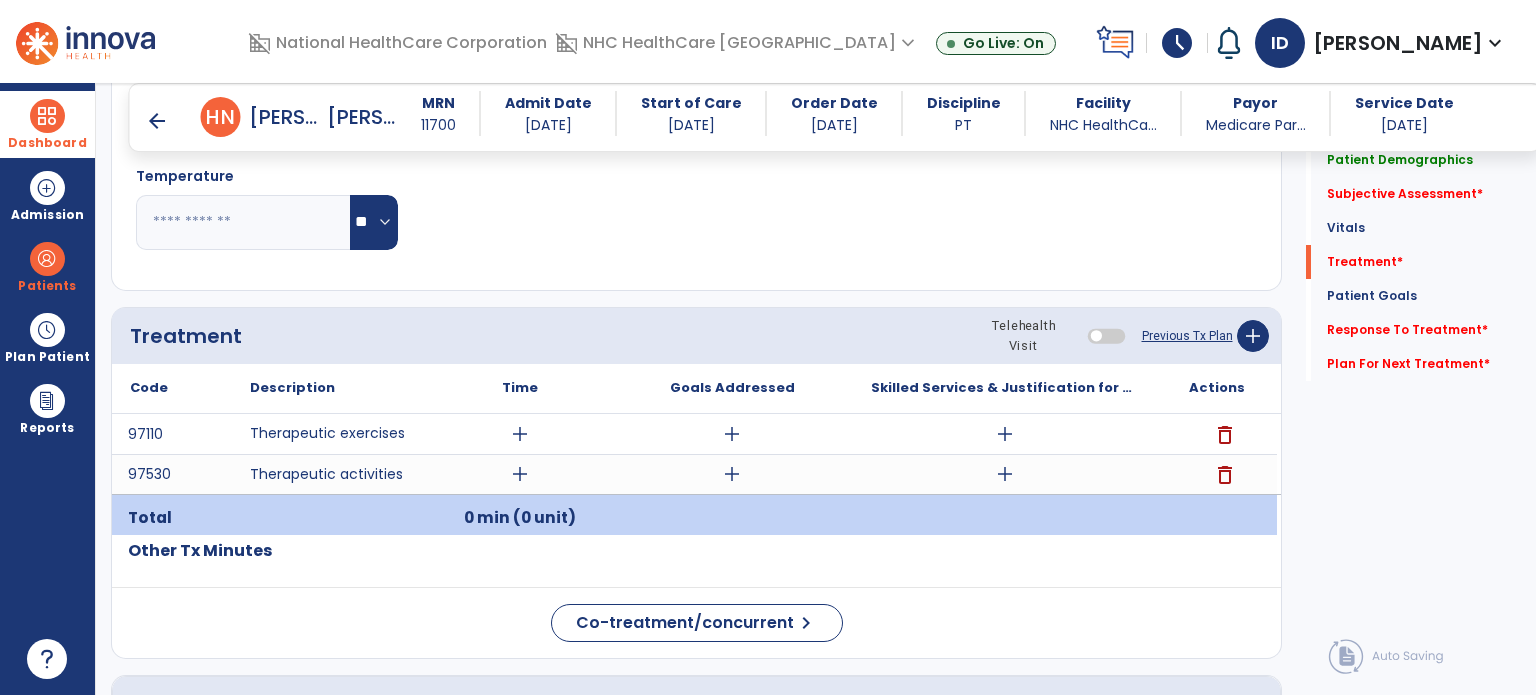 scroll, scrollTop: 945, scrollLeft: 0, axis: vertical 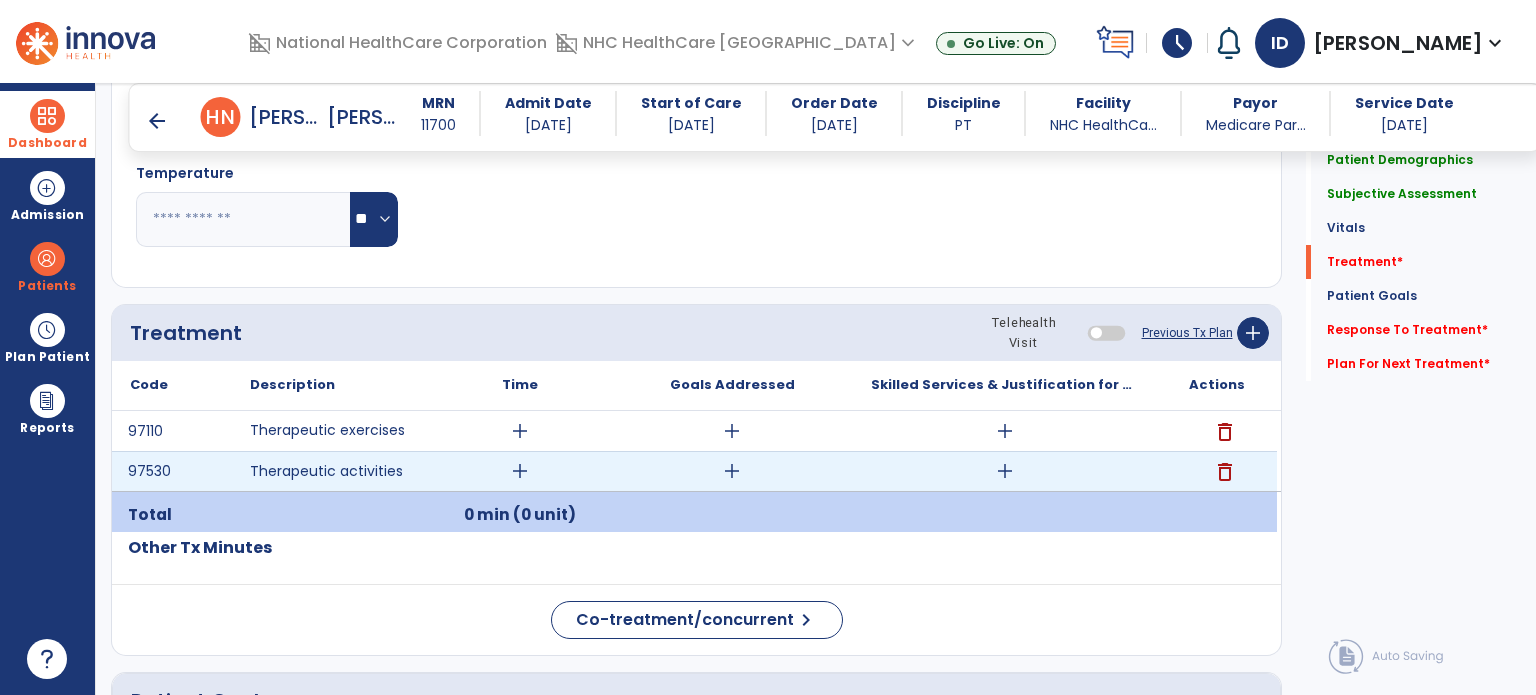 type on "**********" 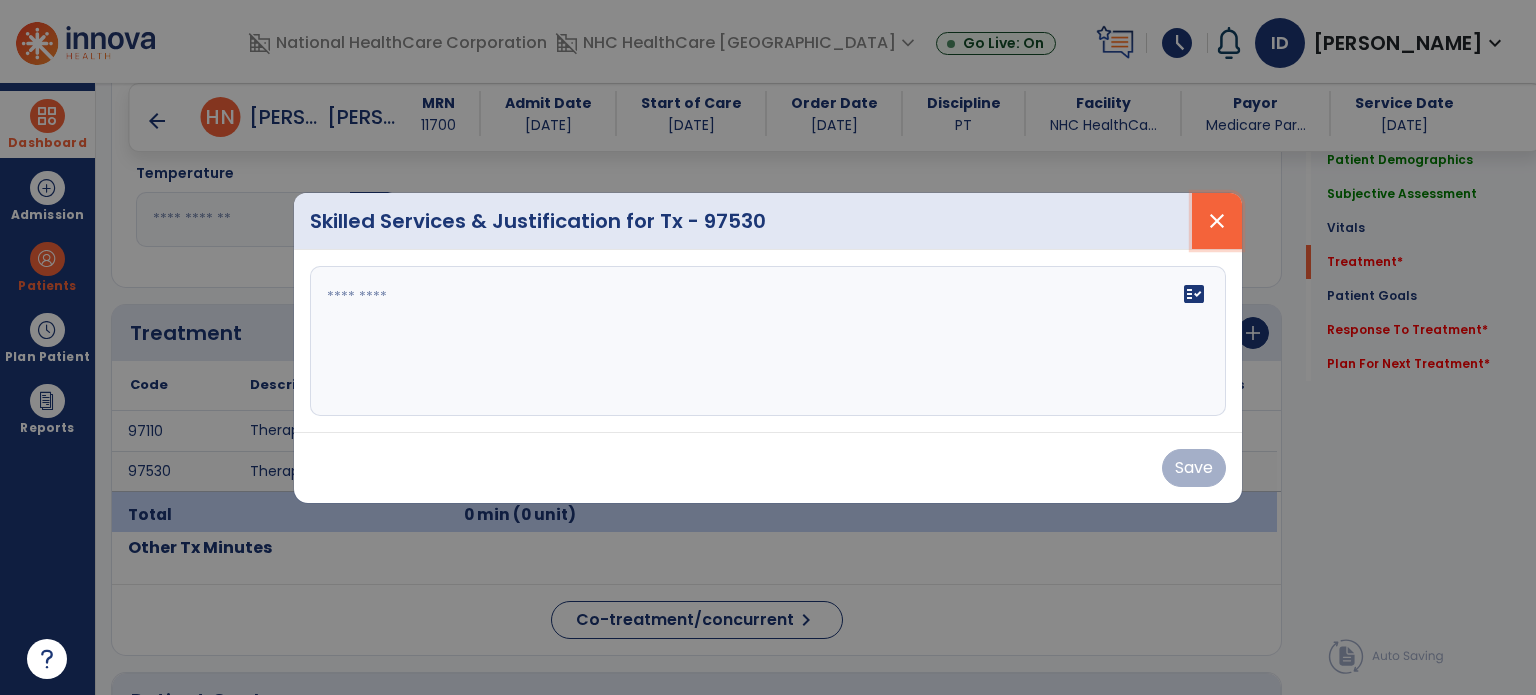 click on "close" at bounding box center [1217, 221] 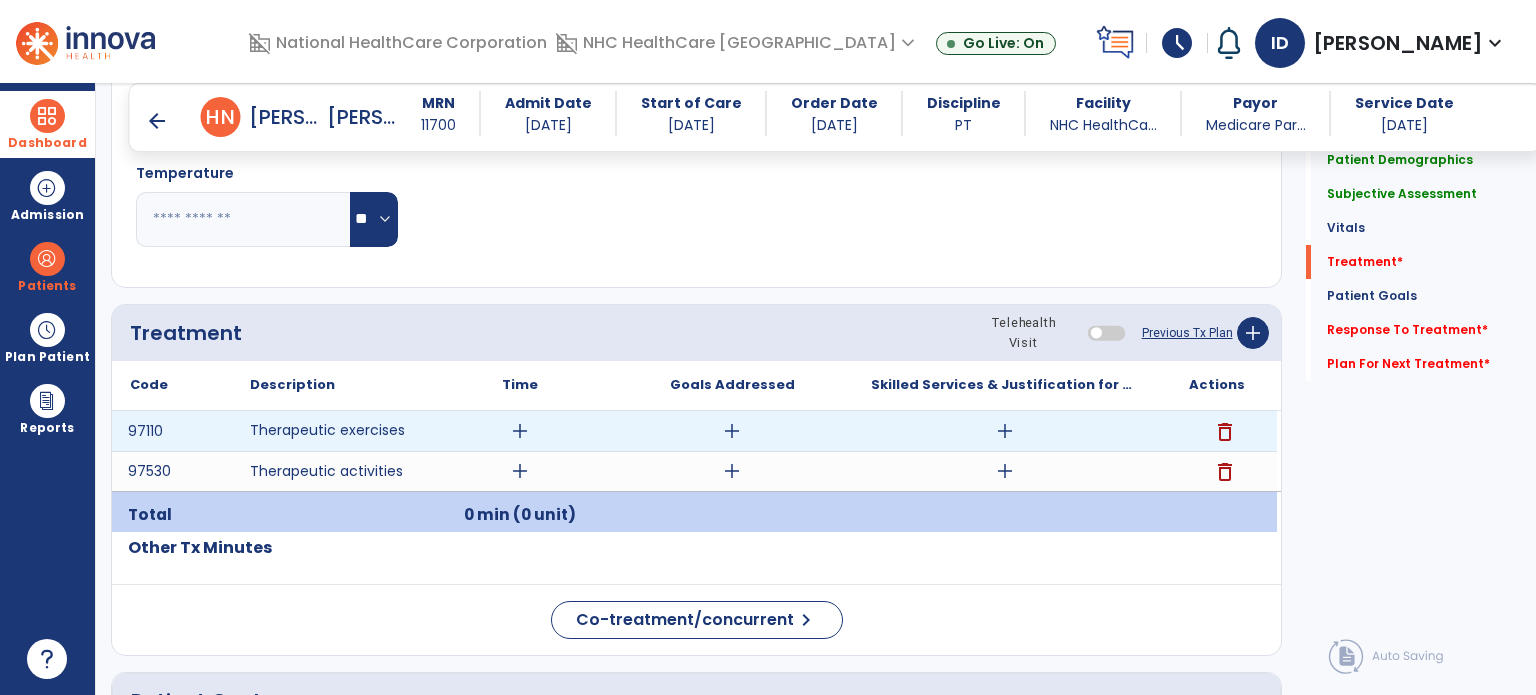 click on "add" at bounding box center [1005, 431] 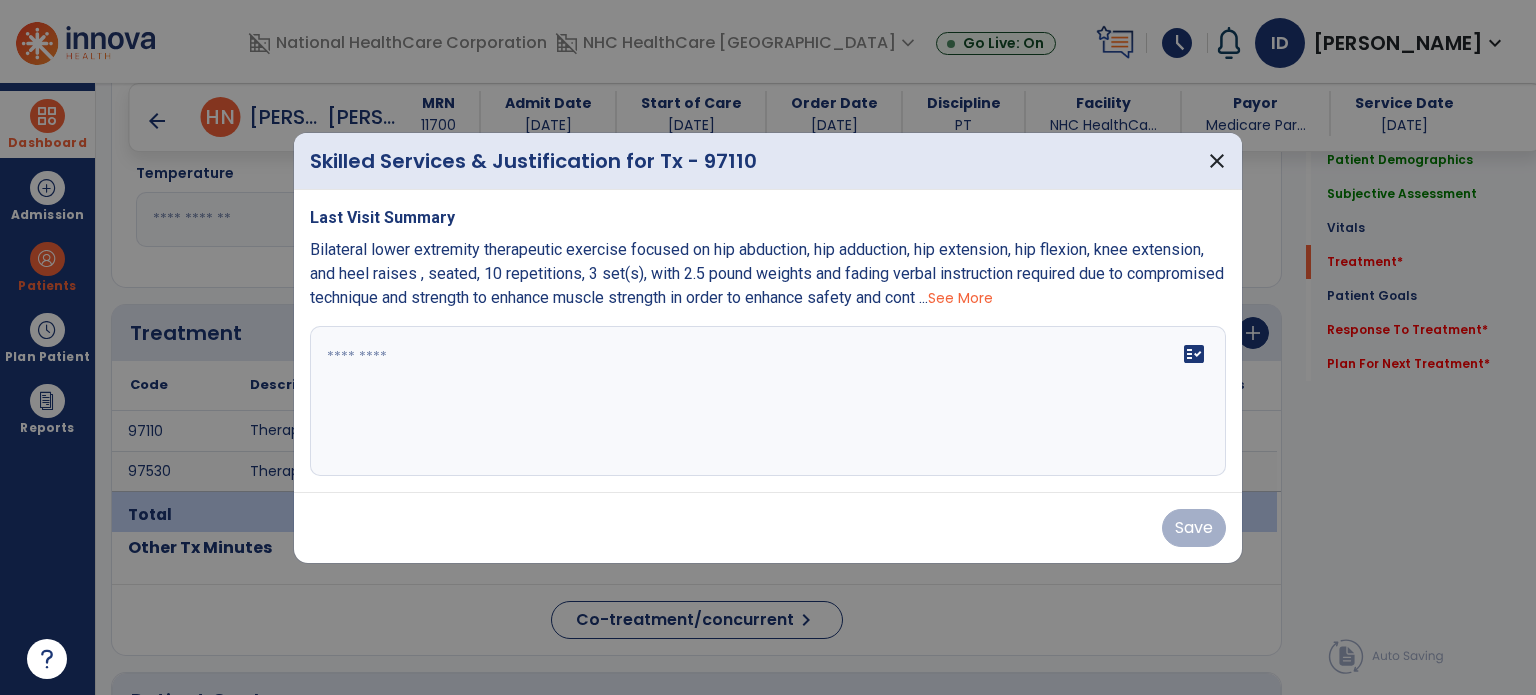 click on "See More" at bounding box center [960, 298] 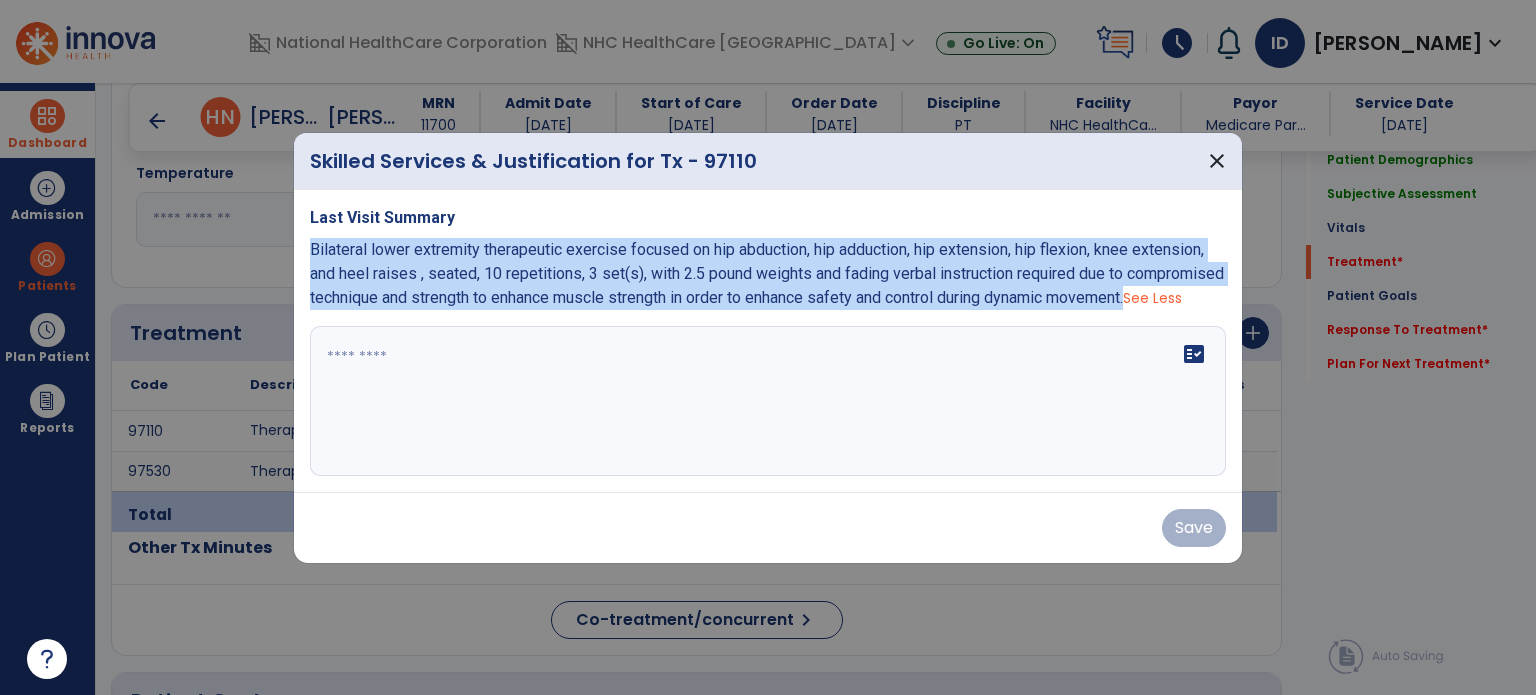 drag, startPoint x: 389, startPoint y: 311, endPoint x: 298, endPoint y: 245, distance: 112.41441 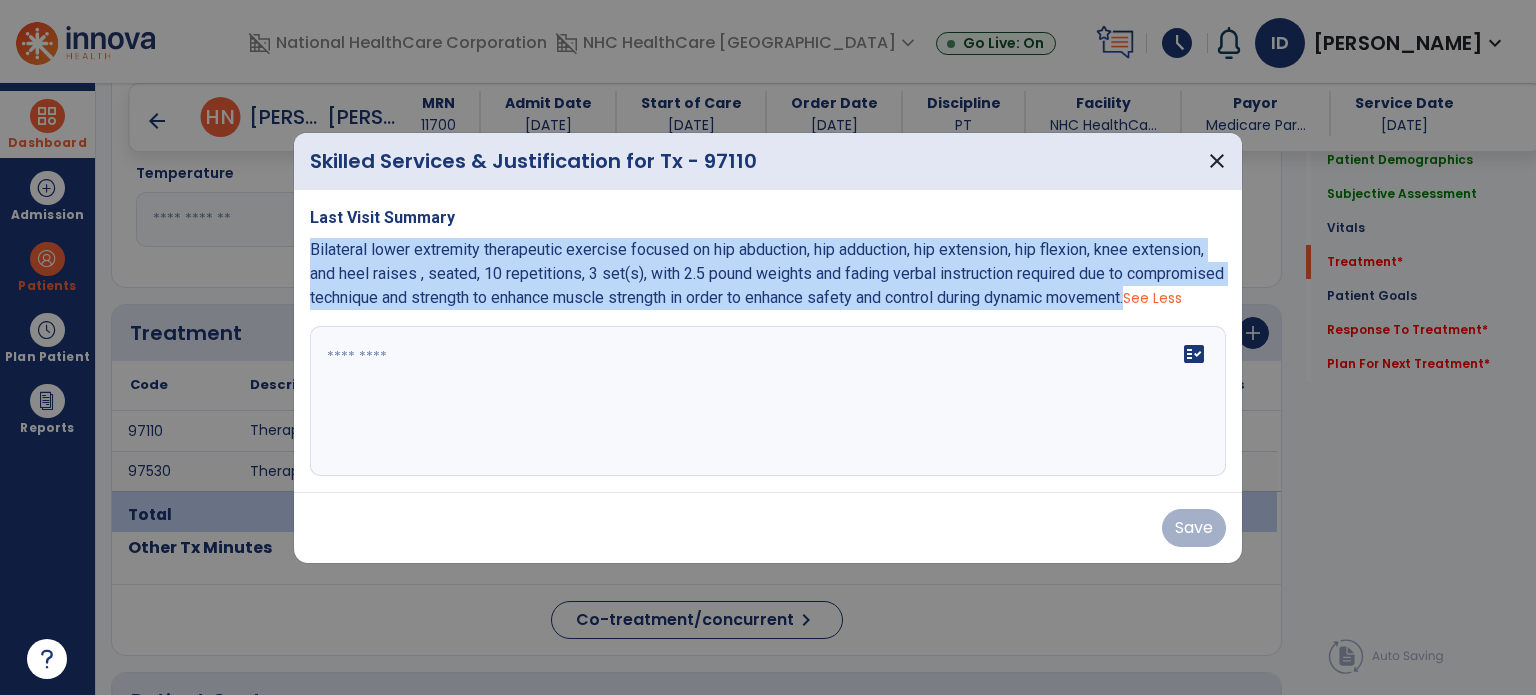 click on "Last Visit Summary Bilateral lower extremity therapeutic exercise focused on hip abduction, hip adduction, hip extension, hip flexion, knee extension, and heel raises , seated, 10 repetitions, 3 set(s), with 2.5 pound weights and fading verbal instruction required due to compromised technique and strength to enhance muscle strength in order to enhance safety and control during dynamic movement.
See Less   fact_check" at bounding box center [768, 341] 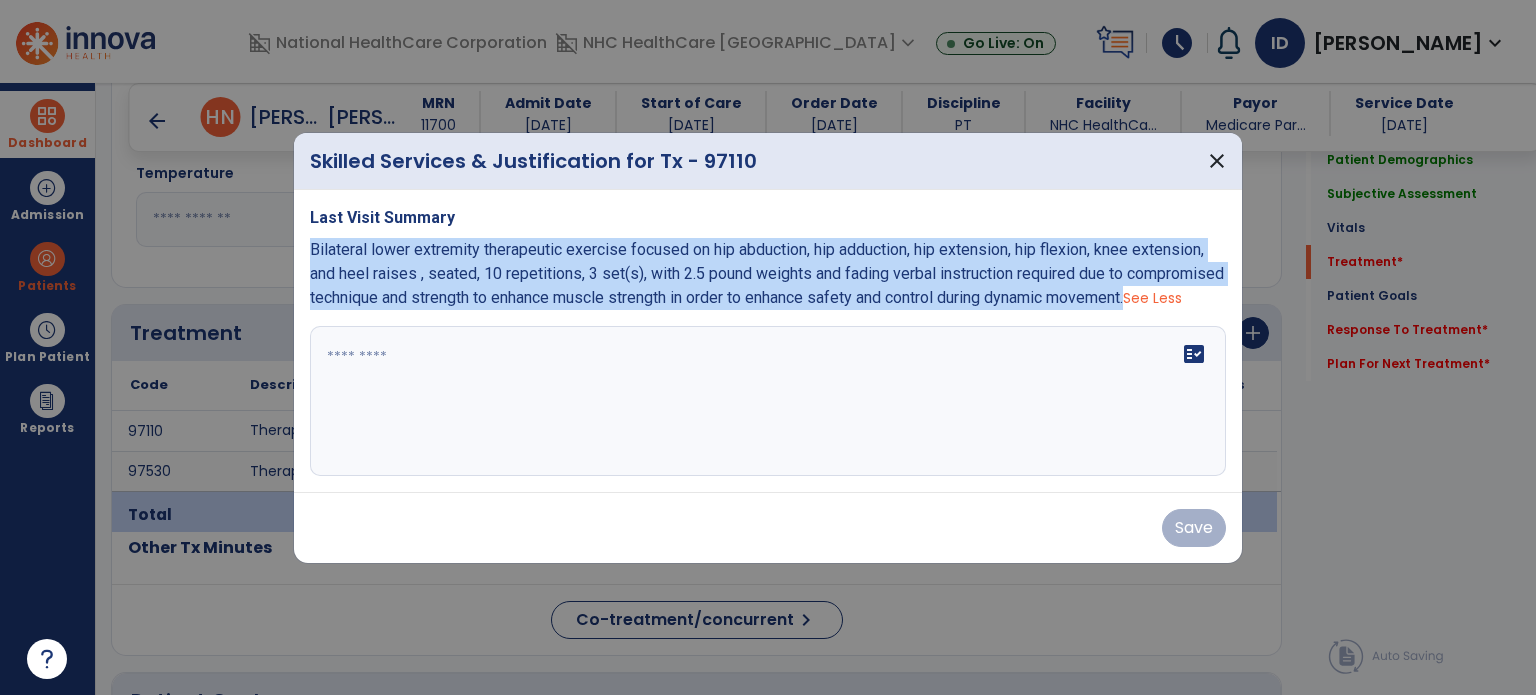 copy on "Bilateral lower extremity therapeutic exercise focused on hip abduction, hip adduction, hip extension, hip flexion, knee extension, and heel raises , seated, 10 repetitions, 3 set(s), with 2.5 pound weights and fading verbal instruction required due to compromised technique and strength to enhance muscle strength in order to enhance safety and control during dynamic movement." 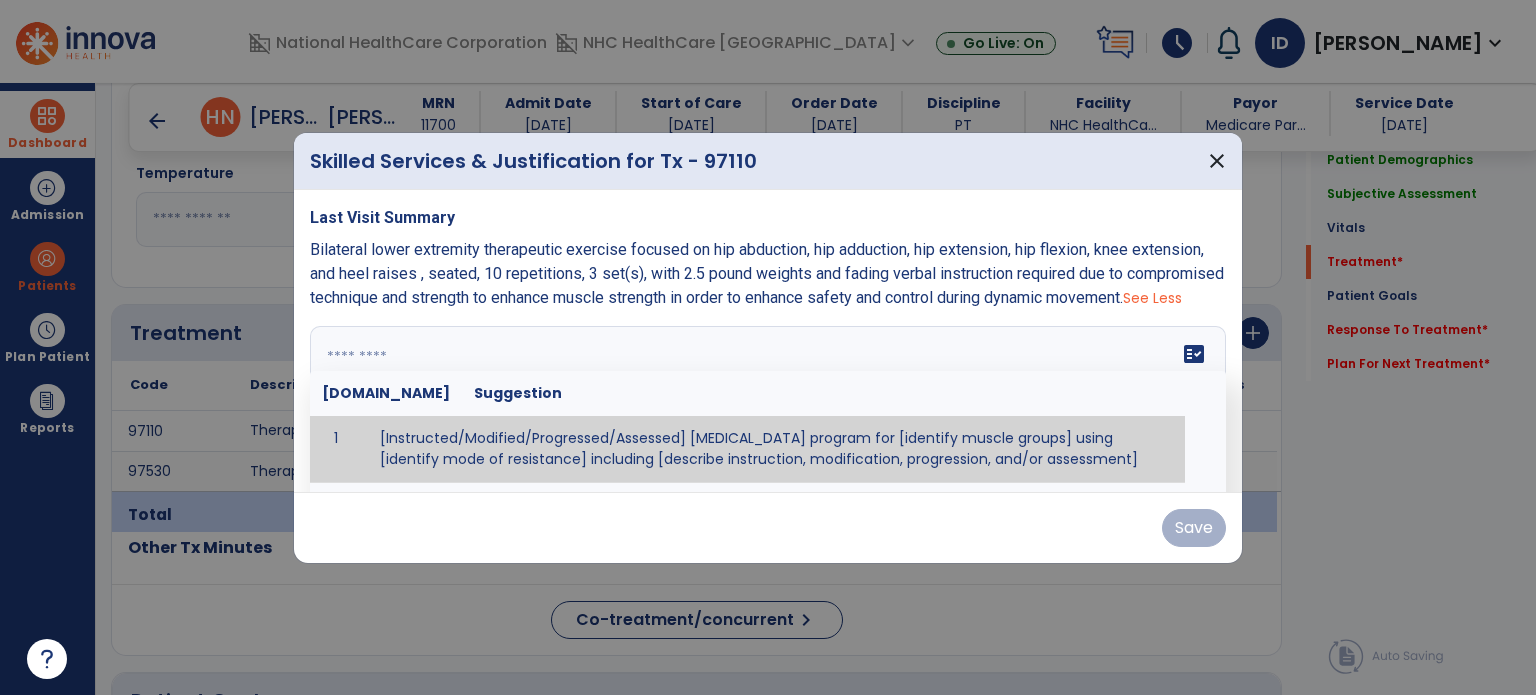 paste on "**********" 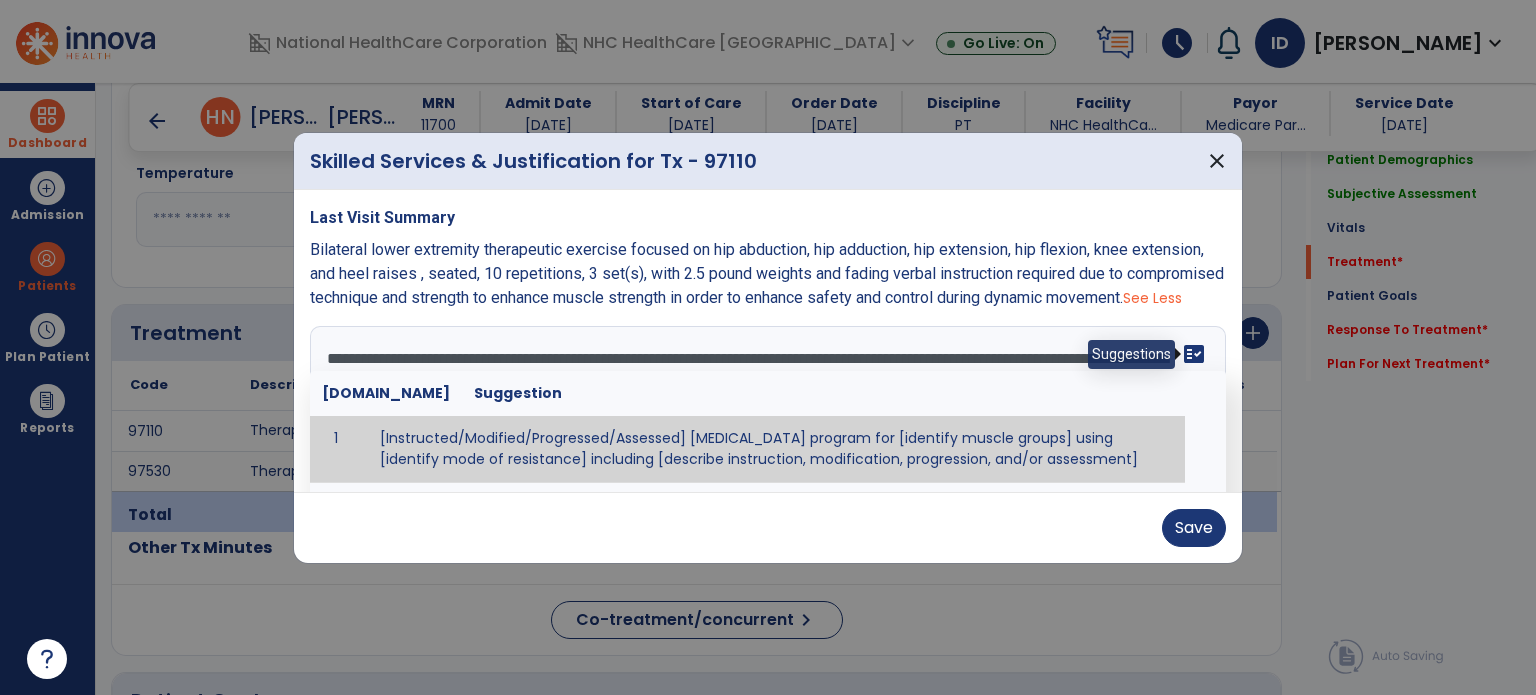 type on "**********" 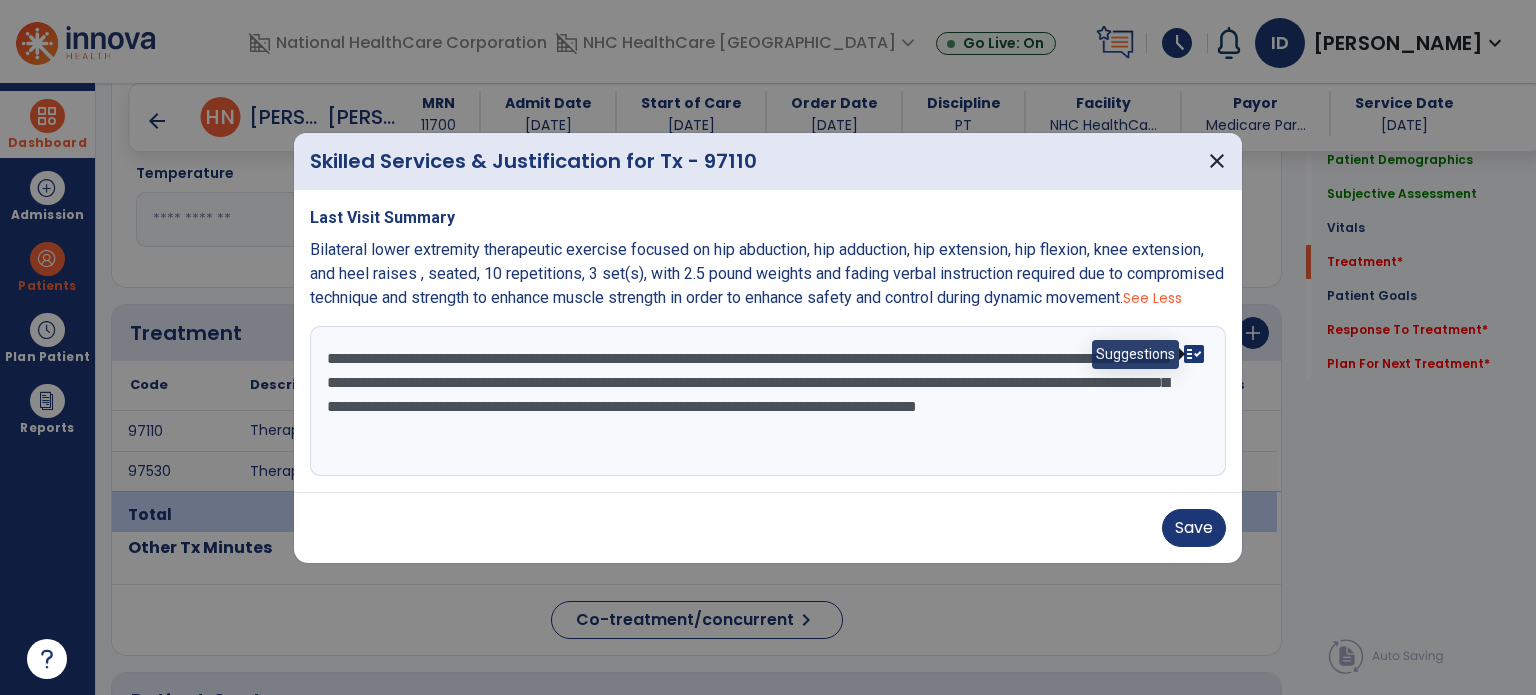 click on "fact_check" at bounding box center (1194, 354) 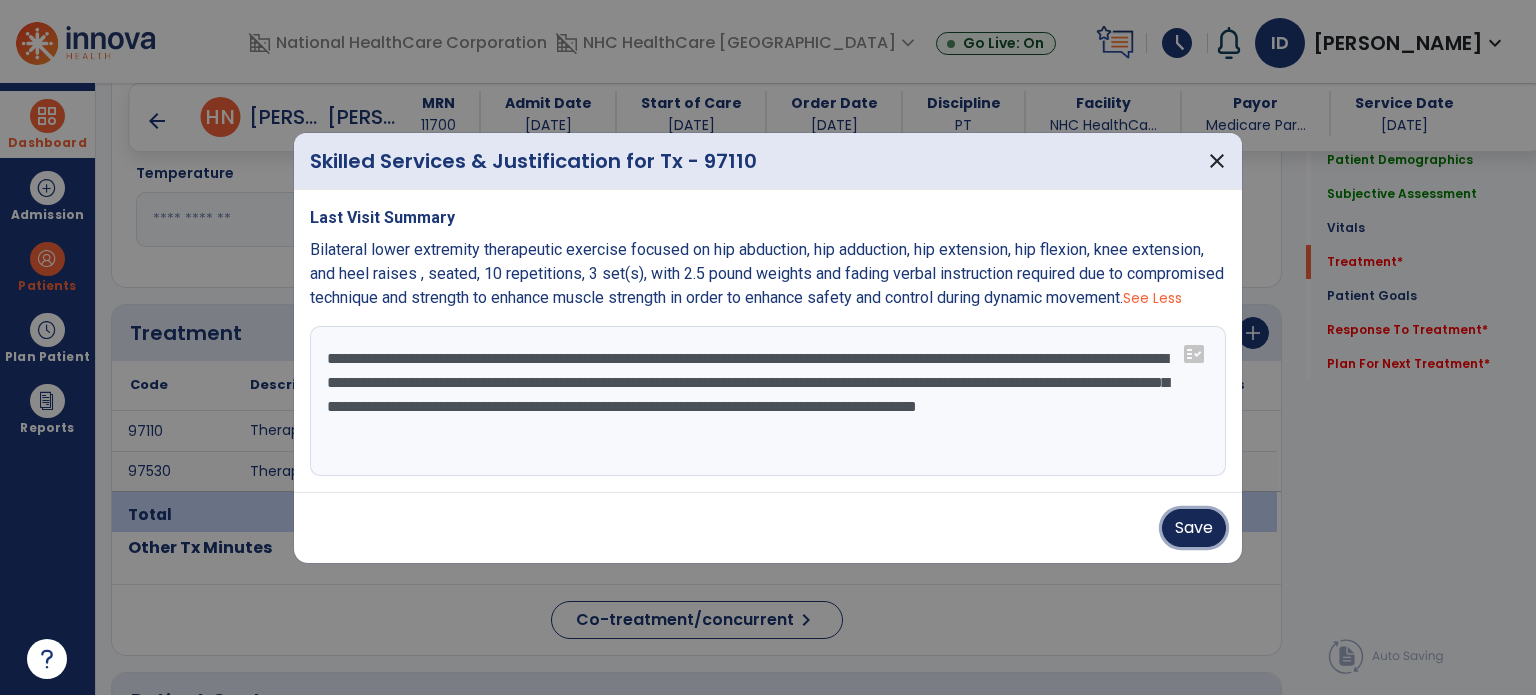 click on "Save" at bounding box center (1194, 528) 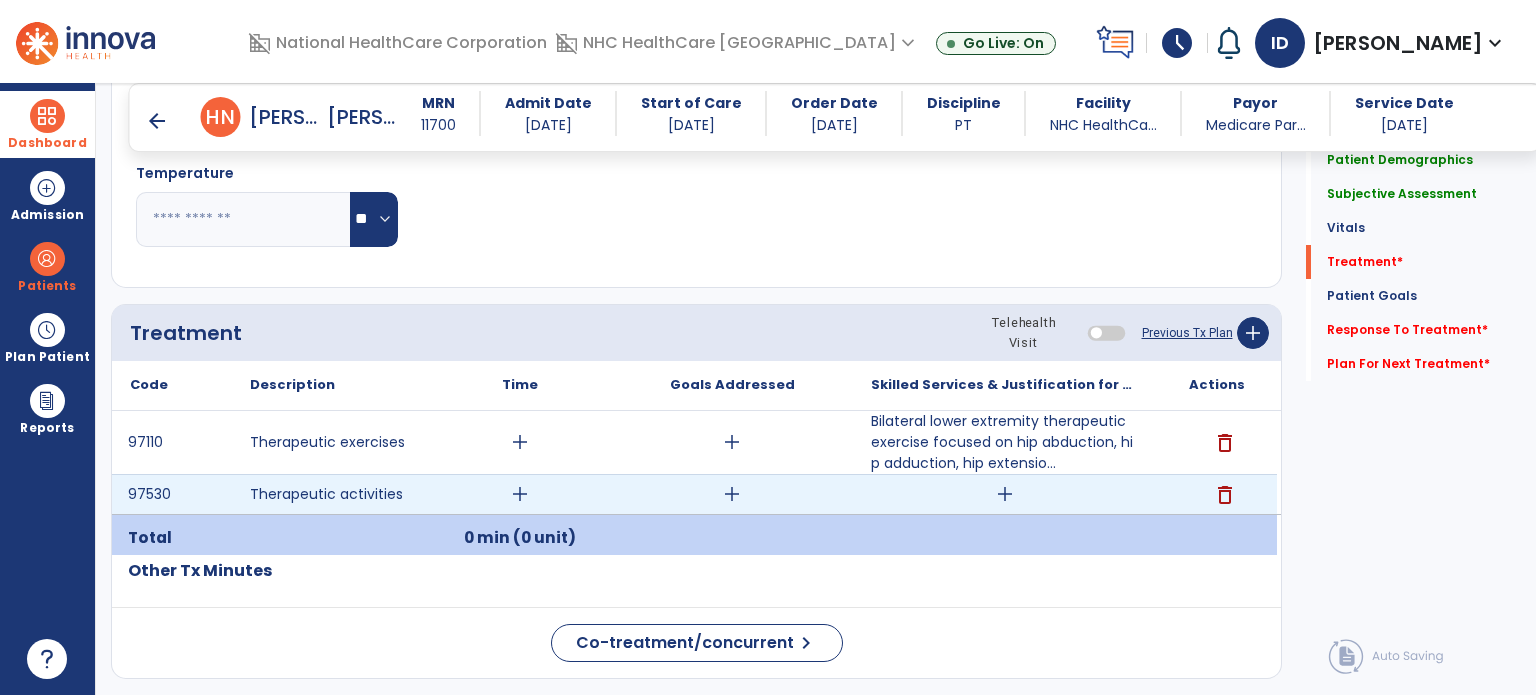 click on "add" at bounding box center [1005, 494] 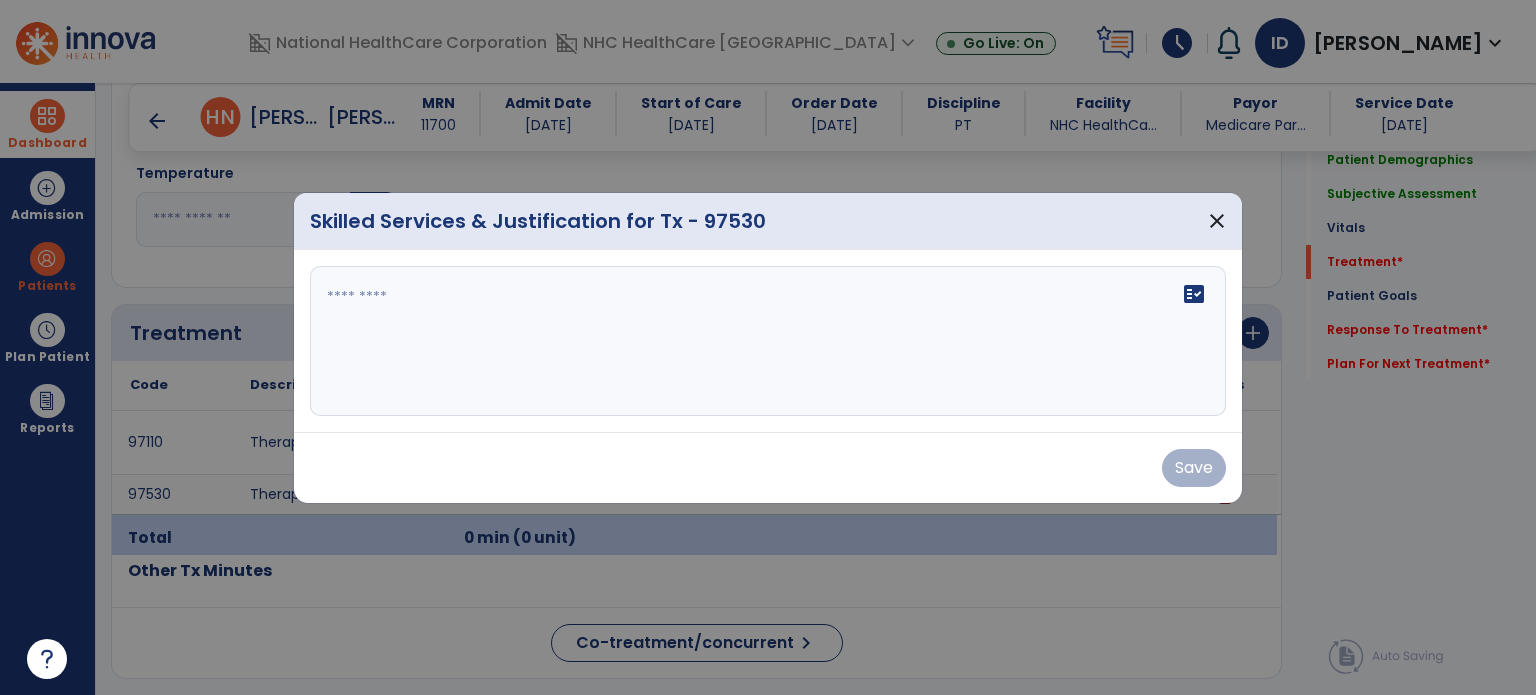 click on "fact_check" at bounding box center [768, 341] 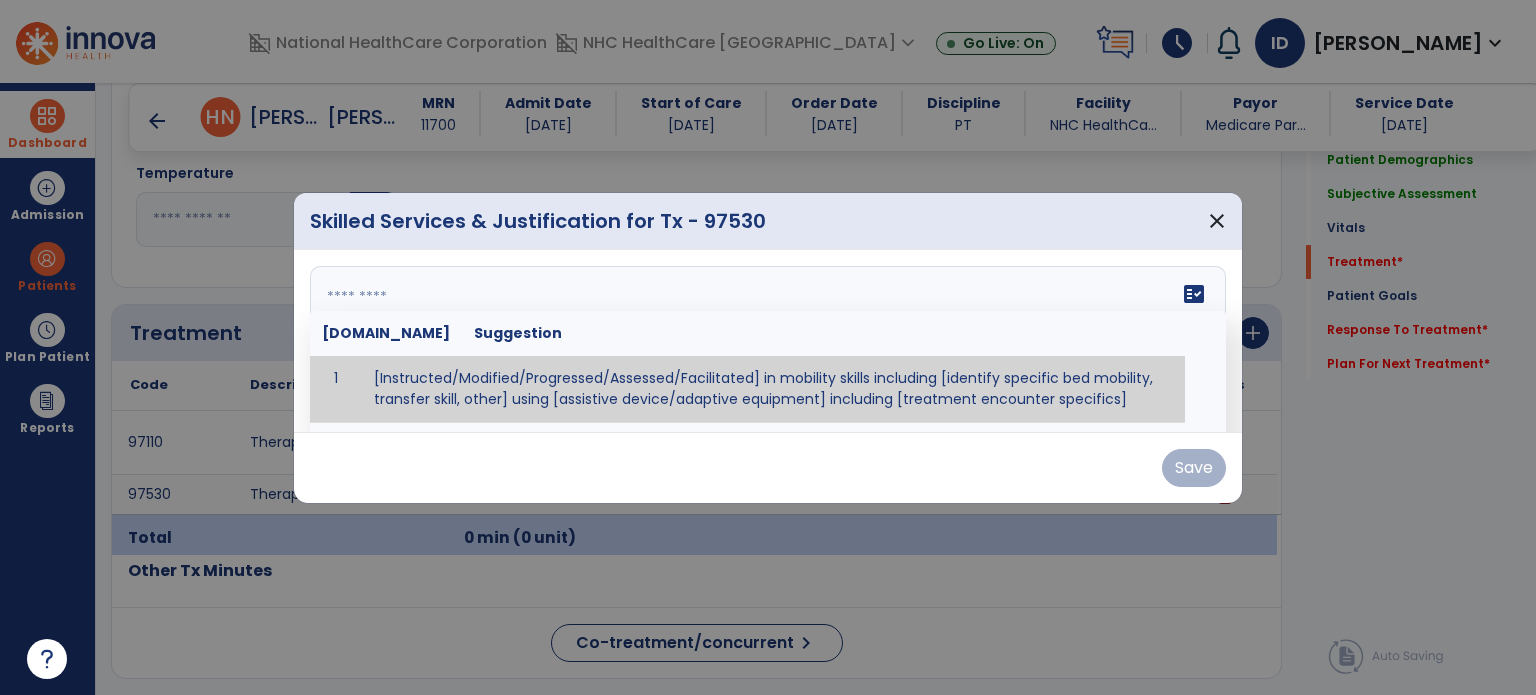 click at bounding box center [768, 341] 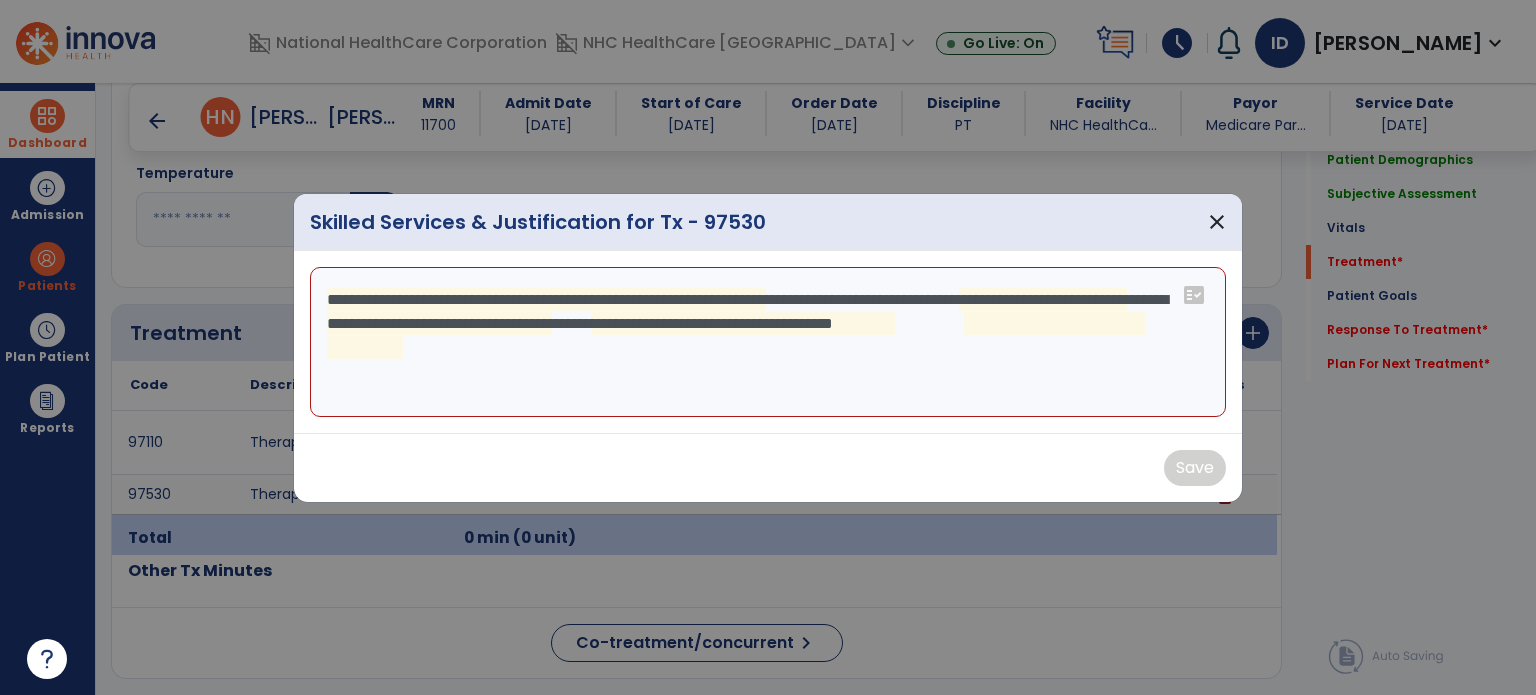 click on "**********" at bounding box center (768, 342) 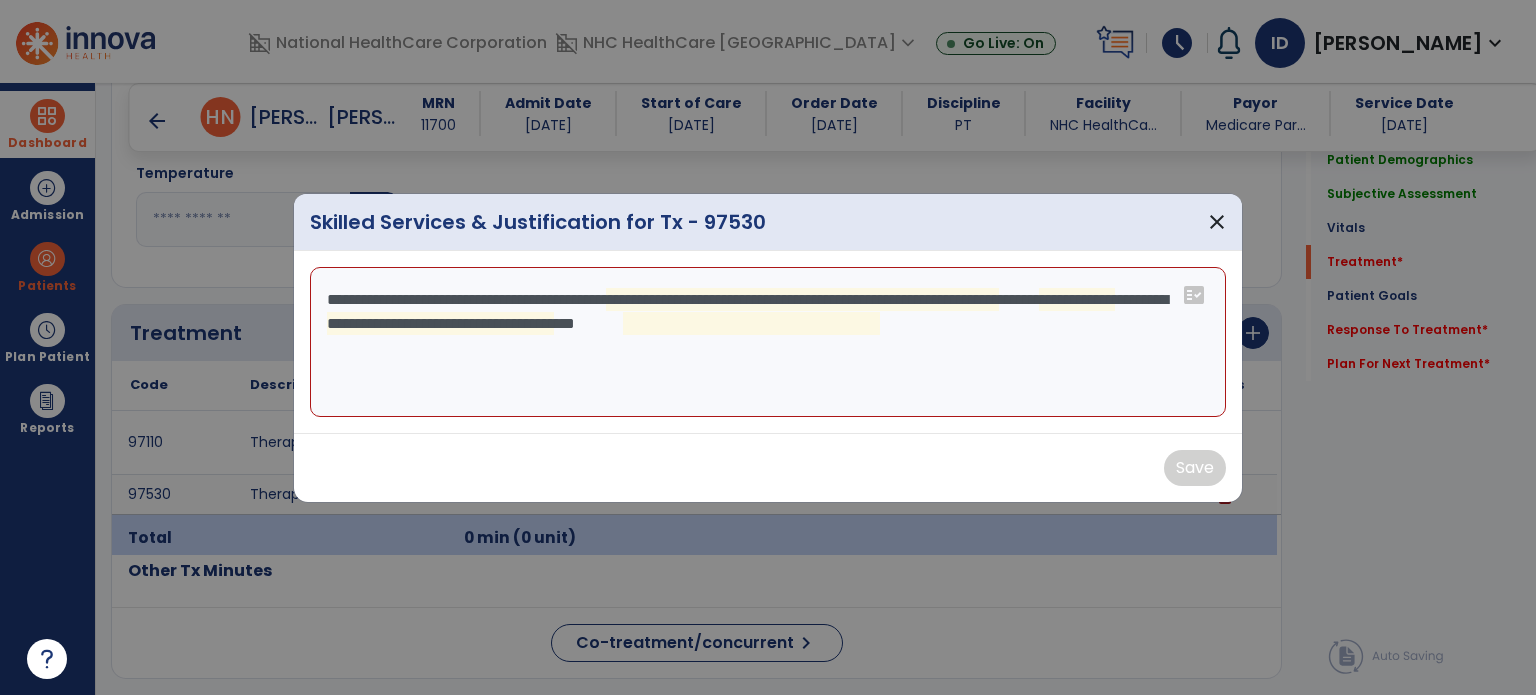 click on "**********" at bounding box center [768, 342] 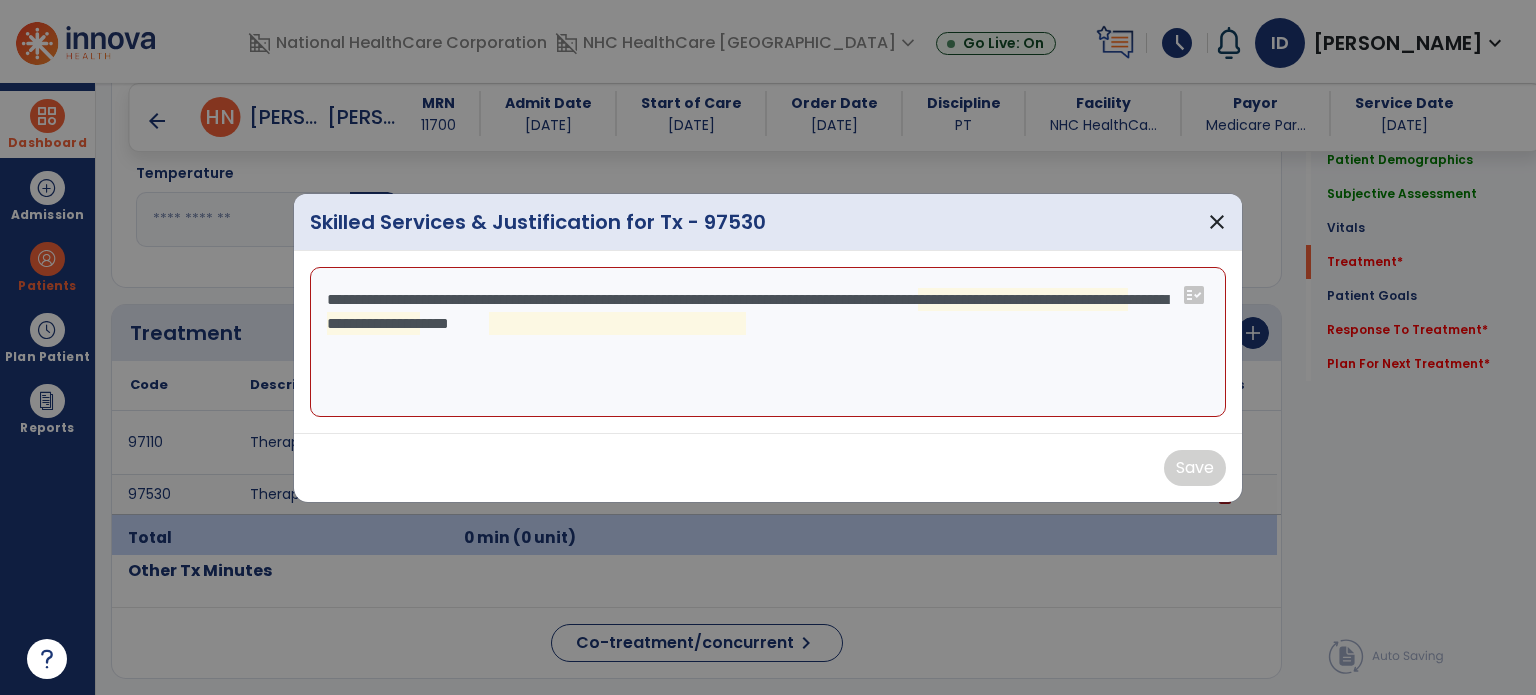 click on "**********" at bounding box center [768, 342] 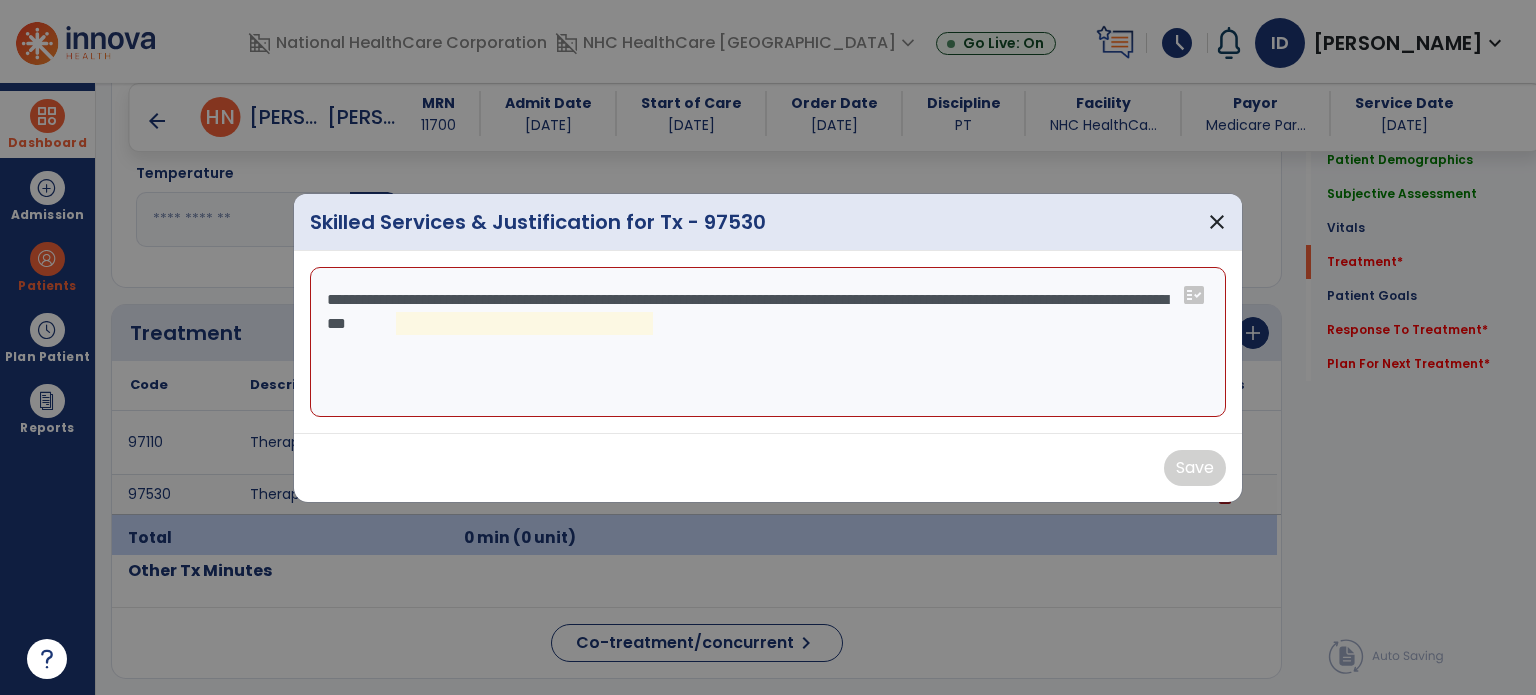 click on "**********" at bounding box center (768, 342) 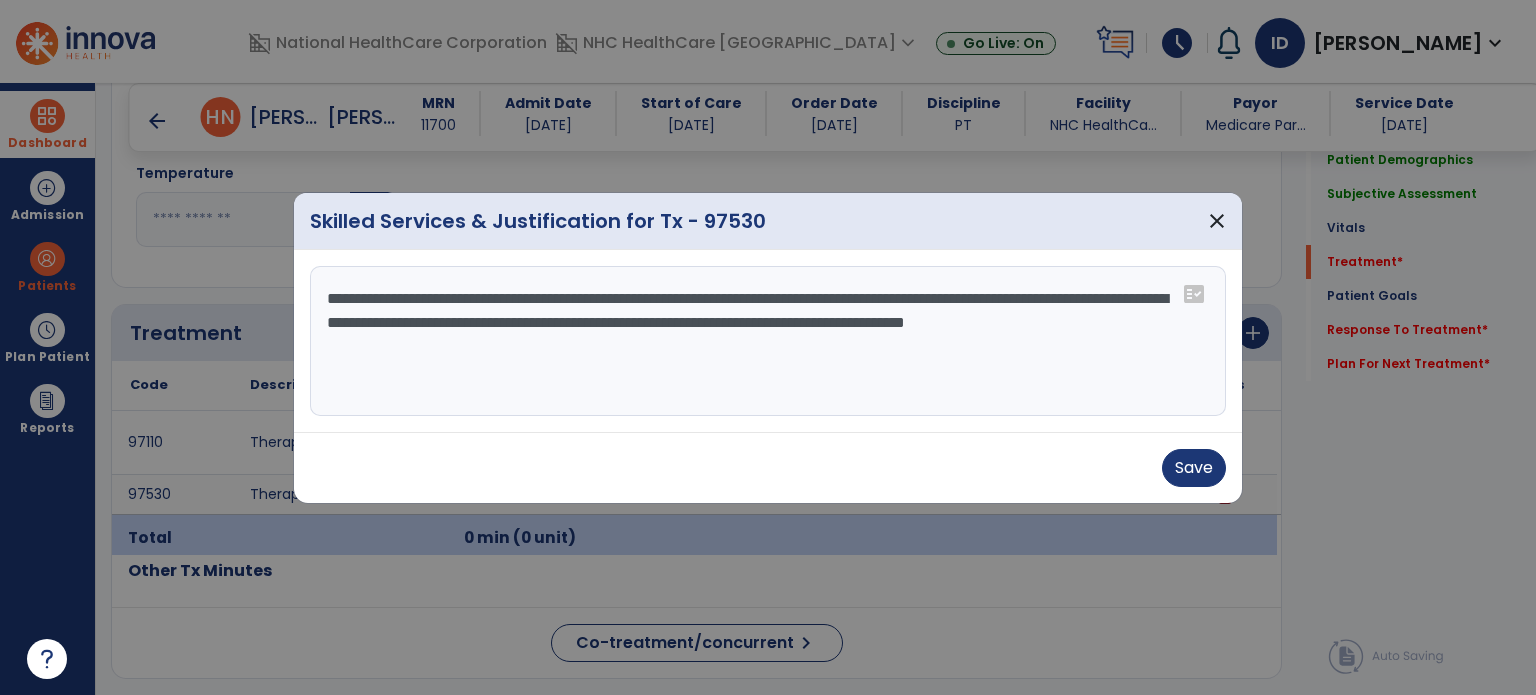 type on "**********" 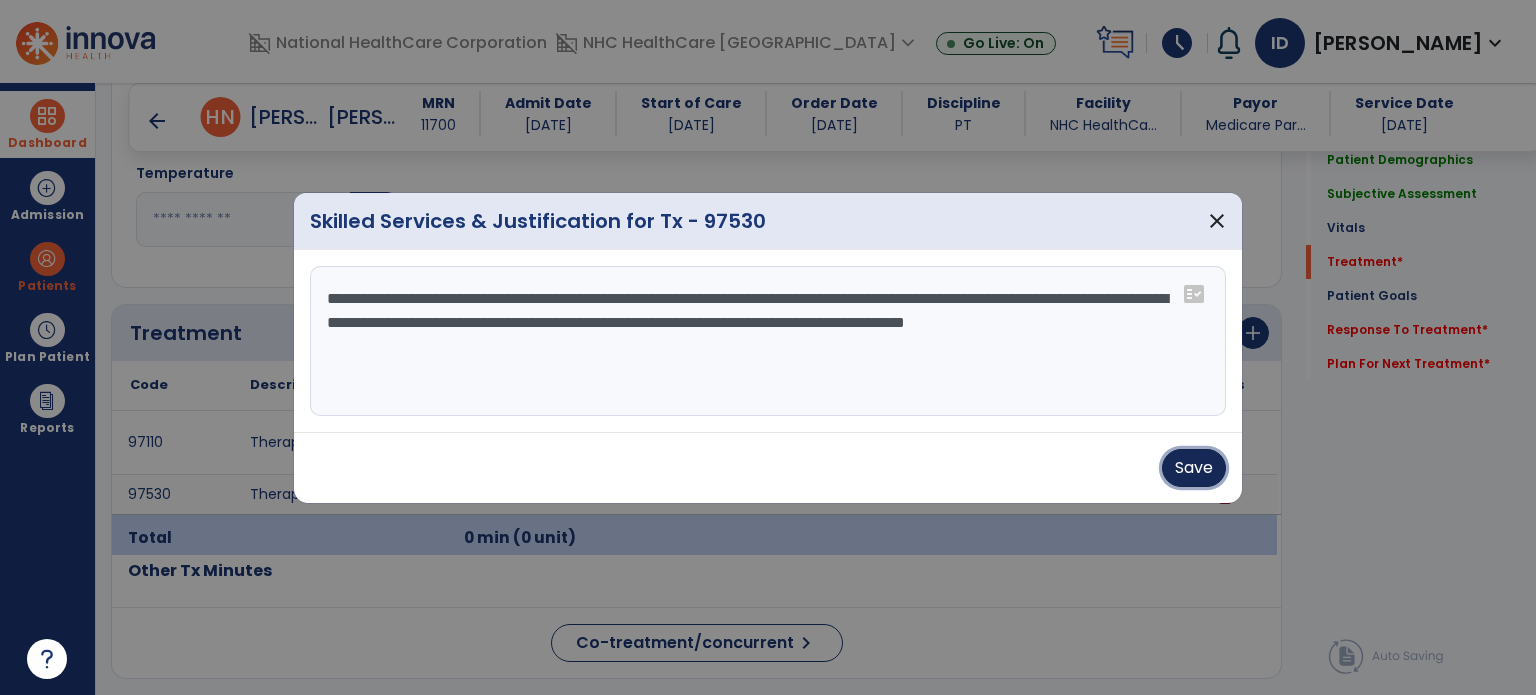 click on "Save" at bounding box center (1194, 468) 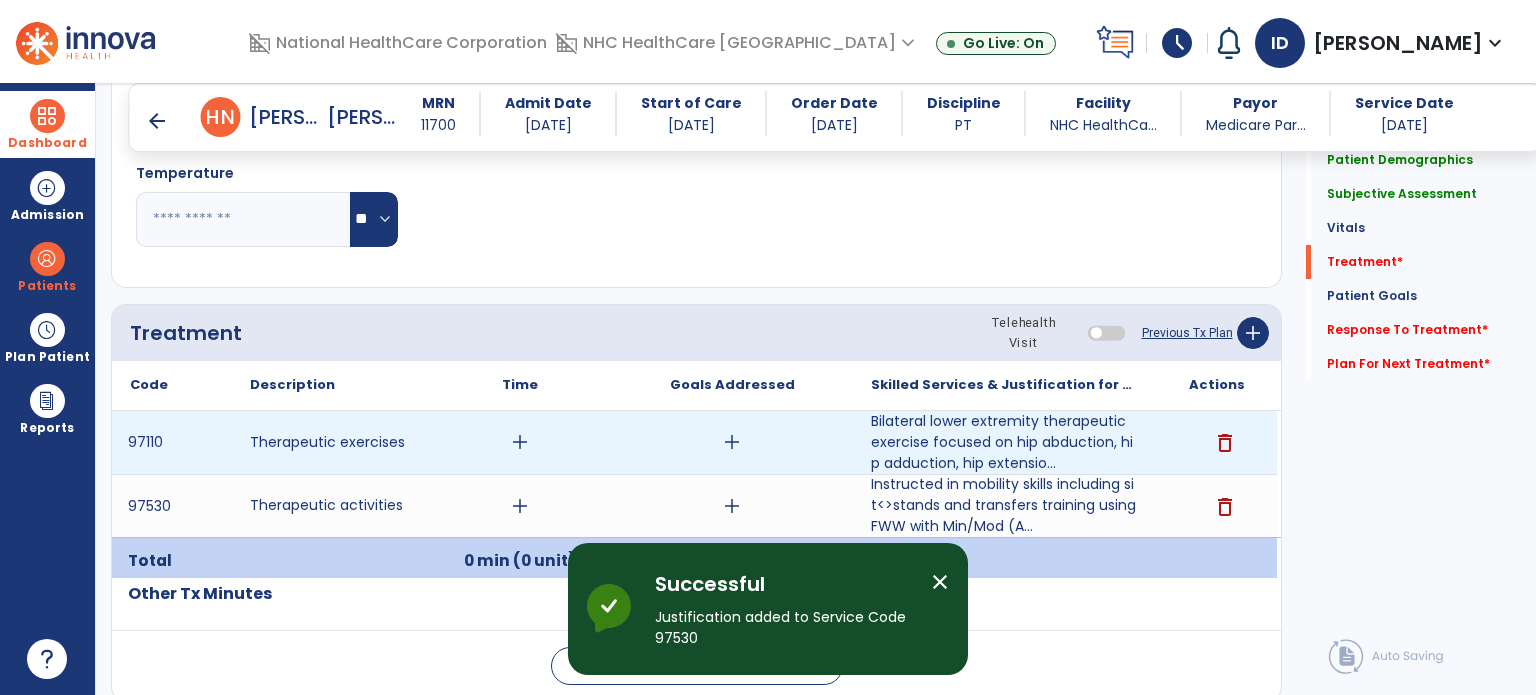 click on "add" at bounding box center [520, 442] 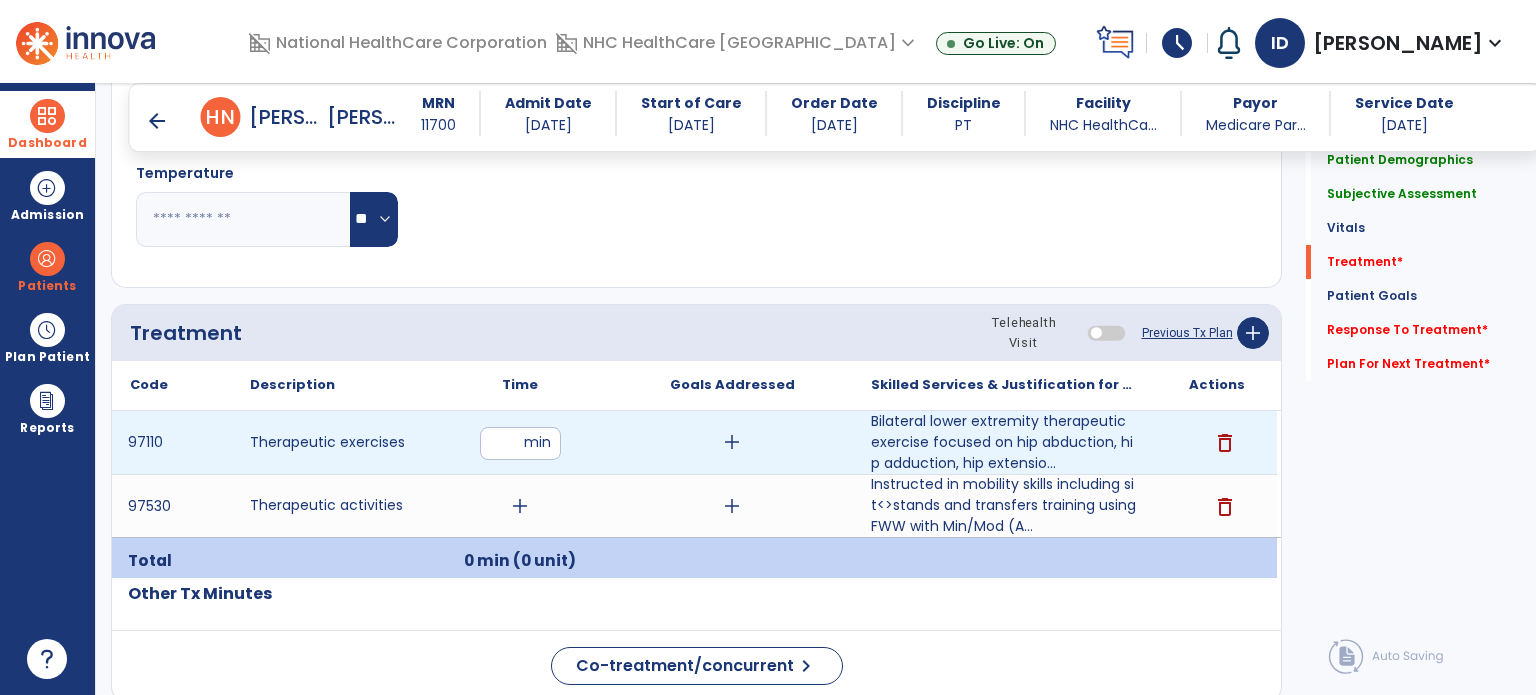 type on "**" 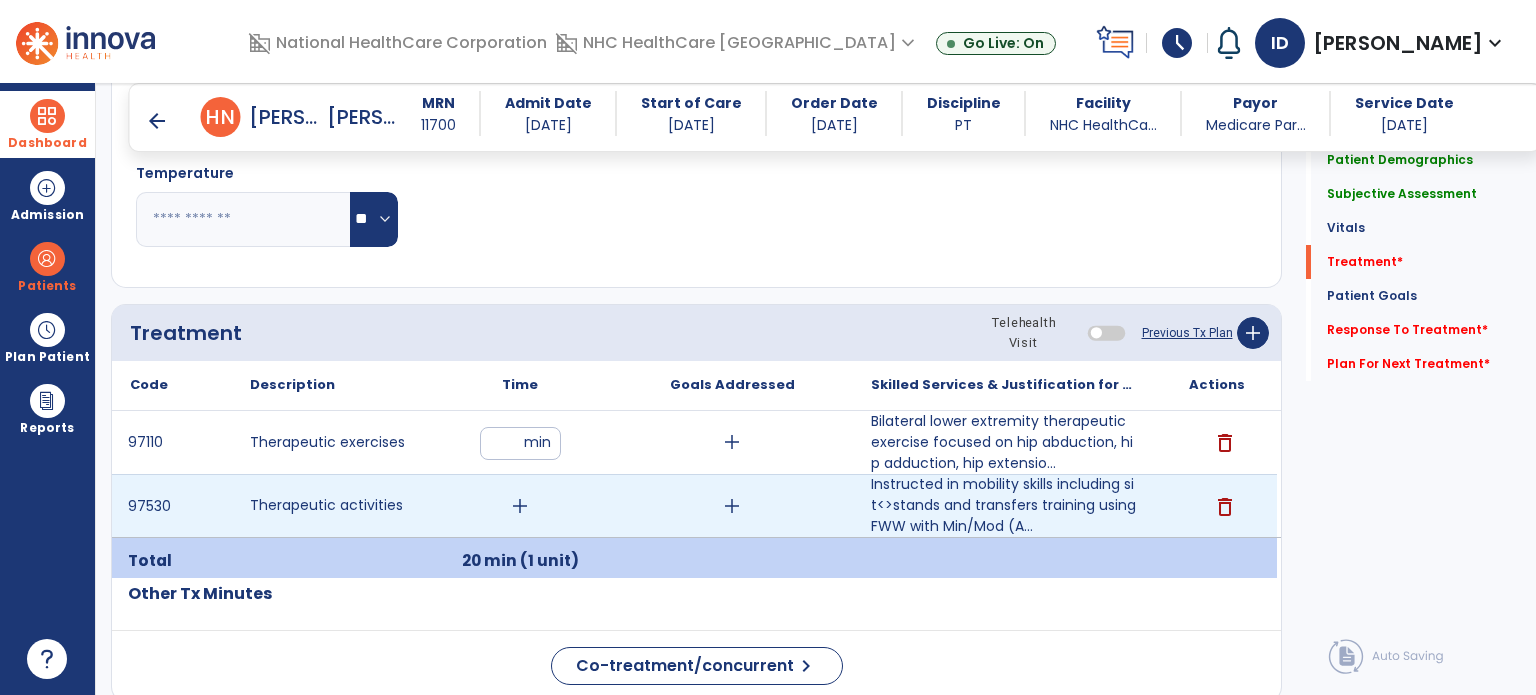 click on "add" at bounding box center (520, 506) 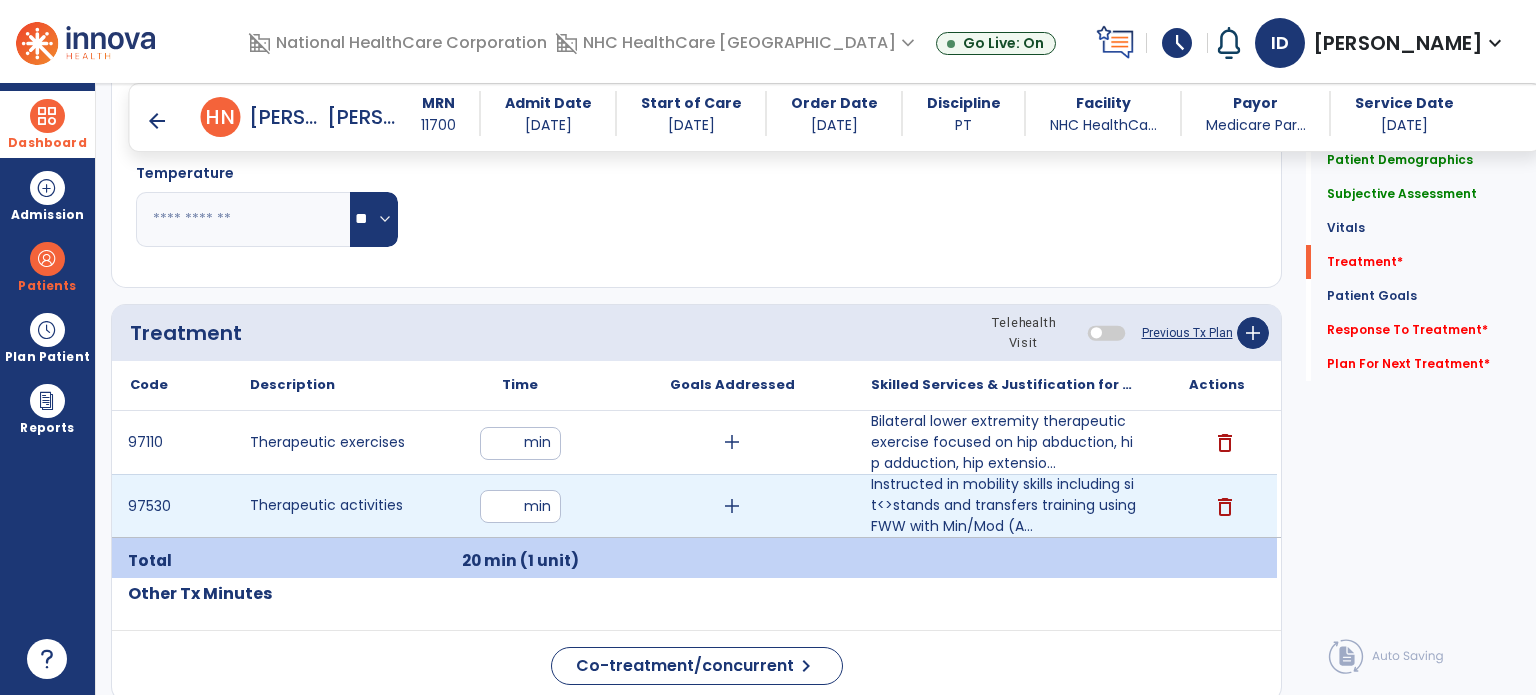 type on "**" 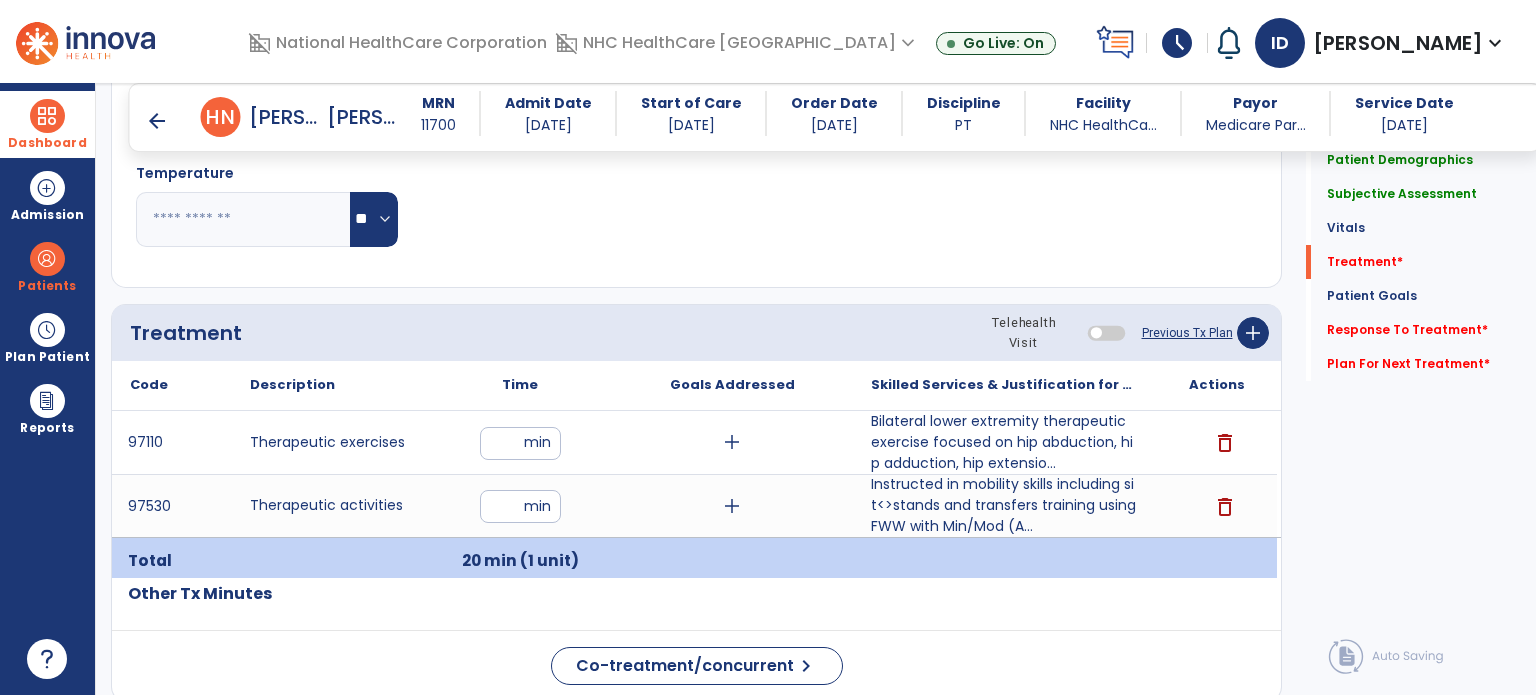 click on "Code
Description
Time" 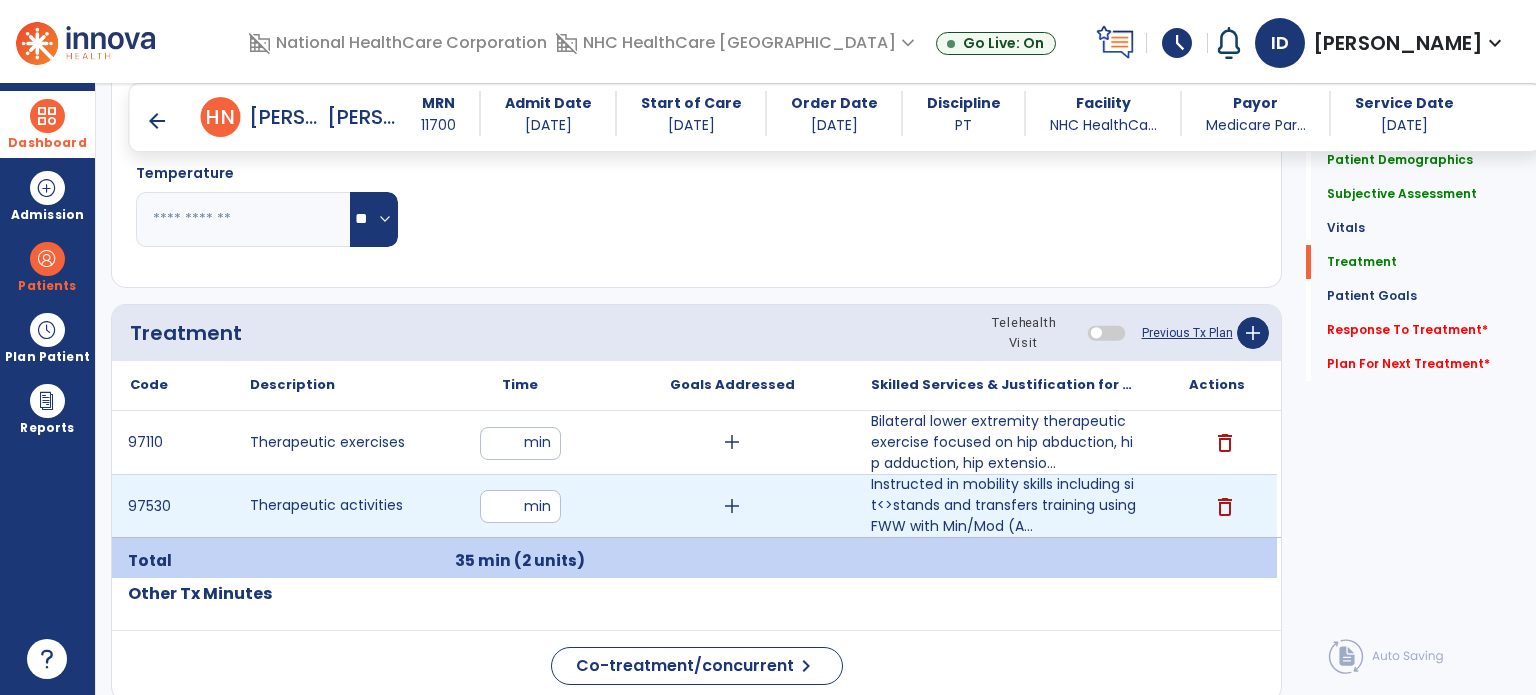 click on "add" at bounding box center (732, 506) 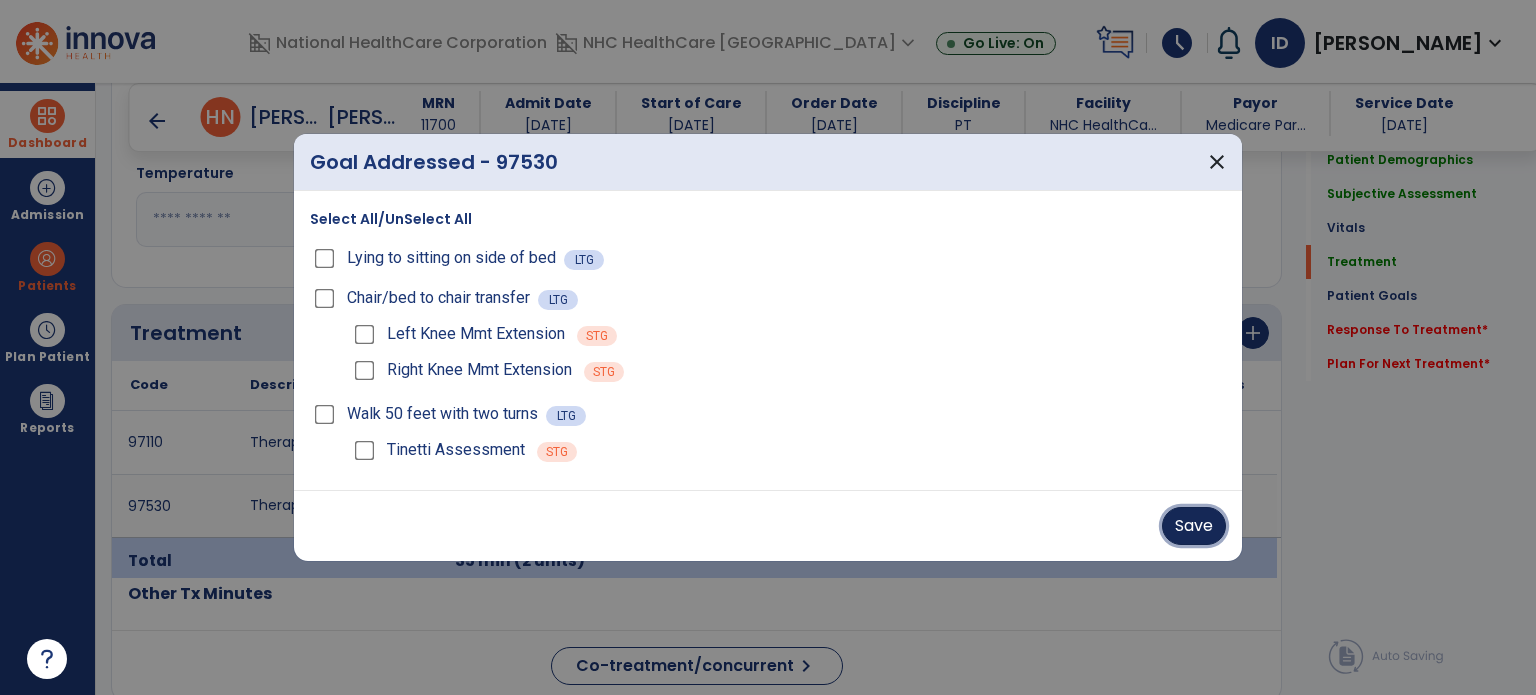 click on "Save" at bounding box center (1194, 526) 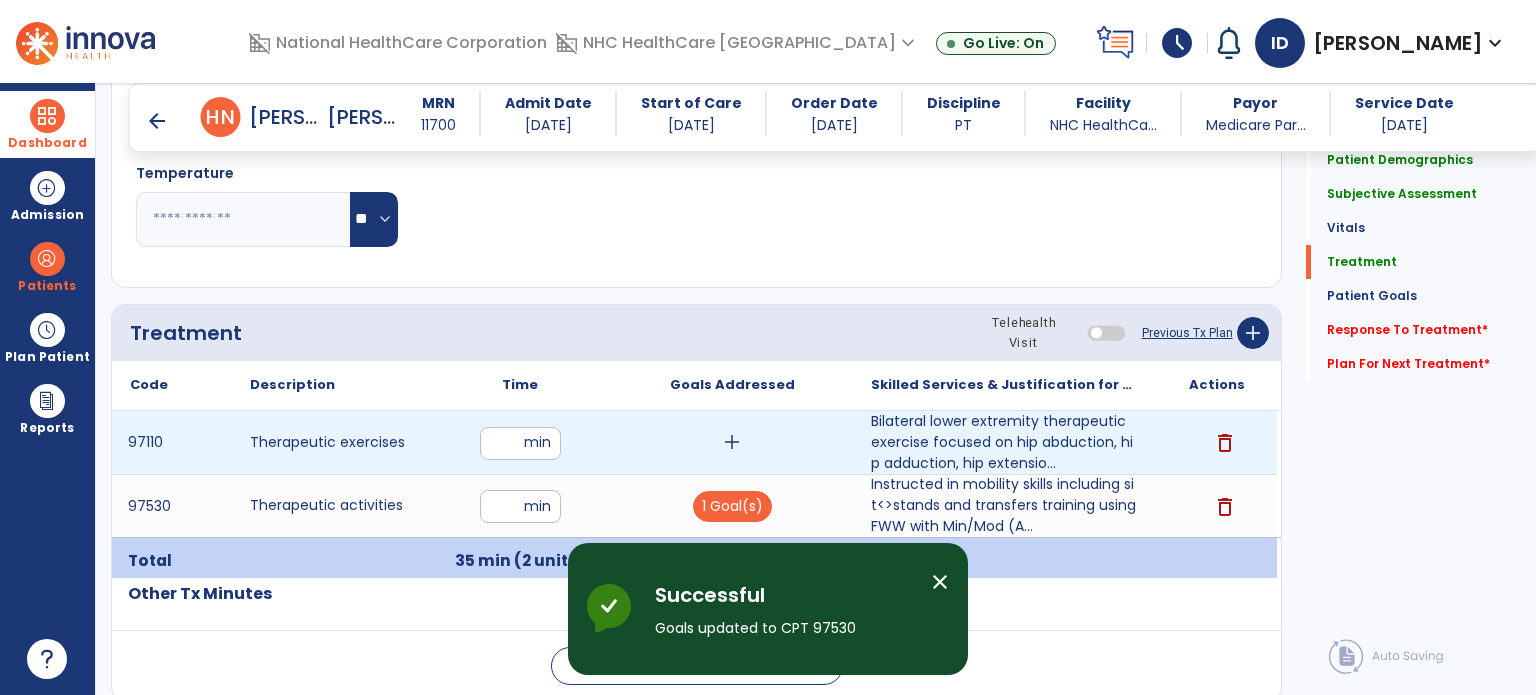 click on "add" at bounding box center [732, 442] 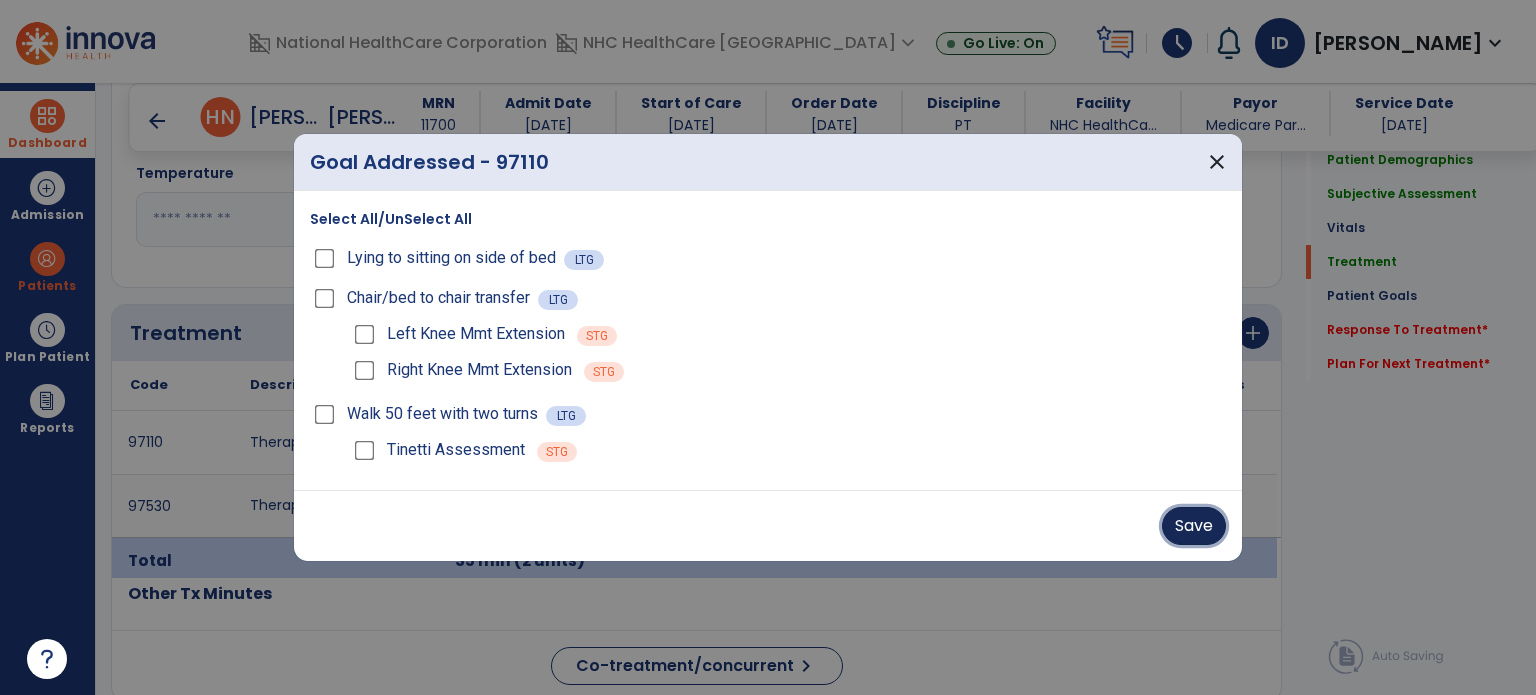 click on "Save" at bounding box center [1194, 526] 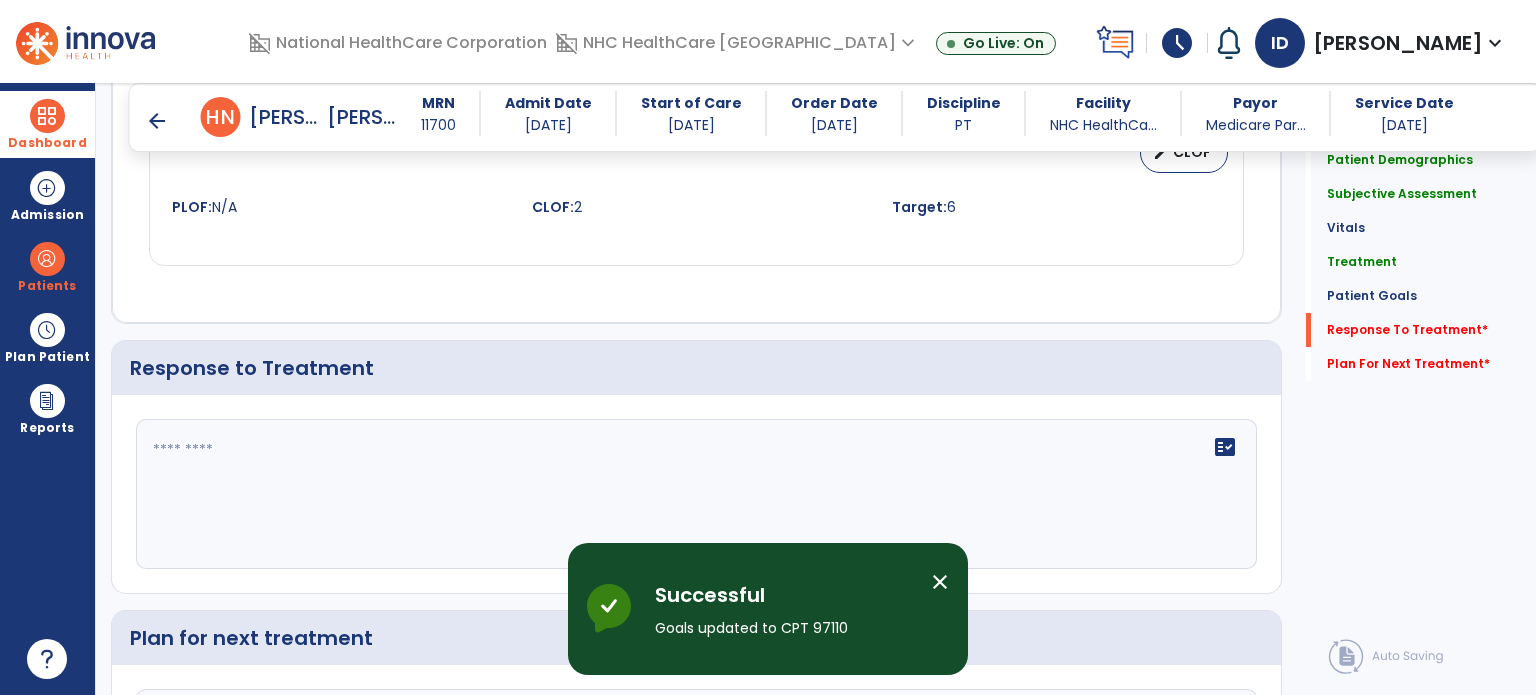 scroll, scrollTop: 2372, scrollLeft: 0, axis: vertical 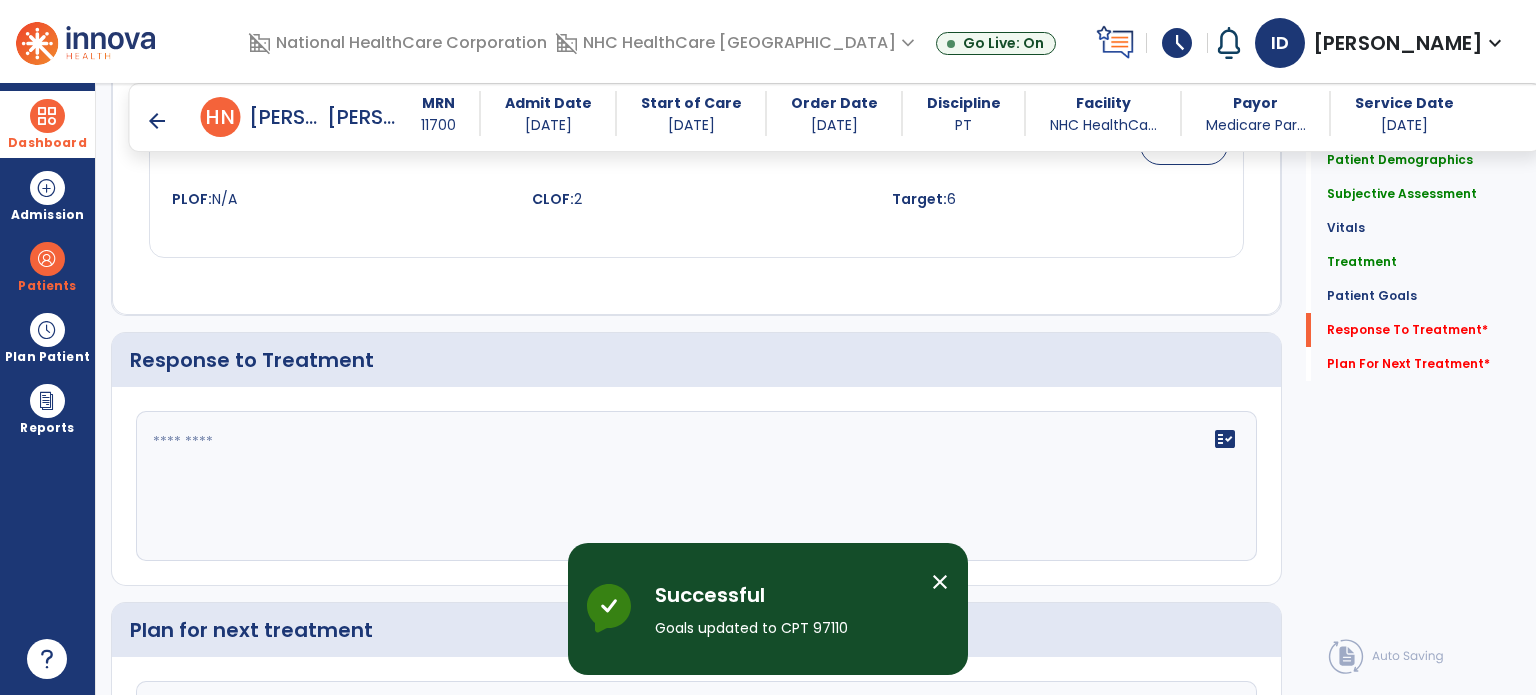 click 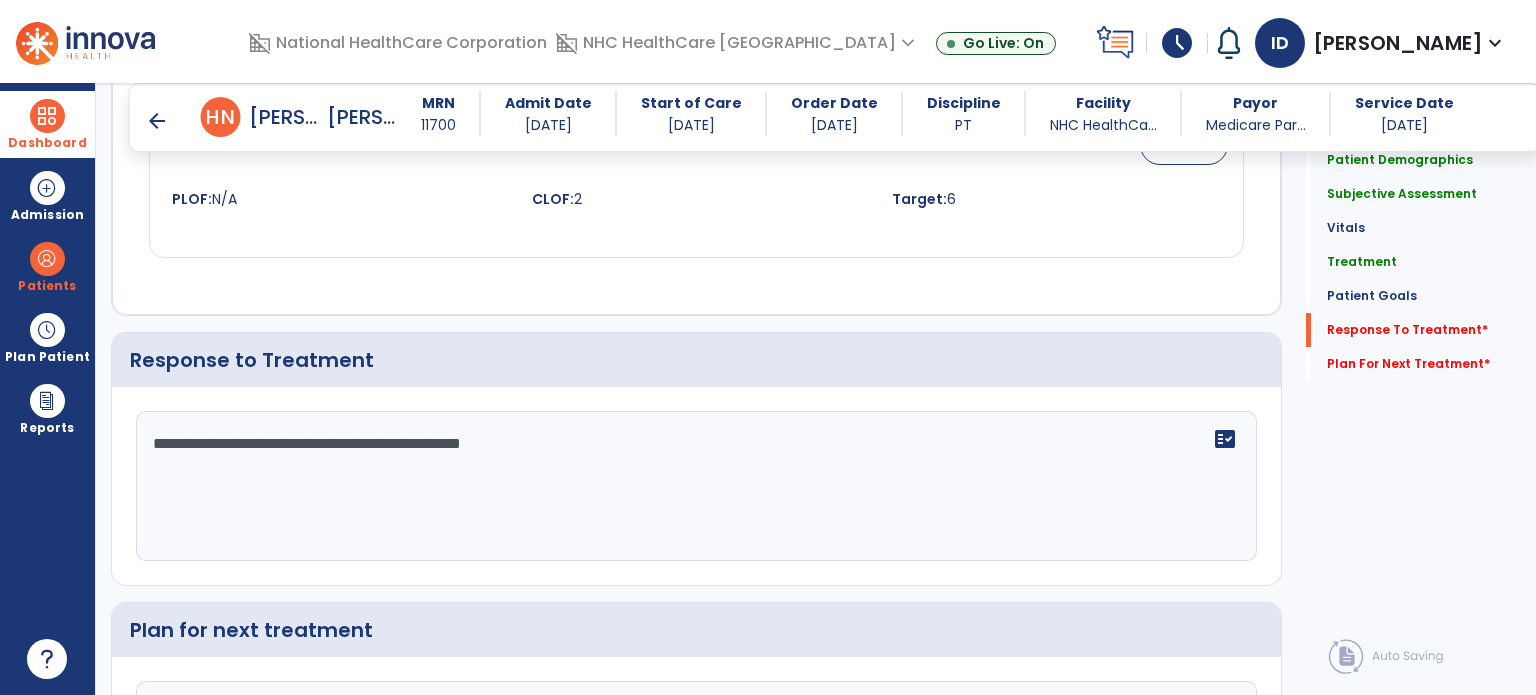 type on "**********" 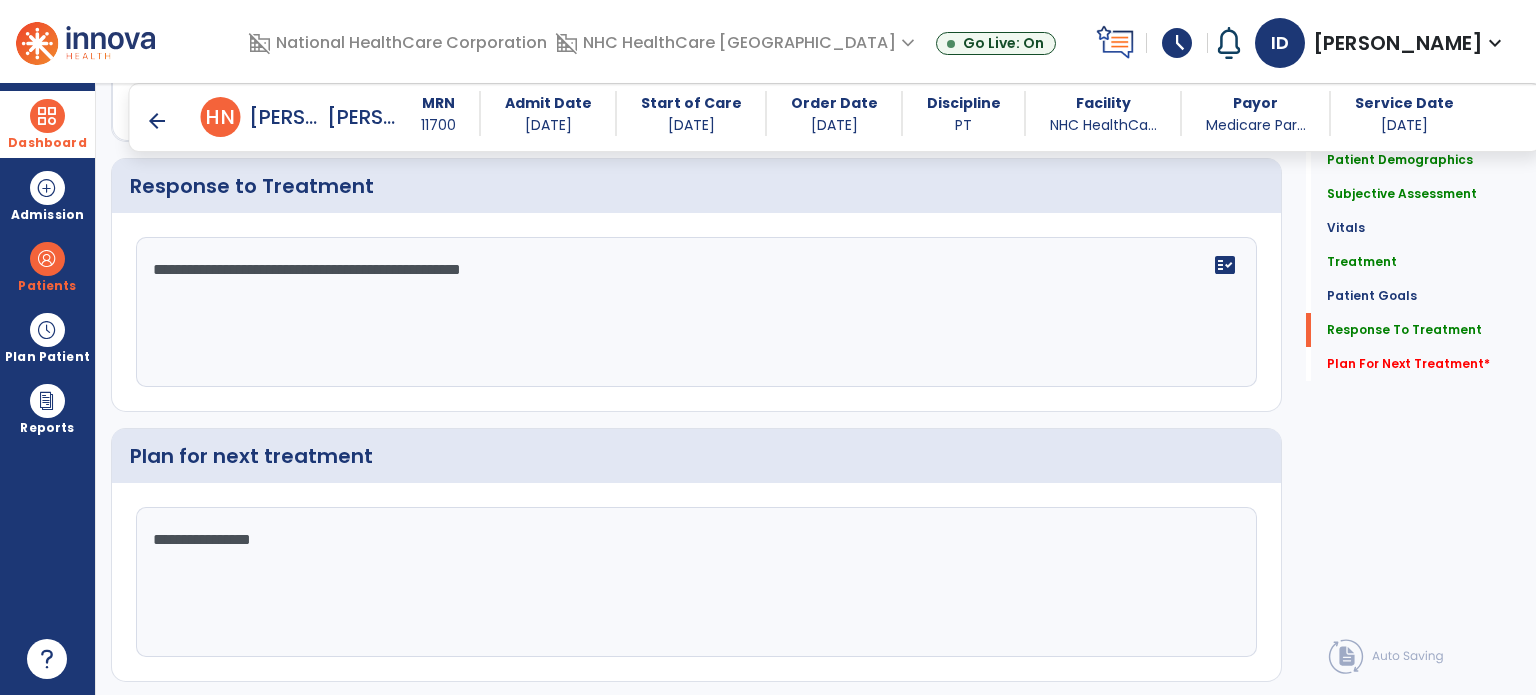 scroll, scrollTop: 2592, scrollLeft: 0, axis: vertical 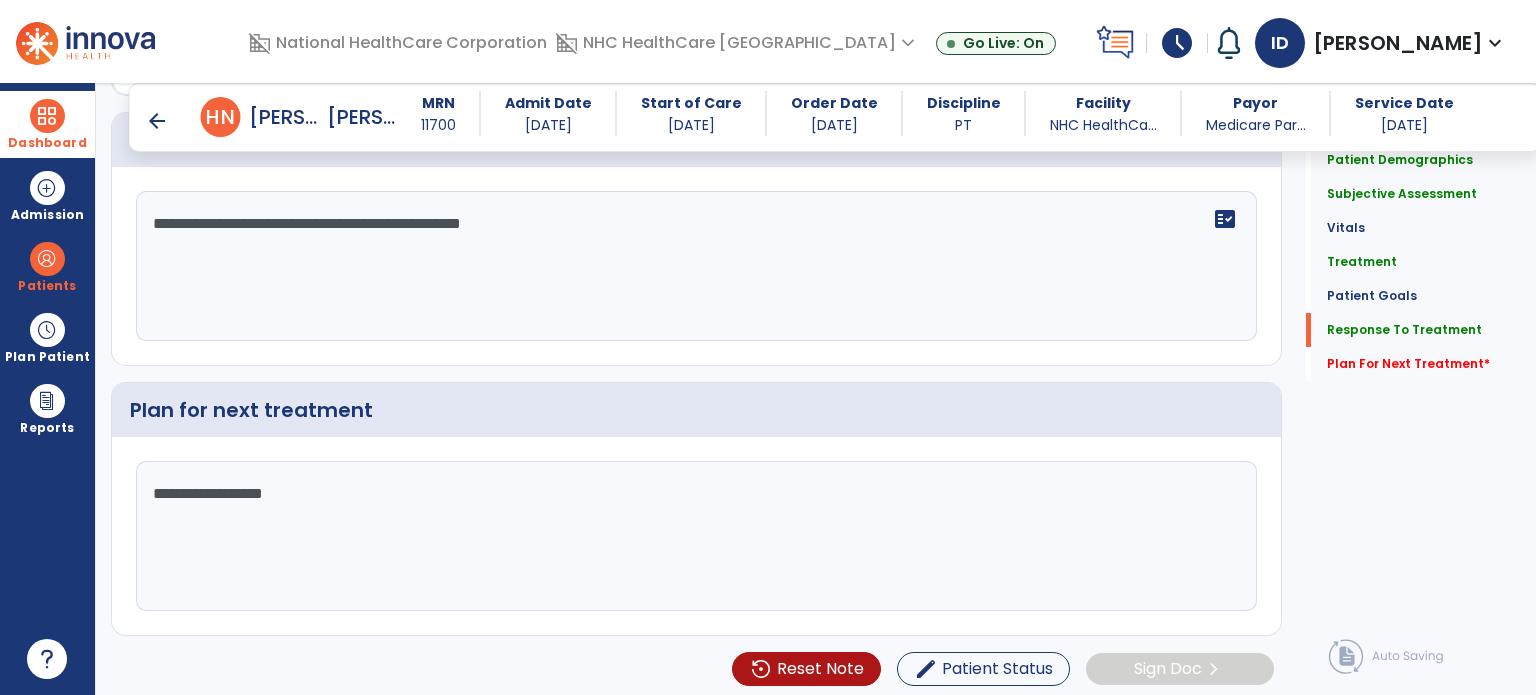 type on "**********" 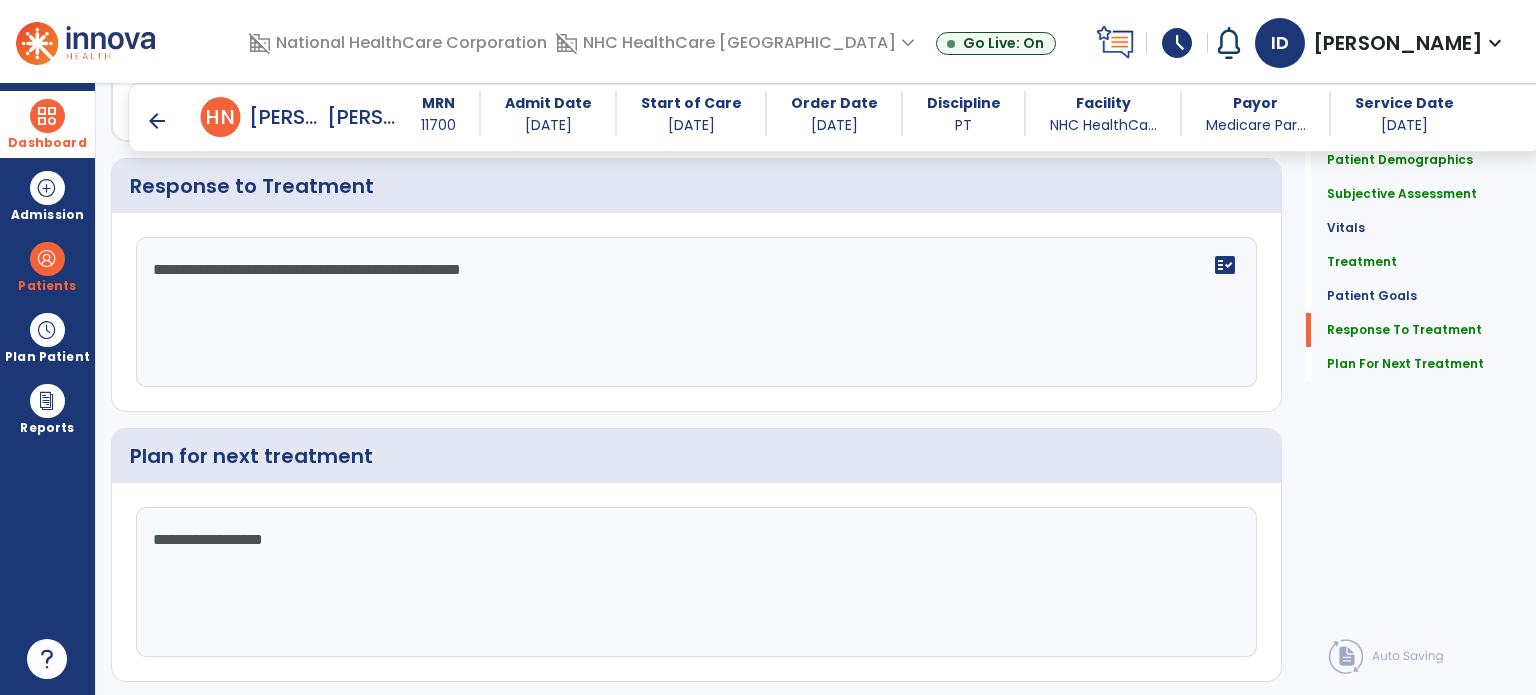 scroll, scrollTop: 2592, scrollLeft: 0, axis: vertical 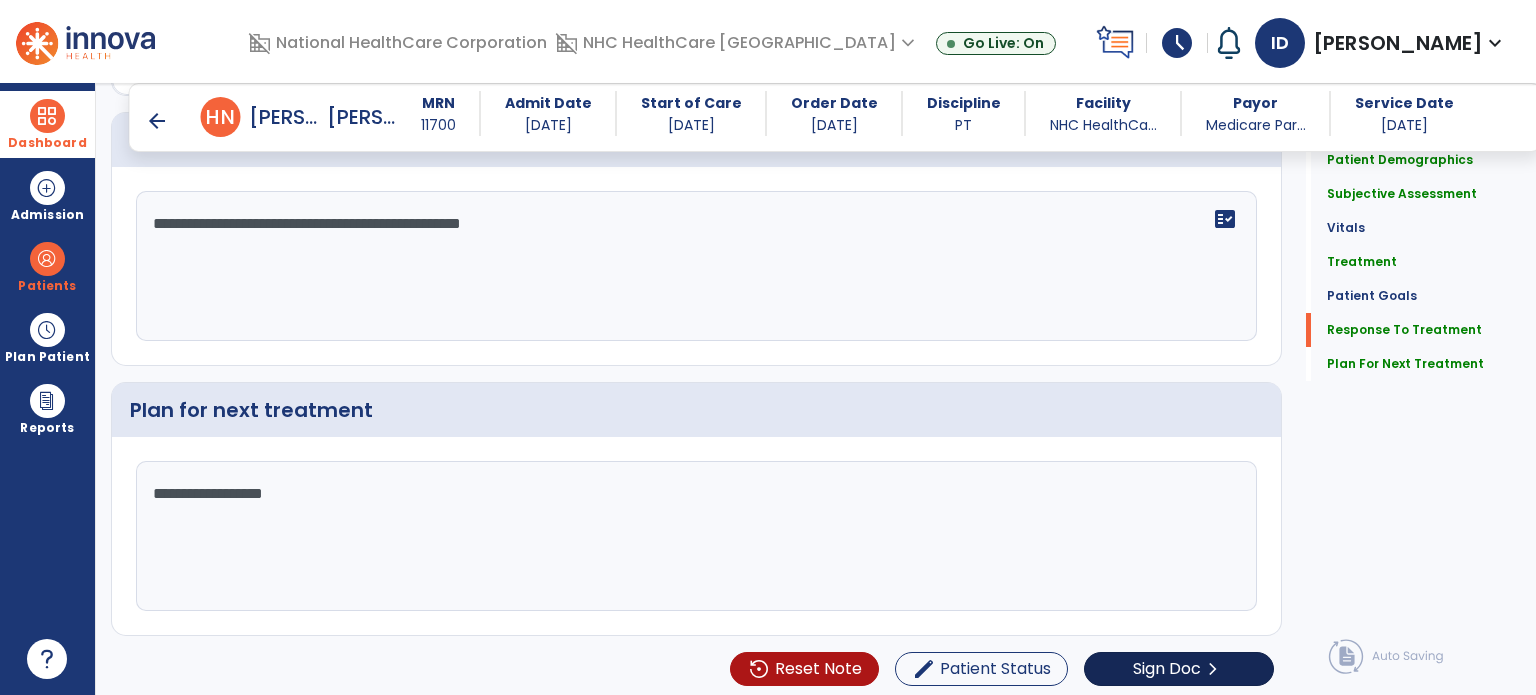 type on "**********" 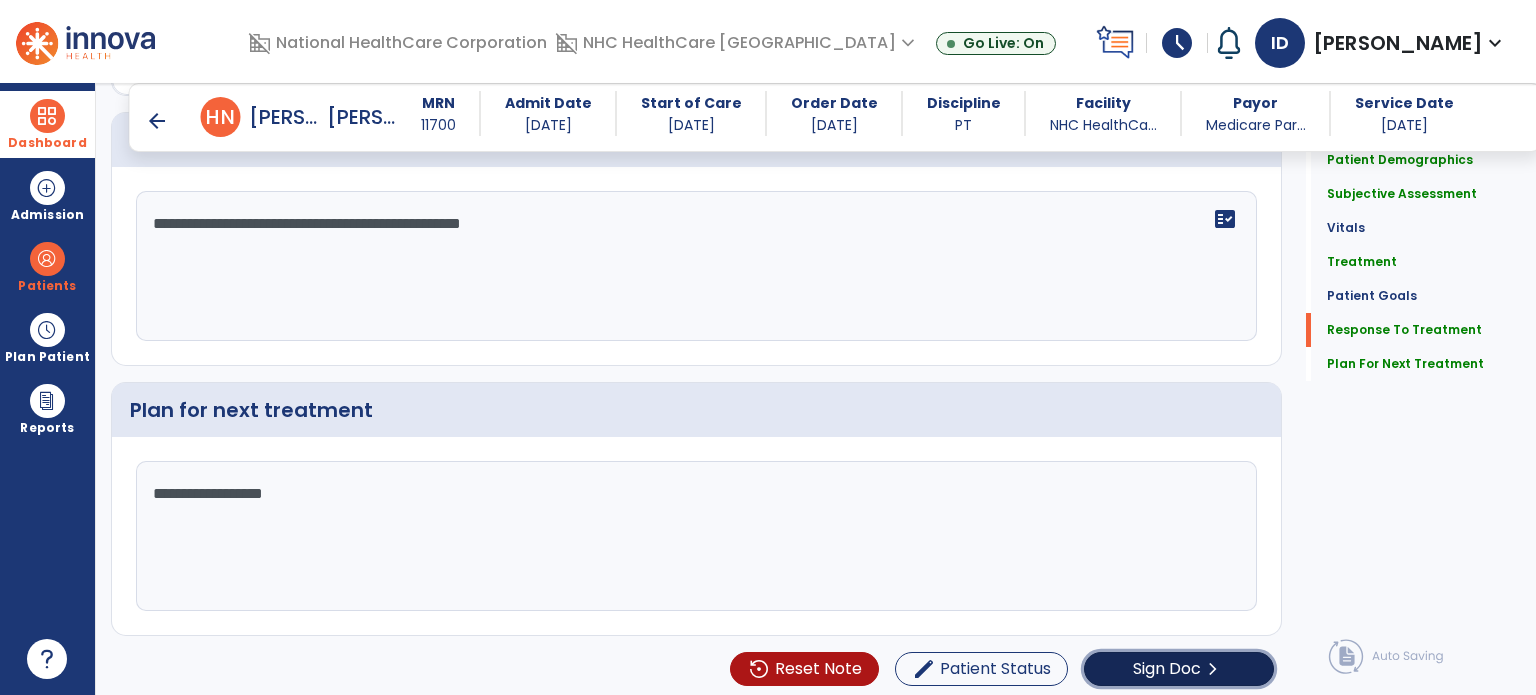 click on "Sign Doc" 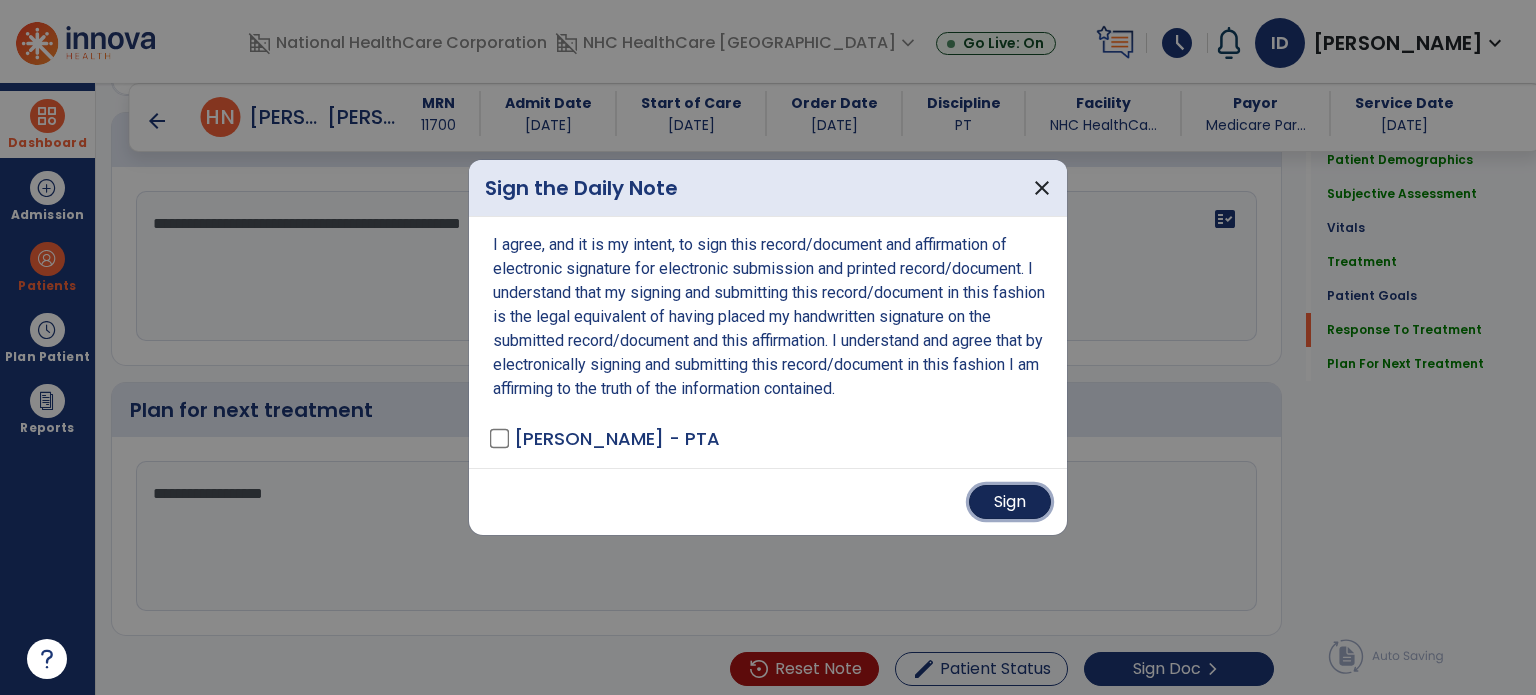 click on "Sign" at bounding box center (1010, 502) 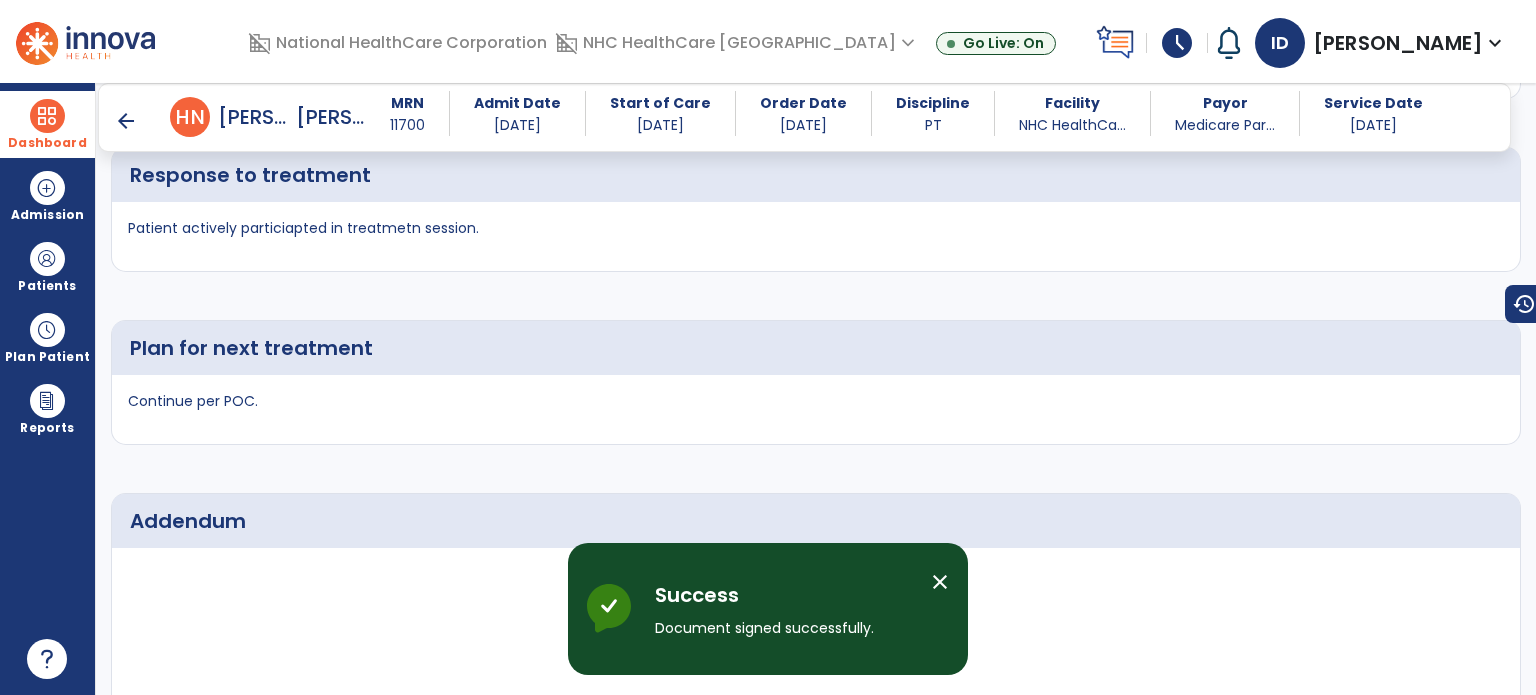 scroll, scrollTop: 3736, scrollLeft: 0, axis: vertical 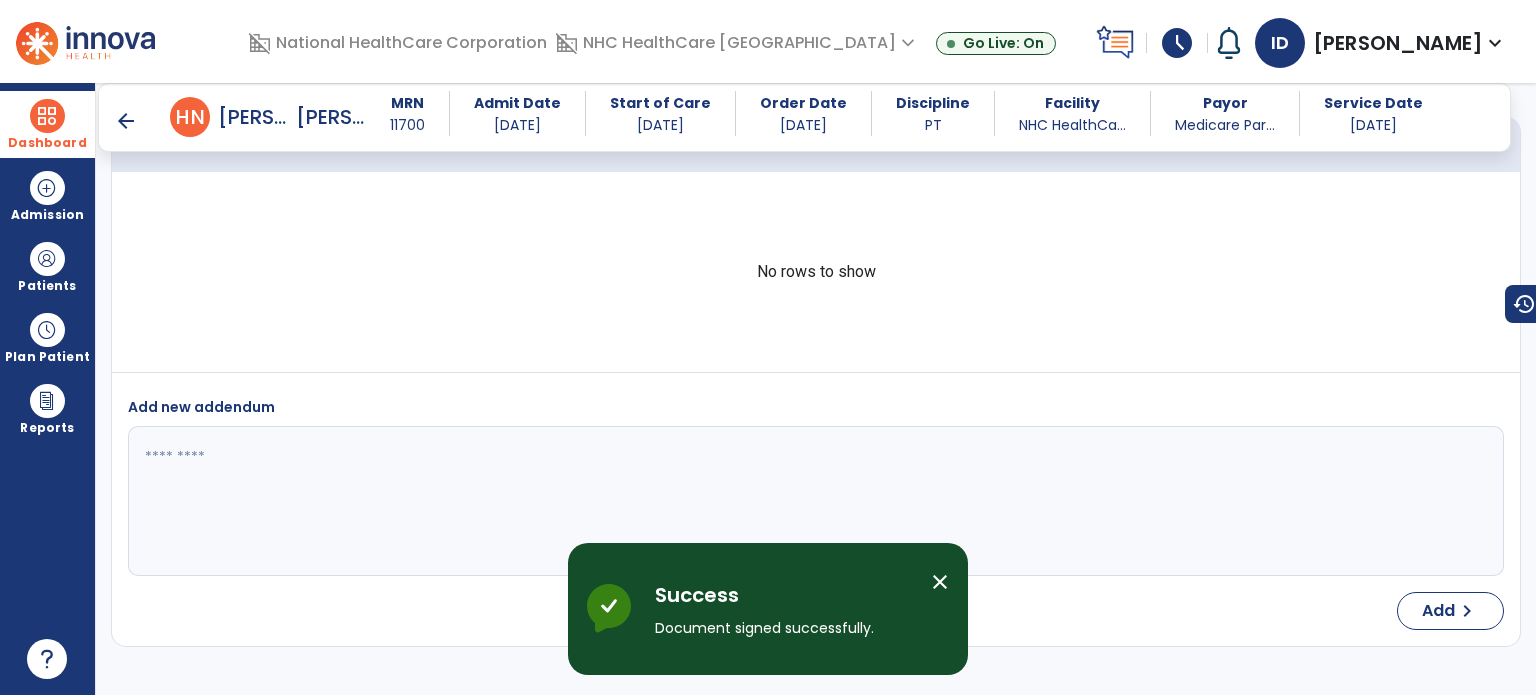 click at bounding box center (47, 116) 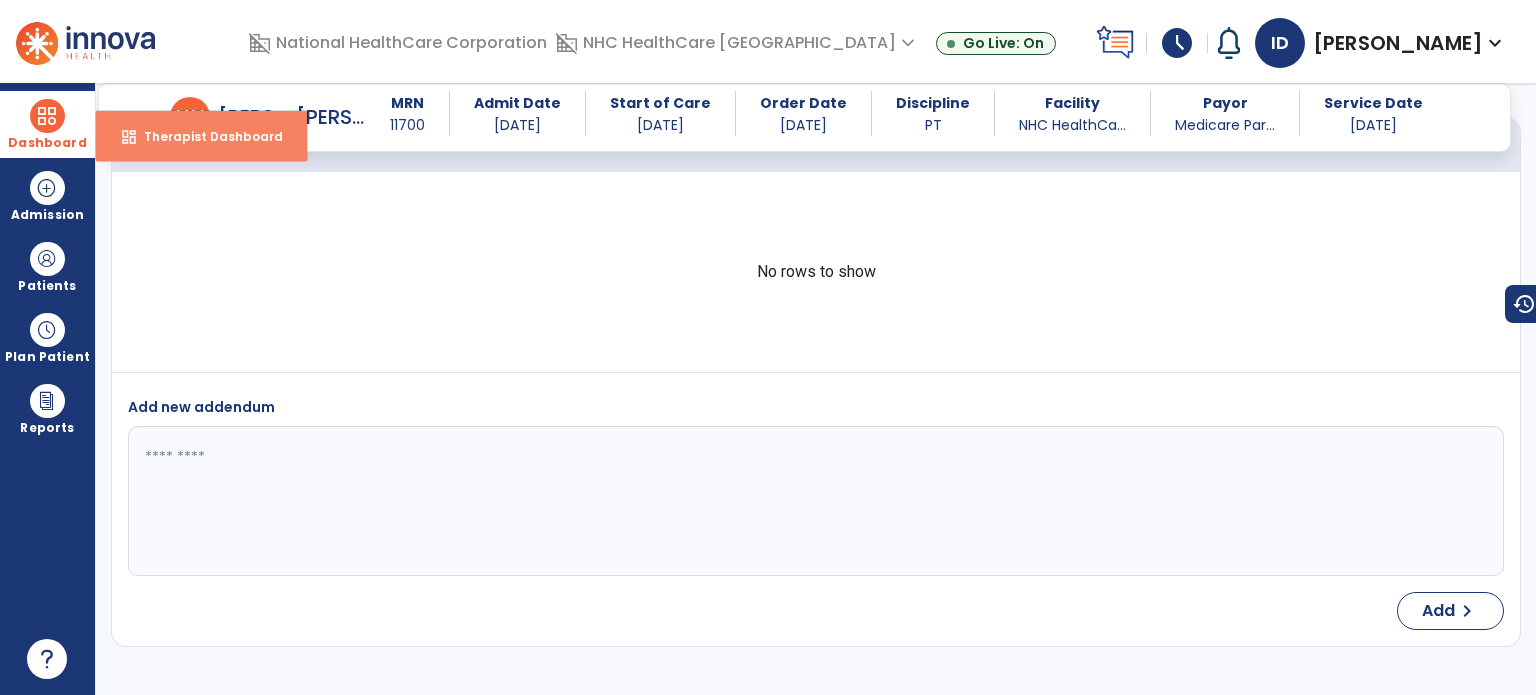 click on "Therapist Dashboard" at bounding box center (205, 136) 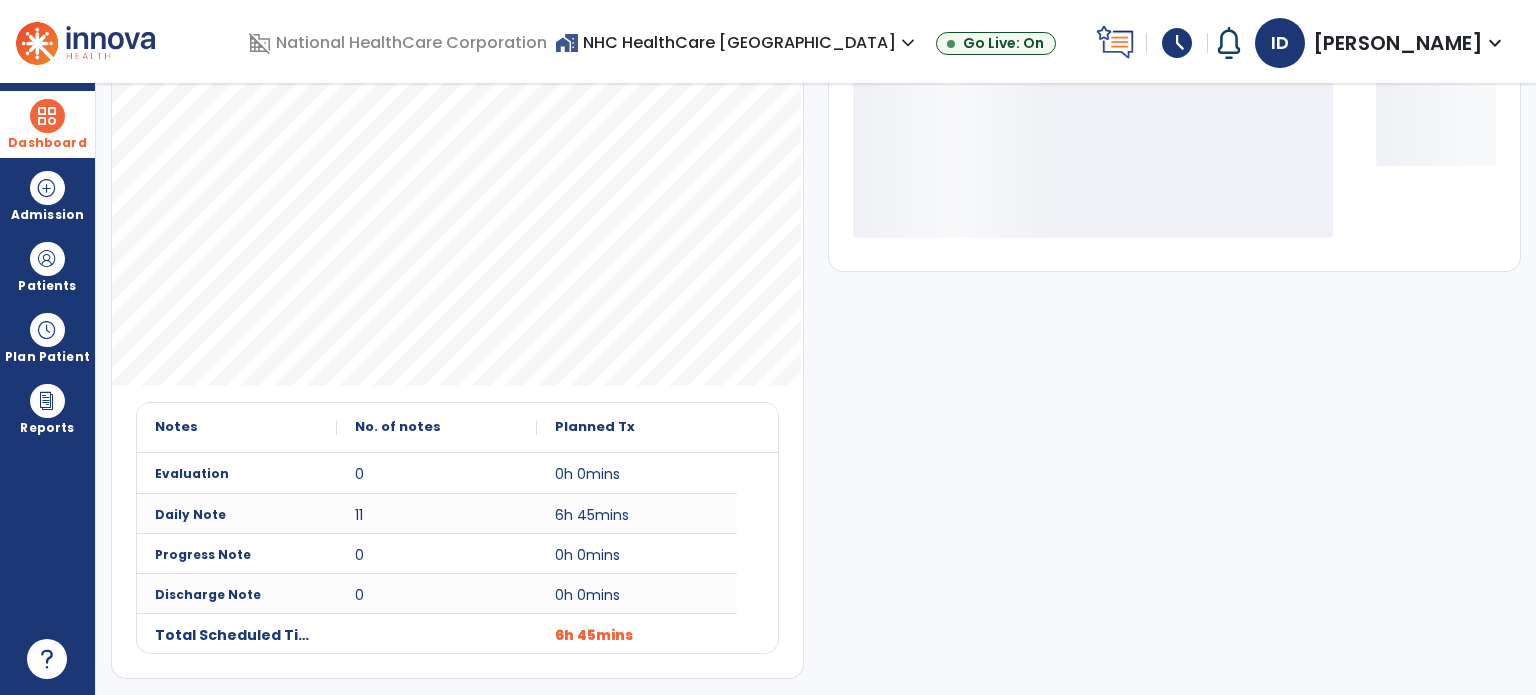 scroll, scrollTop: 49, scrollLeft: 0, axis: vertical 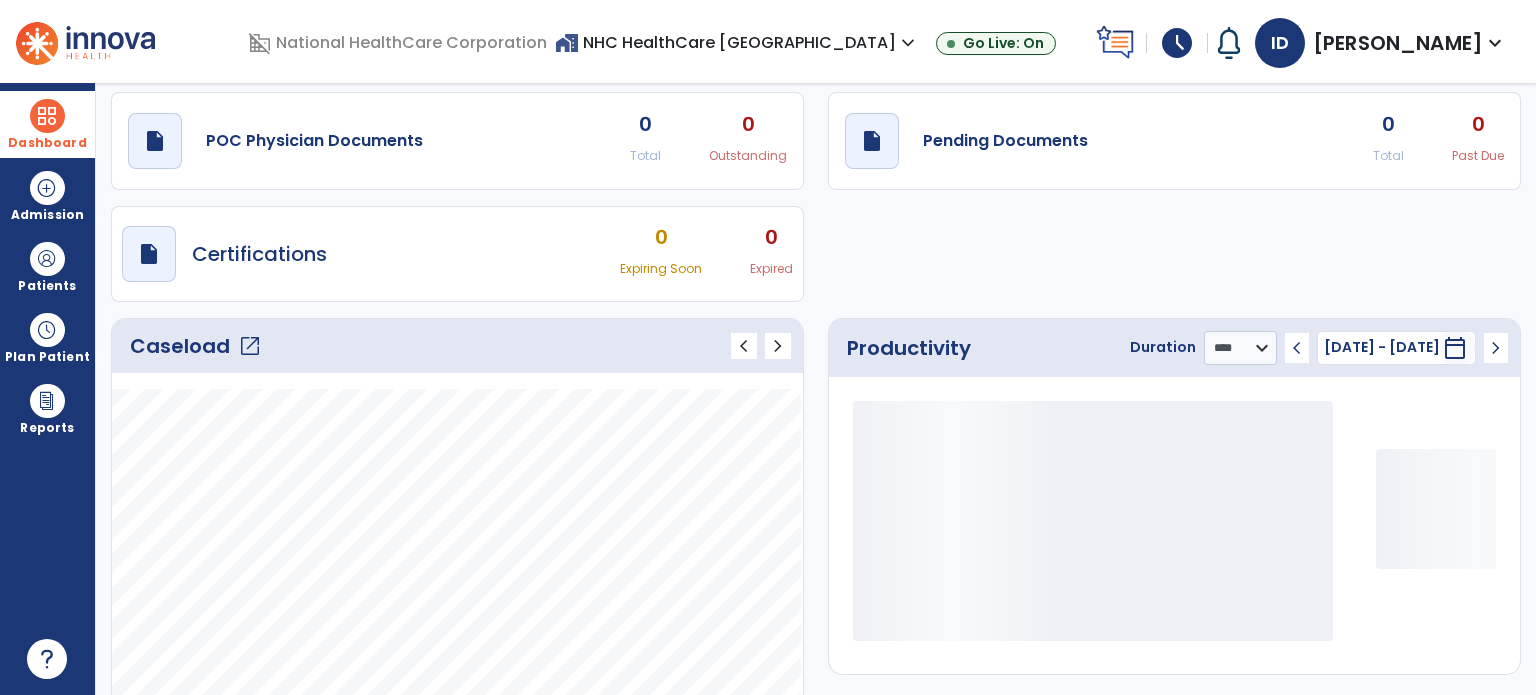 click on "Caseload   open_in_new" 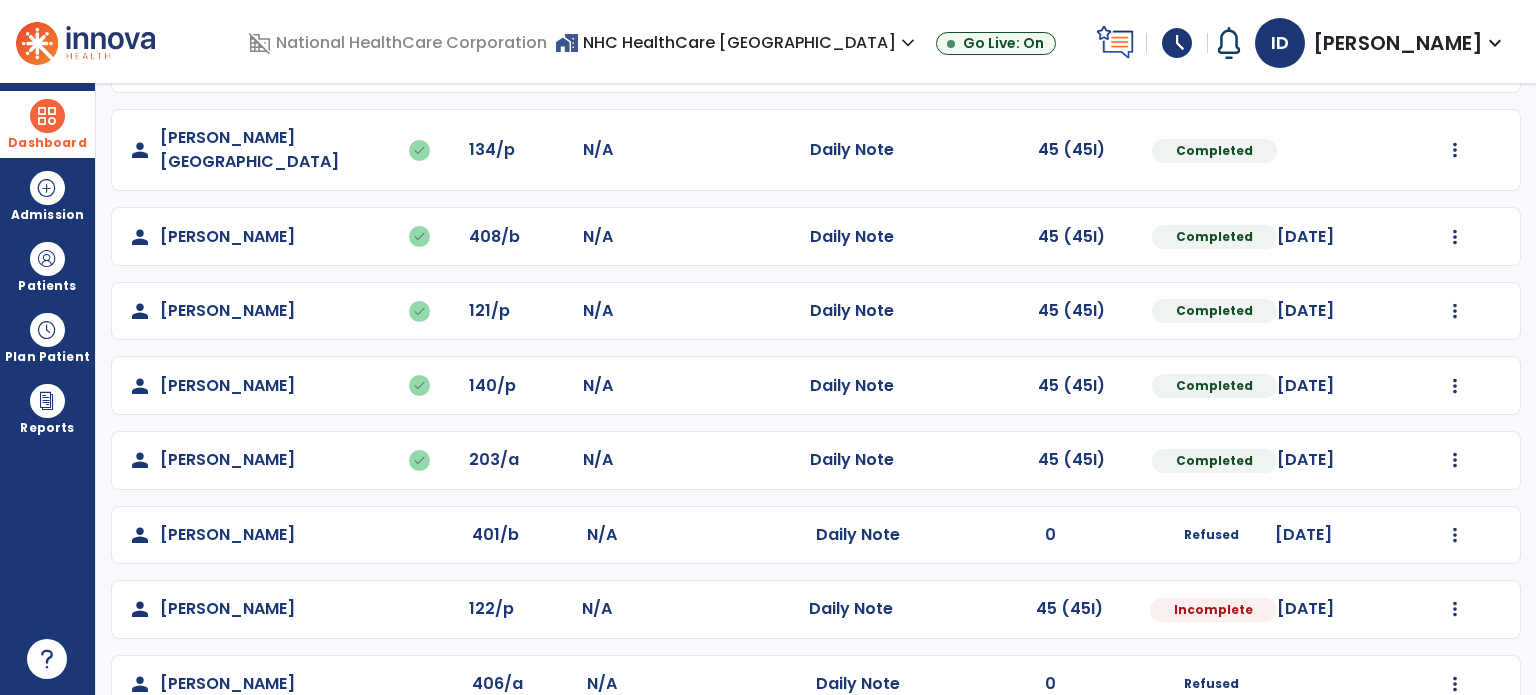 scroll, scrollTop: 393, scrollLeft: 0, axis: vertical 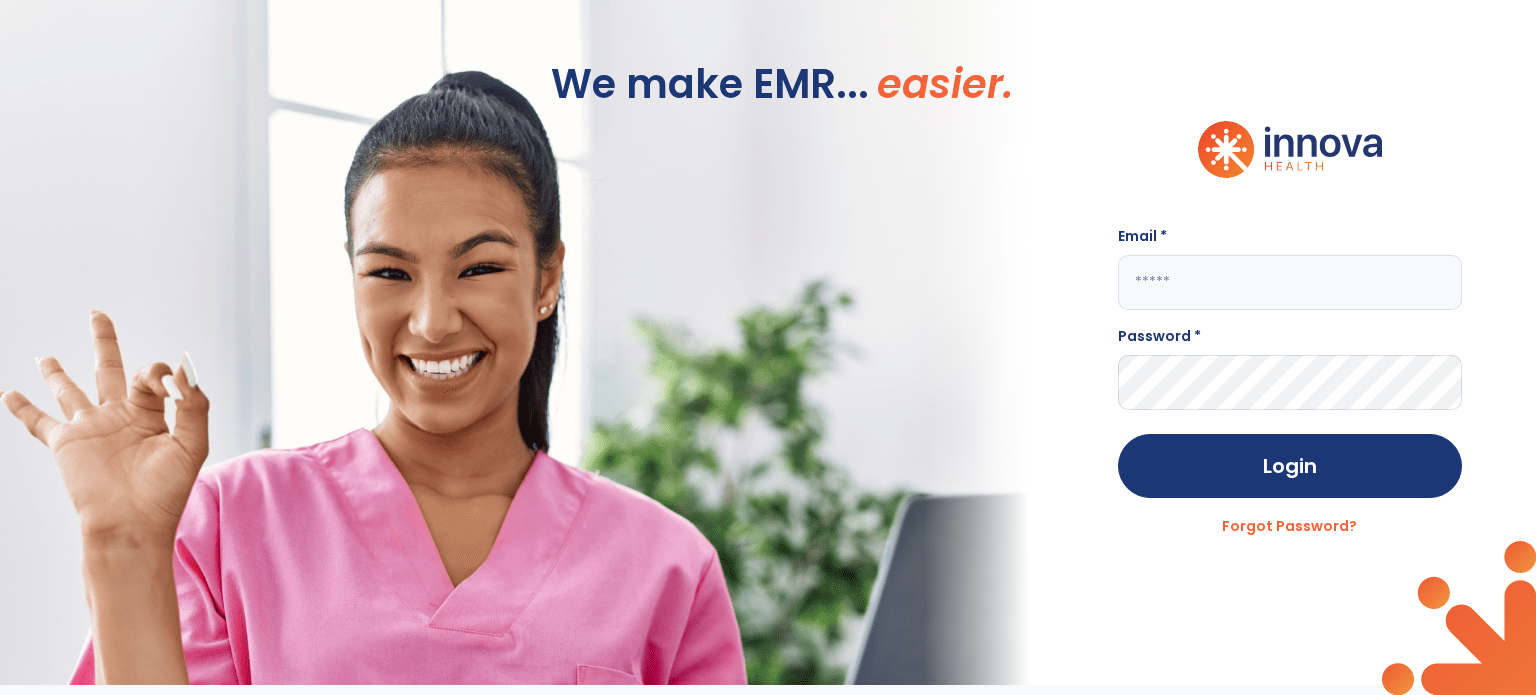 type on "**********" 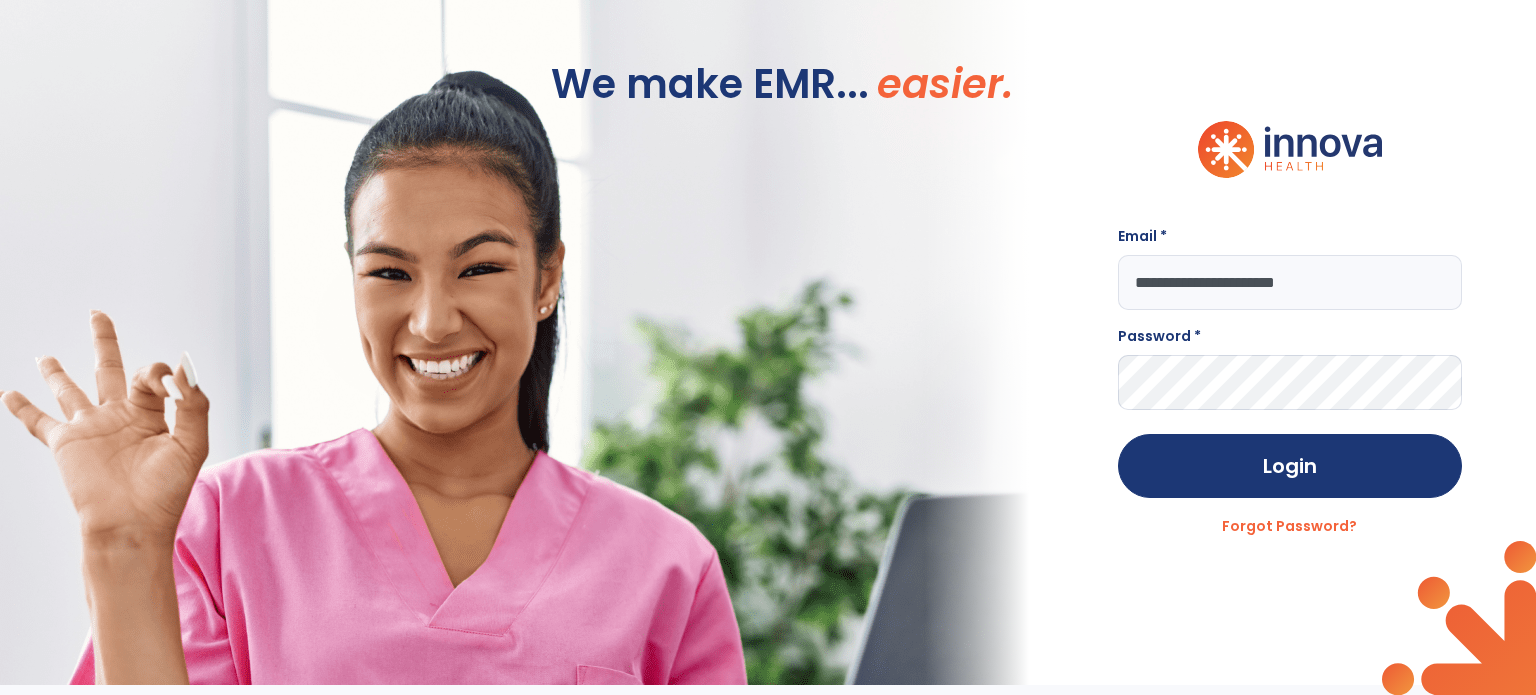 scroll, scrollTop: 0, scrollLeft: 0, axis: both 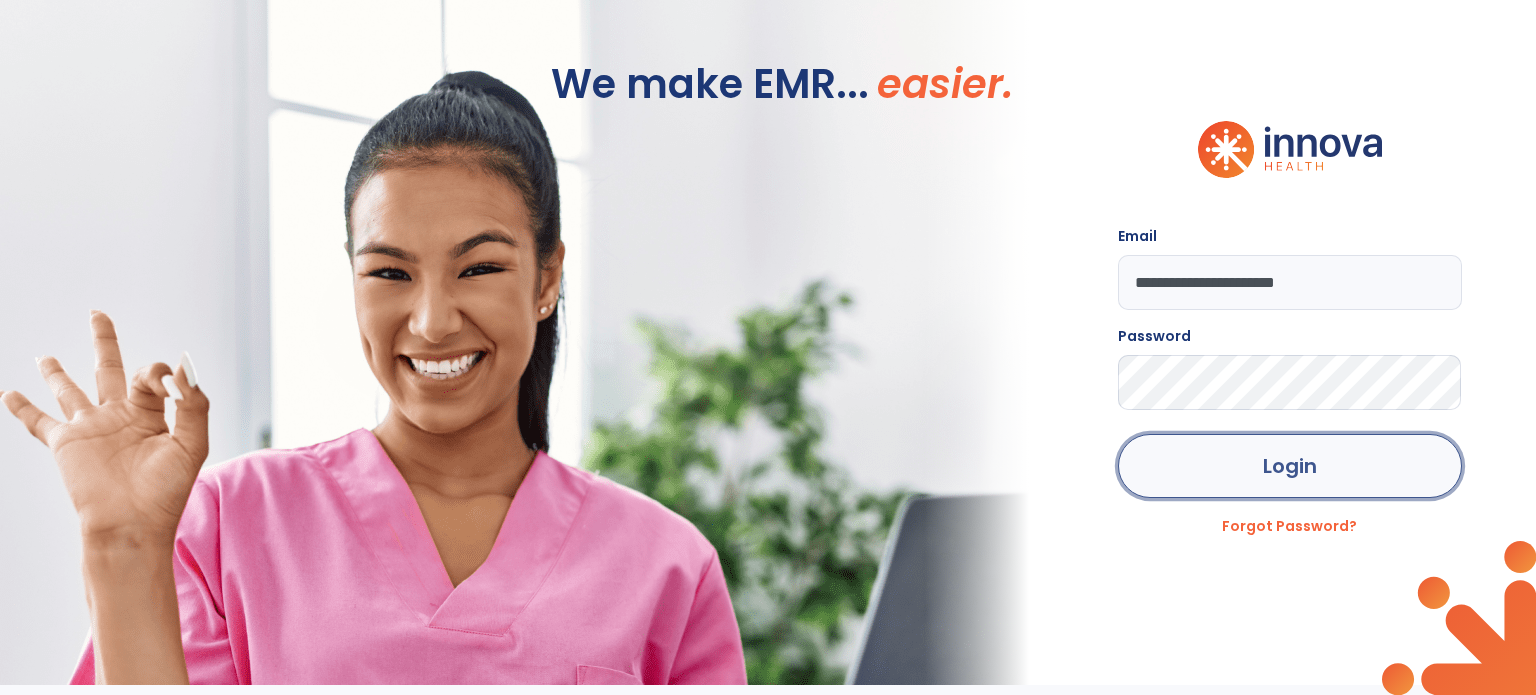 click on "Login" 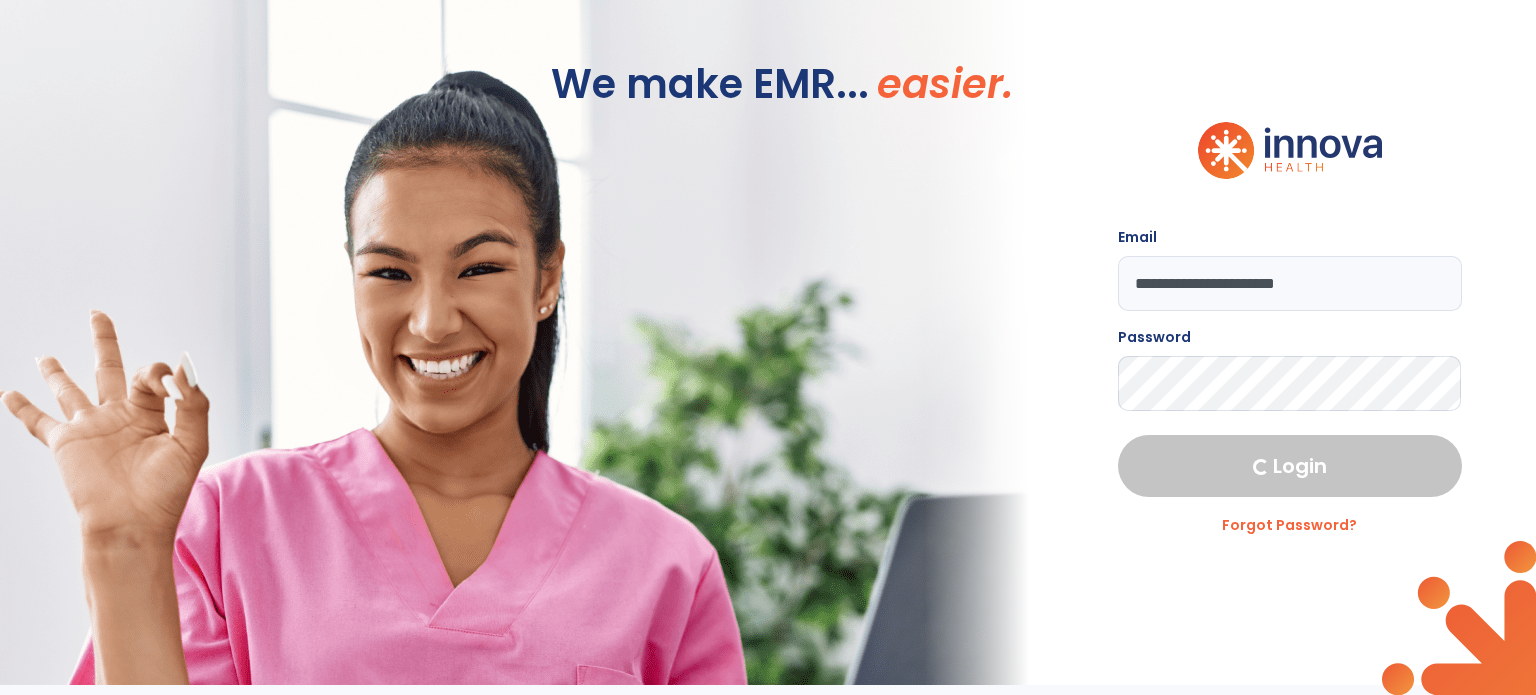 select on "****" 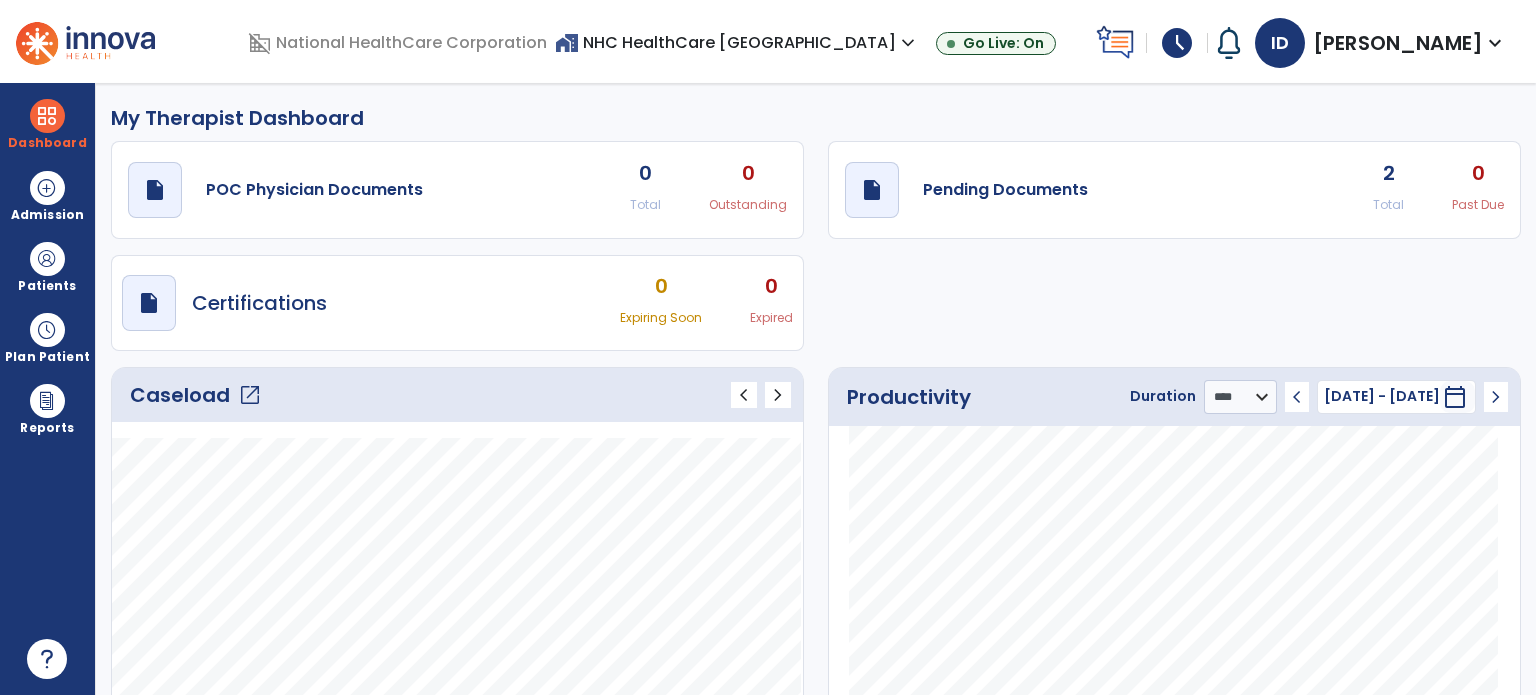 click on "open_in_new" 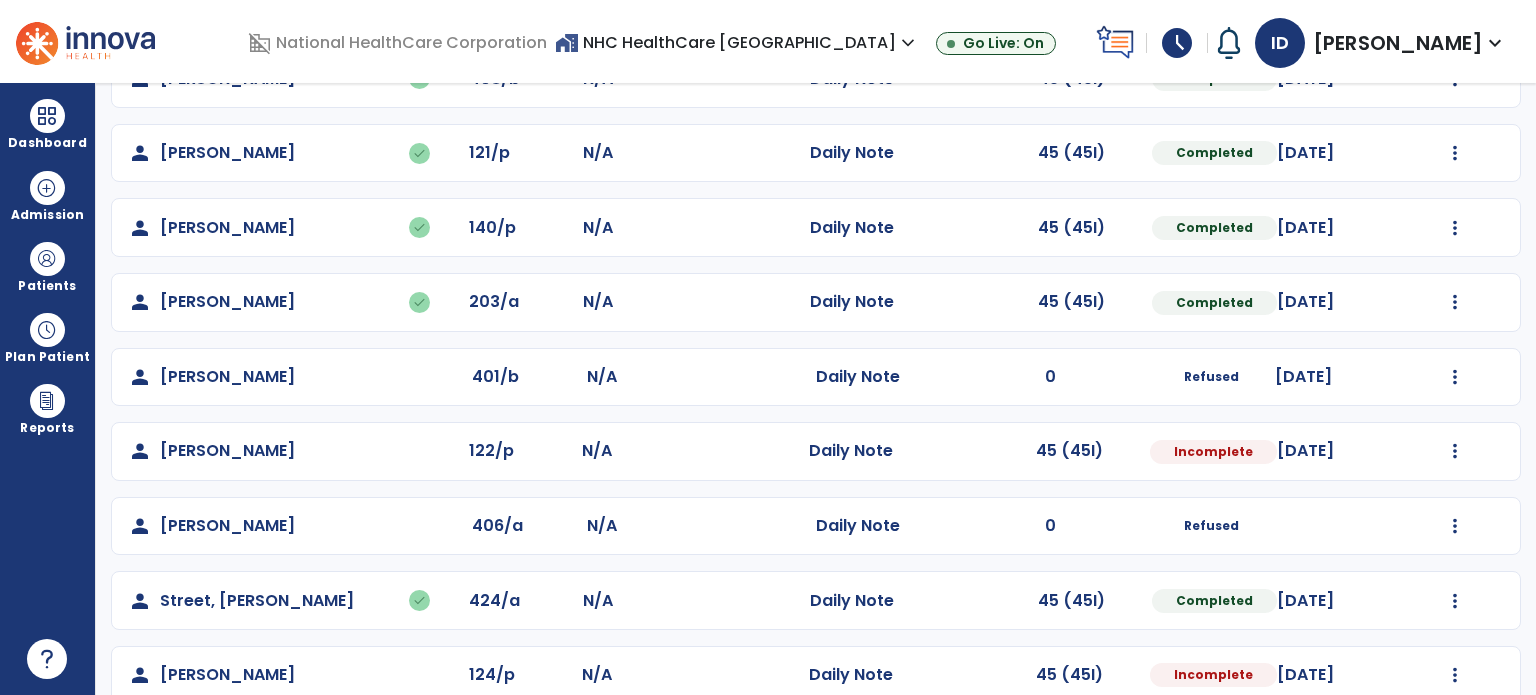 scroll, scrollTop: 393, scrollLeft: 0, axis: vertical 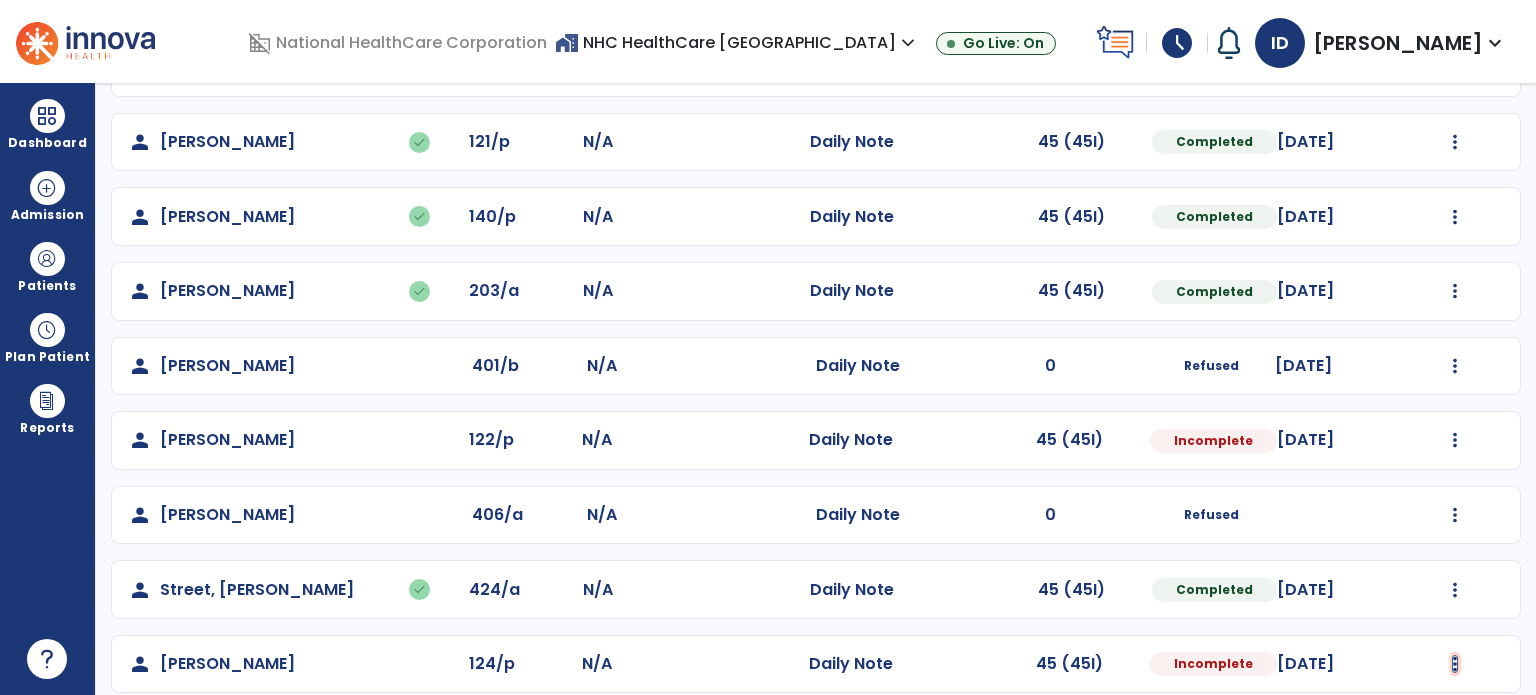 click at bounding box center [1455, -105] 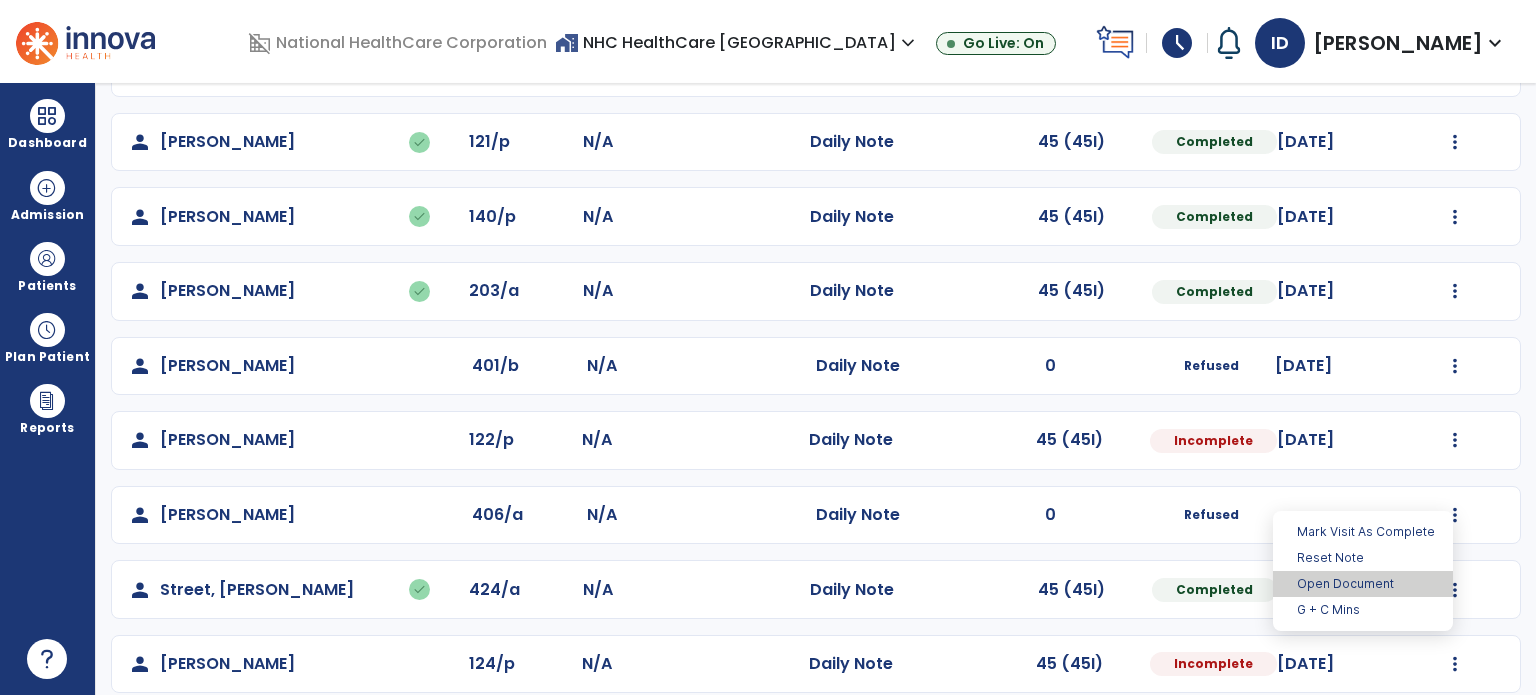 click on "Open Document" at bounding box center (1363, 584) 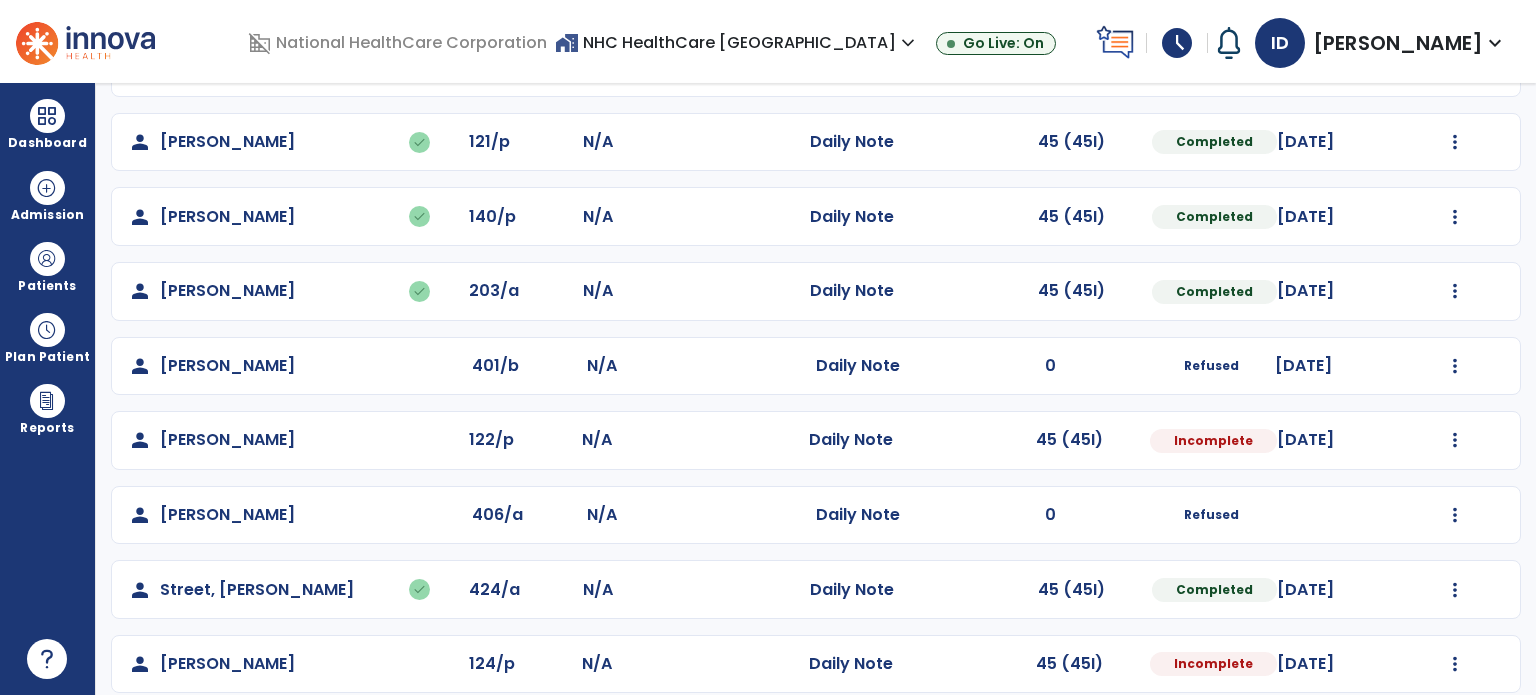 select on "*" 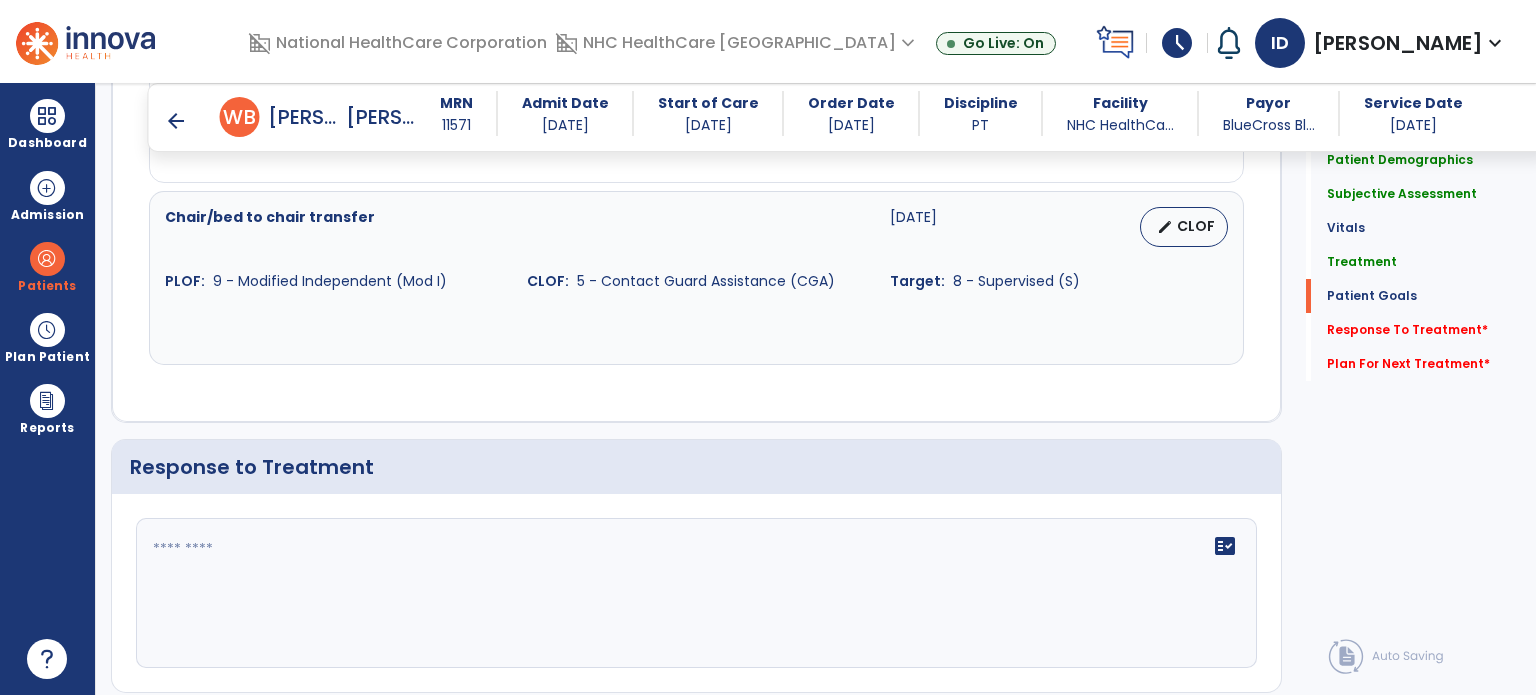 scroll, scrollTop: 2592, scrollLeft: 0, axis: vertical 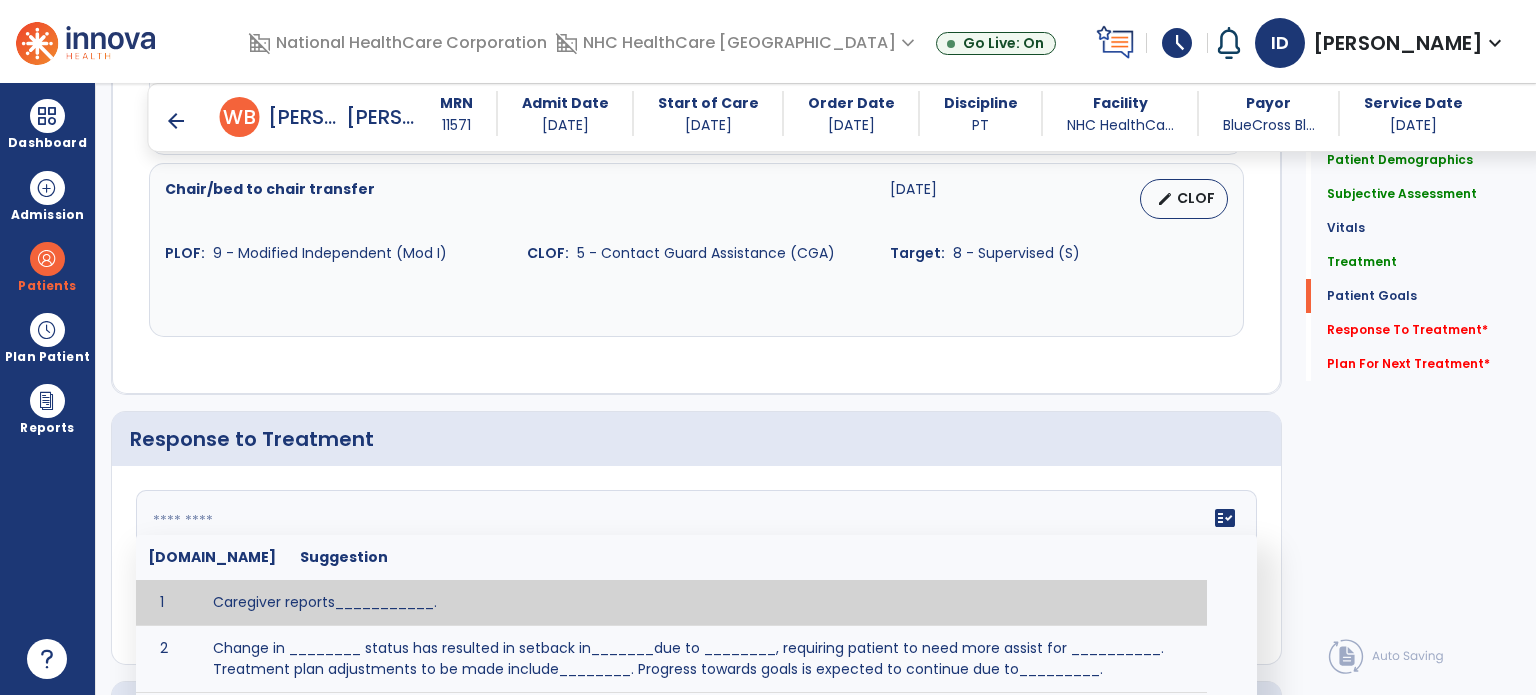 click 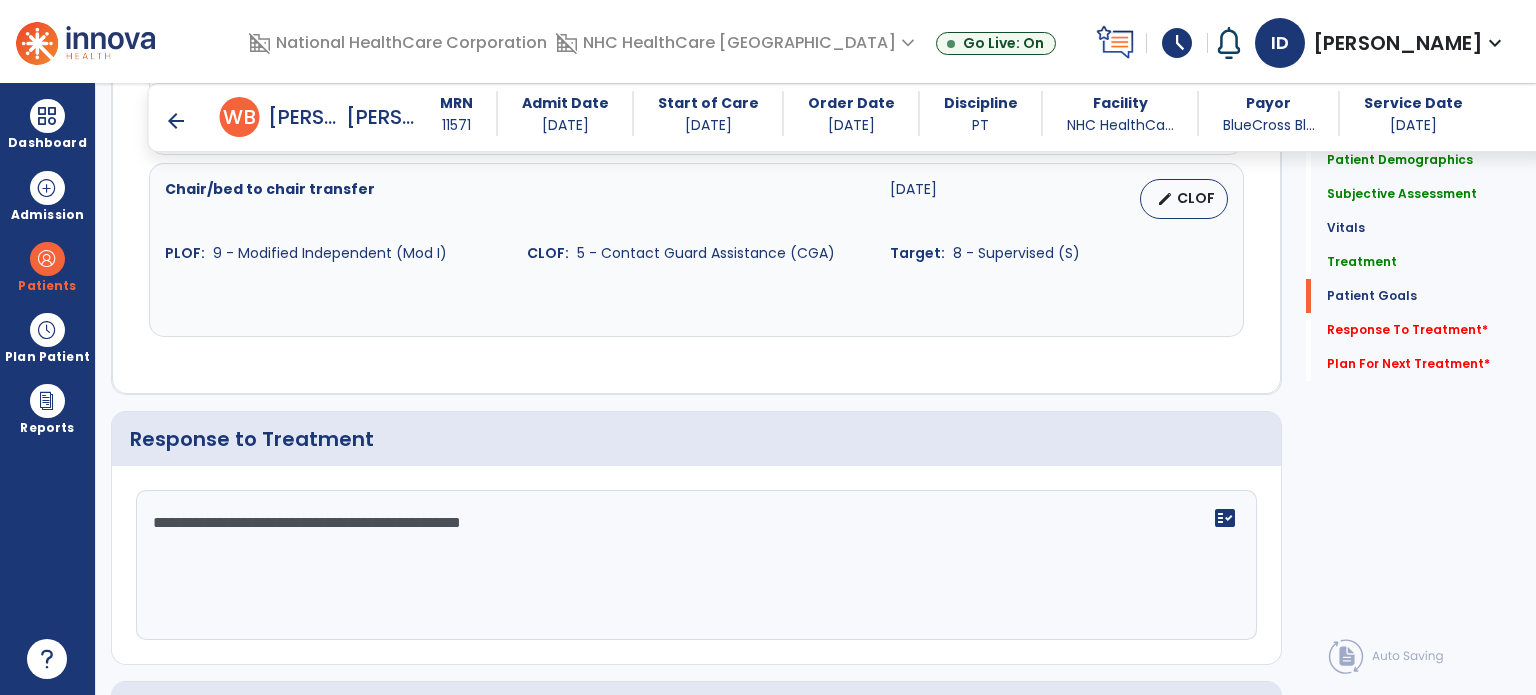 type on "**********" 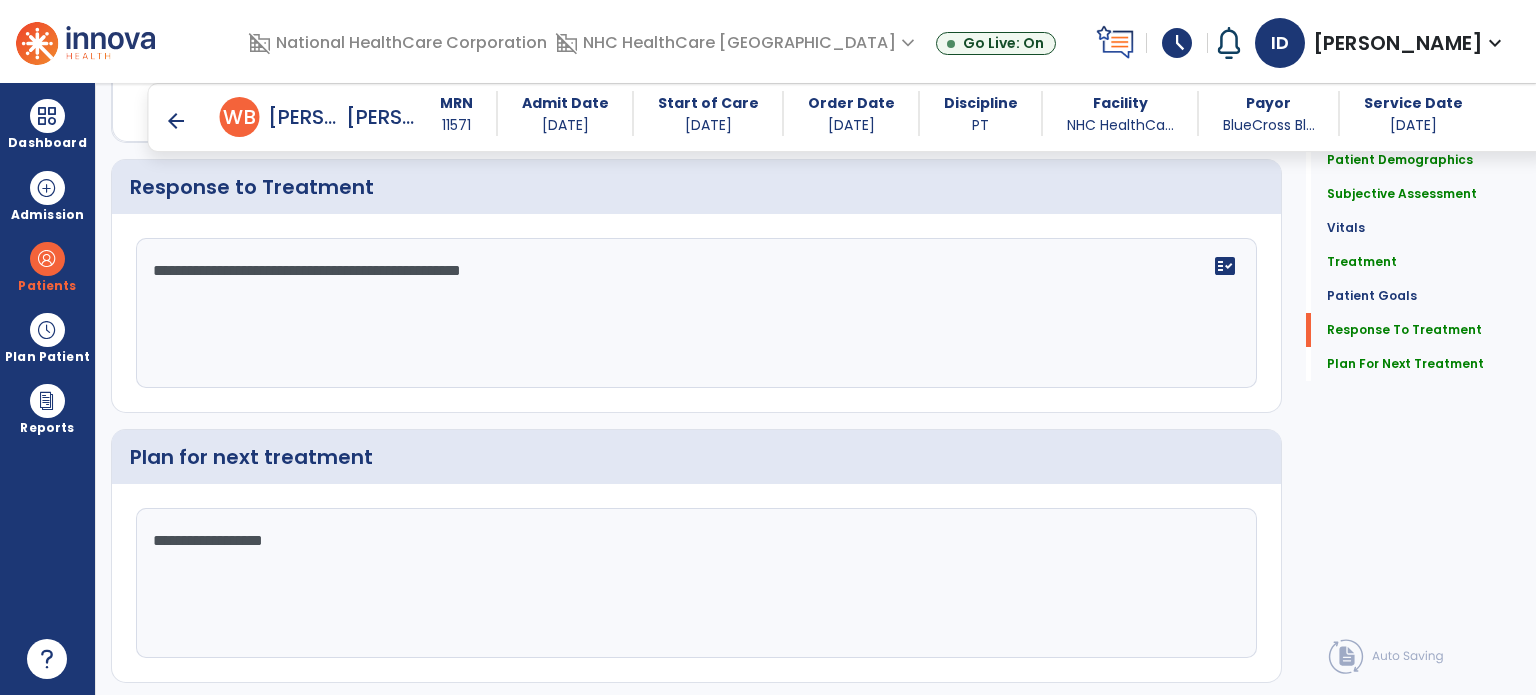 scroll, scrollTop: 2890, scrollLeft: 0, axis: vertical 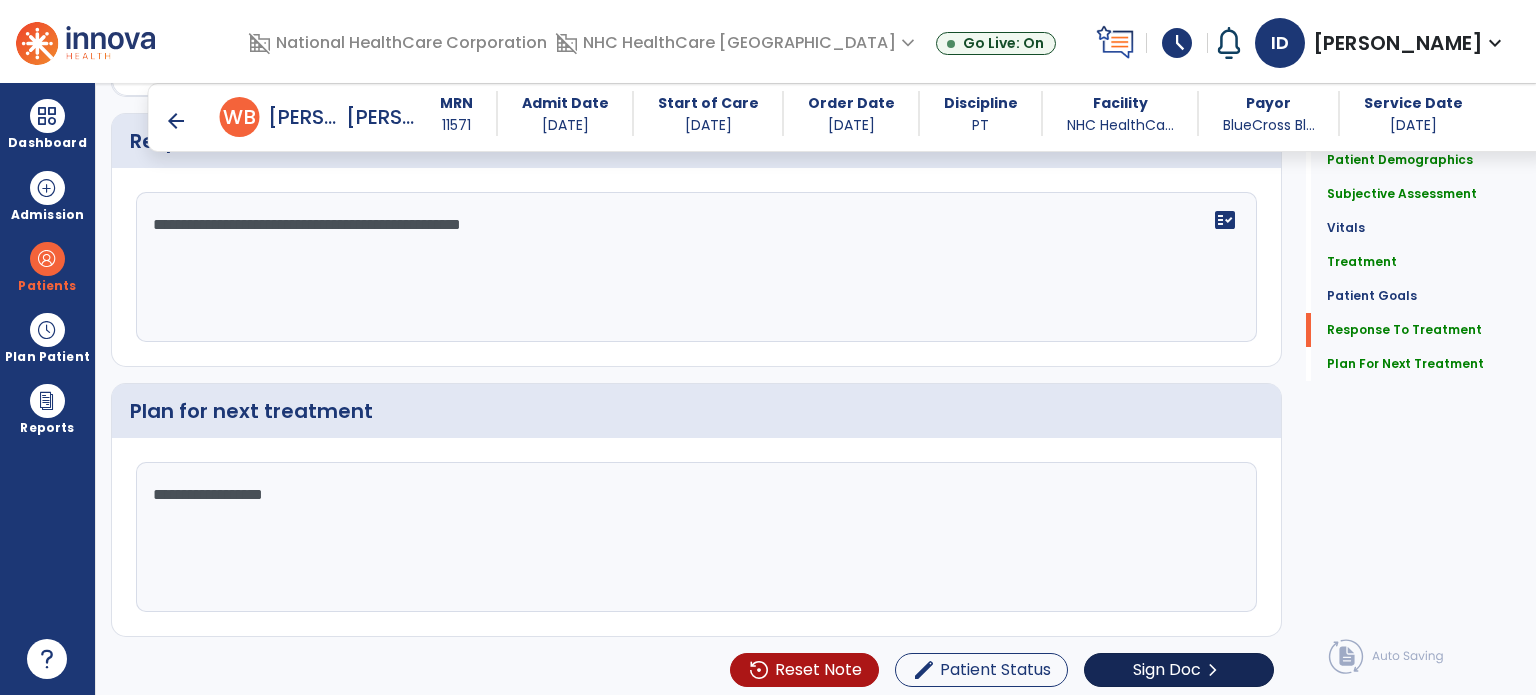 type on "**********" 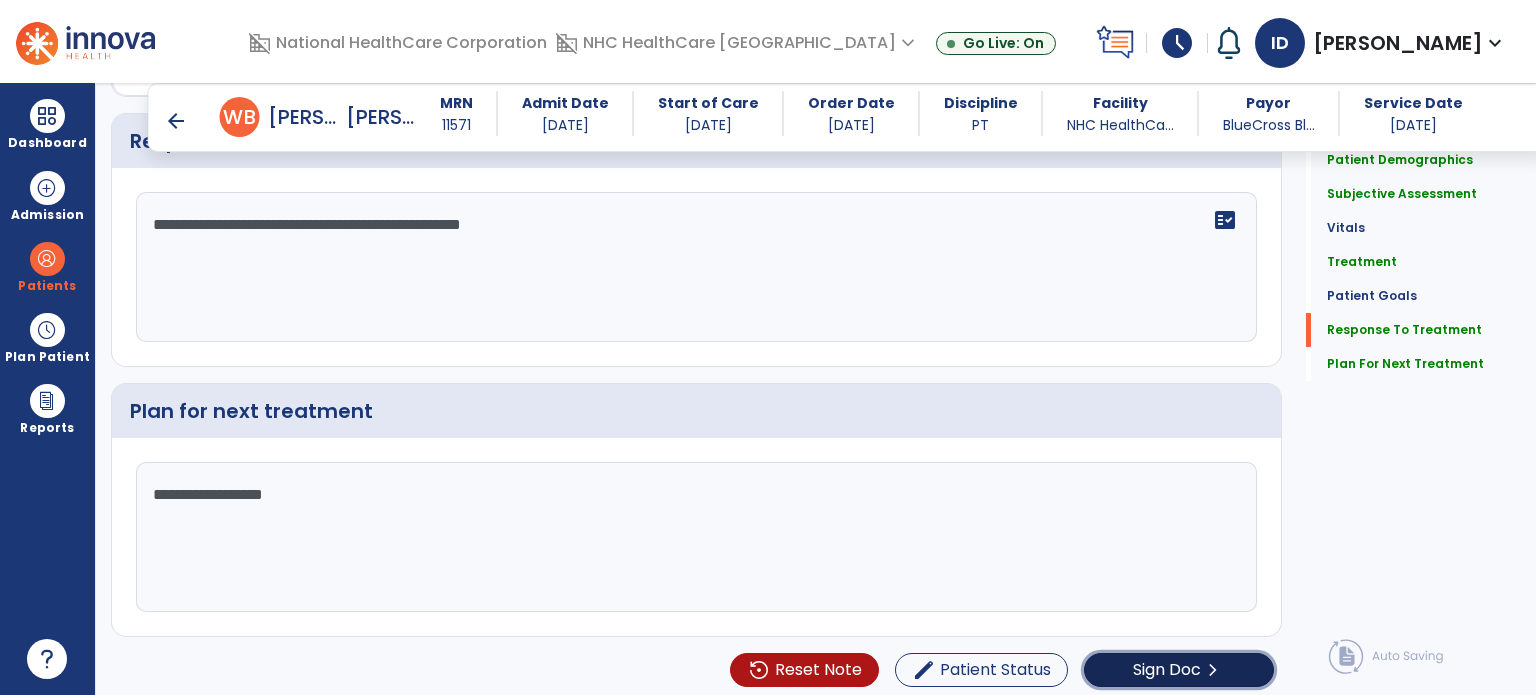 click on "Sign Doc  chevron_right" 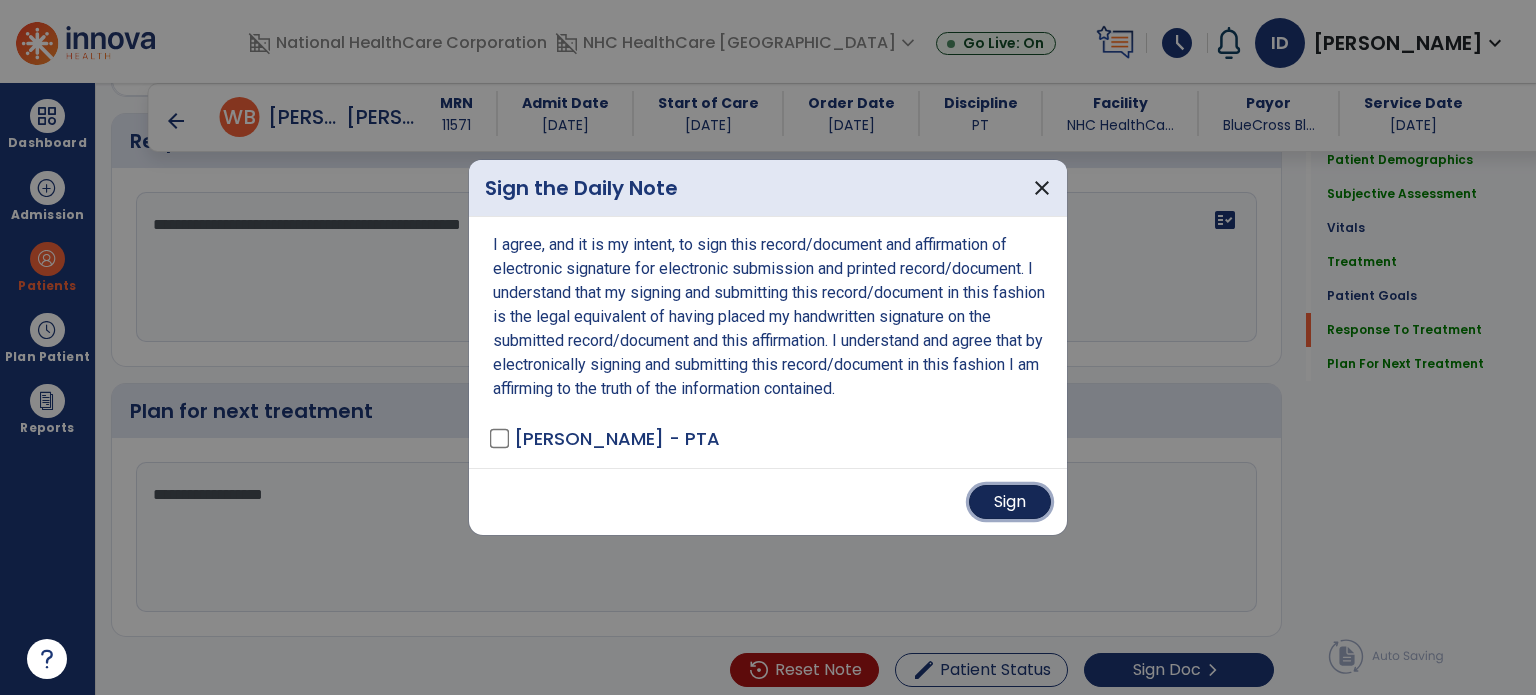 click on "Sign" at bounding box center (1010, 502) 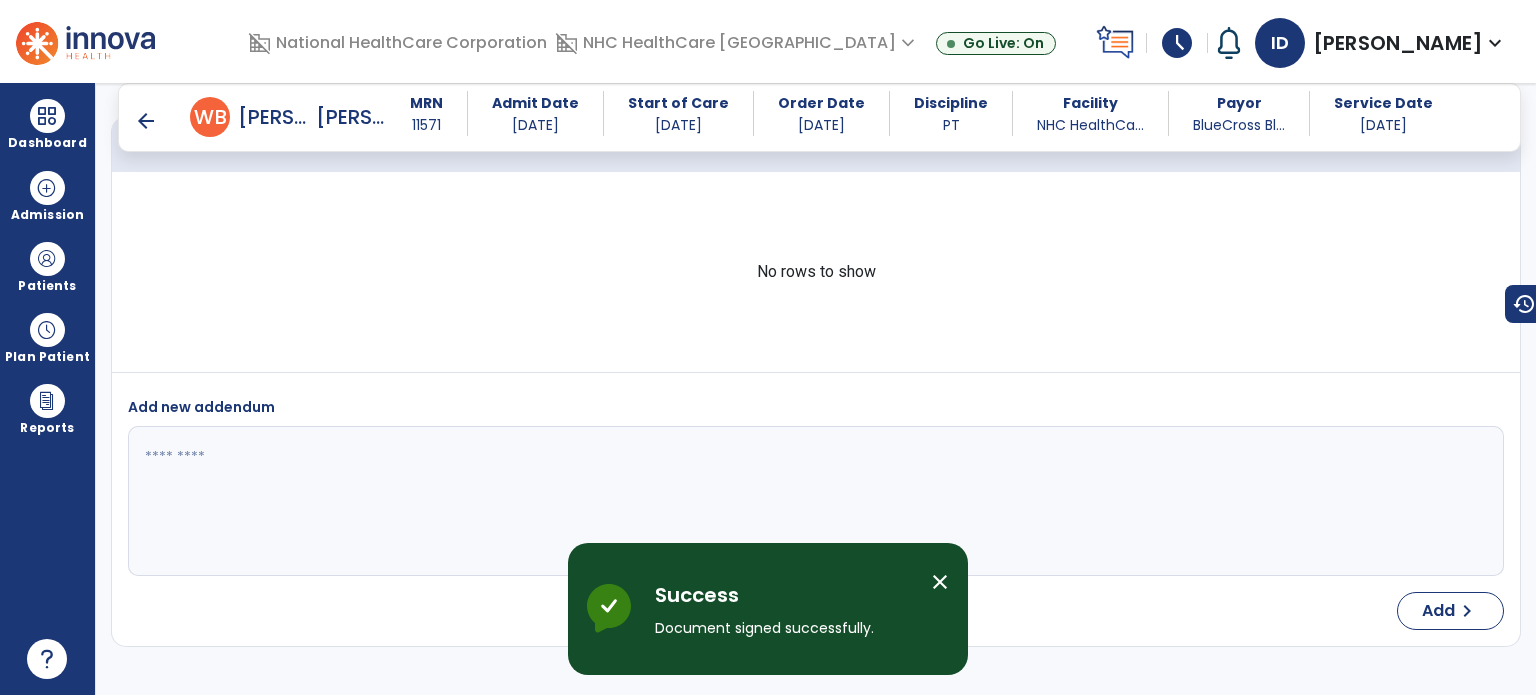 scroll, scrollTop: 3996, scrollLeft: 0, axis: vertical 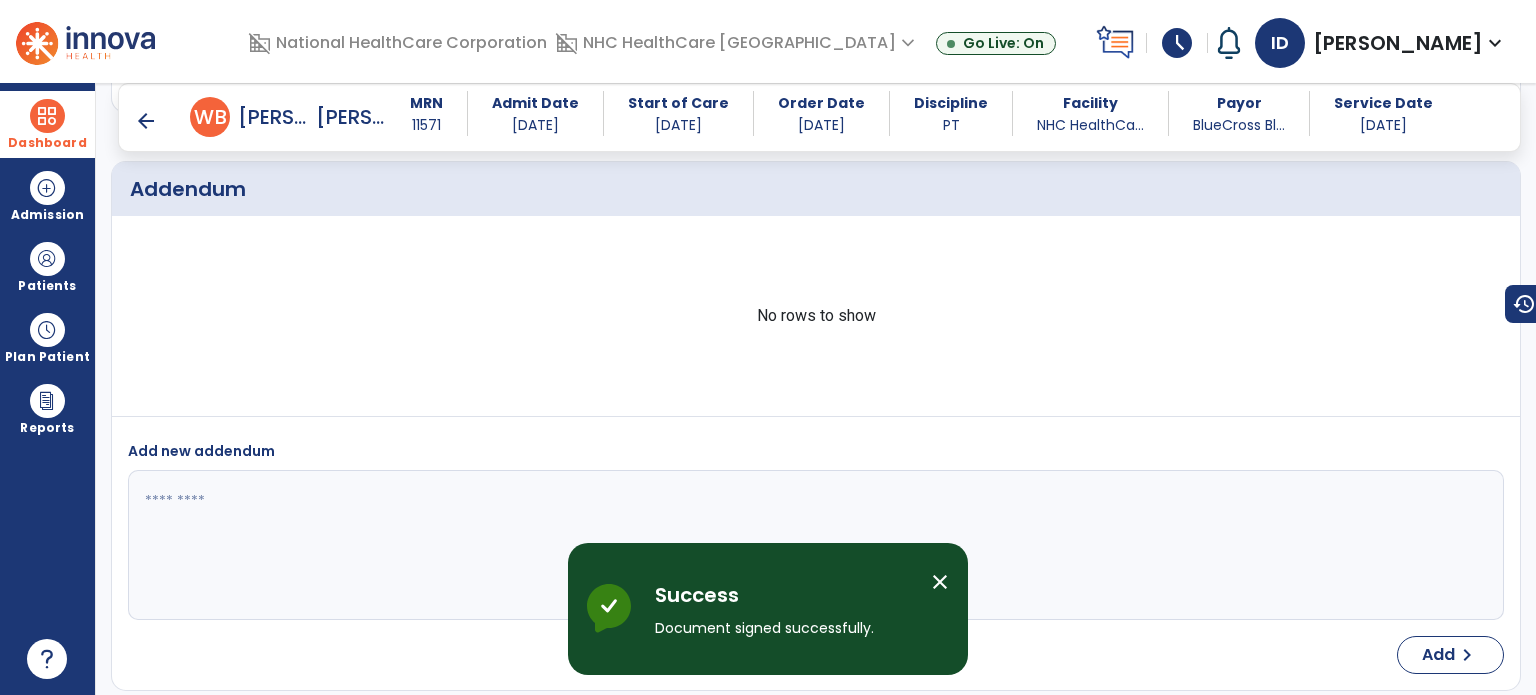 click at bounding box center (47, 116) 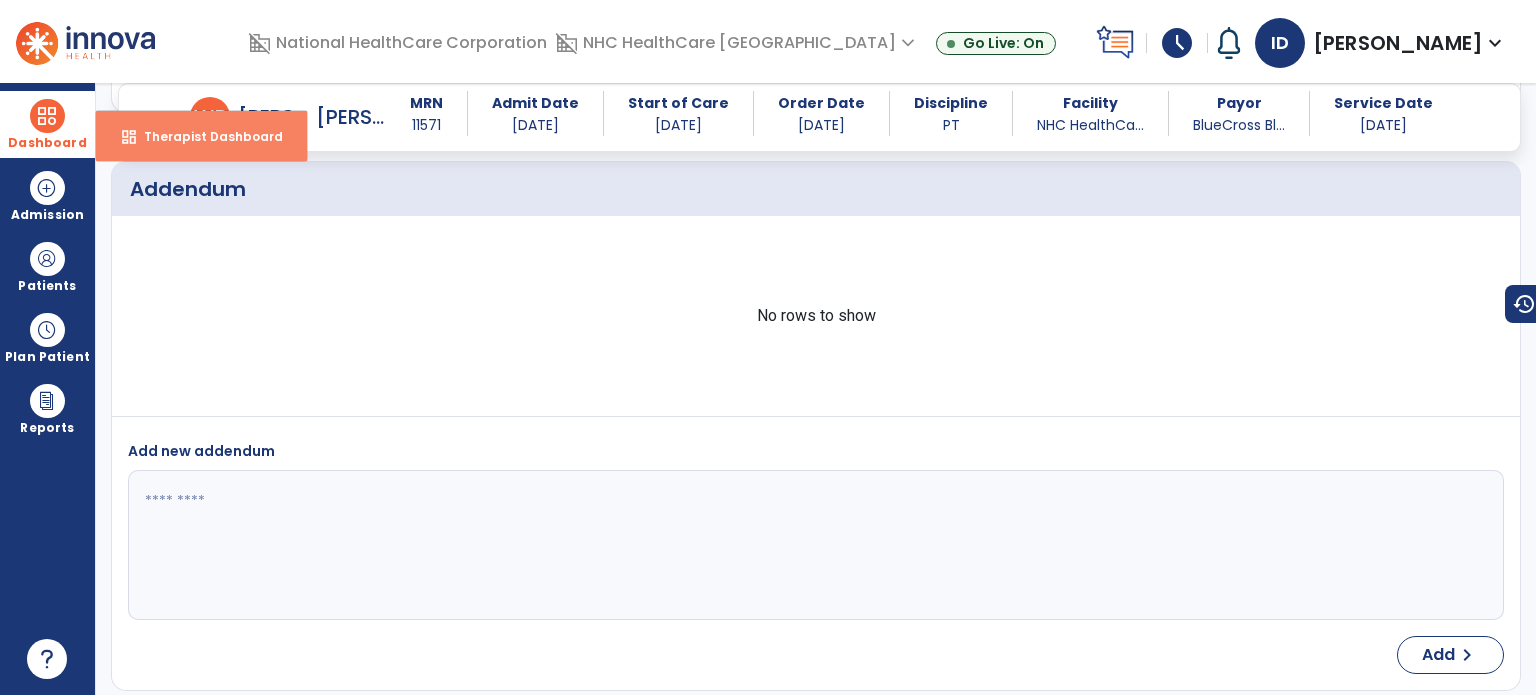 click on "Therapist Dashboard" at bounding box center [205, 136] 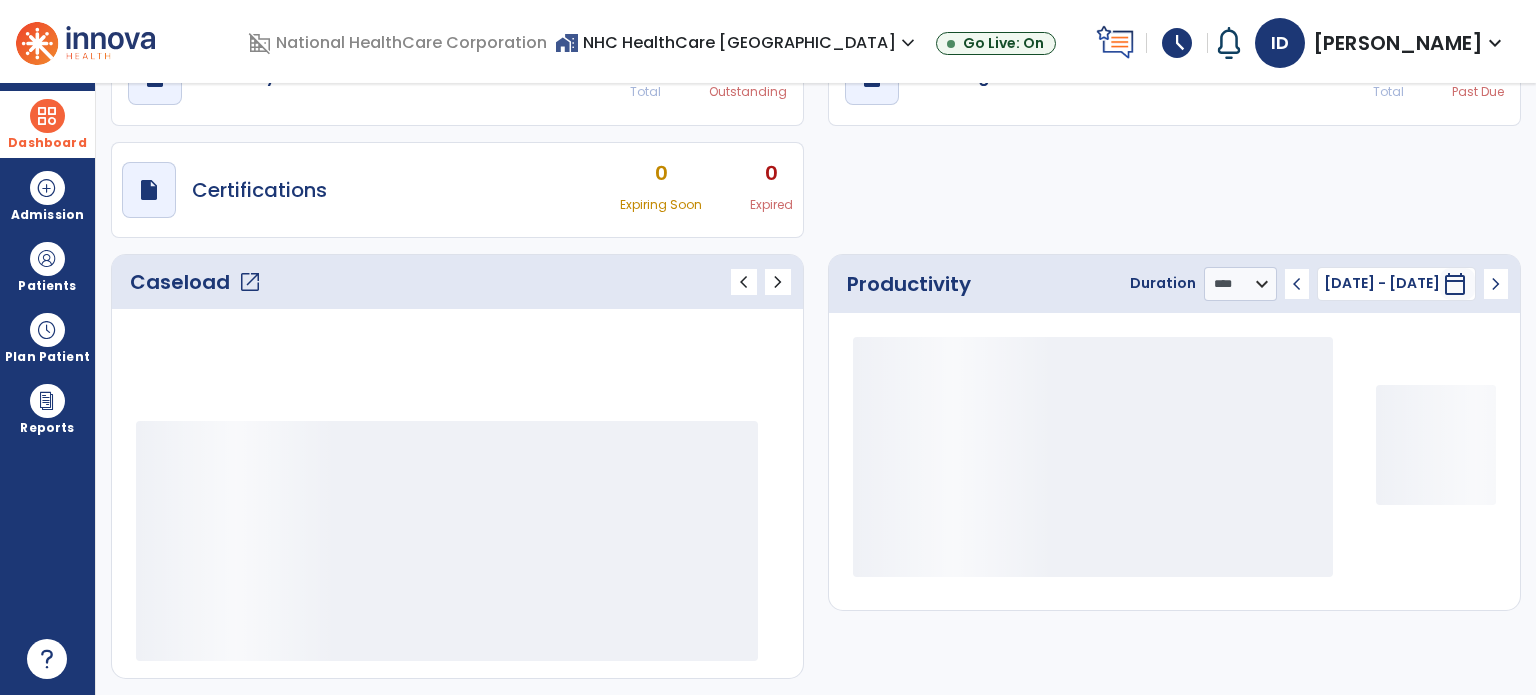 scroll, scrollTop: 109, scrollLeft: 0, axis: vertical 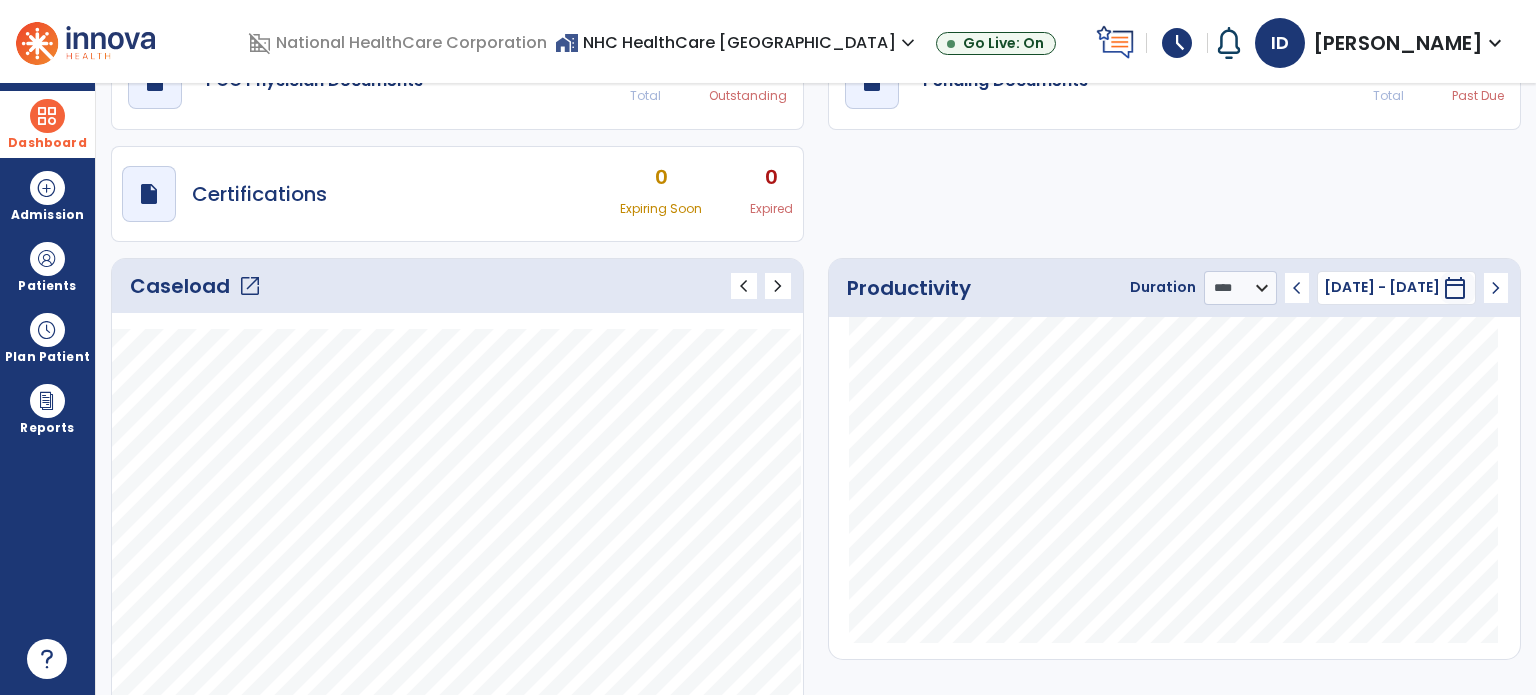 click on "Caseload   open_in_new" 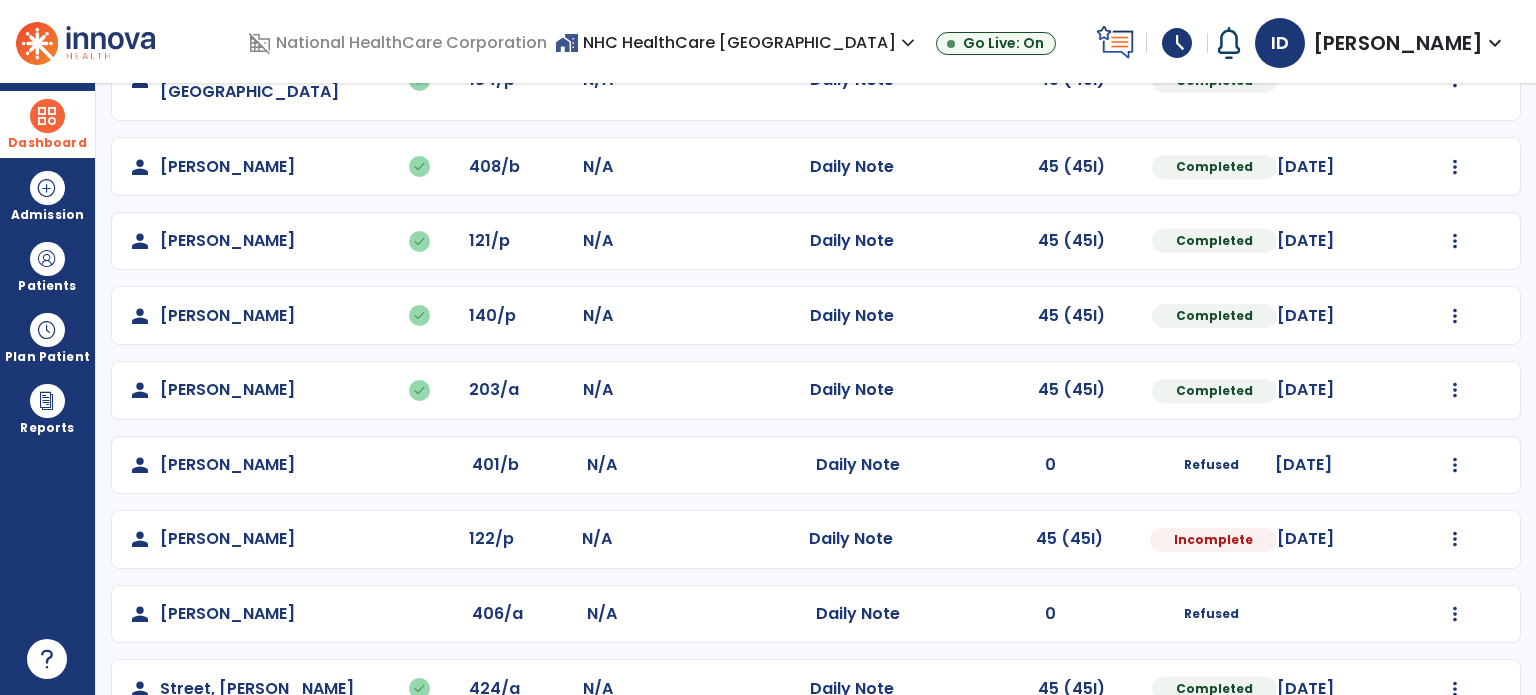 scroll, scrollTop: 298, scrollLeft: 0, axis: vertical 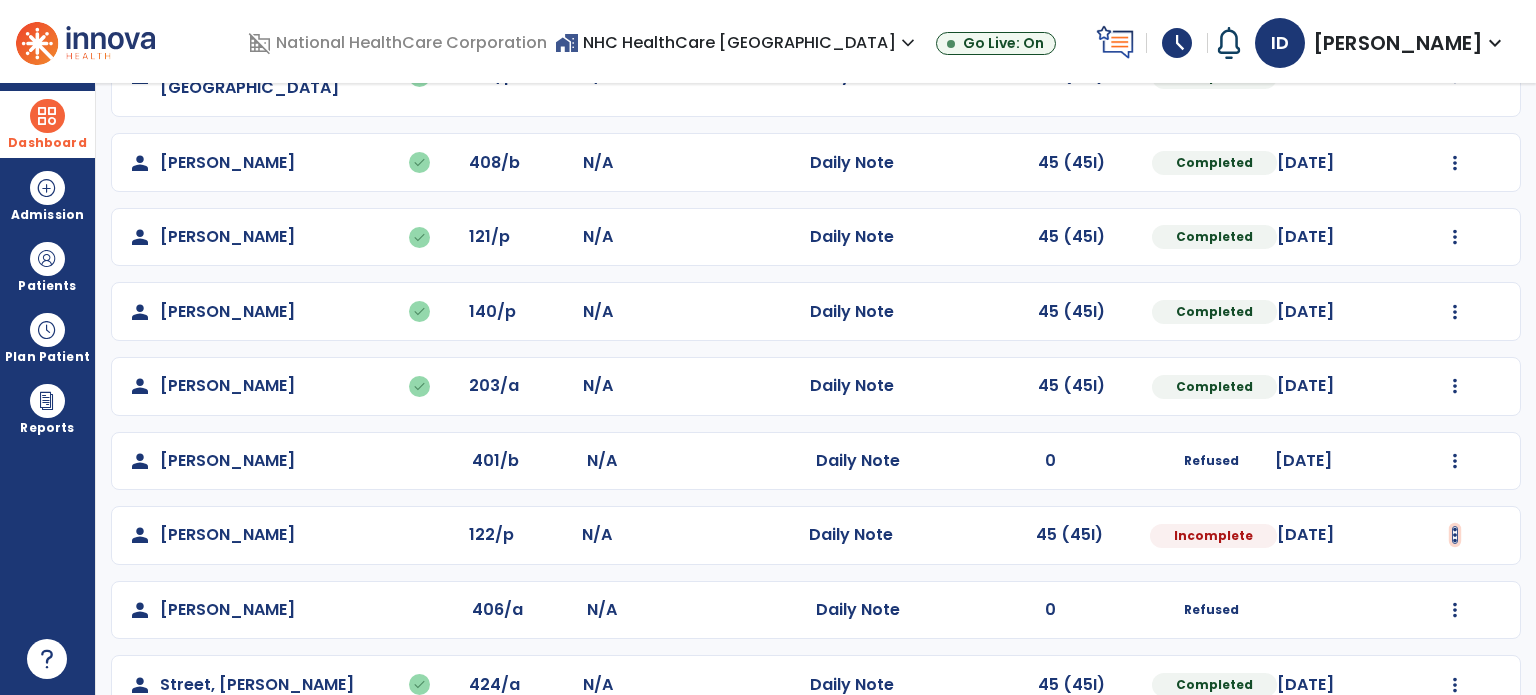 click at bounding box center (1455, -10) 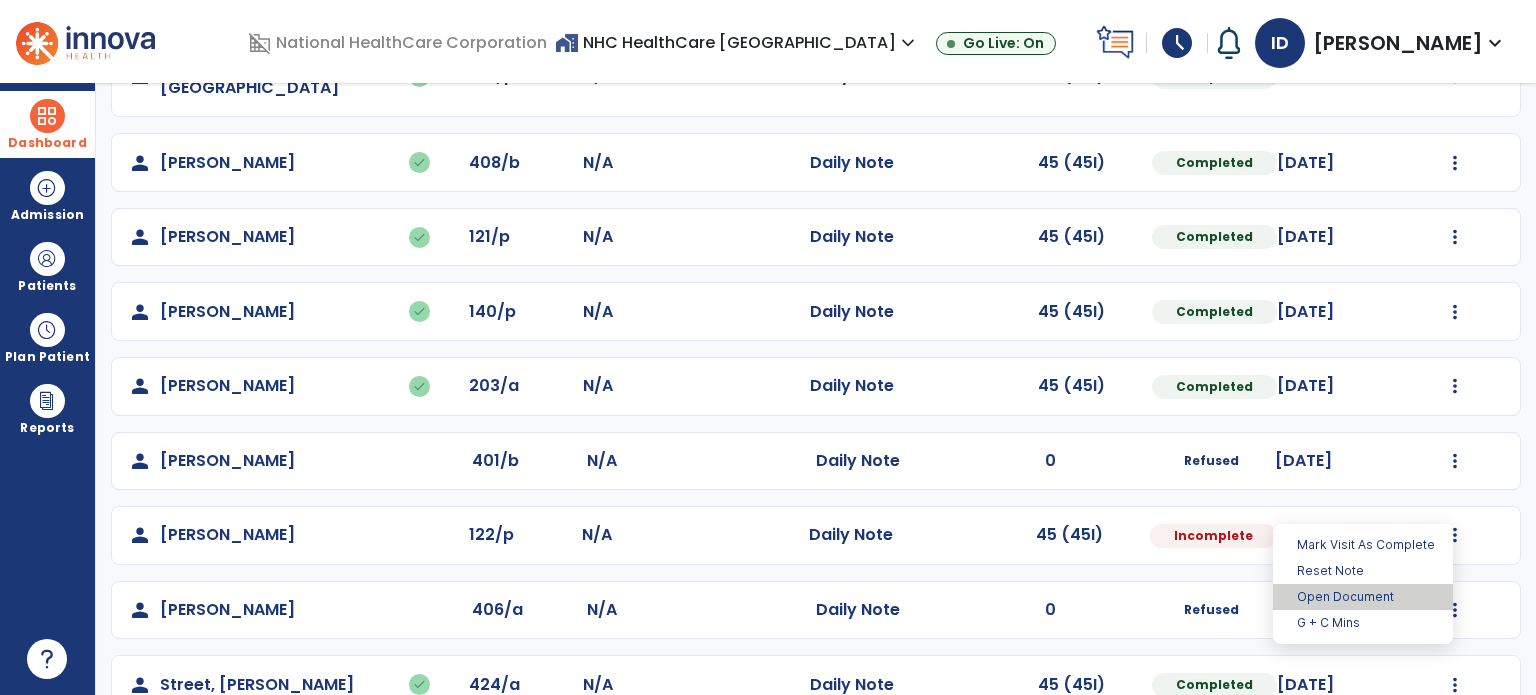 click on "Open Document" at bounding box center [1363, 597] 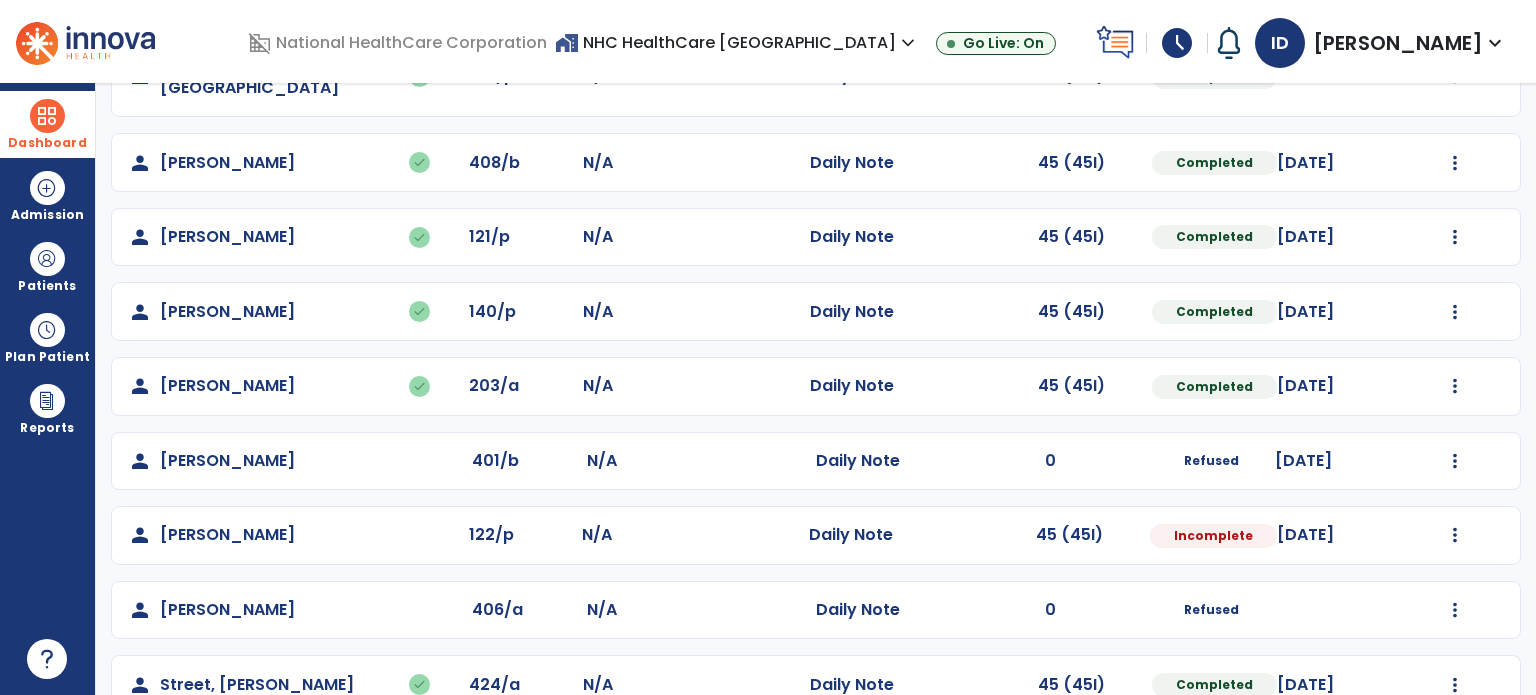 select on "*" 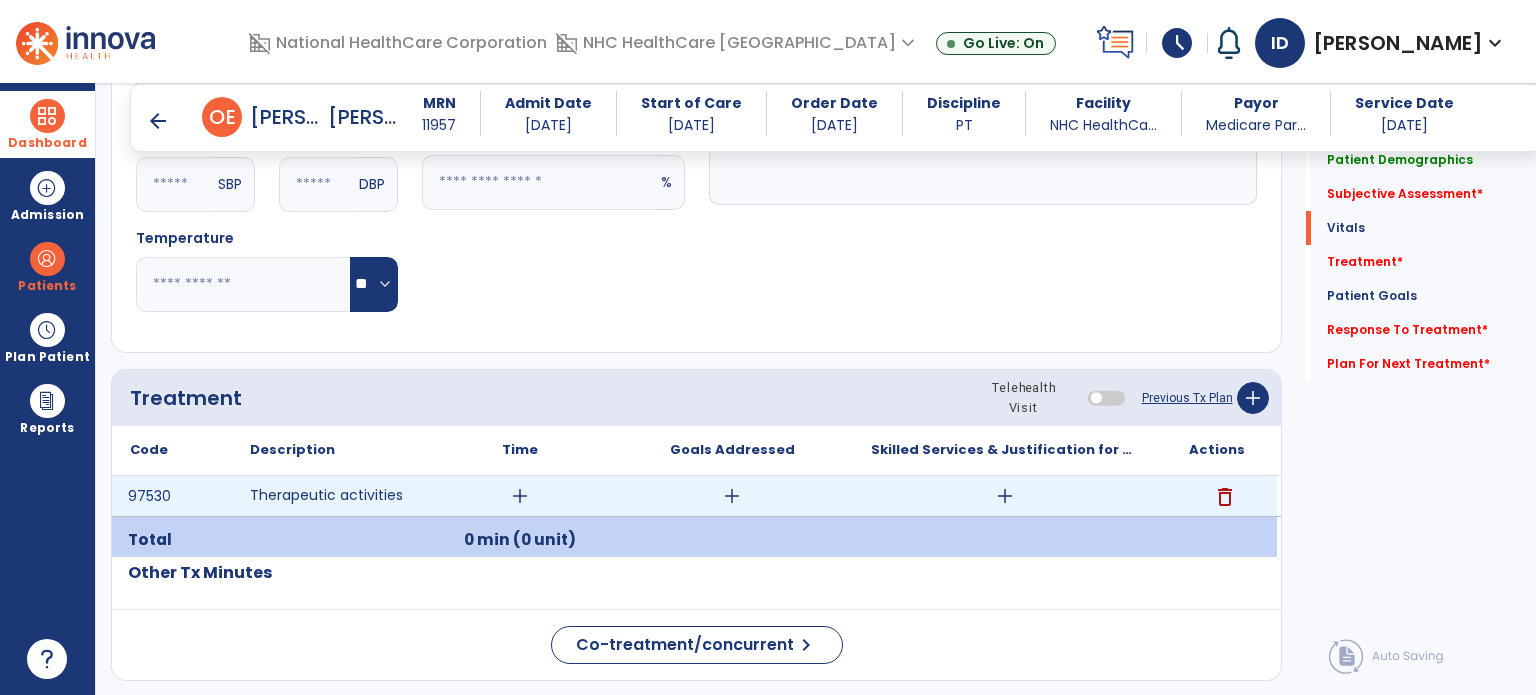 scroll, scrollTop: 932, scrollLeft: 0, axis: vertical 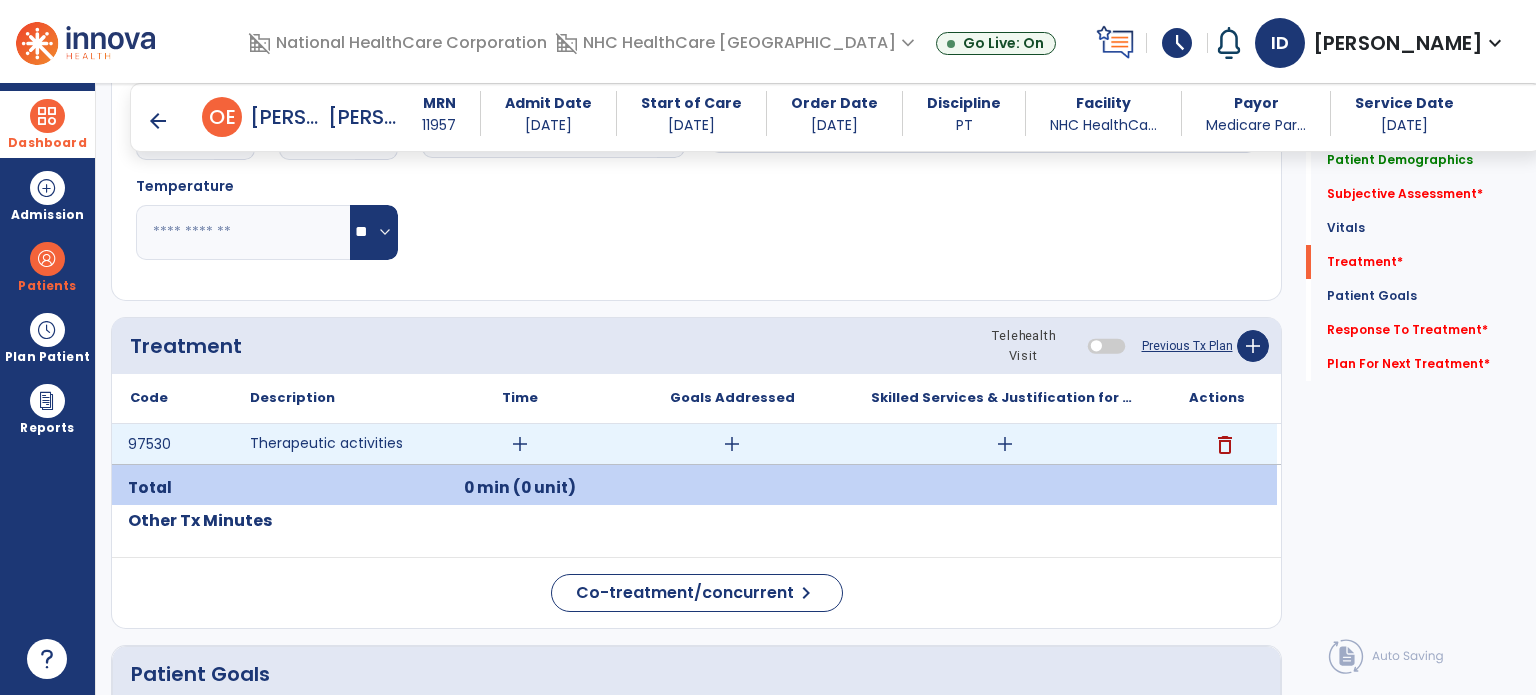 click on "add" at bounding box center (1005, 444) 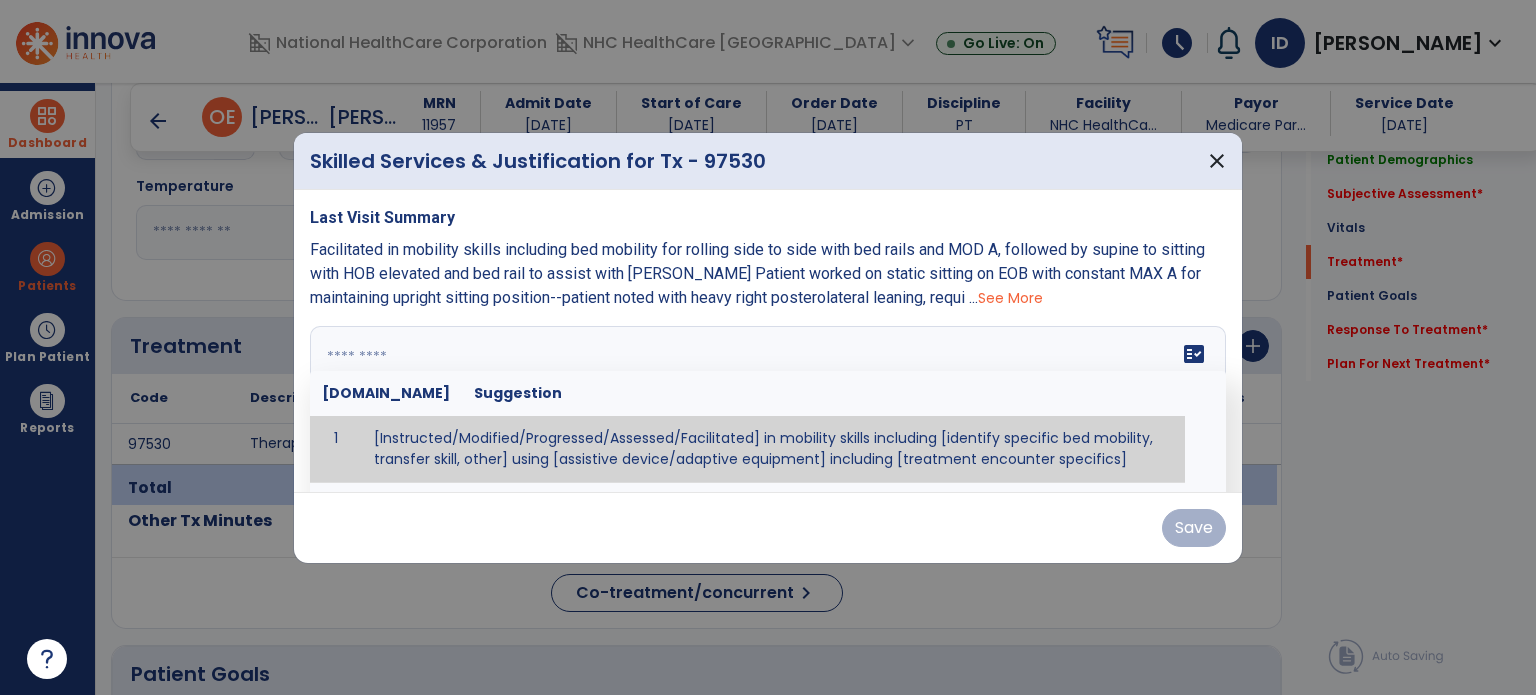 click at bounding box center (768, 401) 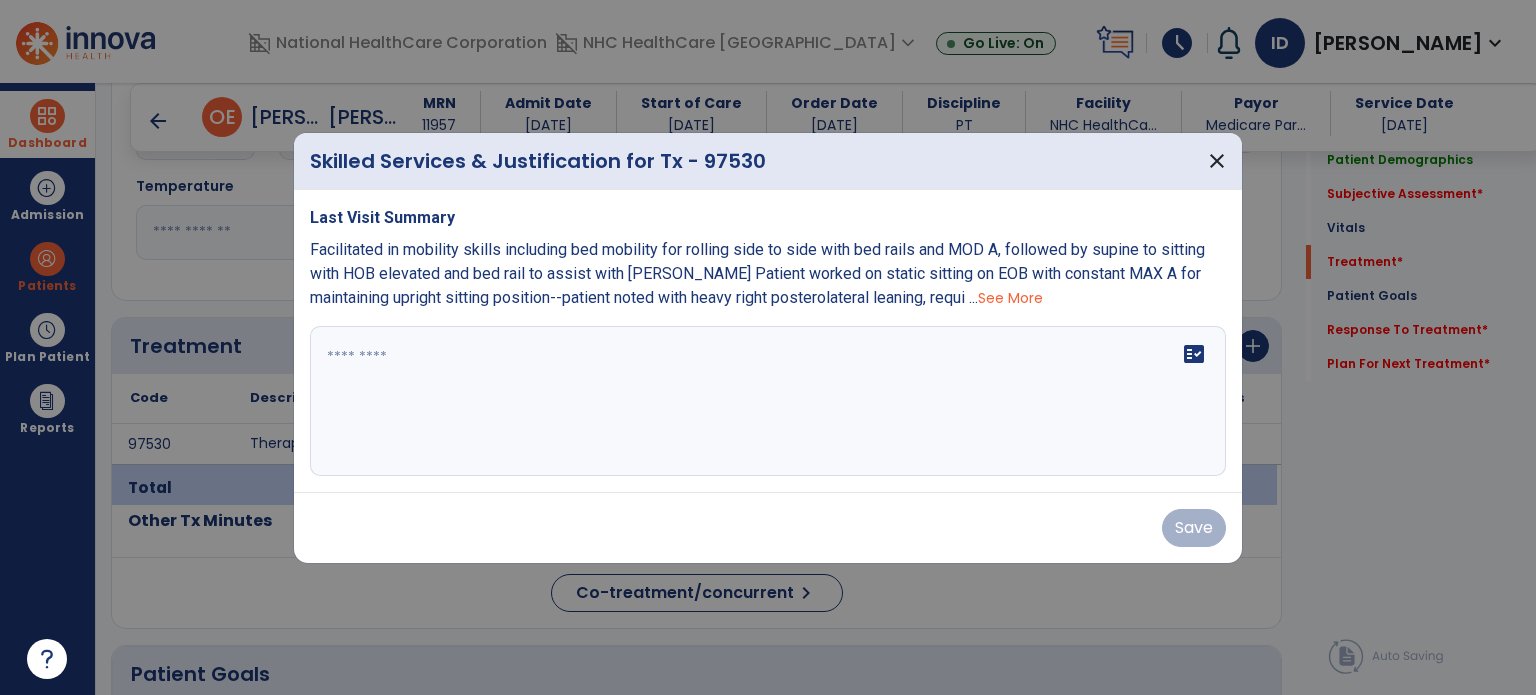 click on "See More" at bounding box center [1010, 298] 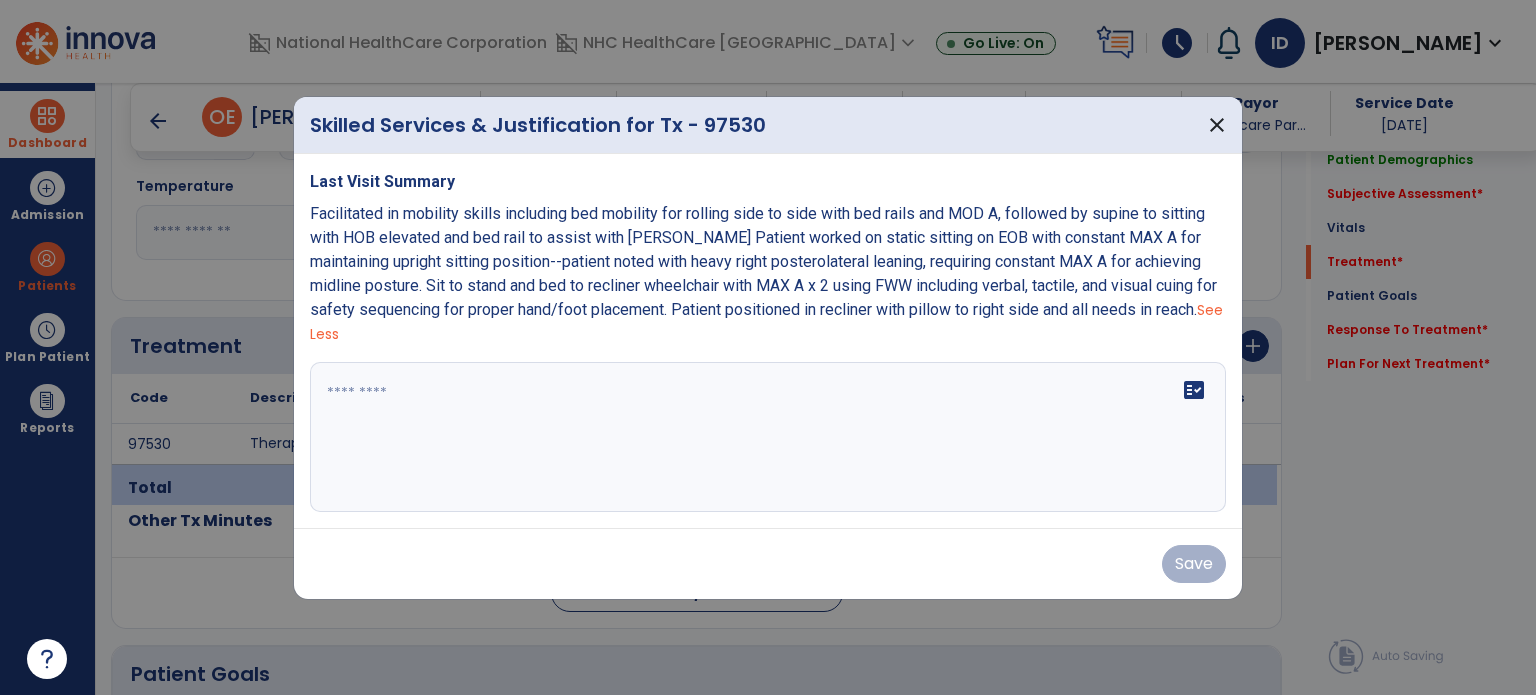 click at bounding box center [768, 437] 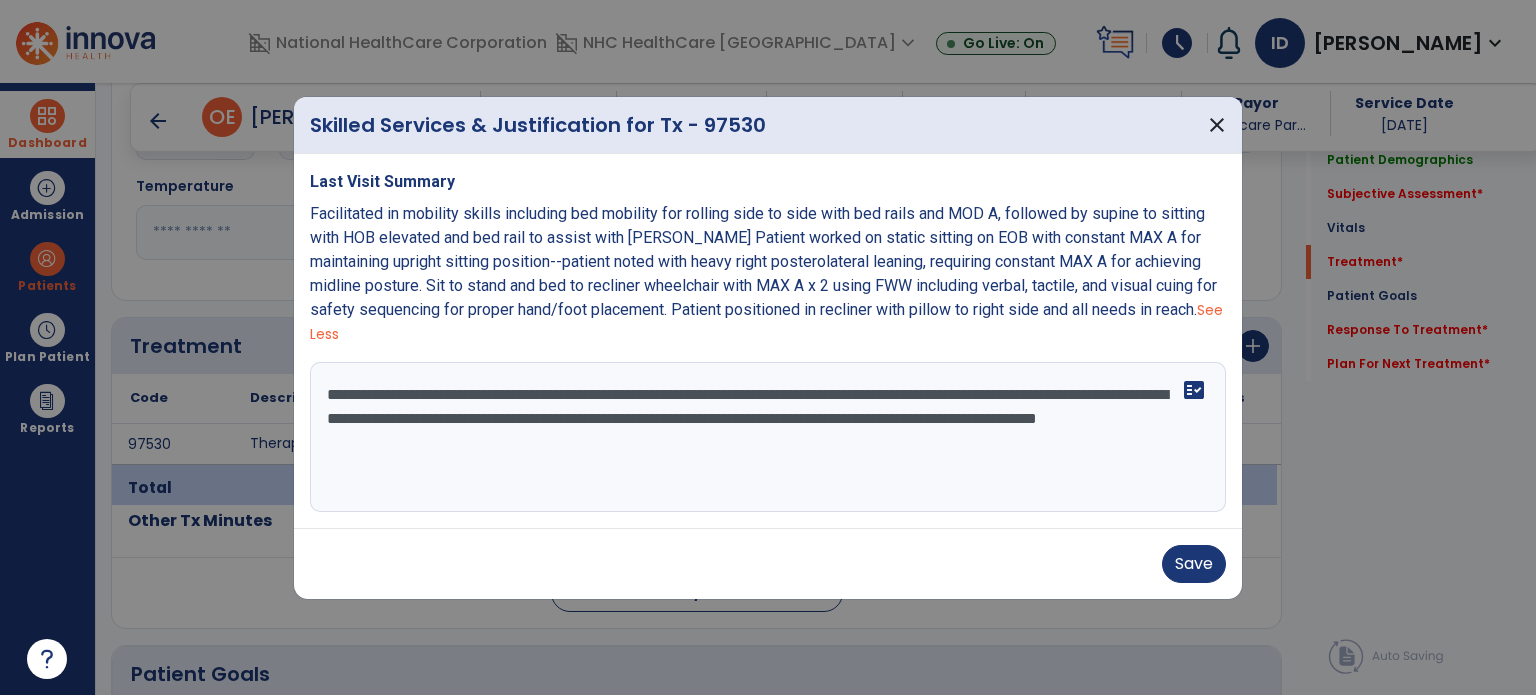 click on "**********" at bounding box center (768, 437) 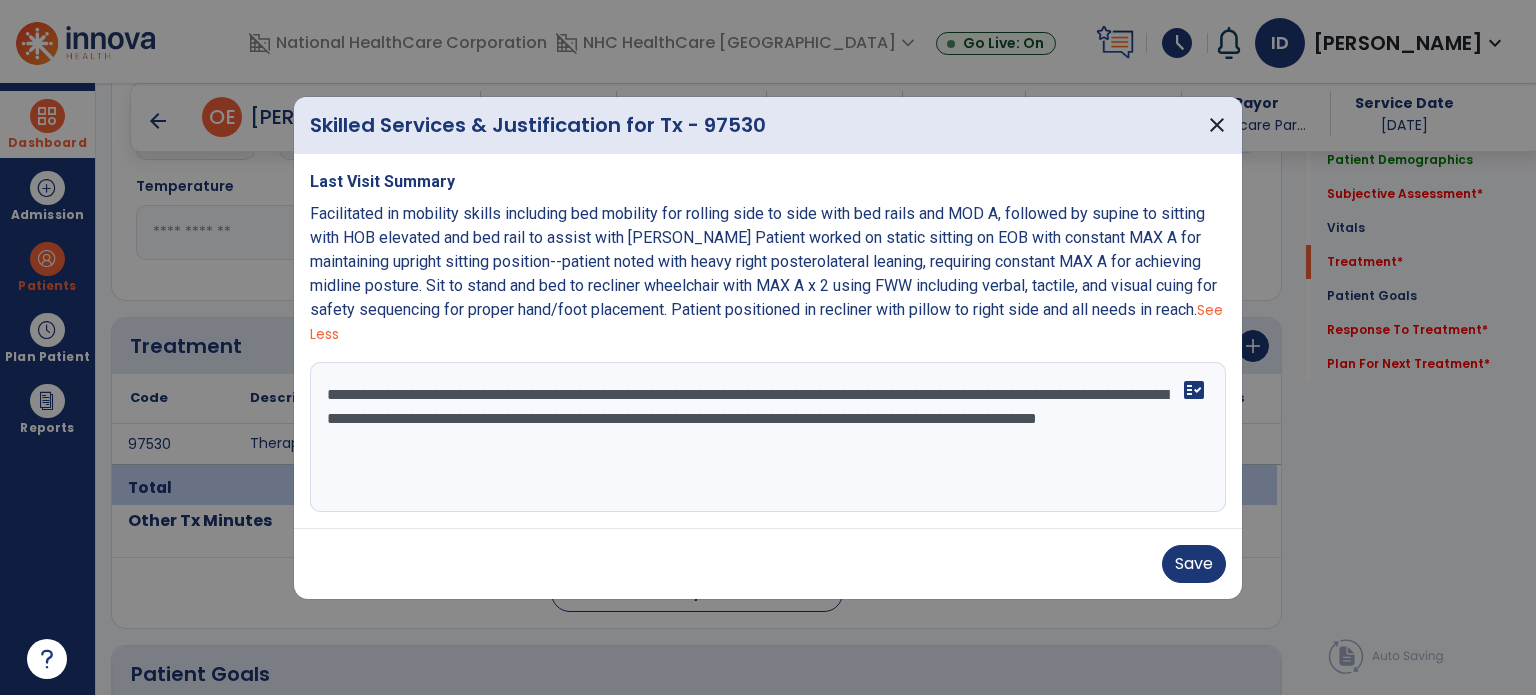 paste on "**********" 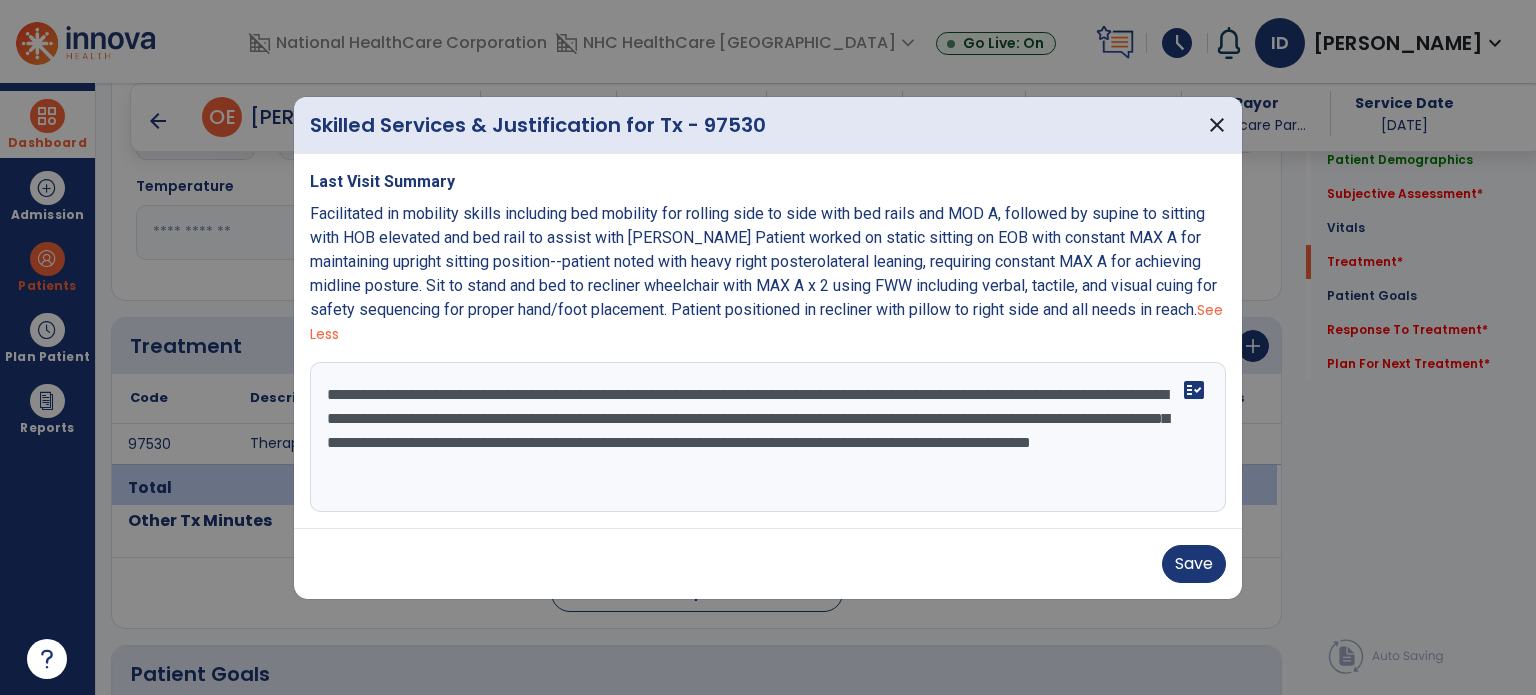 click on "**********" at bounding box center [768, 437] 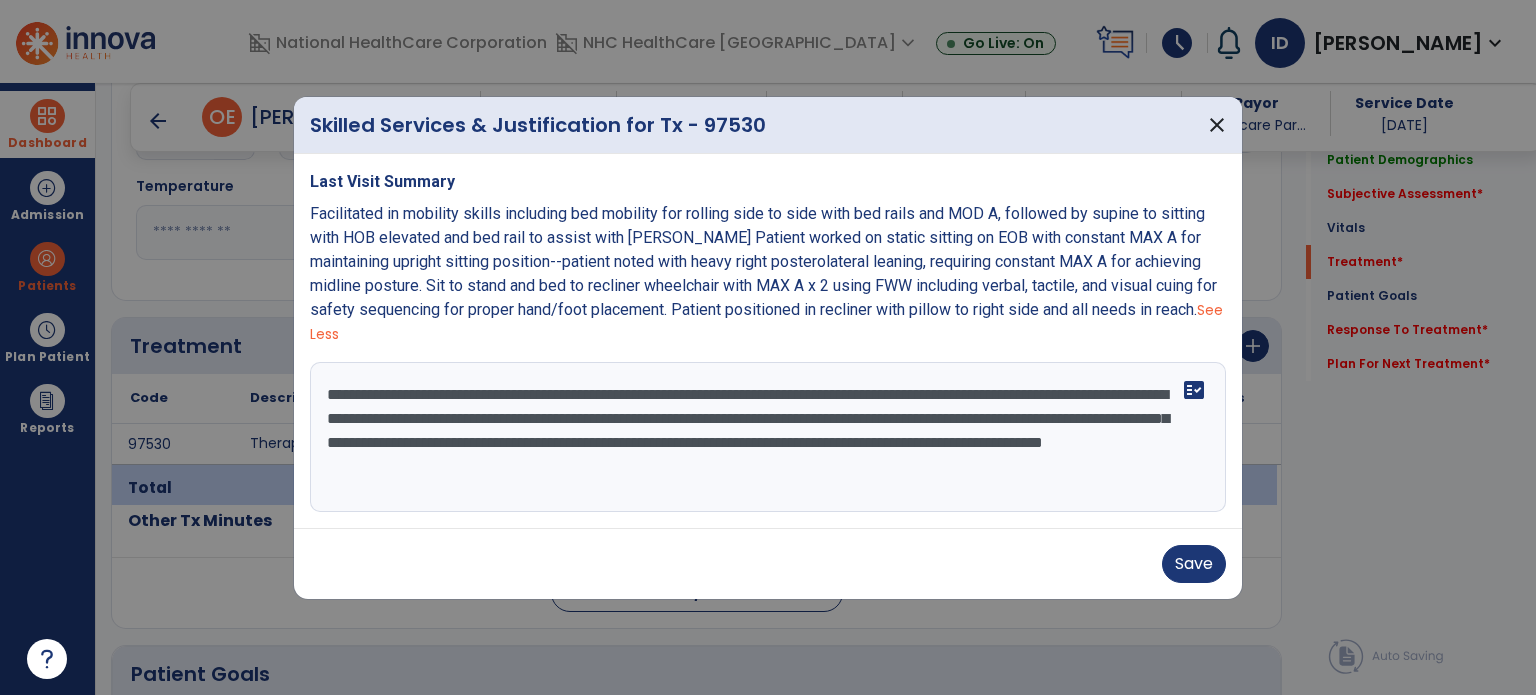 click on "**********" at bounding box center (768, 437) 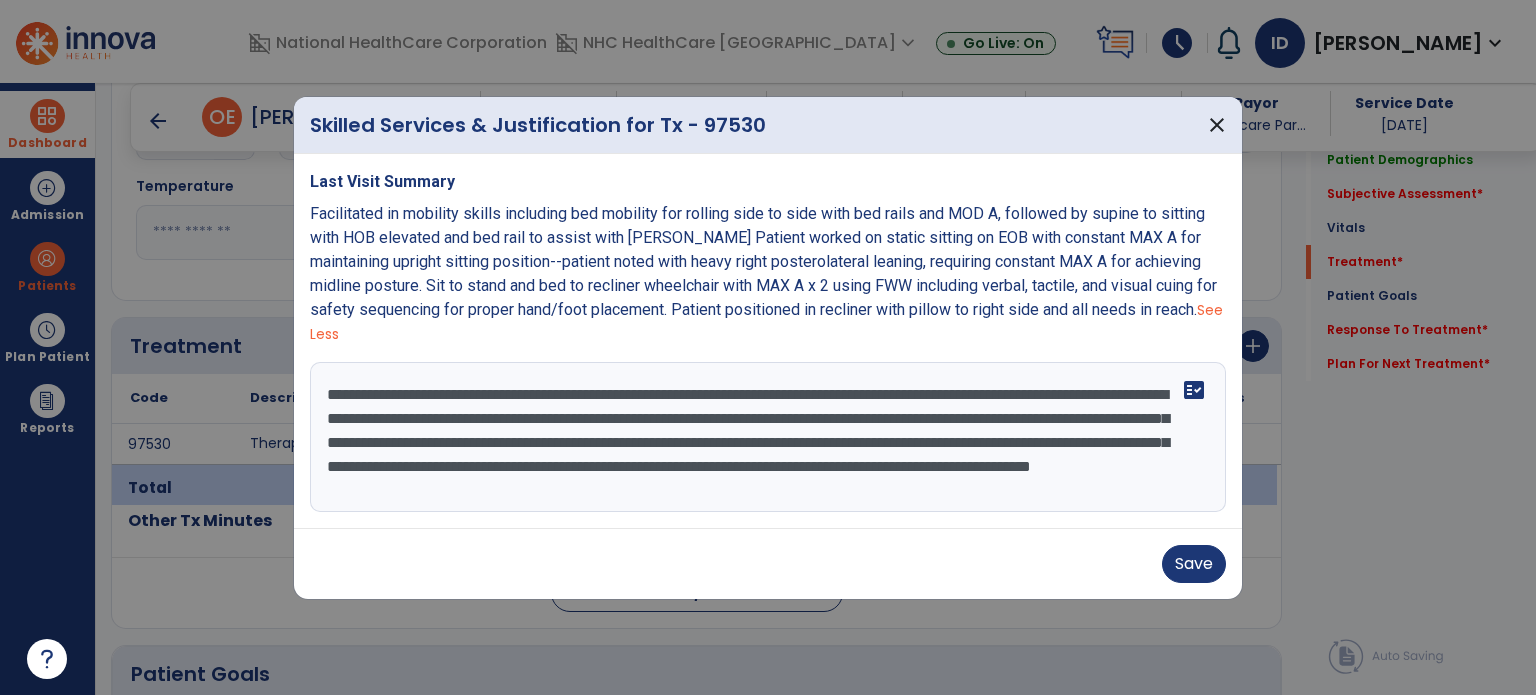 scroll, scrollTop: 15, scrollLeft: 0, axis: vertical 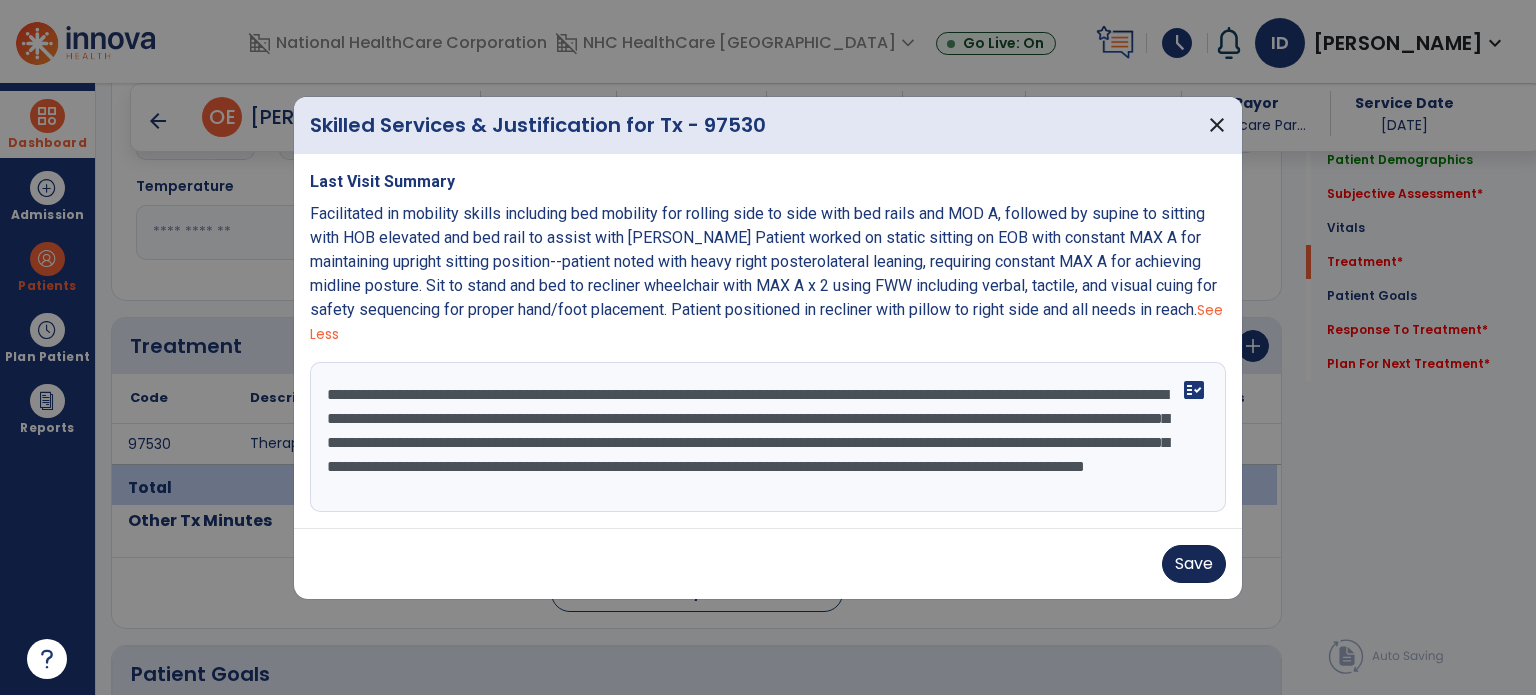 type on "**********" 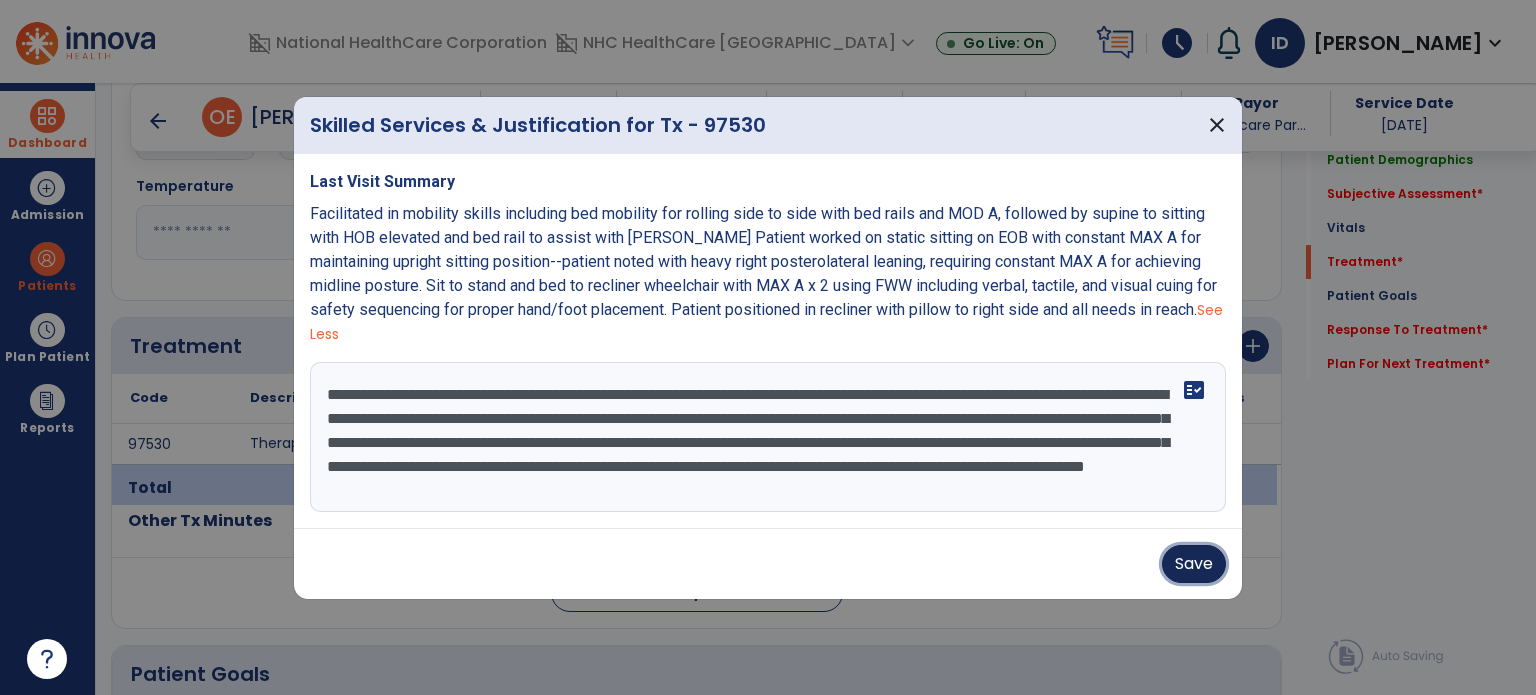 click on "Save" at bounding box center [1194, 564] 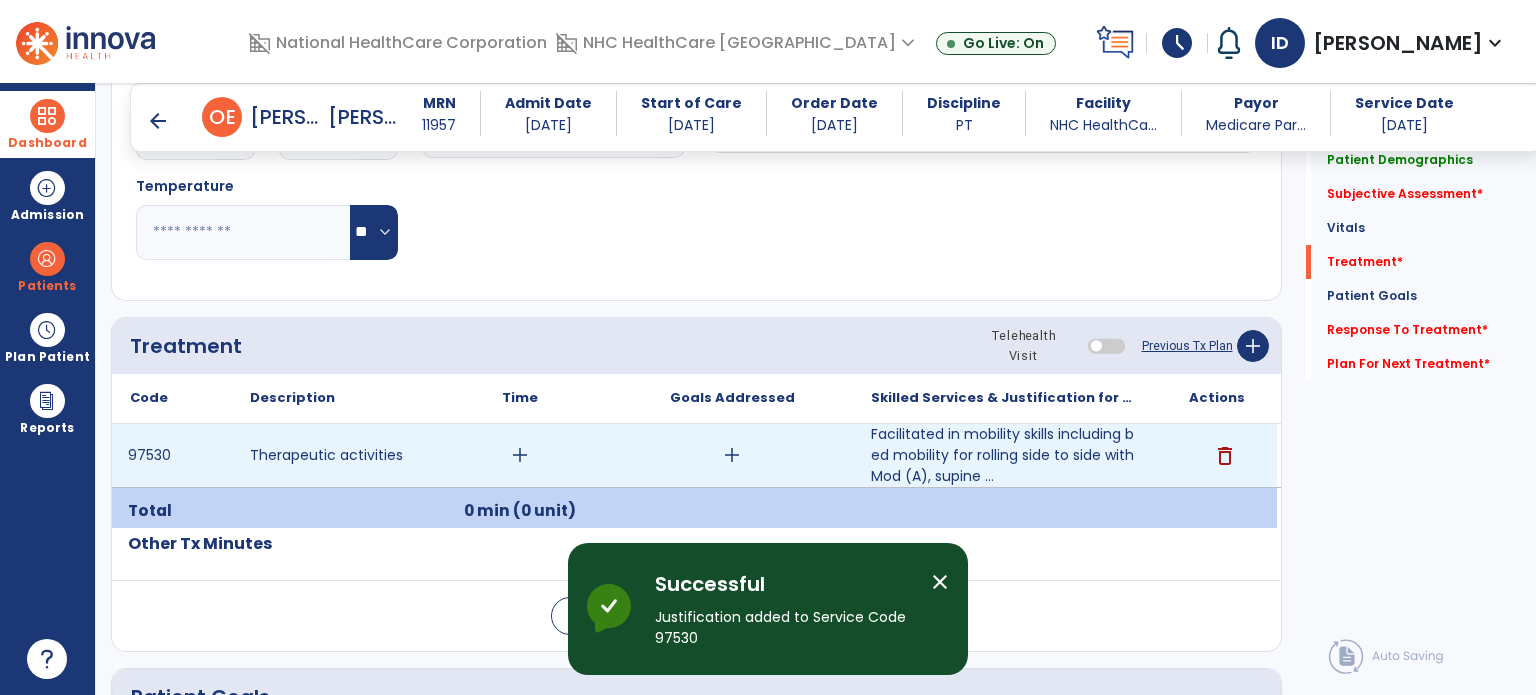 click on "add" at bounding box center [520, 455] 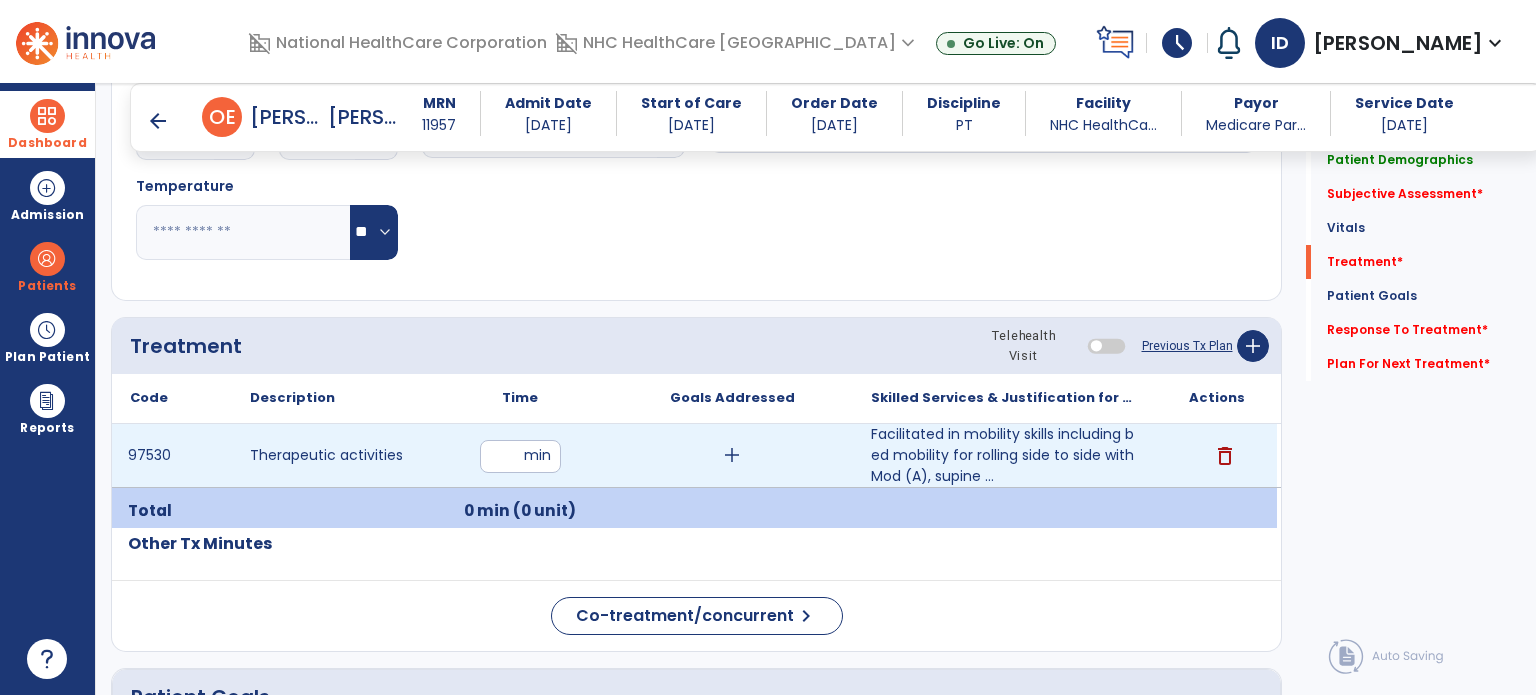 type on "**" 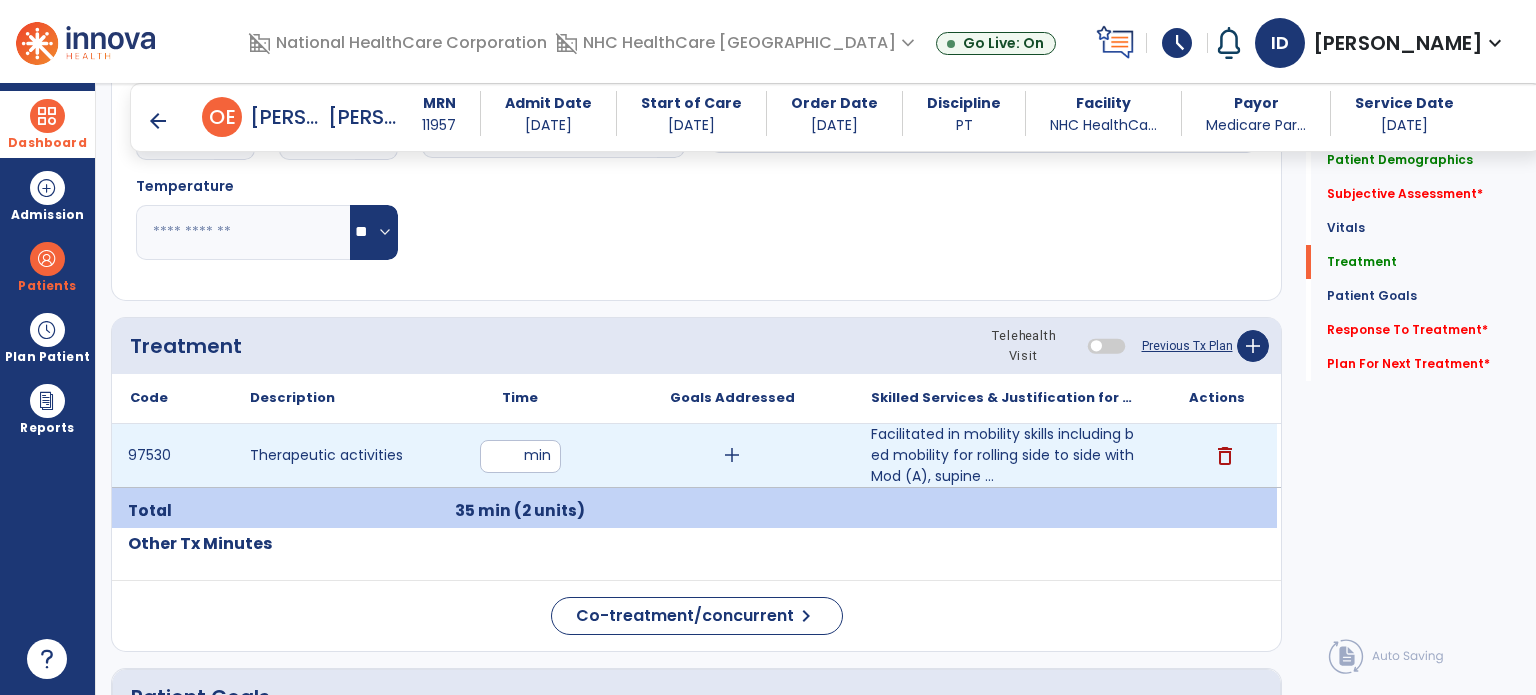 click on "add" at bounding box center (732, 455) 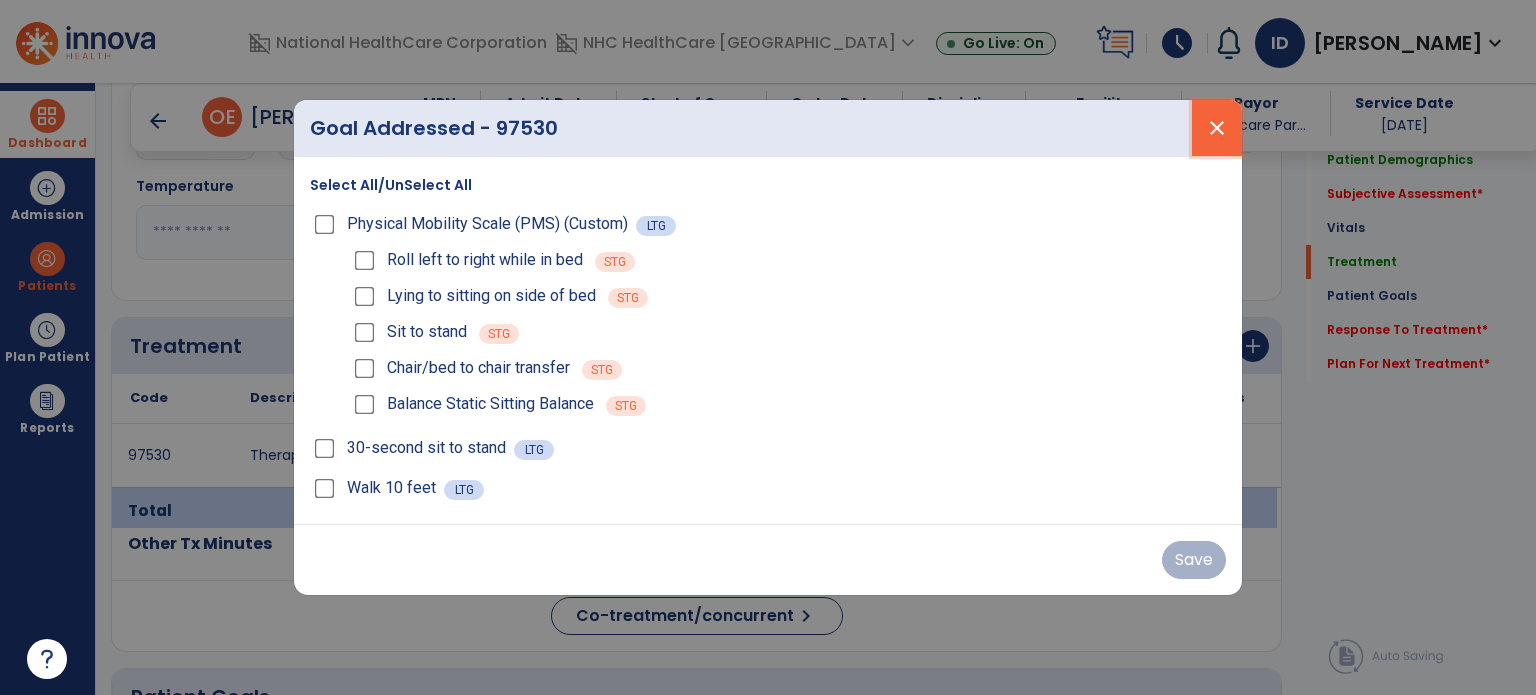 click on "close" at bounding box center [1217, 128] 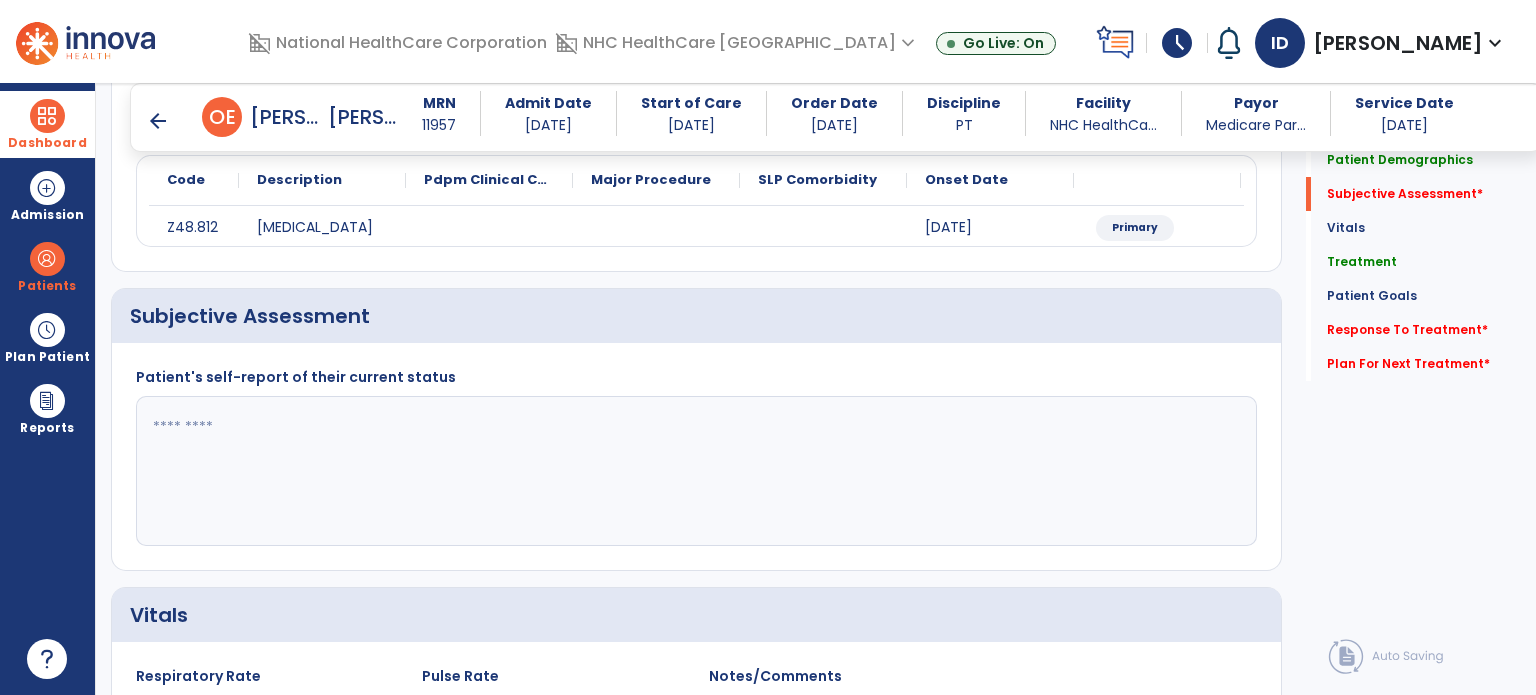 scroll, scrollTop: 211, scrollLeft: 0, axis: vertical 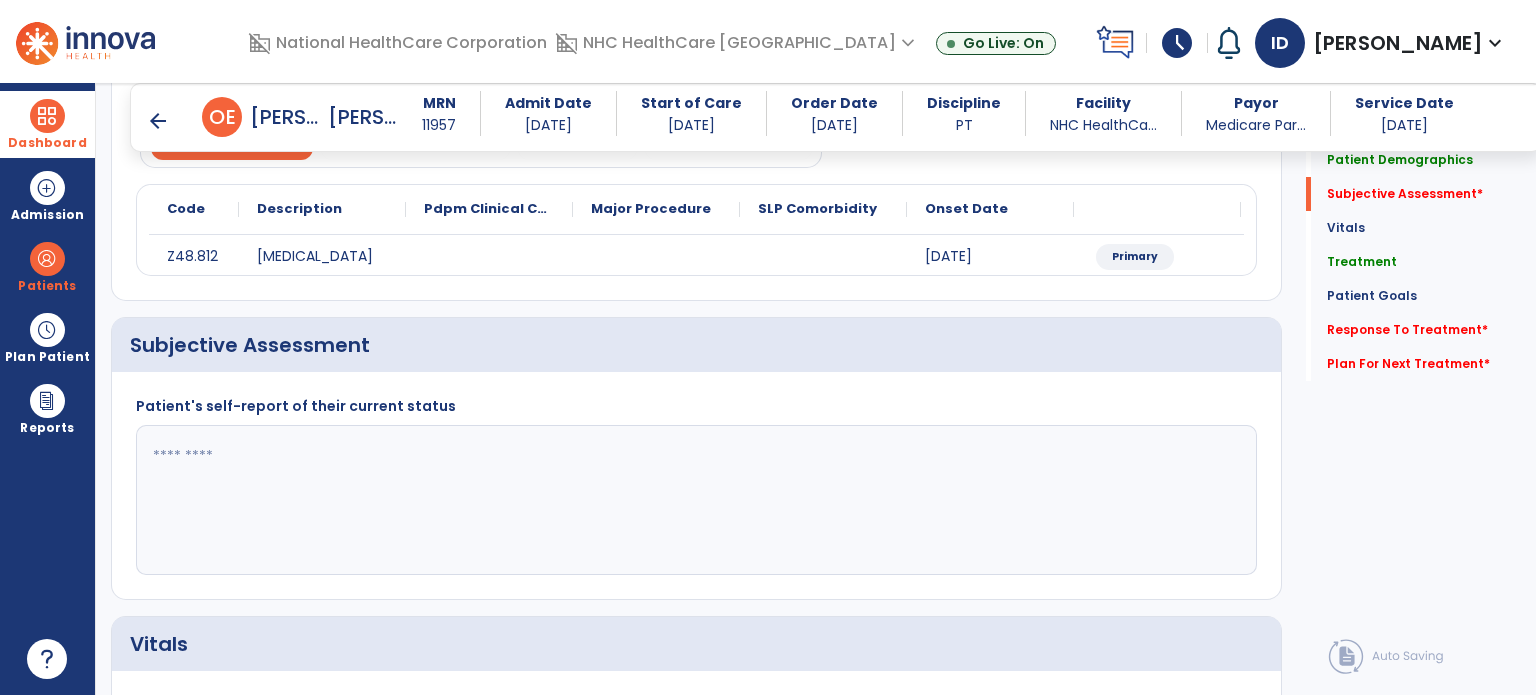 click 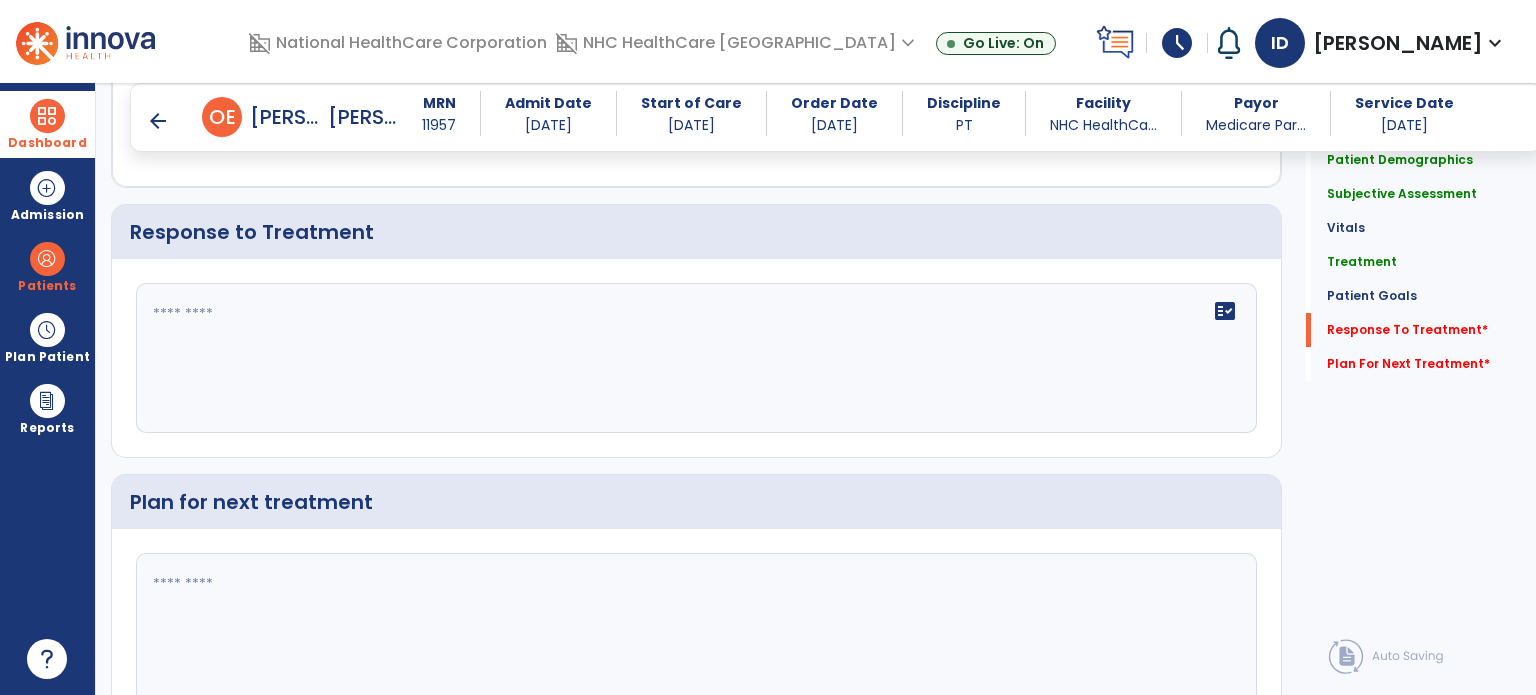 scroll, scrollTop: 2810, scrollLeft: 0, axis: vertical 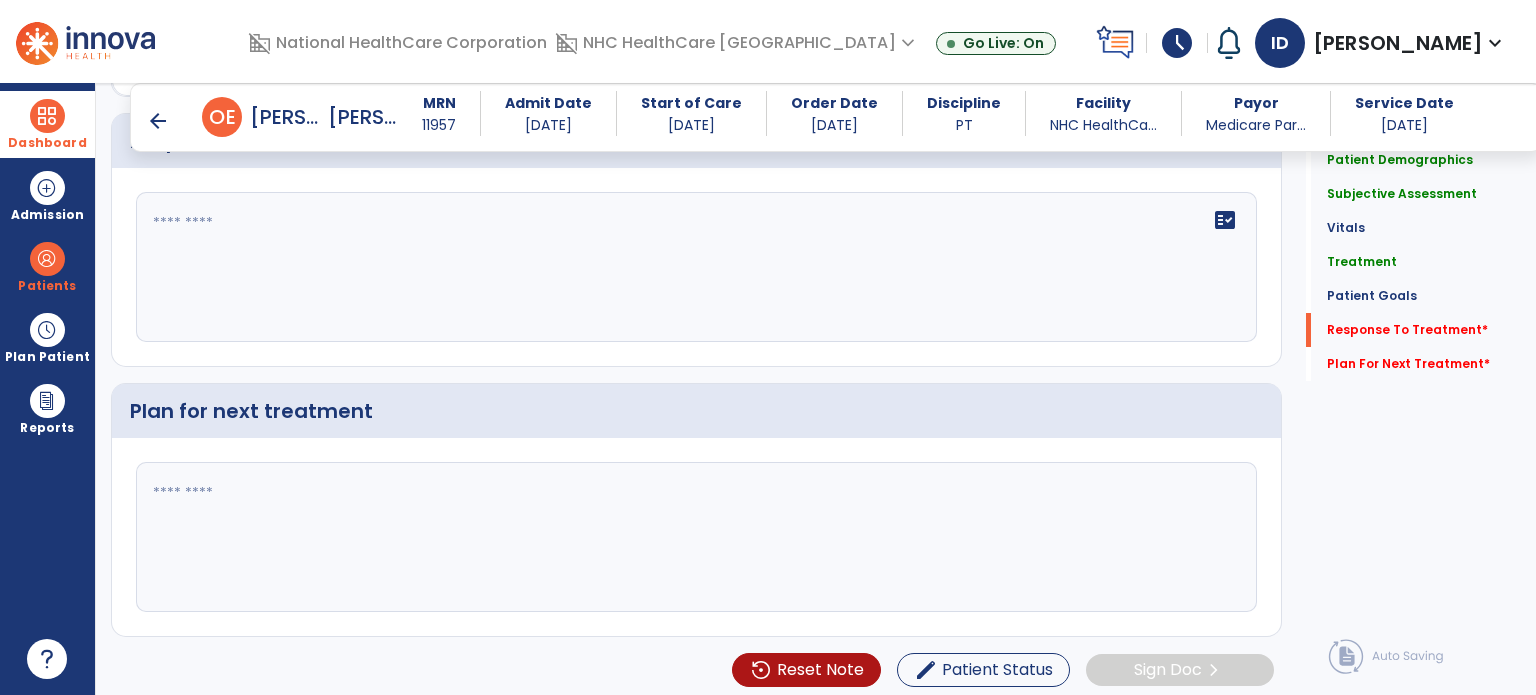 type on "**********" 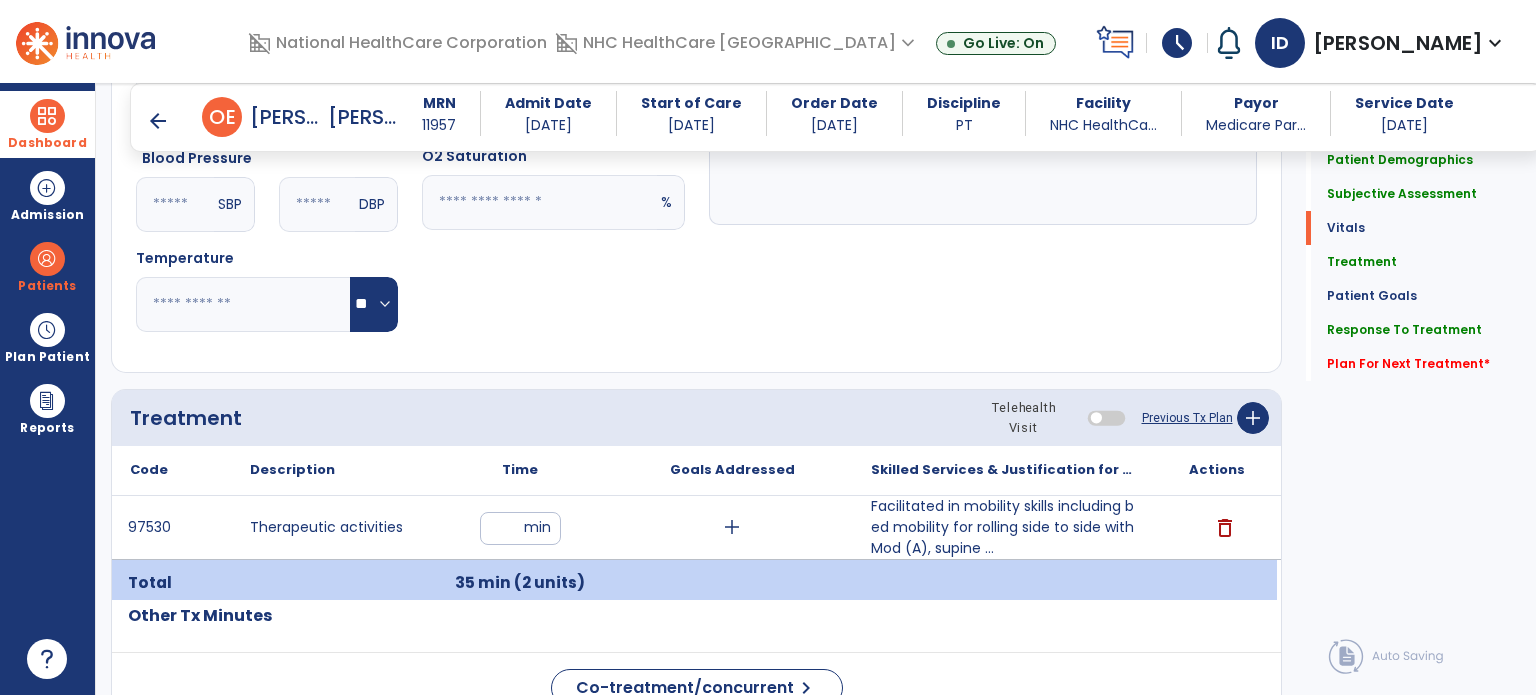 scroll, scrollTop: 854, scrollLeft: 0, axis: vertical 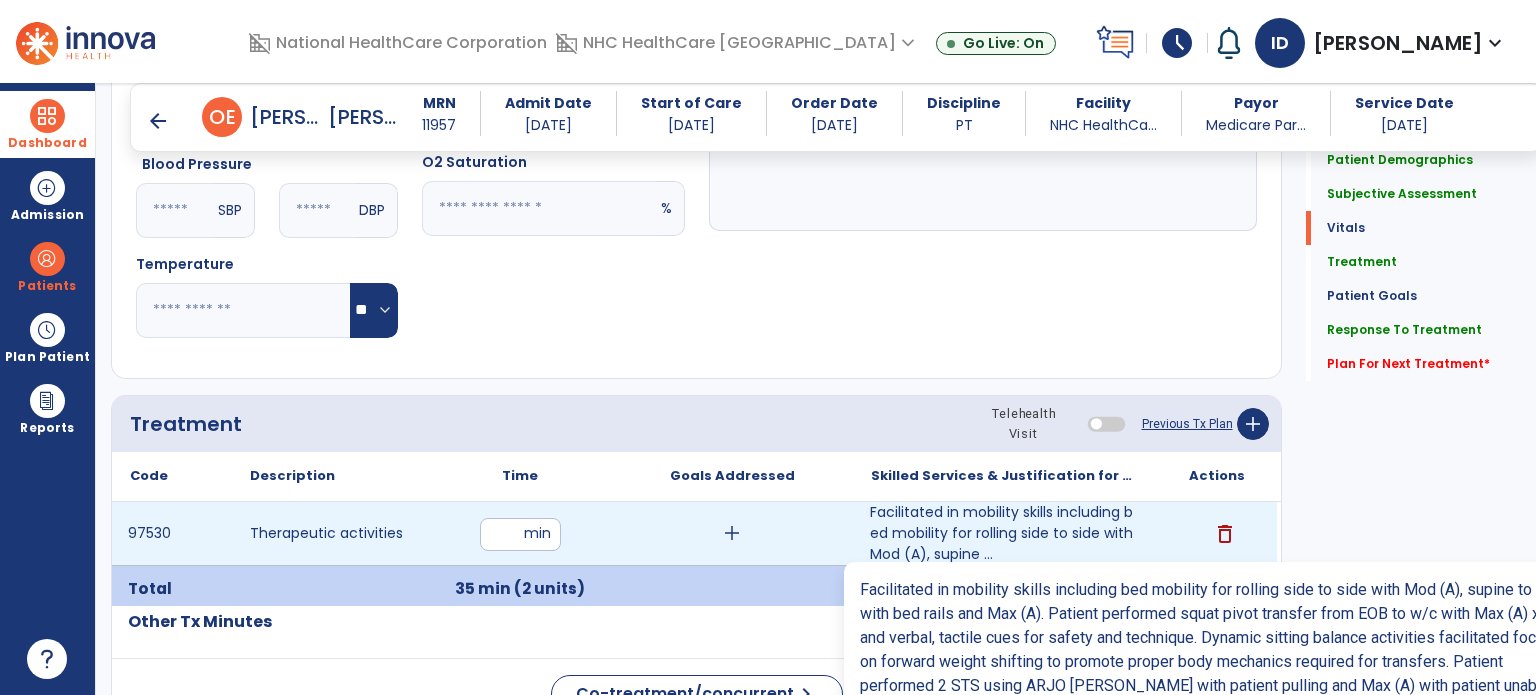 click on "Facilitated in mobility skills including bed mobility for rolling side to side with Mod (A), supine ..." at bounding box center [1004, 533] 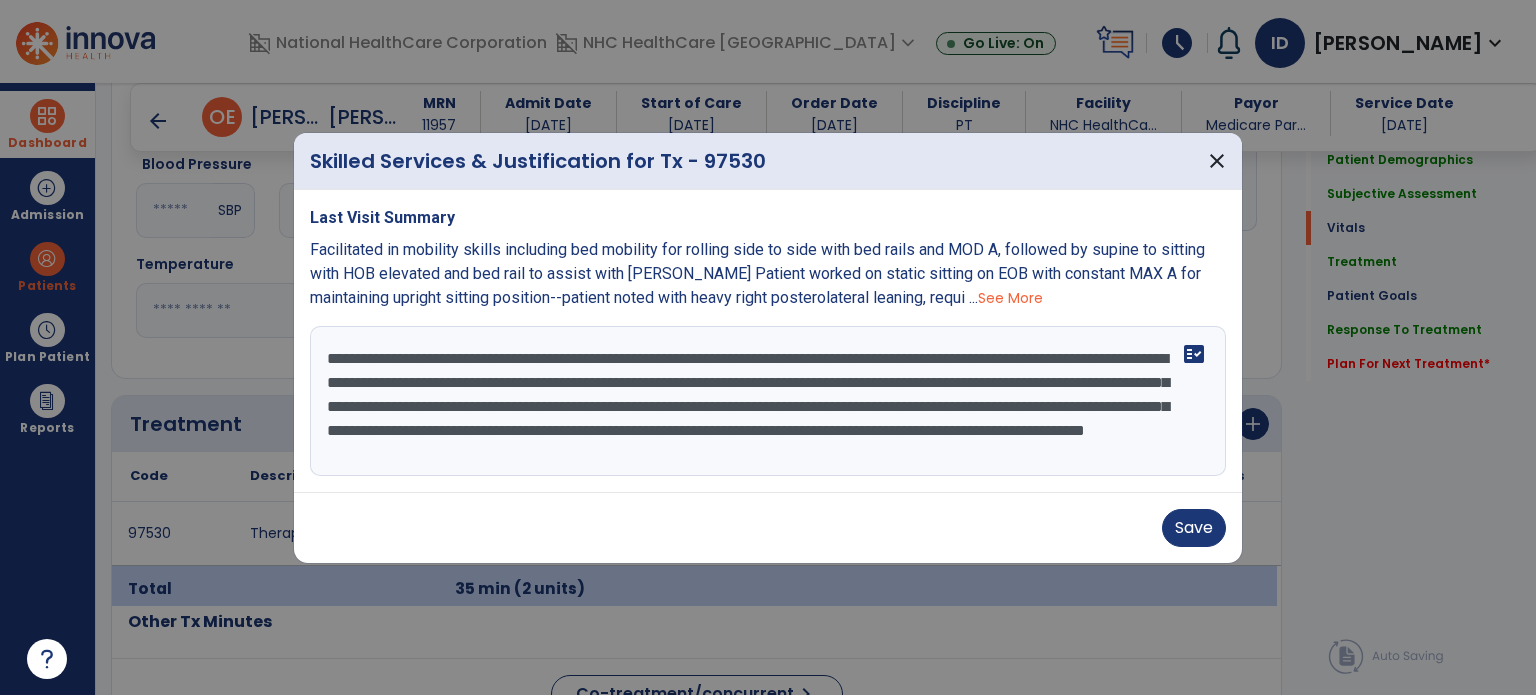 click on "See More" at bounding box center (1010, 298) 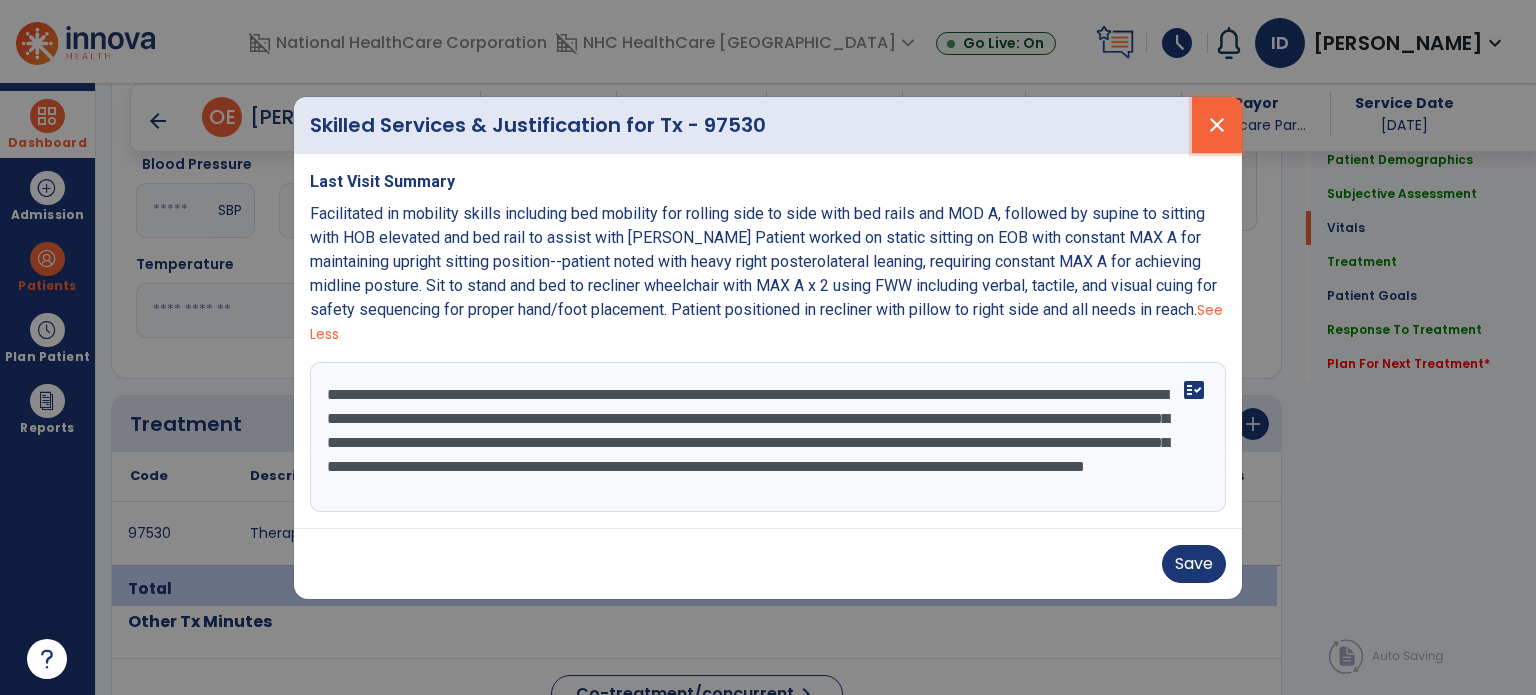 click on "close" at bounding box center [1217, 125] 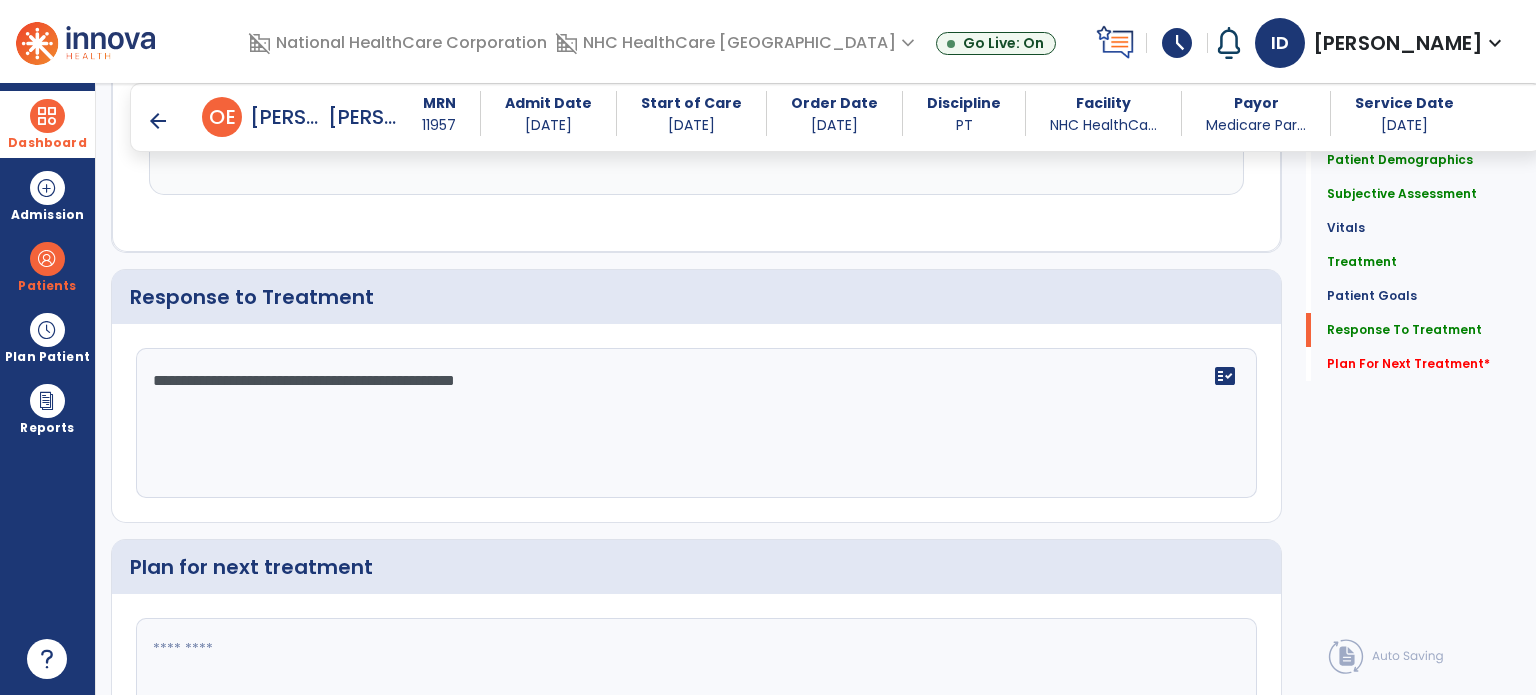 scroll, scrollTop: 2810, scrollLeft: 0, axis: vertical 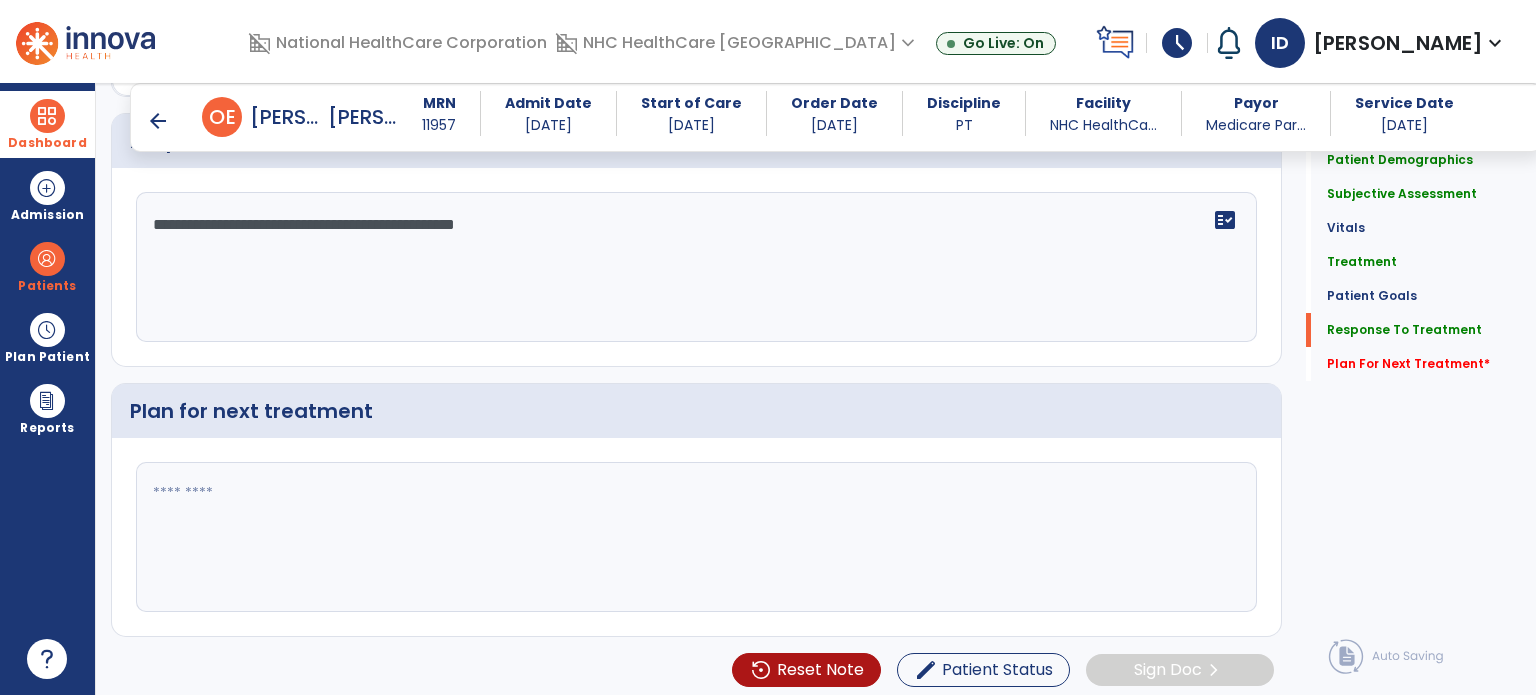 click on "**********" 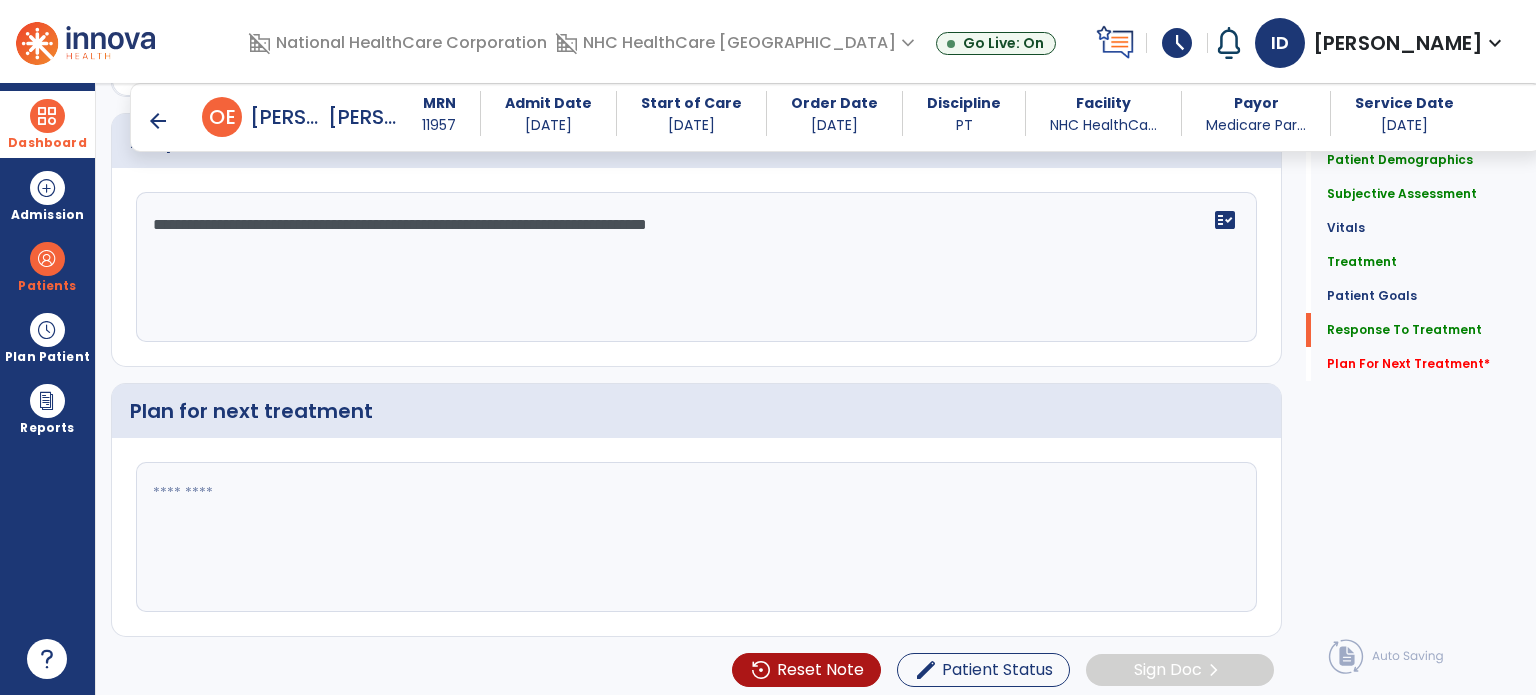 type on "**********" 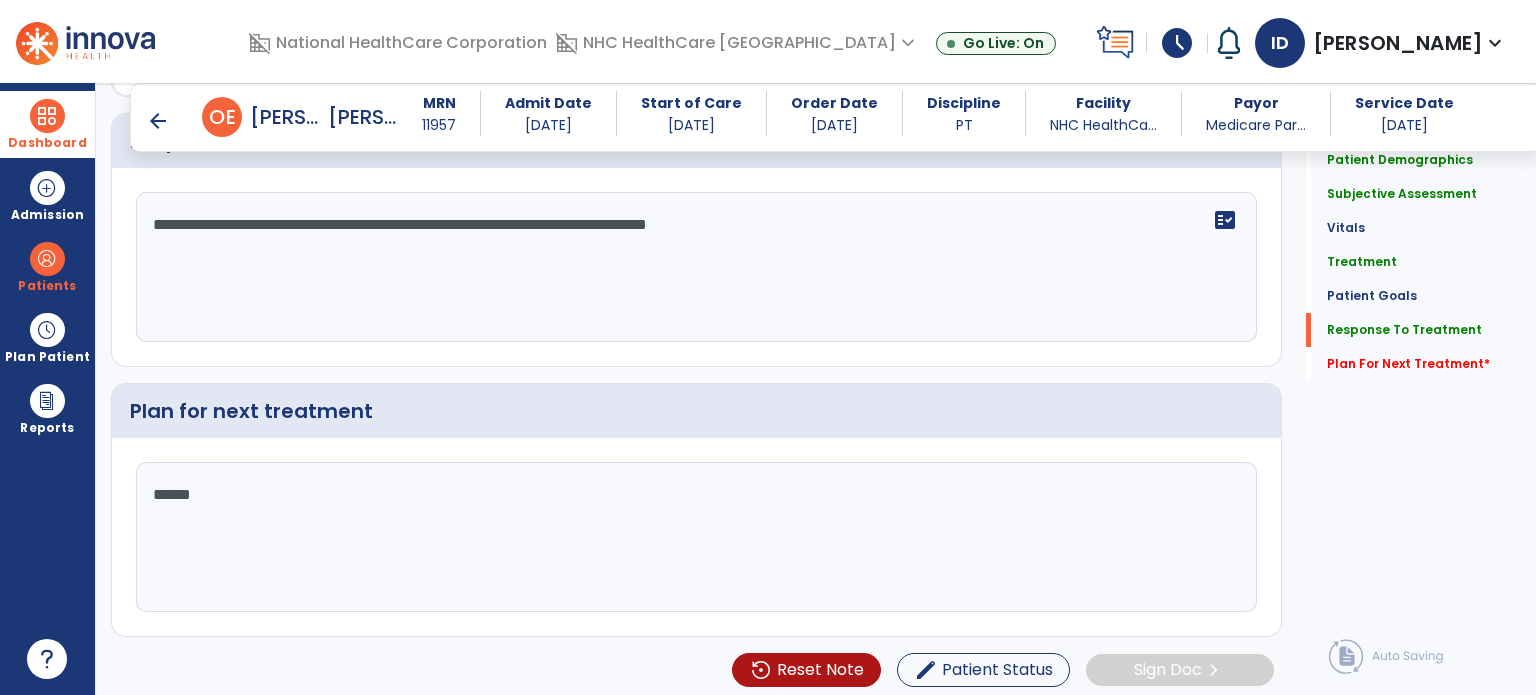scroll, scrollTop: 2810, scrollLeft: 0, axis: vertical 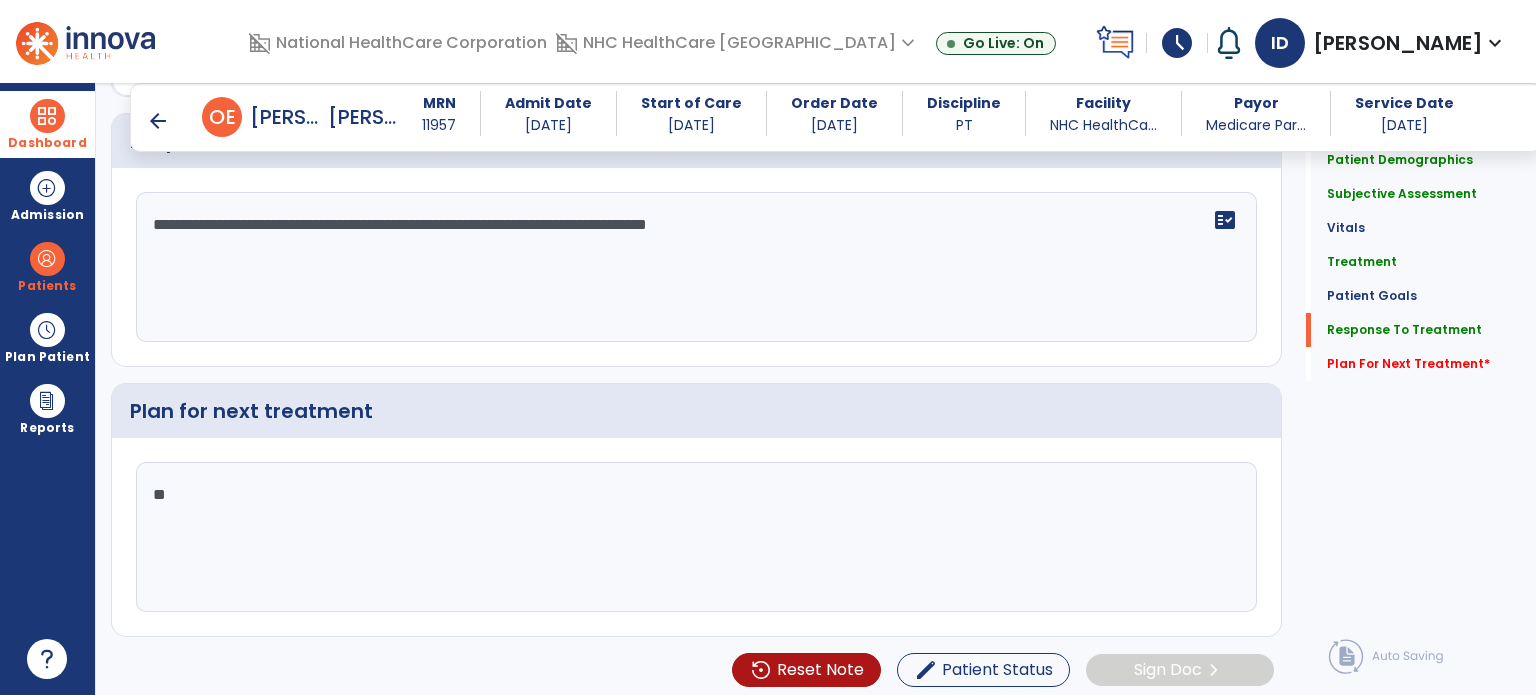 type on "*" 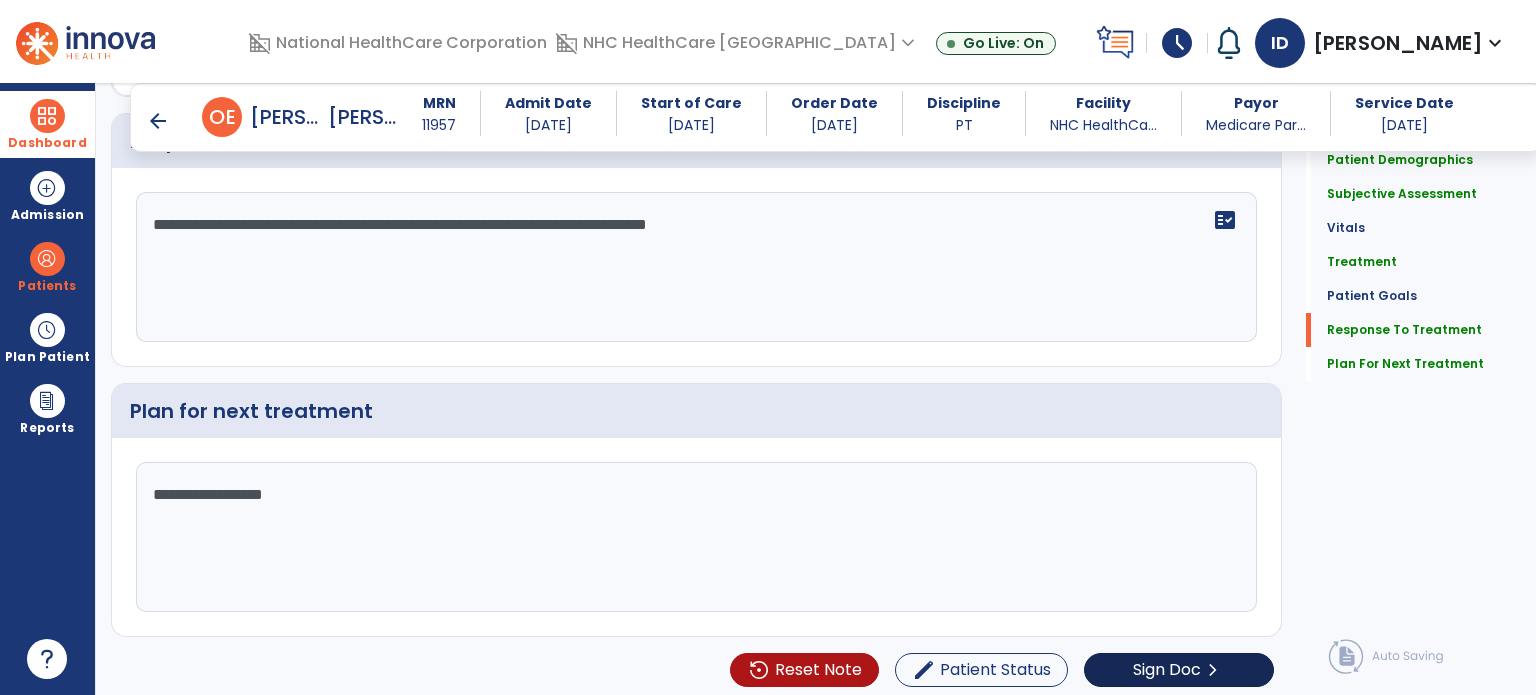 type on "**********" 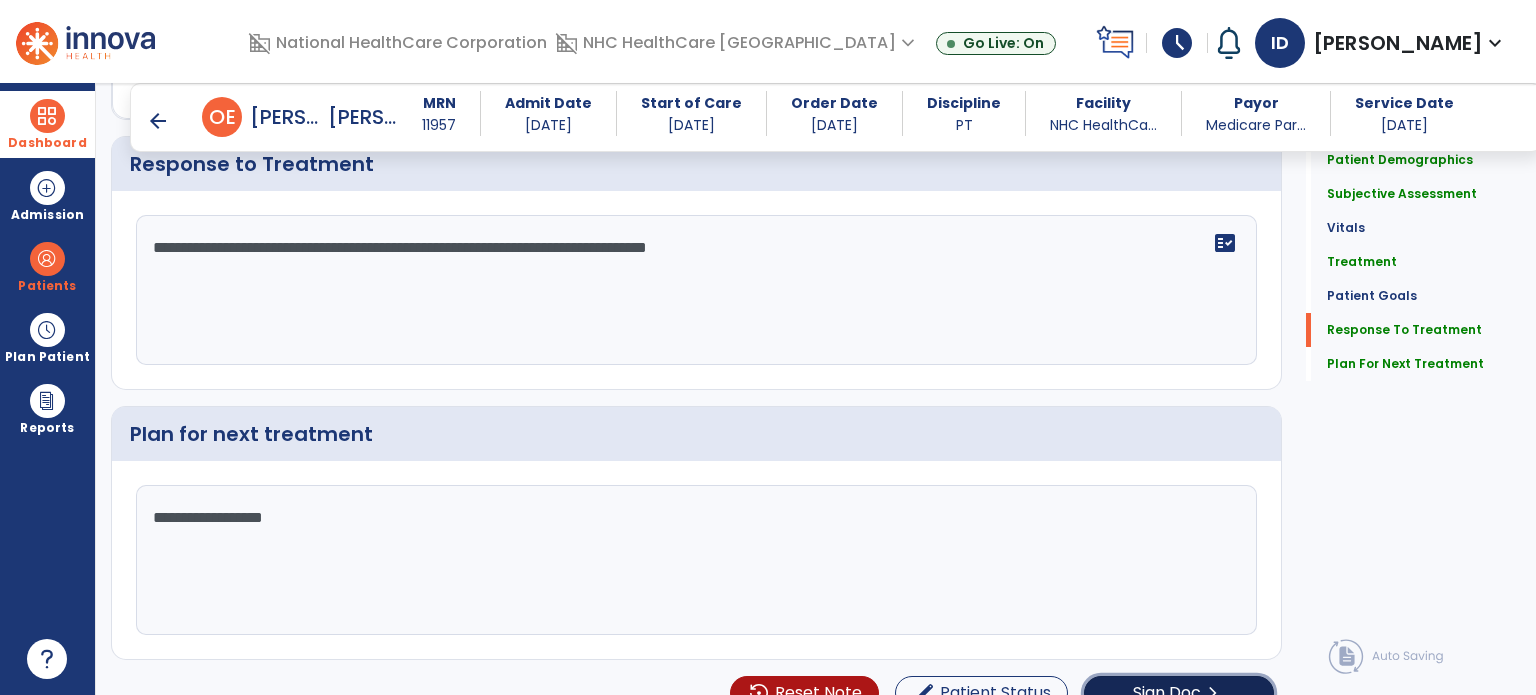 scroll, scrollTop: 2810, scrollLeft: 0, axis: vertical 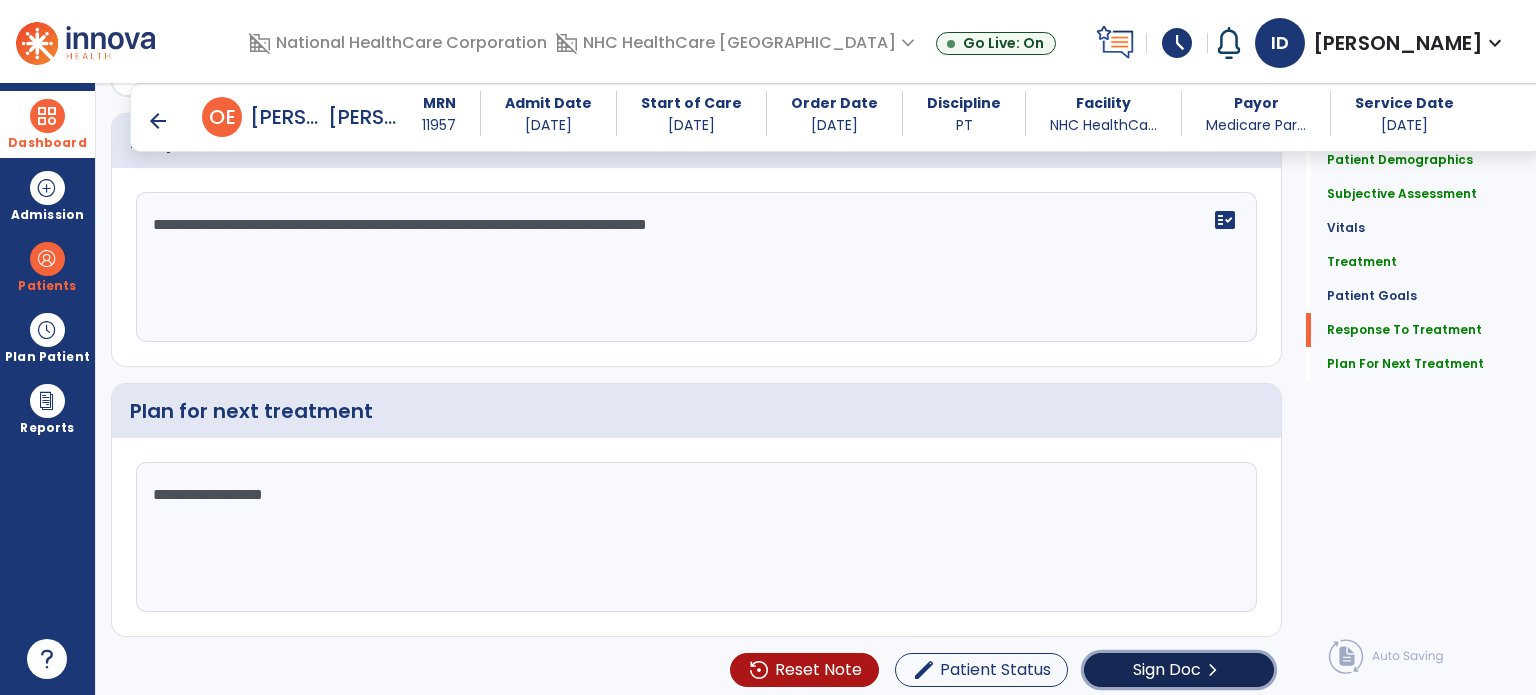click on "Sign Doc" 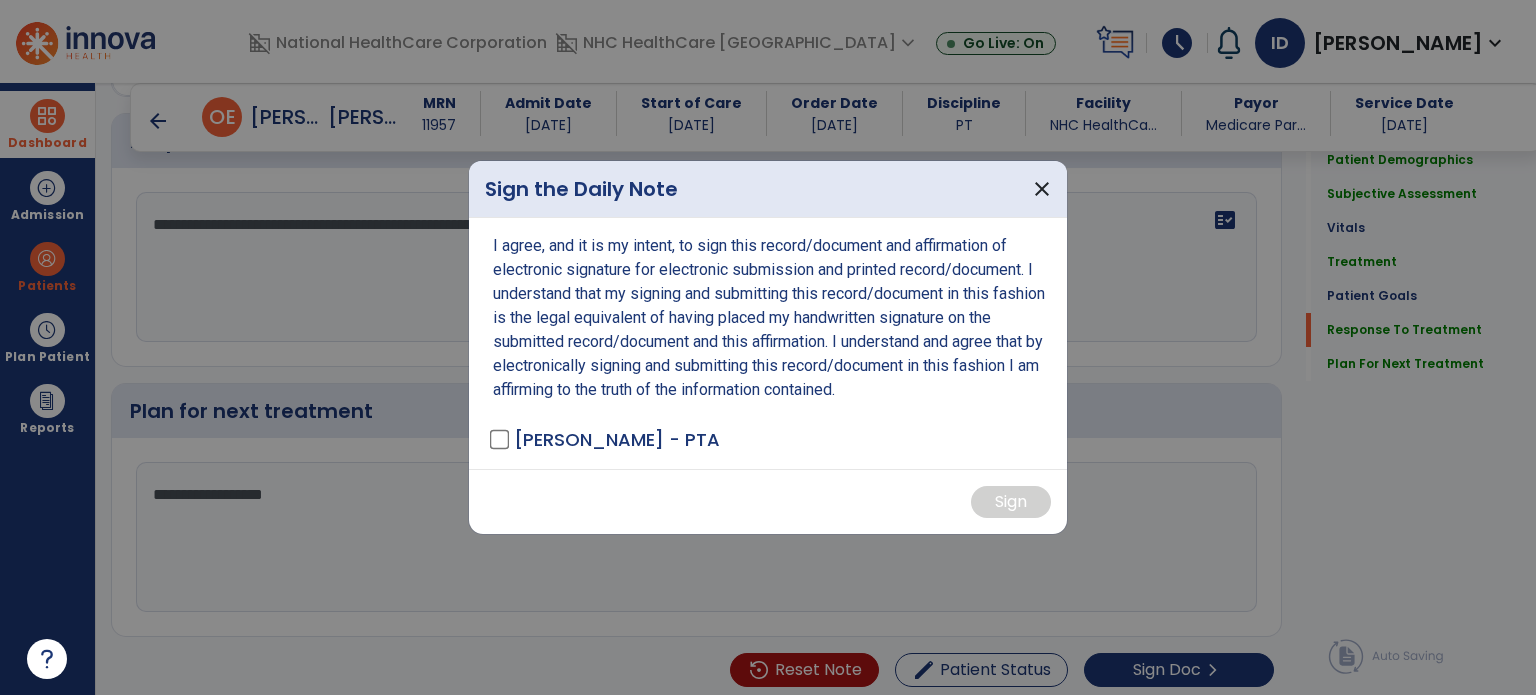 click on "[PERSON_NAME]  - PTA" at bounding box center [617, 439] 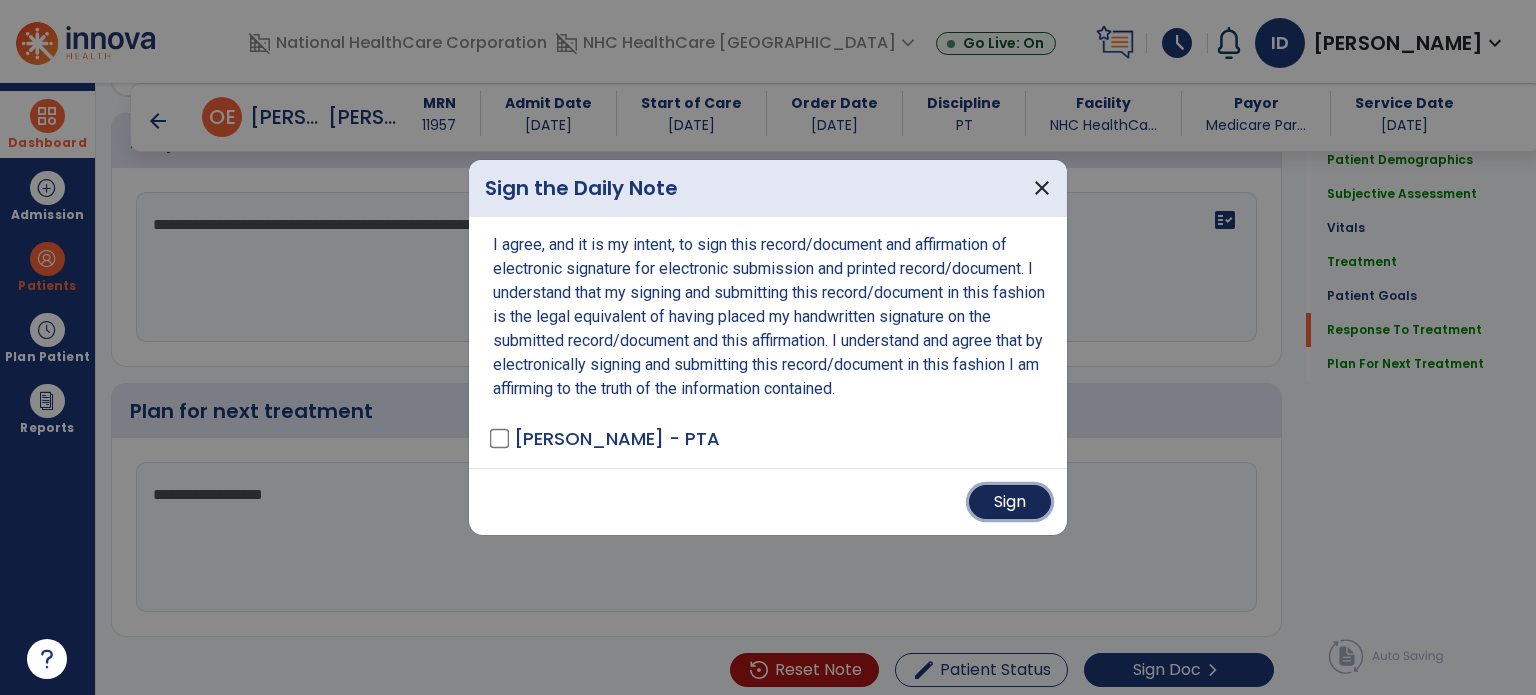 click on "Sign" at bounding box center (1010, 502) 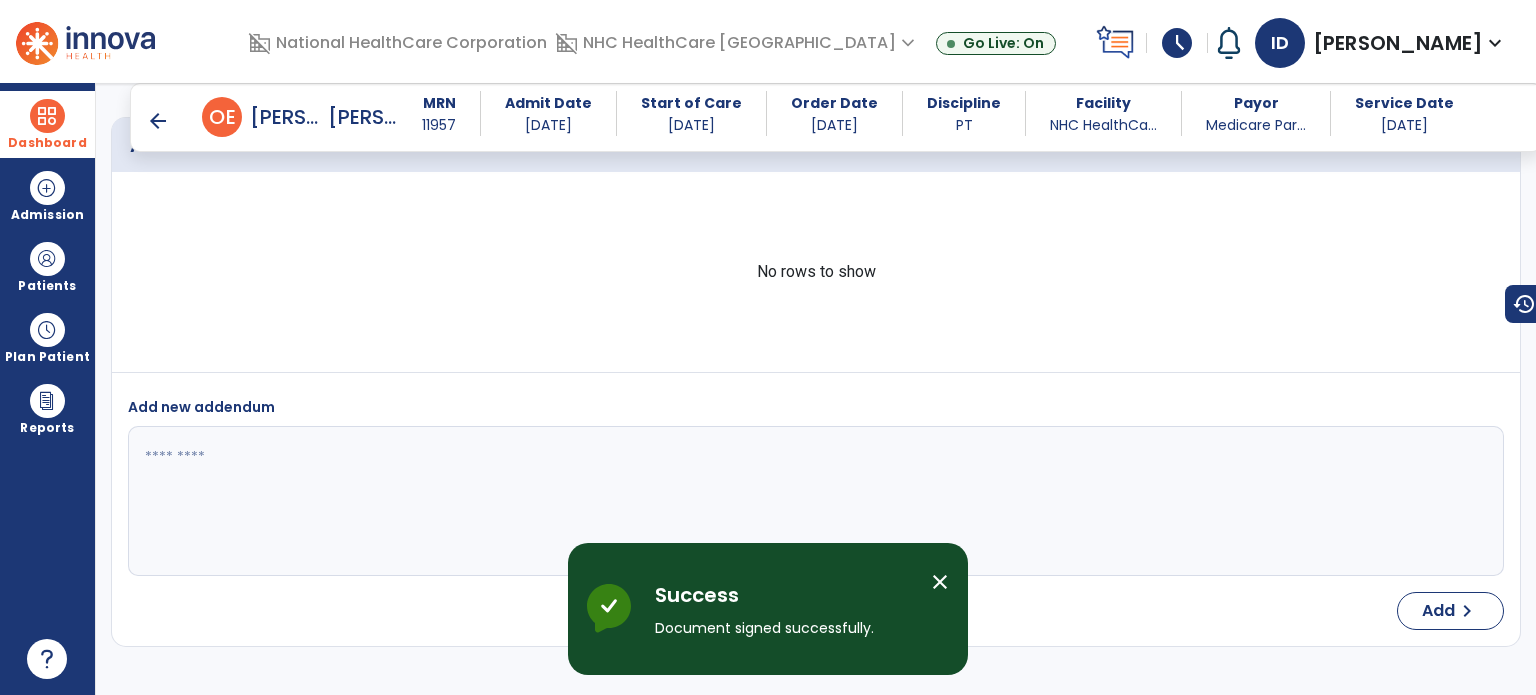 click on "Dashboard" at bounding box center [47, 143] 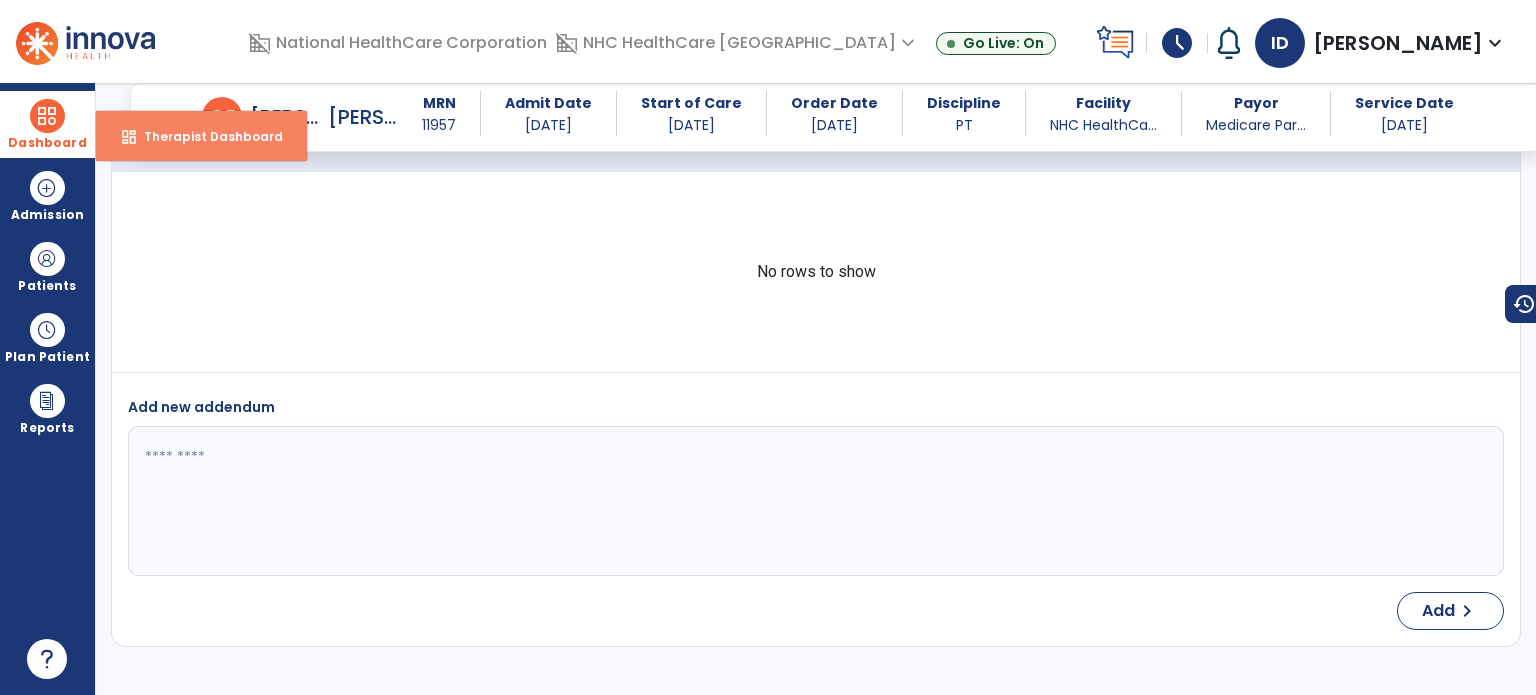 click on "dashboard" at bounding box center (129, 137) 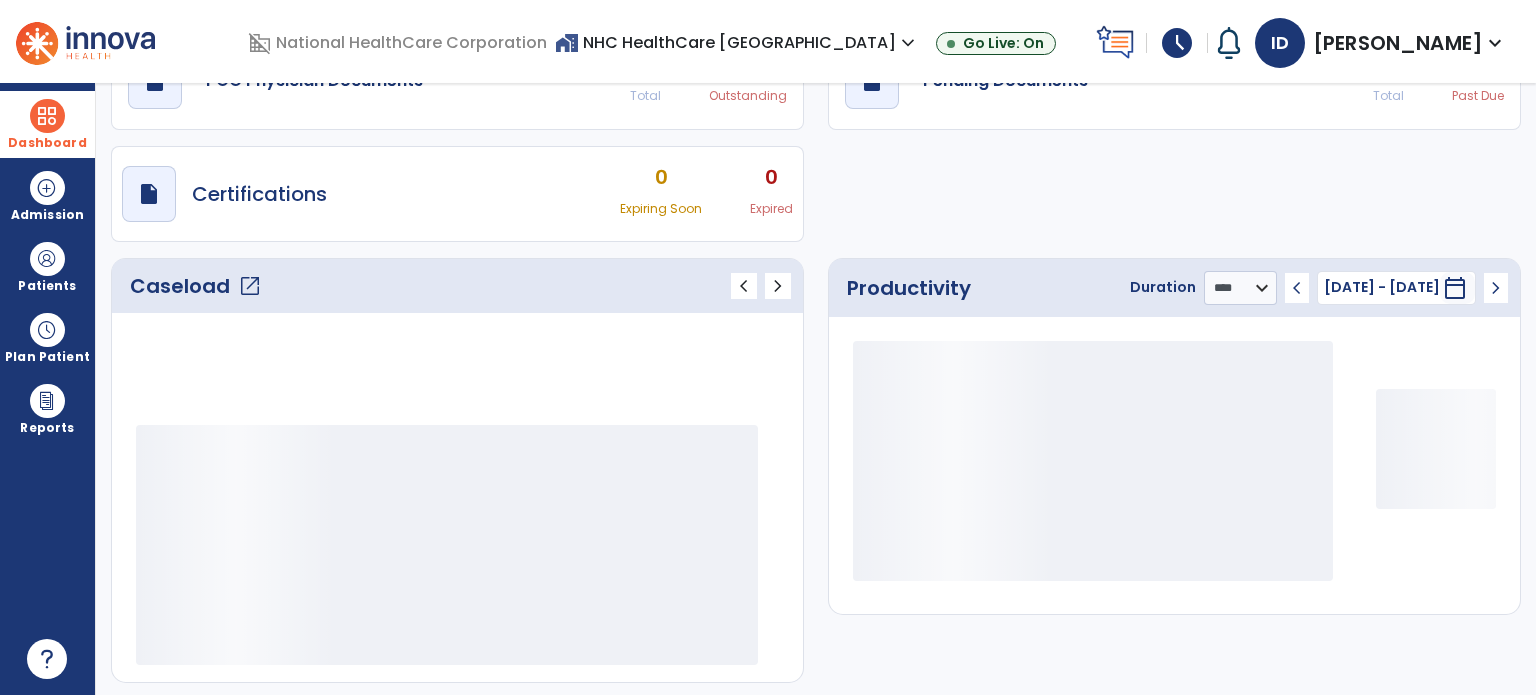 scroll, scrollTop: 109, scrollLeft: 0, axis: vertical 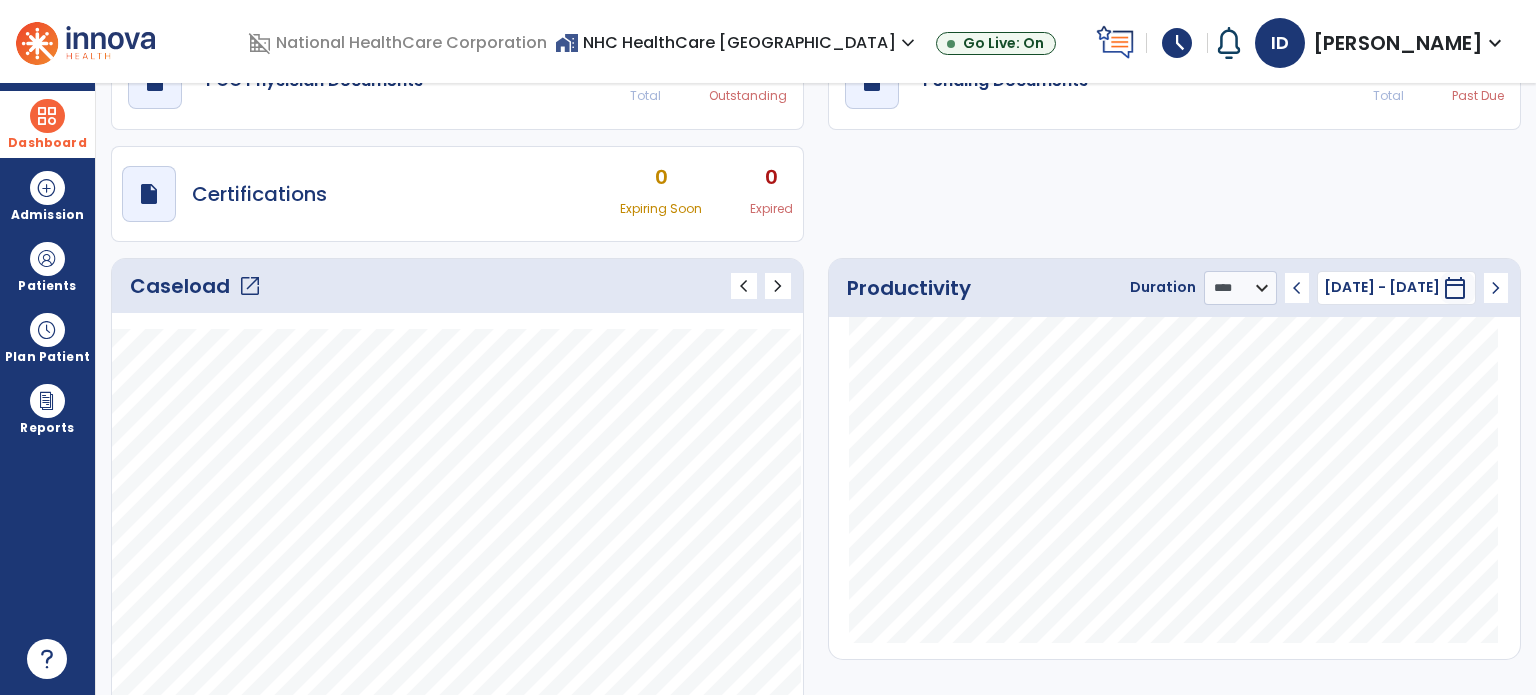 click on "Caseload   open_in_new" 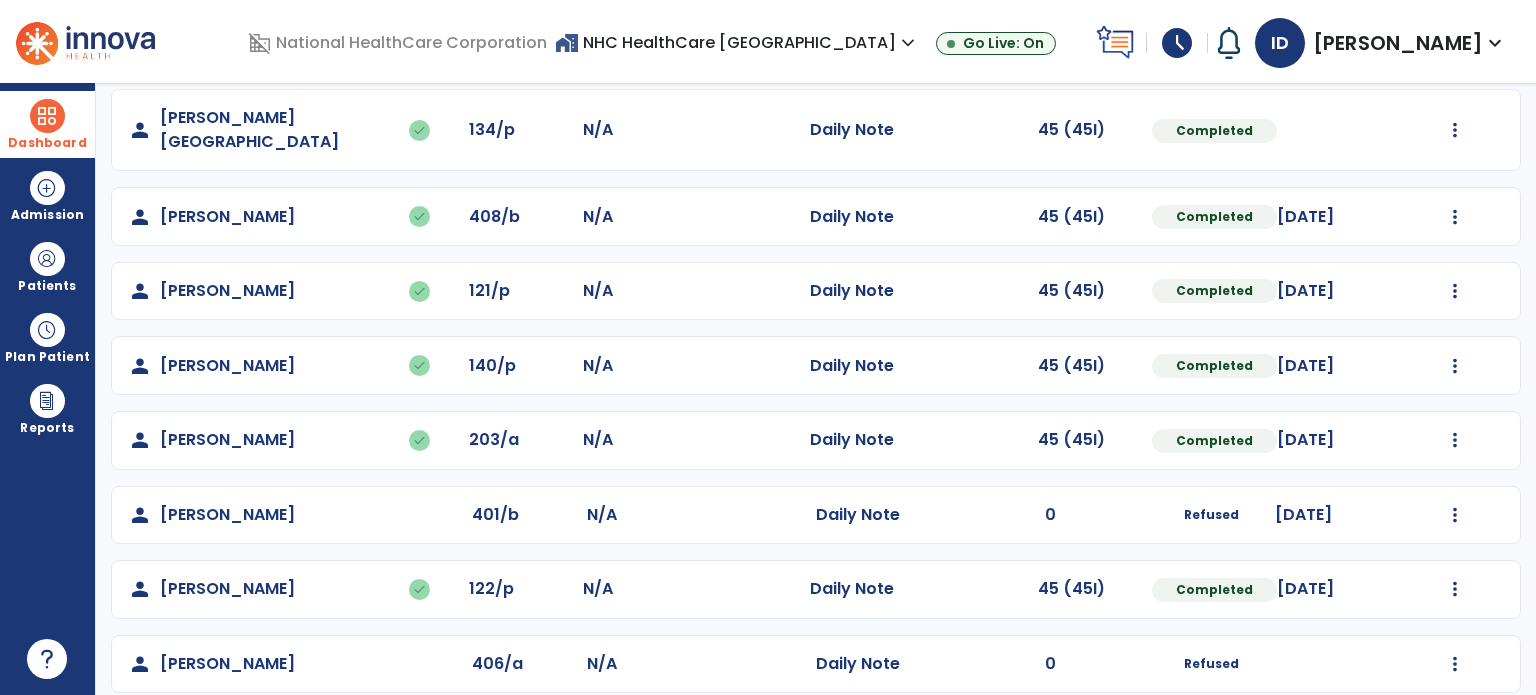 scroll, scrollTop: 0, scrollLeft: 0, axis: both 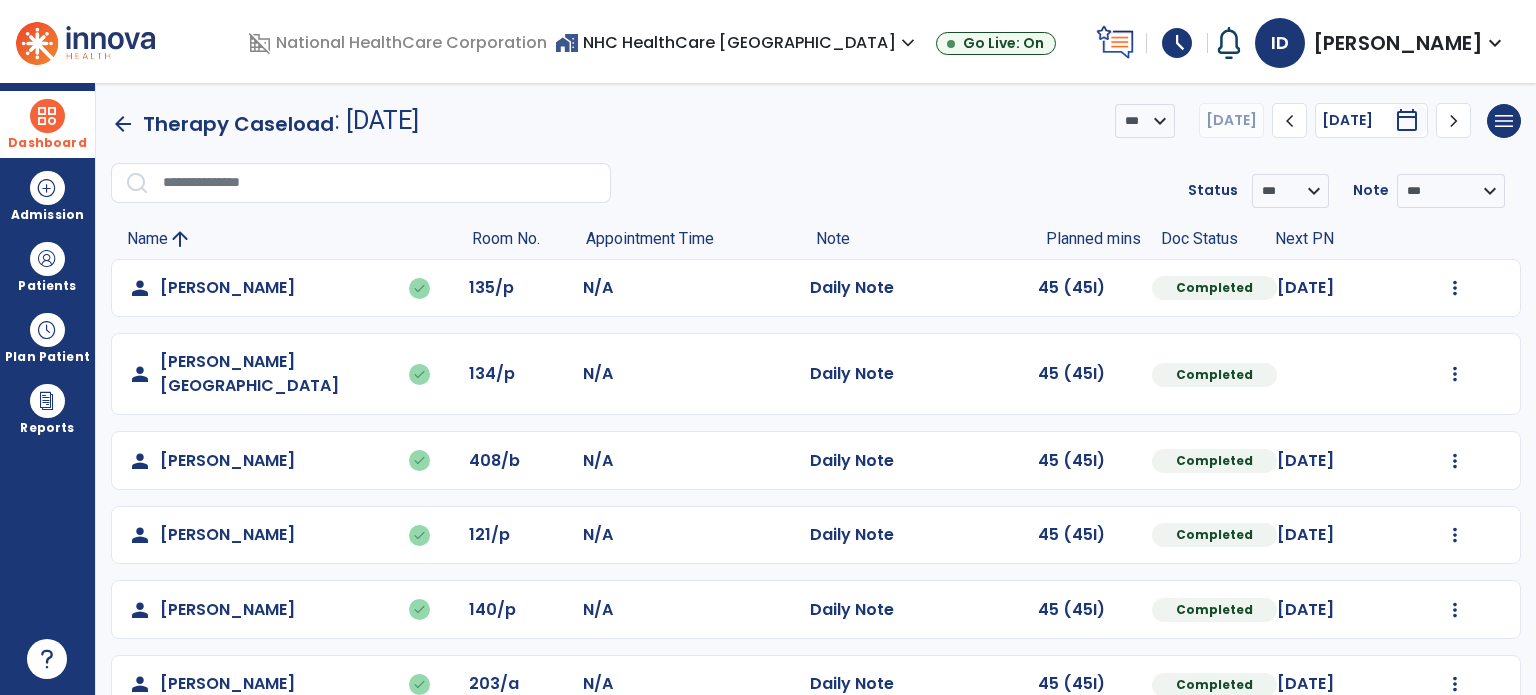 click on "schedule" at bounding box center [1177, 43] 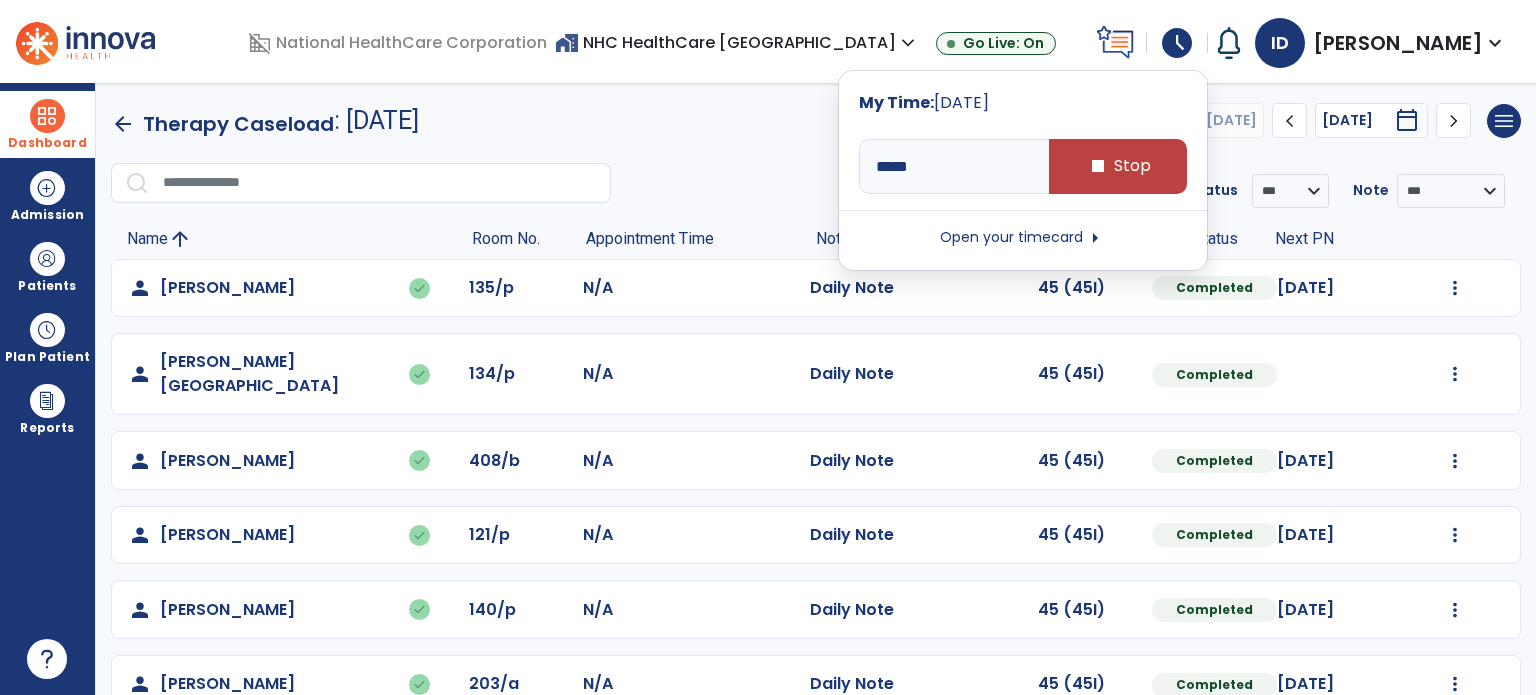 click on "arrow_right" at bounding box center [1095, 238] 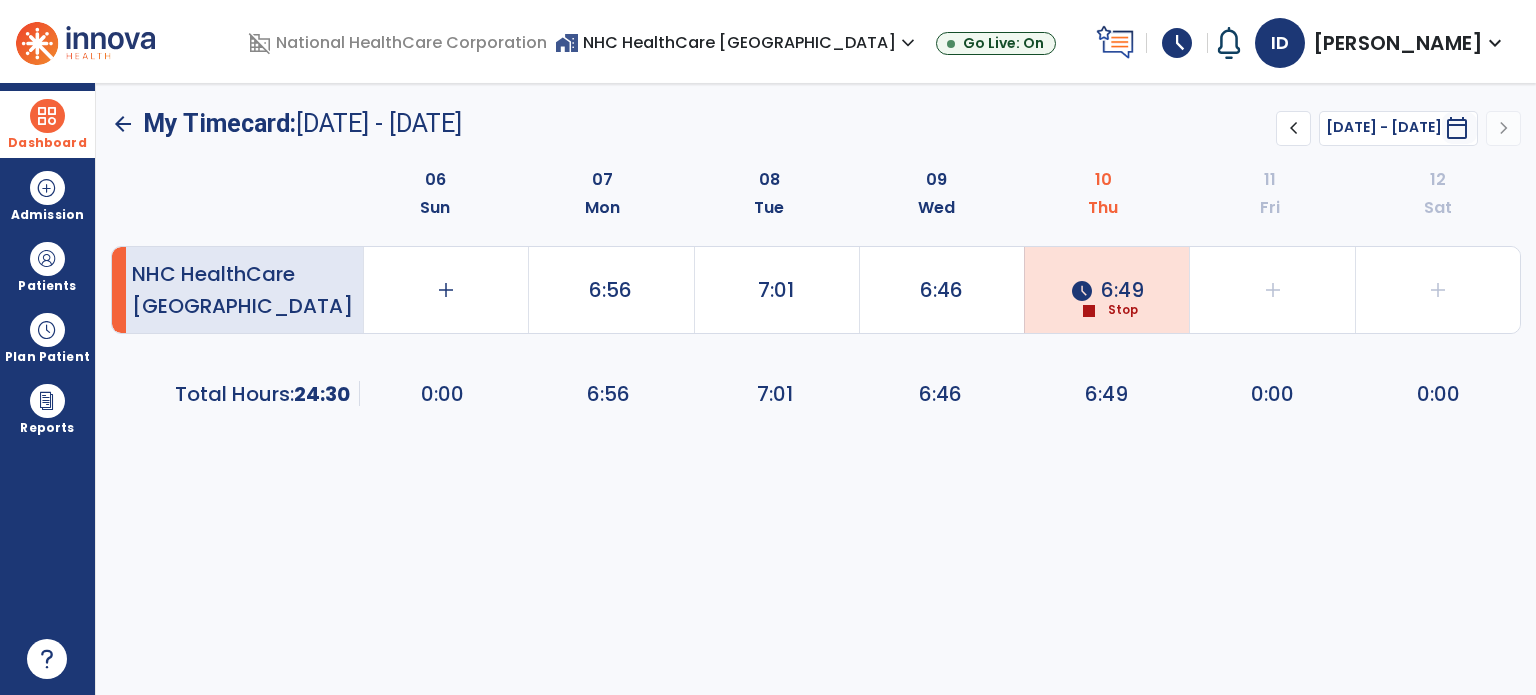 click on "schedule  6:49" 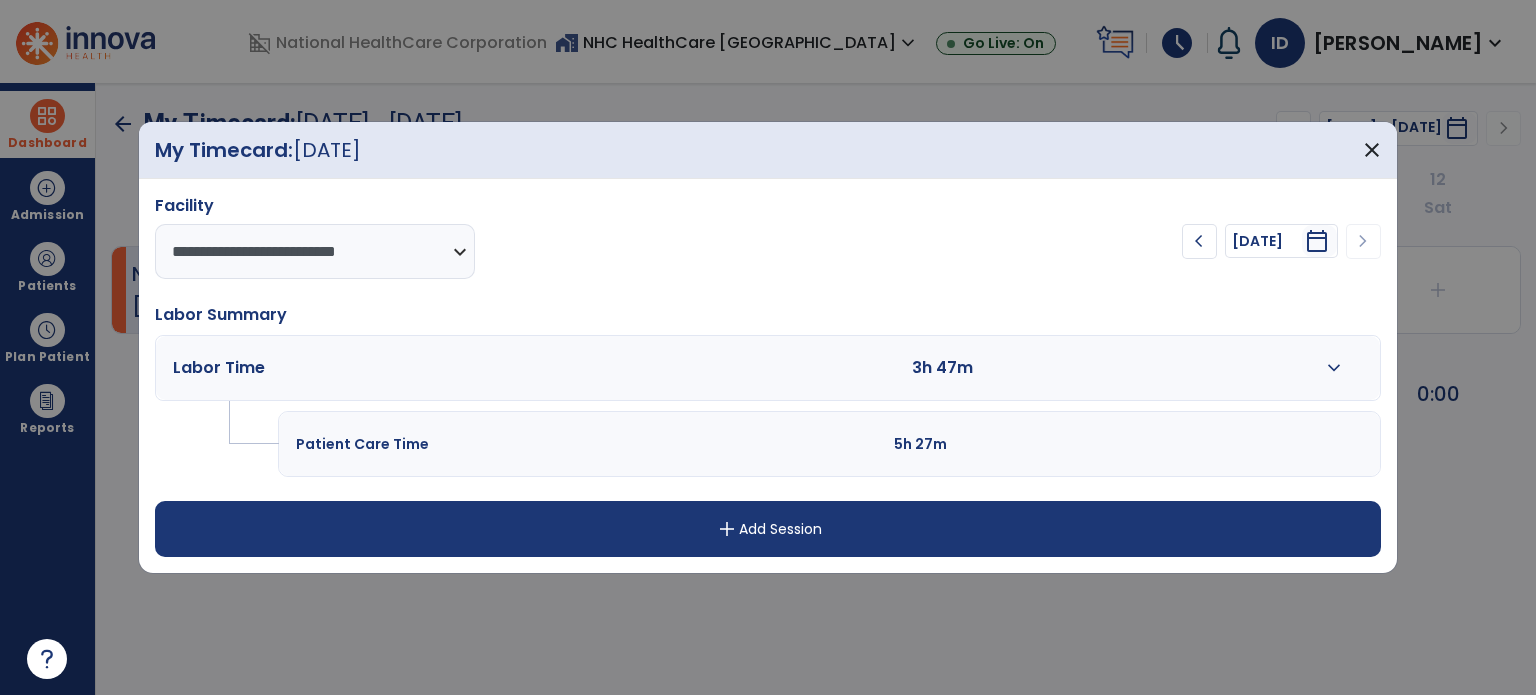 click on "expand_more" at bounding box center [1334, 368] 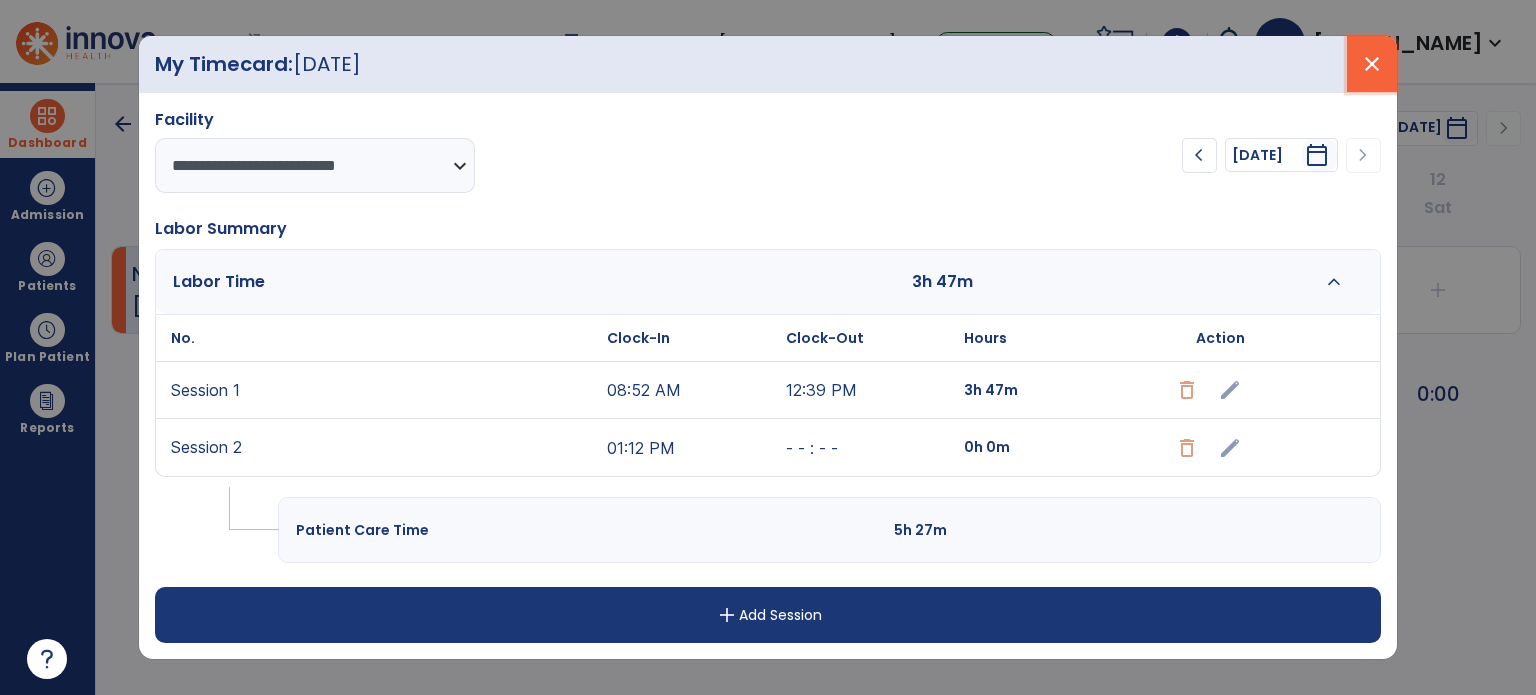 click on "close" at bounding box center (1372, 64) 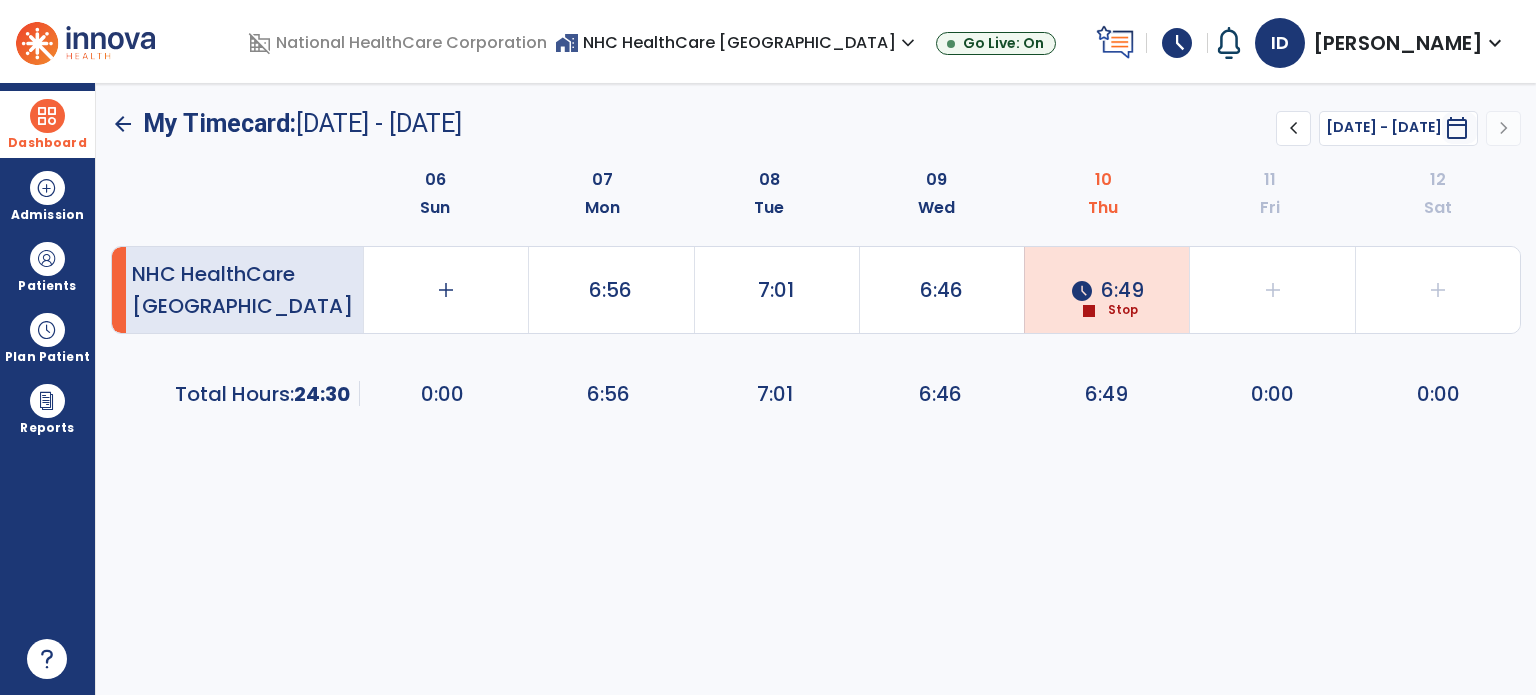 click on "schedule" at bounding box center (1177, 43) 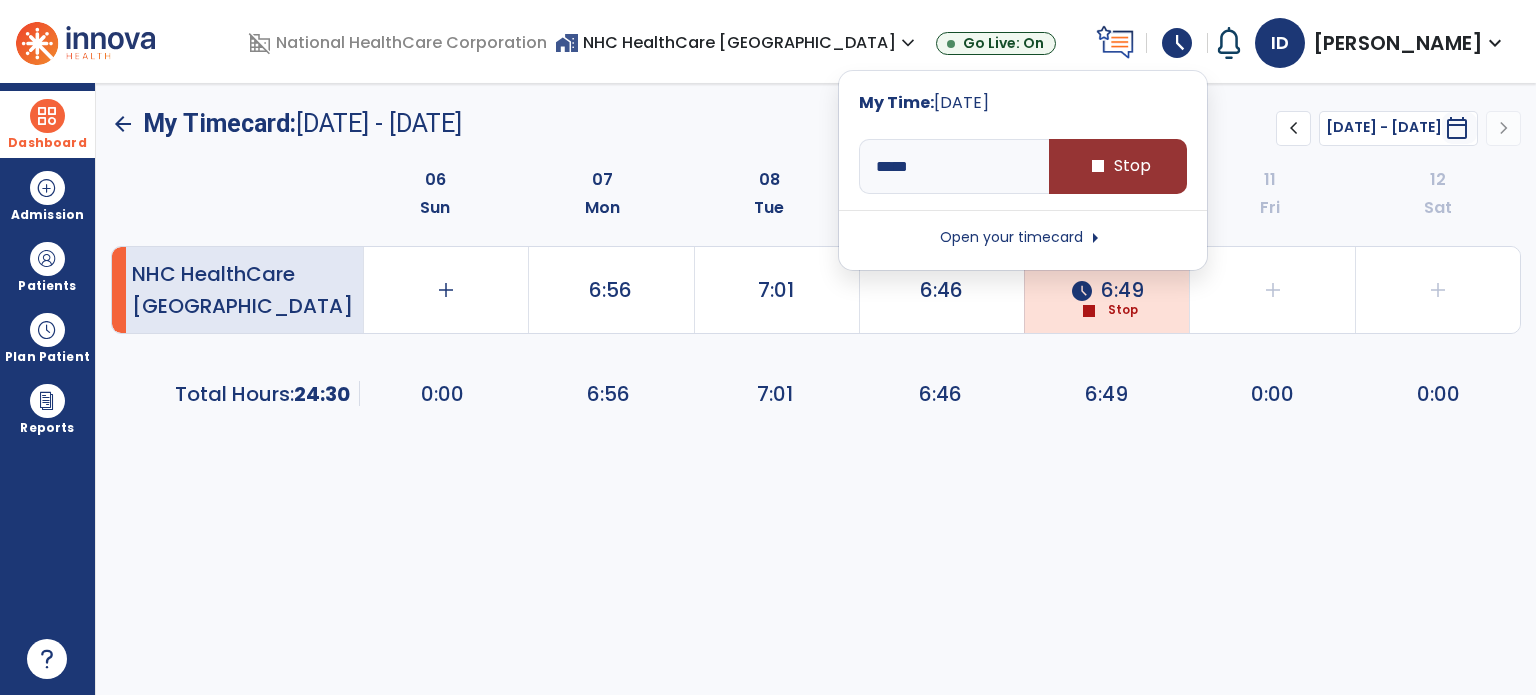 click on "stop  Stop" at bounding box center [1118, 166] 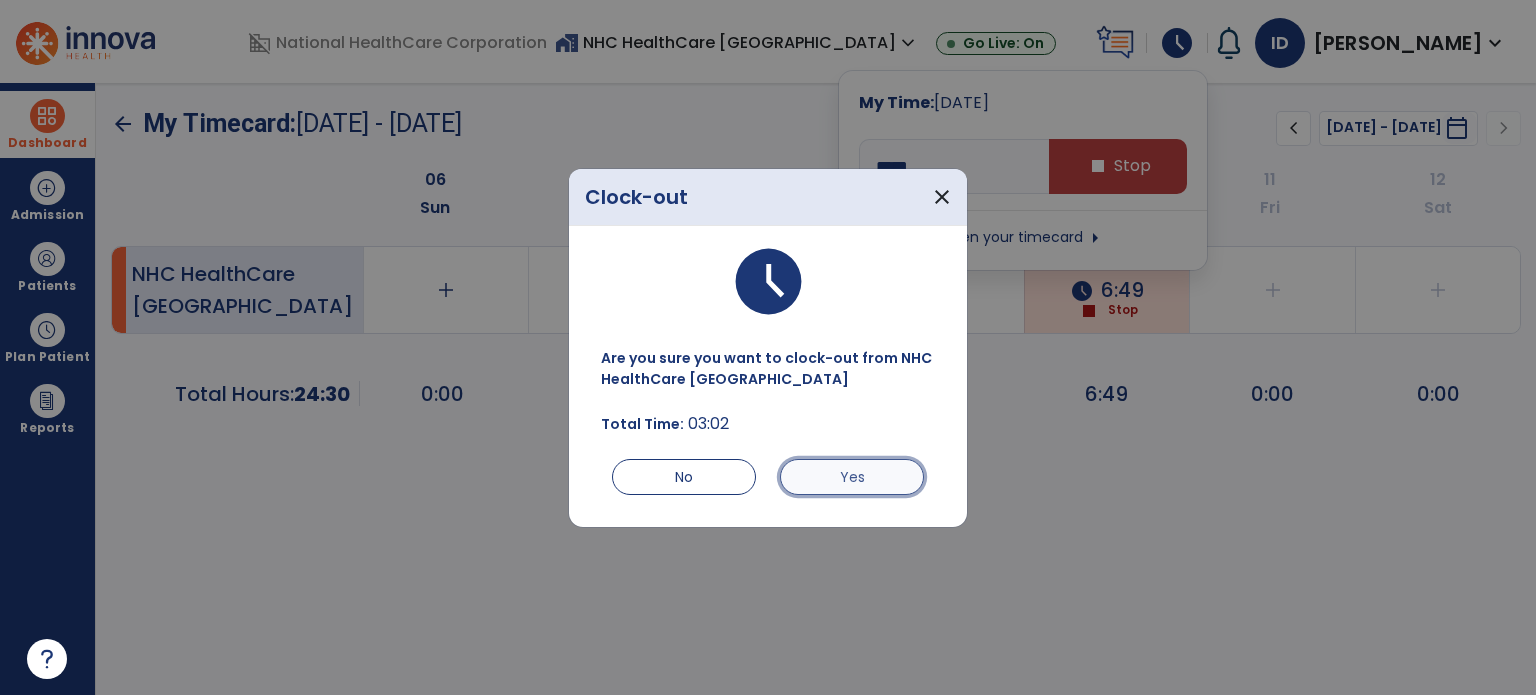 click on "Yes" at bounding box center [852, 477] 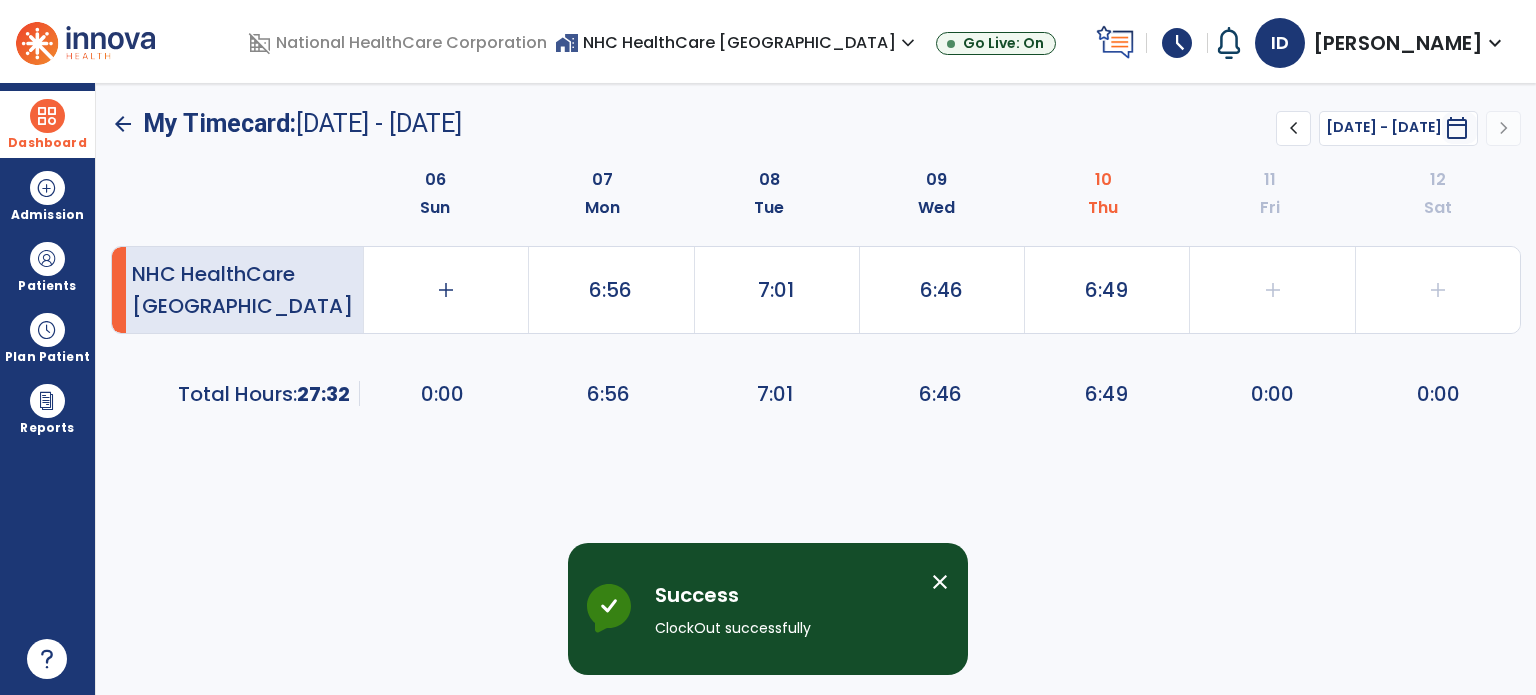 click at bounding box center [47, 116] 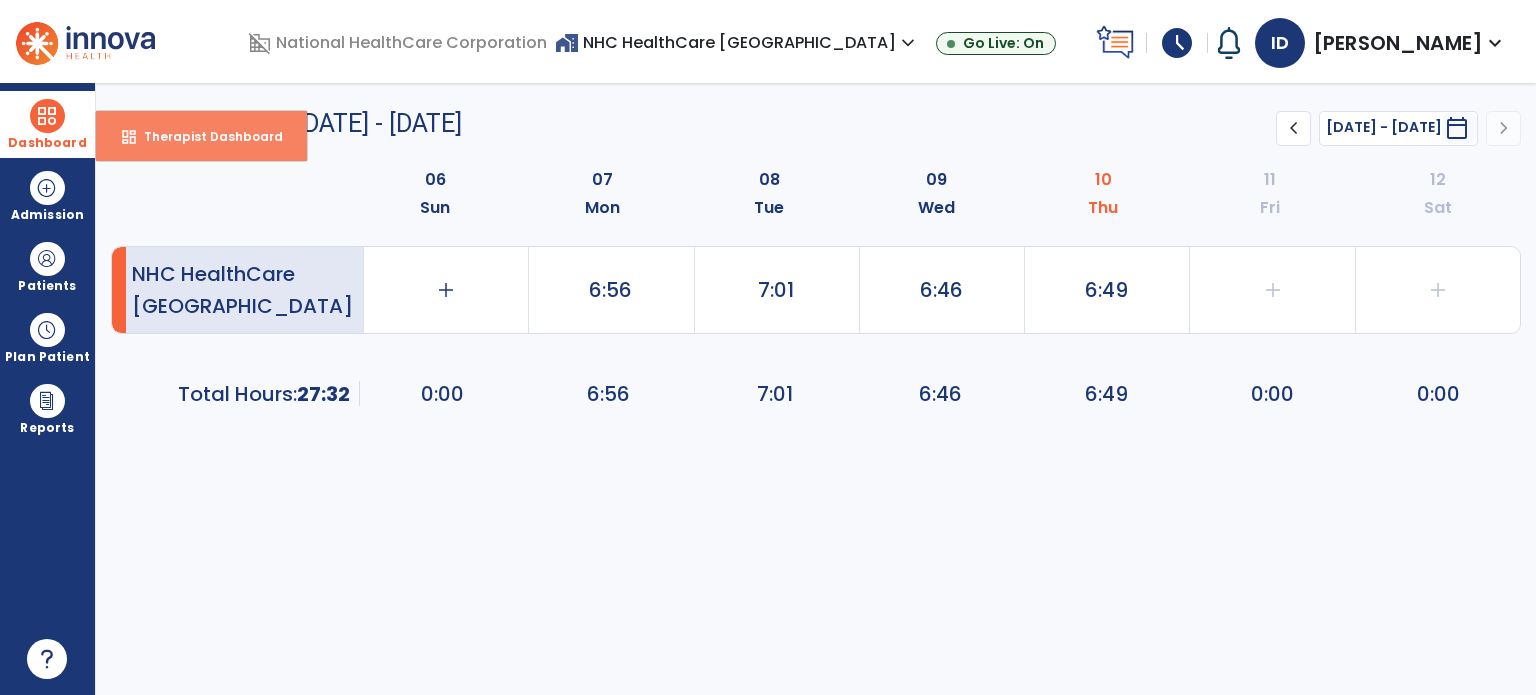 click on "dashboard  Therapist Dashboard" at bounding box center (201, 136) 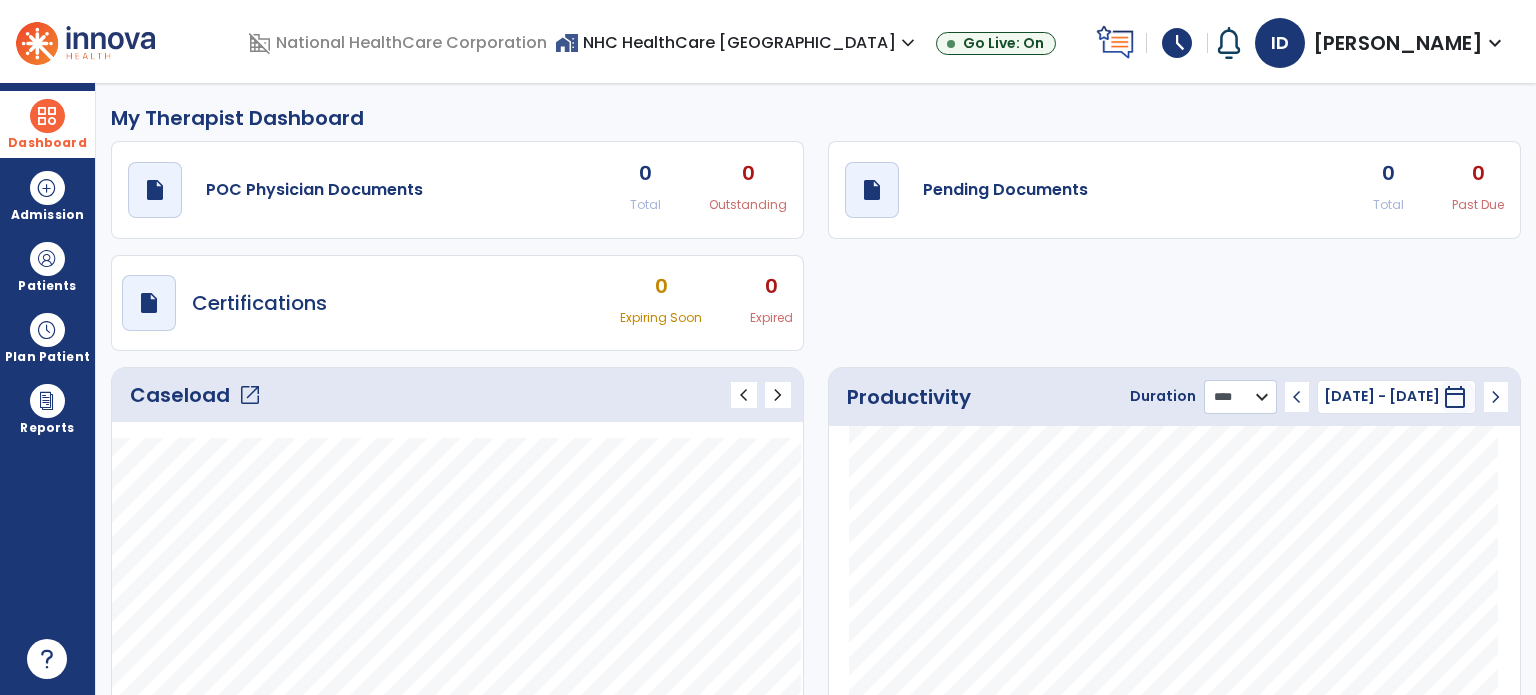 click on "******** **** ***" 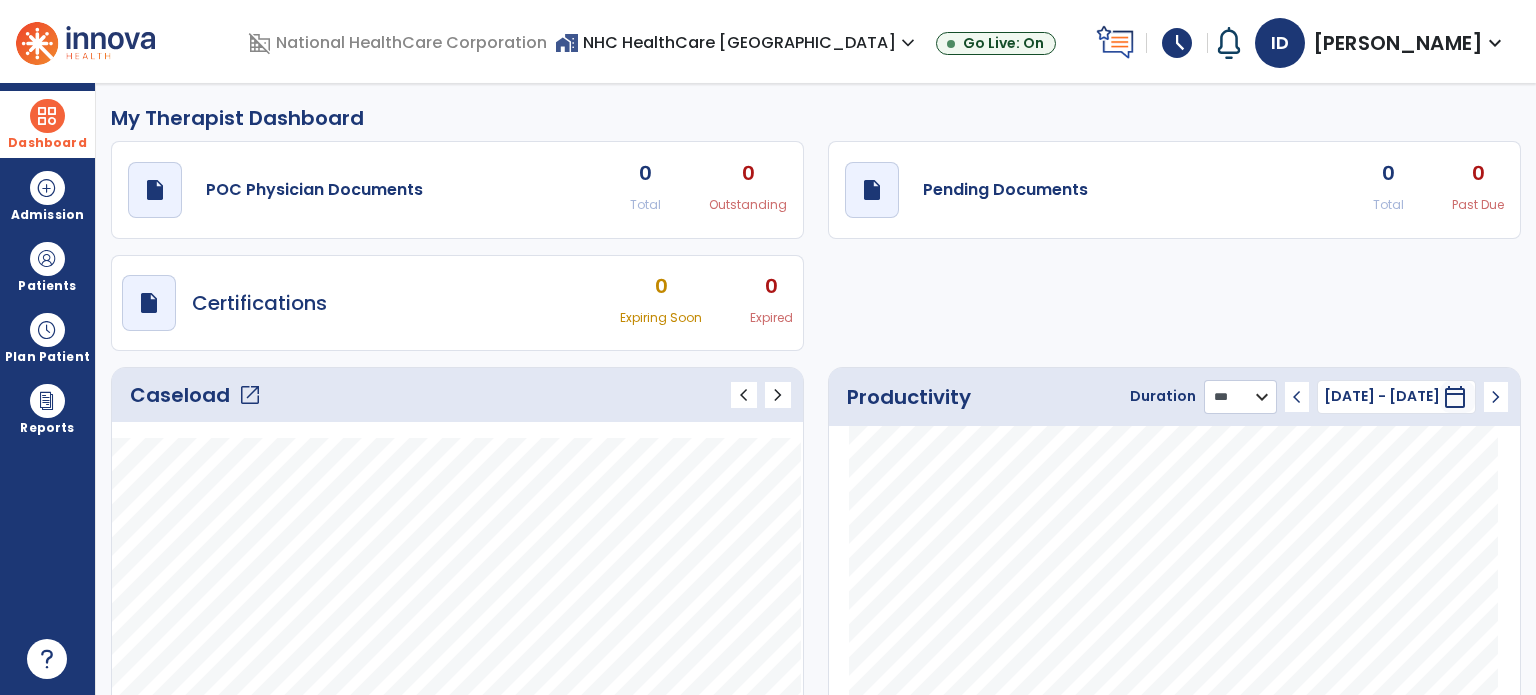 click on "******** **** ***" 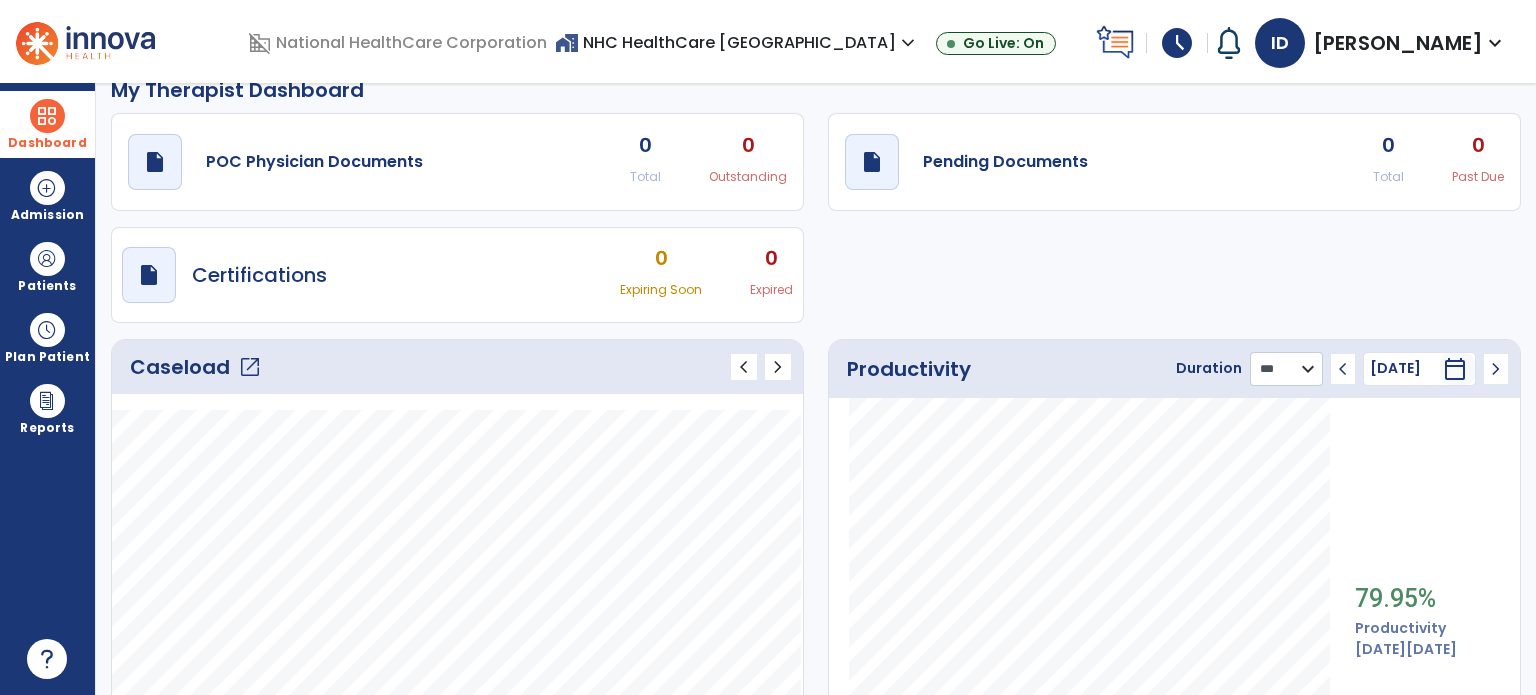 scroll, scrollTop: 0, scrollLeft: 0, axis: both 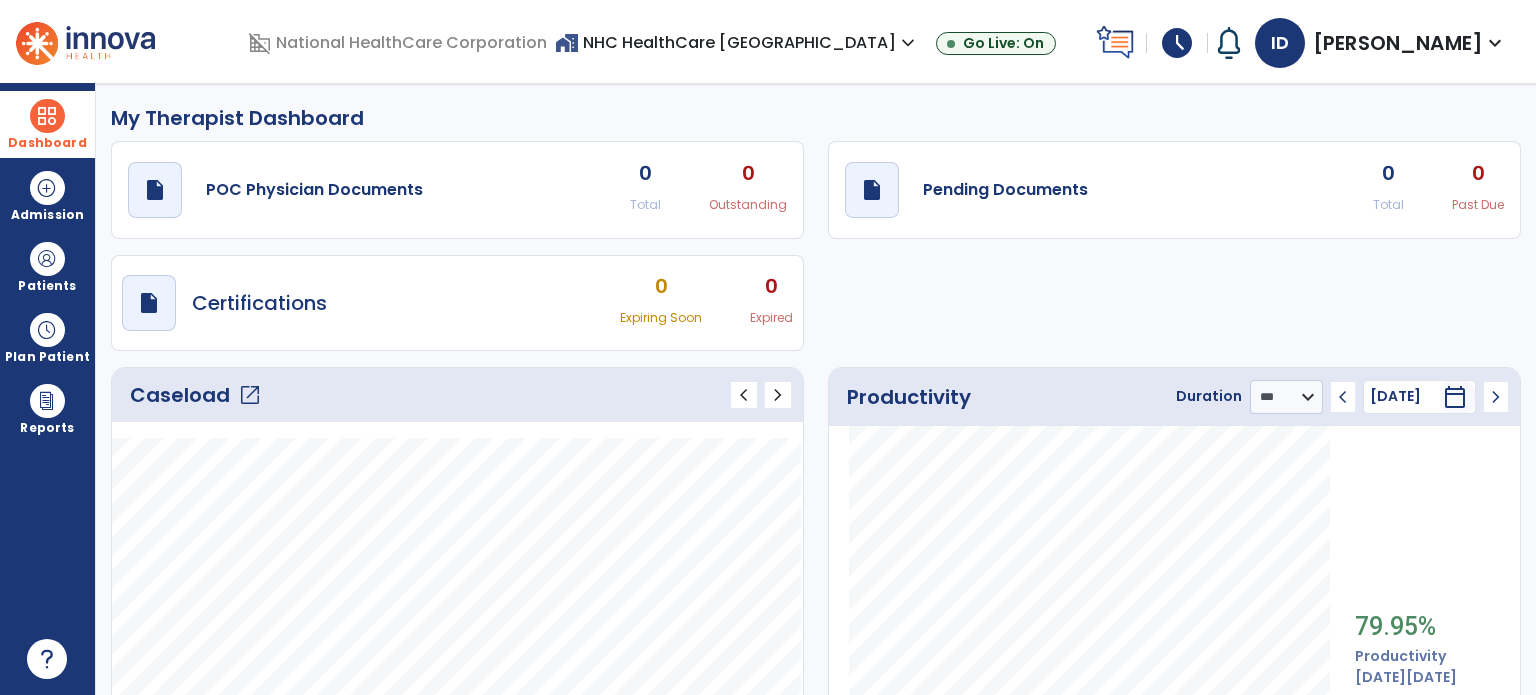 click on "open_in_new" 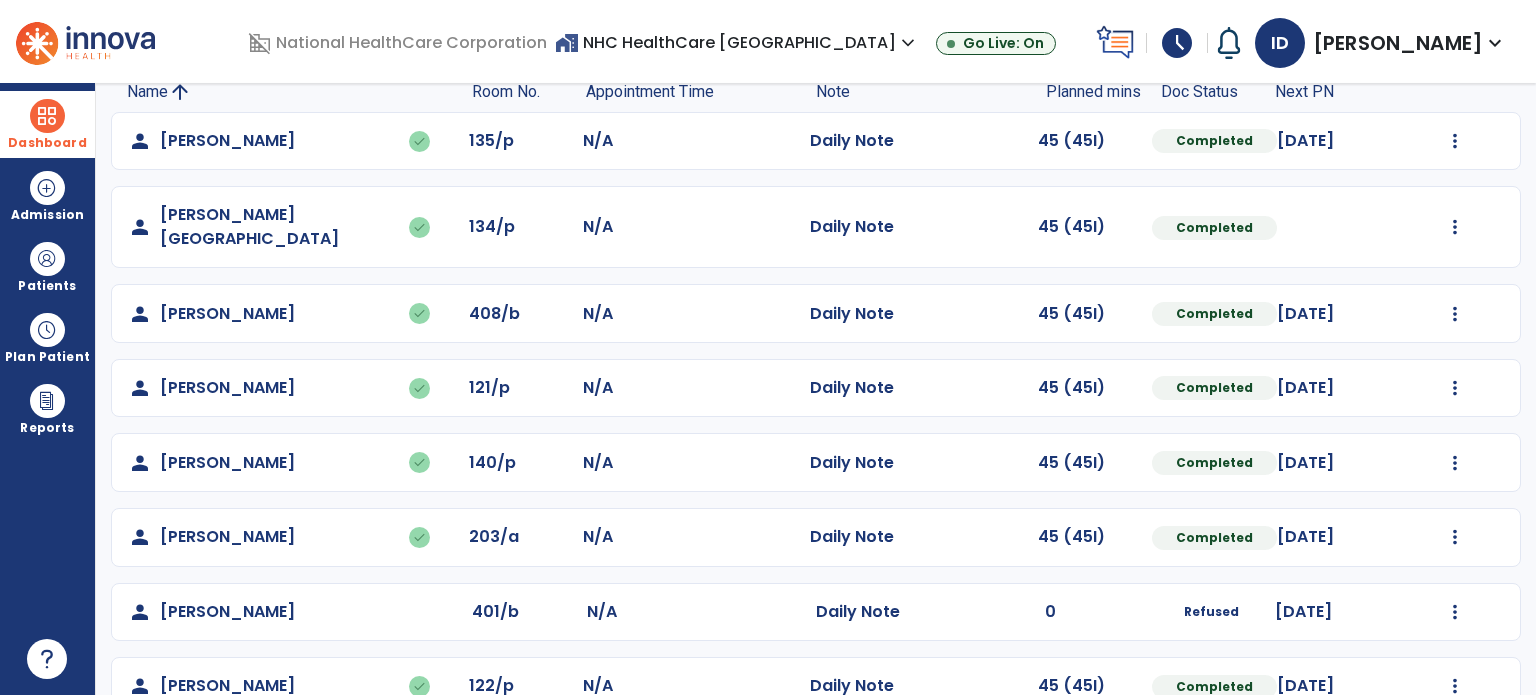 scroll, scrollTop: 160, scrollLeft: 0, axis: vertical 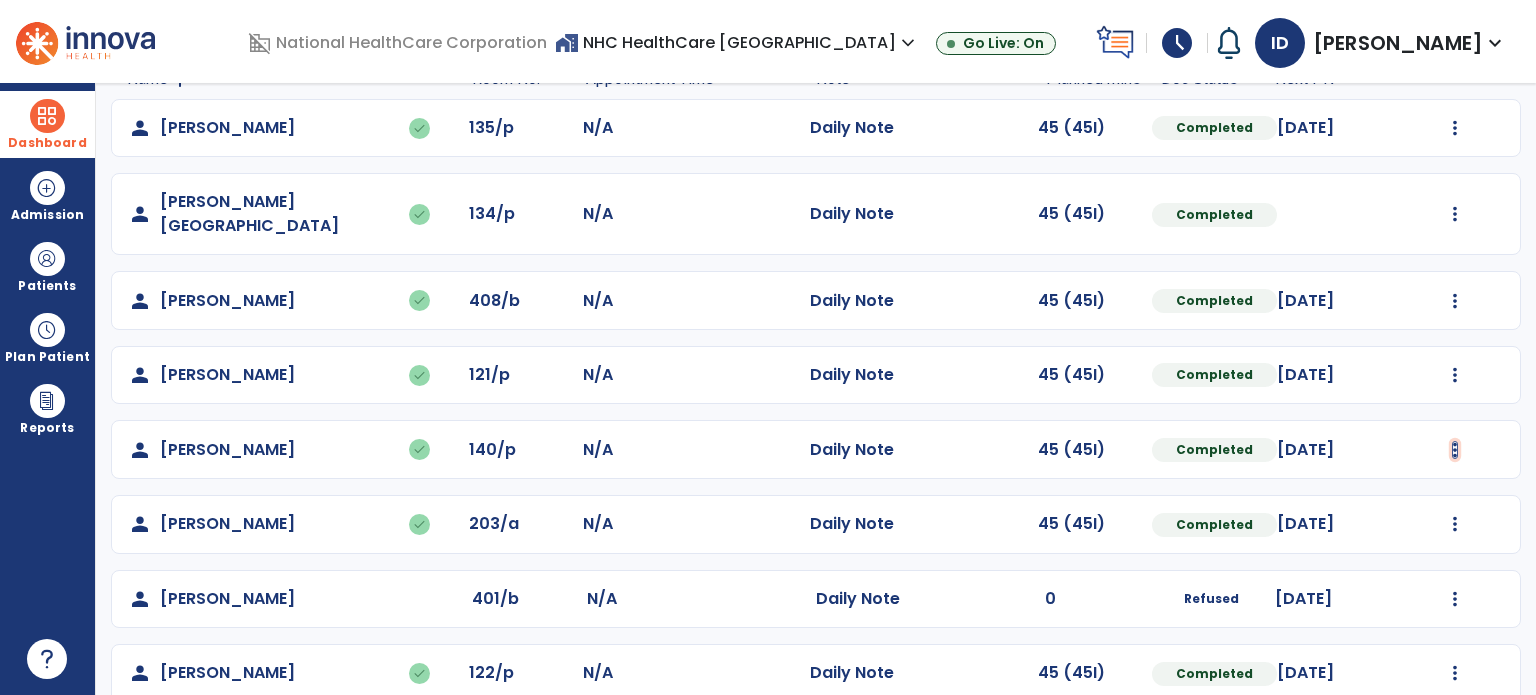 click at bounding box center (1455, 128) 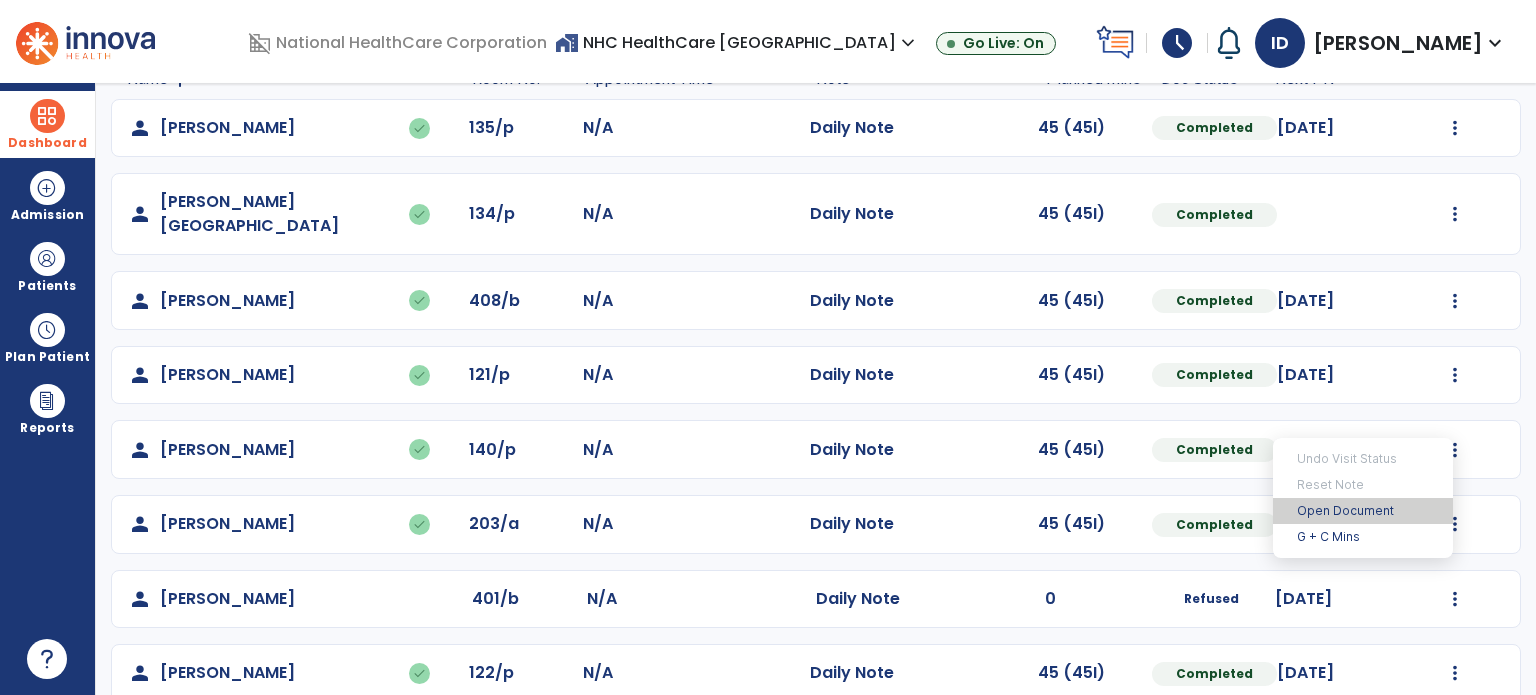click on "Open Document" at bounding box center [1363, 511] 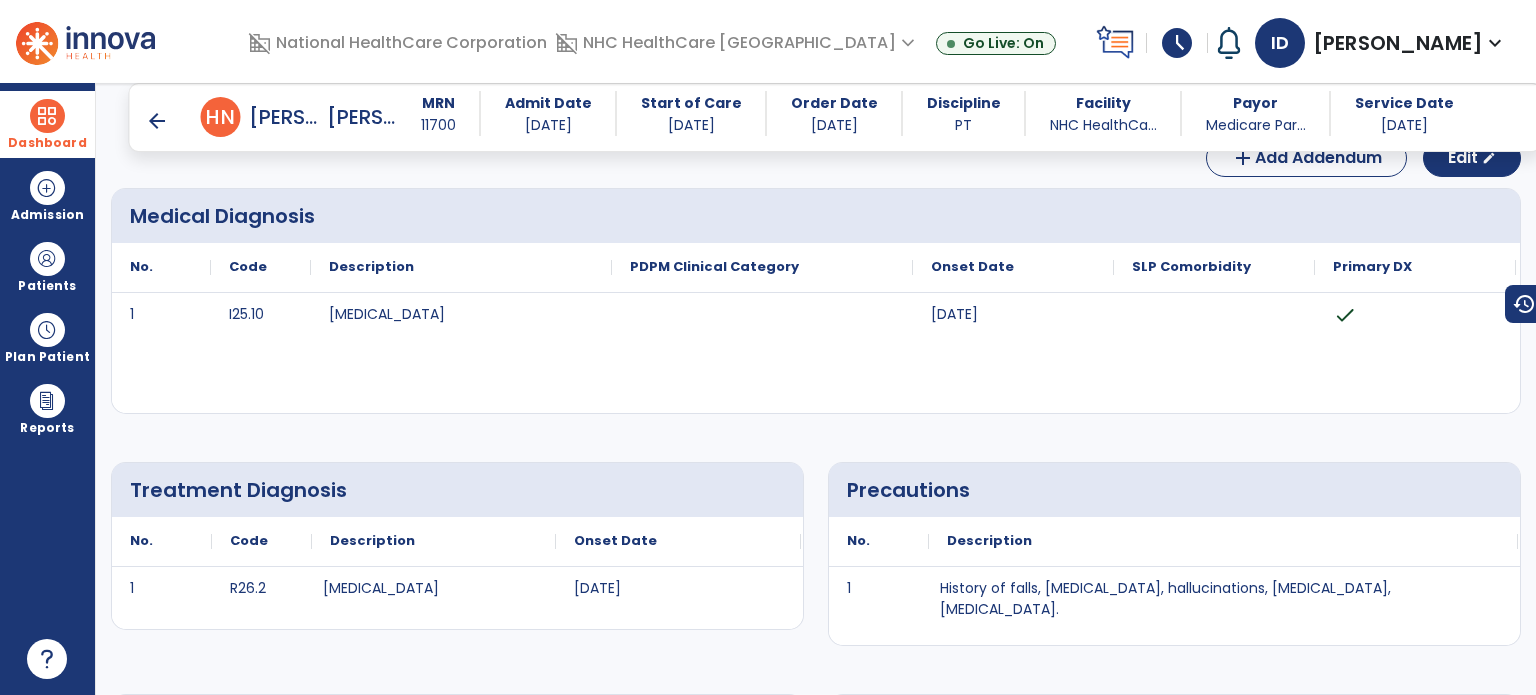 scroll, scrollTop: 79, scrollLeft: 0, axis: vertical 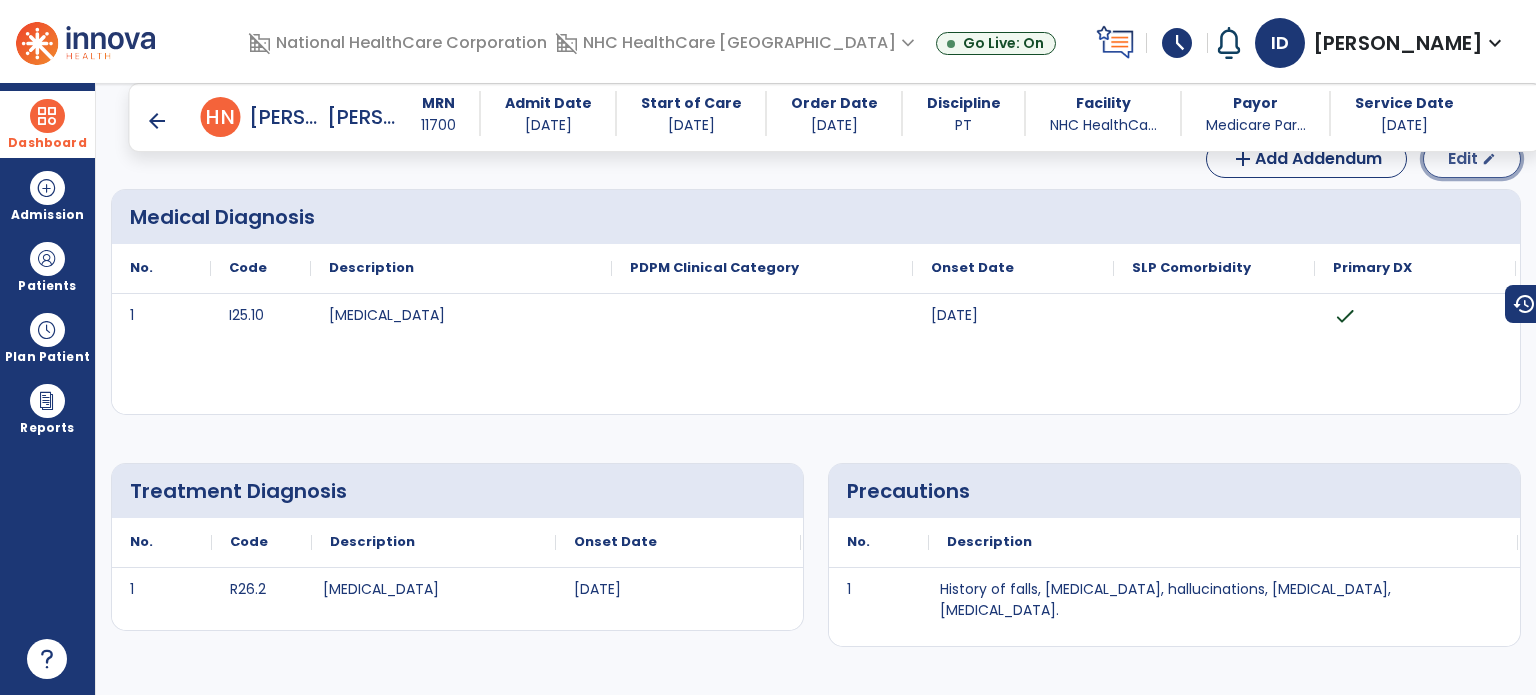 click on "Edit" 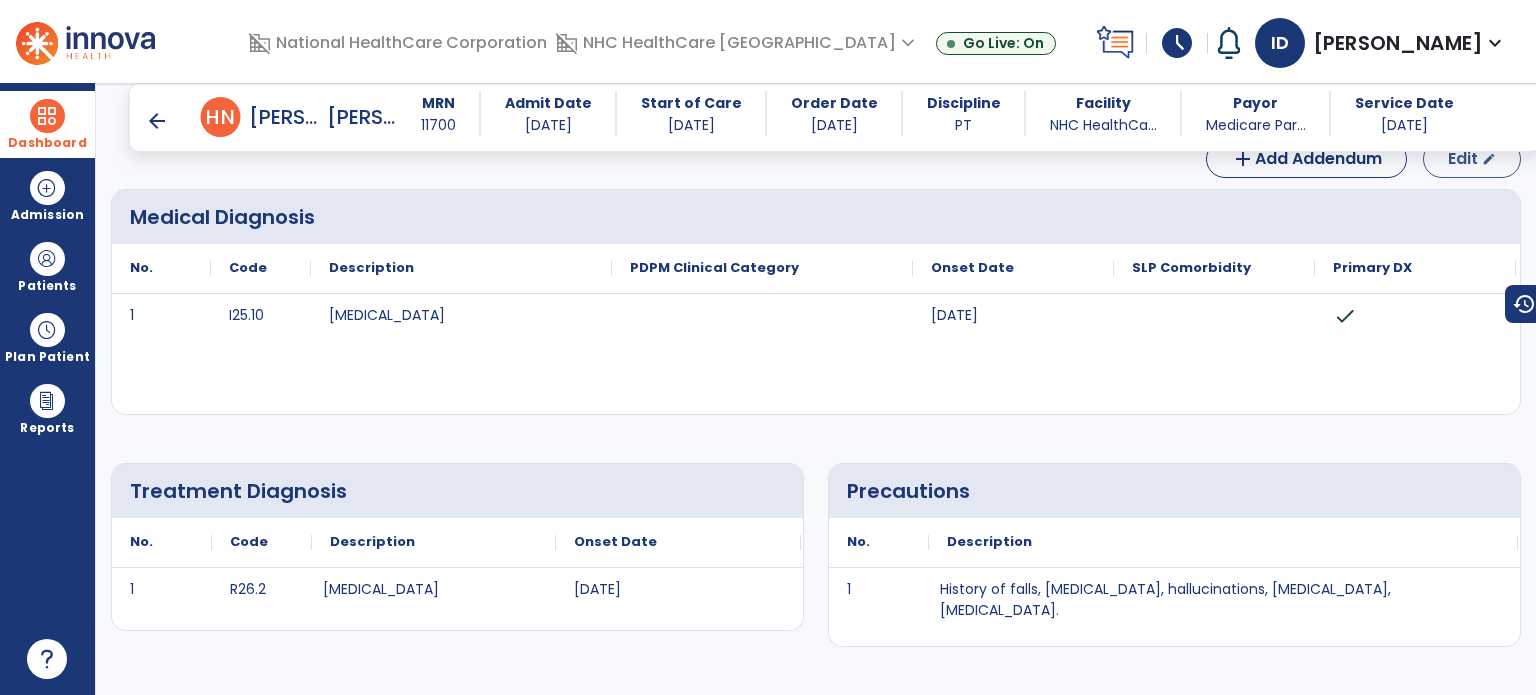 select on "*" 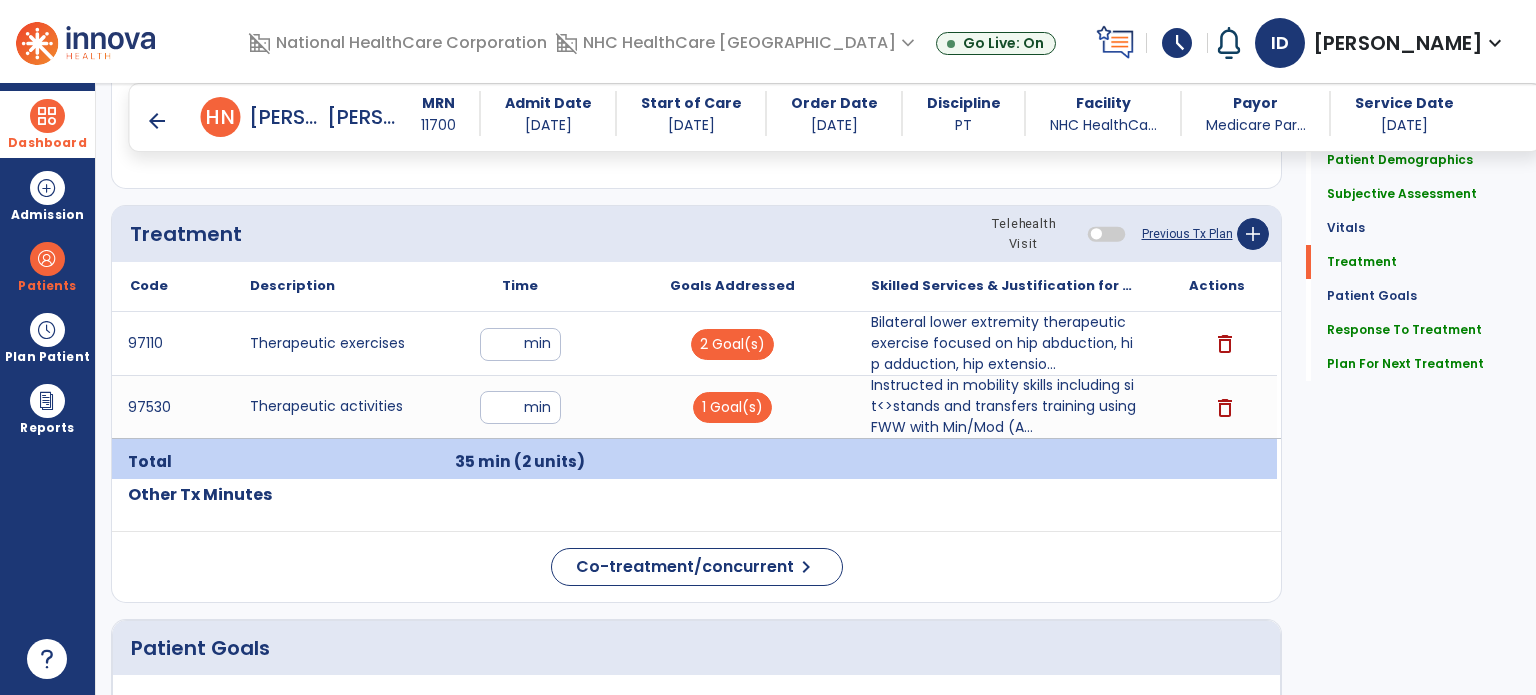 scroll, scrollTop: 1047, scrollLeft: 0, axis: vertical 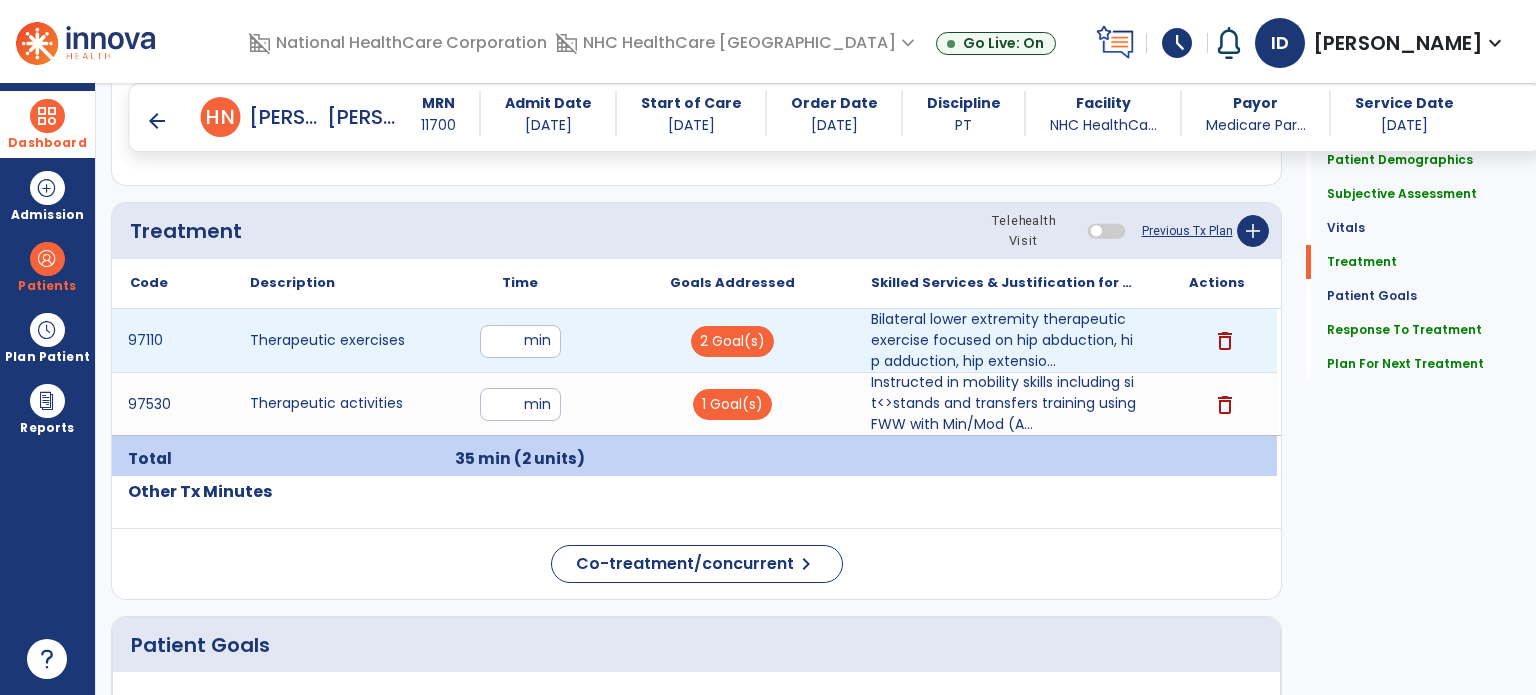 click on "**" at bounding box center (520, 341) 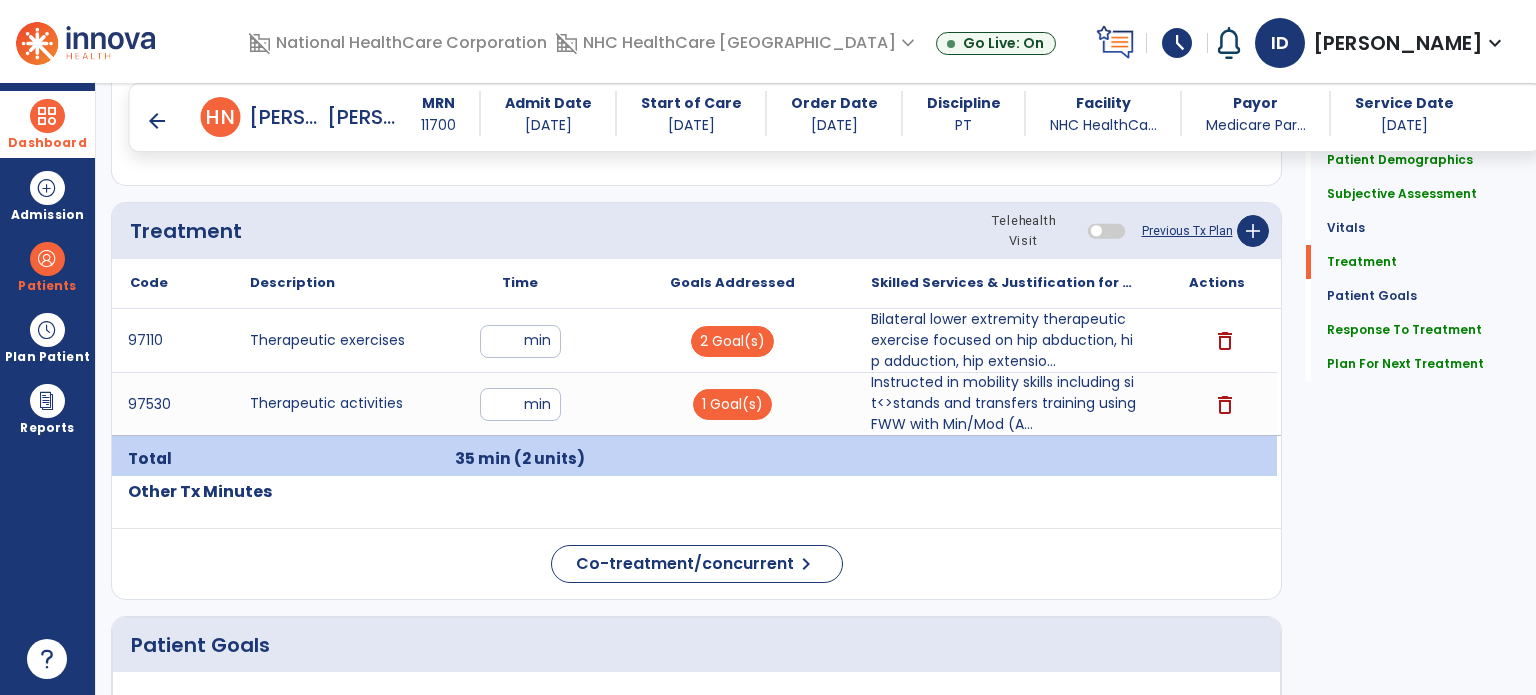 click on "Patient Demographics  Medical Diagnosis   Treatment Diagnosis   Precautions   Contraindications
Code
Description
Pdpm Clinical Category
I25.10" 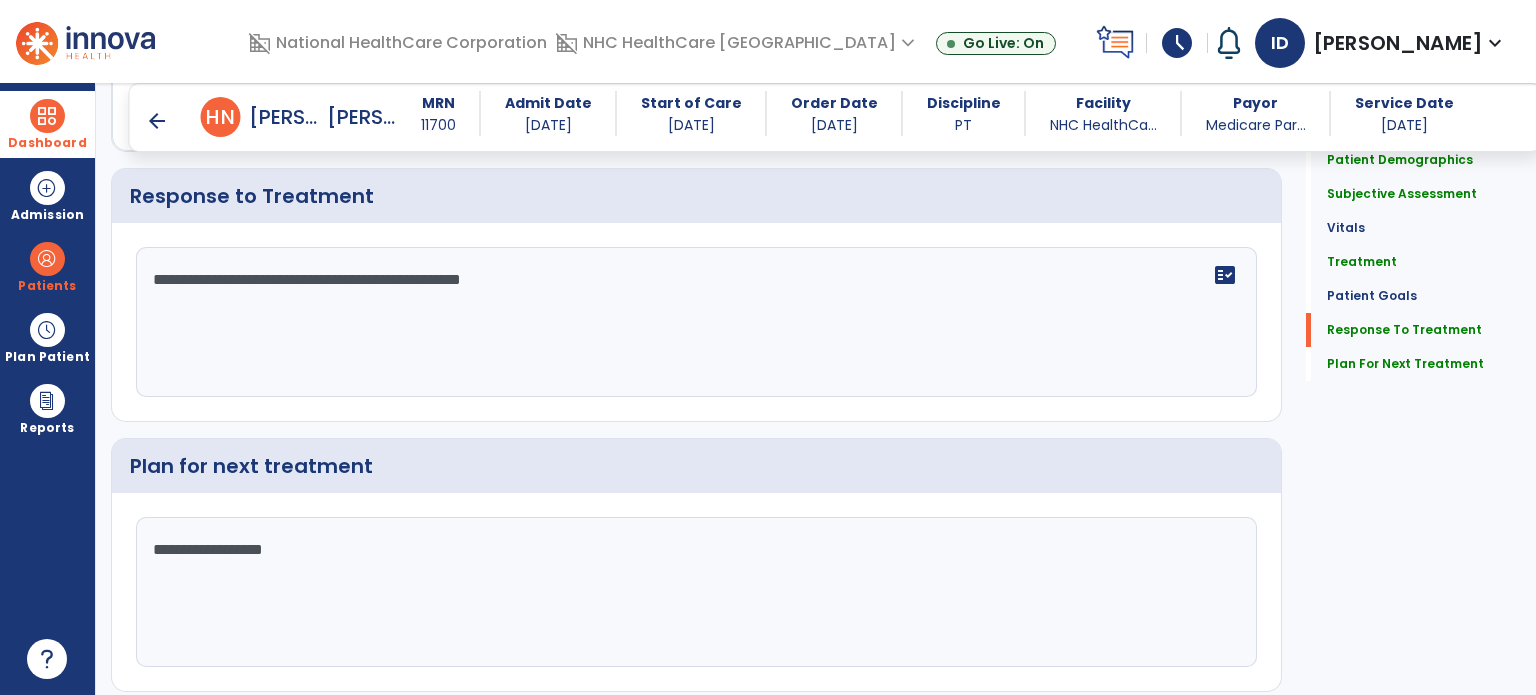scroll, scrollTop: 2592, scrollLeft: 0, axis: vertical 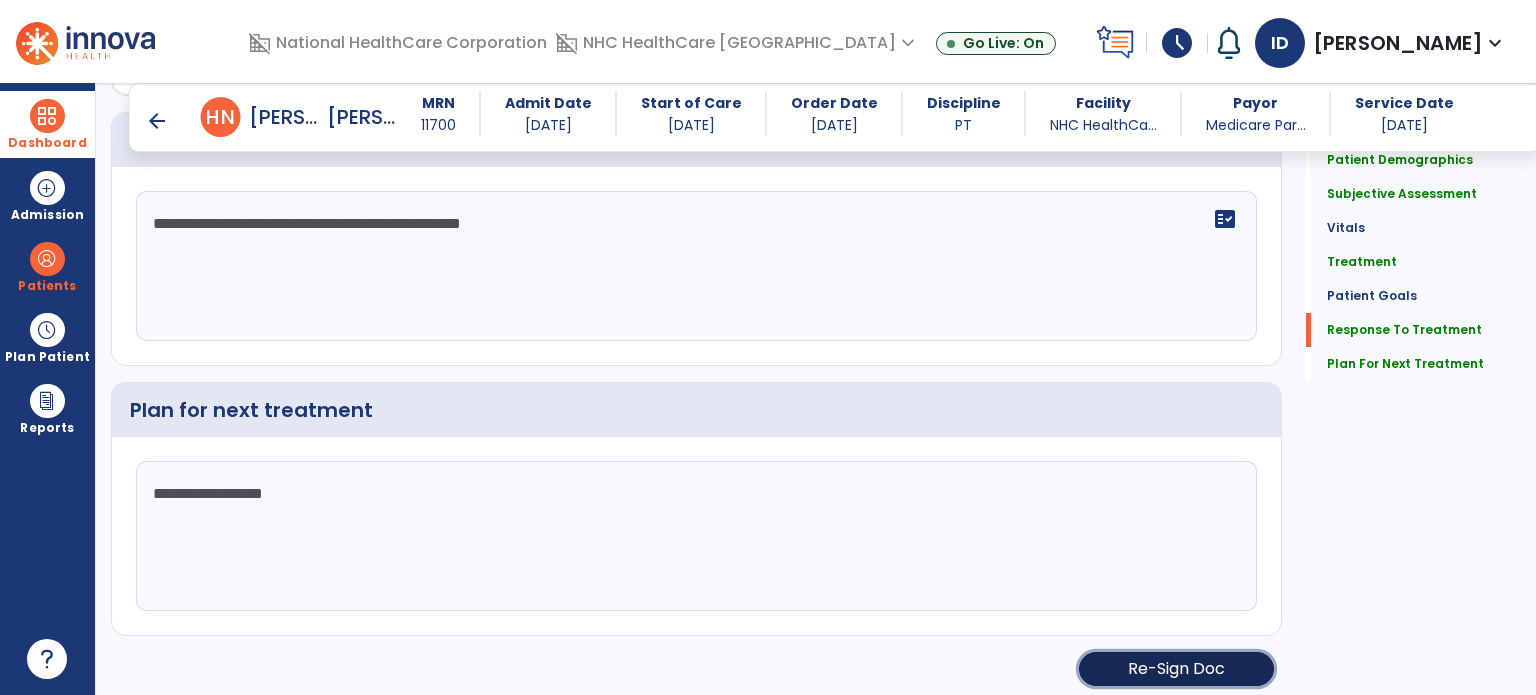 click on "Re-Sign Doc" 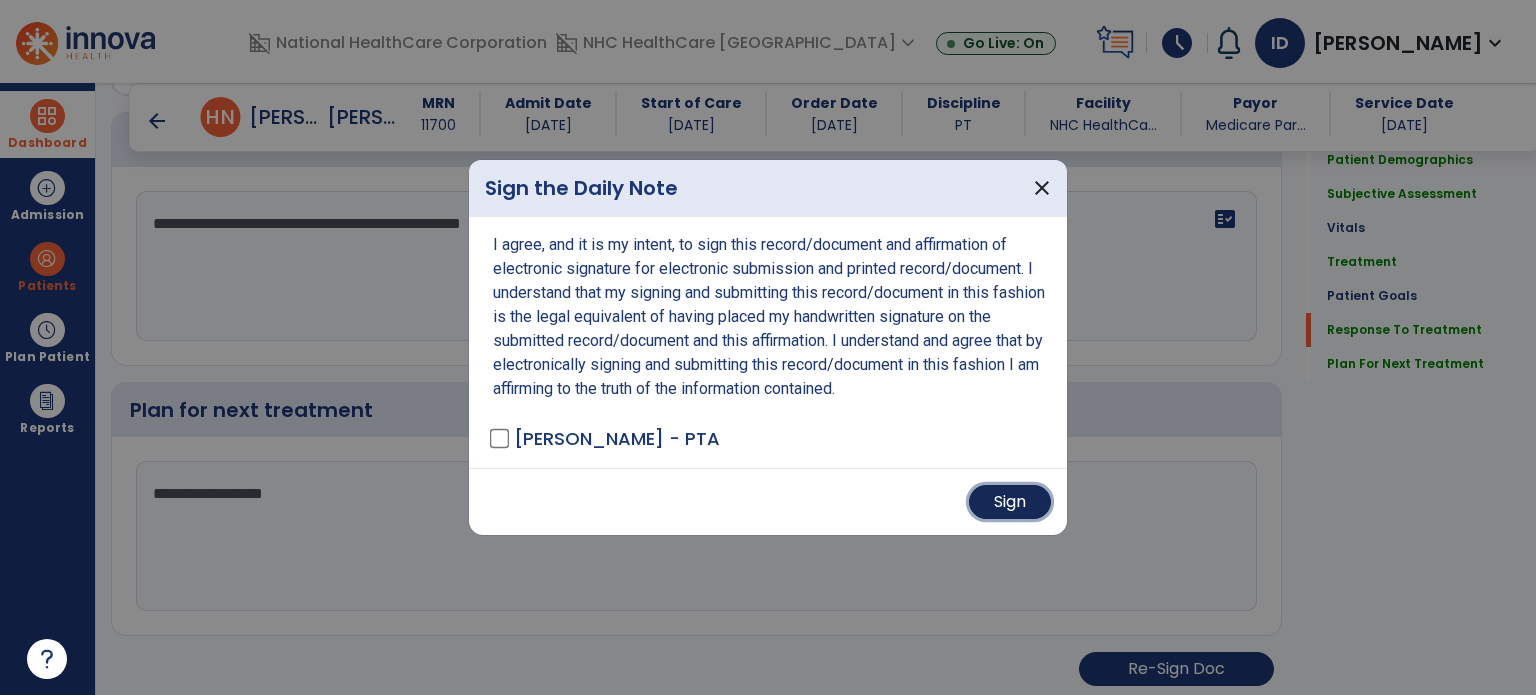 click on "Sign" at bounding box center (1010, 502) 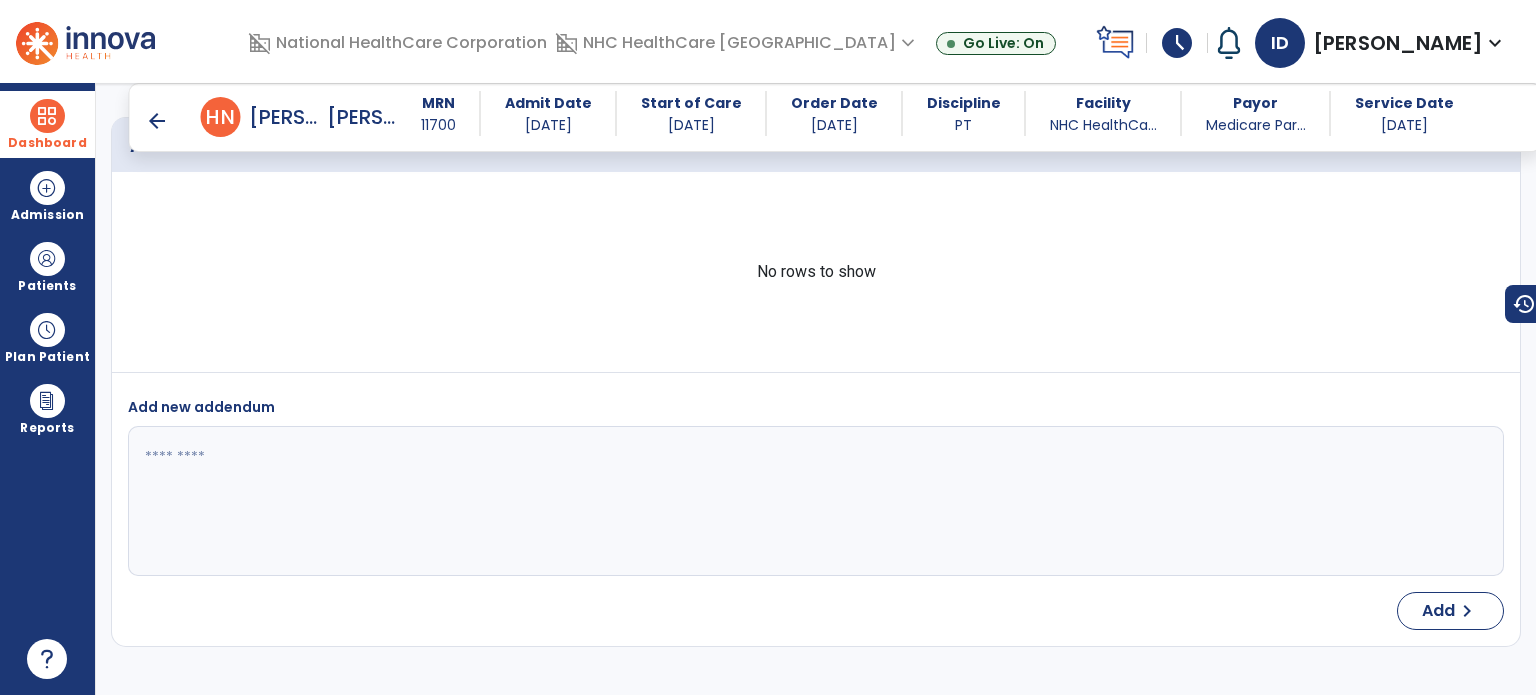 scroll, scrollTop: 3736, scrollLeft: 0, axis: vertical 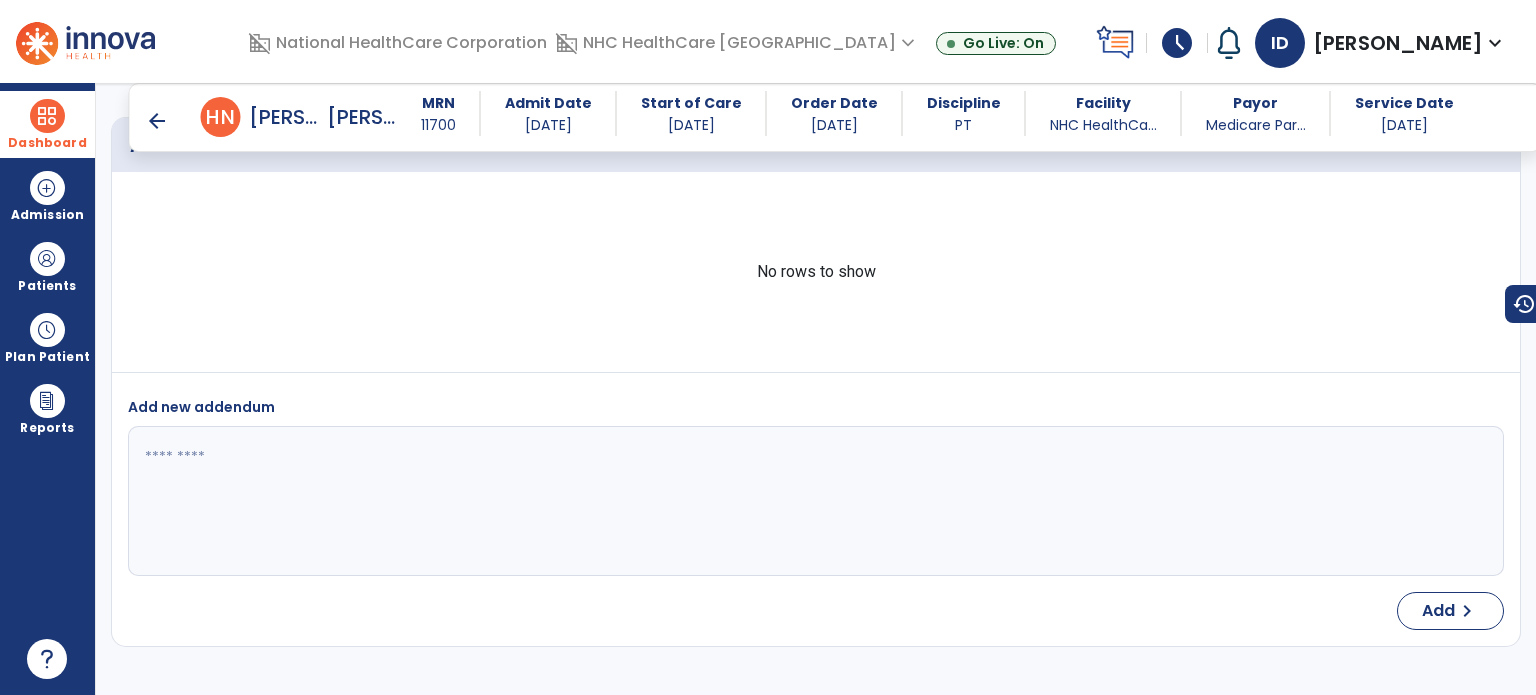 click on "Dashboard" at bounding box center [47, 124] 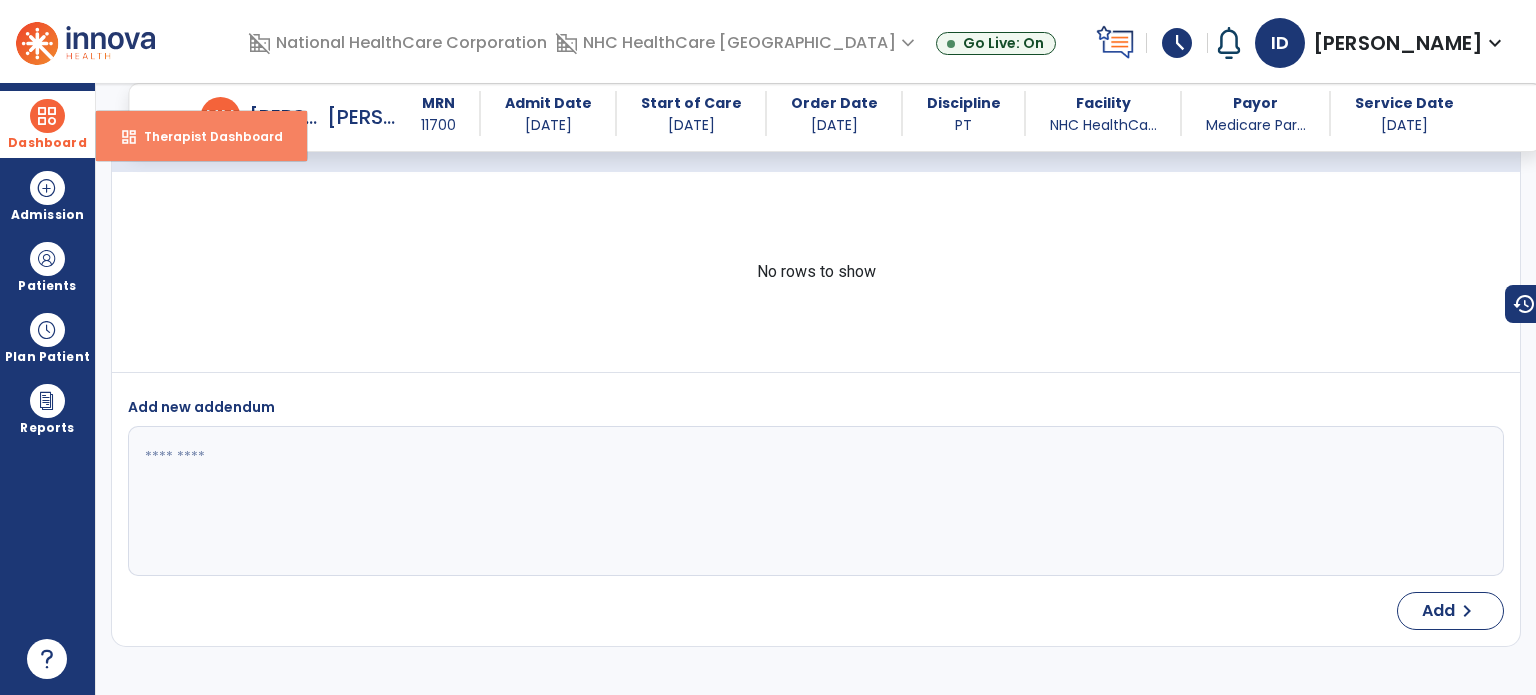 click on "Therapist Dashboard" at bounding box center [205, 136] 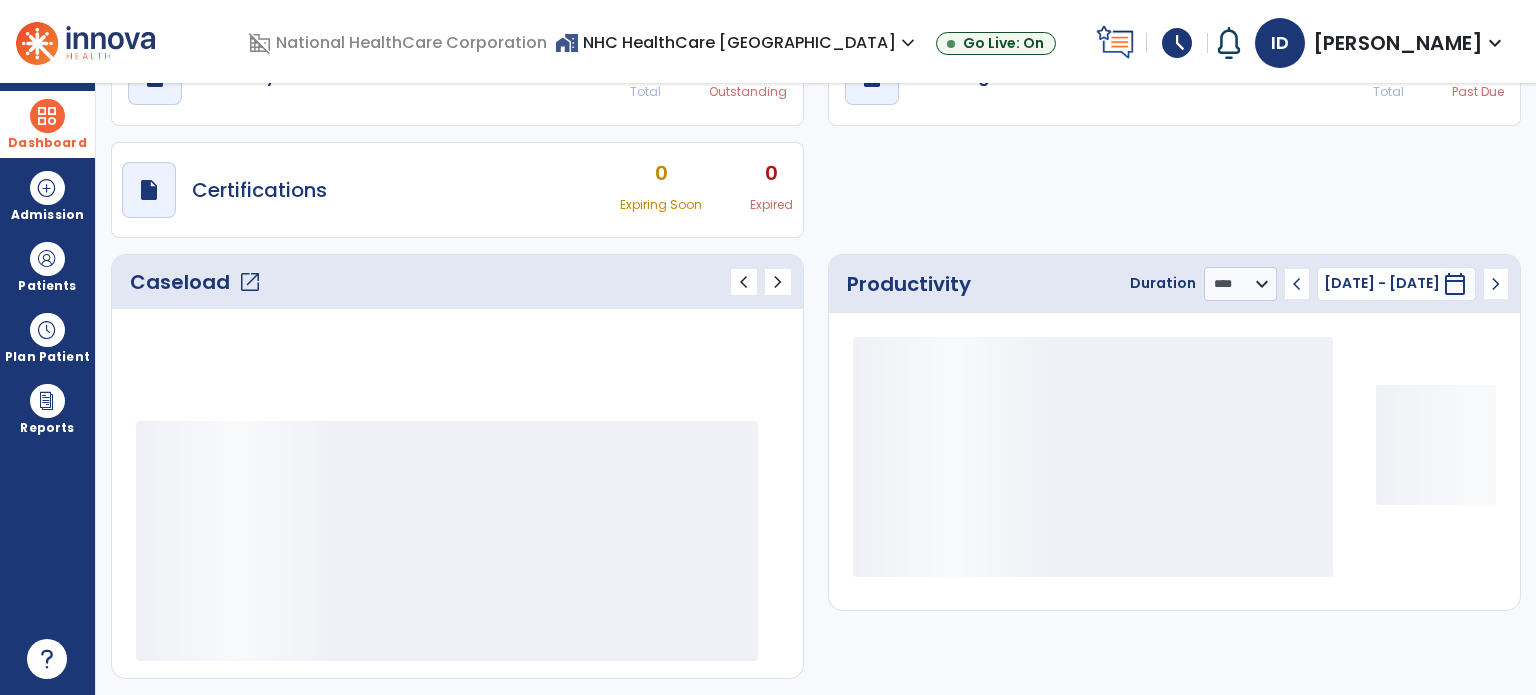 scroll, scrollTop: 109, scrollLeft: 0, axis: vertical 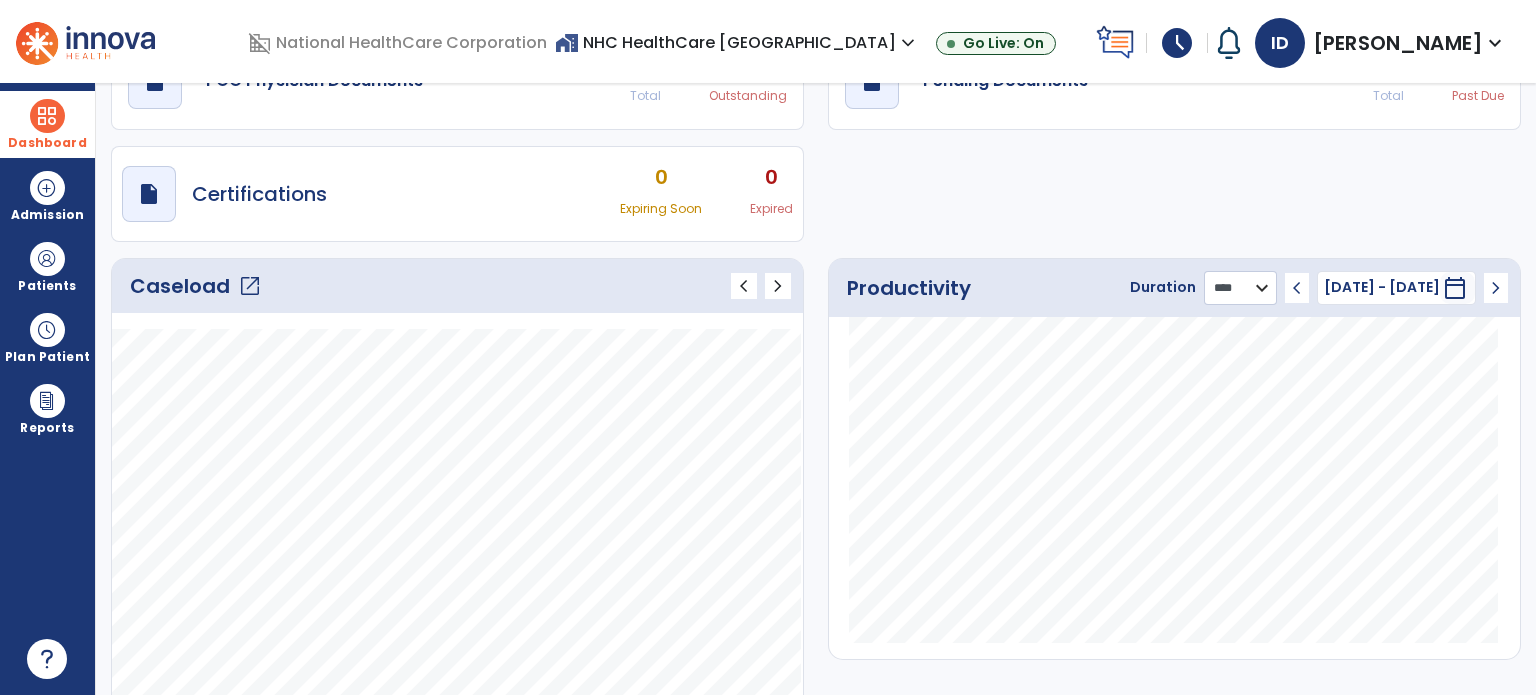 click on "******** **** ***" 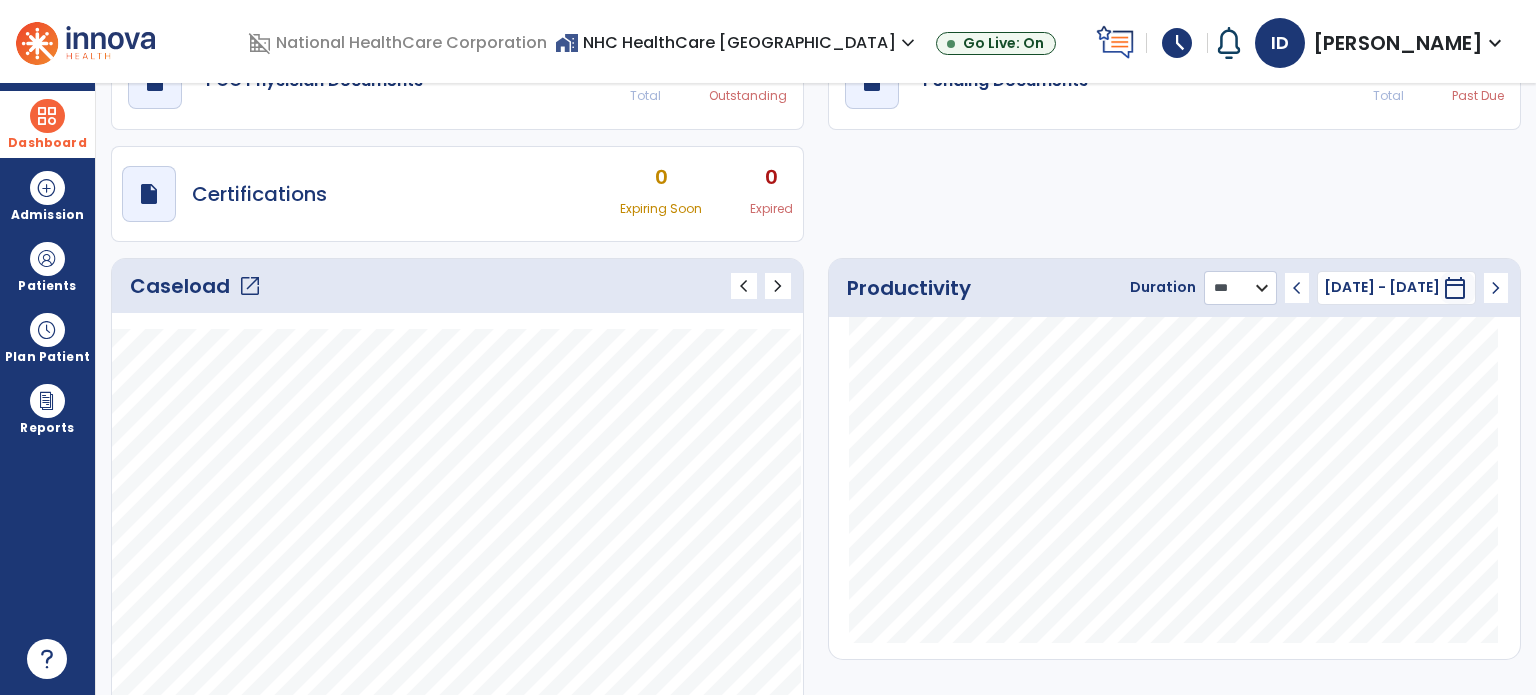 click on "******** **** ***" 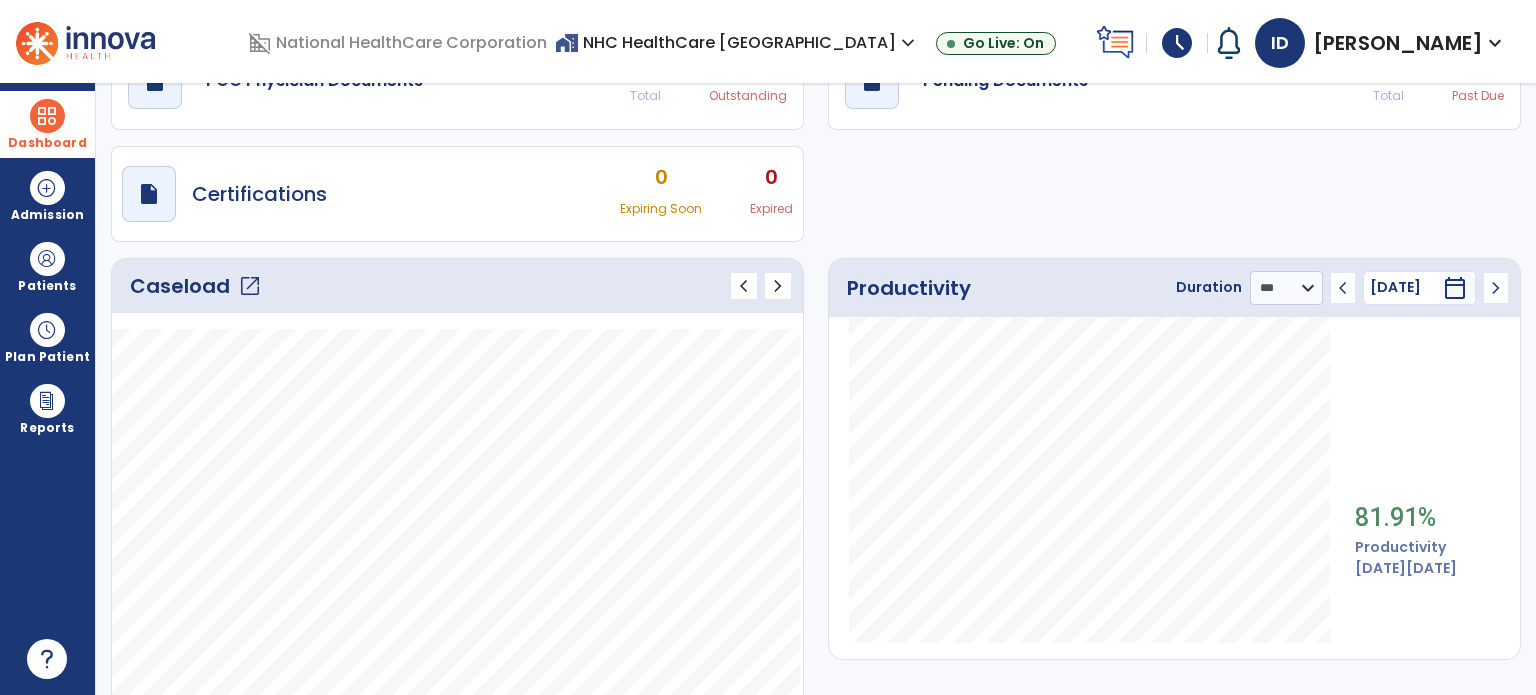 click on "Caseload   open_in_new" 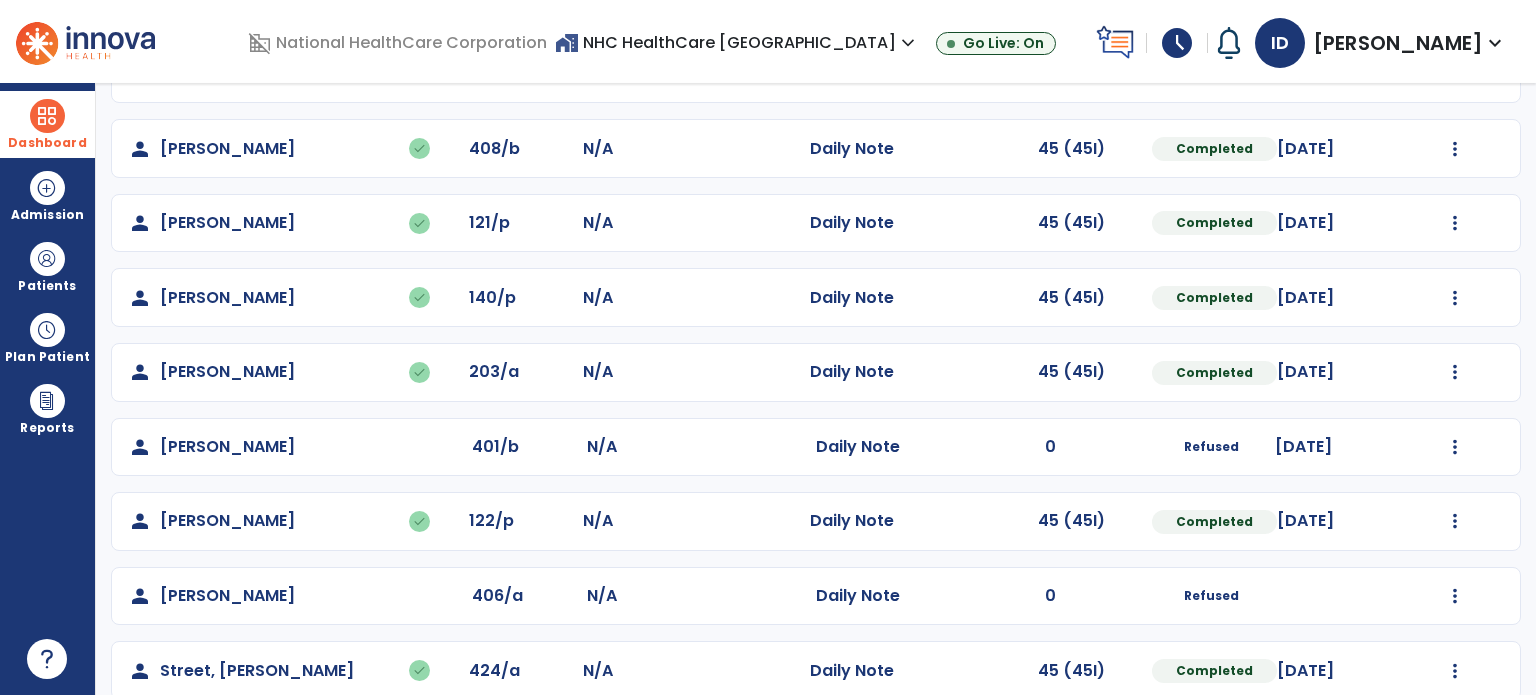 scroll, scrollTop: 393, scrollLeft: 0, axis: vertical 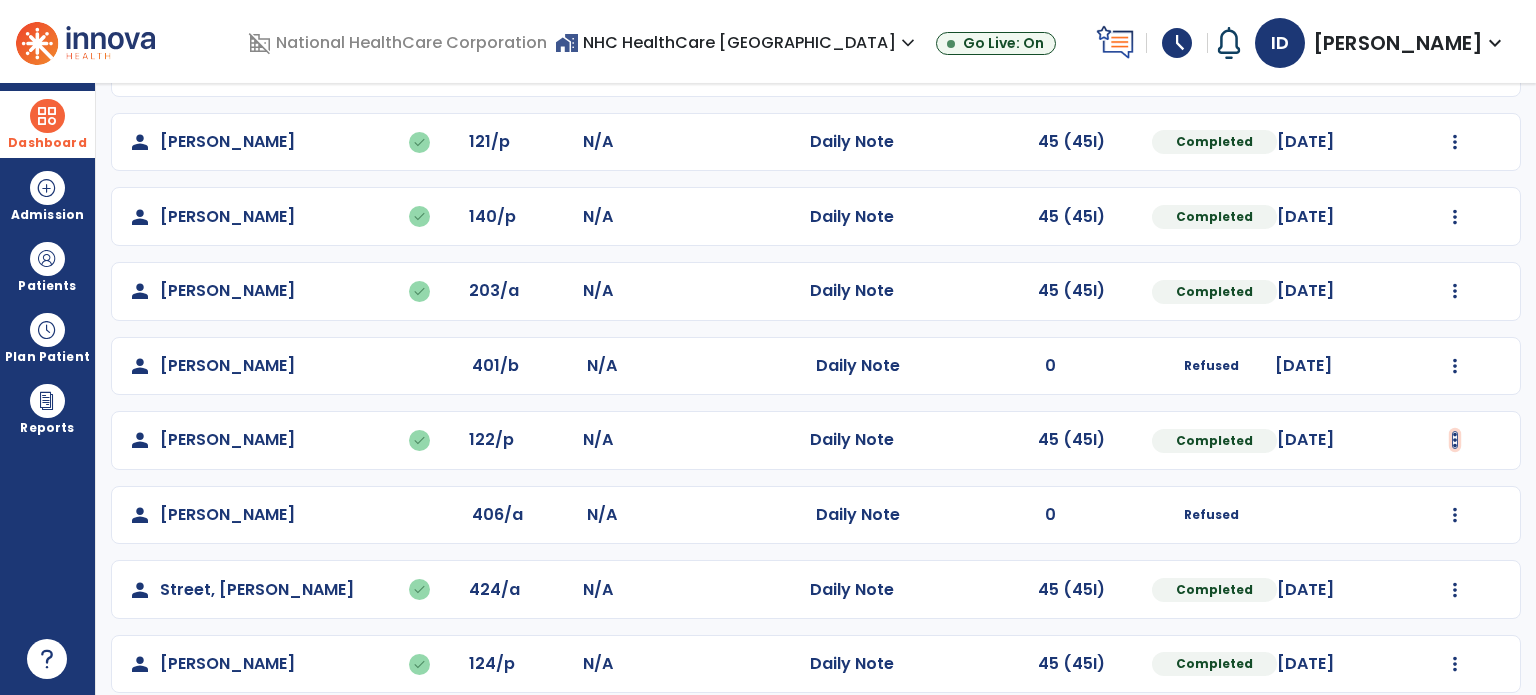 click at bounding box center [1455, -105] 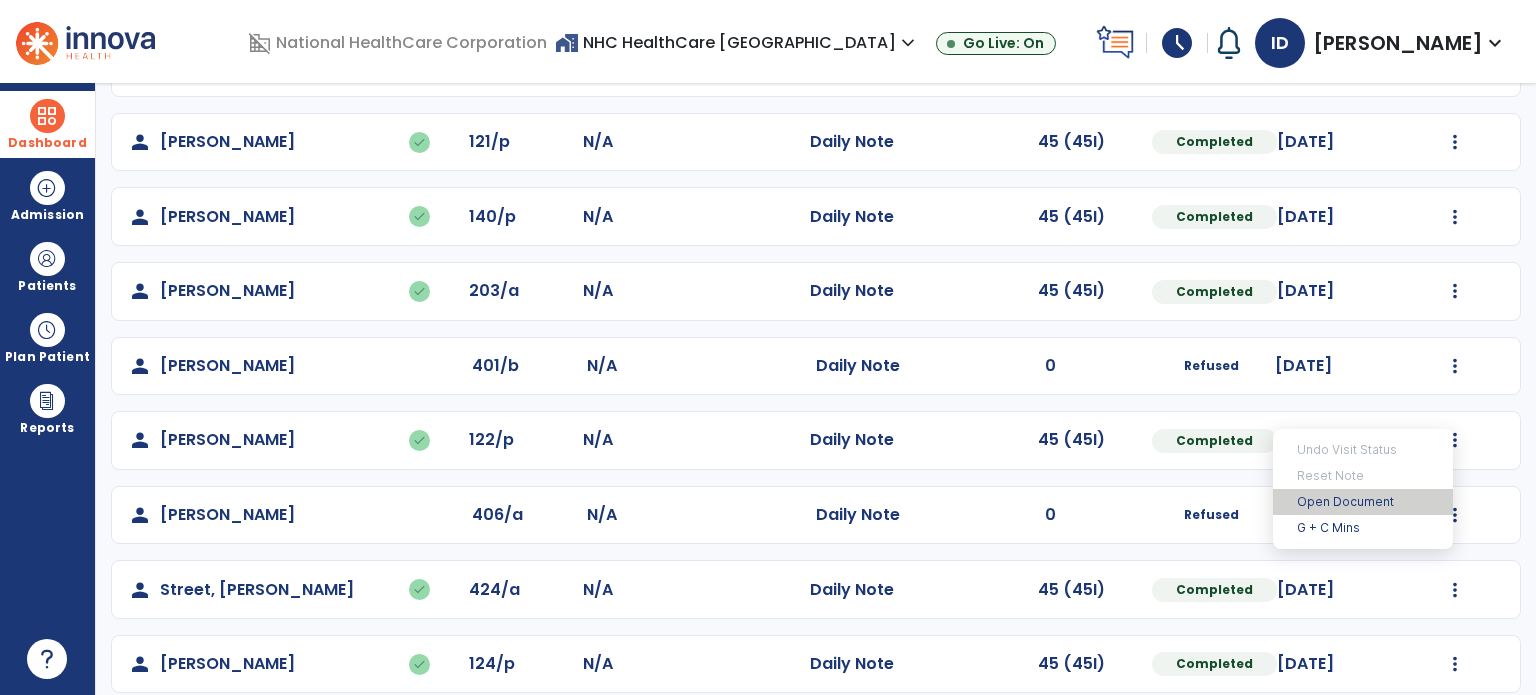 click on "Open Document" at bounding box center (1363, 502) 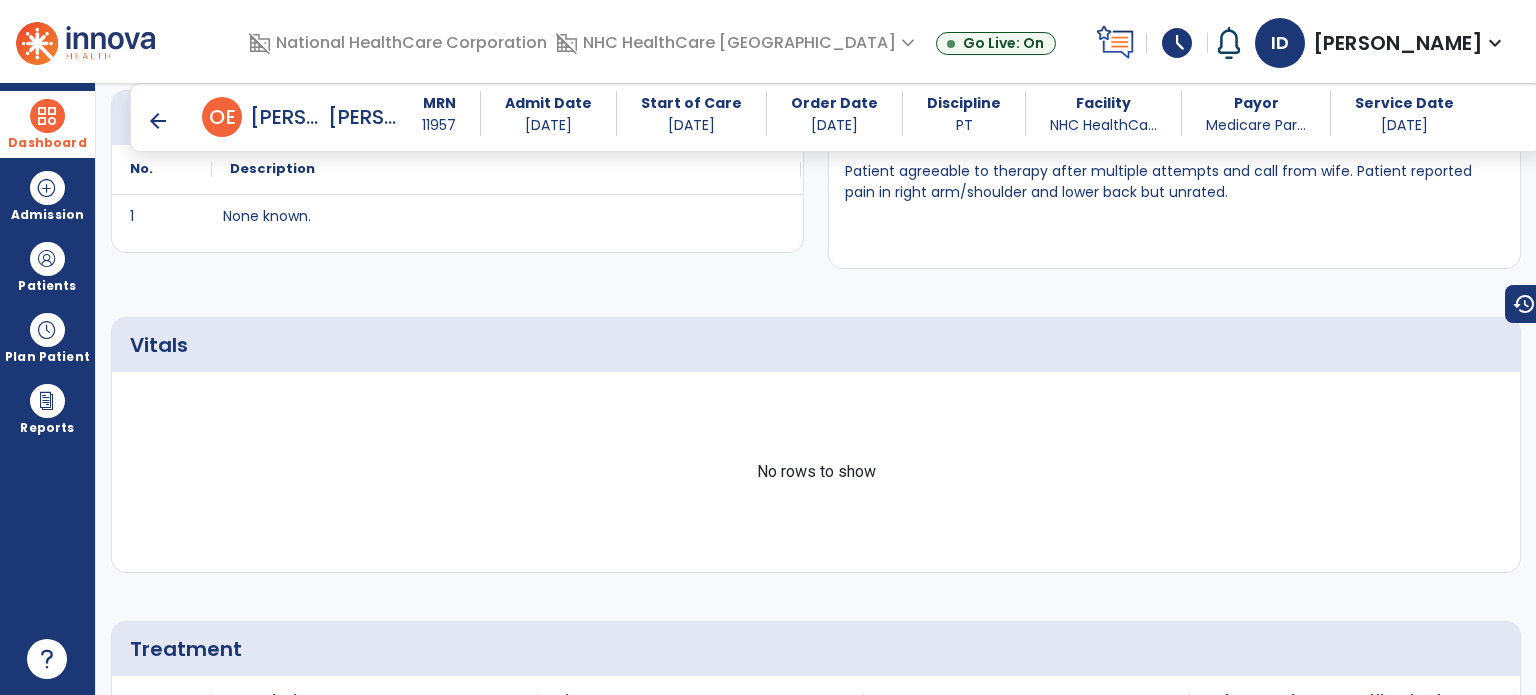 scroll, scrollTop: 0, scrollLeft: 0, axis: both 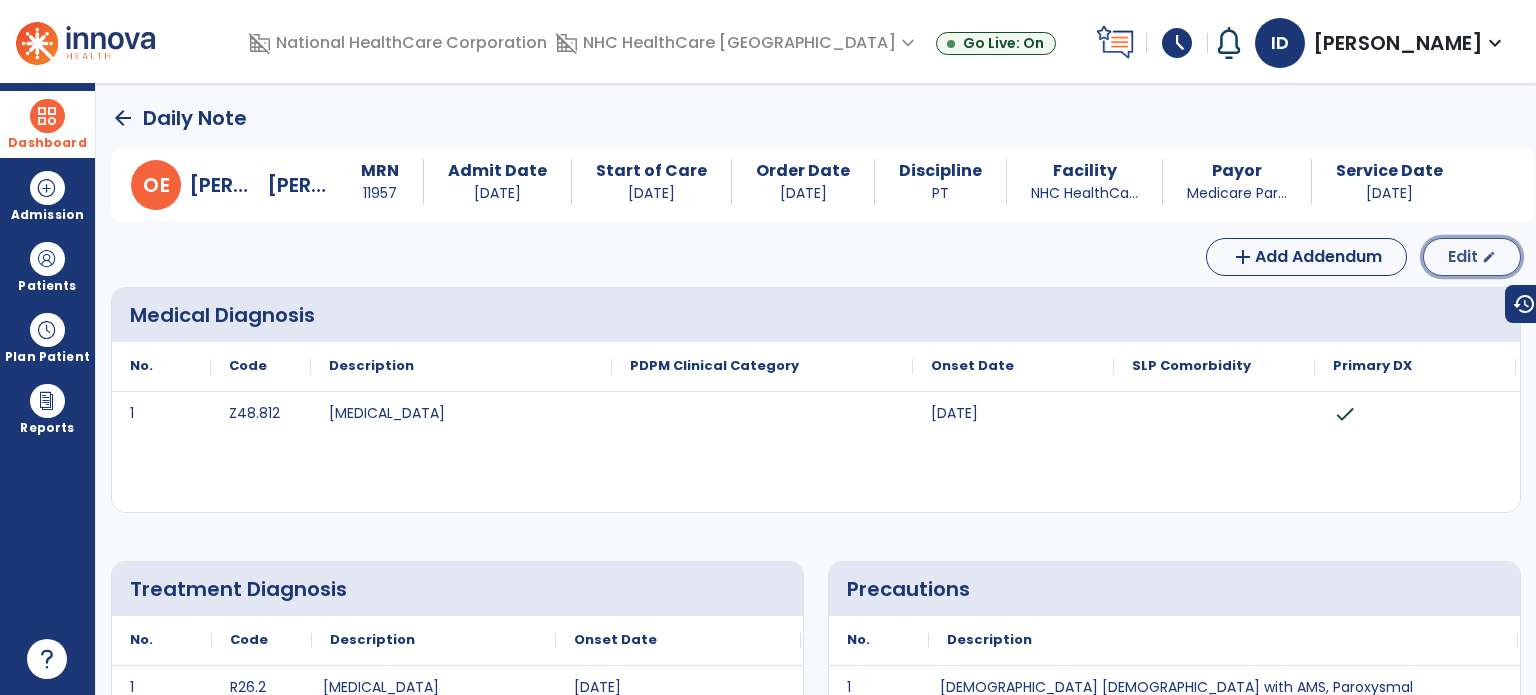 click on "Edit" 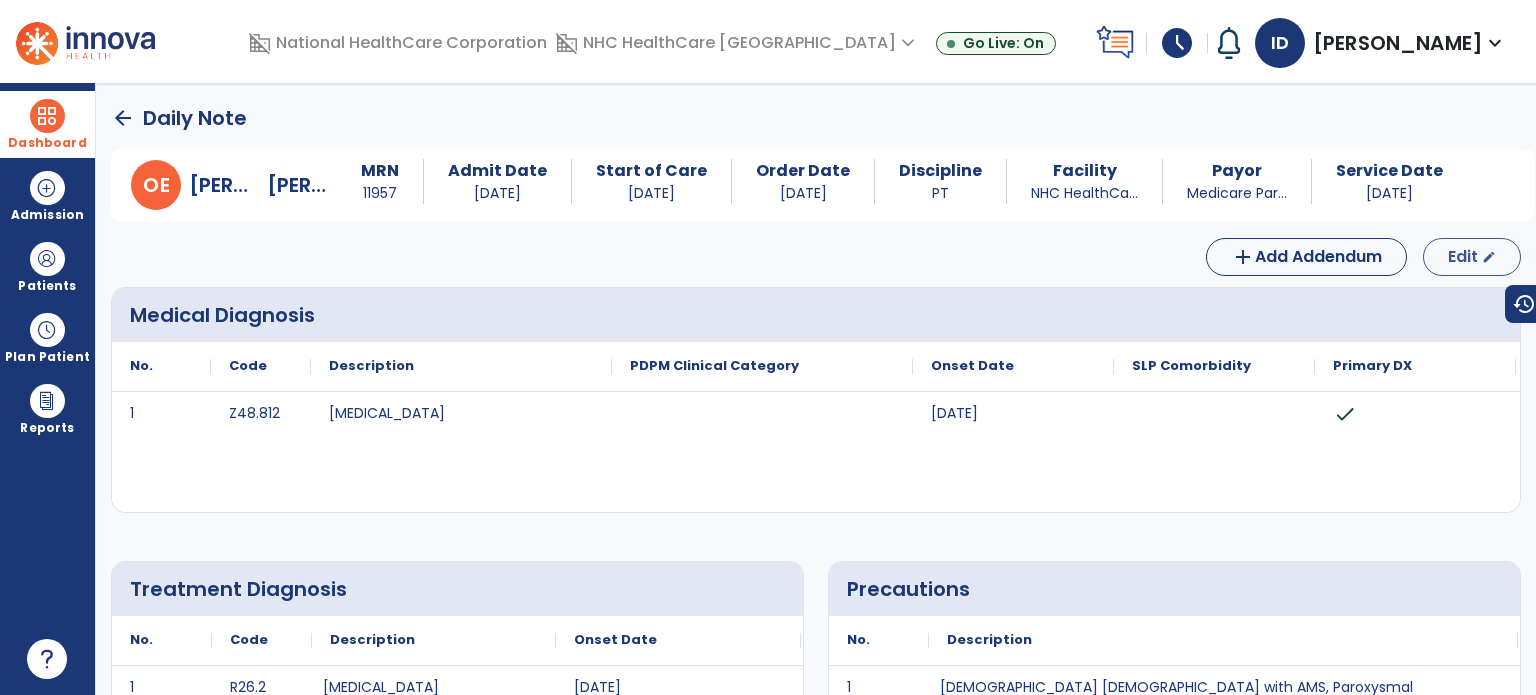 select on "*" 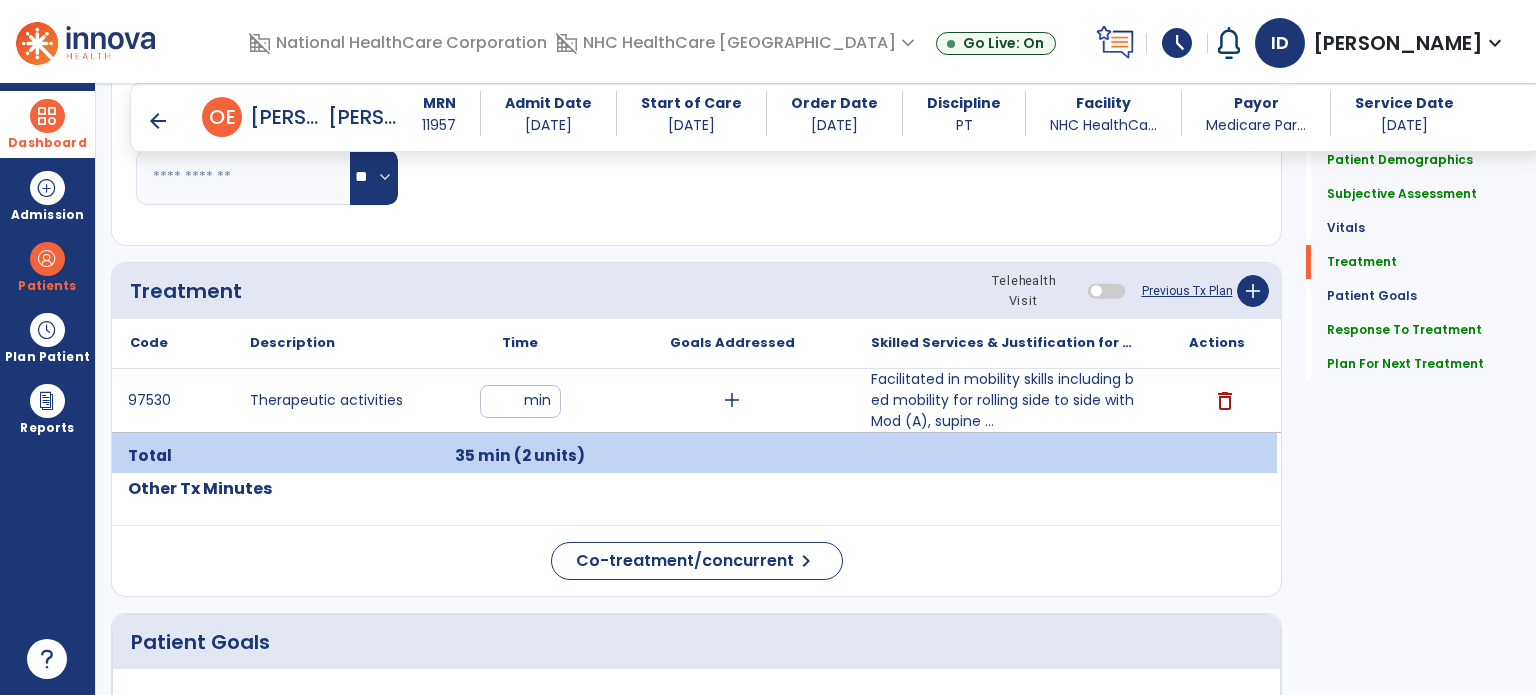 scroll, scrollTop: 1004, scrollLeft: 0, axis: vertical 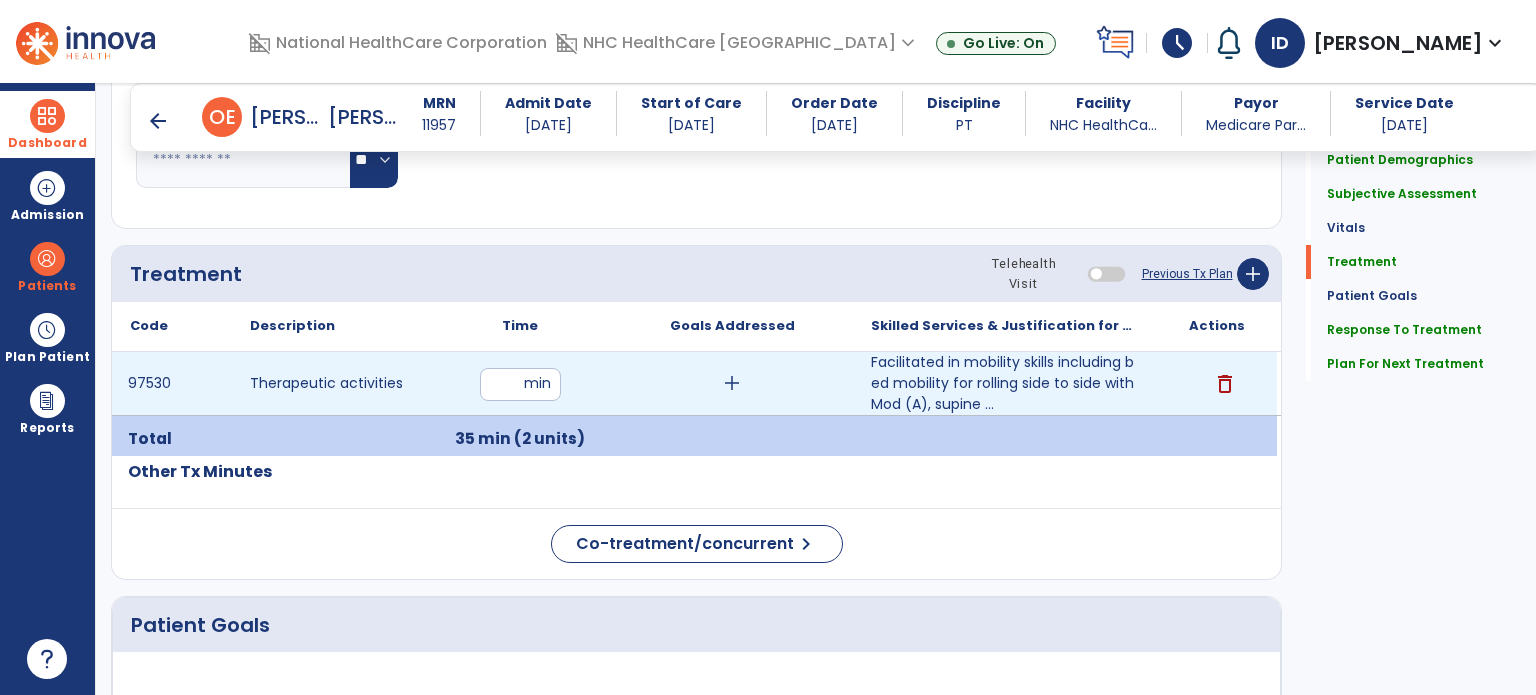 click on "**" at bounding box center [520, 384] 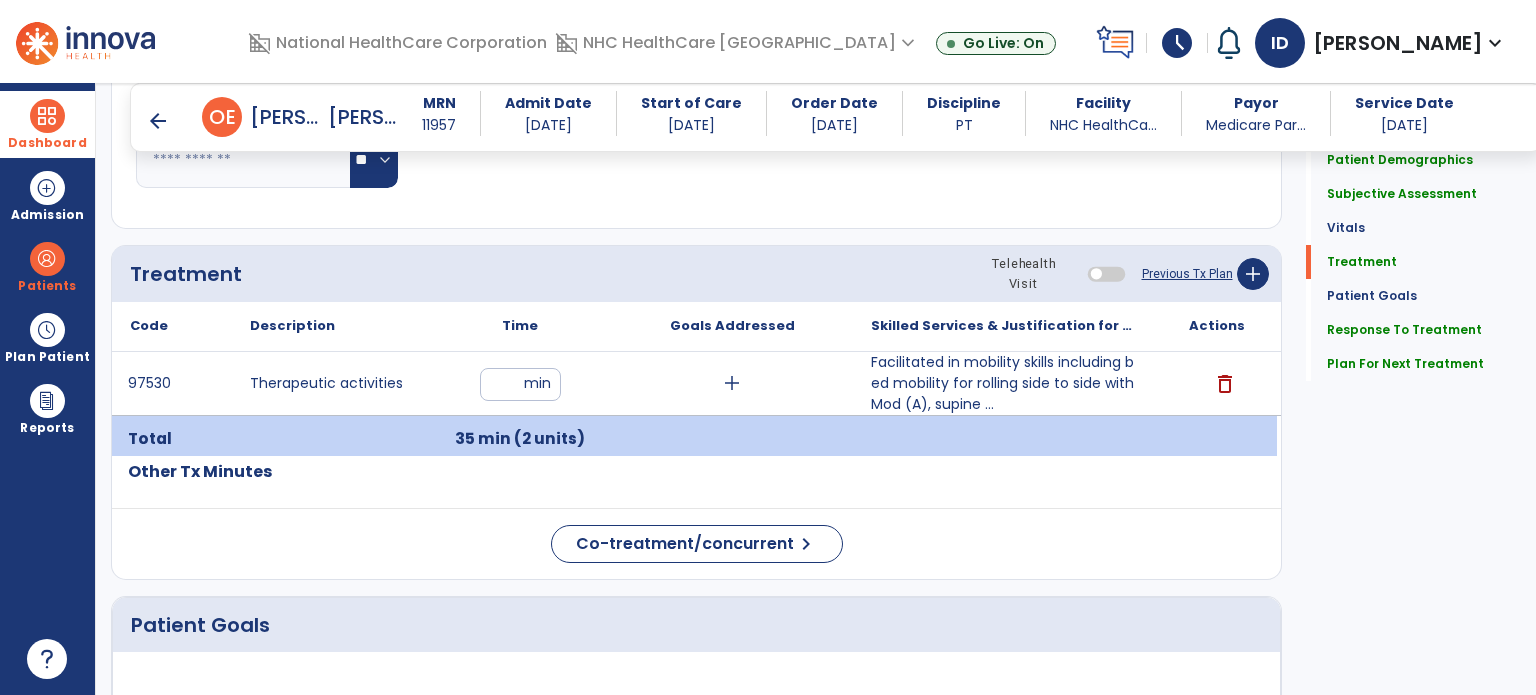 click on "Code
Description
Time" 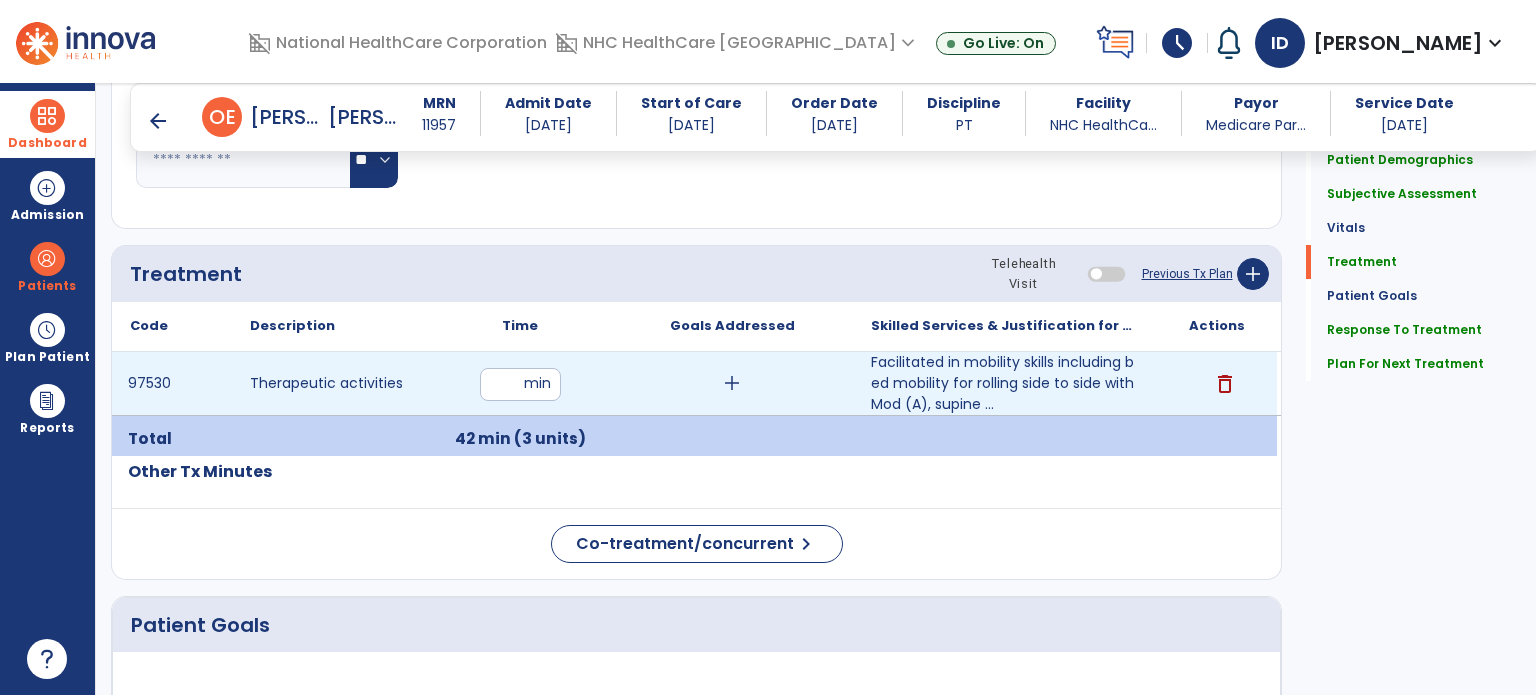 click on "add" at bounding box center [732, 383] 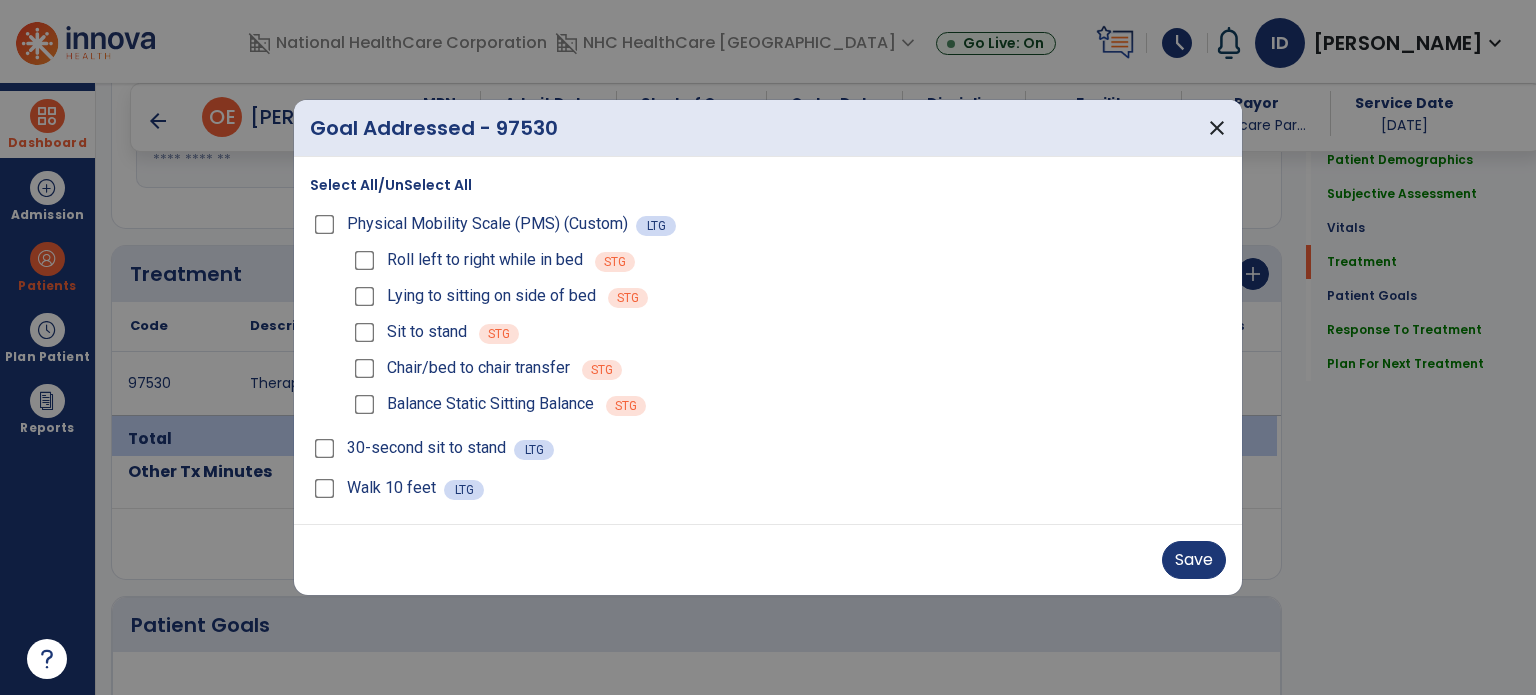 click on "Sit to stand  STG" at bounding box center [788, 332] 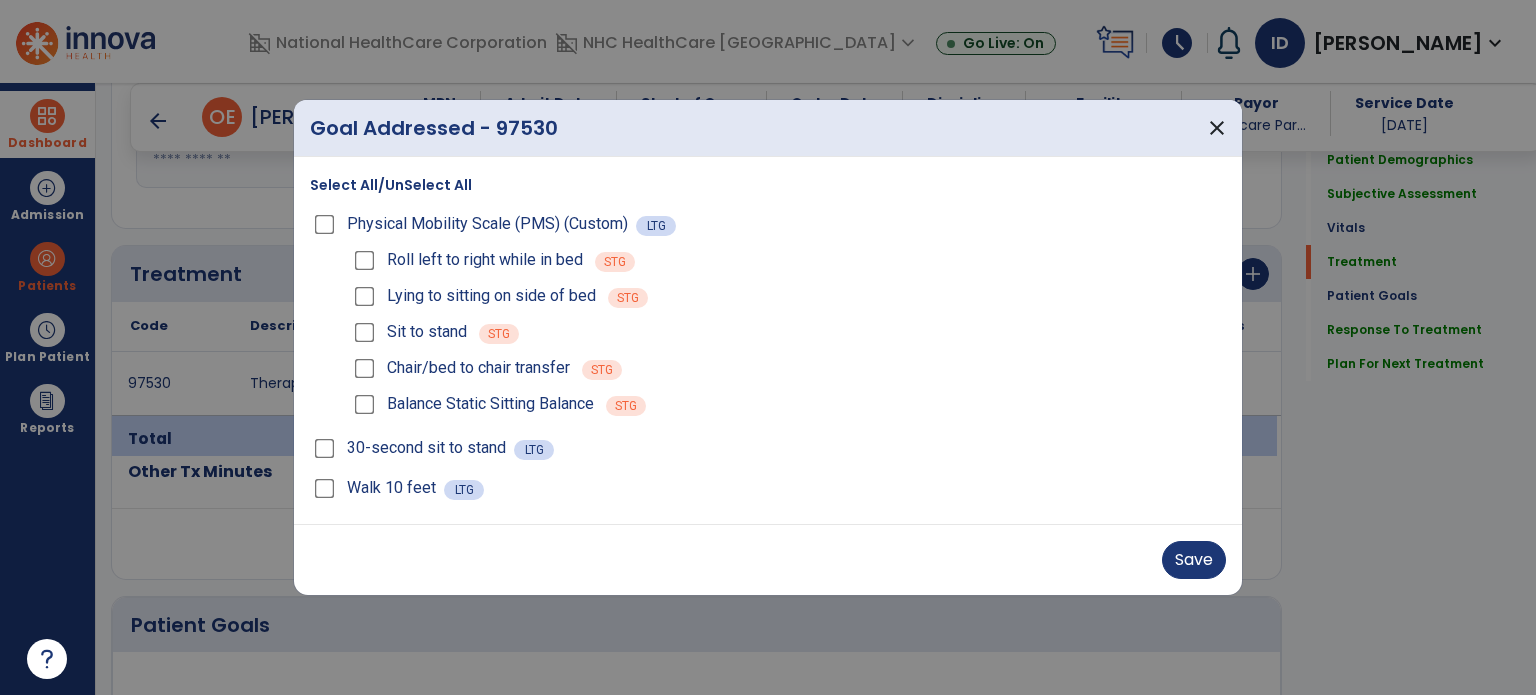 click on "Sit to stand  STG" at bounding box center (788, 332) 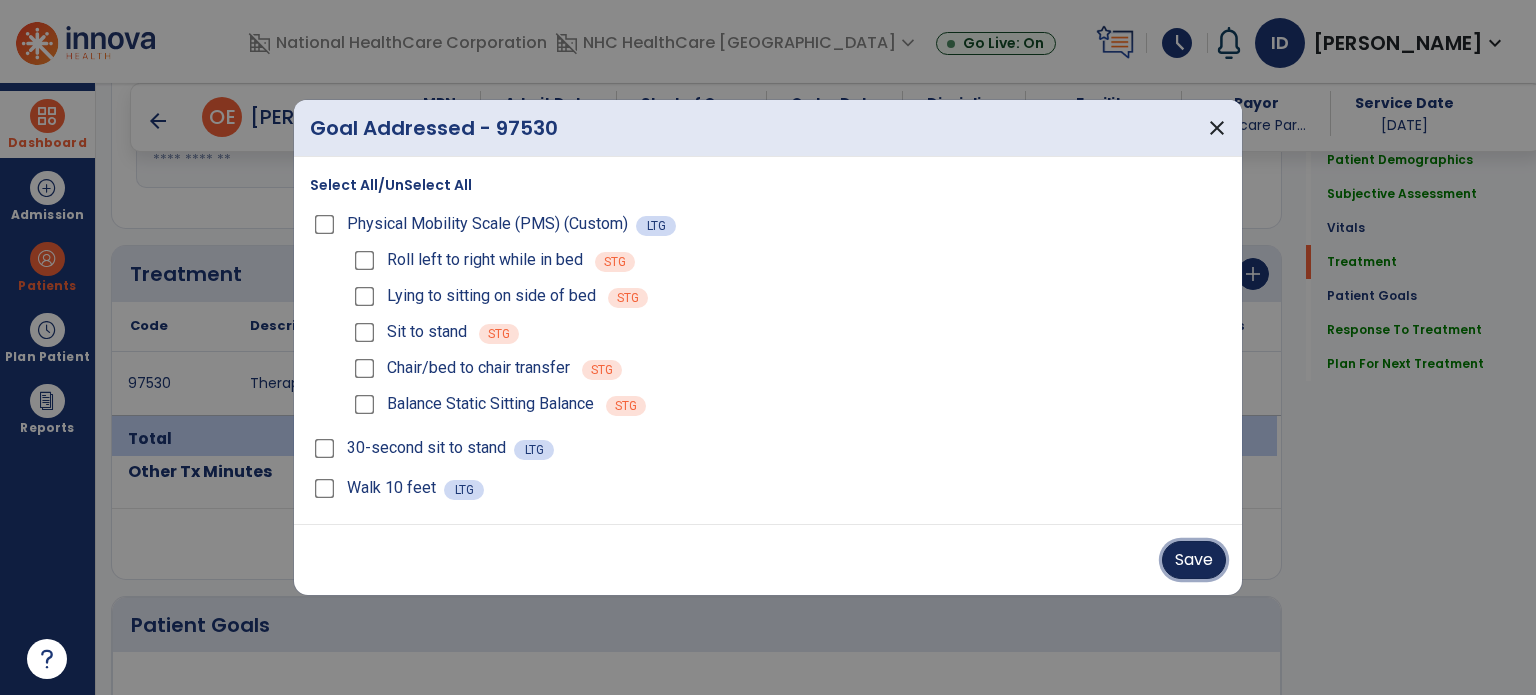click on "Save" at bounding box center (1194, 560) 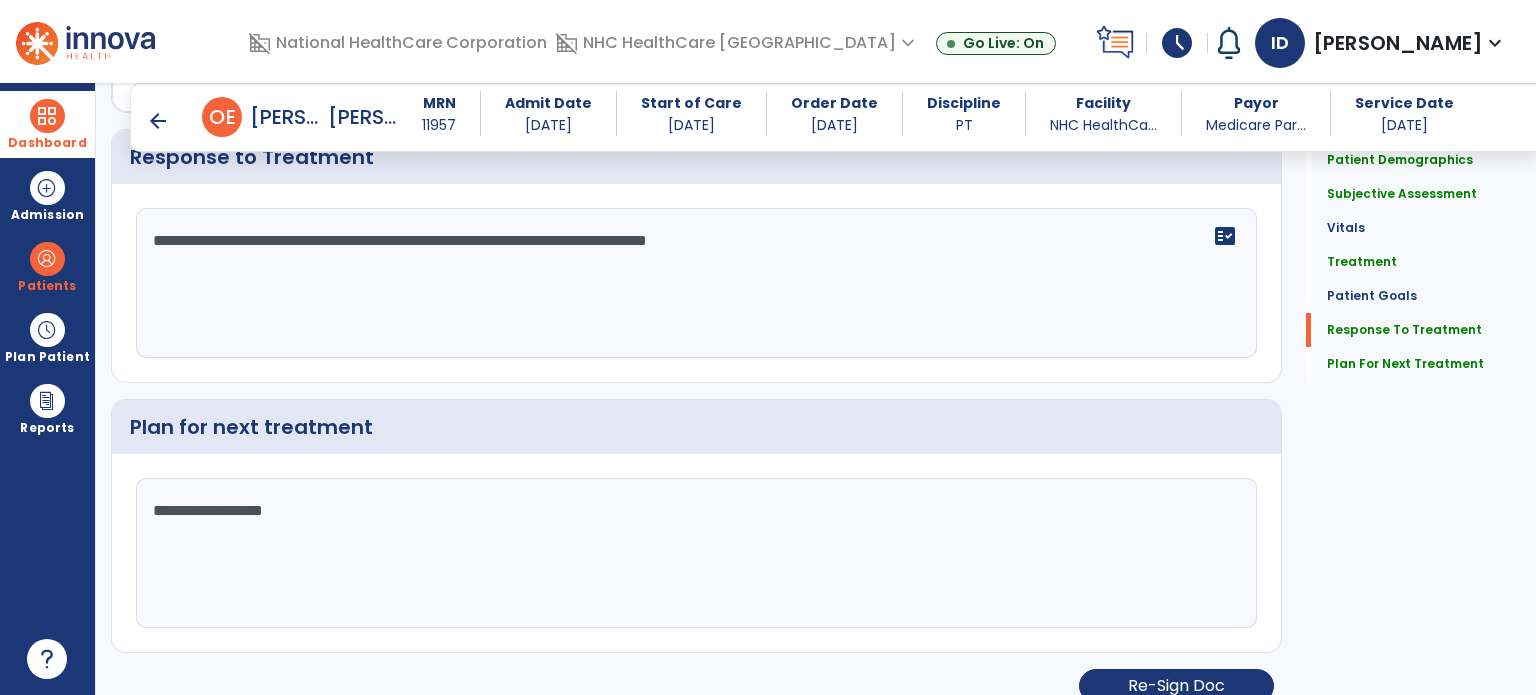 scroll, scrollTop: 2810, scrollLeft: 0, axis: vertical 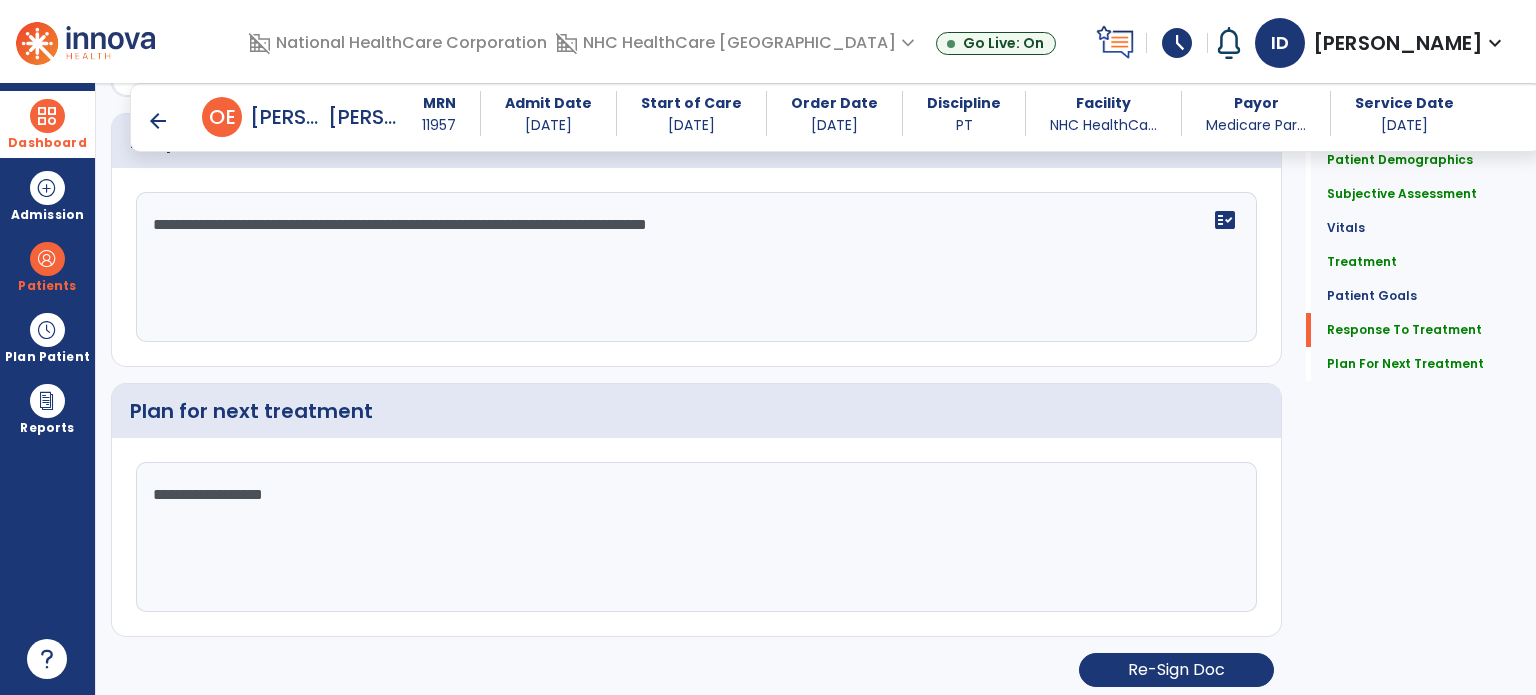 click on "Patient Demographics  Medical Diagnosis   Treatment Diagnosis   Precautions   Contraindications
Code
Description
Pdpm Clinical Category
Z48.812" 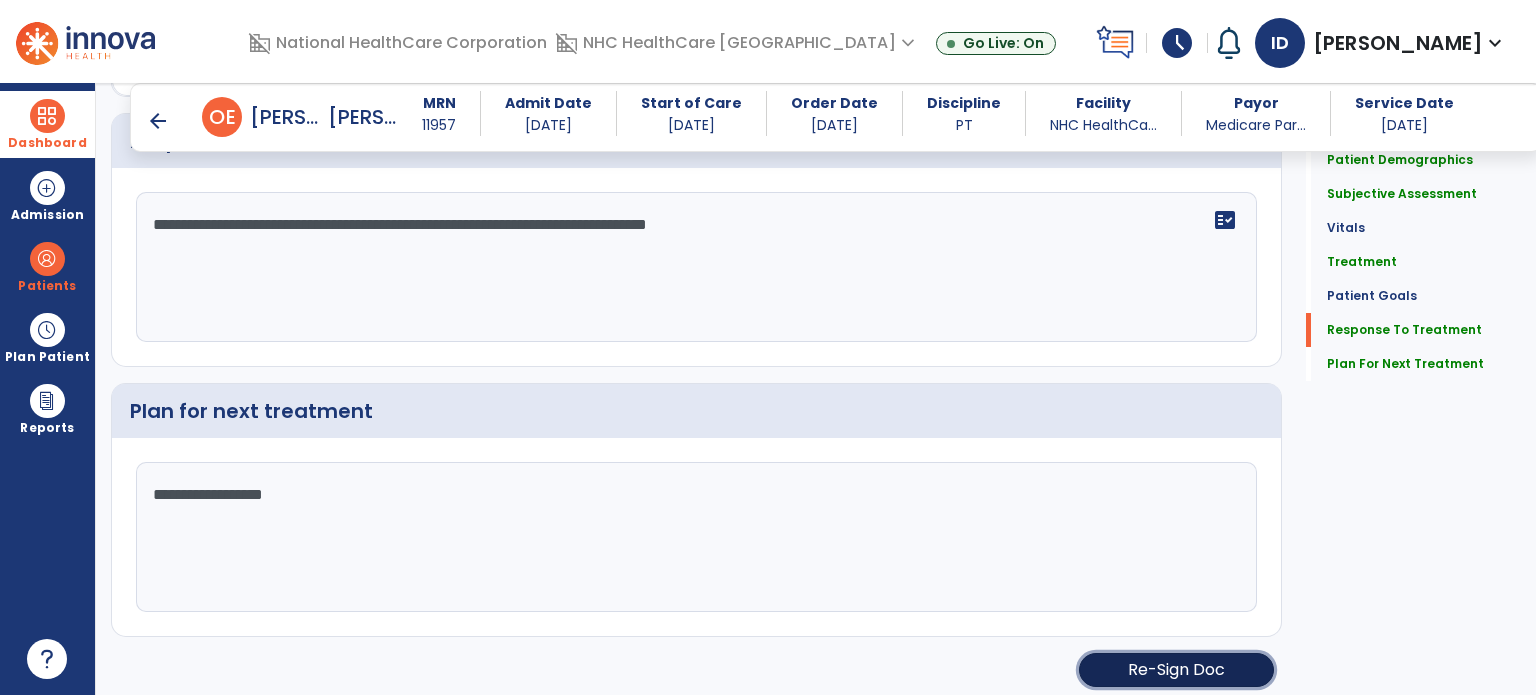 click on "Re-Sign Doc" 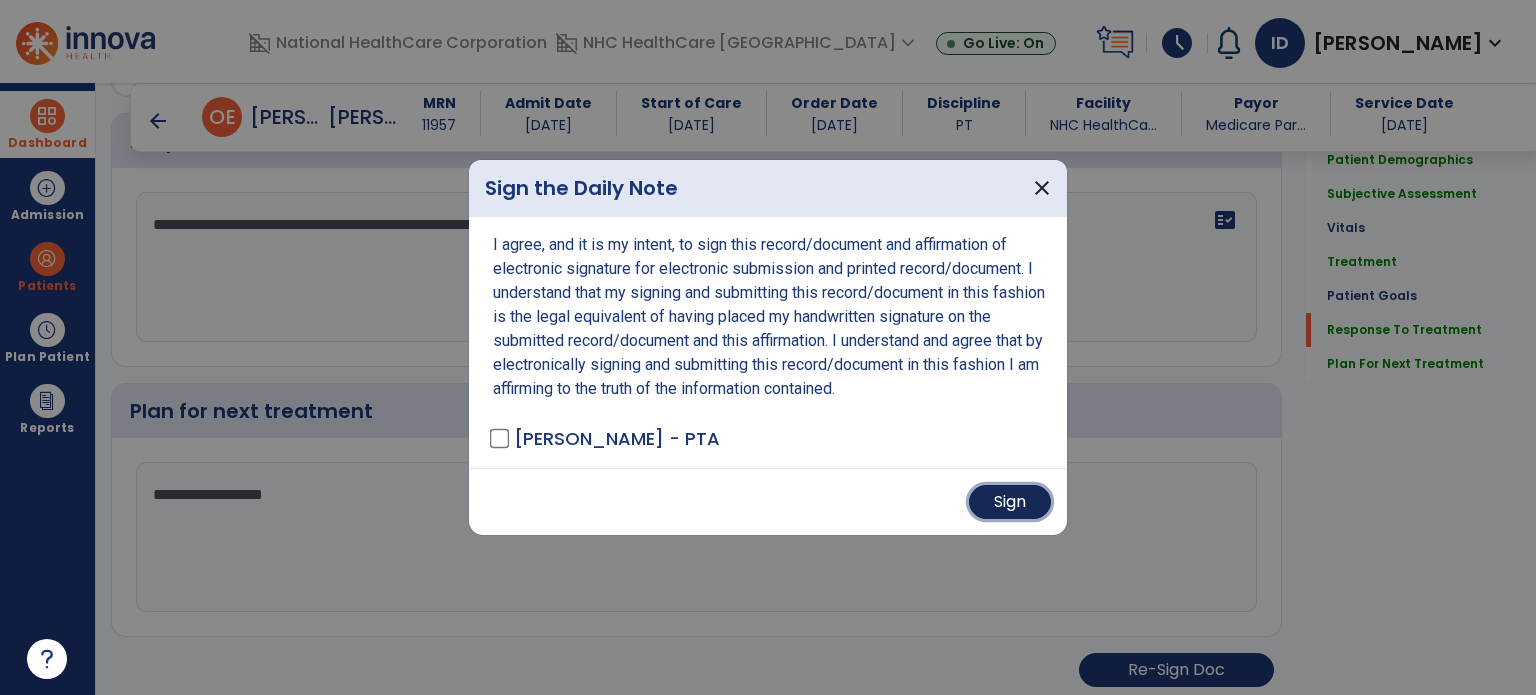 click on "Sign" at bounding box center [1010, 502] 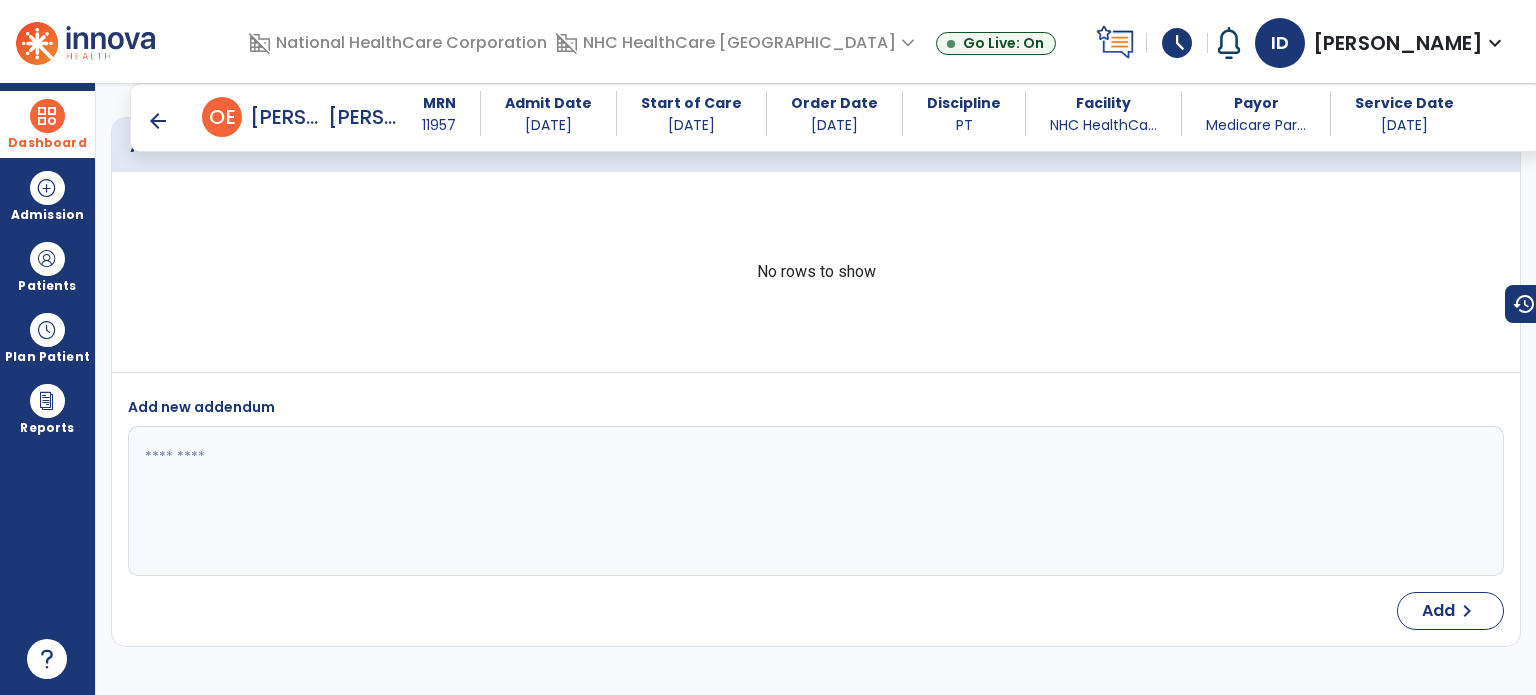 scroll, scrollTop: 4160, scrollLeft: 0, axis: vertical 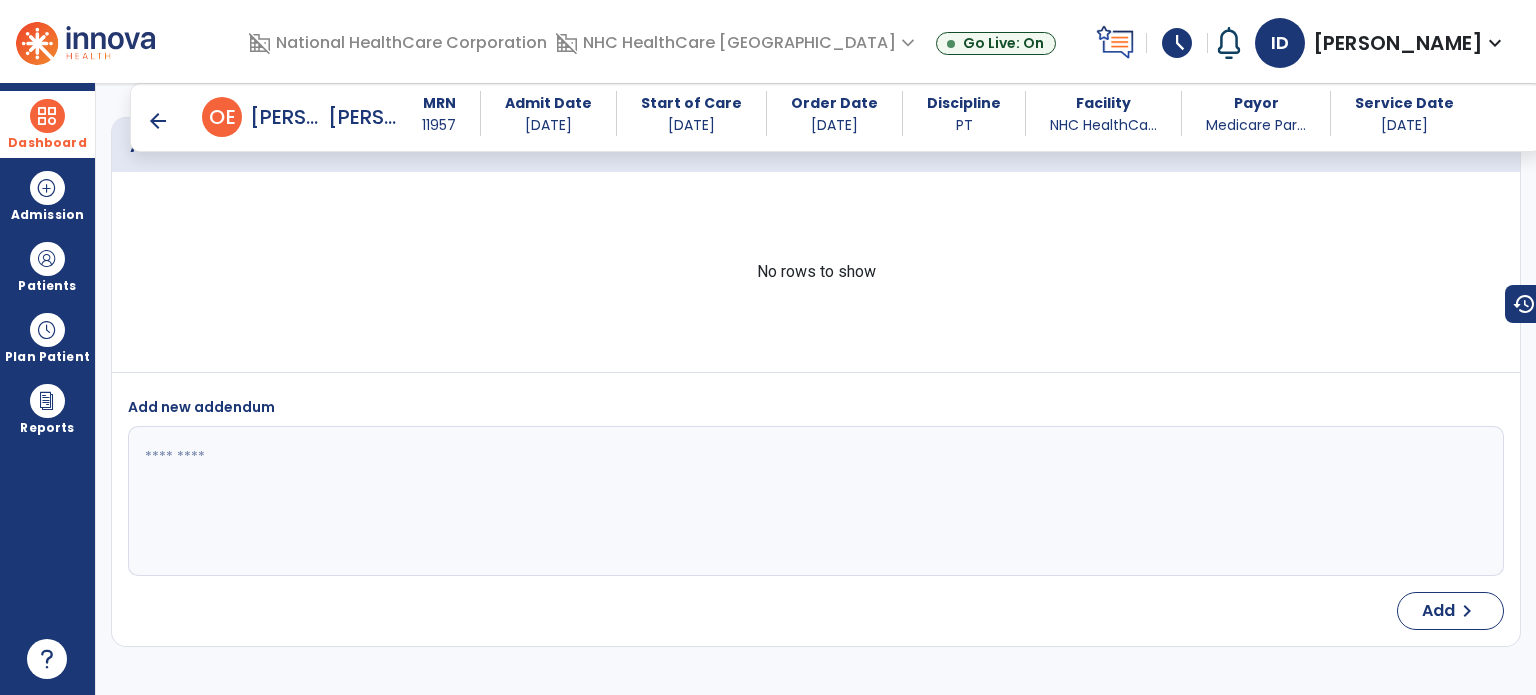 click on "Dashboard" at bounding box center [47, 124] 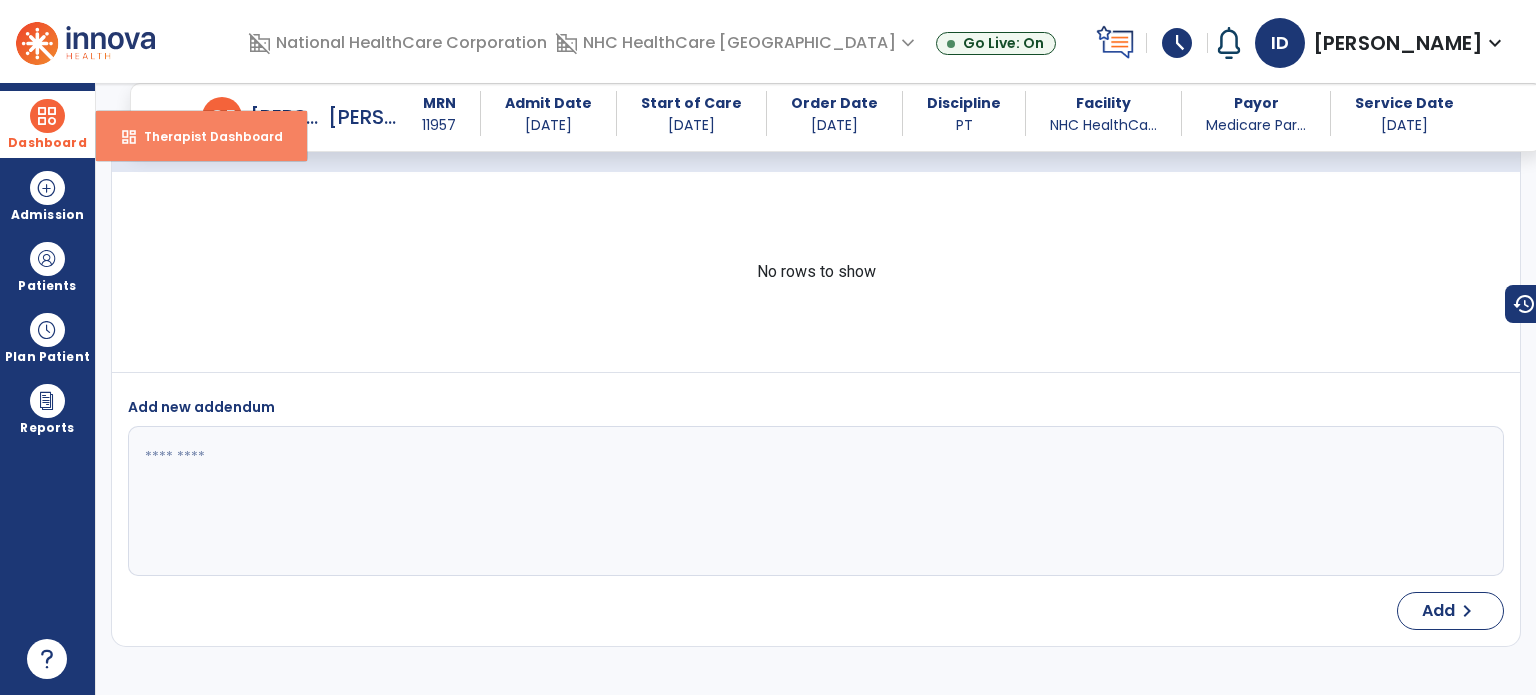 click on "Therapist Dashboard" at bounding box center (205, 136) 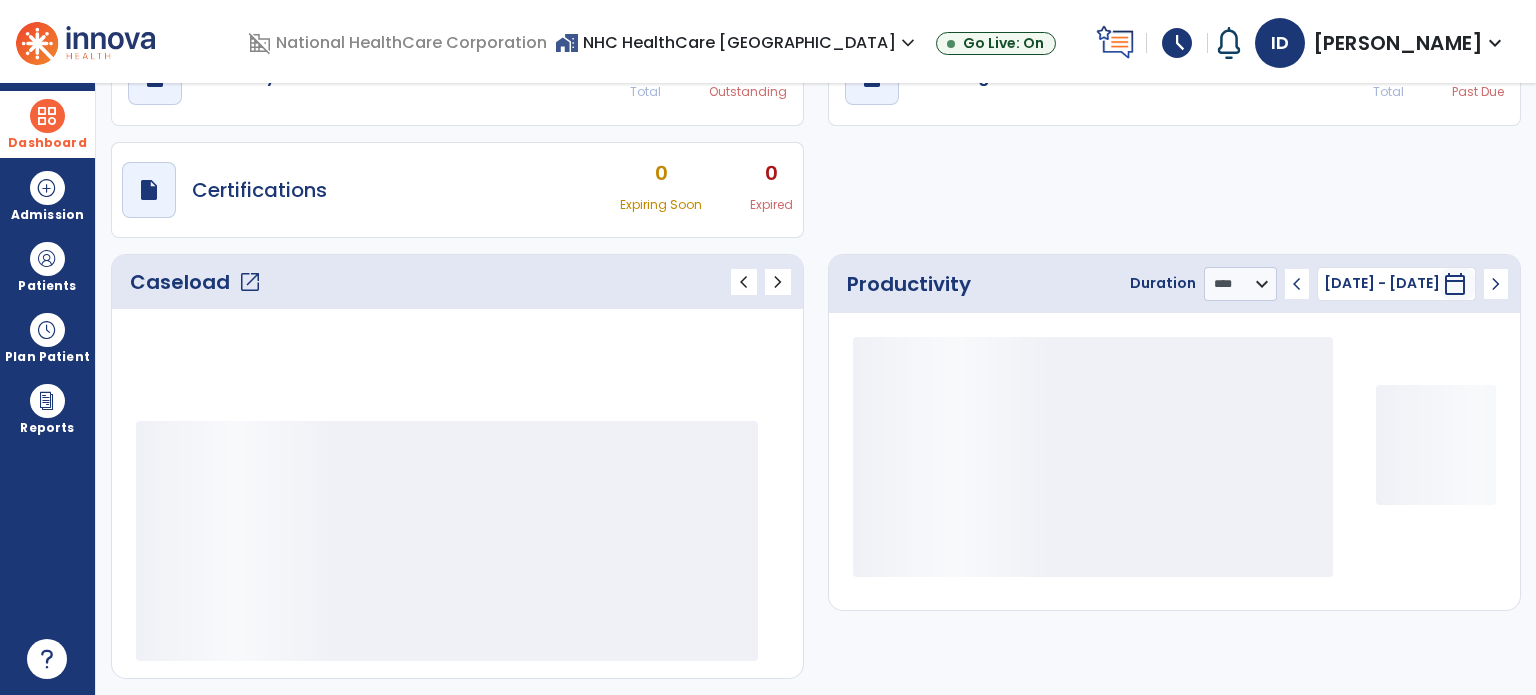 scroll, scrollTop: 109, scrollLeft: 0, axis: vertical 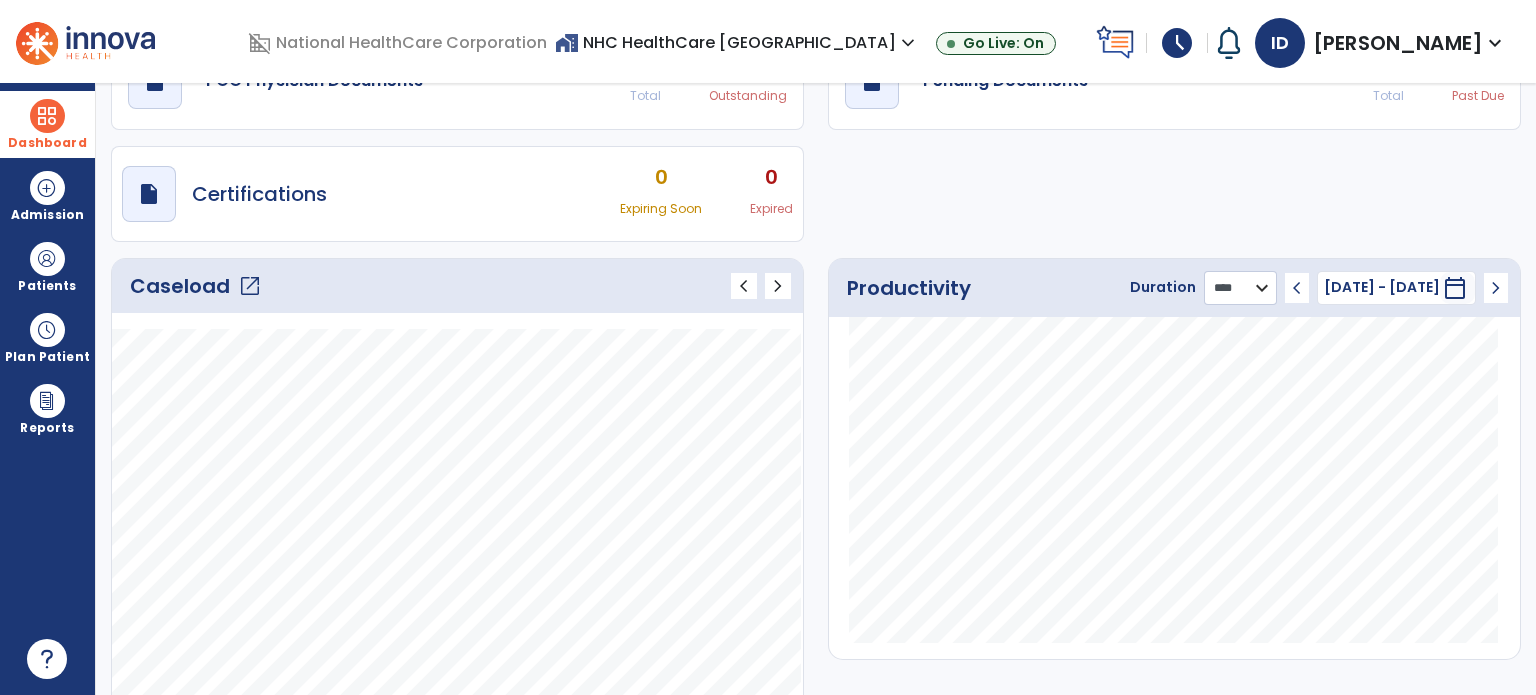 click on "******** **** ***" 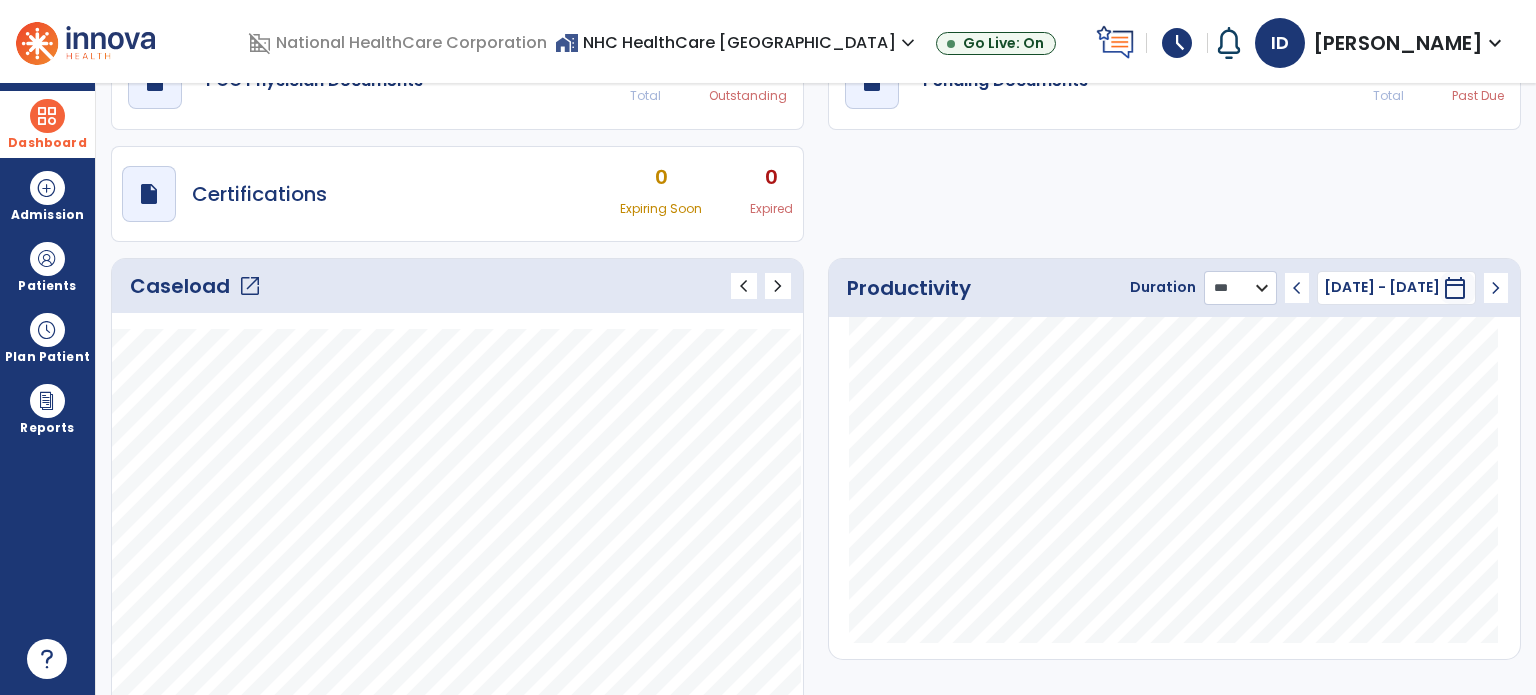click on "******** **** ***" 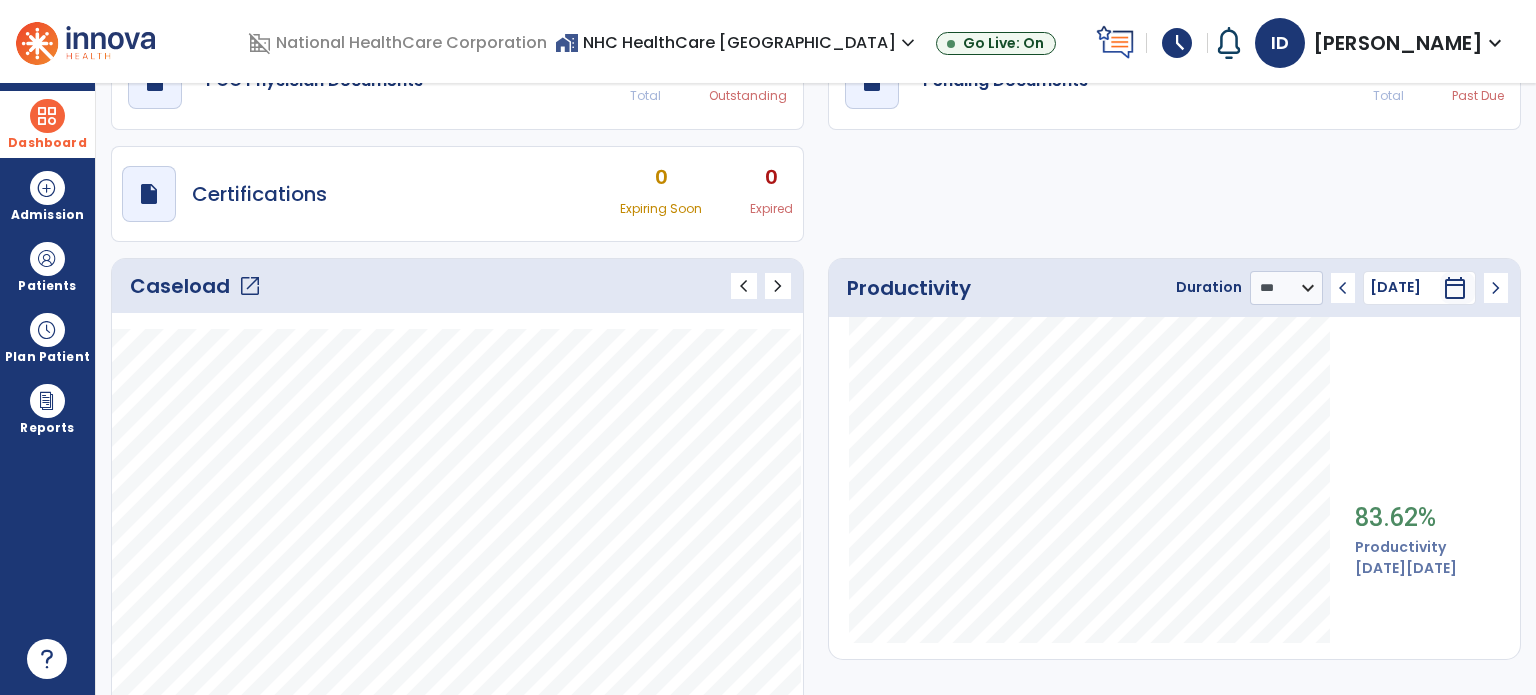 click on "Caseload   open_in_new" 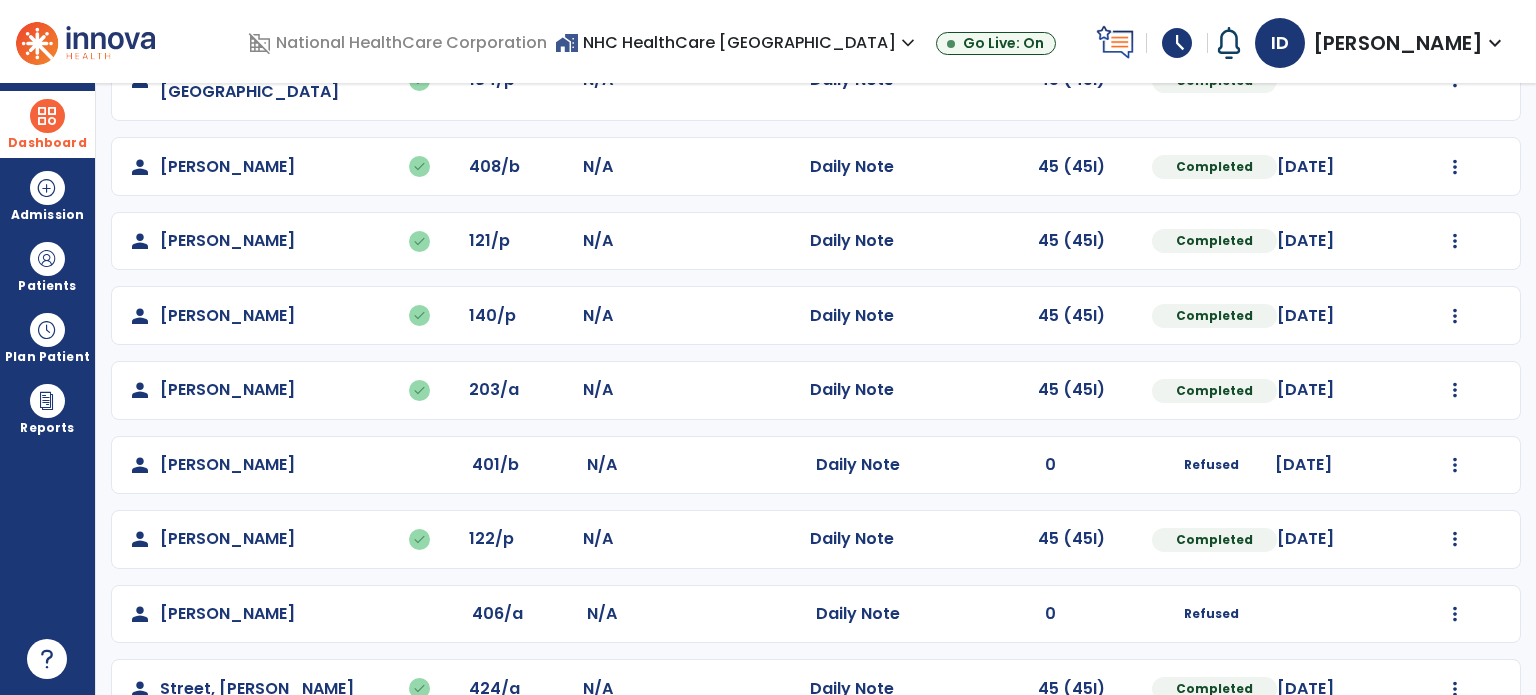 scroll, scrollTop: 393, scrollLeft: 0, axis: vertical 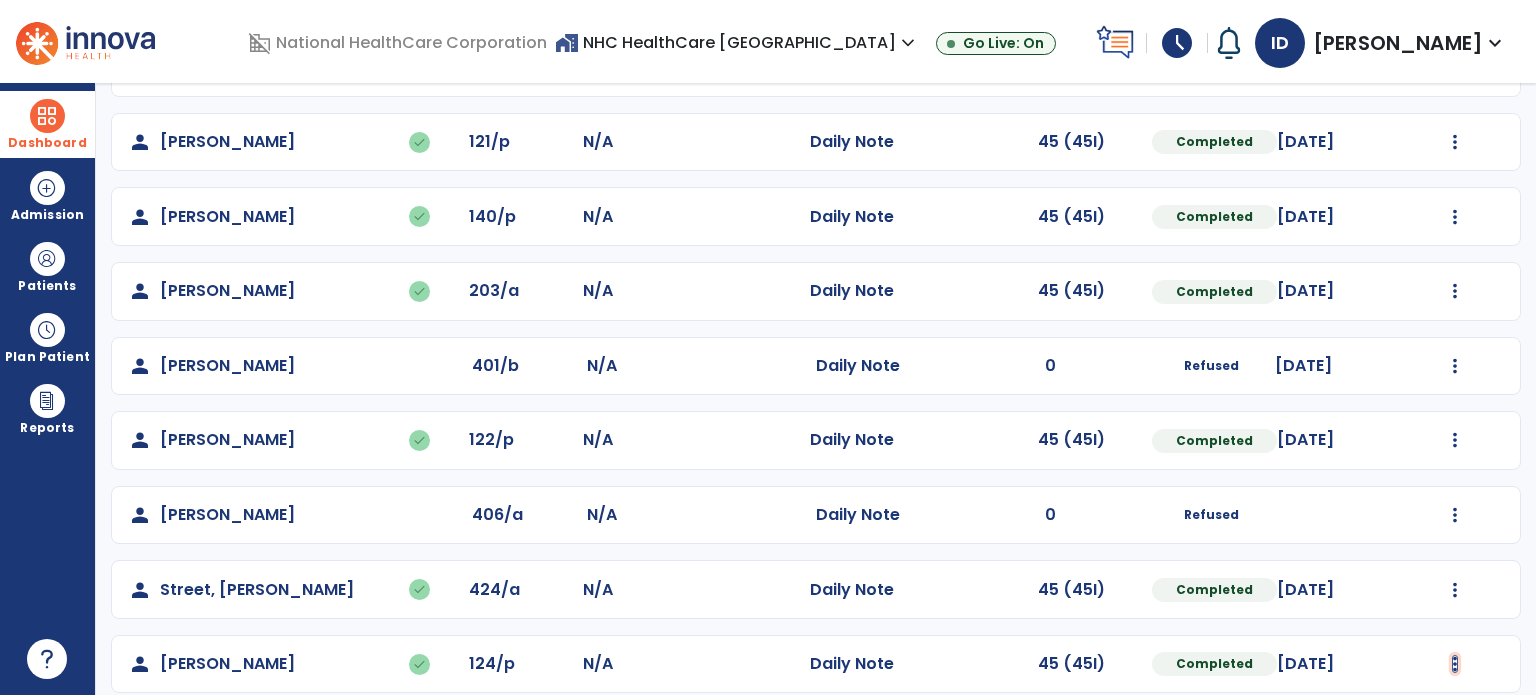 click at bounding box center (1455, -105) 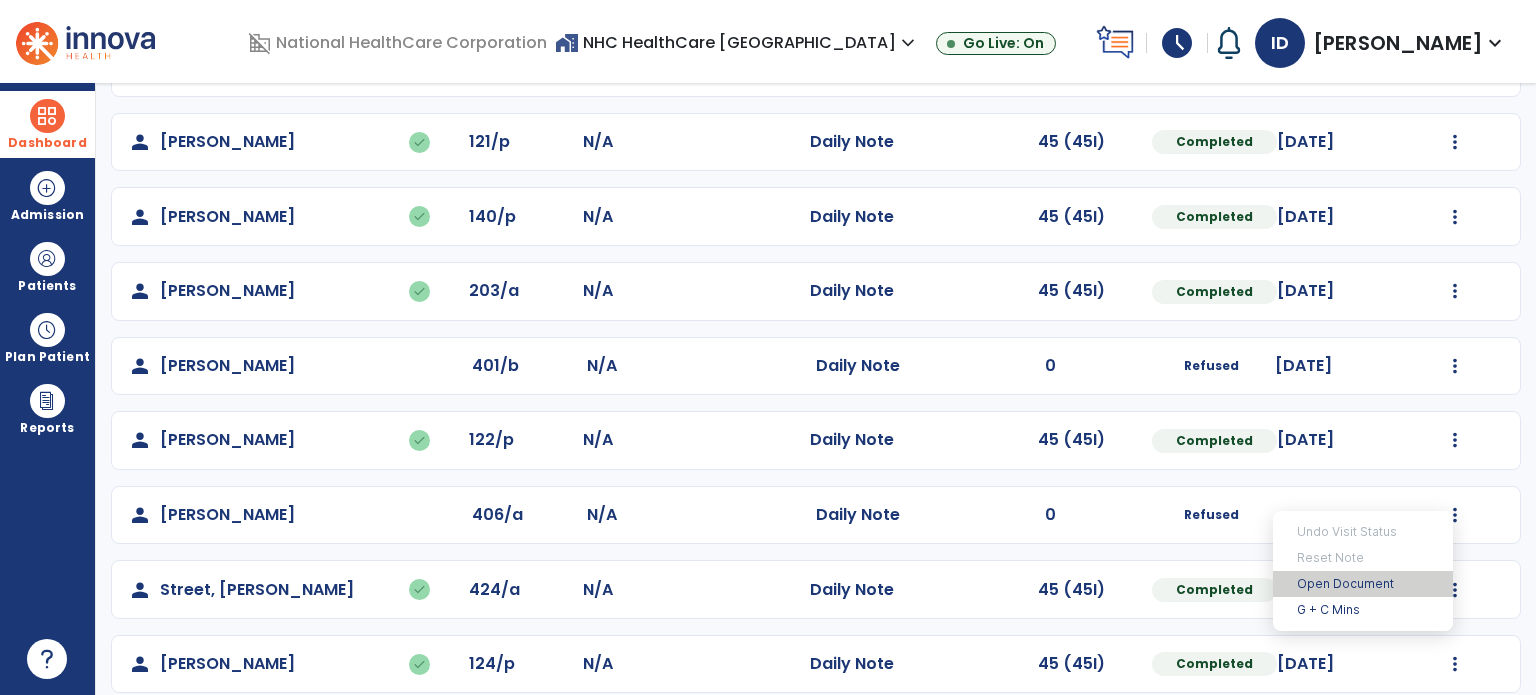 click on "Open Document" at bounding box center (1363, 584) 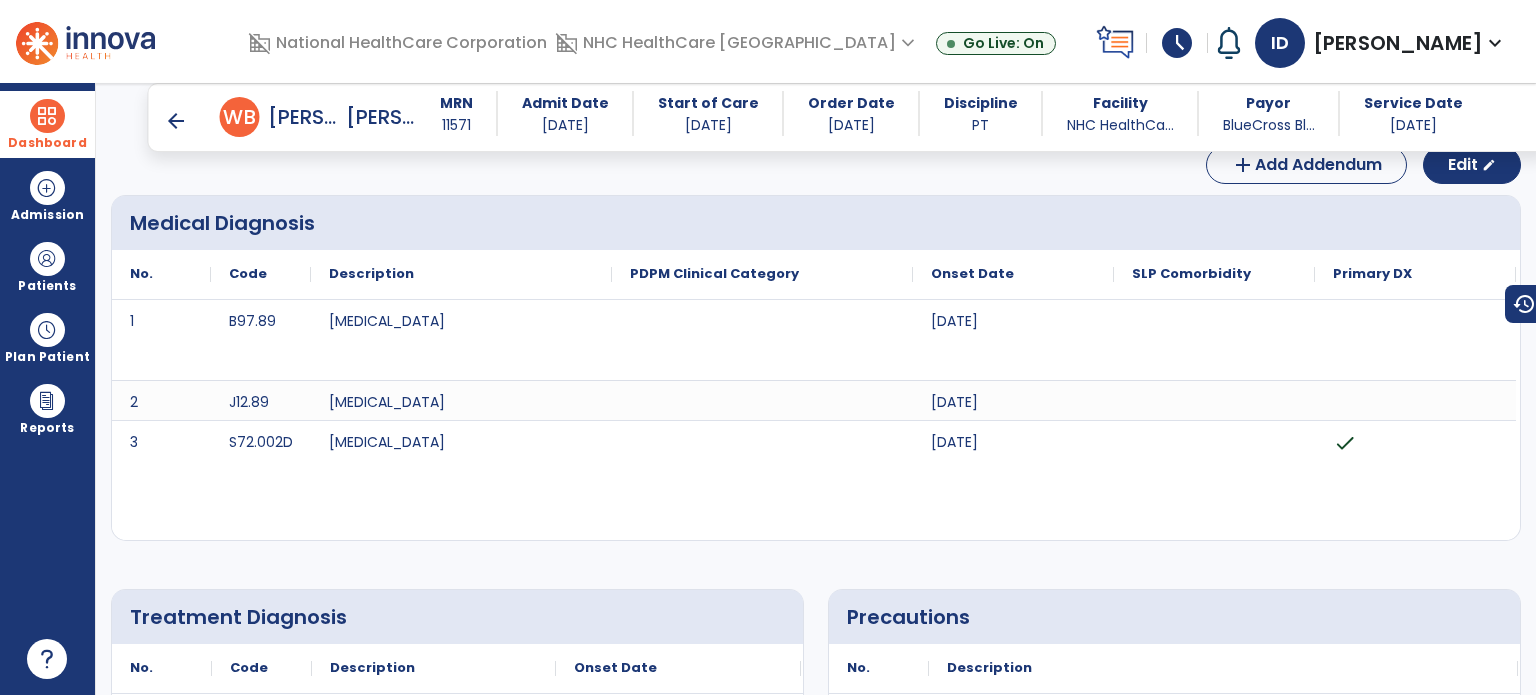 scroll, scrollTop: 49, scrollLeft: 0, axis: vertical 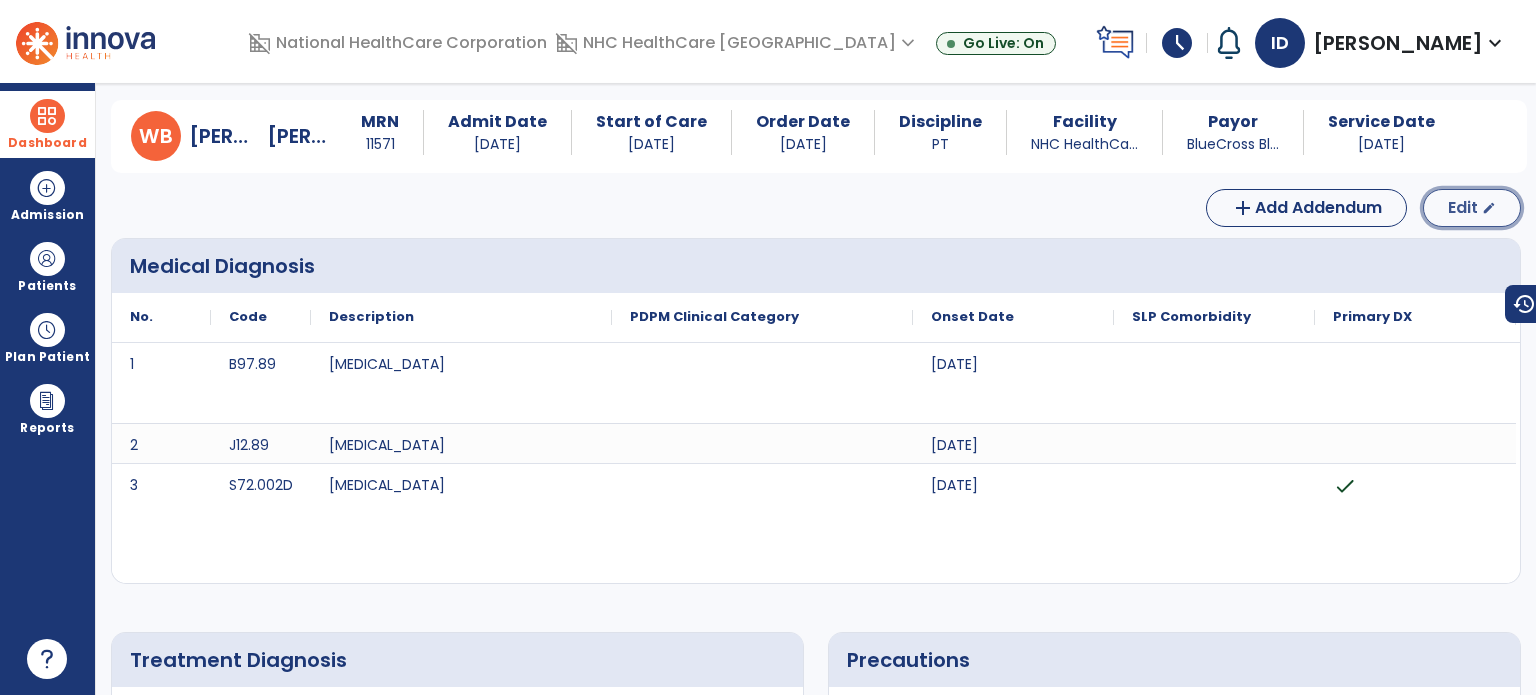 click on "Edit  edit" 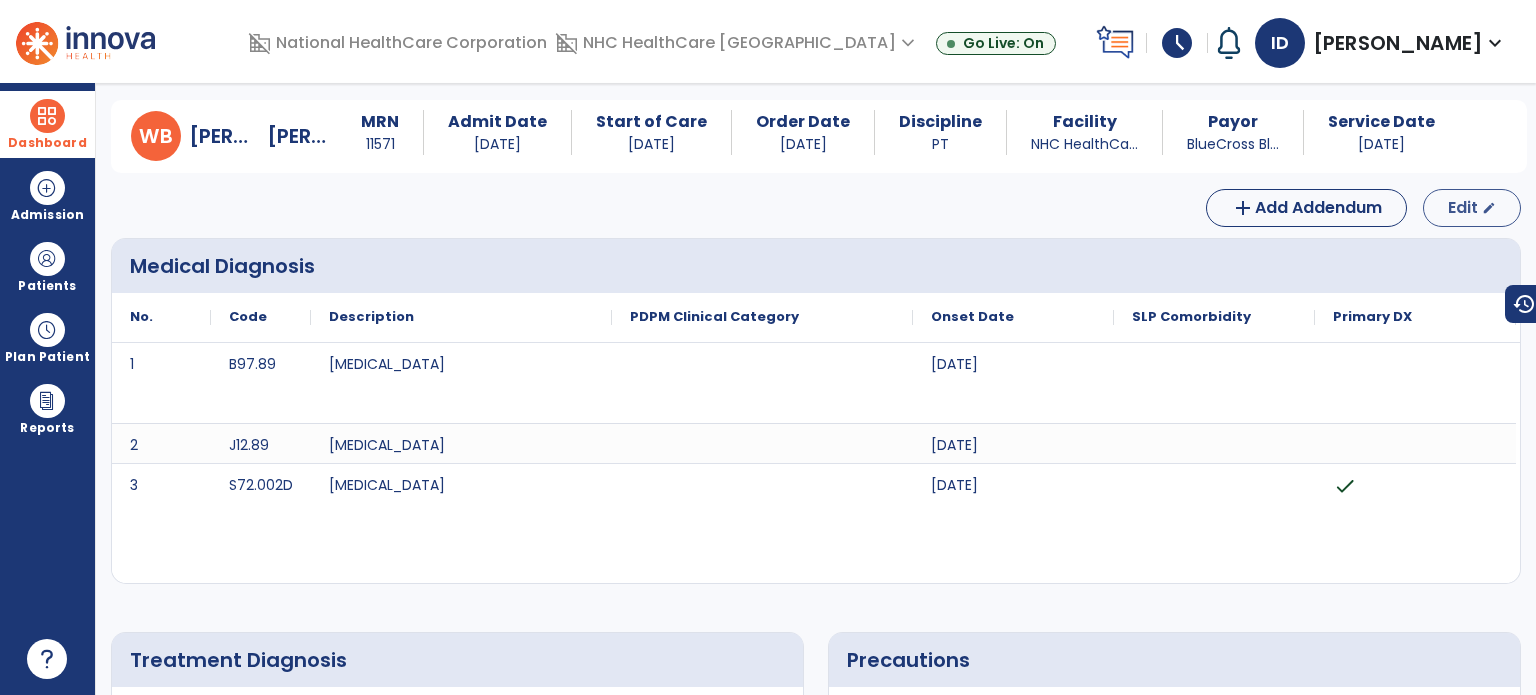 select on "*" 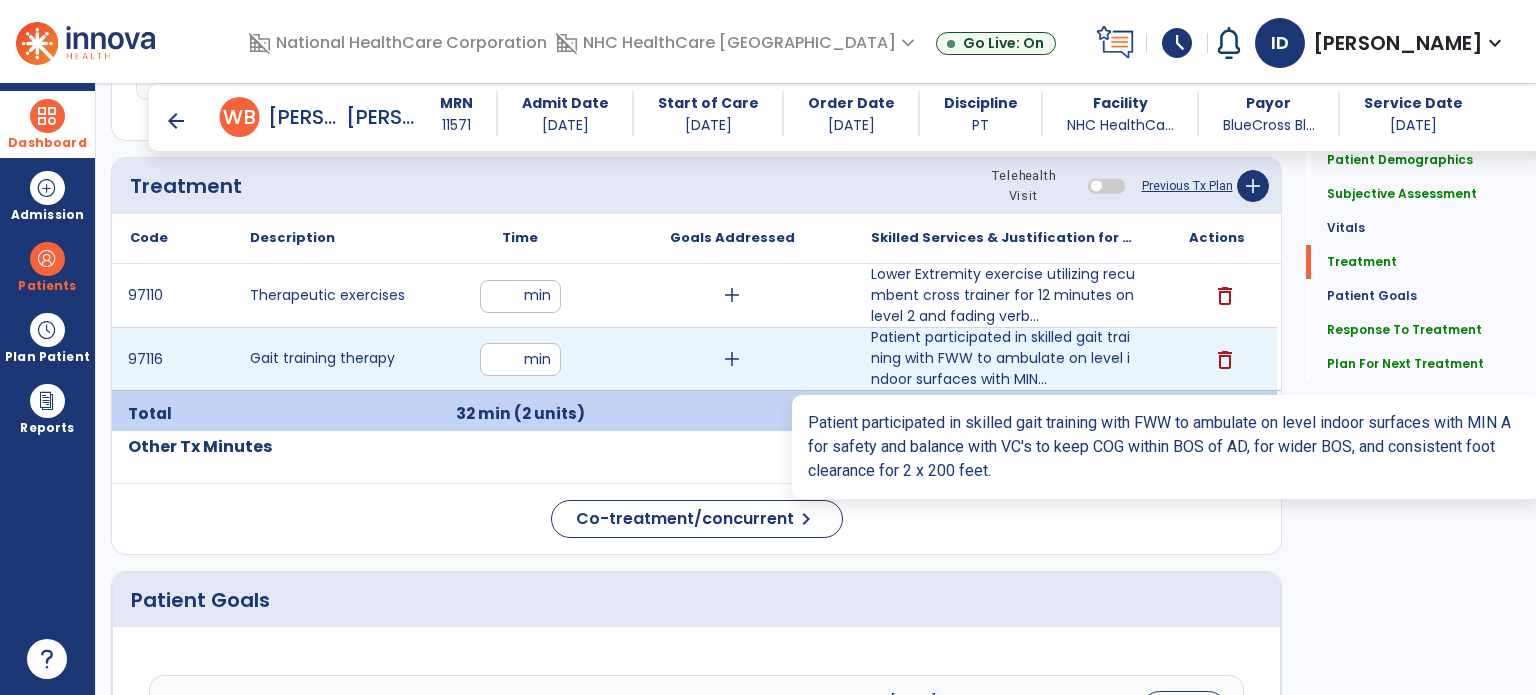 scroll, scrollTop: 1197, scrollLeft: 0, axis: vertical 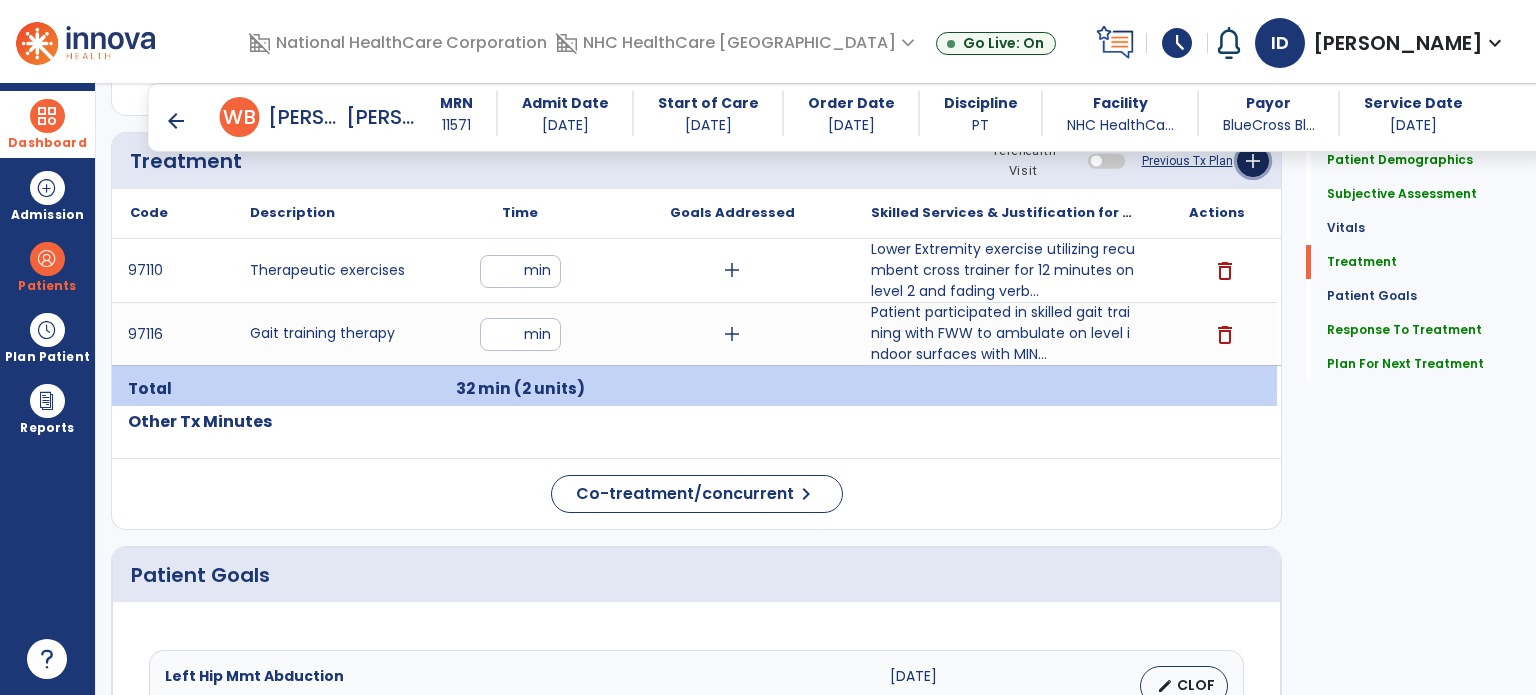 click on "add" 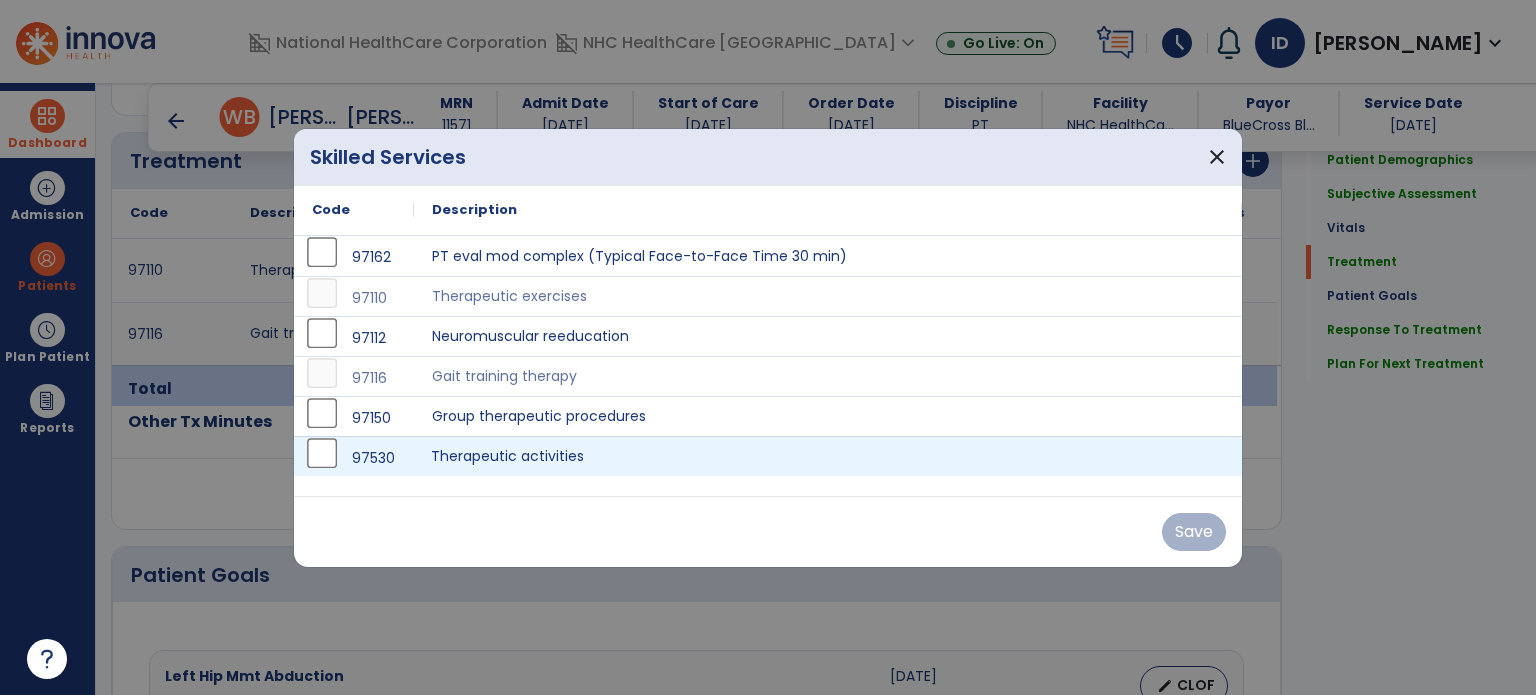 click on "Therapeutic activities" at bounding box center (828, 456) 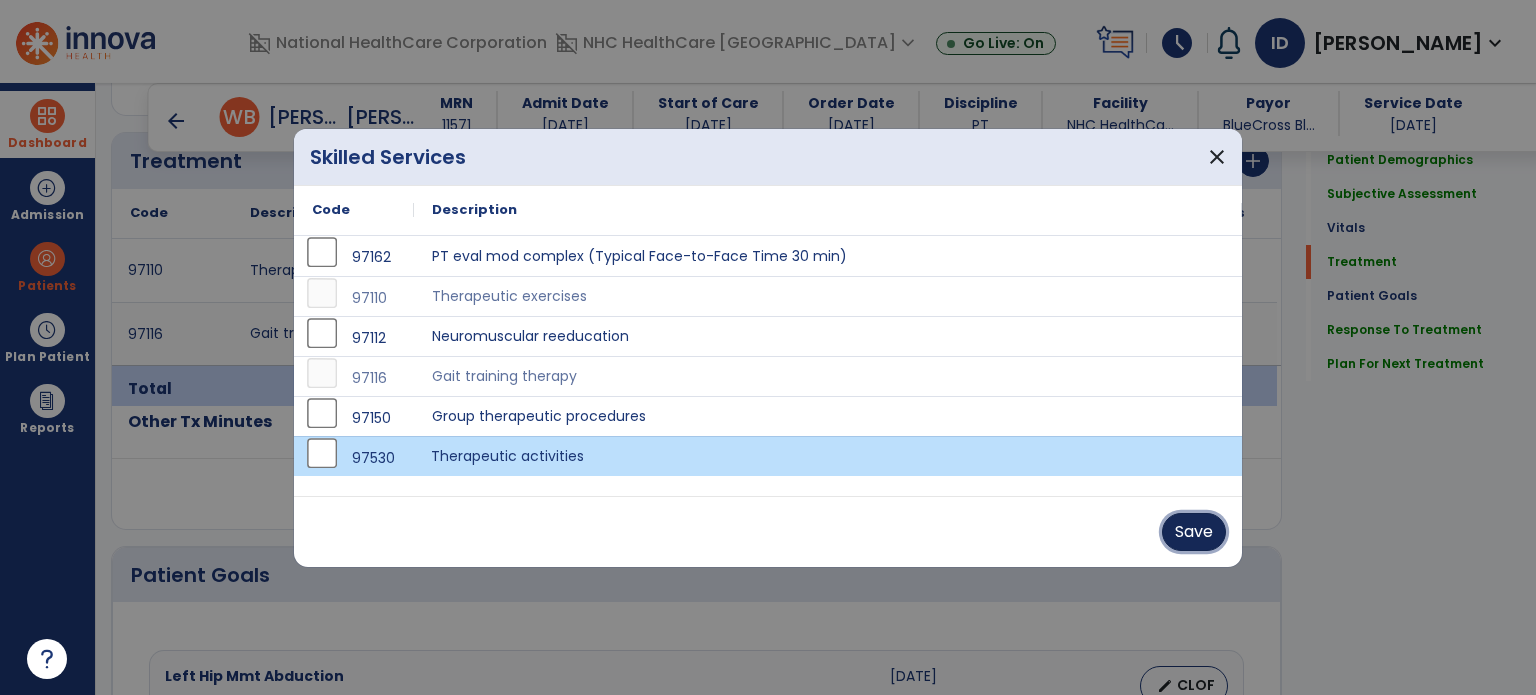 click on "Save" at bounding box center [1194, 532] 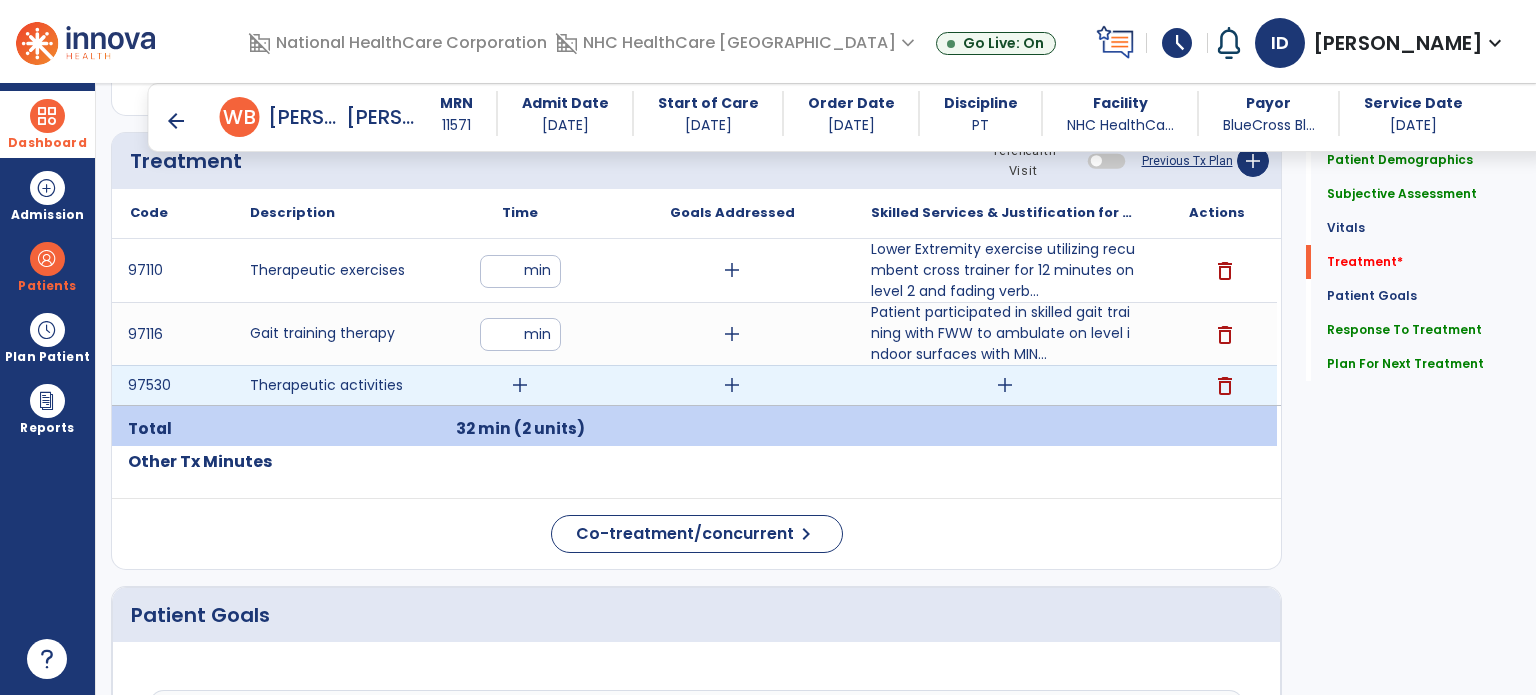 click on "add" at bounding box center [1005, 385] 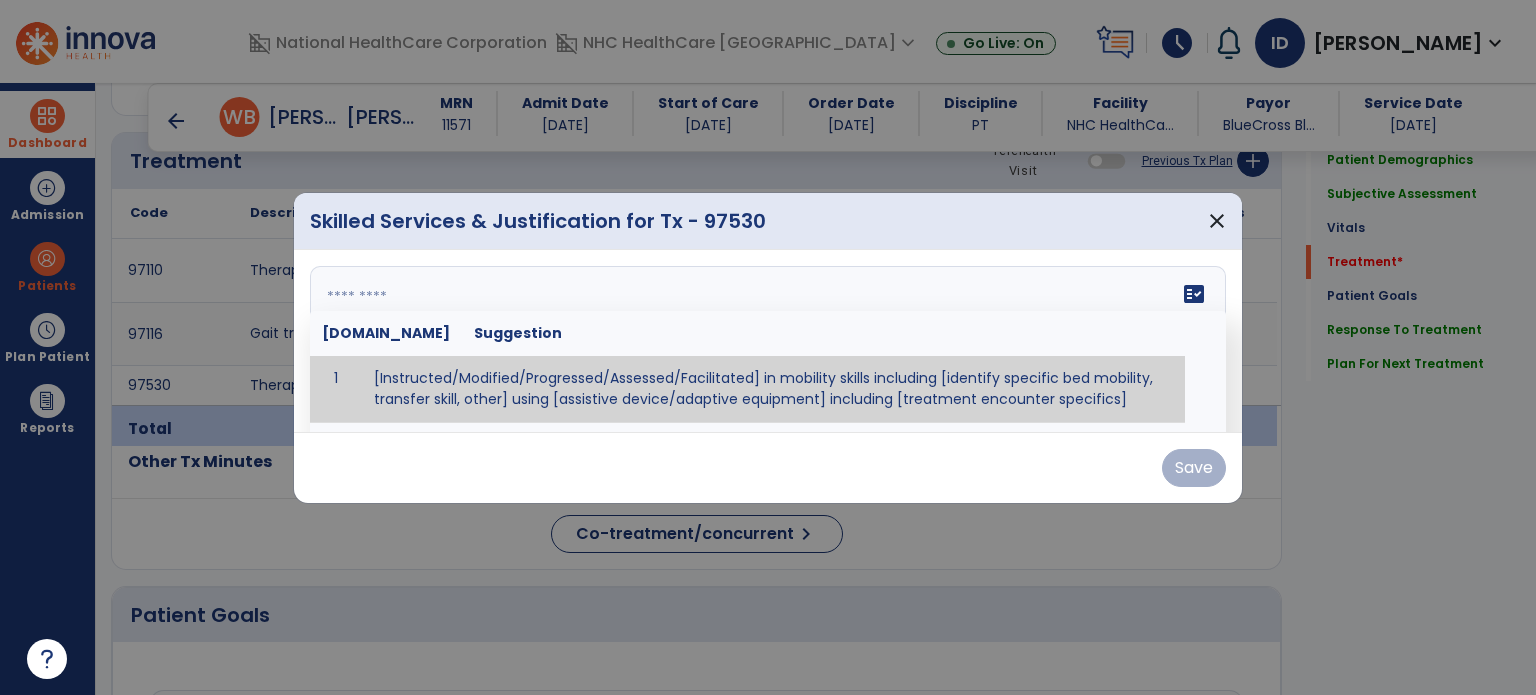 paste on "**********" 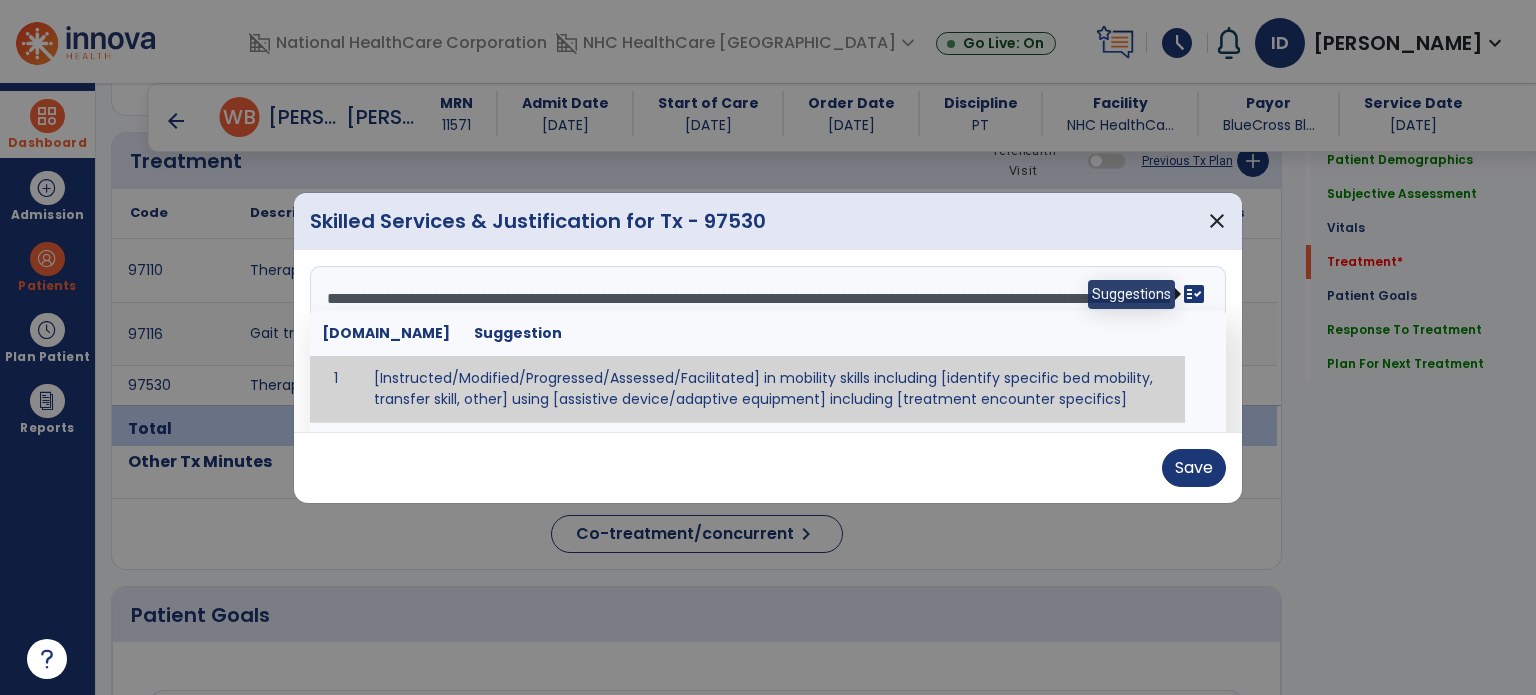 click on "fact_check" at bounding box center (1194, 294) 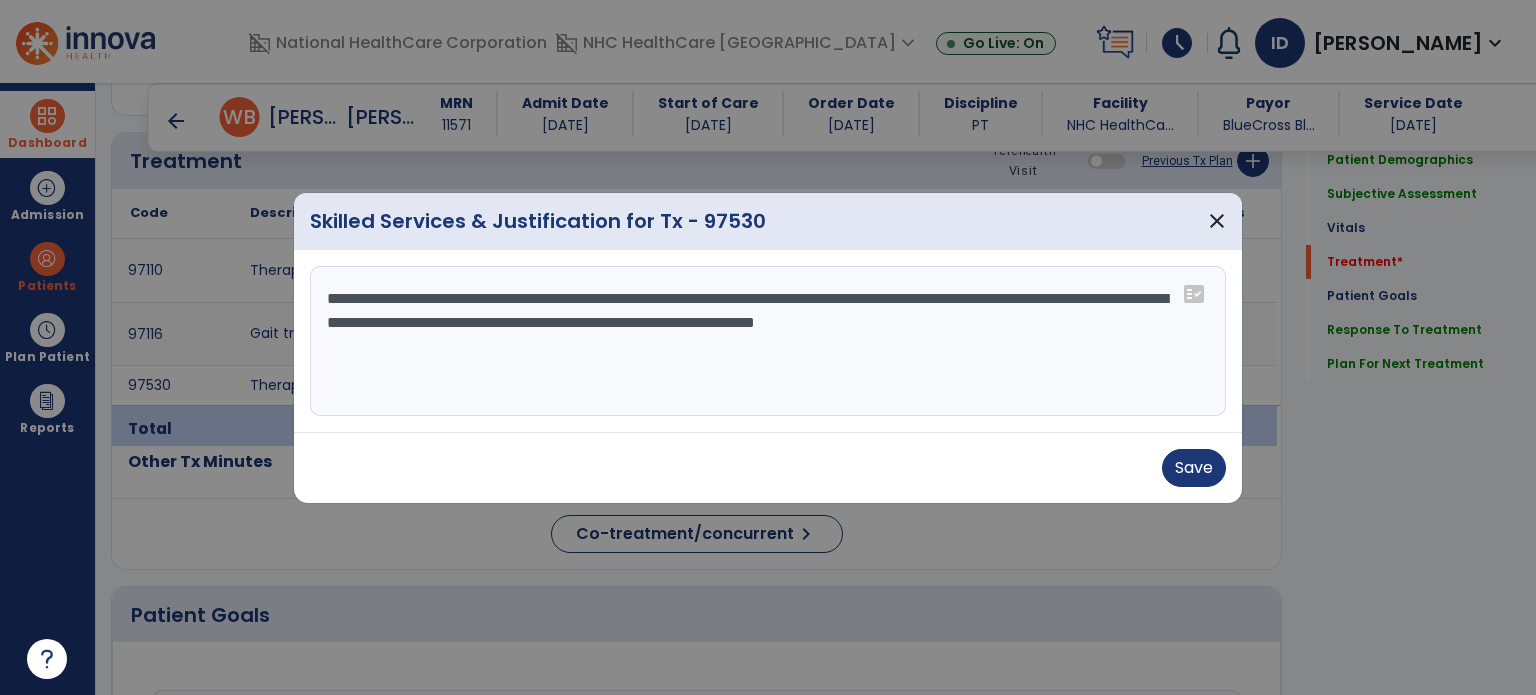 click on "**********" at bounding box center [768, 341] 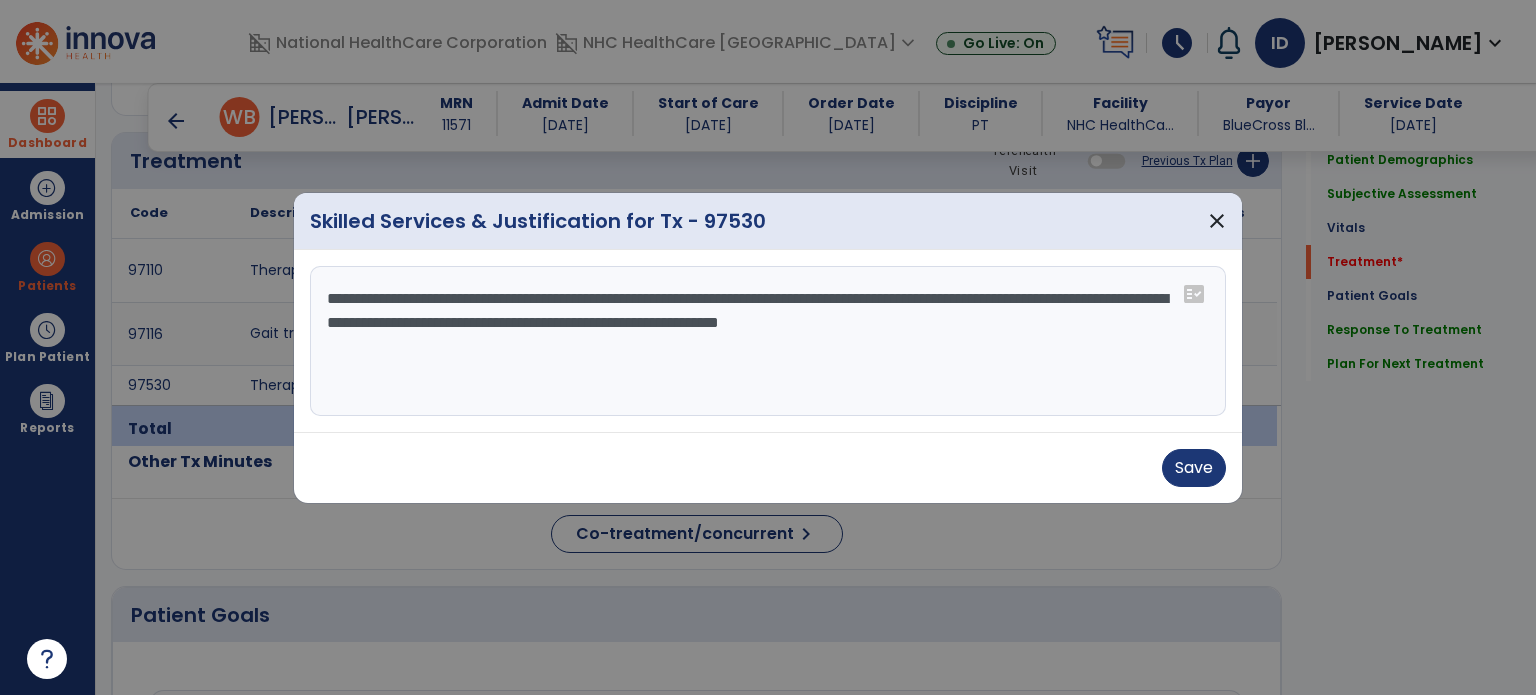 click on "**********" at bounding box center (768, 341) 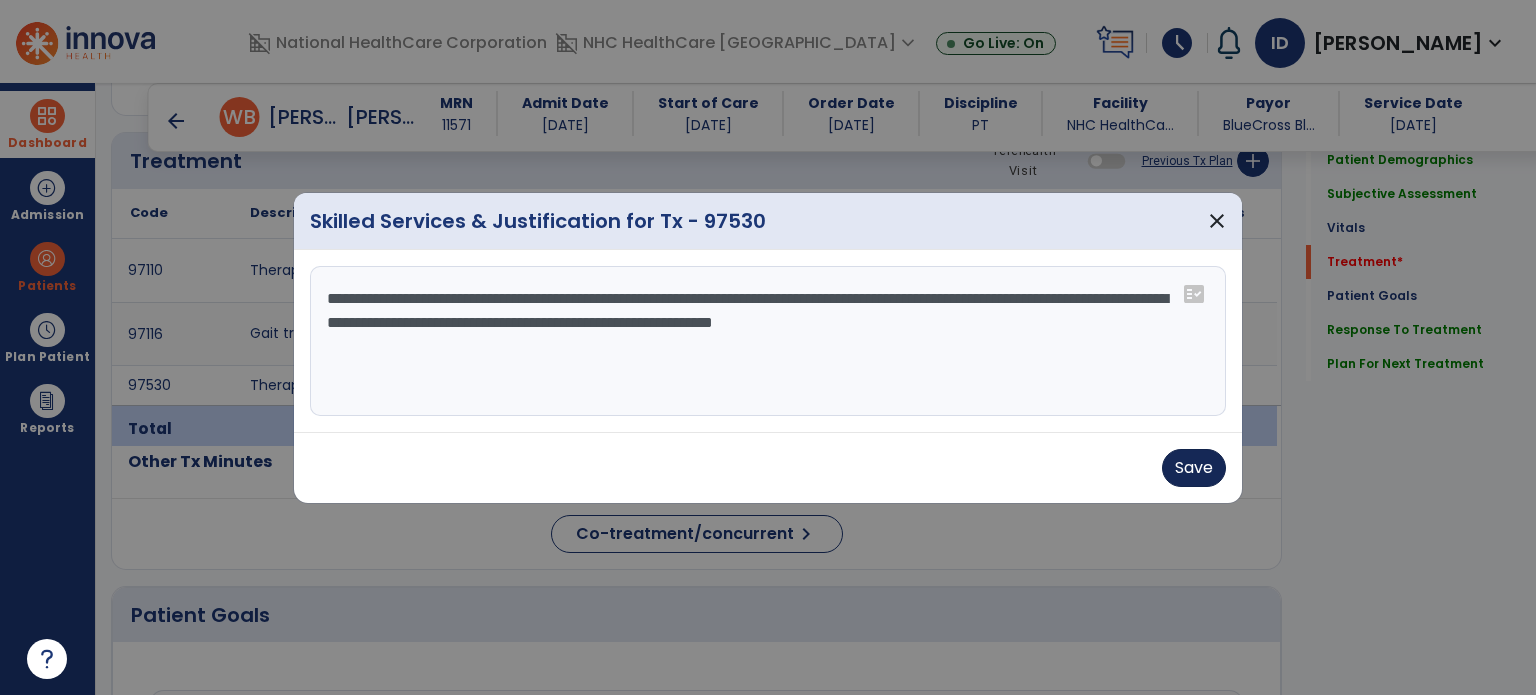 type on "**********" 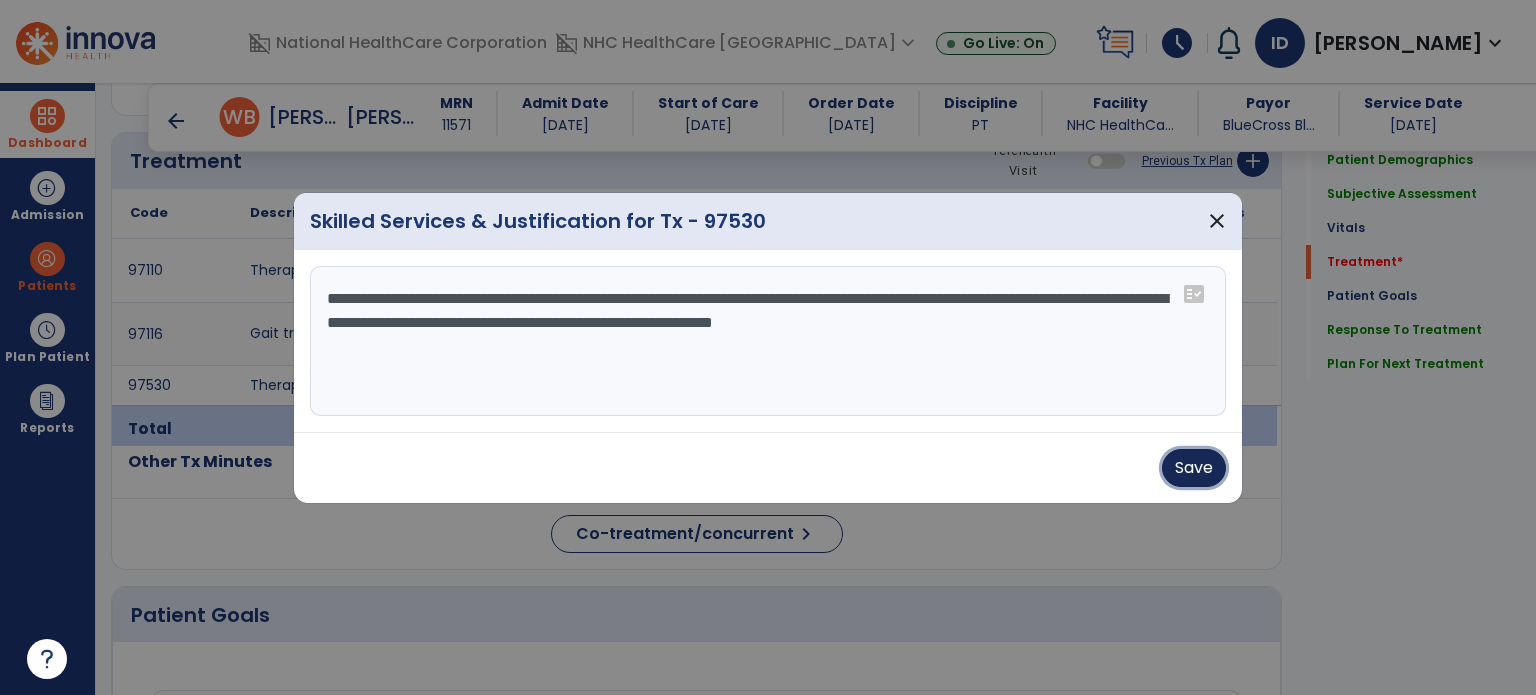 click on "Save" at bounding box center (1194, 468) 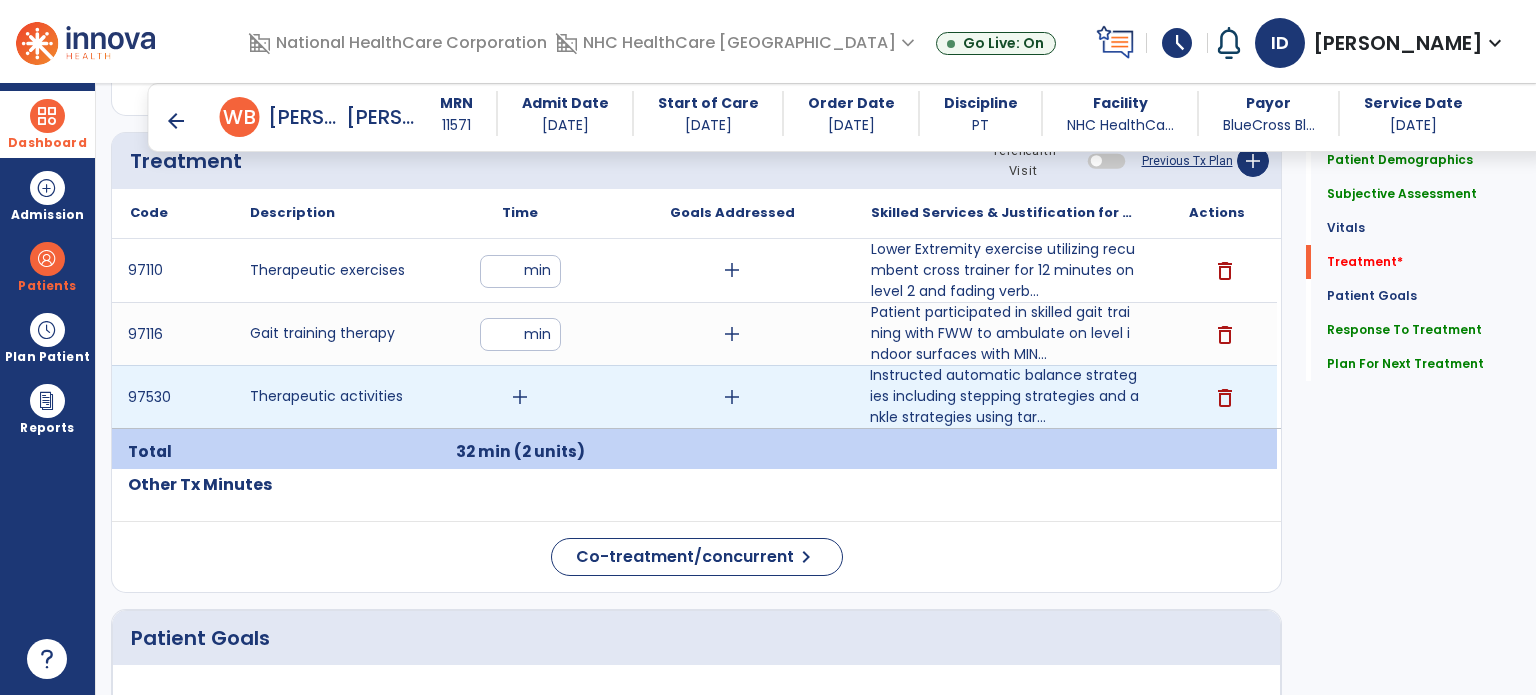 click on "add" at bounding box center (520, 397) 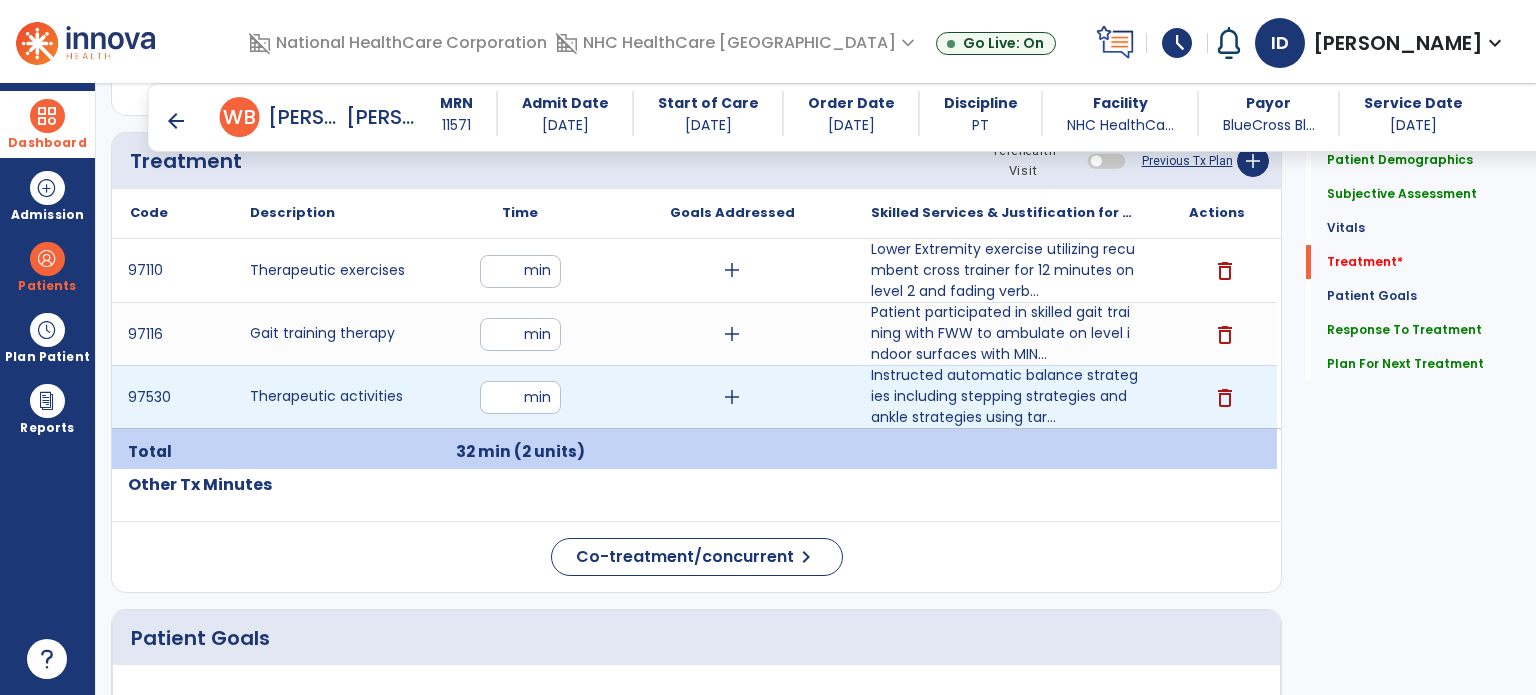 type on "**" 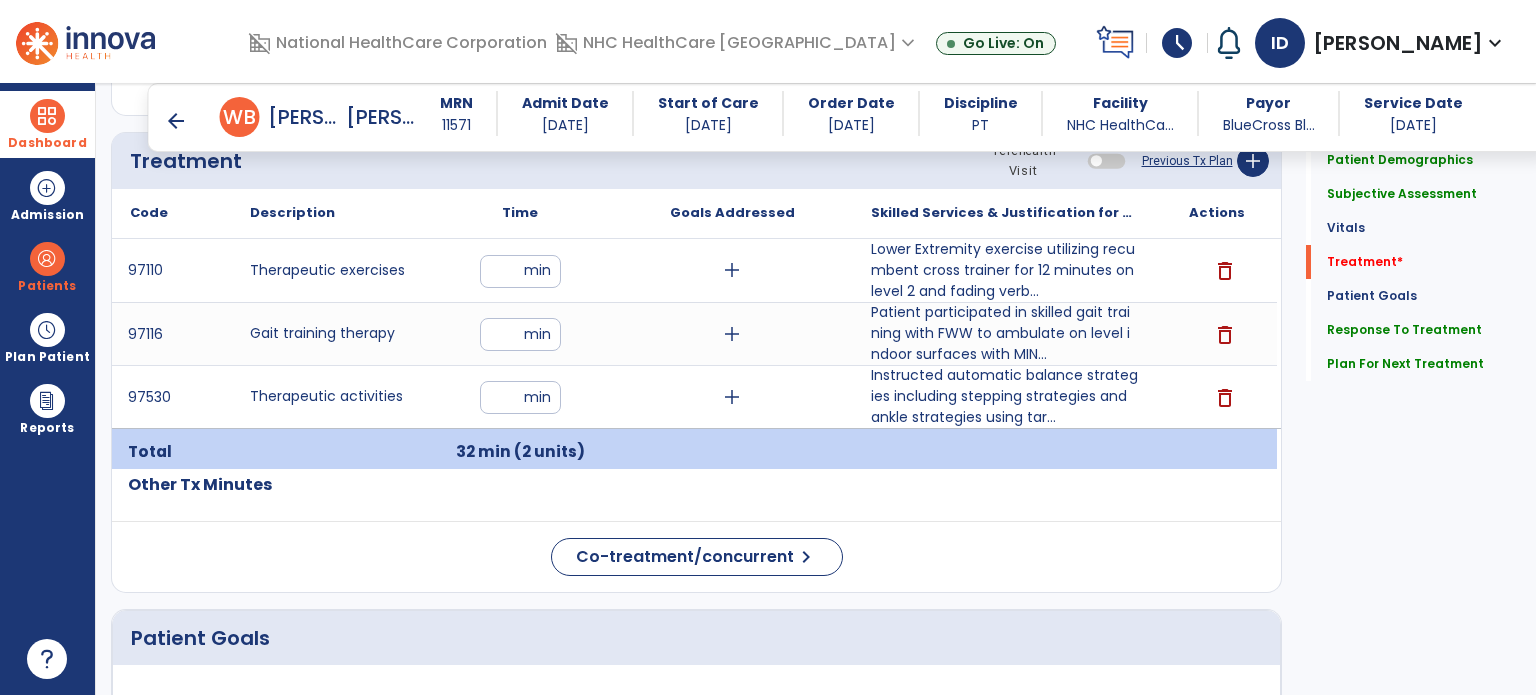 click on "Code
Description
Time" 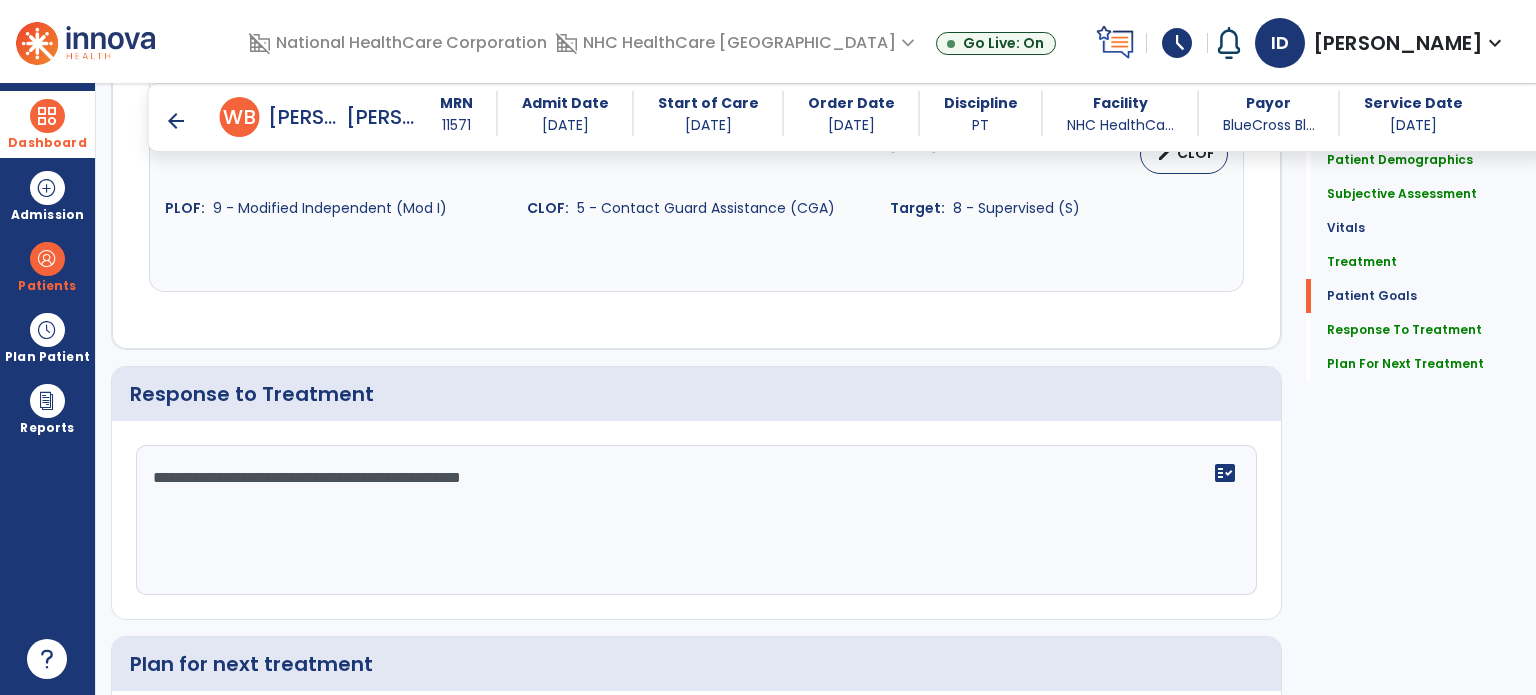 scroll, scrollTop: 2953, scrollLeft: 0, axis: vertical 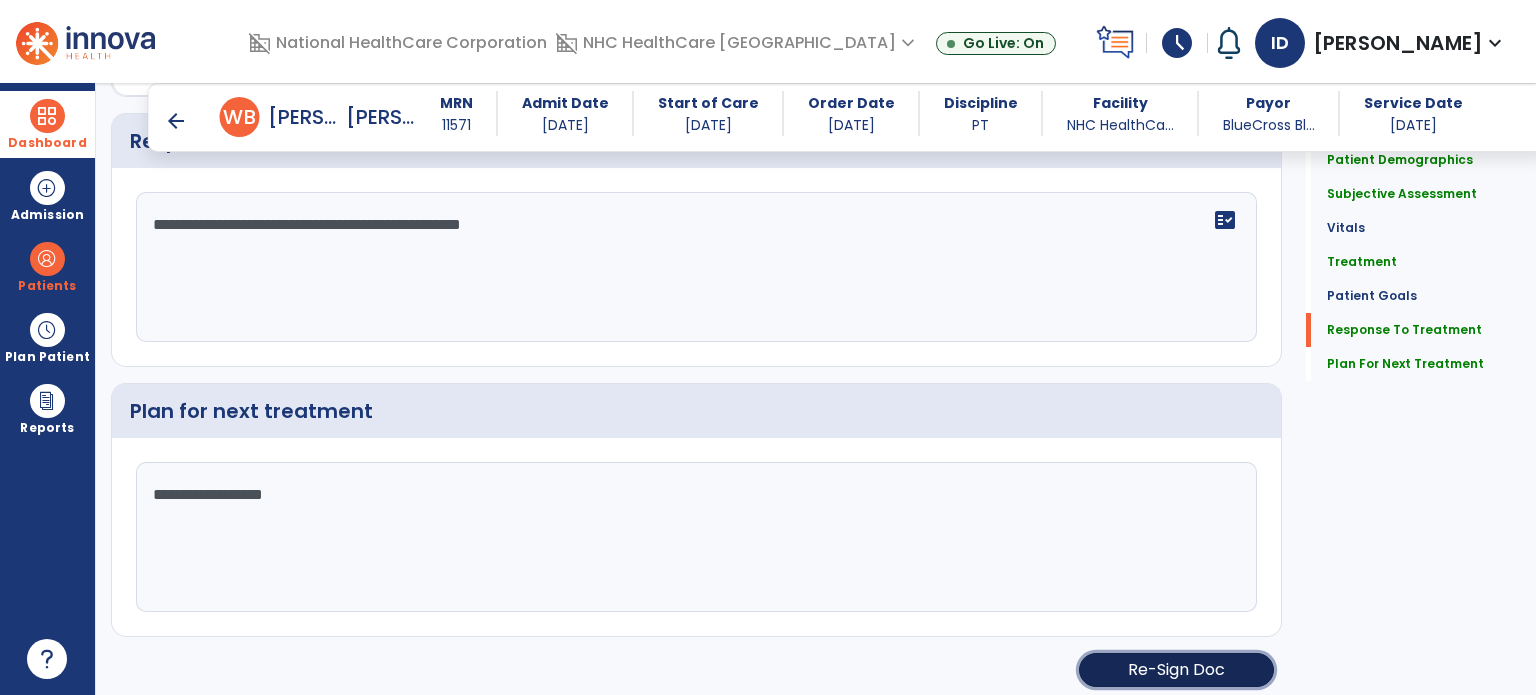 click on "Re-Sign Doc" 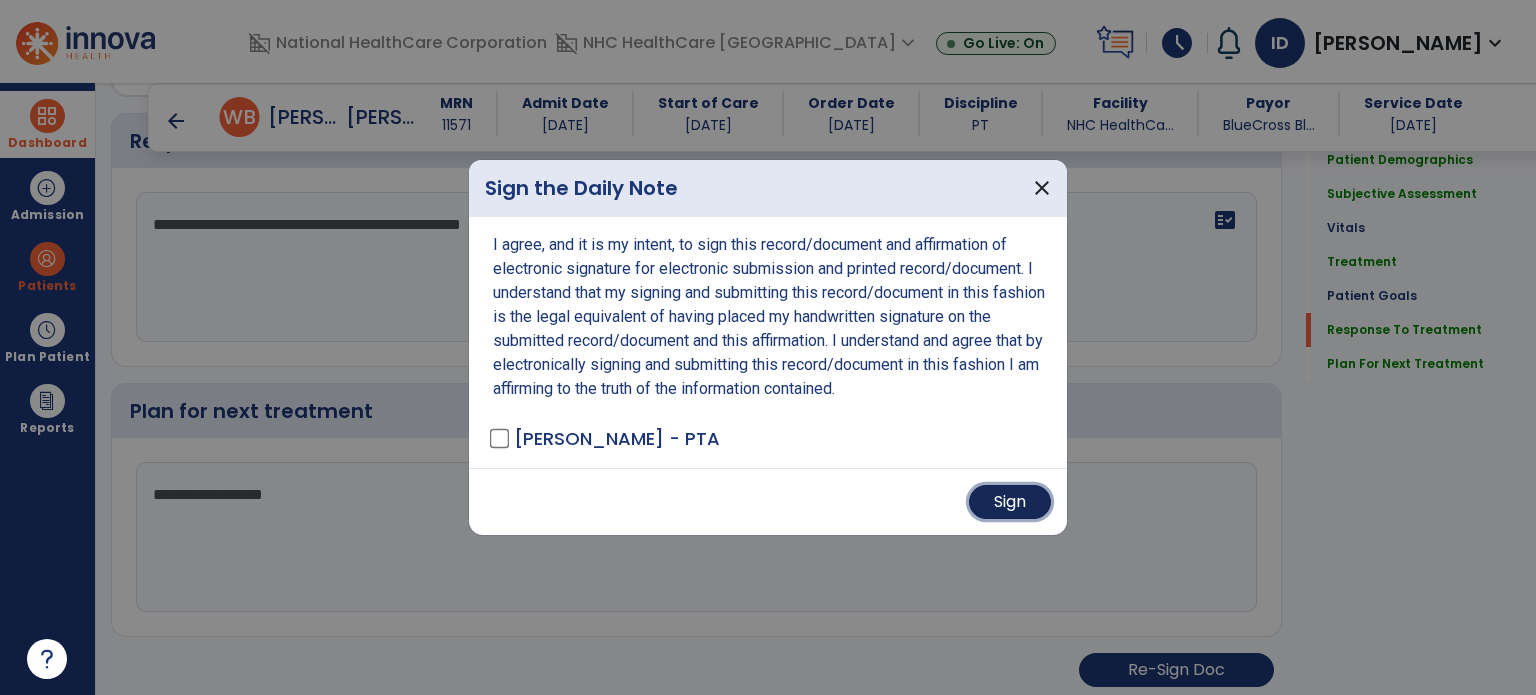 click on "Sign" at bounding box center [1010, 502] 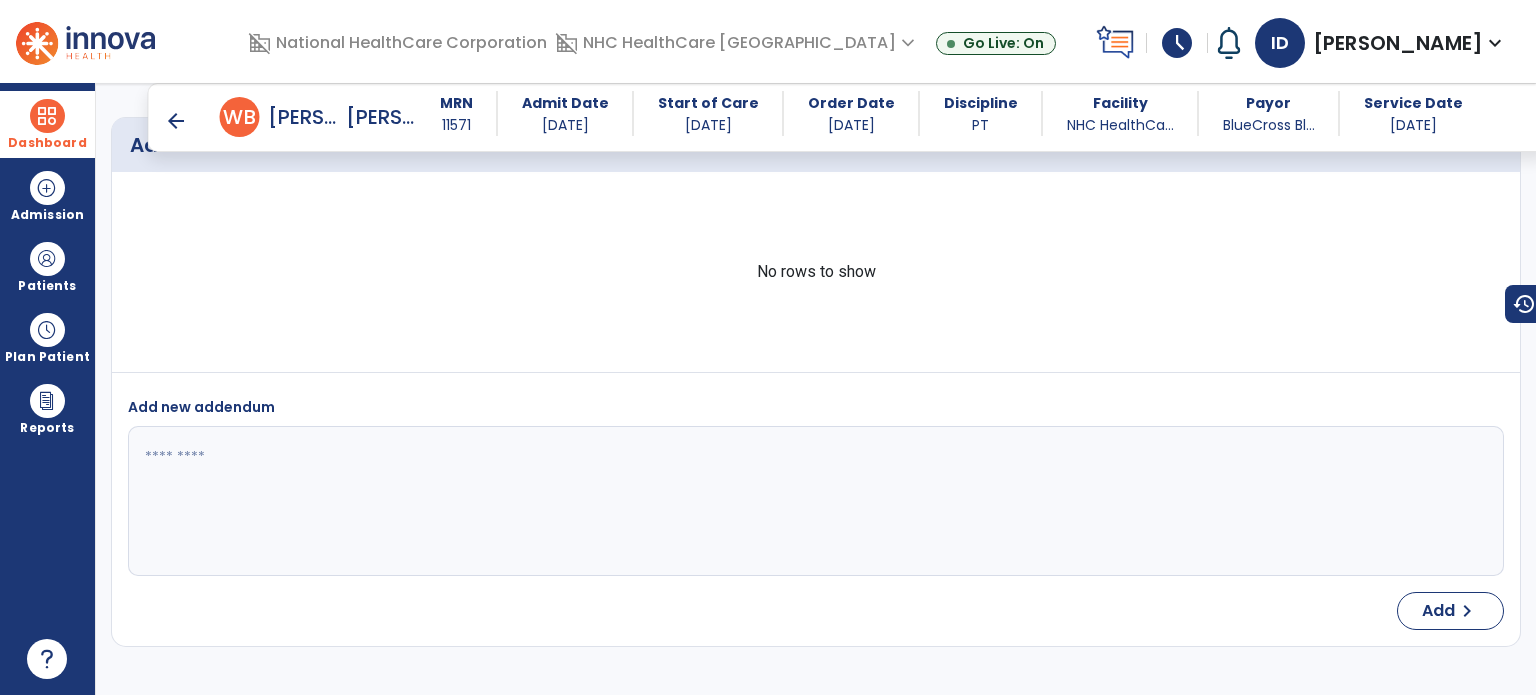 scroll, scrollTop: 4136, scrollLeft: 0, axis: vertical 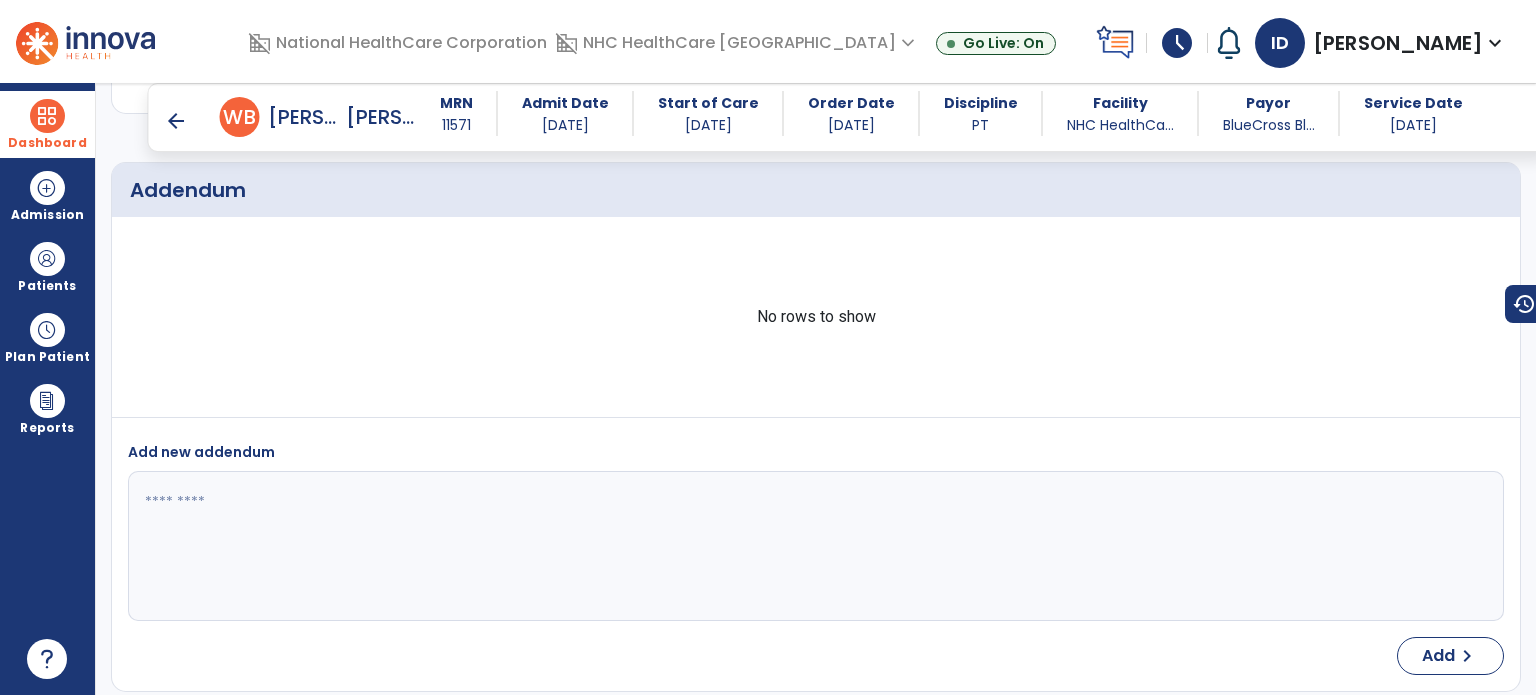 click on "Dashboard  dashboard  Therapist Dashboard" at bounding box center (47, 124) 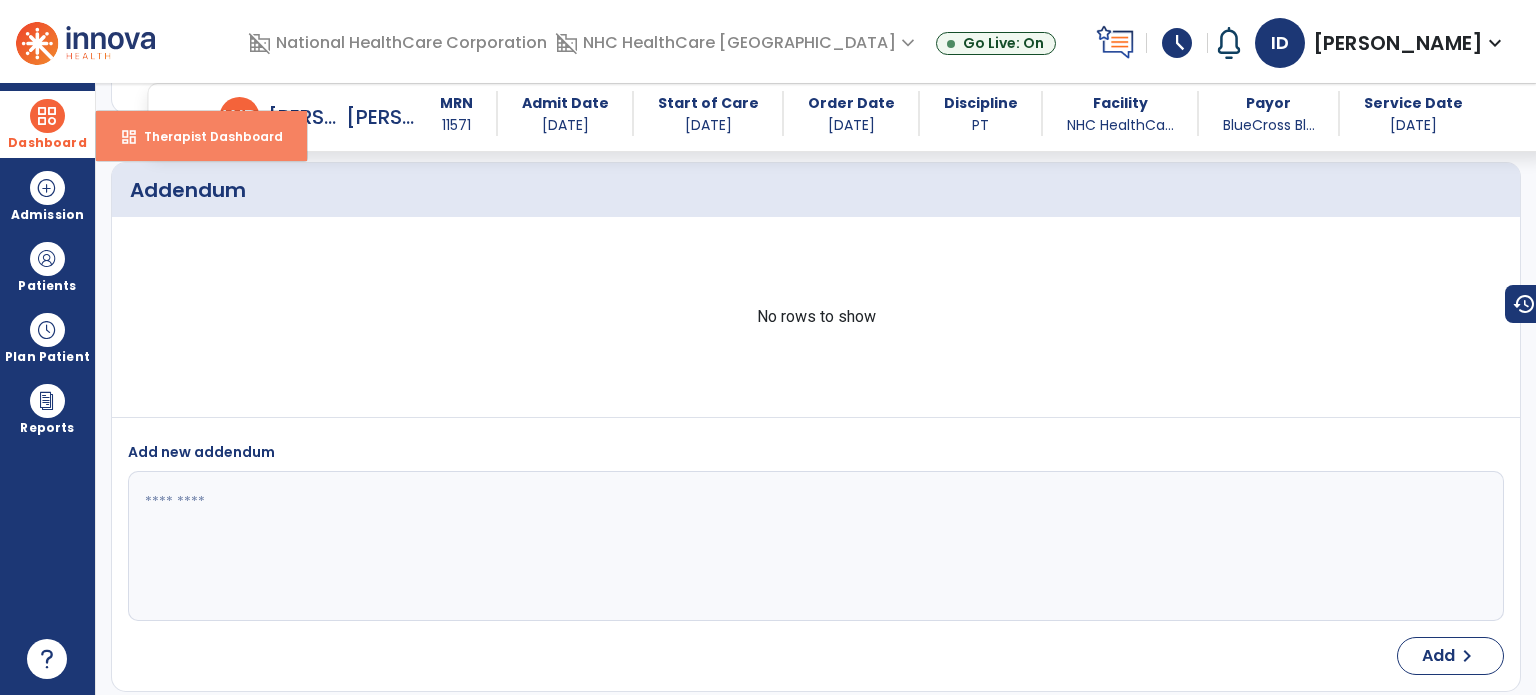 click on "dashboard  Therapist Dashboard" at bounding box center [201, 136] 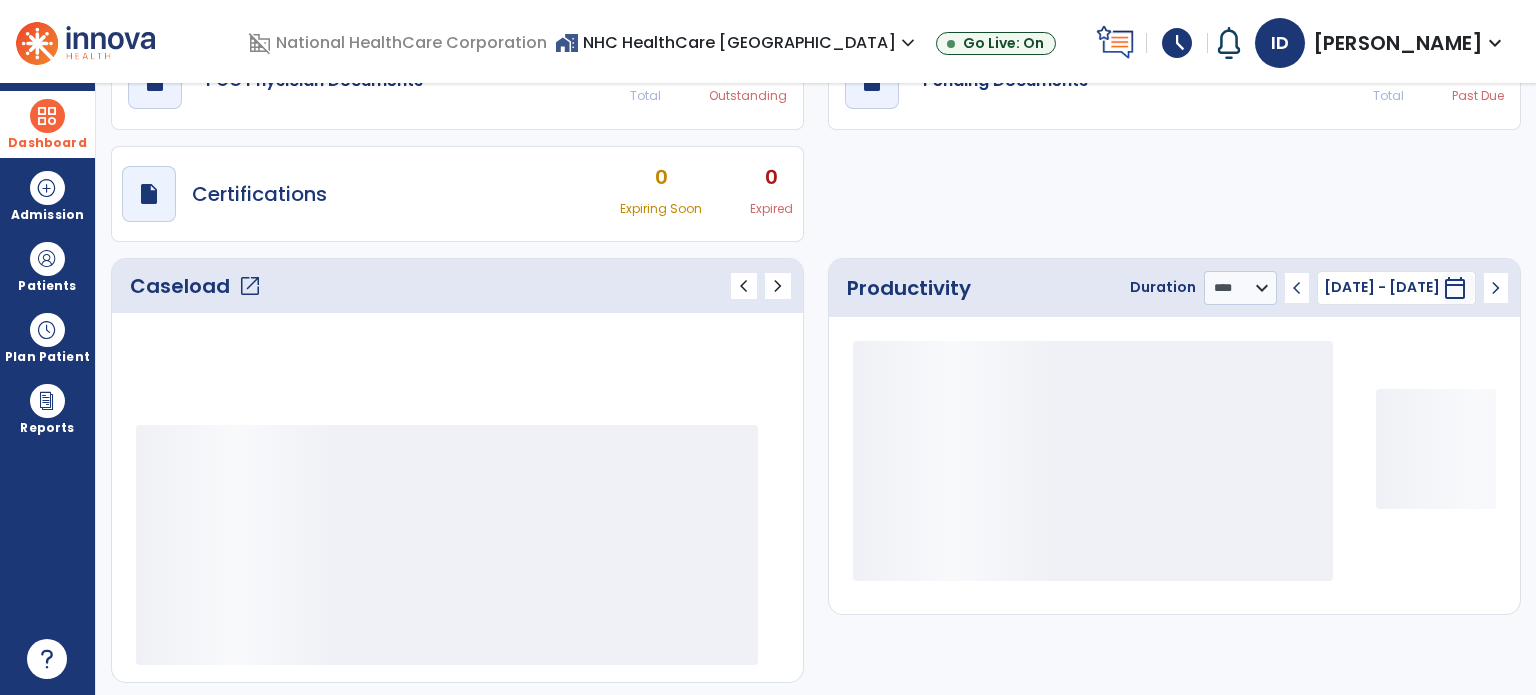 scroll, scrollTop: 109, scrollLeft: 0, axis: vertical 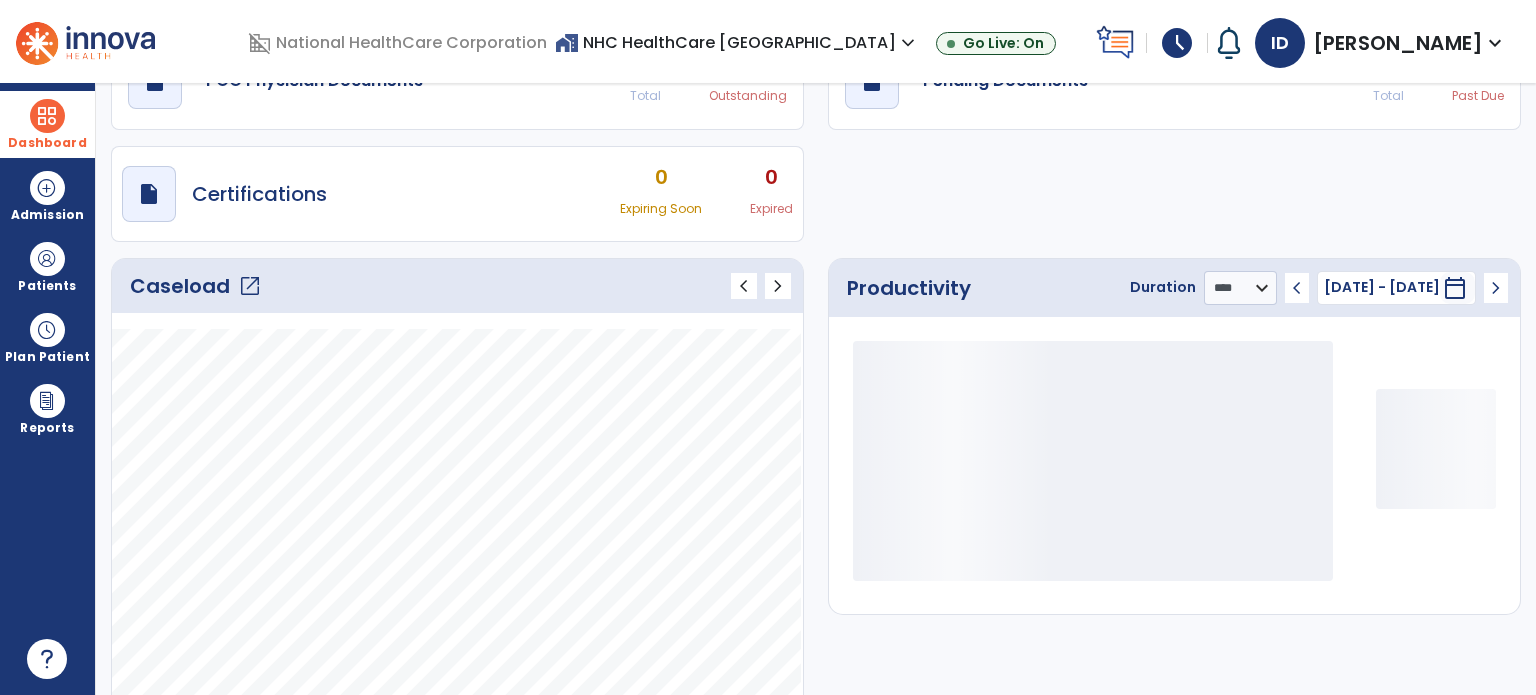 click on "Caseload   open_in_new" 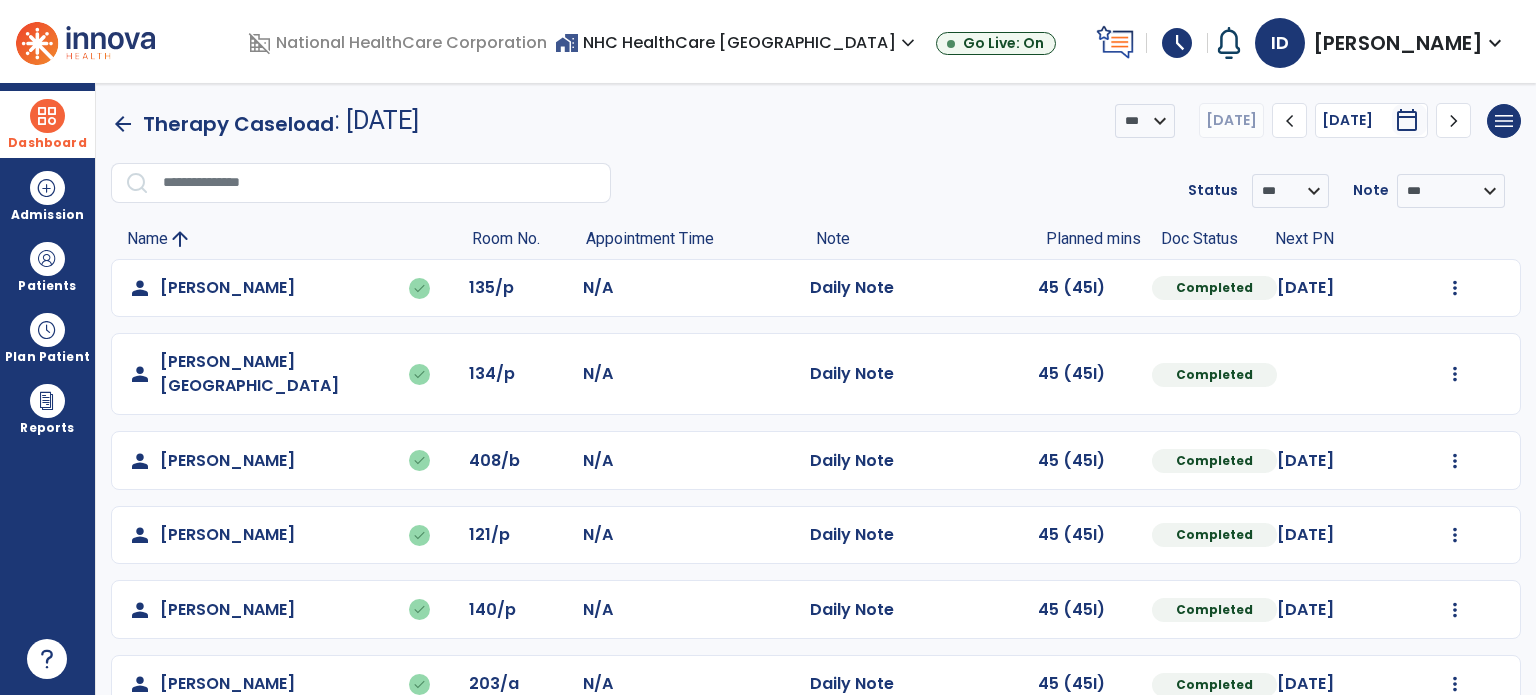 click on "Dashboard" at bounding box center [47, 124] 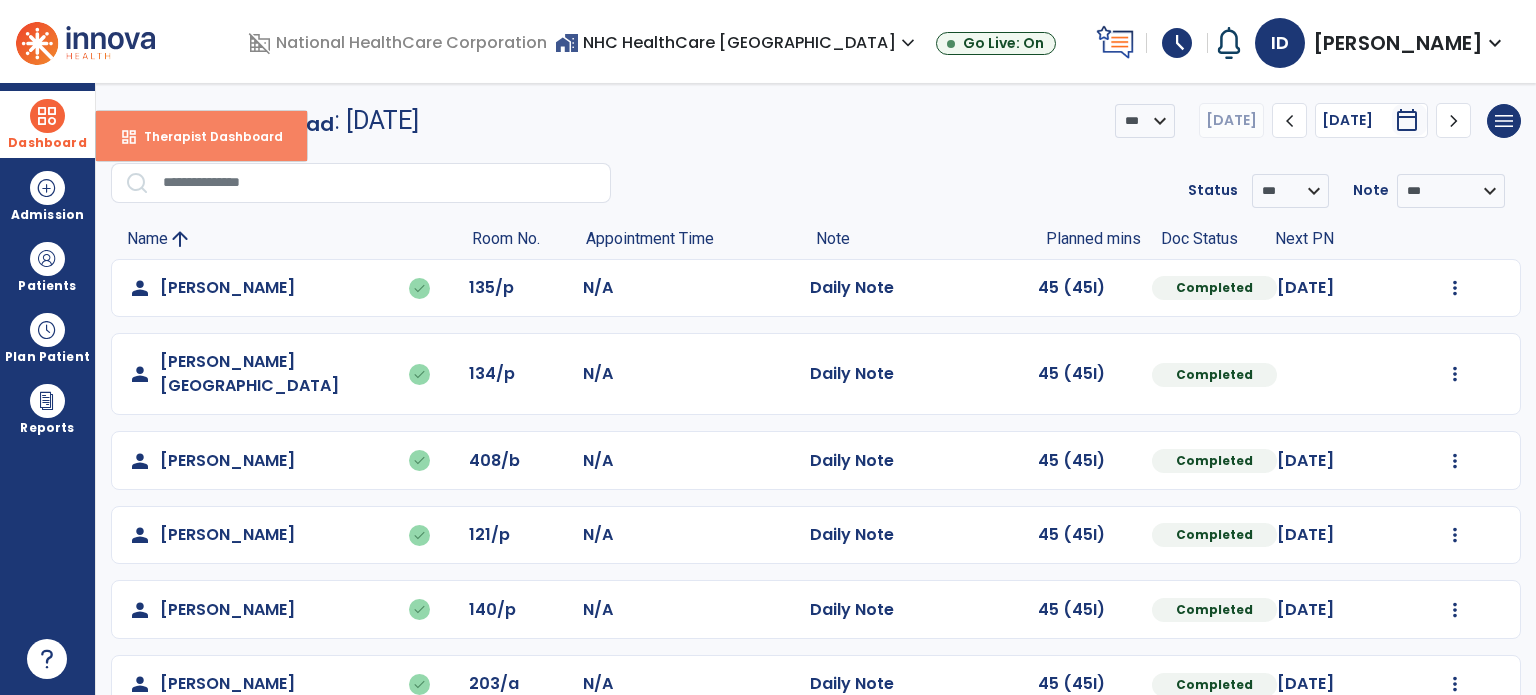 click on "Therapist Dashboard" at bounding box center [205, 136] 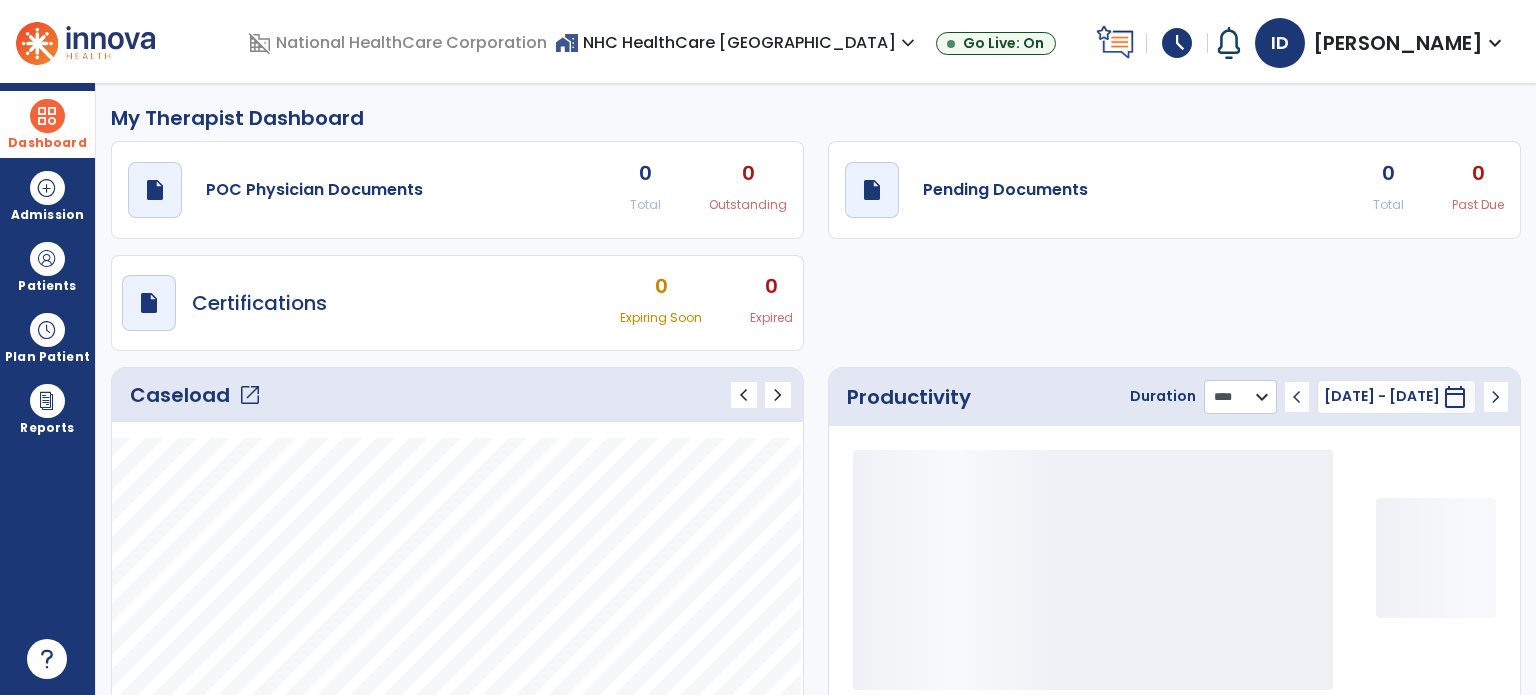 click on "******** **** ***" 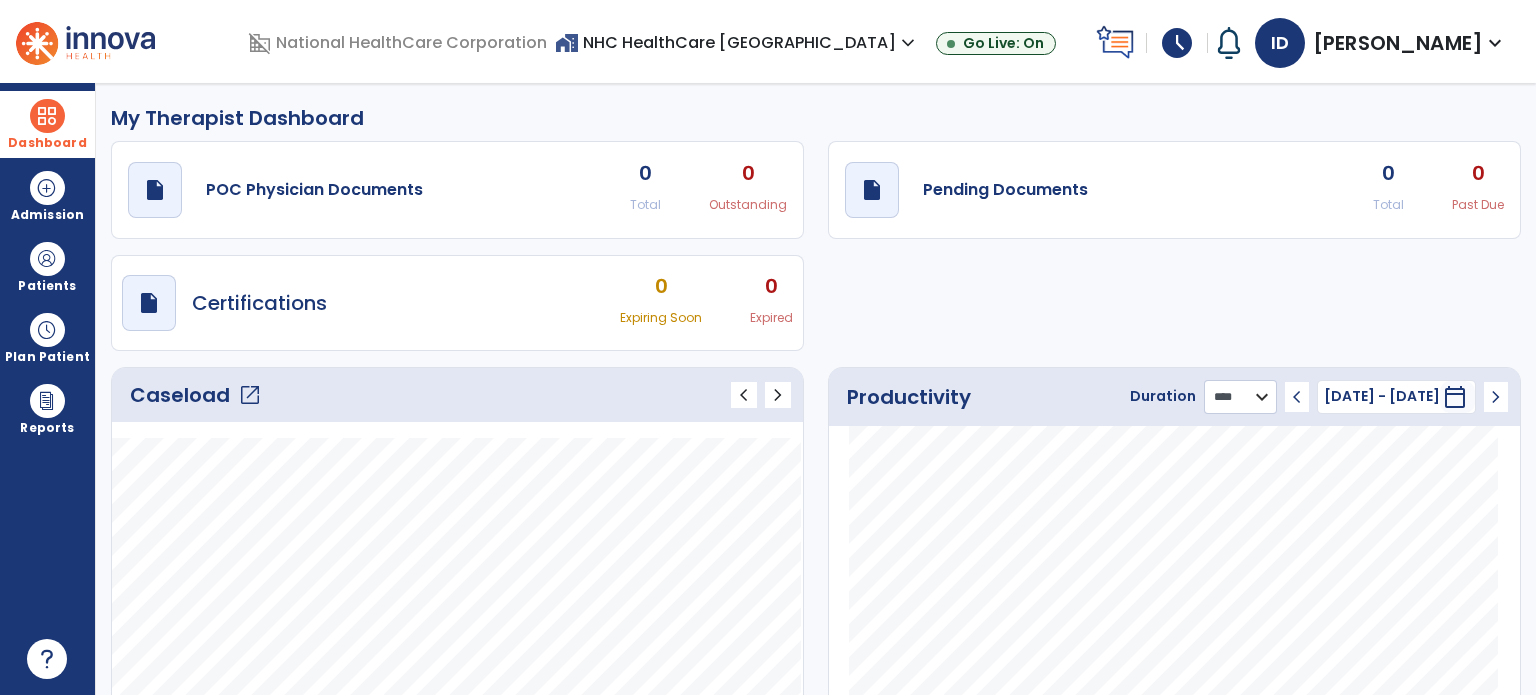 select on "***" 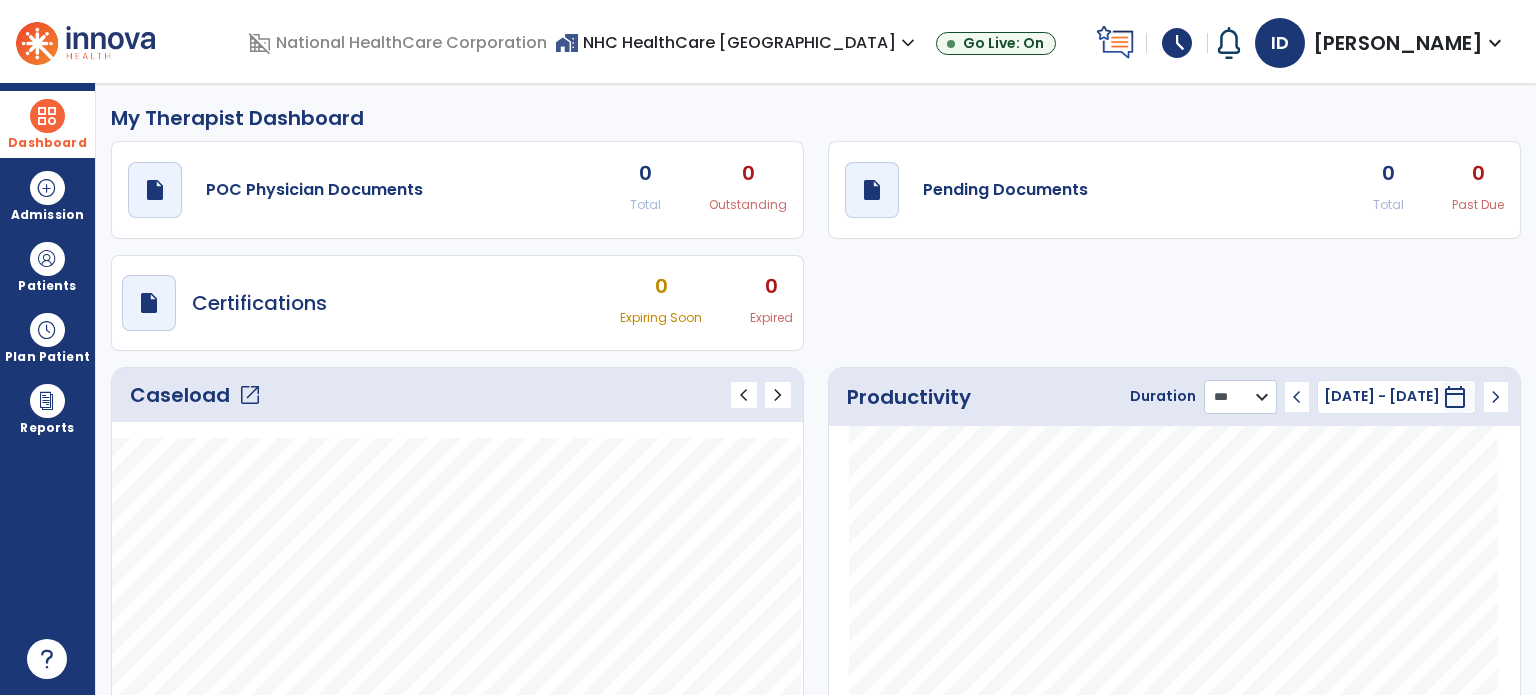 click on "******** **** ***" 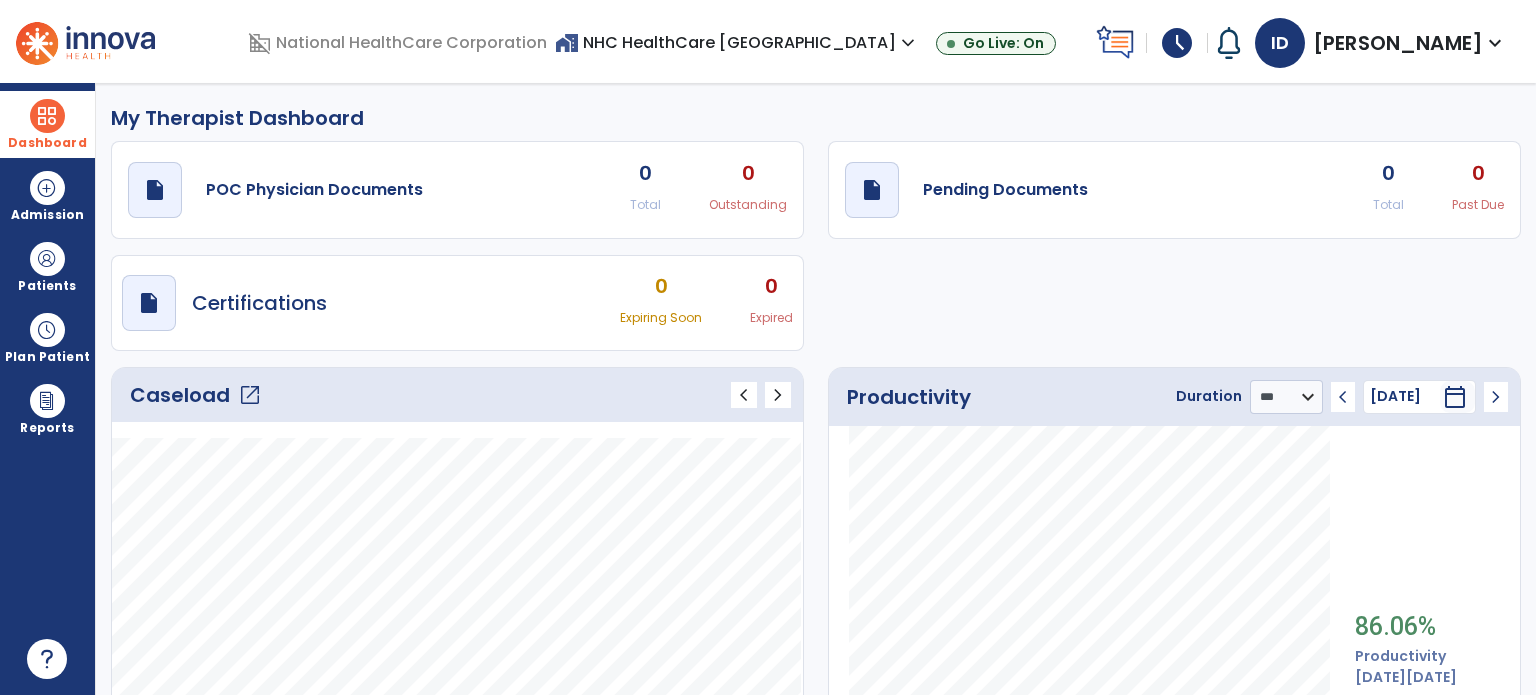 click on "schedule" at bounding box center [1177, 43] 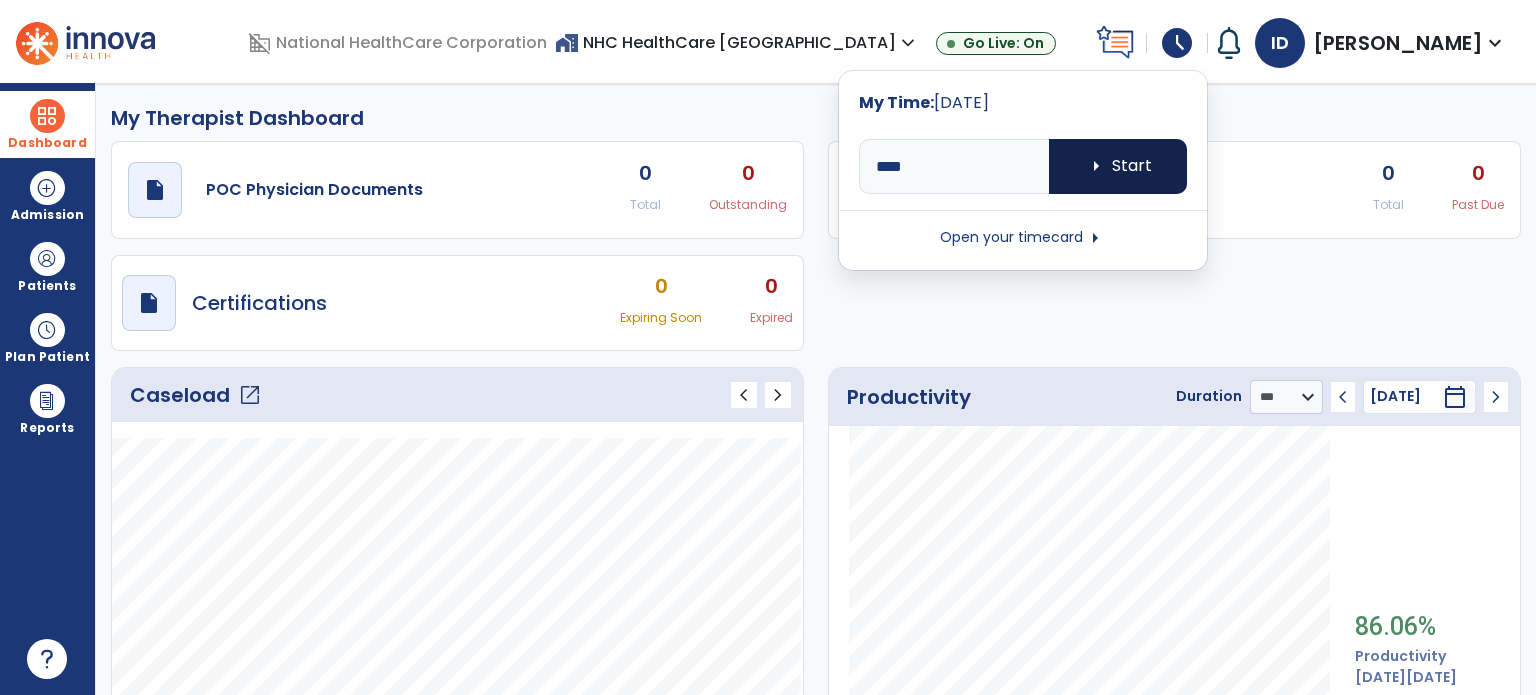 click on "arrow_right" at bounding box center [1096, 166] 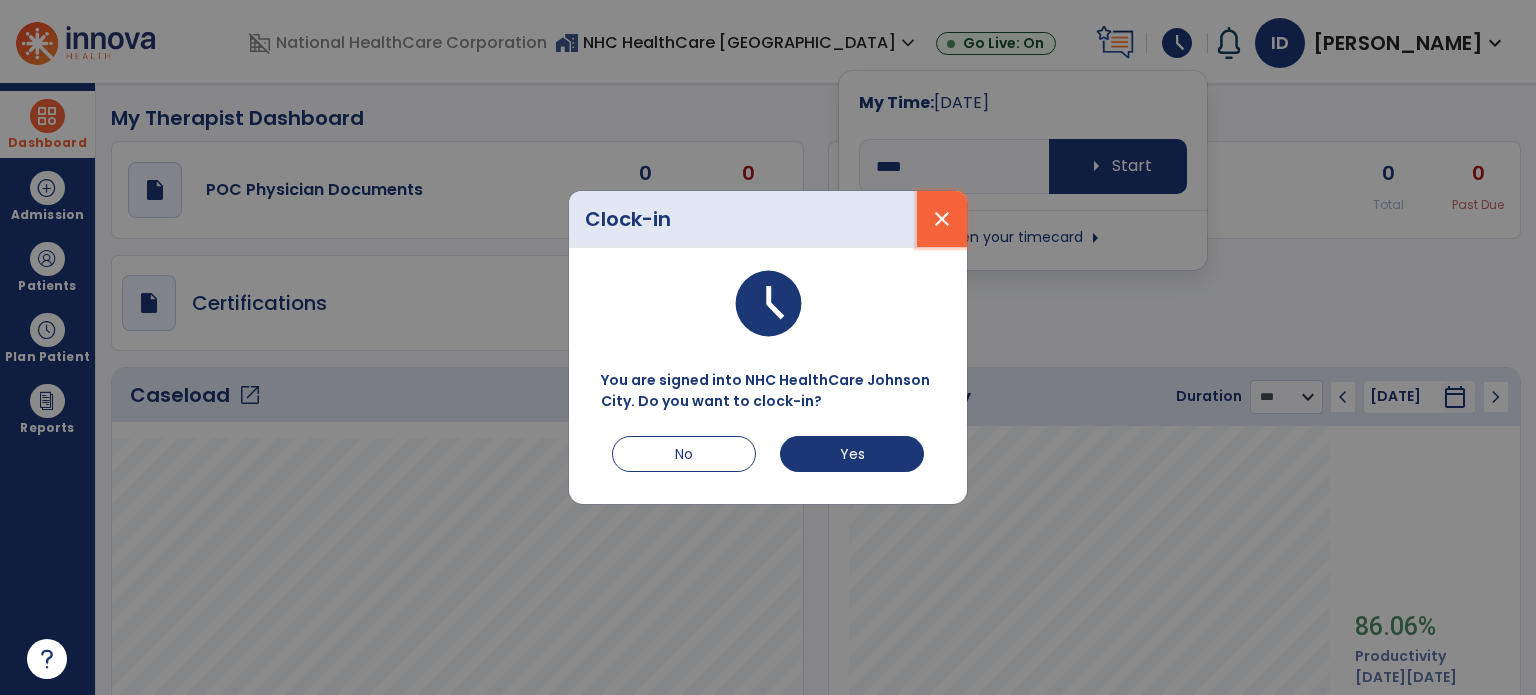 click on "close" at bounding box center [942, 219] 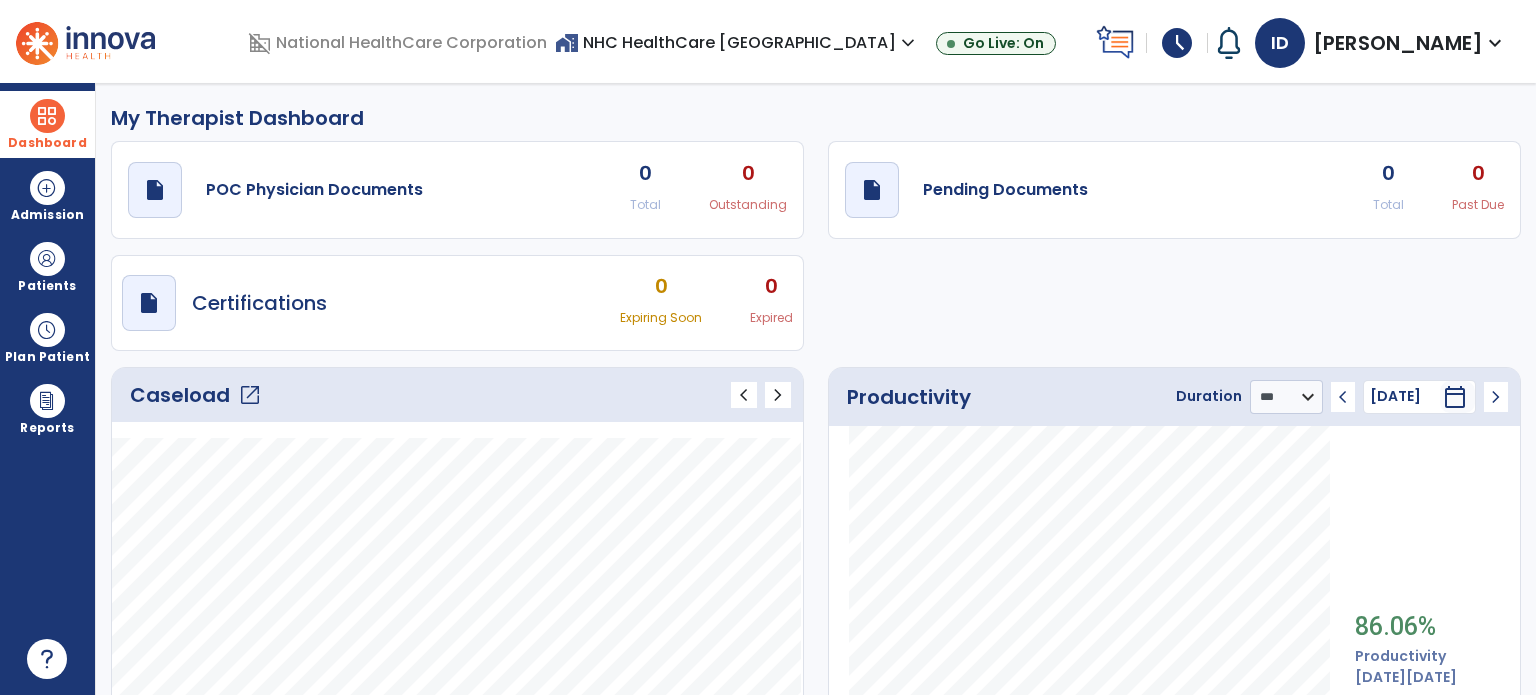 click on "schedule" at bounding box center [1177, 43] 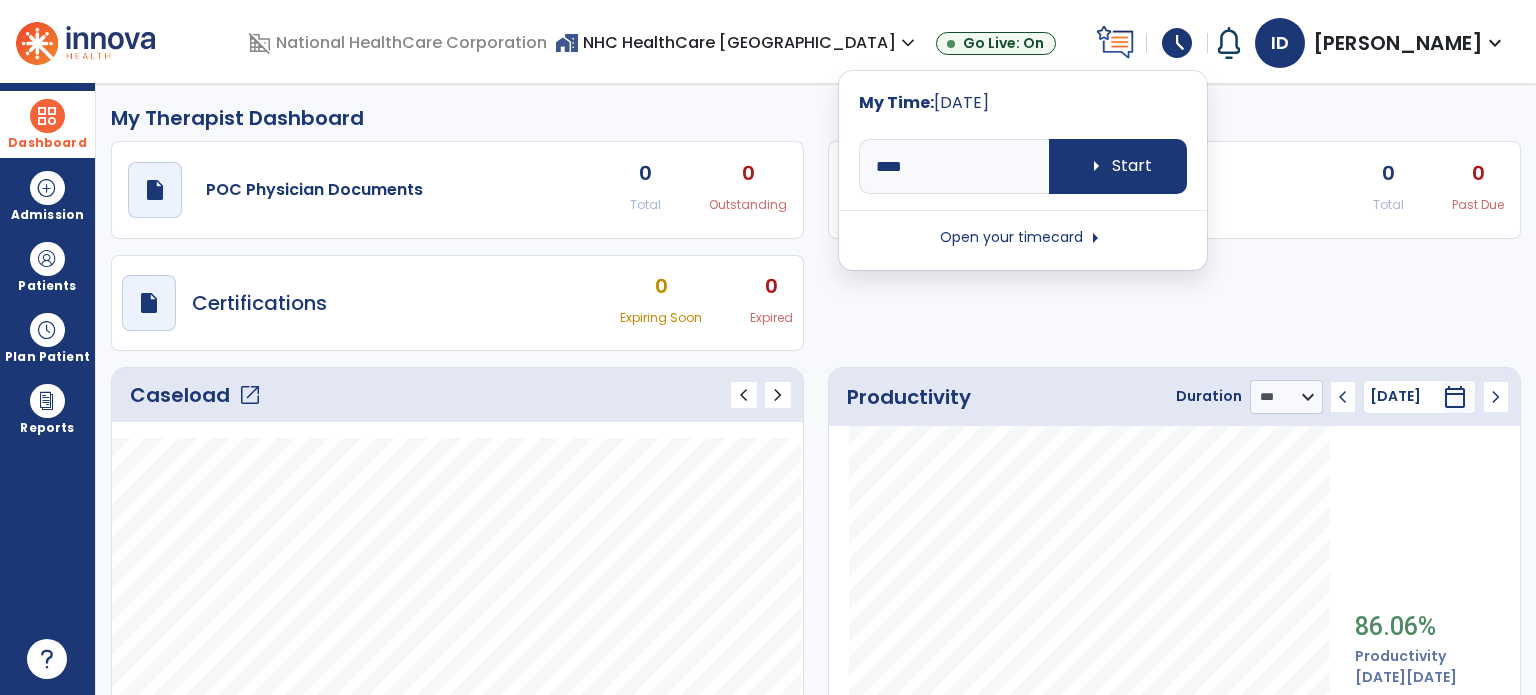click on "Open your timecard  arrow_right" at bounding box center (1023, 238) 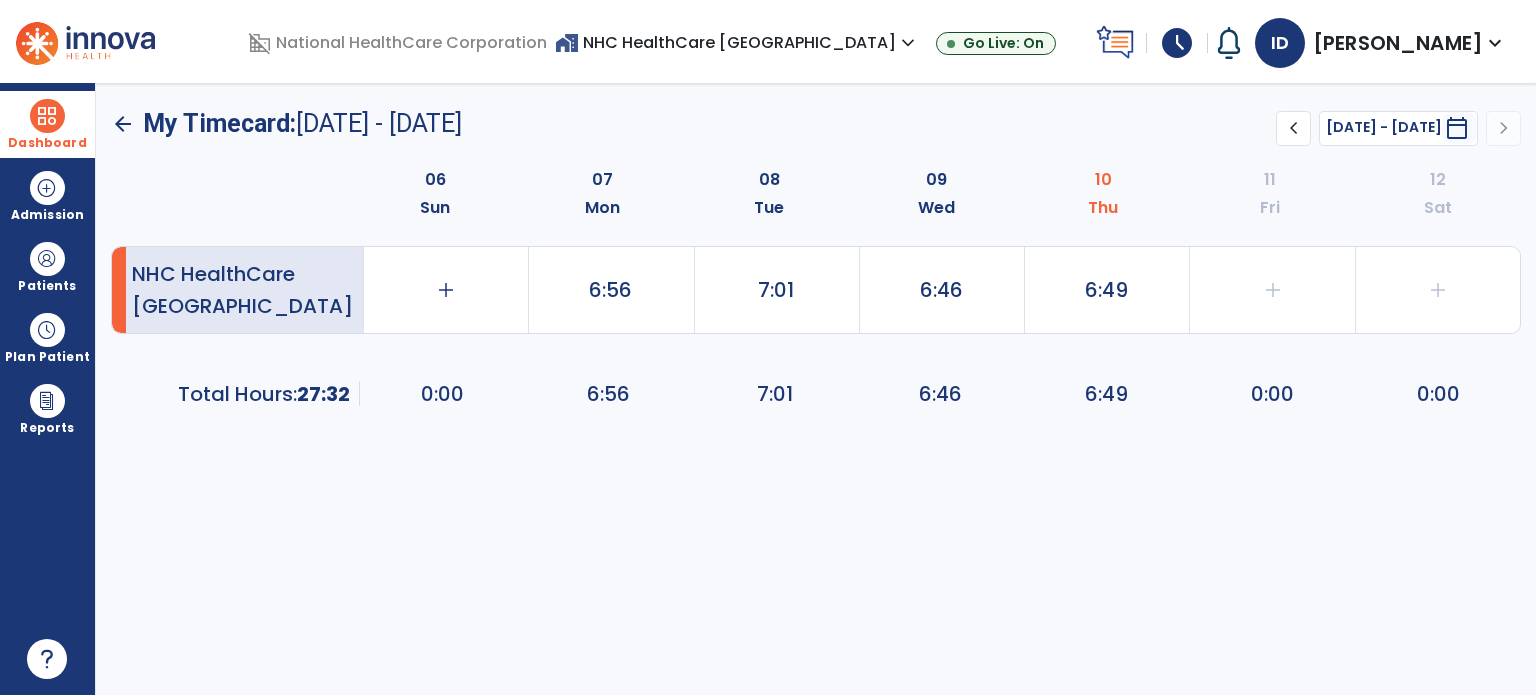 click on "arrow_back     My Timecard:  [DATE] - [DATE] ******** **** chevron_left [DATE] - [DATE]  *********  calendar_today  chevron_right  06  Sun  07  Mon  08  Tue  09  Wed  10  Thu  11  Fri  12  Sat  NHC HealthCare [GEOGRAPHIC_DATA]   add   0:00   6:56   7:01   6:46   6:49   add   0:00   add   0:00   Total Hours:      27:32  0:00   6:56   7:01   6:46   6:49   0:00   0:00" at bounding box center (816, 389) 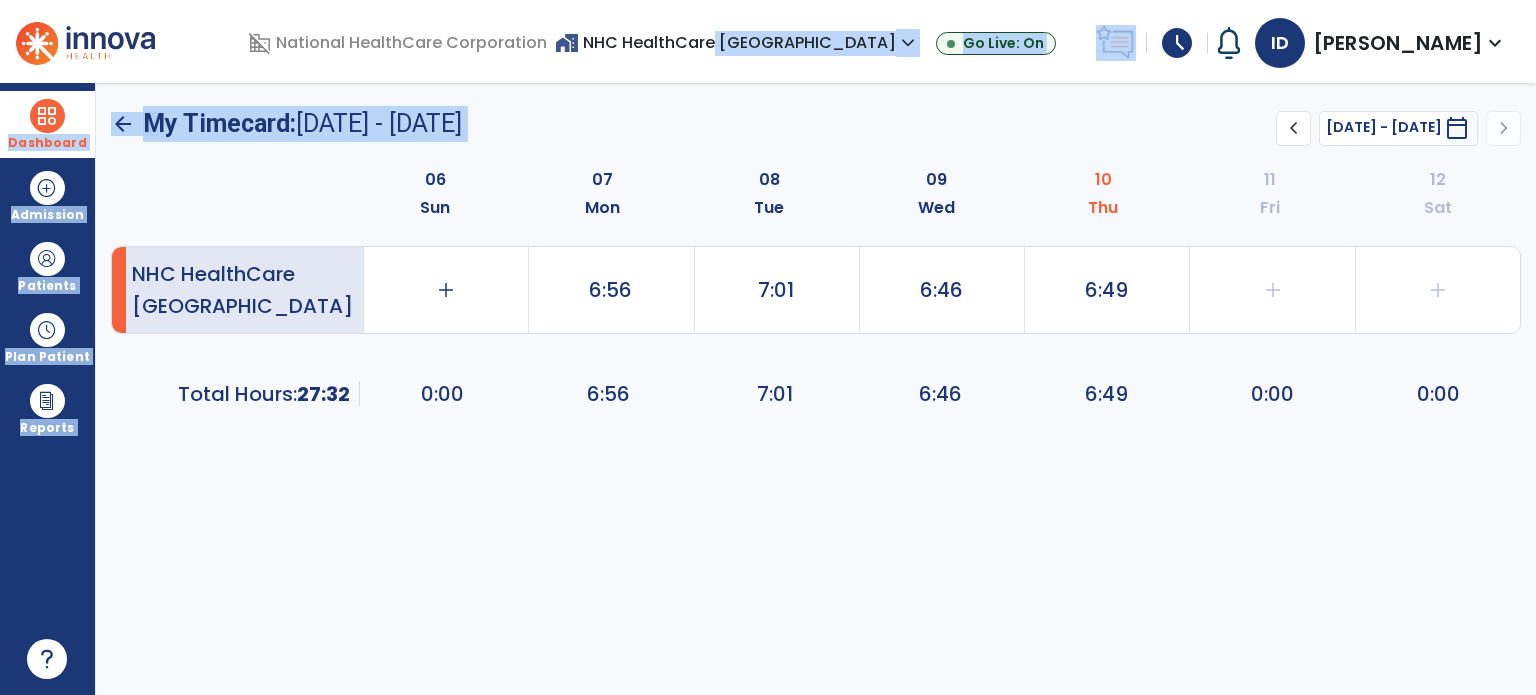 drag, startPoint x: 992, startPoint y: 111, endPoint x: 811, endPoint y: 40, distance: 194.42737 